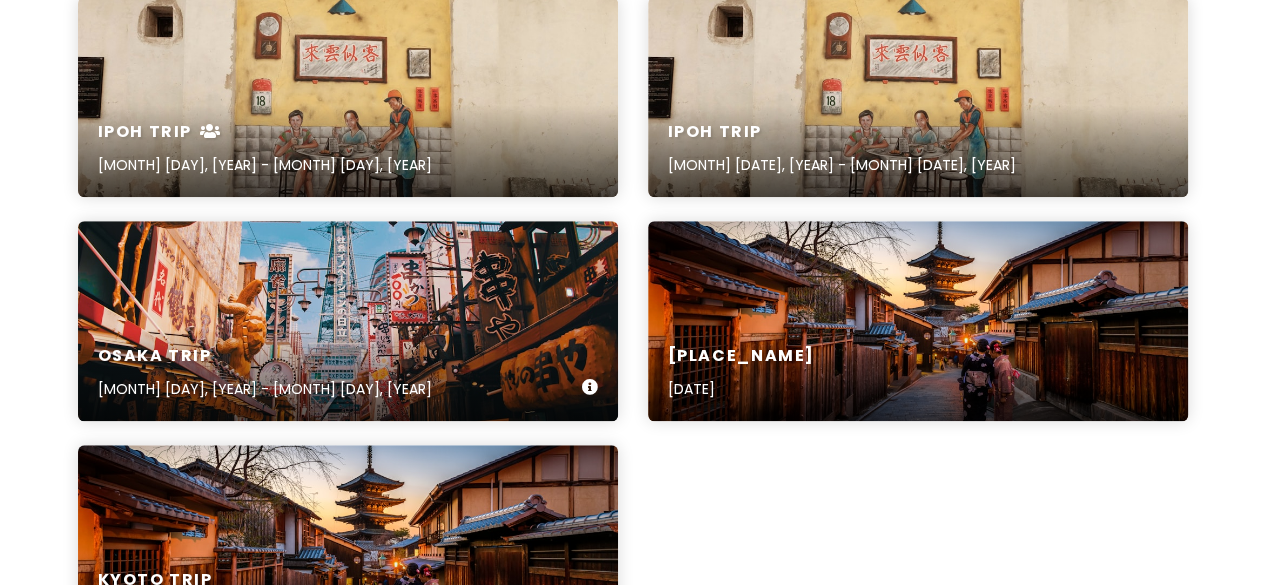 scroll, scrollTop: 500, scrollLeft: 0, axis: vertical 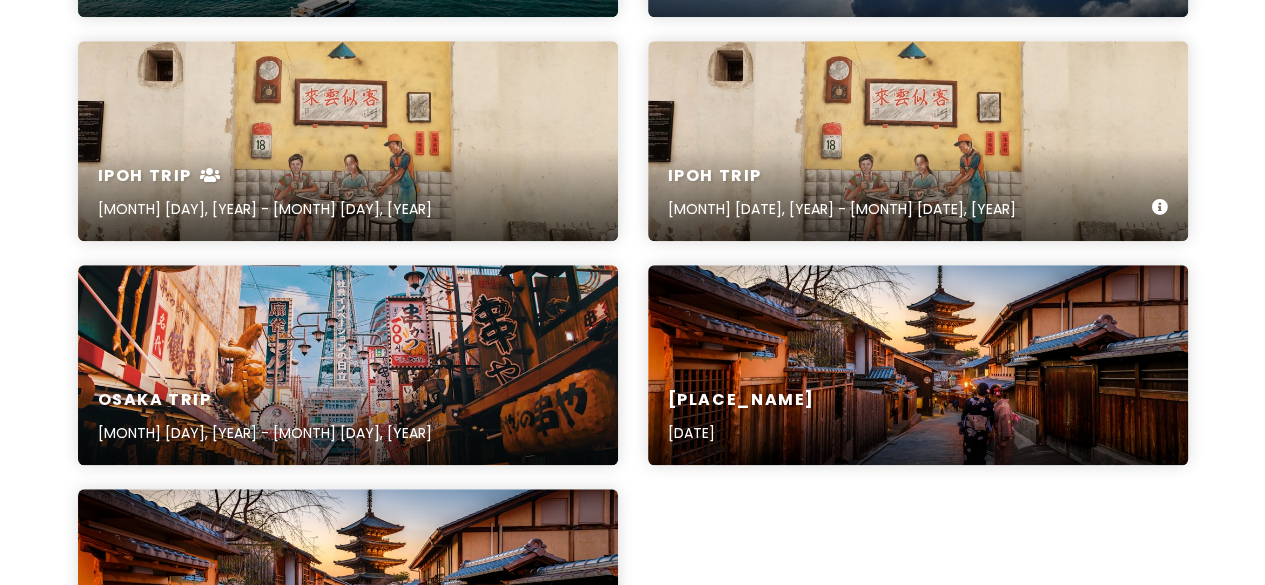 drag, startPoint x: 818, startPoint y: 105, endPoint x: 1120, endPoint y: 138, distance: 303.79764 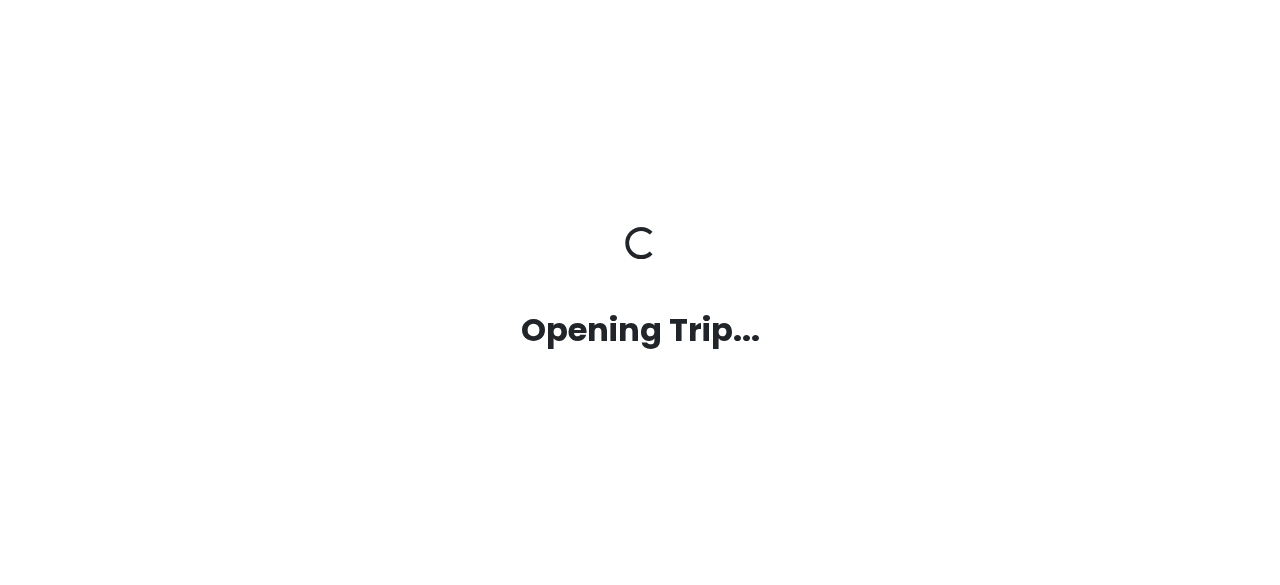 scroll, scrollTop: 0, scrollLeft: 0, axis: both 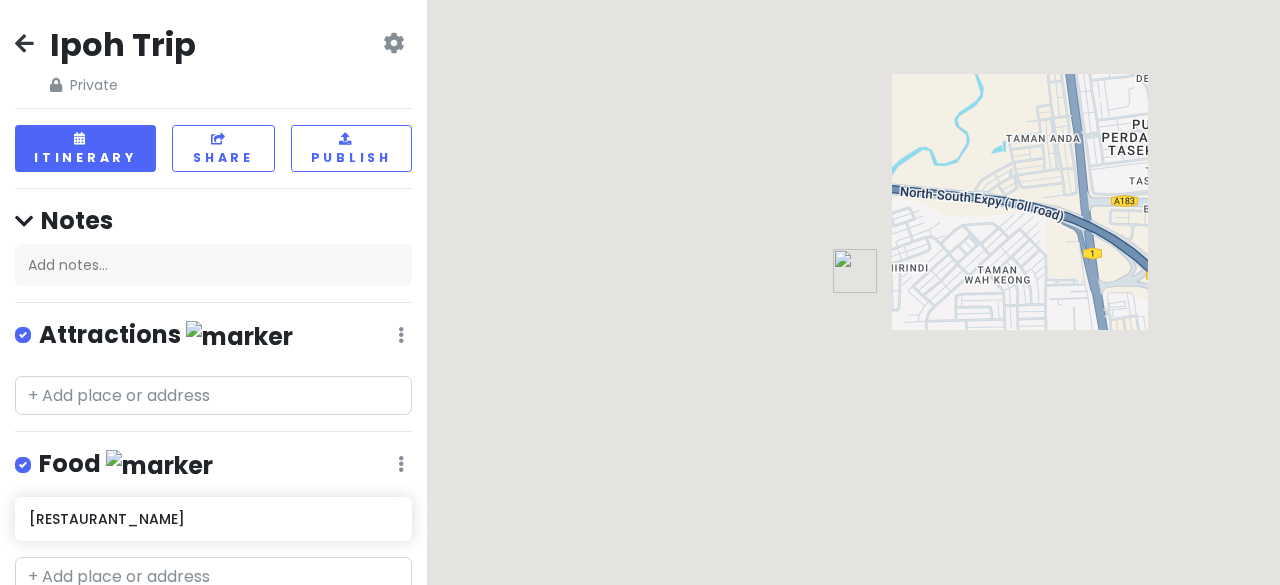 click on "Ipoh Trip Private Change Dates Make a Copy Delete Trip Go Pro ⚡️ Give Feedback 💡 Support Scout ☕️" at bounding box center (213, 60) 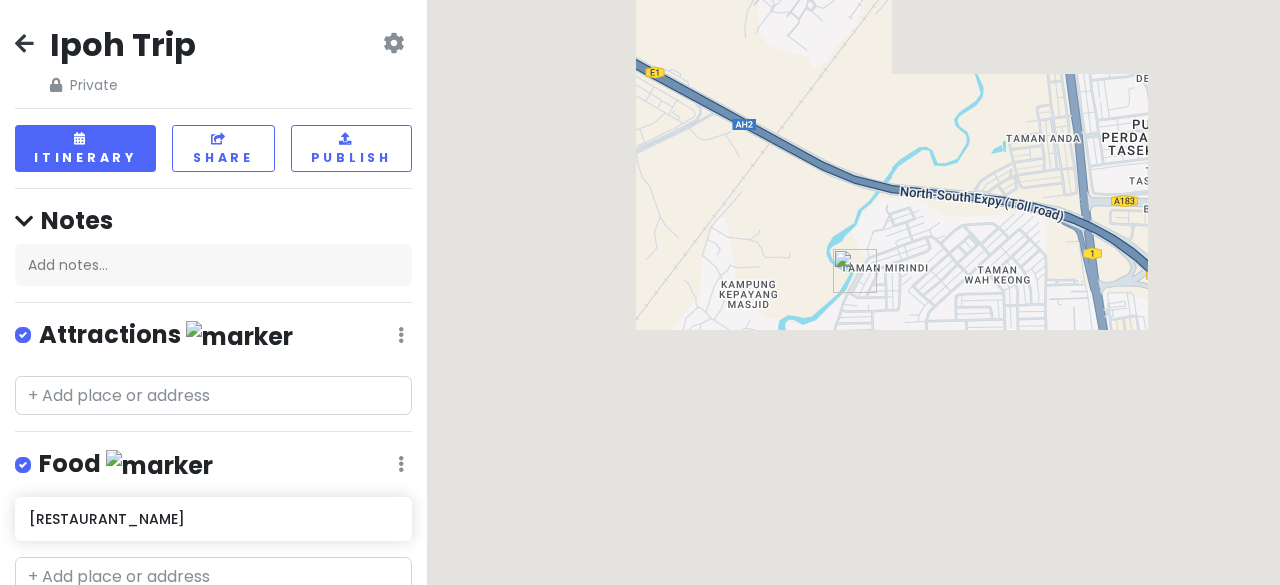 click at bounding box center [393, 43] 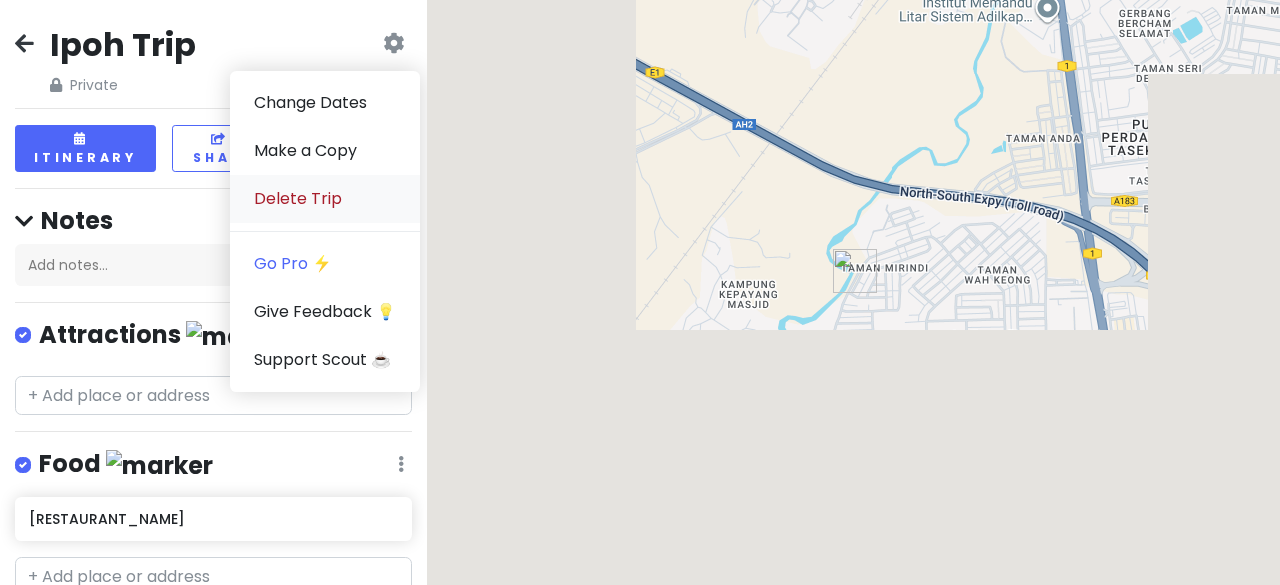 click on "Delete Trip" at bounding box center [325, 199] 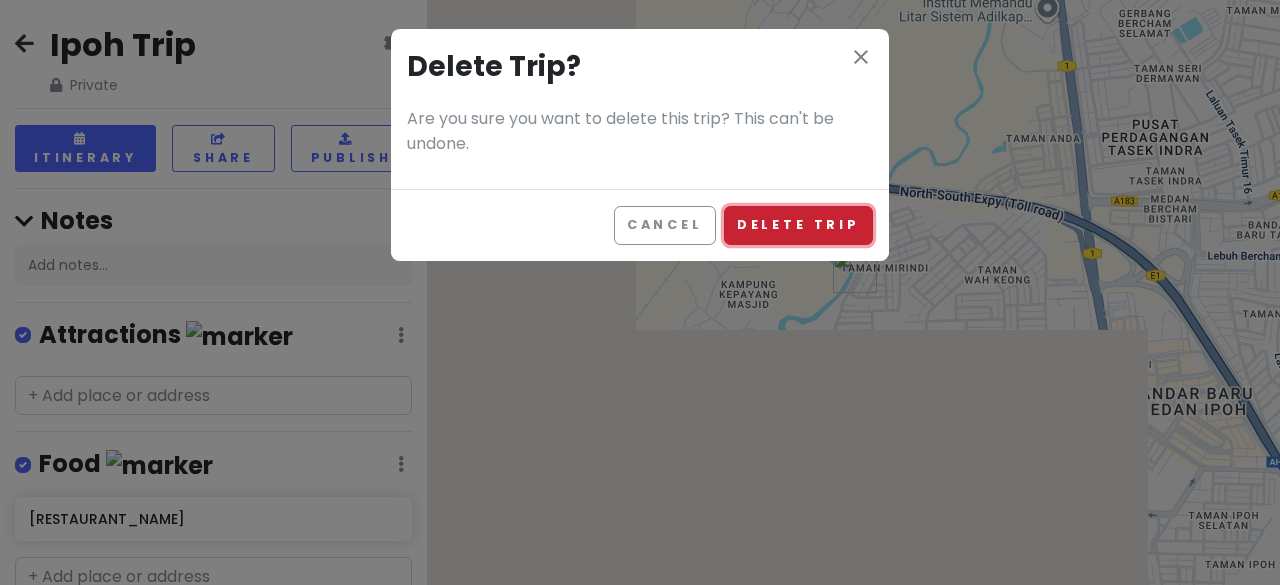 click on "Delete Trip" at bounding box center [798, 225] 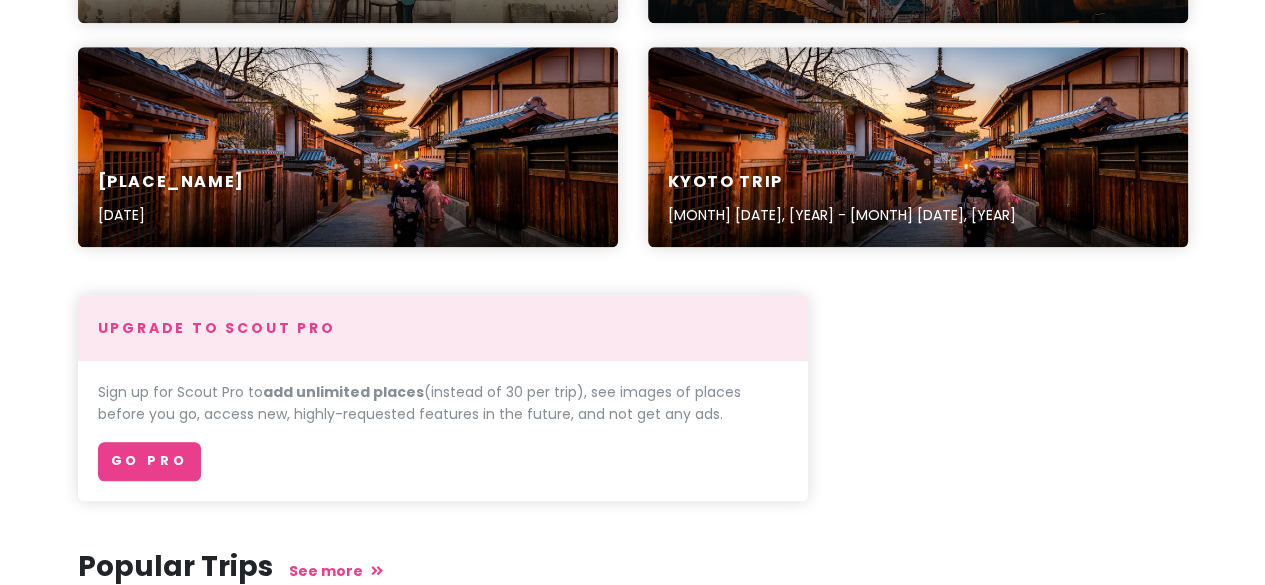 scroll, scrollTop: 700, scrollLeft: 0, axis: vertical 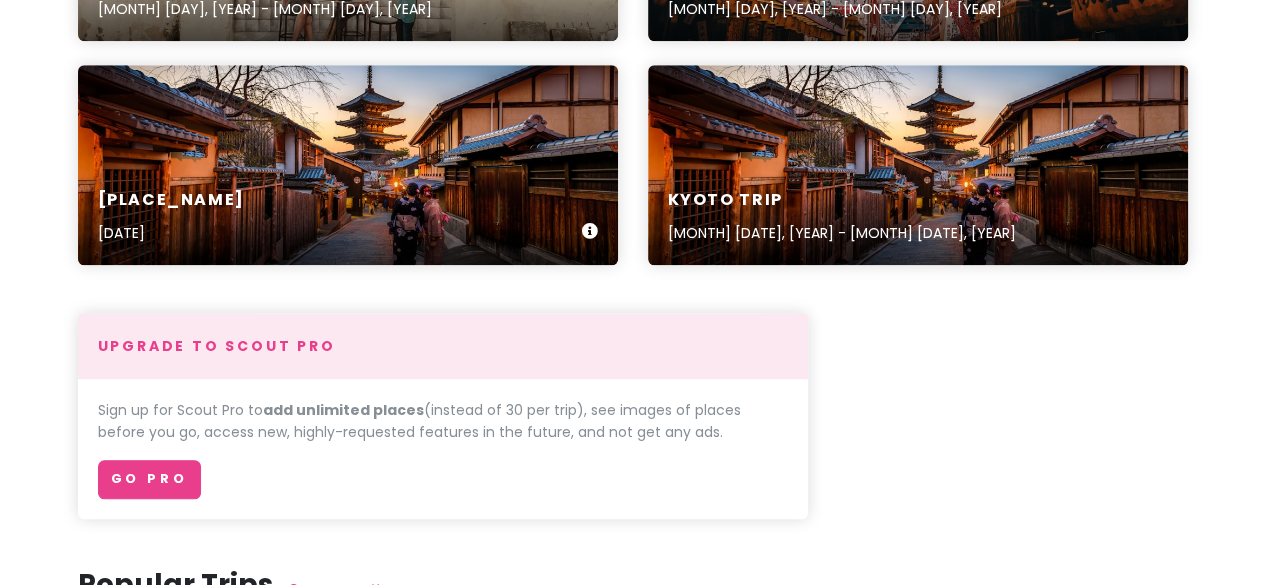 click on "[LOCATION] Trip [MONTH] [DATE], [YEAR]" at bounding box center [348, 217] 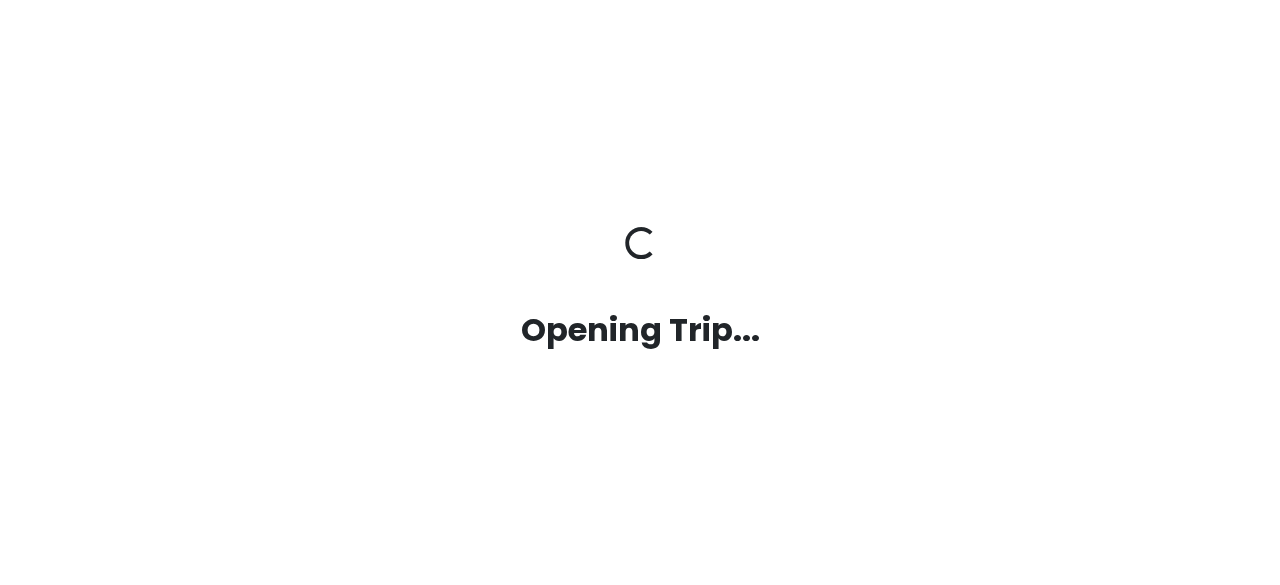 scroll, scrollTop: 0, scrollLeft: 0, axis: both 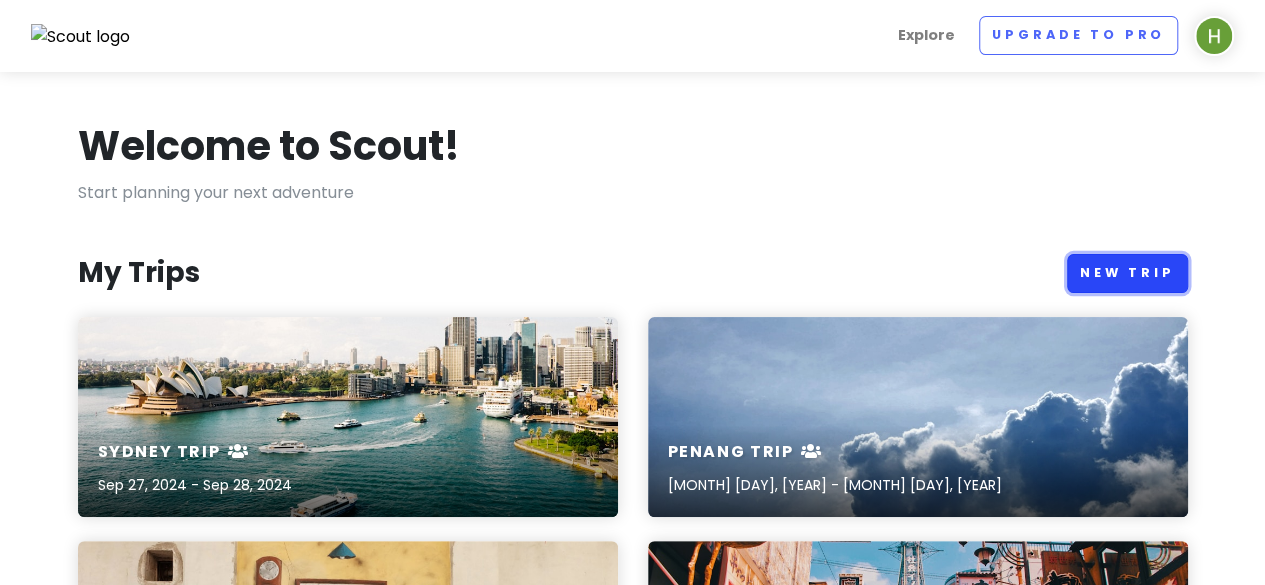 click on "New Trip" at bounding box center (1127, 273) 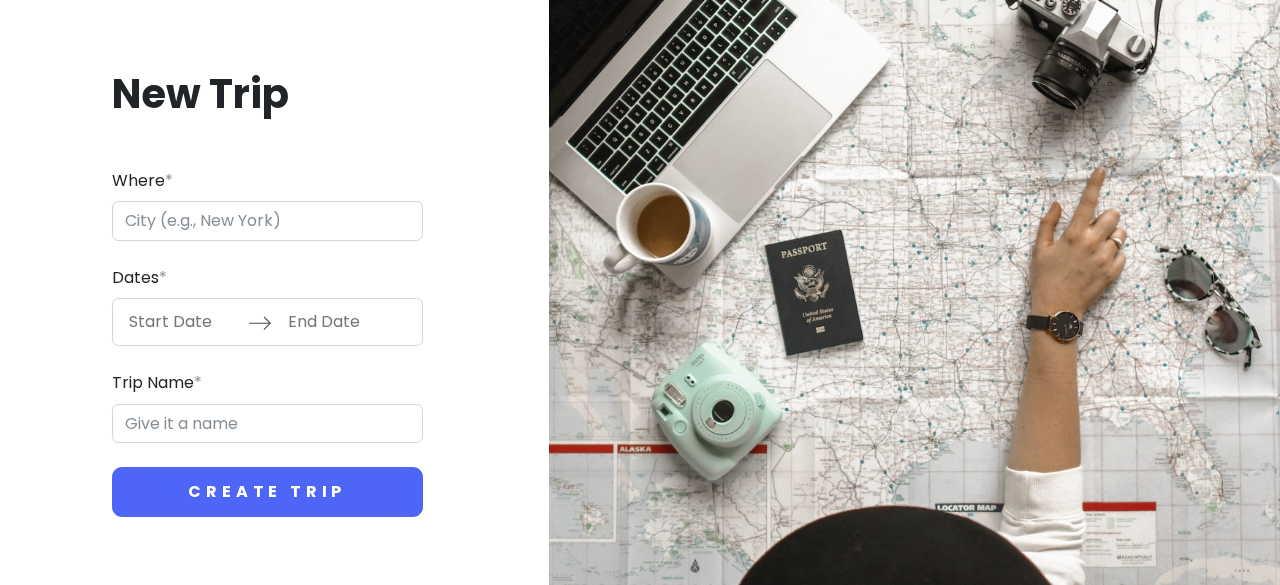 click on "Where  *" at bounding box center (267, 221) 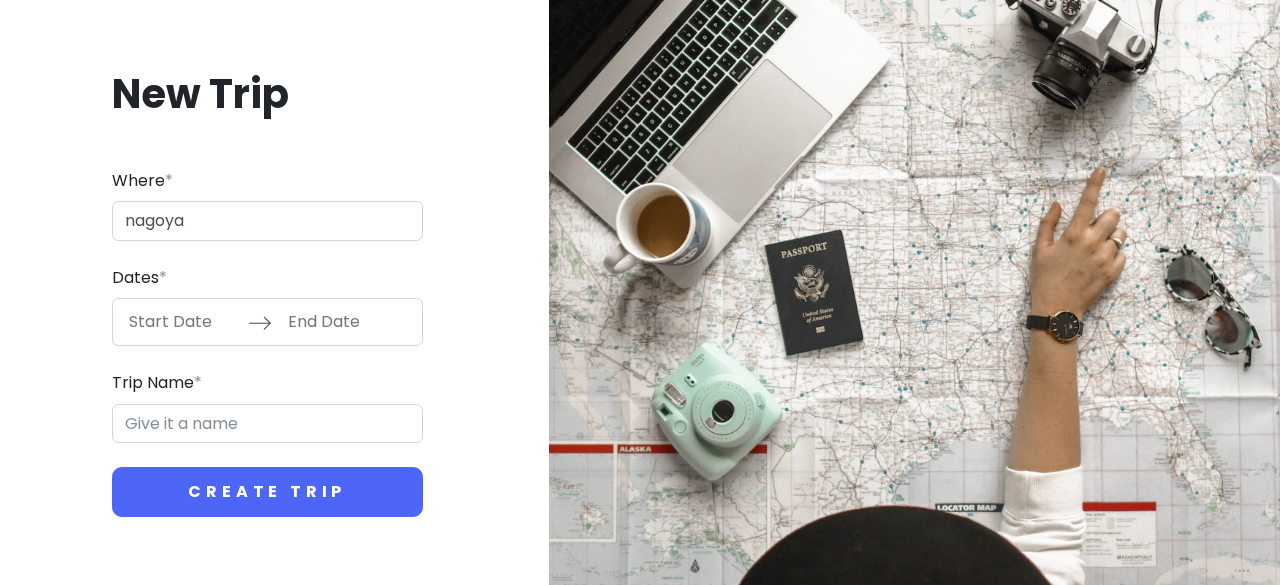 click on "nagoya" at bounding box center (267, 221) 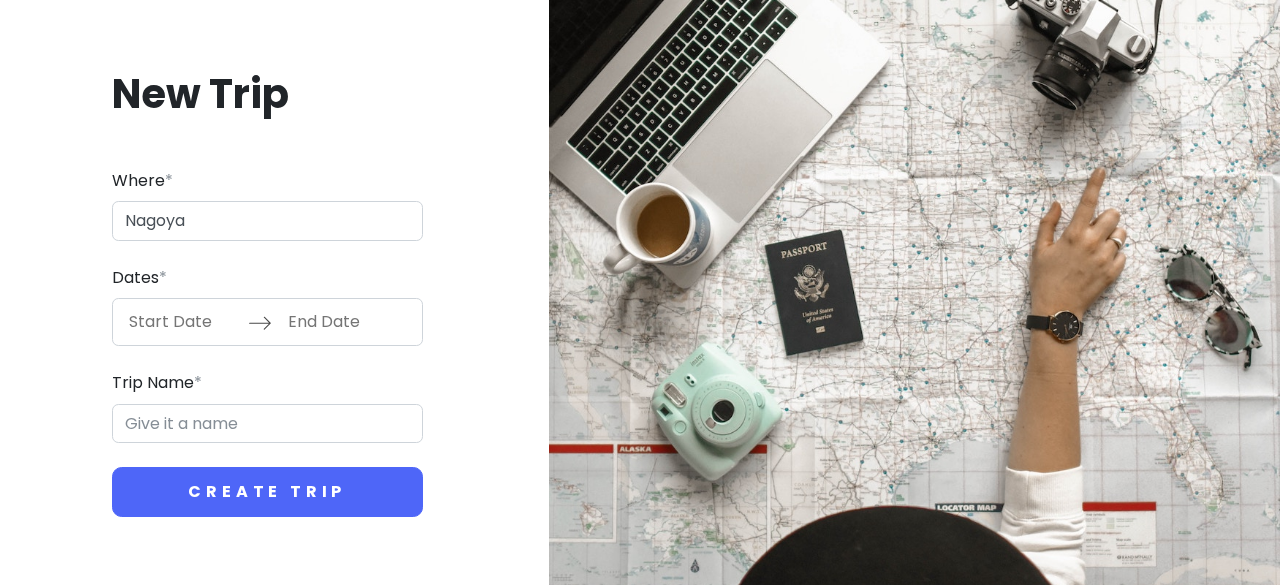 type on "Nagoya" 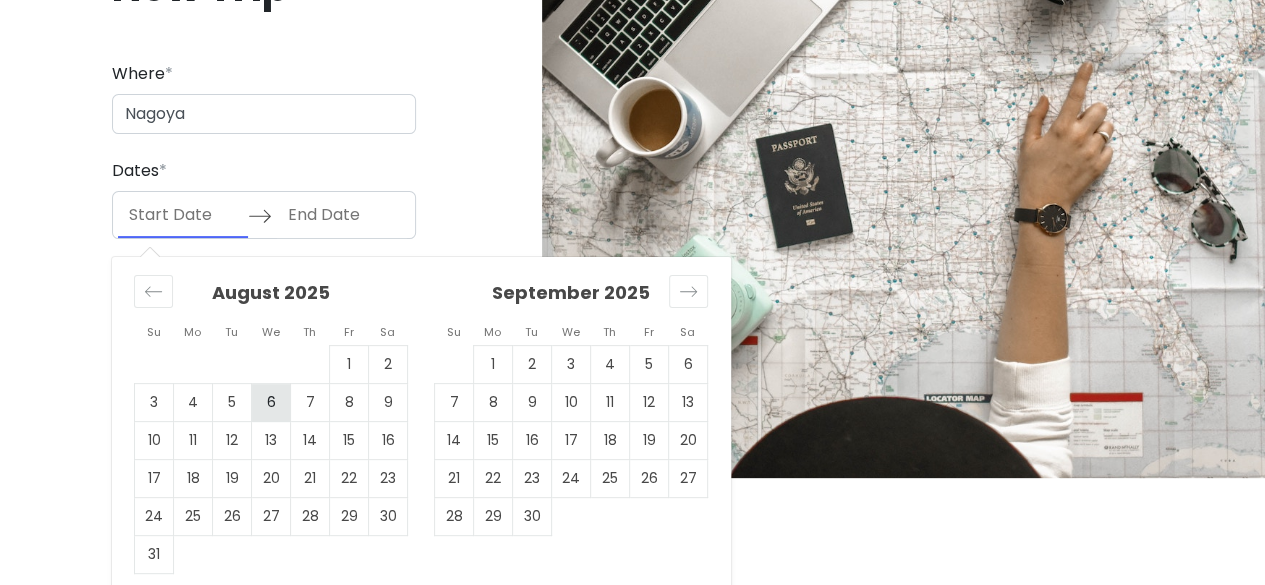scroll, scrollTop: 120, scrollLeft: 0, axis: vertical 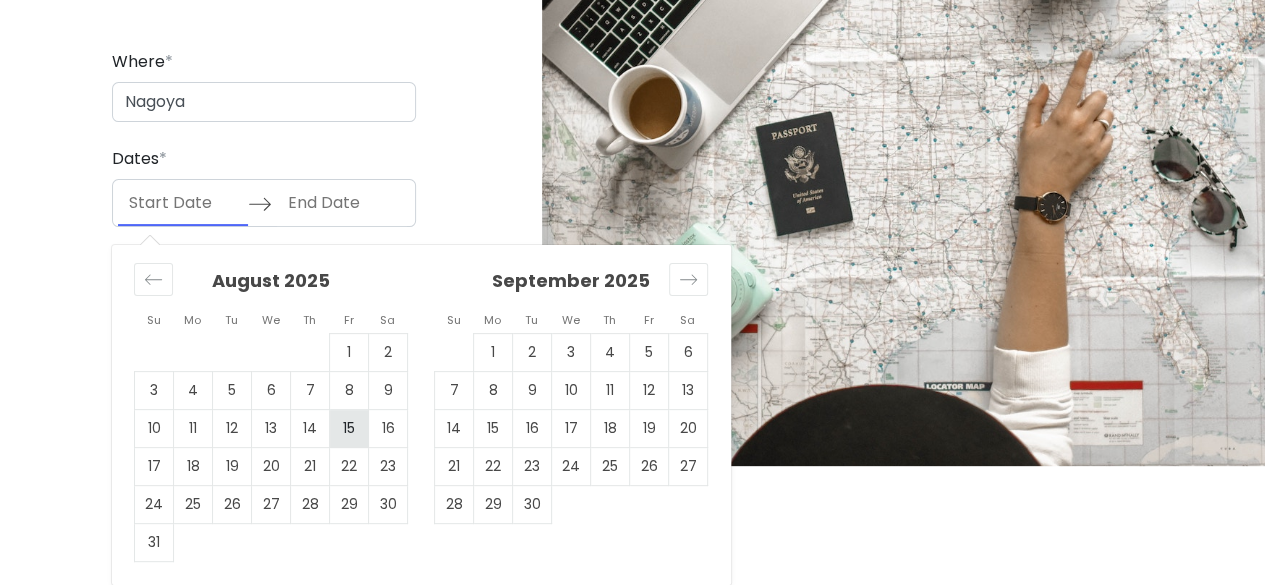 click on "15" at bounding box center [349, 429] 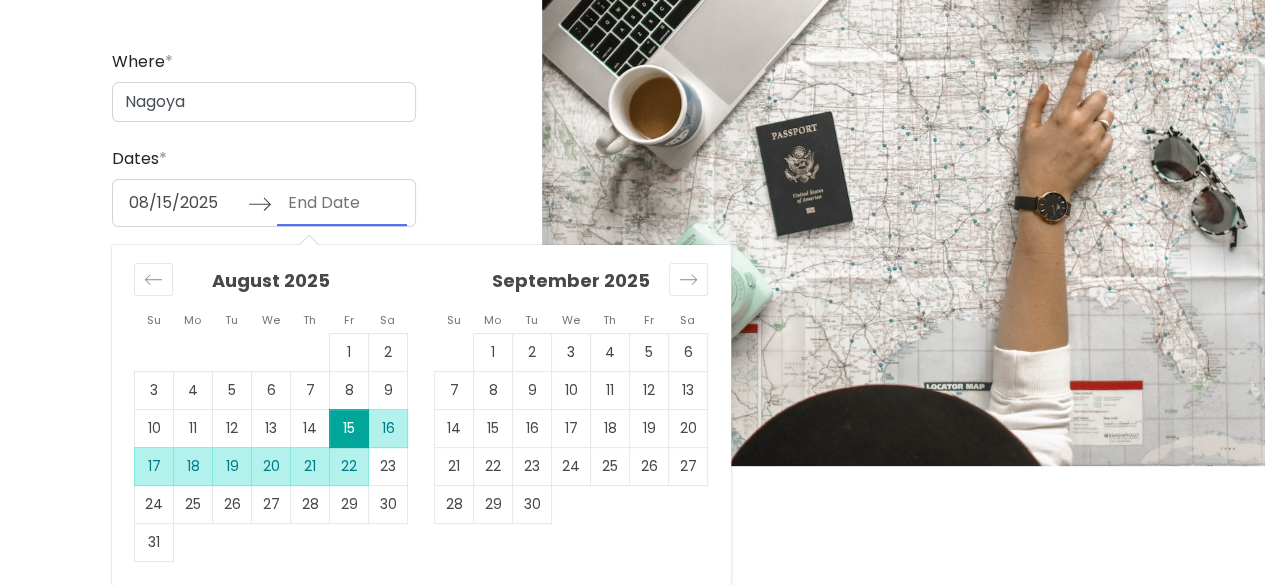 click on "22" at bounding box center (349, 467) 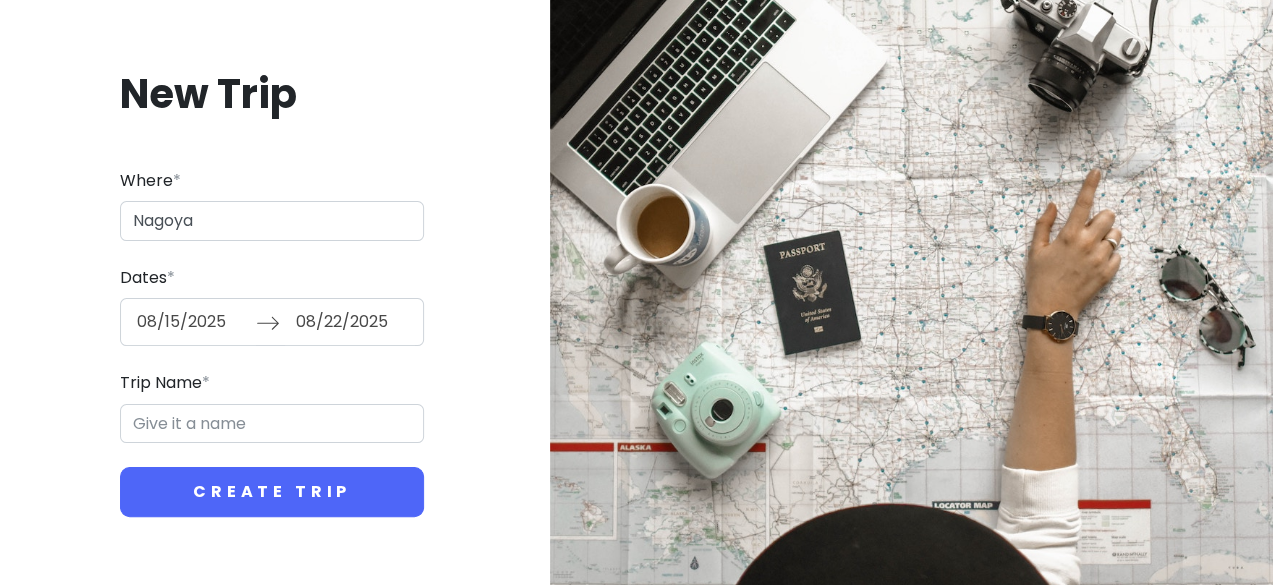 scroll, scrollTop: 0, scrollLeft: 0, axis: both 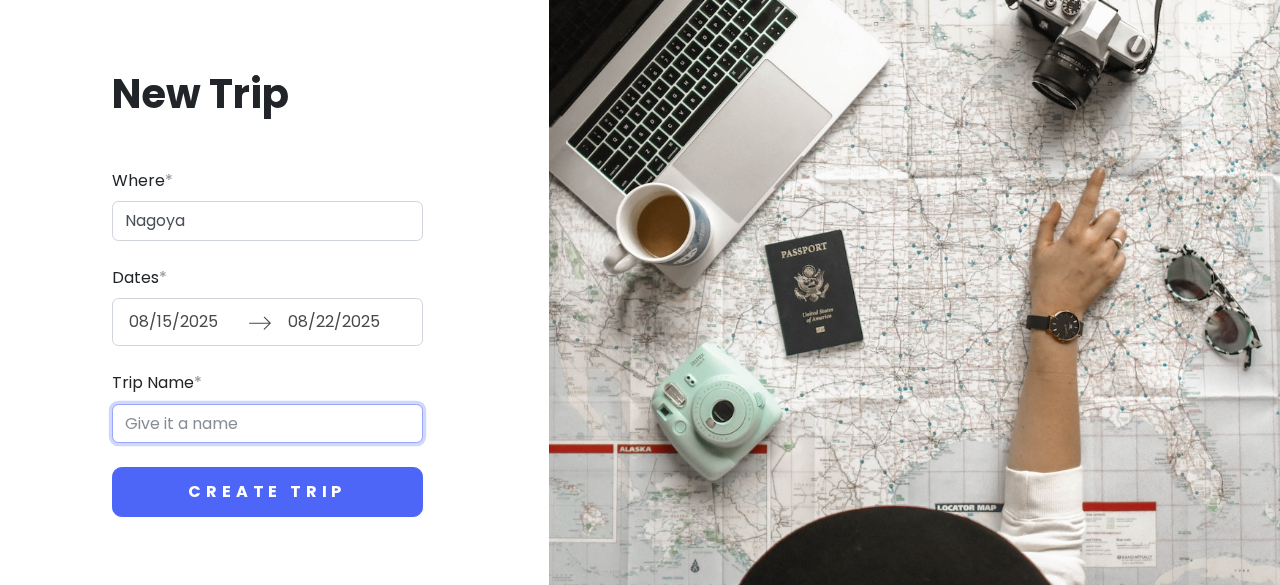 click on "Trip Name  *" at bounding box center (267, 424) 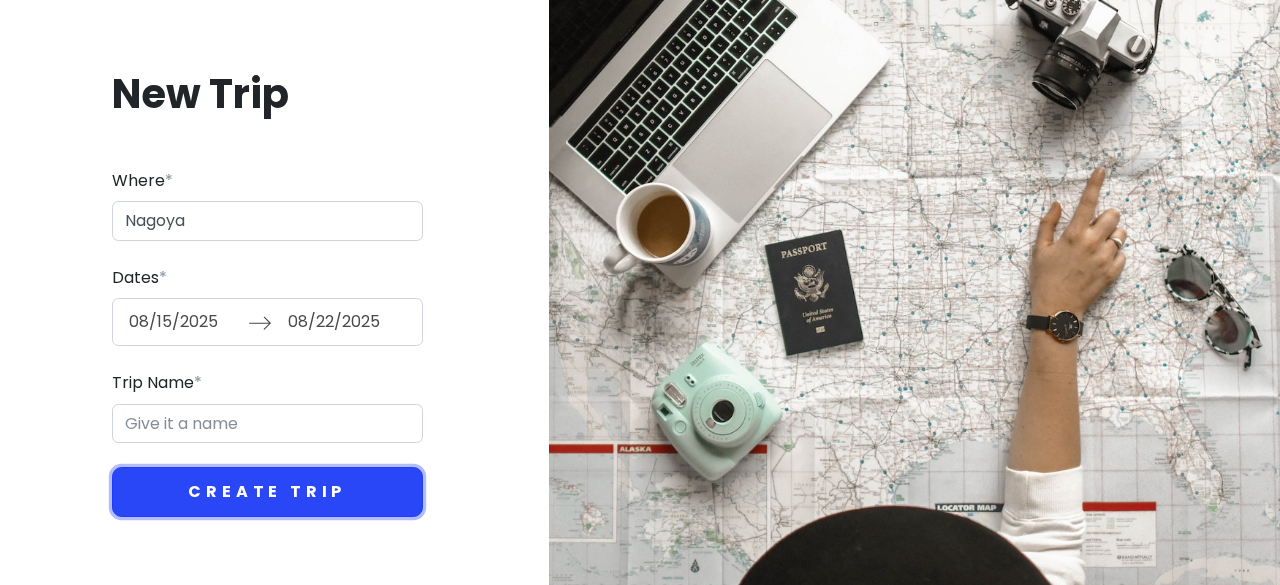 click on "Create Trip" at bounding box center [267, 492] 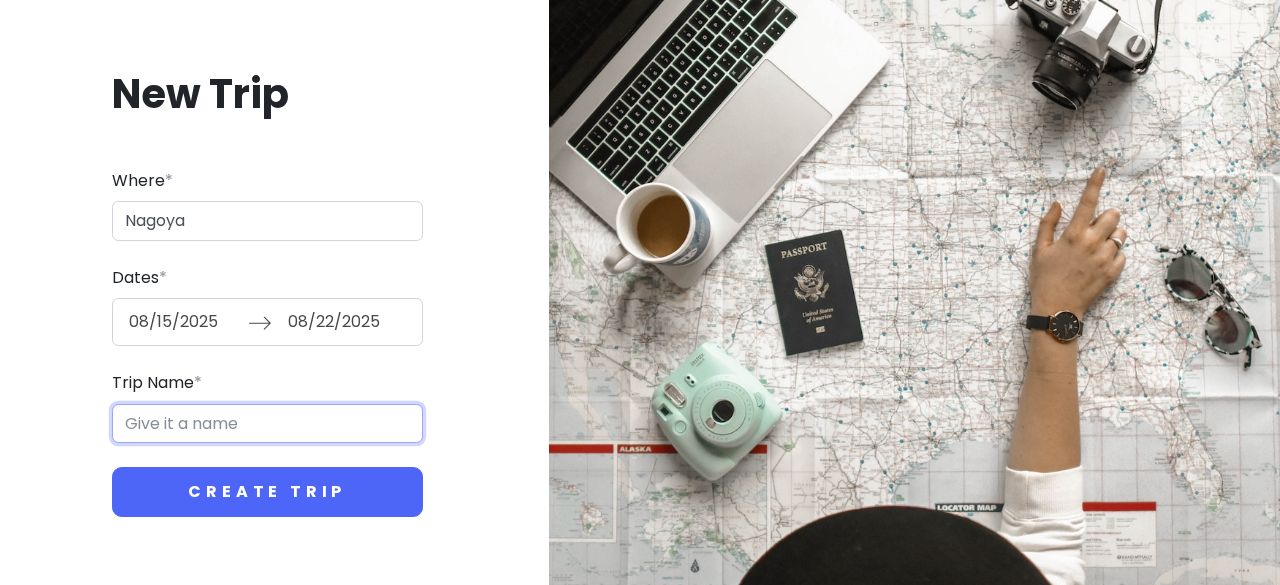 click on "Trip Name  *" at bounding box center (267, 424) 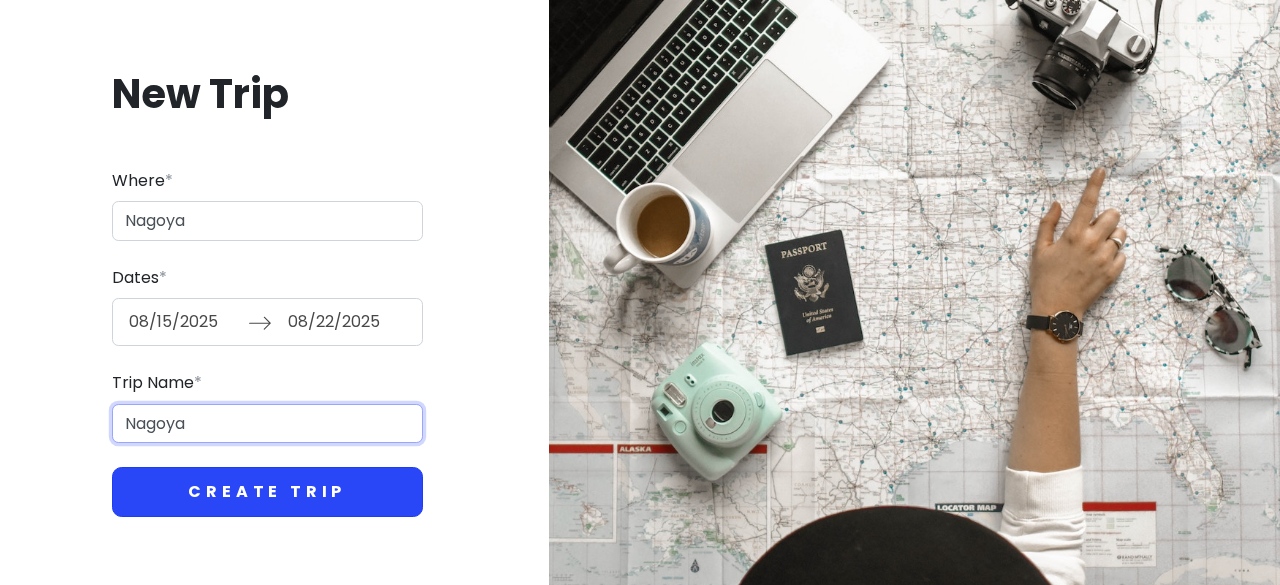 type on "Nagoya" 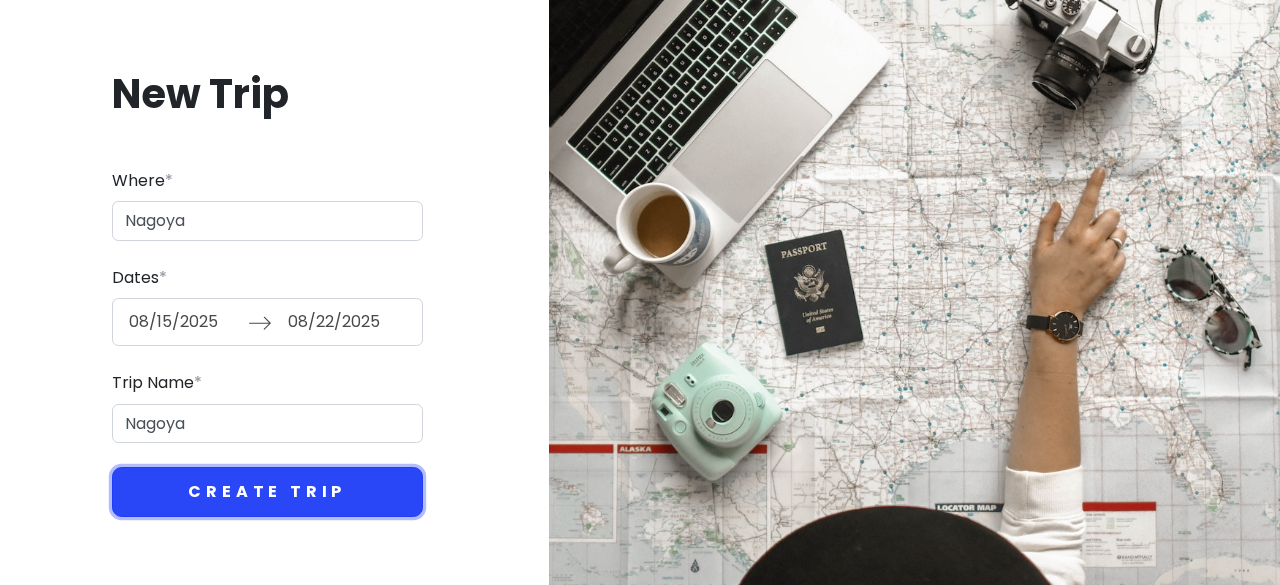 click on "Create Trip" at bounding box center (267, 492) 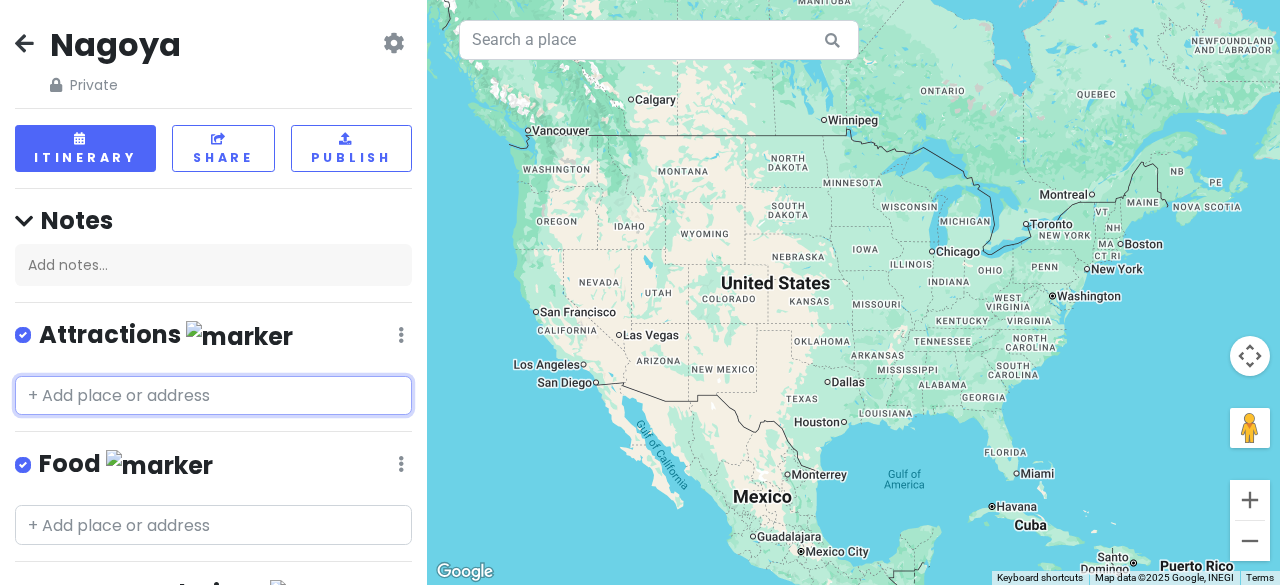 click at bounding box center (213, 396) 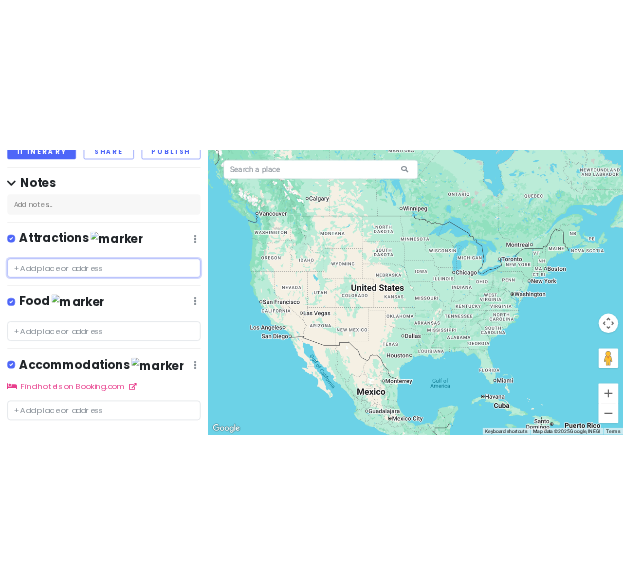 scroll, scrollTop: 188, scrollLeft: 0, axis: vertical 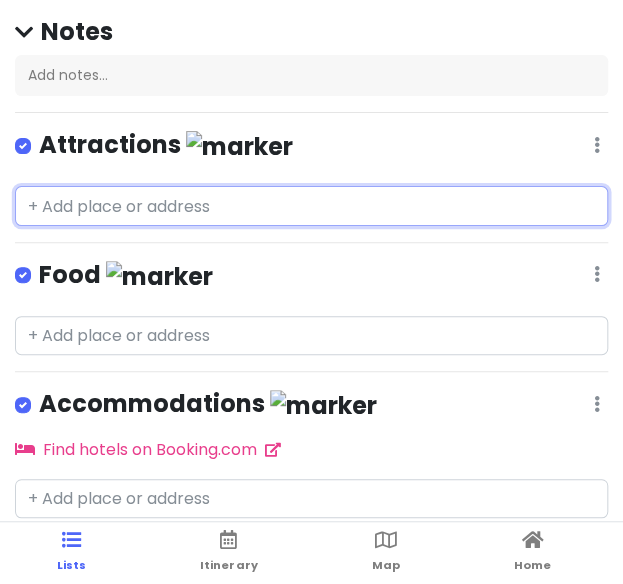 drag, startPoint x: 84, startPoint y: 201, endPoint x: 23, endPoint y: 206, distance: 61.204575 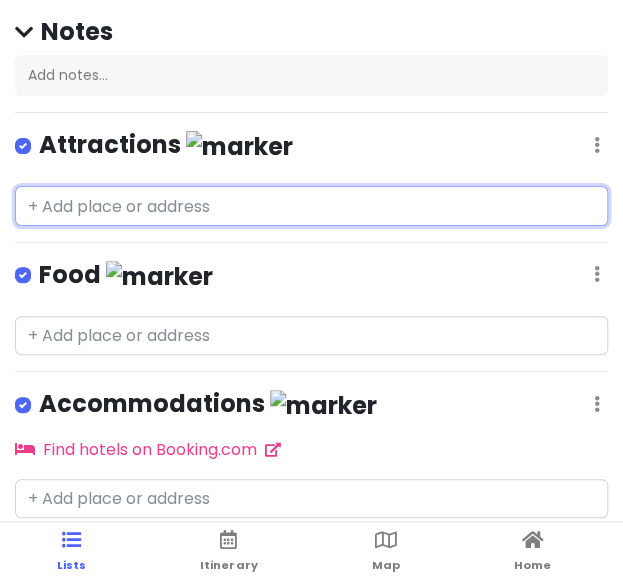 click at bounding box center [311, 206] 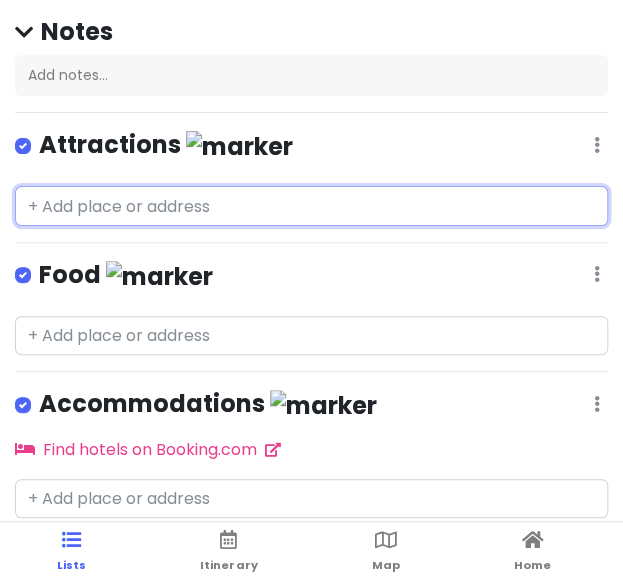 click at bounding box center (311, 206) 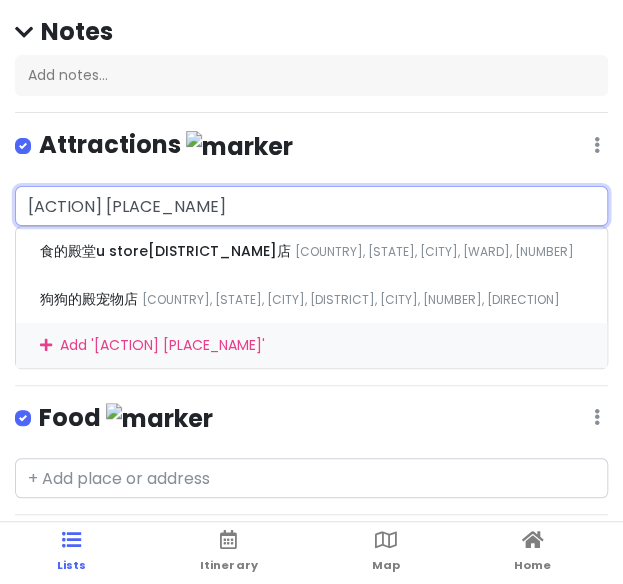 click on "做食的殿" at bounding box center [311, 206] 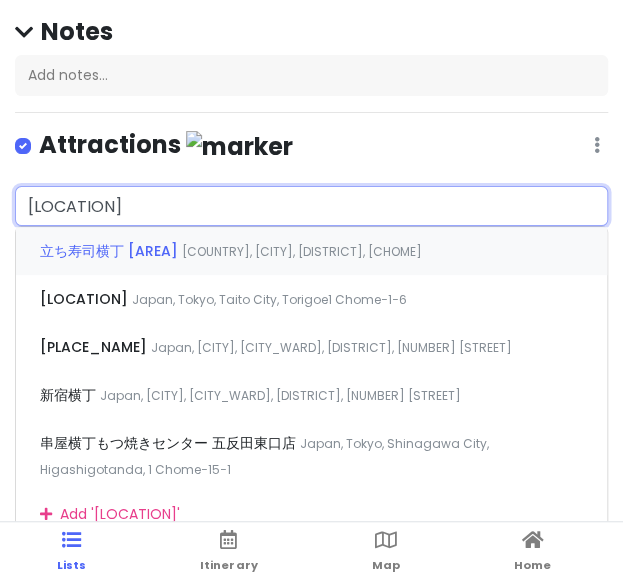type on "殿堂横丁" 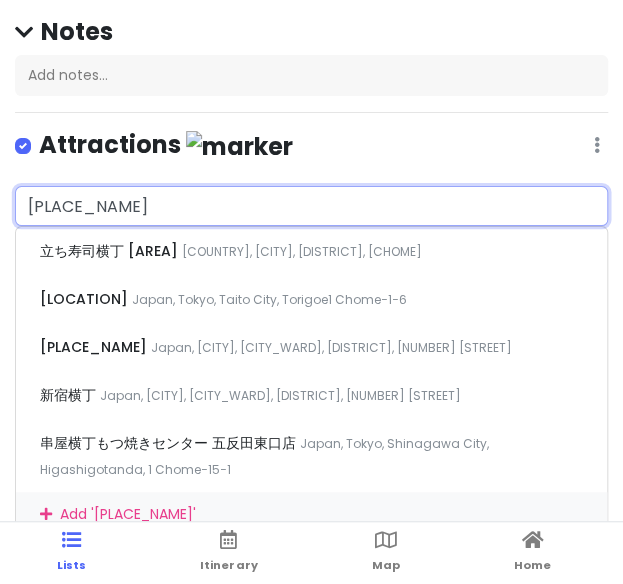 drag, startPoint x: 140, startPoint y: 201, endPoint x: -105, endPoint y: 160, distance: 248.40692 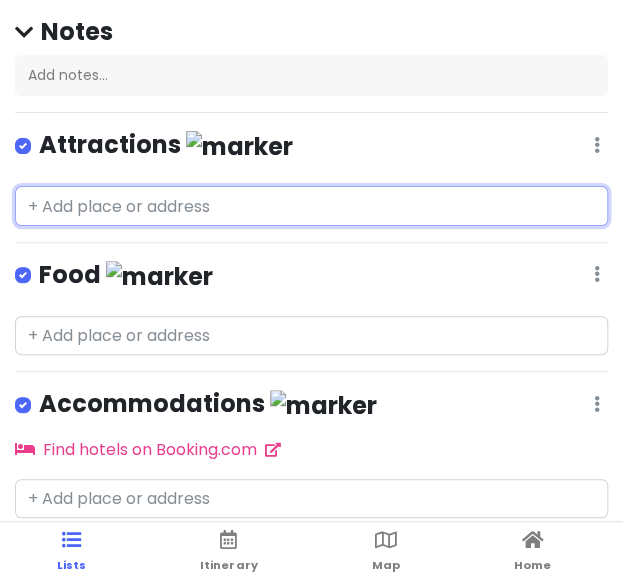 click at bounding box center [311, 206] 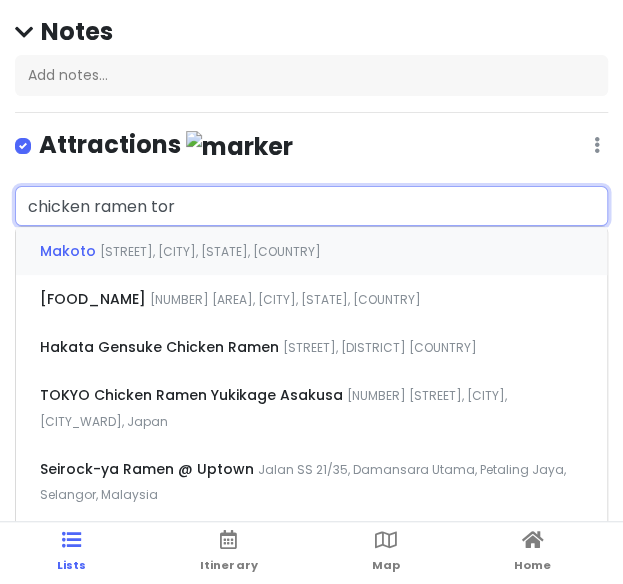 type on "chicken ramen tori" 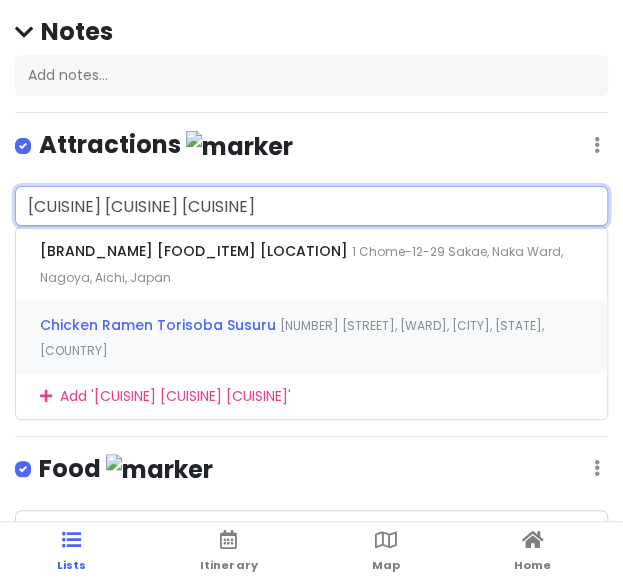 click on "Chicken Ramen Torisoba Susuru   2 Chome-15-28 Marunouchi, Naka Ward, Nagoya, Aichi, Japan" at bounding box center [311, 337] 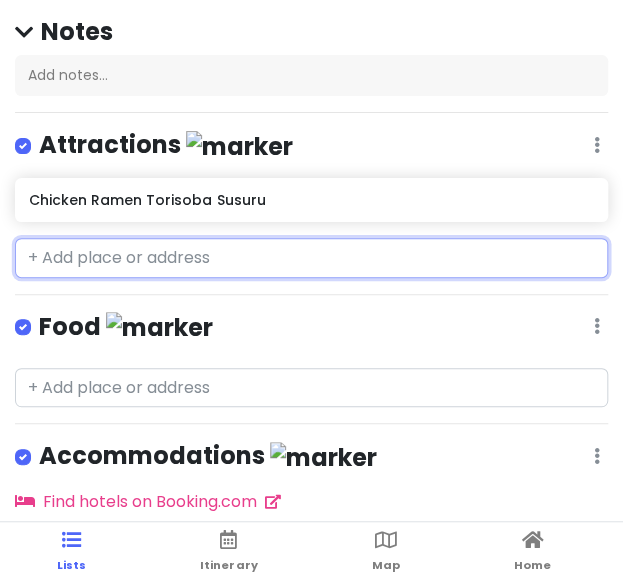 click at bounding box center (311, 258) 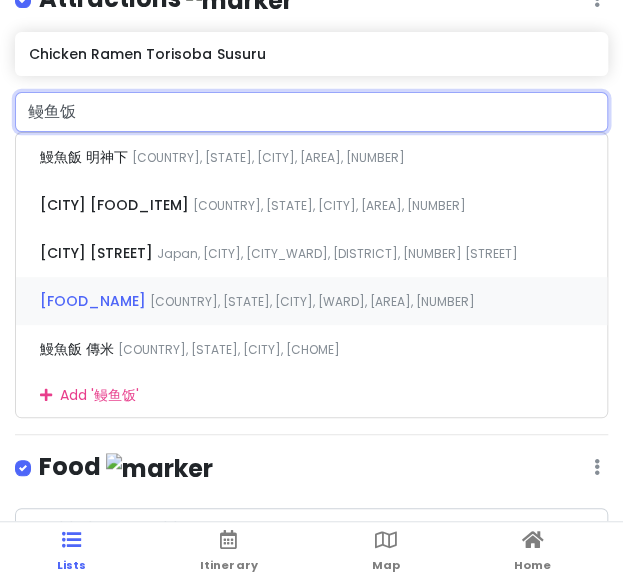 scroll, scrollTop: 271, scrollLeft: 0, axis: vertical 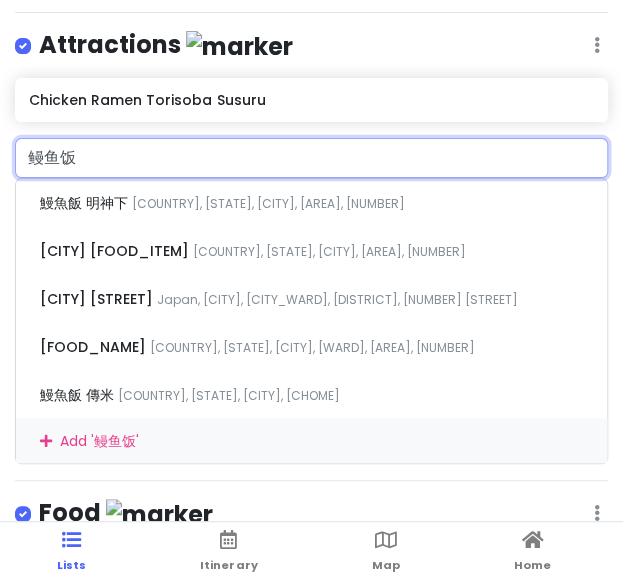 drag, startPoint x: 106, startPoint y: 149, endPoint x: 14, endPoint y: 132, distance: 93.55747 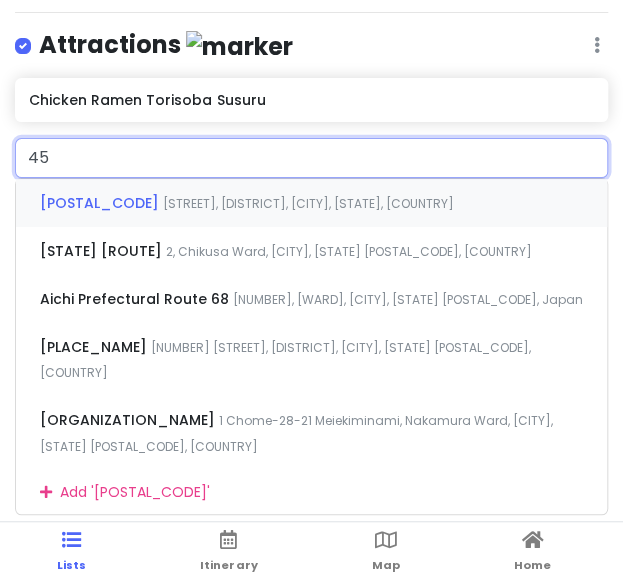 type on "4" 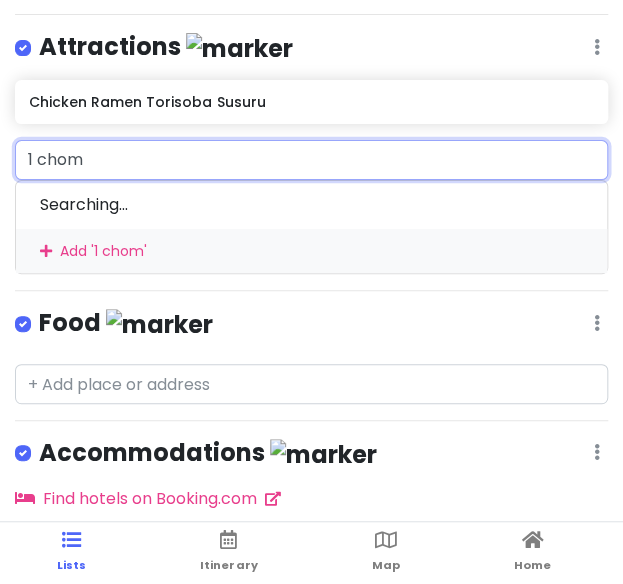 scroll, scrollTop: 271, scrollLeft: 0, axis: vertical 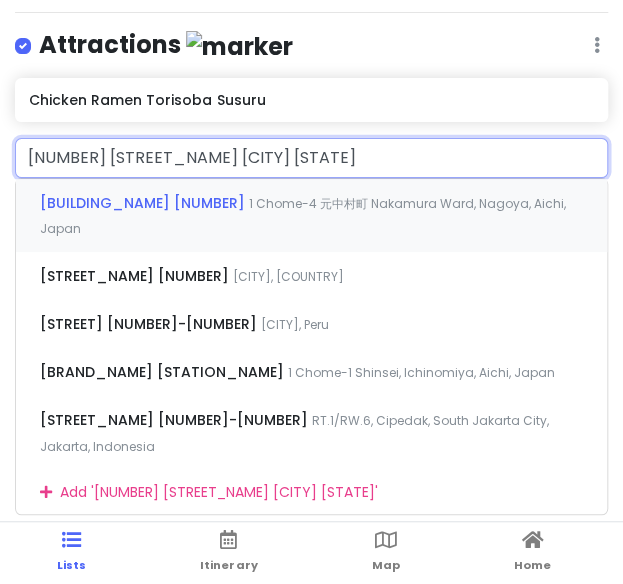 type on "1 chome-1-4 jr nagoya aichi" 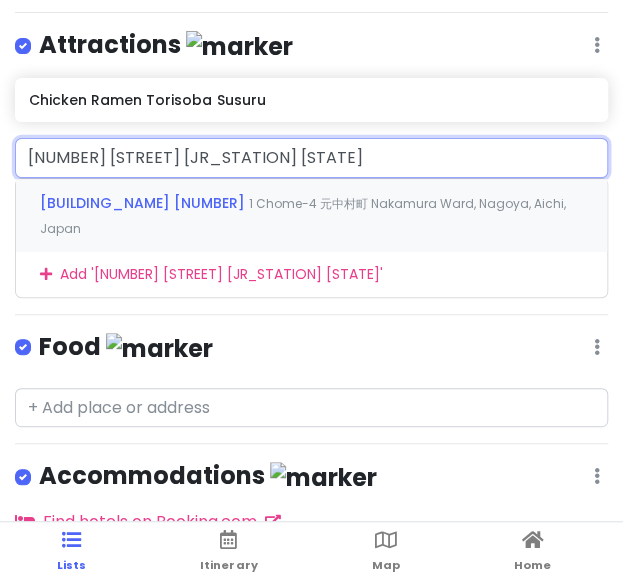 drag, startPoint x: 310, startPoint y: 160, endPoint x: -234, endPoint y: 125, distance: 545.12476 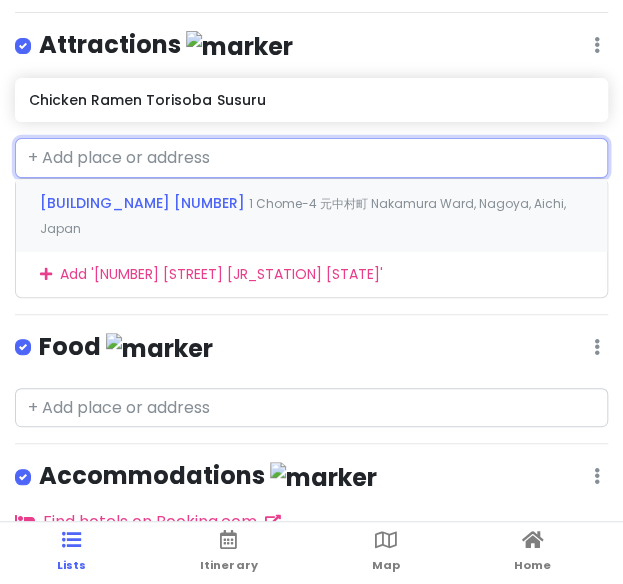 scroll, scrollTop: 223, scrollLeft: 0, axis: vertical 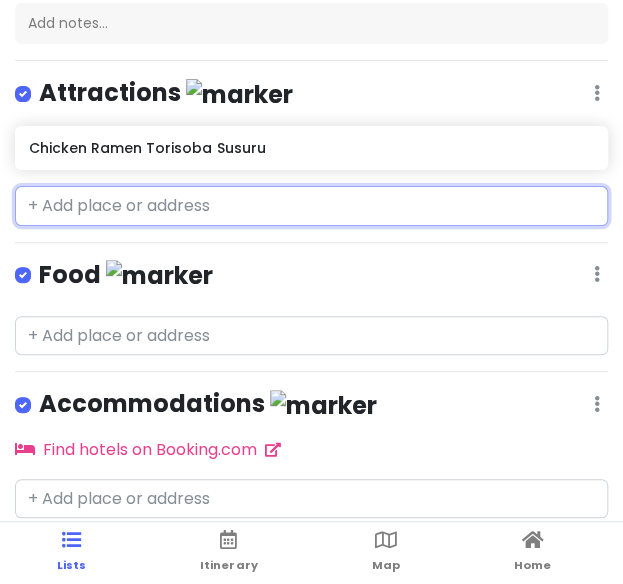 click at bounding box center [311, 206] 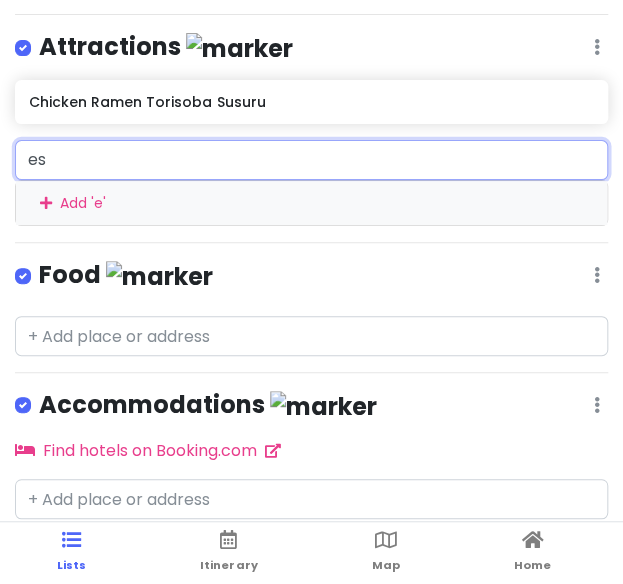 scroll, scrollTop: 271, scrollLeft: 0, axis: vertical 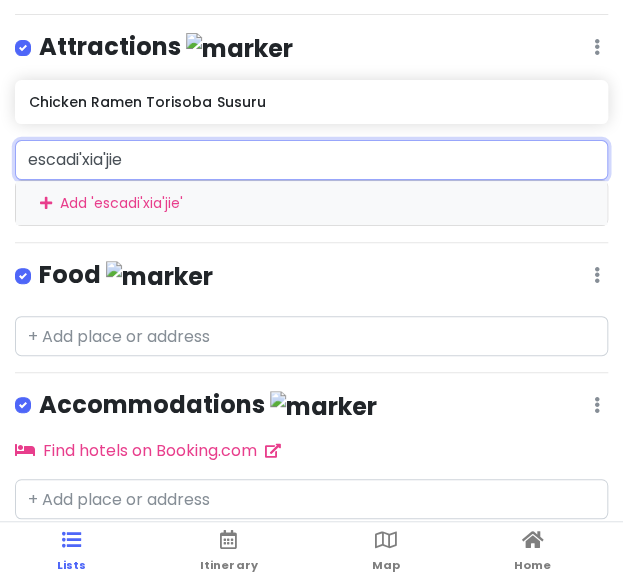 type on "esca地下街" 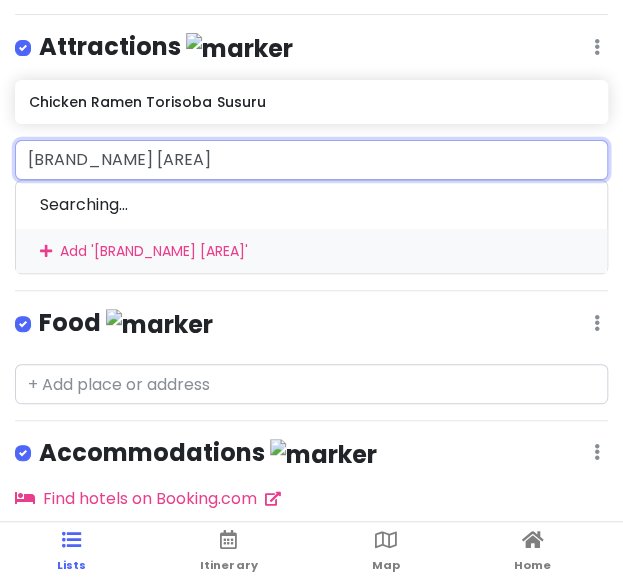 scroll, scrollTop: 271, scrollLeft: 0, axis: vertical 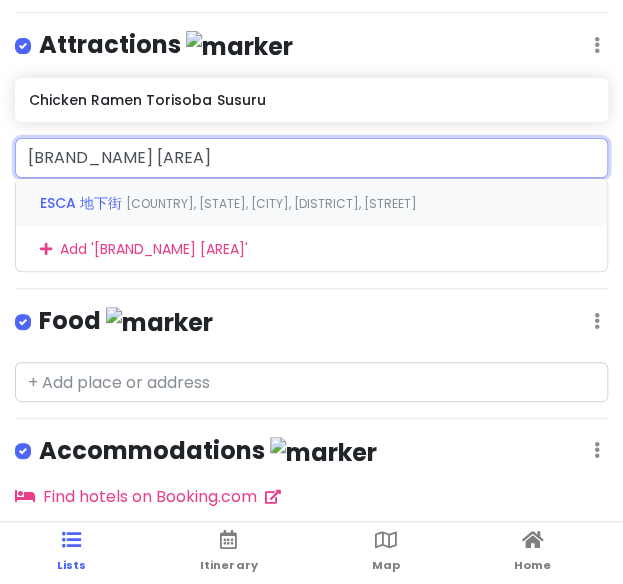 click on "ESCA 地下街" at bounding box center (83, 203) 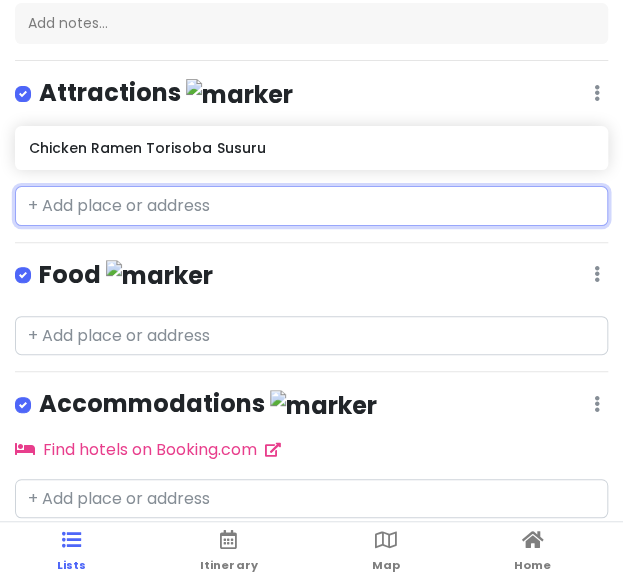 scroll, scrollTop: 271, scrollLeft: 0, axis: vertical 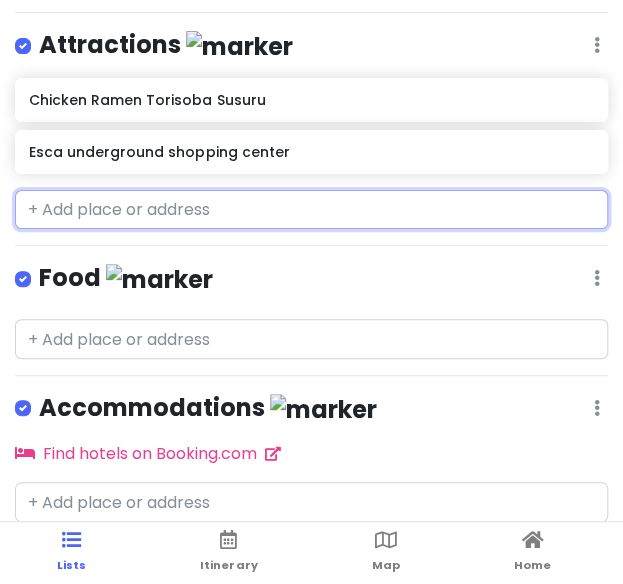 click at bounding box center (311, 210) 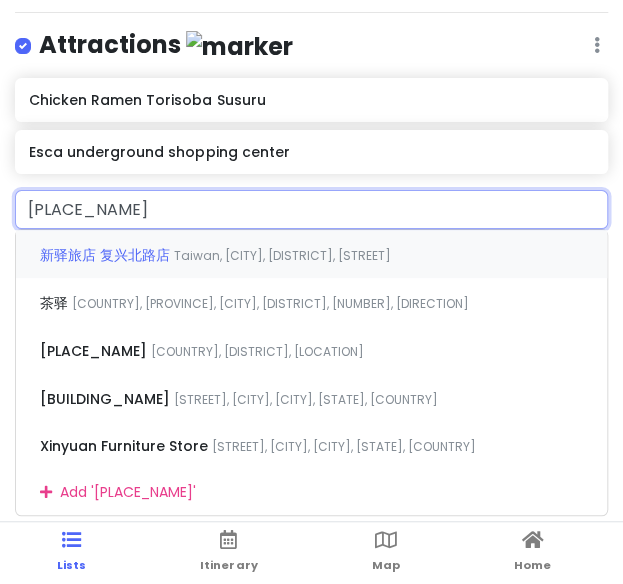 type on "驿釜" 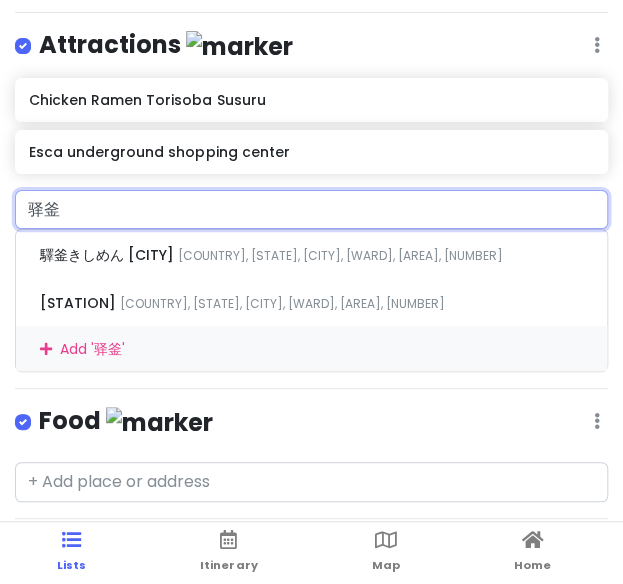 drag, startPoint x: 129, startPoint y: 203, endPoint x: -29, endPoint y: 209, distance: 158.11388 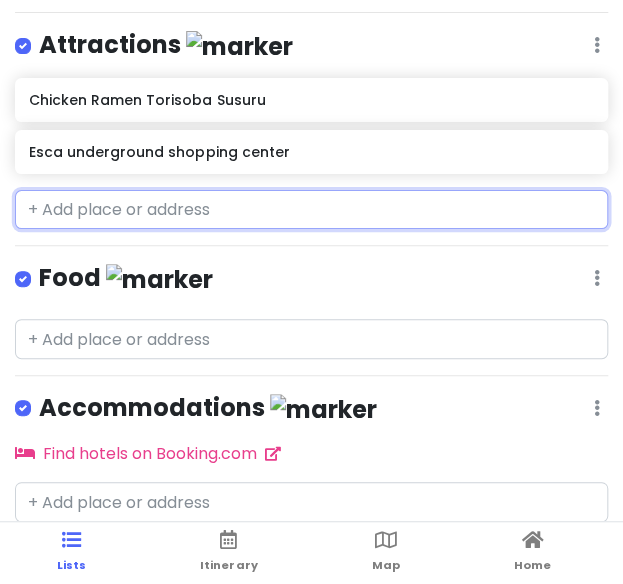click at bounding box center (311, 210) 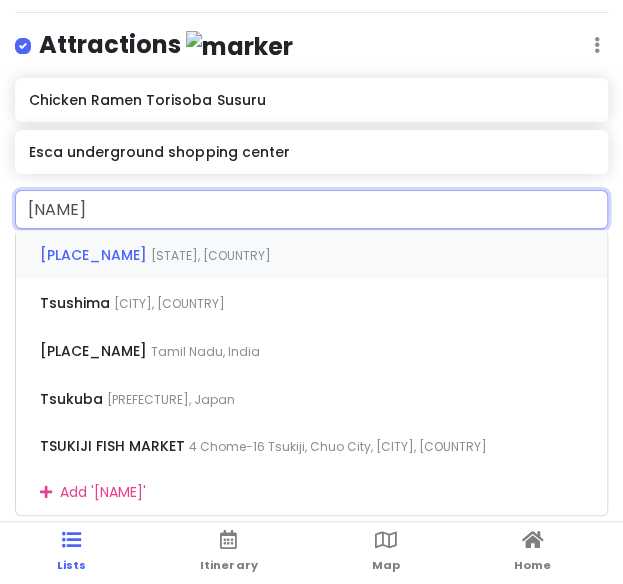 type on "t" 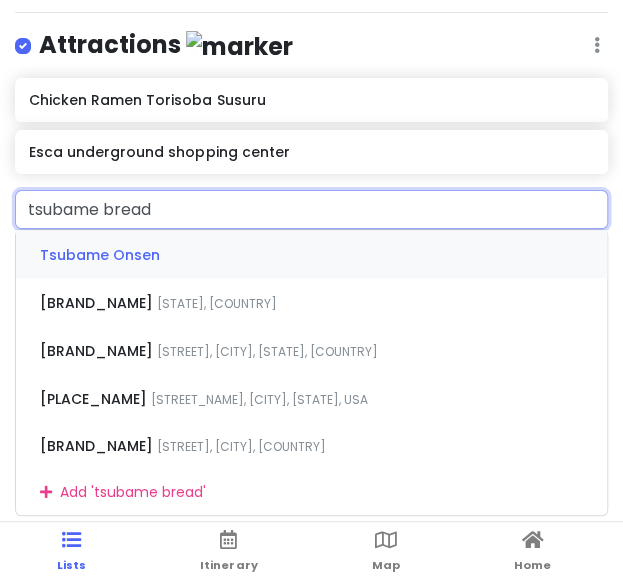 type on "tsubame bread" 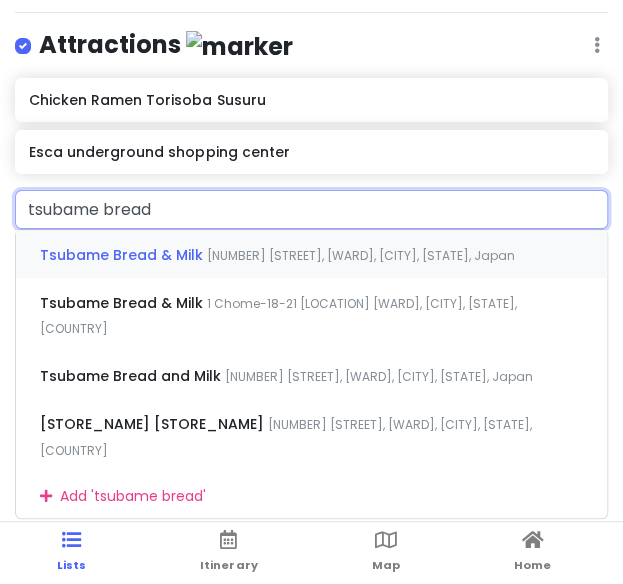 click on "Tsubame Bread & Milk" at bounding box center [123, 255] 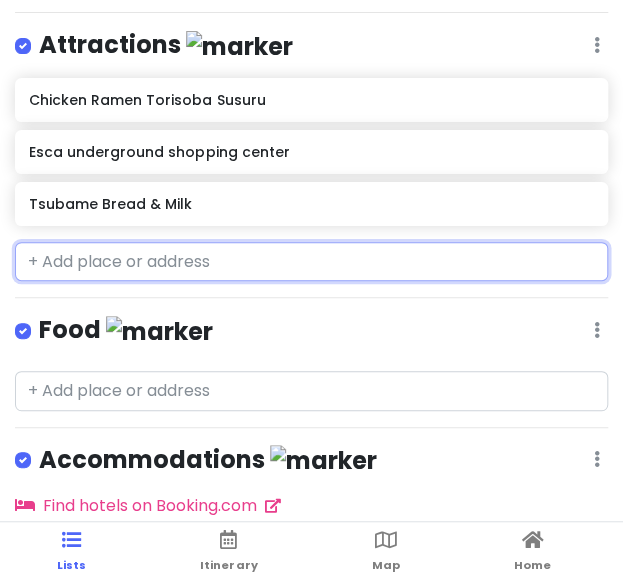 click at bounding box center (311, 262) 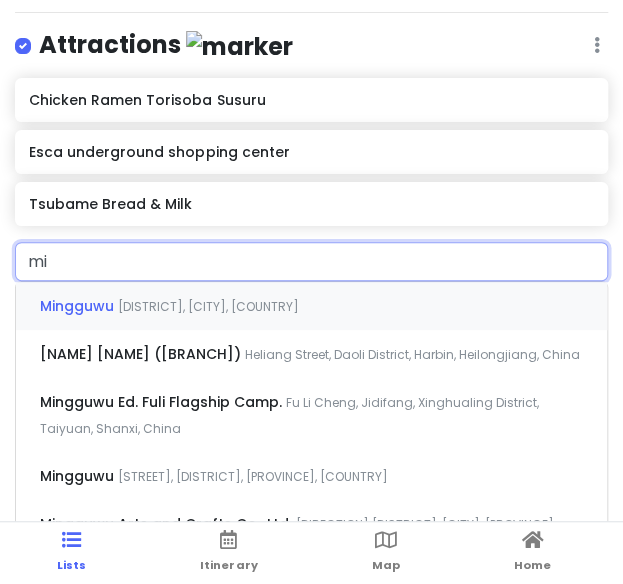 type on "m" 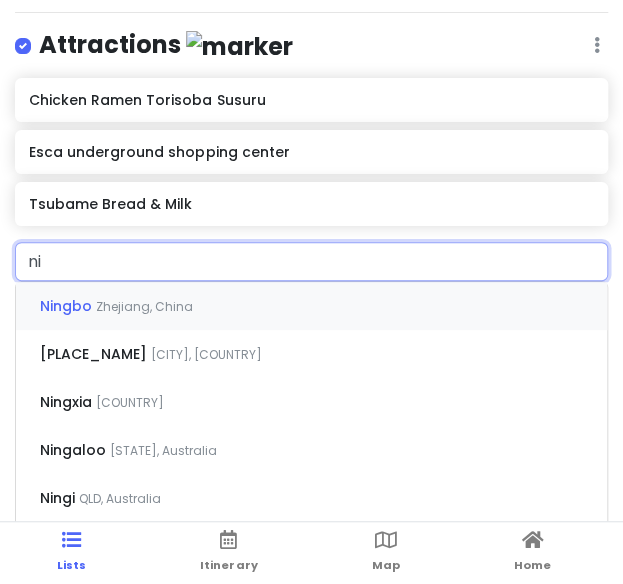 type on "n" 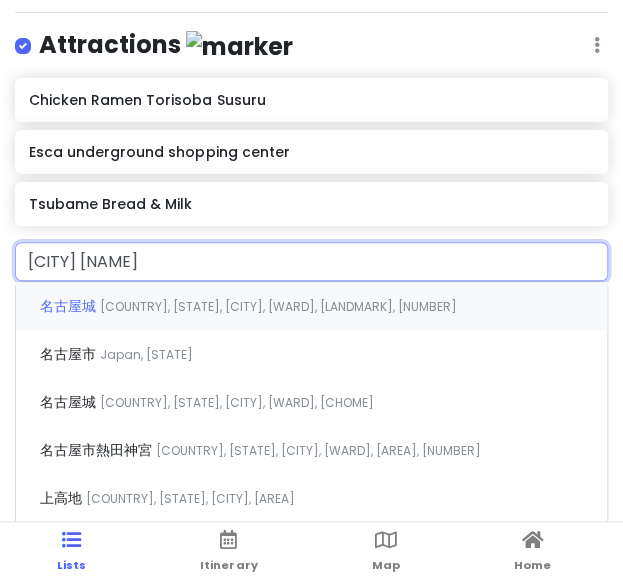 type on "名古屋城本" 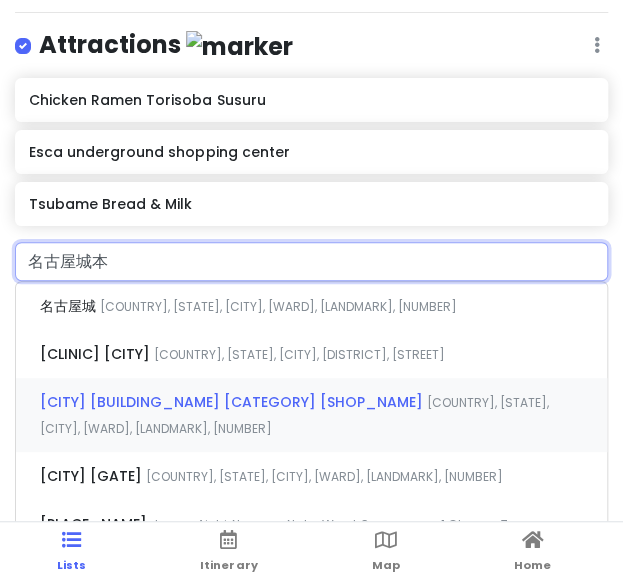 click on "名古屋城本丸御殿ミュージアムショップ" at bounding box center (70, 306) 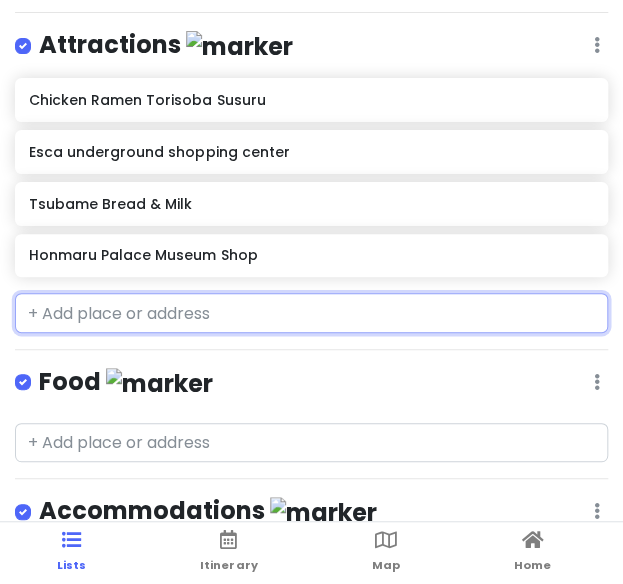click at bounding box center [311, 313] 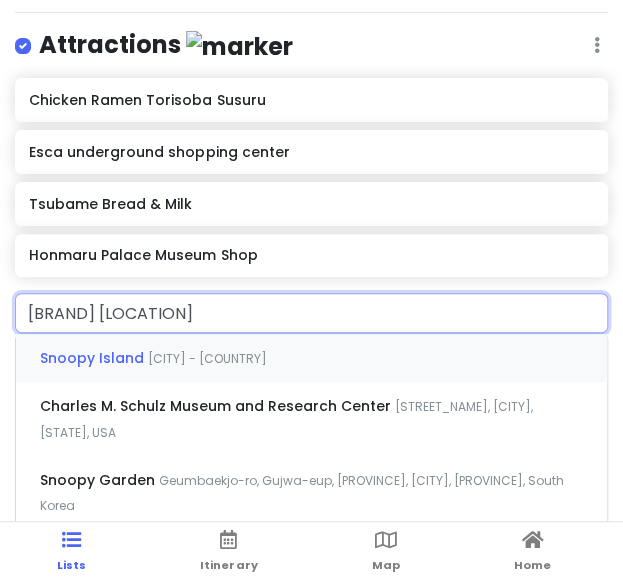 type on "snoopy town" 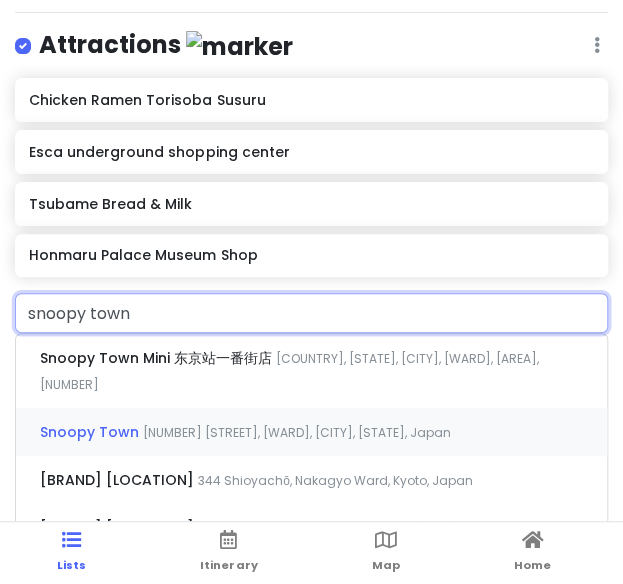 click on "Snoopy Town   1 Chome-1-1番3 Meieki, Nakamura Ward, Nagoya, Aichi, Japan" at bounding box center (311, 432) 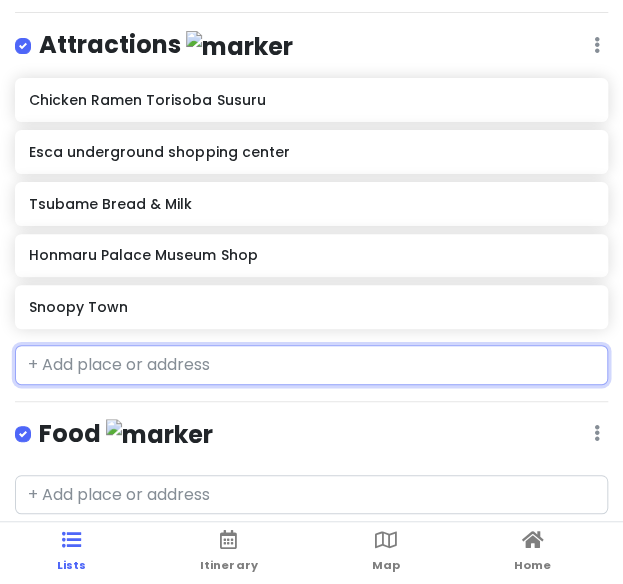 click at bounding box center [311, 365] 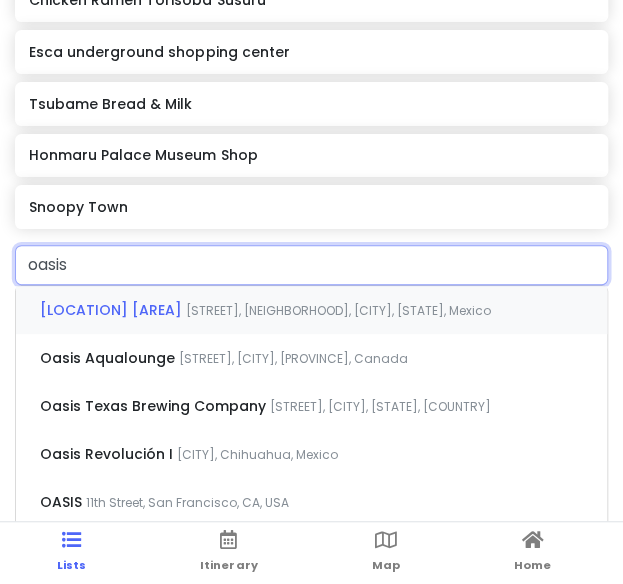 scroll, scrollTop: 471, scrollLeft: 0, axis: vertical 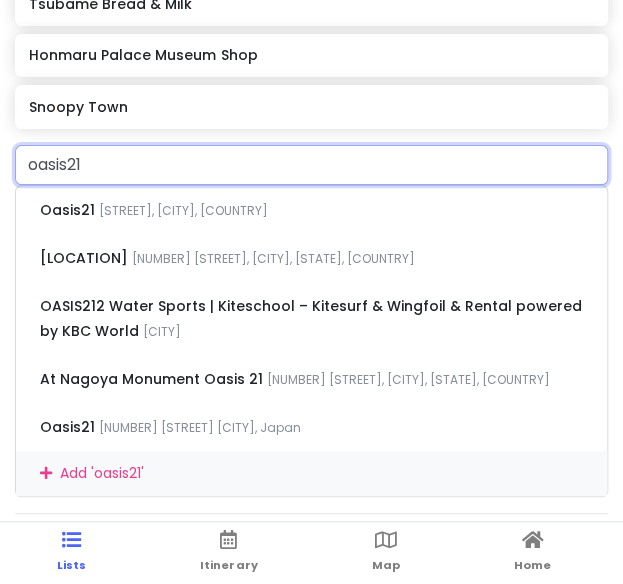 click on "oasis21" at bounding box center (311, 165) 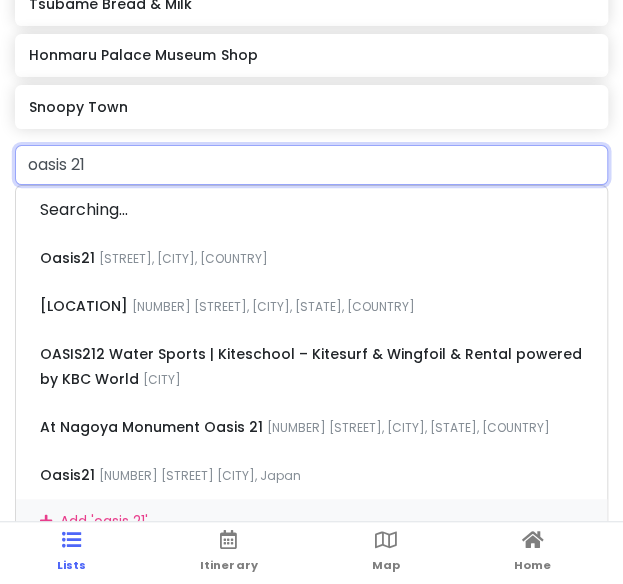 click on "oasis 21" at bounding box center (311, 165) 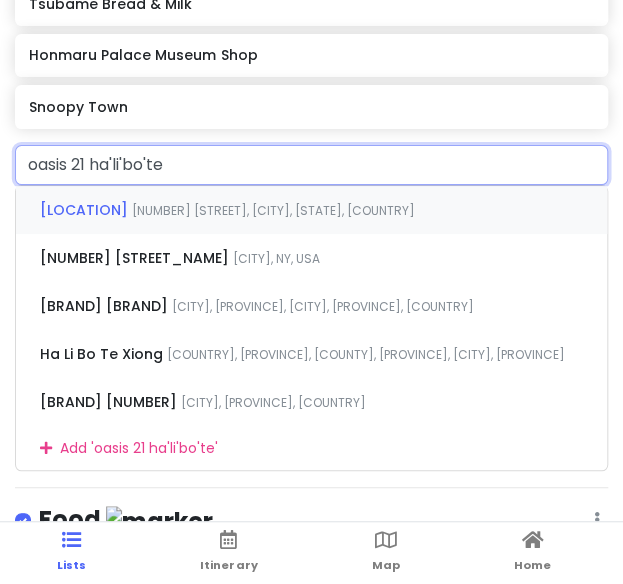 type on "oasis 21 哈利波特" 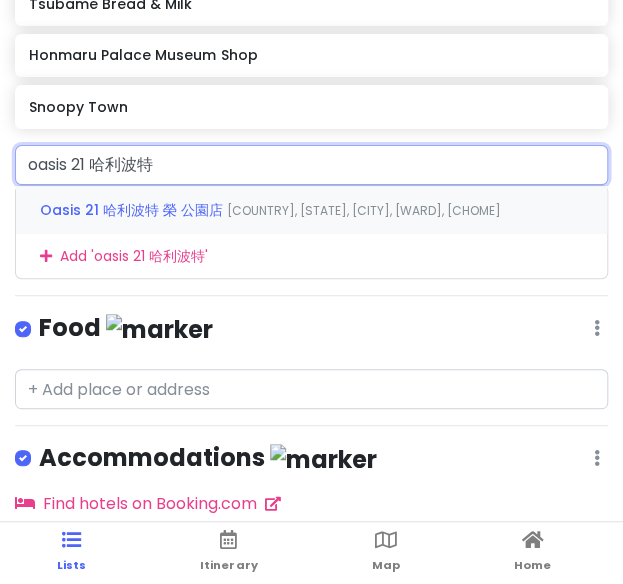 click on "Oasis 21 哈利波特 榮 公園店" at bounding box center (133, 210) 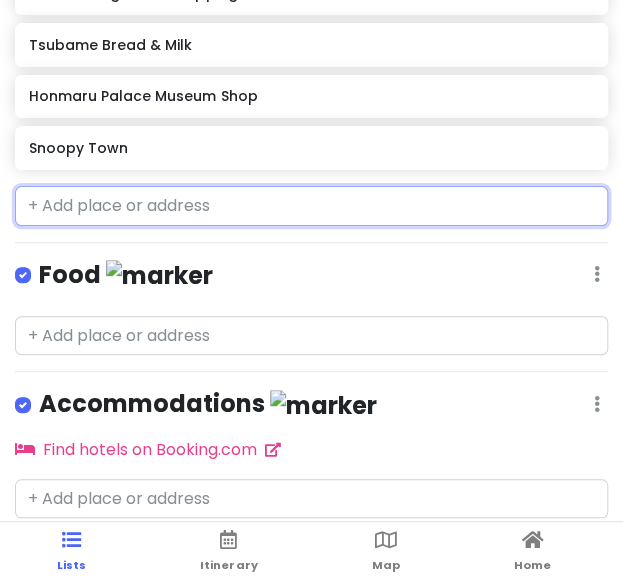 scroll, scrollTop: 482, scrollLeft: 0, axis: vertical 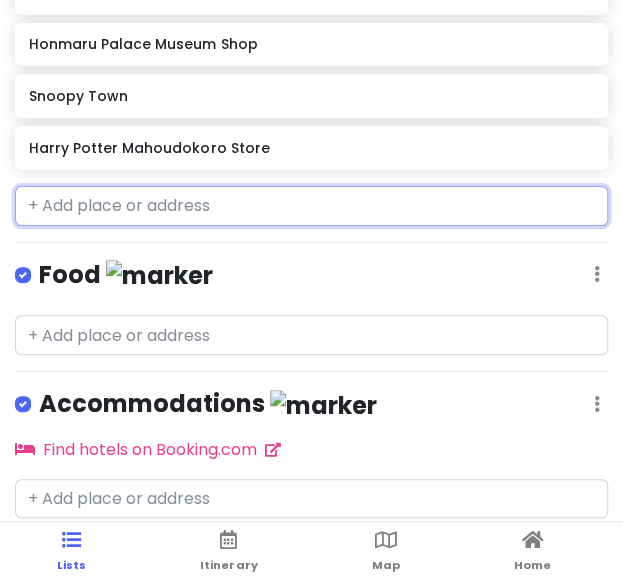 click at bounding box center [311, 206] 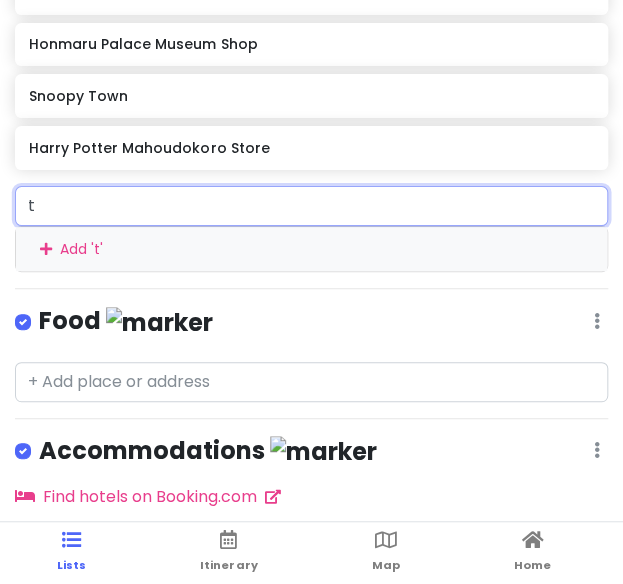 scroll, scrollTop: 523, scrollLeft: 0, axis: vertical 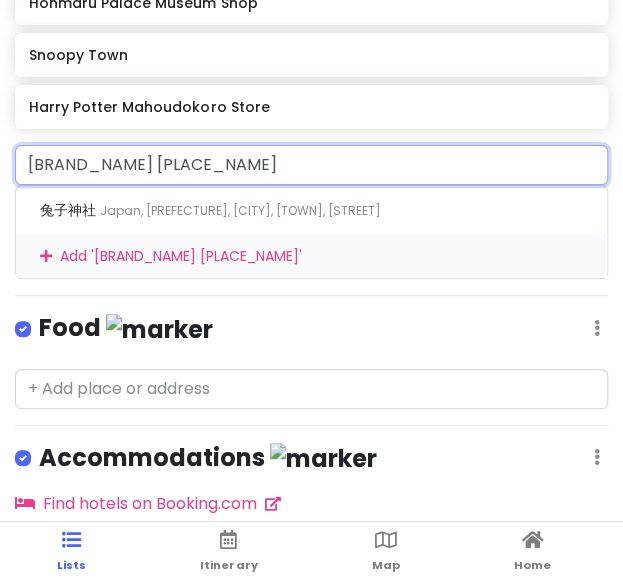 click on "兔兔神社" at bounding box center (311, 165) 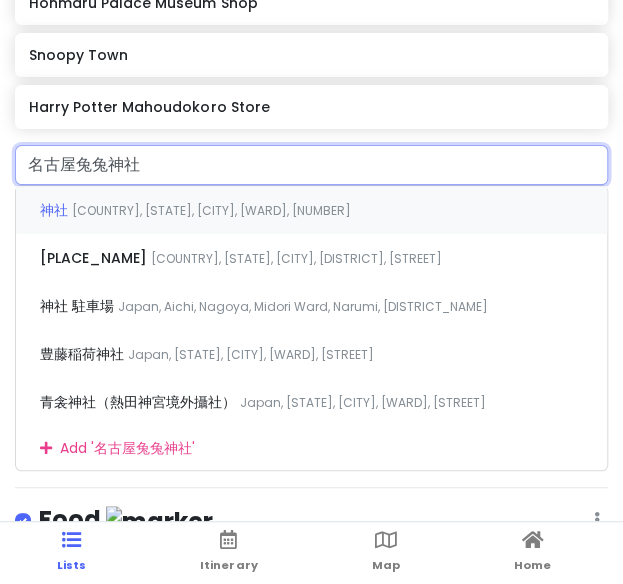 drag, startPoint x: 149, startPoint y: 160, endPoint x: -123, endPoint y: 144, distance: 272.47018 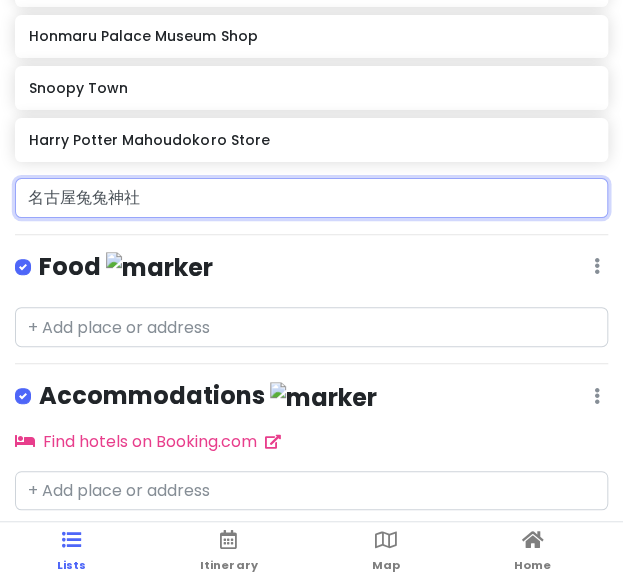 scroll, scrollTop: 523, scrollLeft: 0, axis: vertical 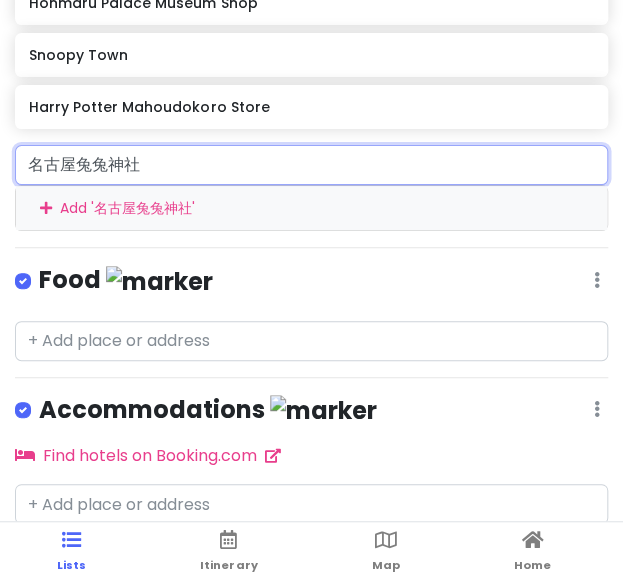 paste on "須三輪" 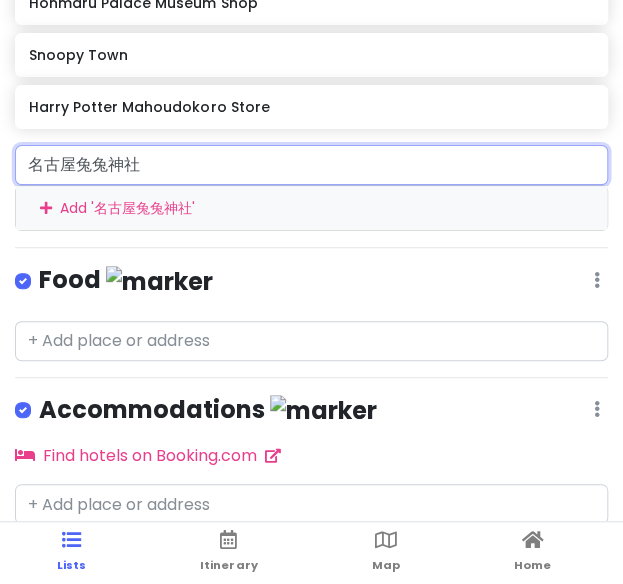 type on "名古屋大須三輪神社" 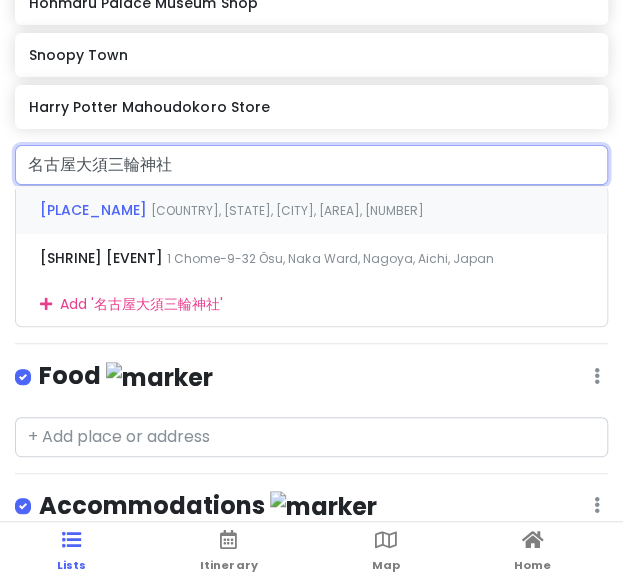 click on "Japan, Aichi, Nagoya, Naka Ward, 大須3 Chome−9−32" at bounding box center [287, 210] 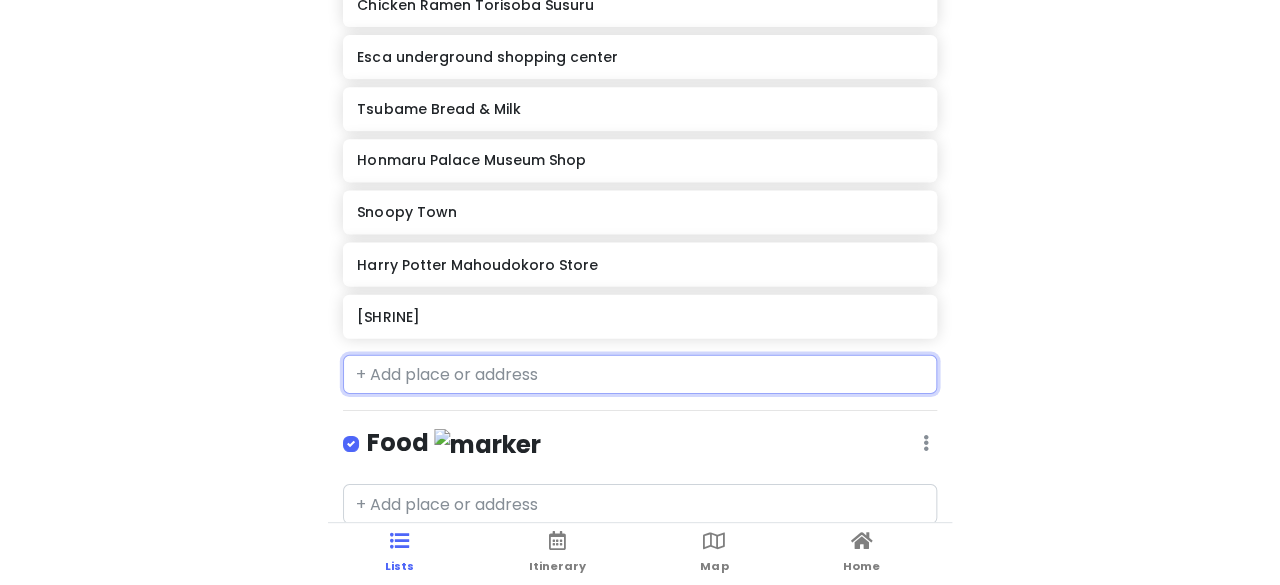 scroll, scrollTop: 334, scrollLeft: 0, axis: vertical 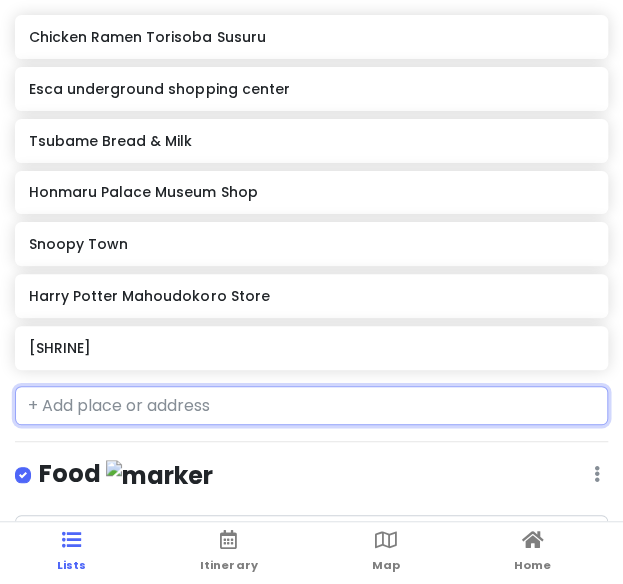 type 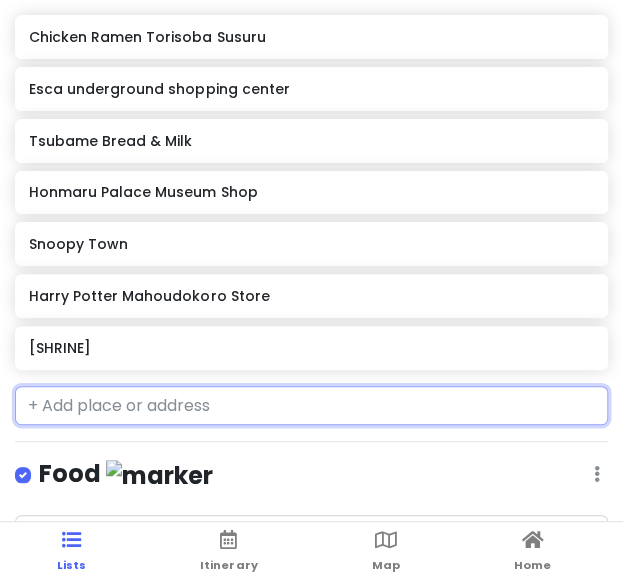 click on "[SHRINE_NAME]" at bounding box center [311, 348] 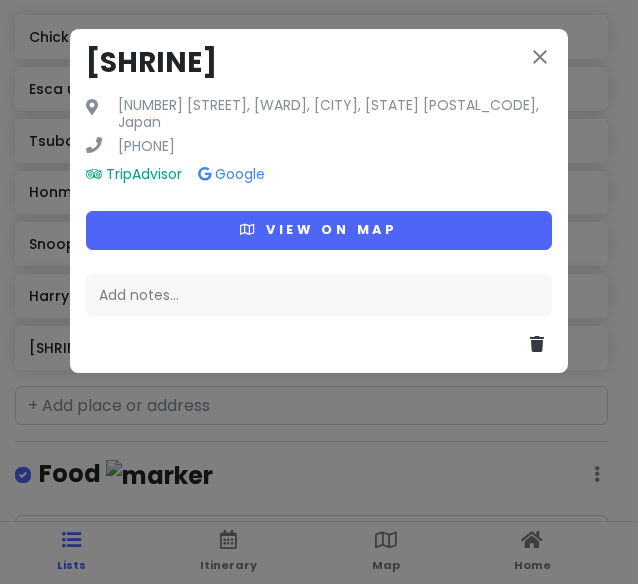 click on "[SHRINE_NAME]" at bounding box center (319, 63) 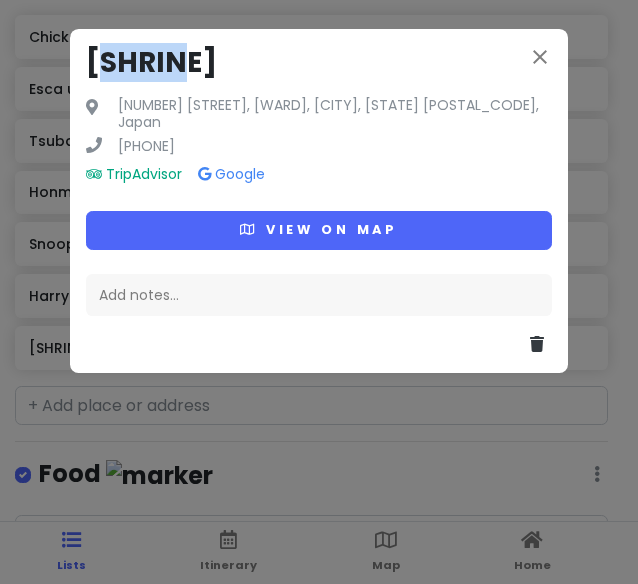 drag, startPoint x: 108, startPoint y: 61, endPoint x: 184, endPoint y: 63, distance: 76.02631 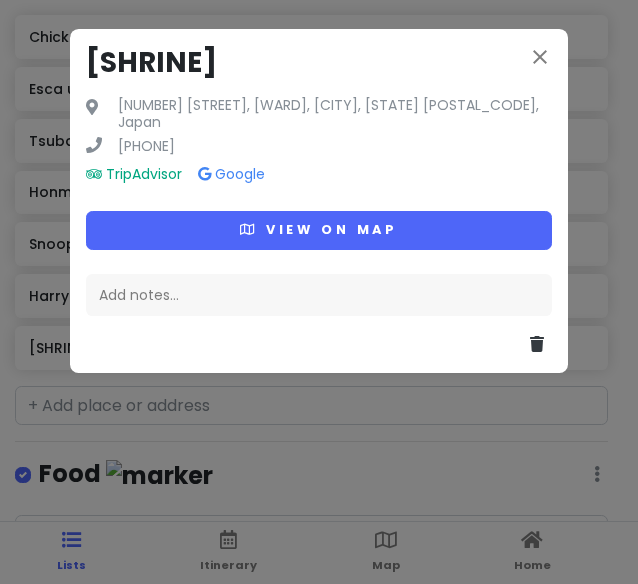 click on "[SHRINE_NAME]" at bounding box center [319, 63] 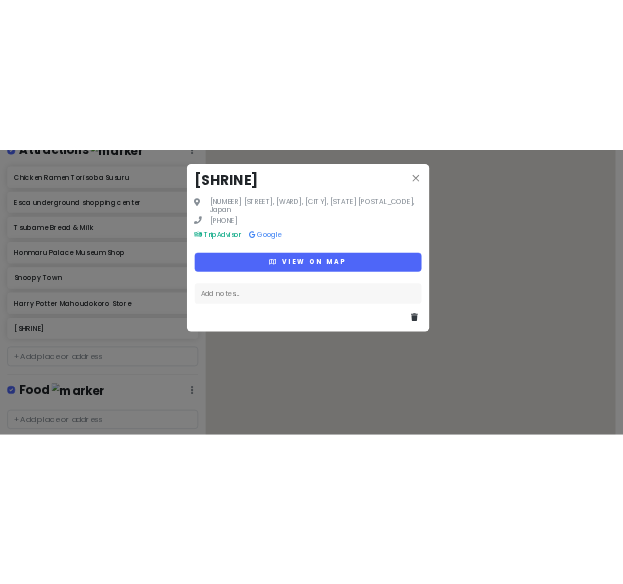 scroll, scrollTop: 352, scrollLeft: 0, axis: vertical 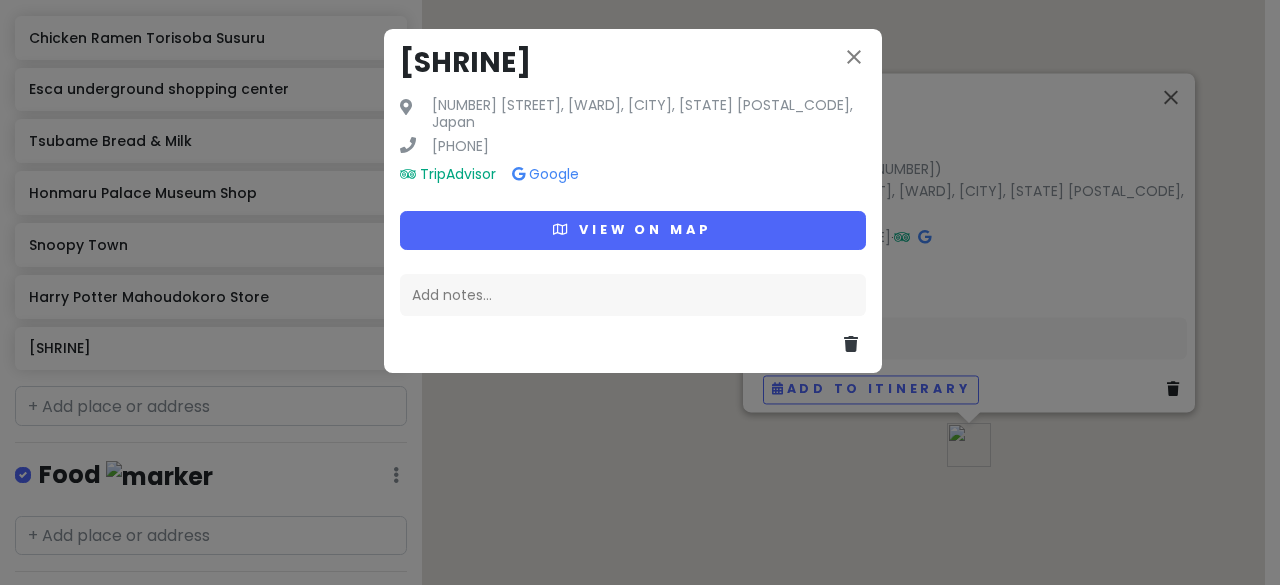 click on "[SHRINE_NAME]" at bounding box center [633, 63] 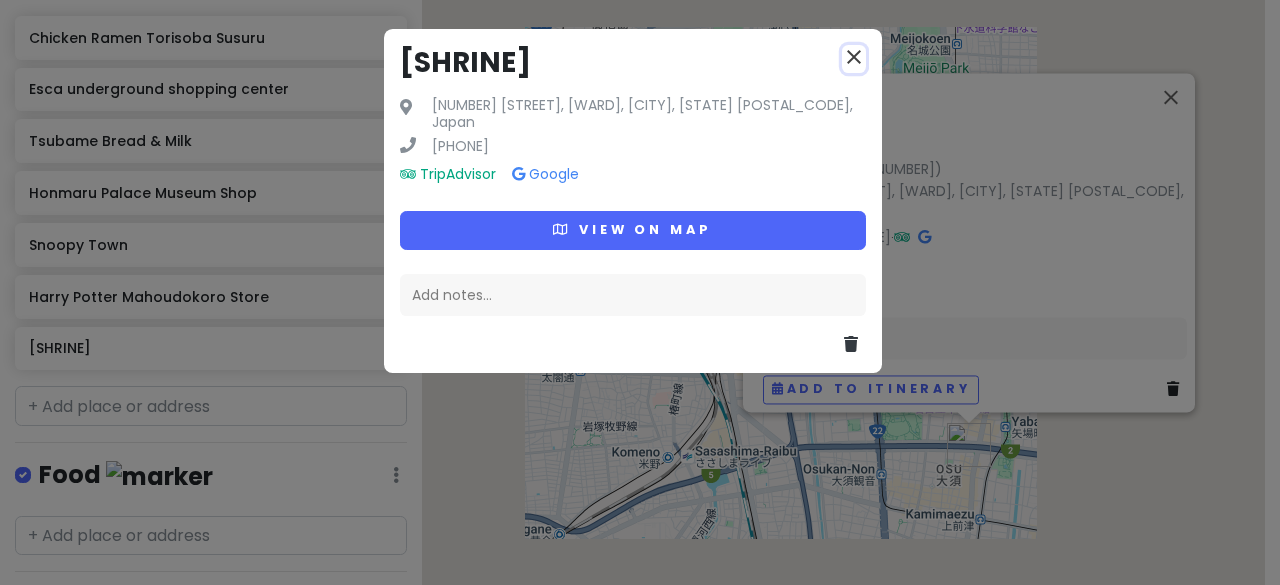 click on "close" at bounding box center [854, 57] 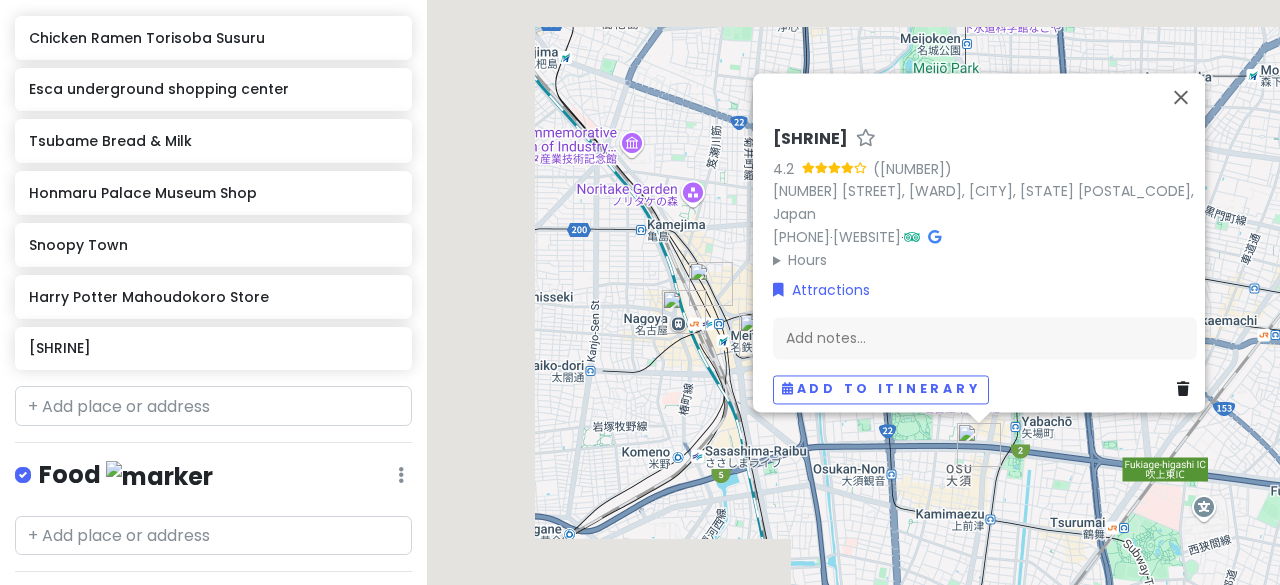 click on "[SHRINE_NAME]" at bounding box center (810, 139) 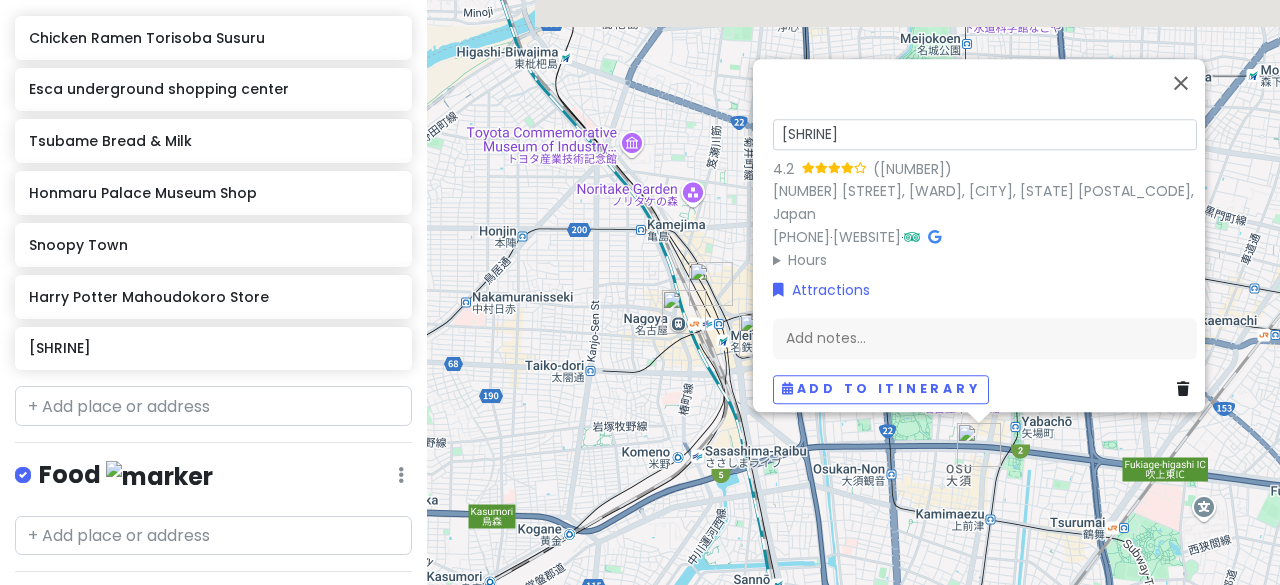 click on "[SHRINE_NAME]" at bounding box center (985, 134) 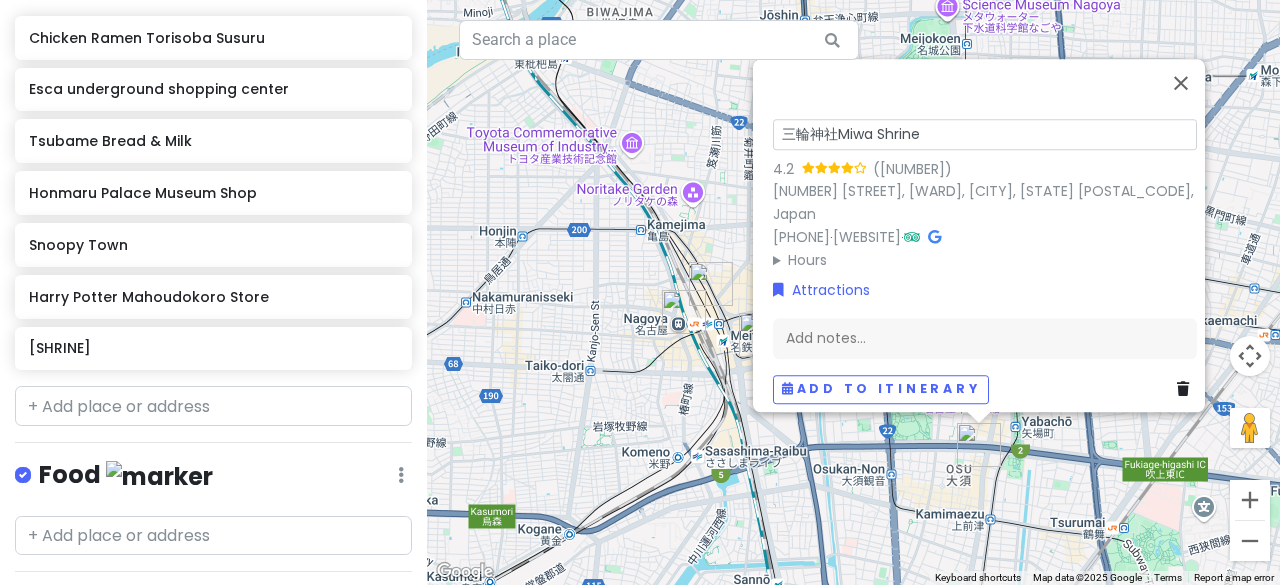 type on "三輪神社 Miwa Shrine" 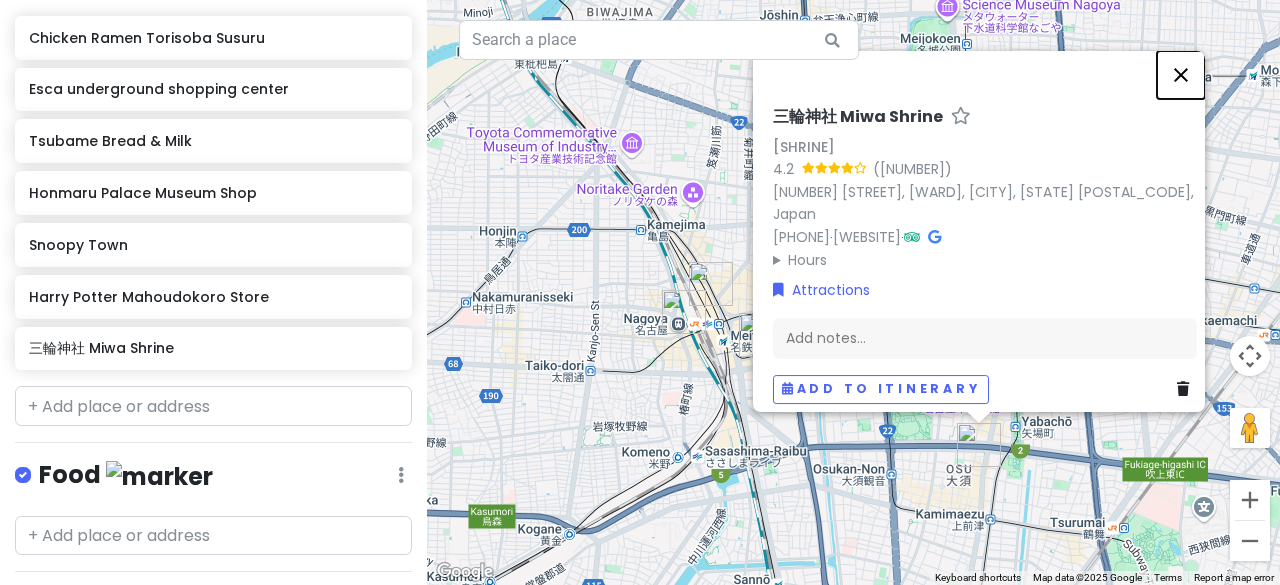 click at bounding box center [1181, 75] 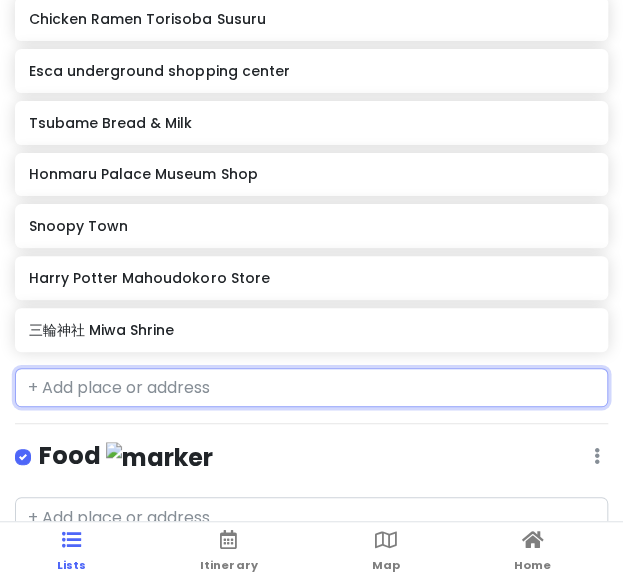 click at bounding box center (311, 388) 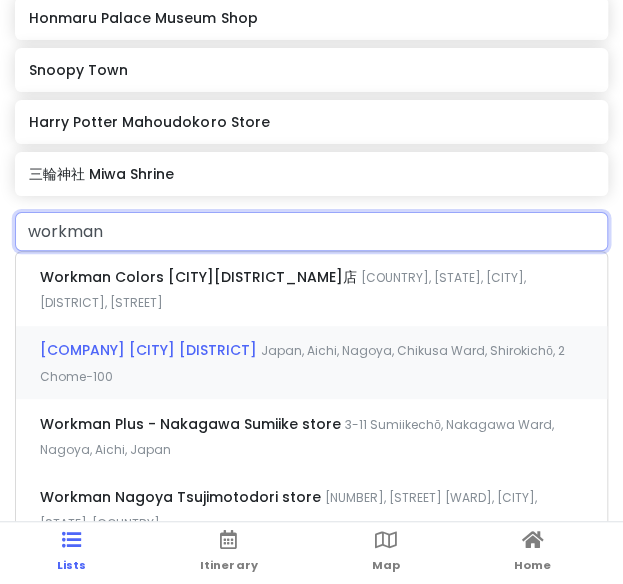 scroll, scrollTop: 652, scrollLeft: 0, axis: vertical 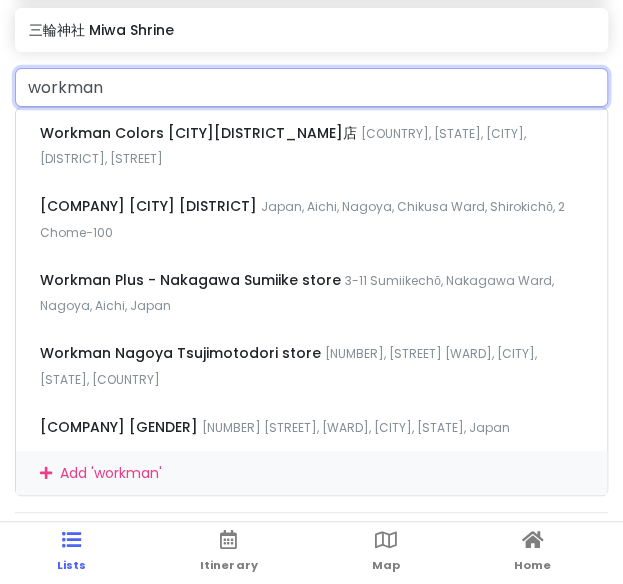 click on "workman" at bounding box center (311, 88) 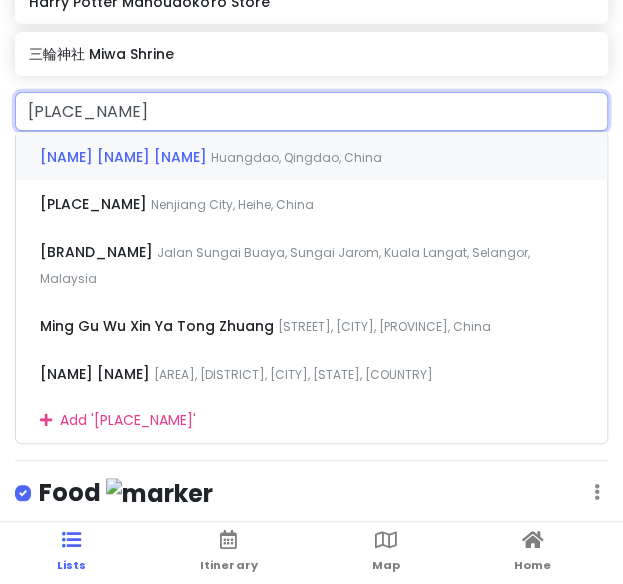 scroll, scrollTop: 652, scrollLeft: 0, axis: vertical 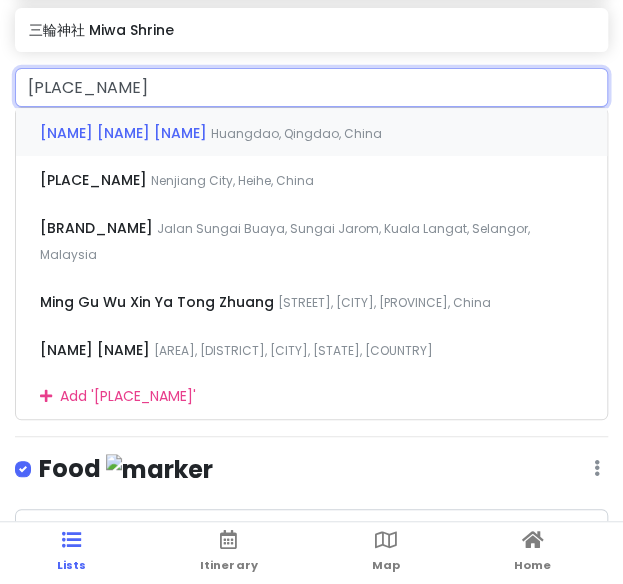 type on "workman 名古屋" 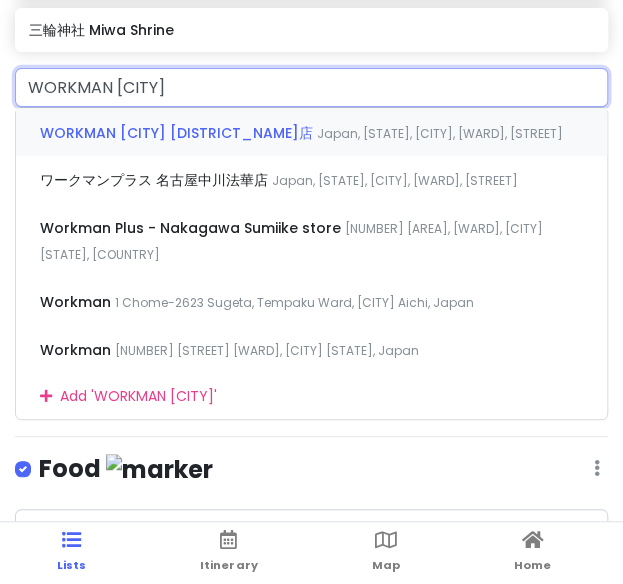 click on "WORKMAN 名古屋辻本通店" at bounding box center [178, 133] 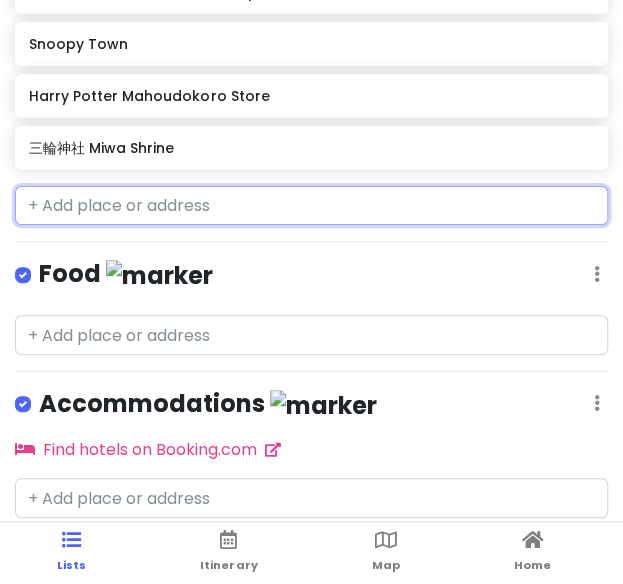 scroll, scrollTop: 586, scrollLeft: 0, axis: vertical 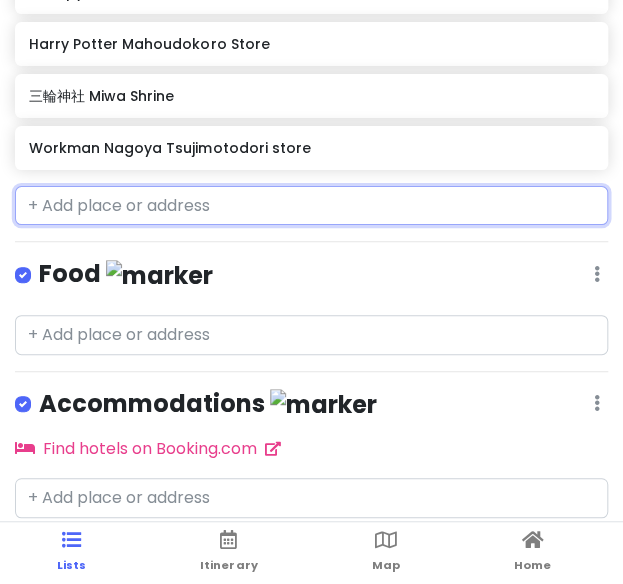 click at bounding box center (311, 206) 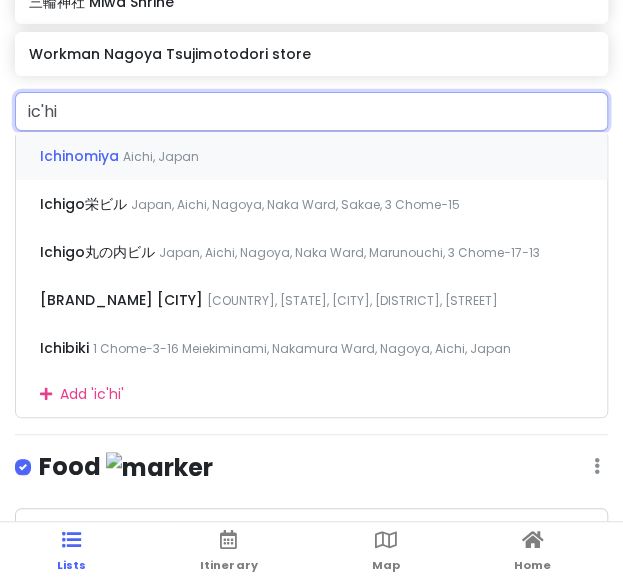 scroll, scrollTop: 704, scrollLeft: 0, axis: vertical 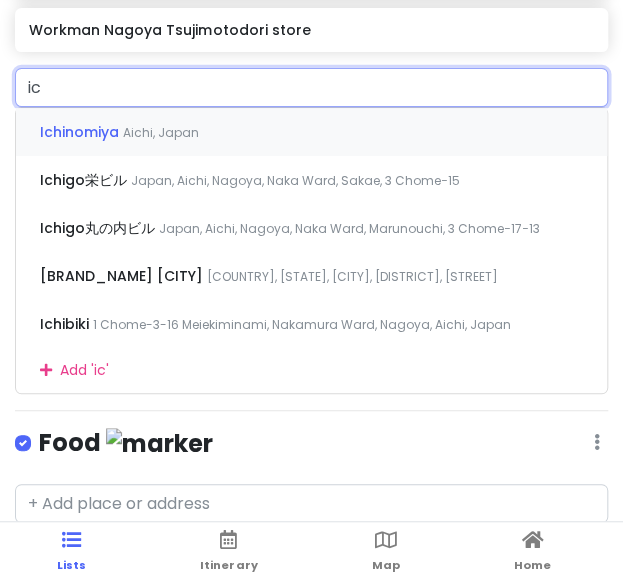 type on "i" 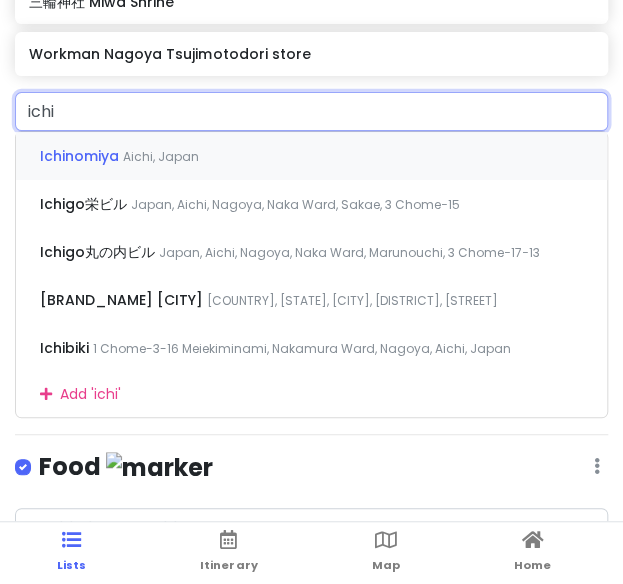 scroll, scrollTop: 704, scrollLeft: 0, axis: vertical 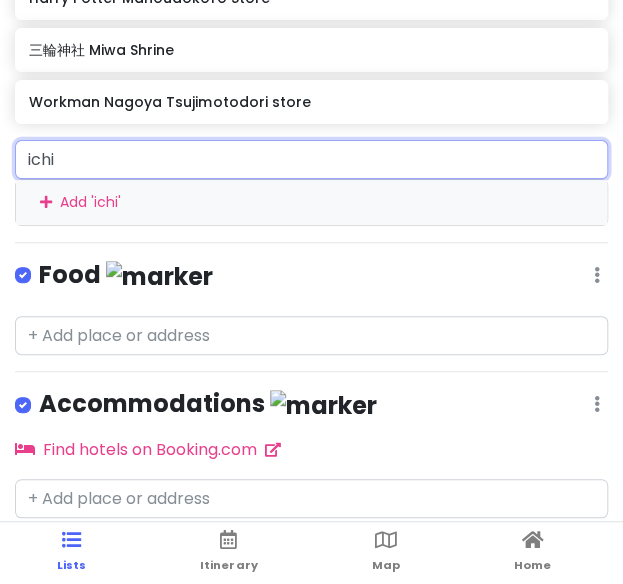 drag, startPoint x: 84, startPoint y: 163, endPoint x: -114, endPoint y: 152, distance: 198.30531 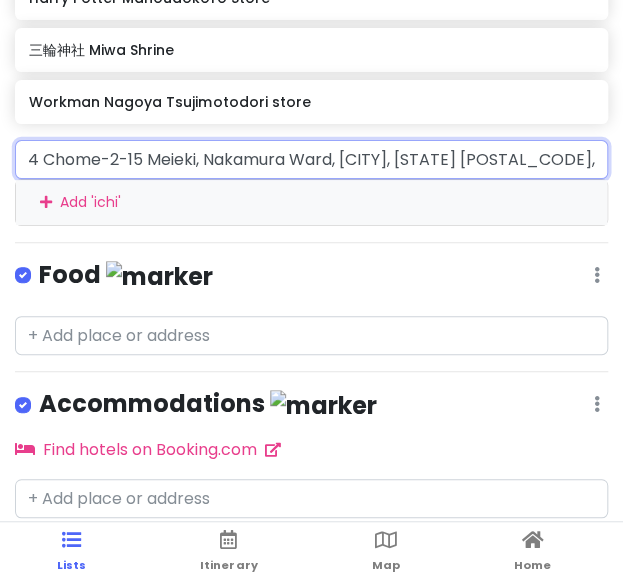 scroll, scrollTop: 0, scrollLeft: 14, axis: horizontal 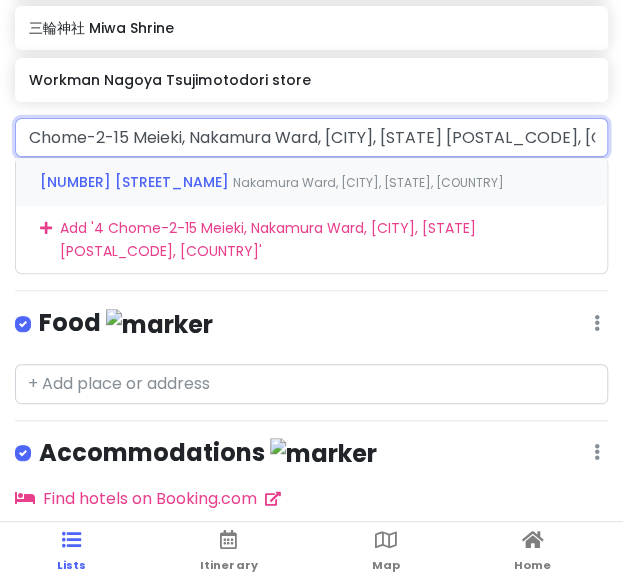 click on "4 Chome-2-15 Meieki" at bounding box center [136, 182] 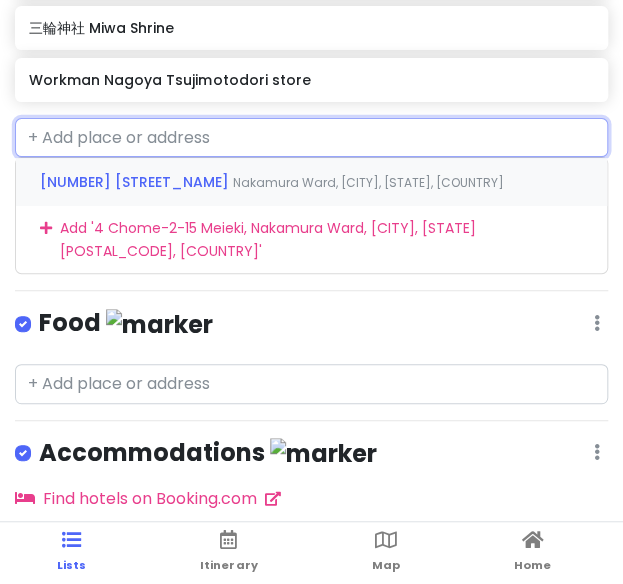 scroll, scrollTop: 0, scrollLeft: 0, axis: both 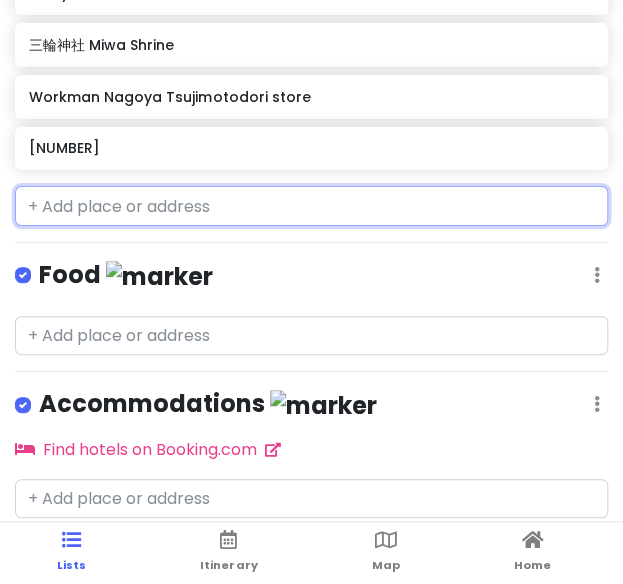 click on "4-chōme-2-15 Meieki" 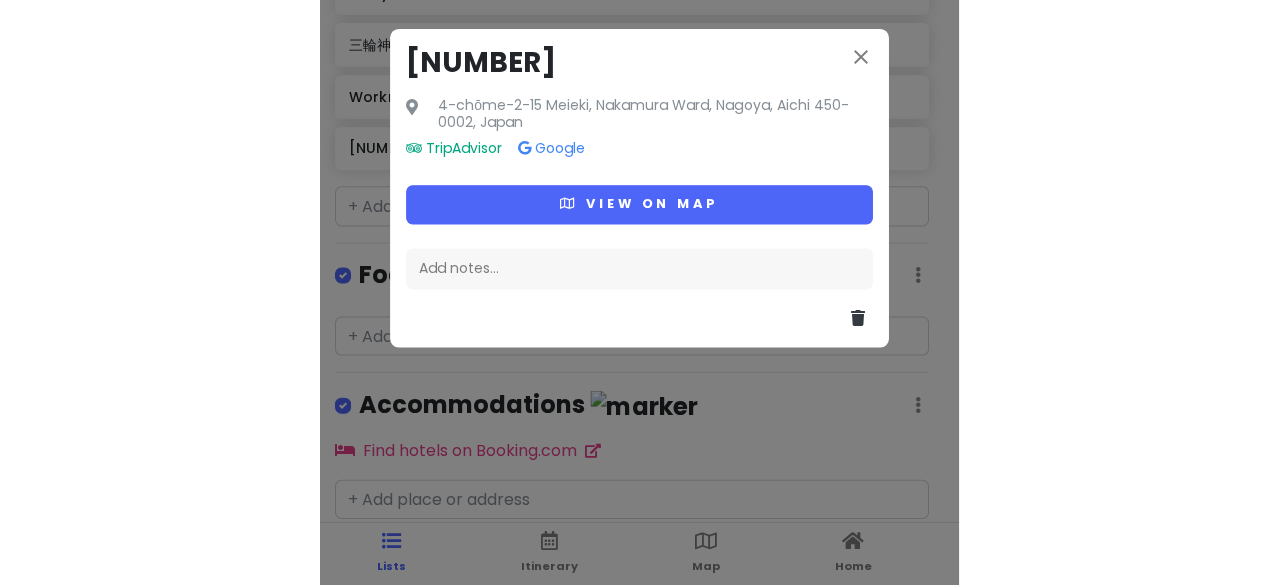 scroll, scrollTop: 654, scrollLeft: 0, axis: vertical 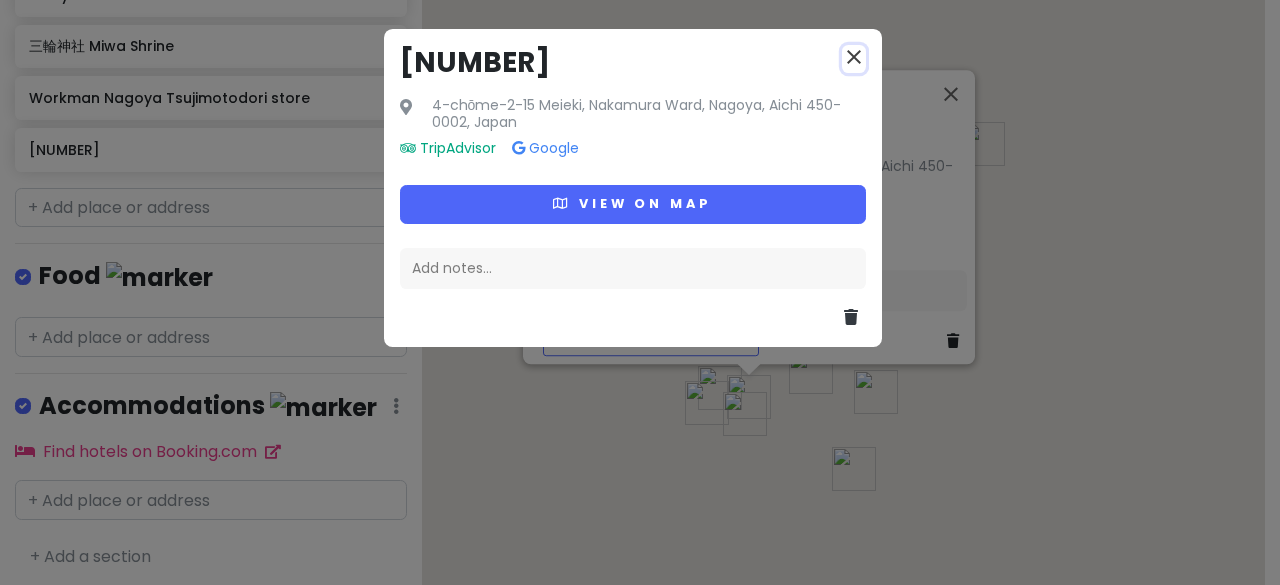 click on "close" at bounding box center (854, 57) 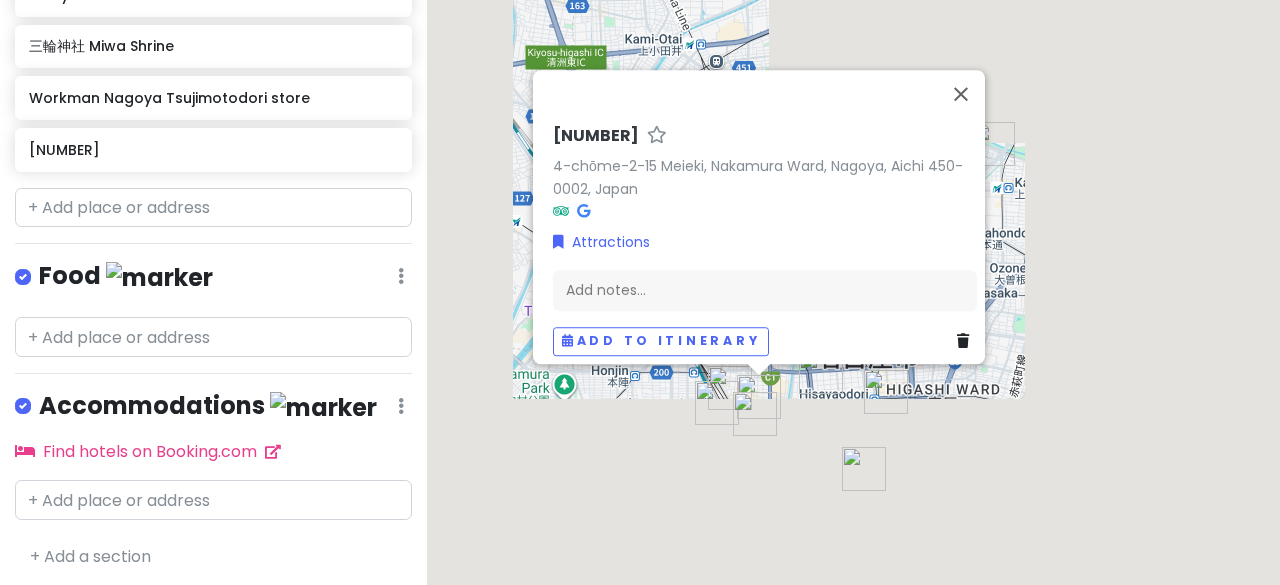 click on "4-chōme-2-15 Meieki" at bounding box center [596, 136] 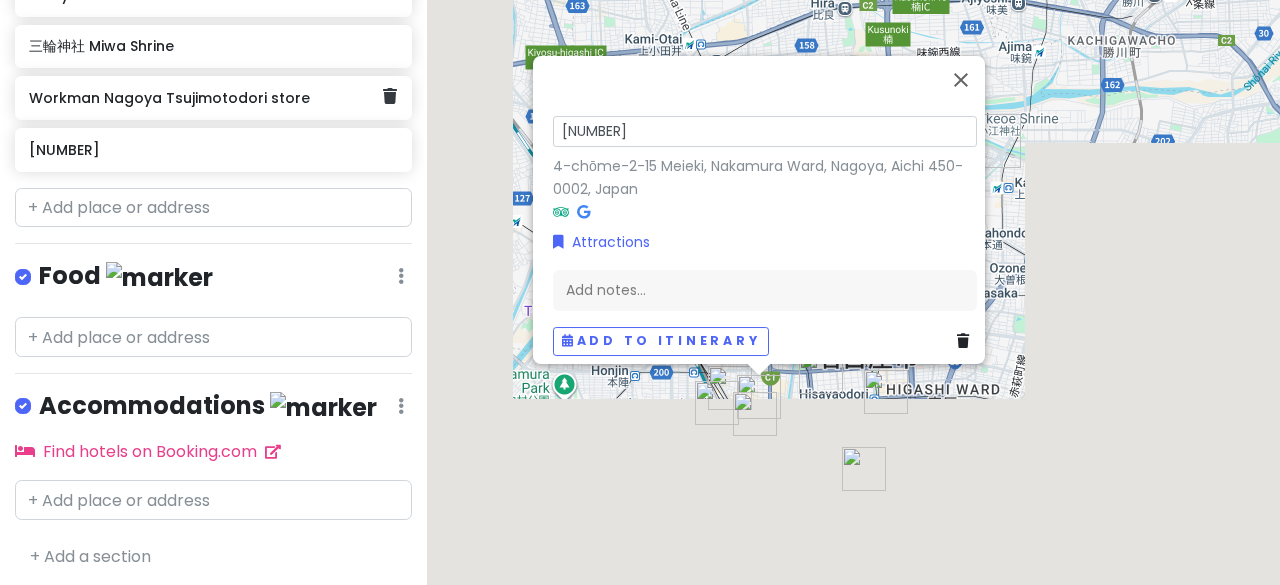 drag, startPoint x: 716, startPoint y: 121, endPoint x: 266, endPoint y: 112, distance: 450.09 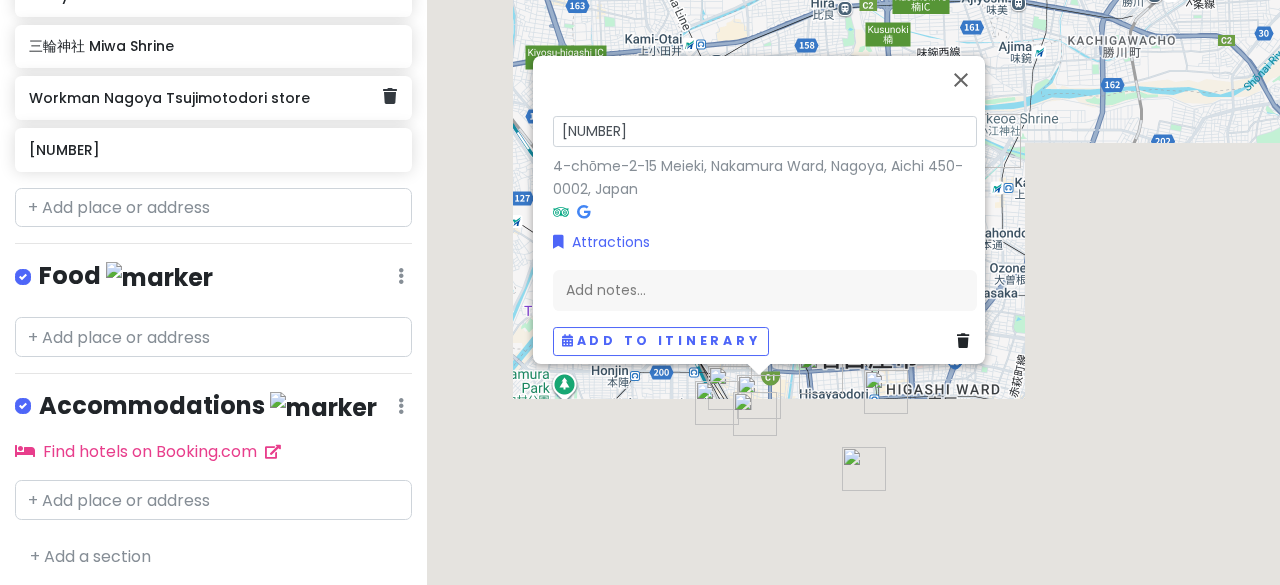 click on "Nagoya Private Change Dates Make a Copy Delete Trip Go Pro ⚡️ Give Feedback 💡 Support Scout ☕️ Itinerary Share Publish Notes Add notes... Attractions   Edit Reorder Delete List Chicken Ramen Torisoba Susuru Esca underground shopping center Tsubame Bread & Milk Honmaru Palace Museum Shop Snoopy Town Harry Potter Mahoudokoro Store 三輪神社 Miwa Shrine Workman Nagoya Tsujimotodori store 4-chōme-2-15 Meieki Food   Edit Reorder Delete List Accommodations   Edit Reorder Delete List Find hotels on Booking.com + Add a section 4-chōme-2-15 Meieki 4-chōme-2-15 Meieki, Nakamura Ward, Nagoya, Aichi 450-0002, Japan Attractions Add notes...  Add to itinerary" at bounding box center [640, 292] 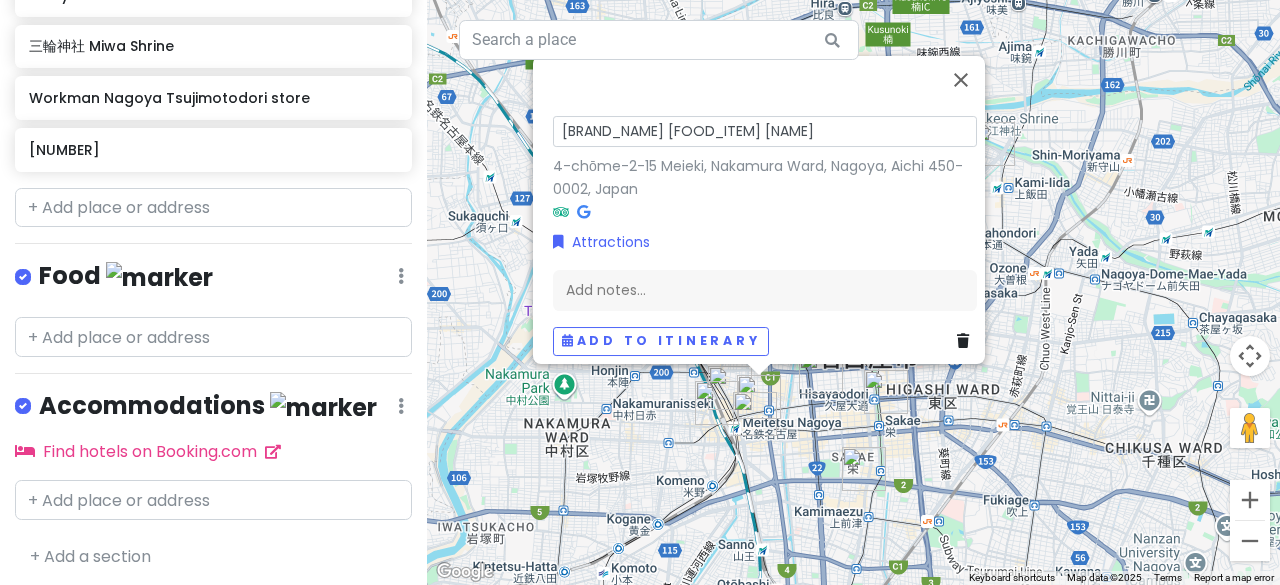 type on "Ichi Ramen Shop" 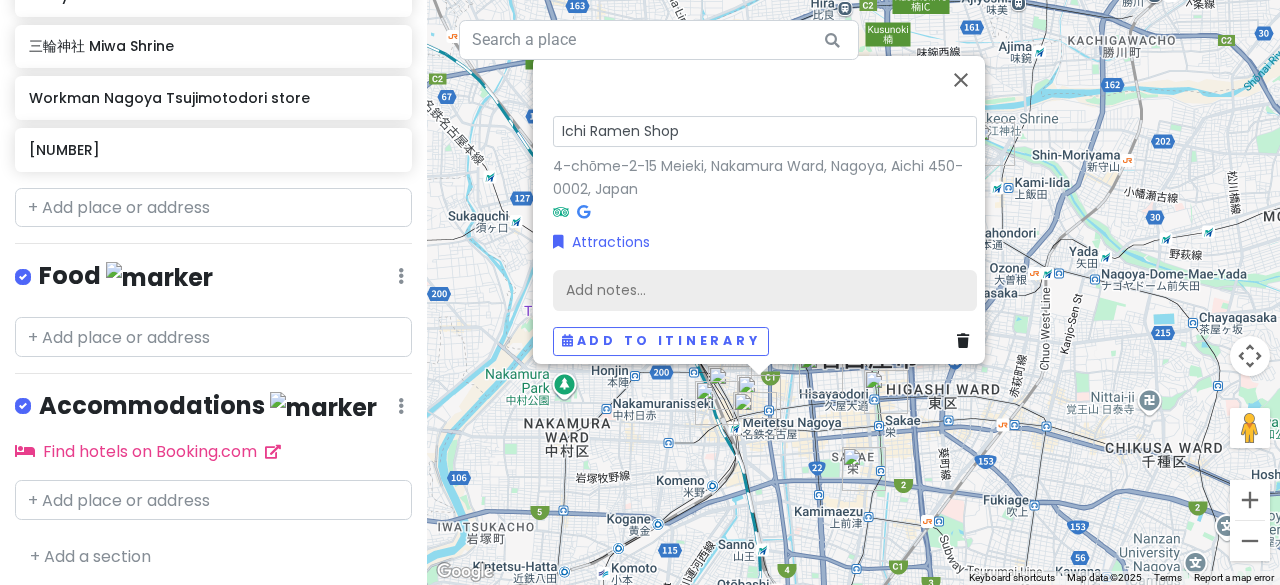 click on "Add notes..." at bounding box center [765, 290] 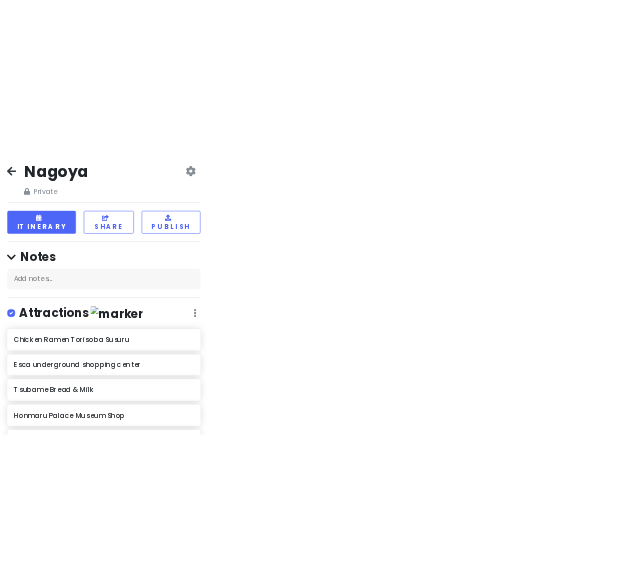 scroll, scrollTop: 0, scrollLeft: 0, axis: both 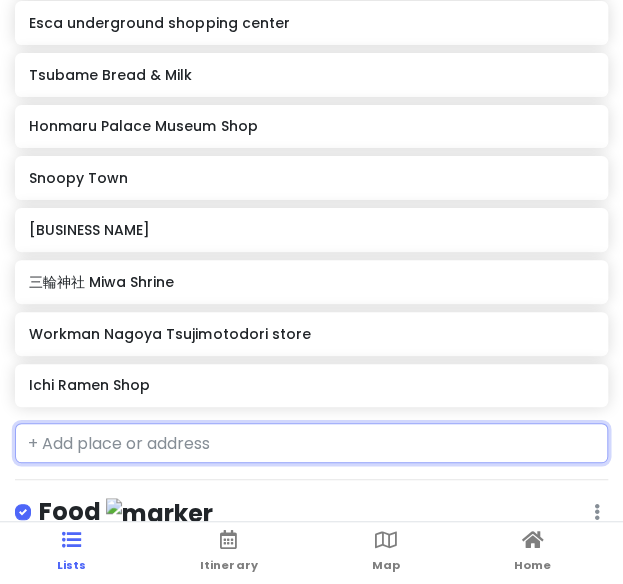 click at bounding box center [311, 443] 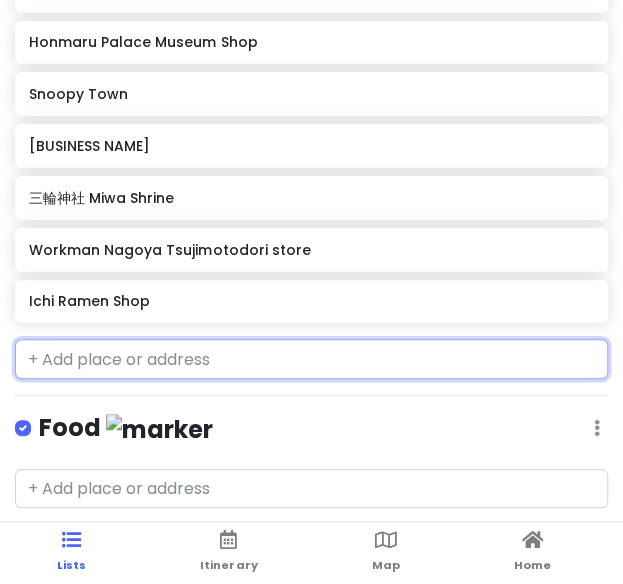 scroll, scrollTop: 600, scrollLeft: 0, axis: vertical 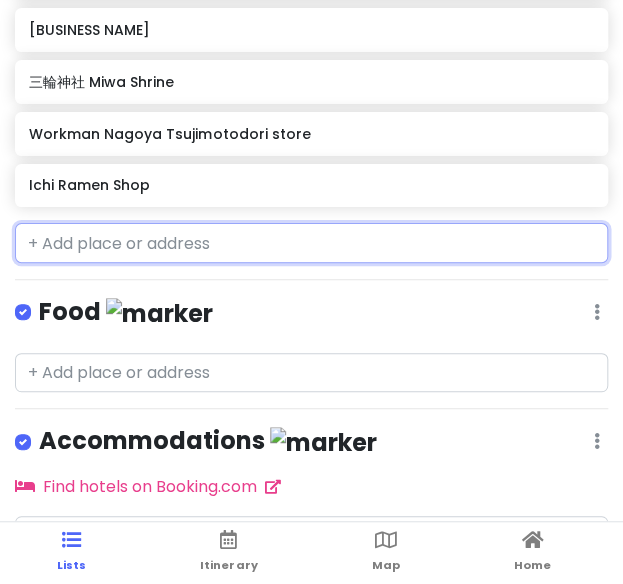 click at bounding box center [311, 243] 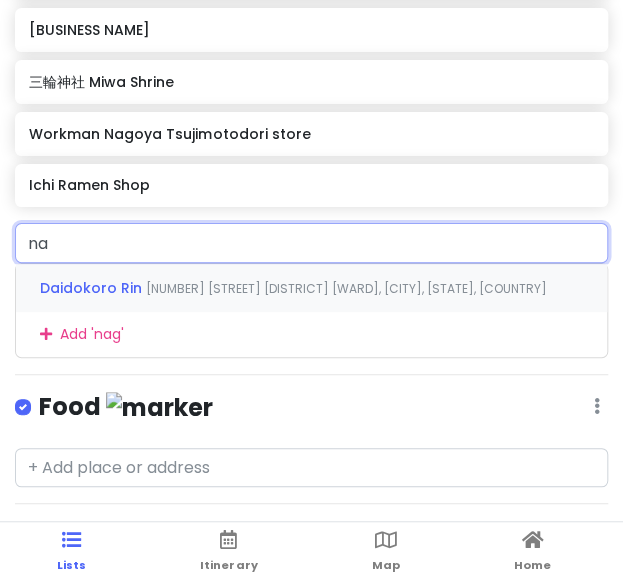 type on "n" 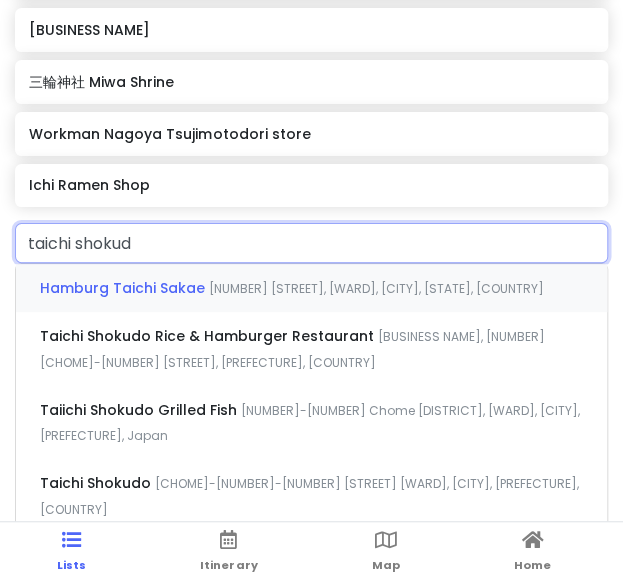 type on "taichi shokudo" 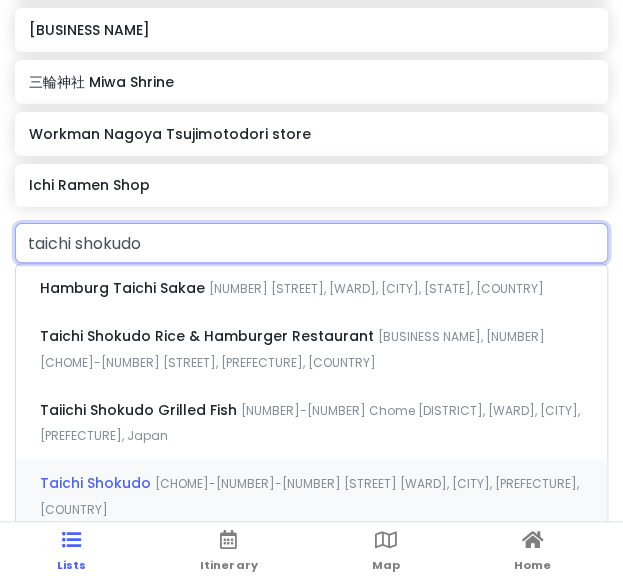 click on "Taichi Shokudo" at bounding box center [124, 288] 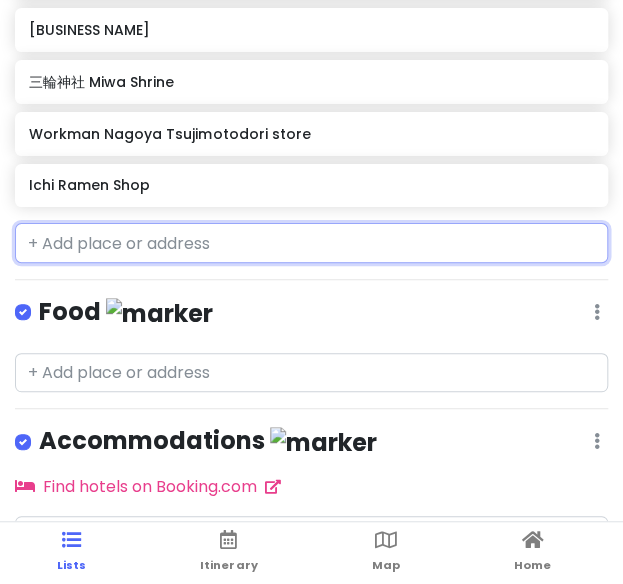 scroll, scrollTop: 652, scrollLeft: 0, axis: vertical 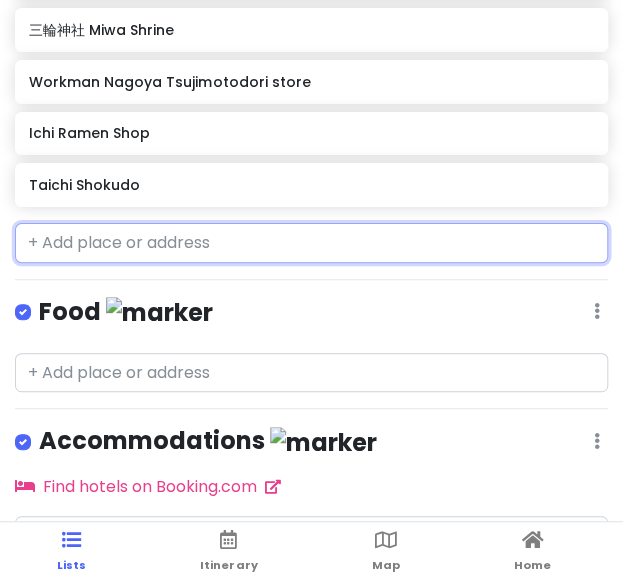 click at bounding box center (311, 243) 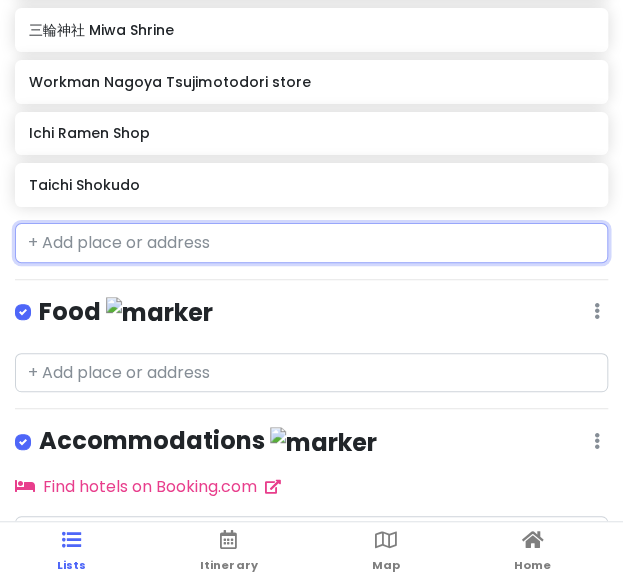 click at bounding box center (311, 243) 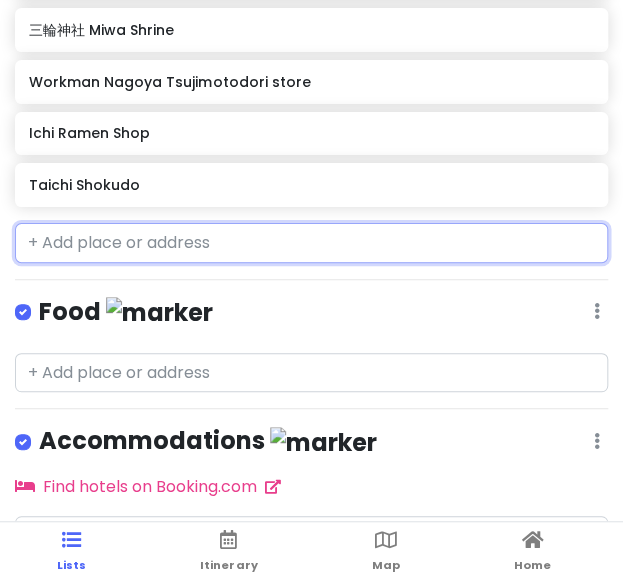 click at bounding box center [311, 243] 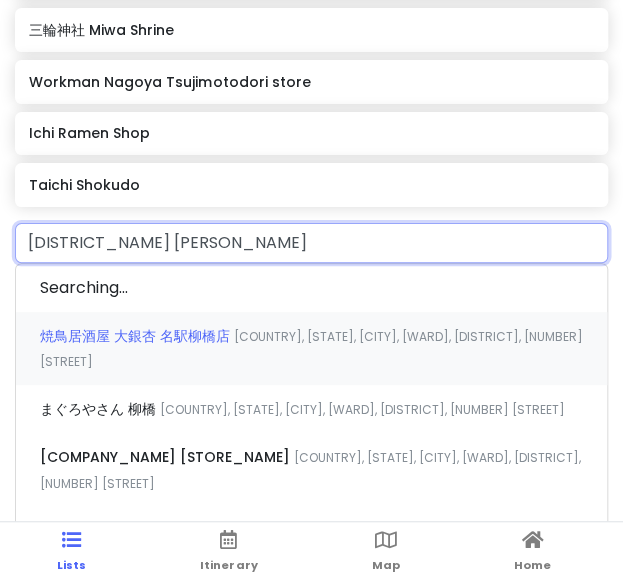type on "Yanagibashi Chuo" 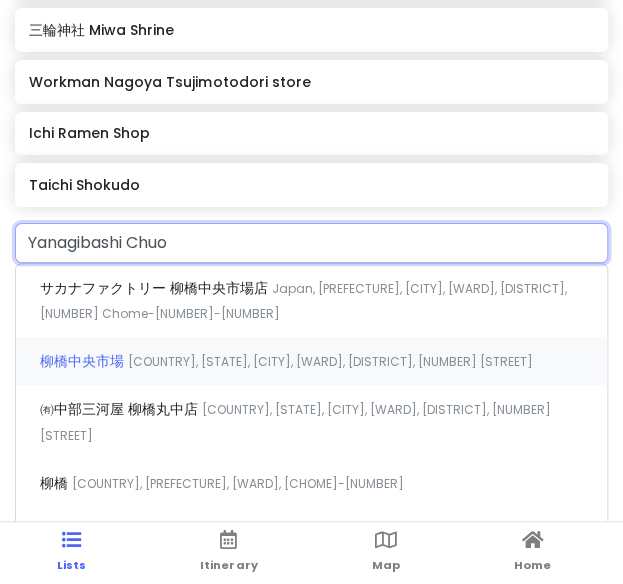 click on "[COUNTRY], [STATE], [CITY], [WARD], [DISTRICT], [NUMBER] [STREET]" at bounding box center (303, 301) 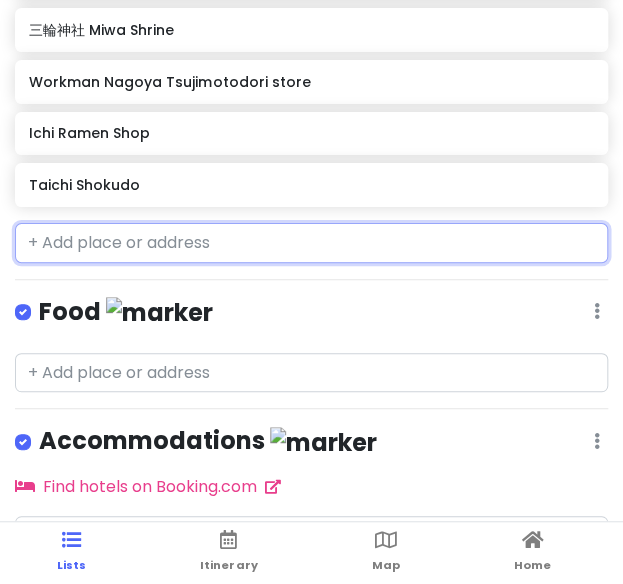 scroll, scrollTop: 703, scrollLeft: 0, axis: vertical 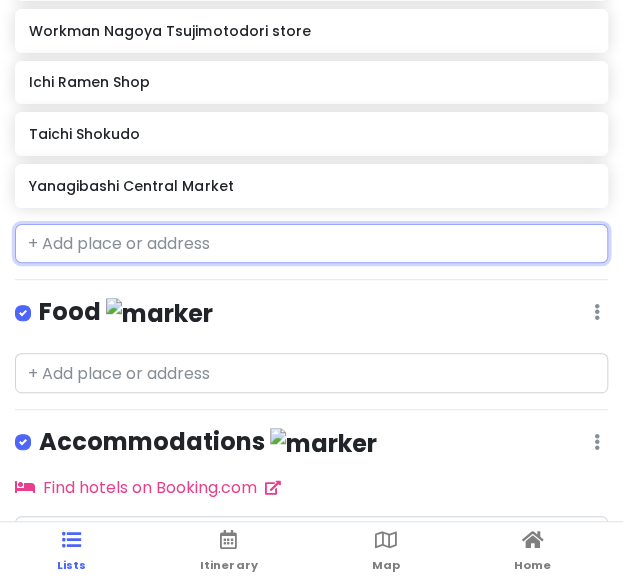 click at bounding box center [311, 244] 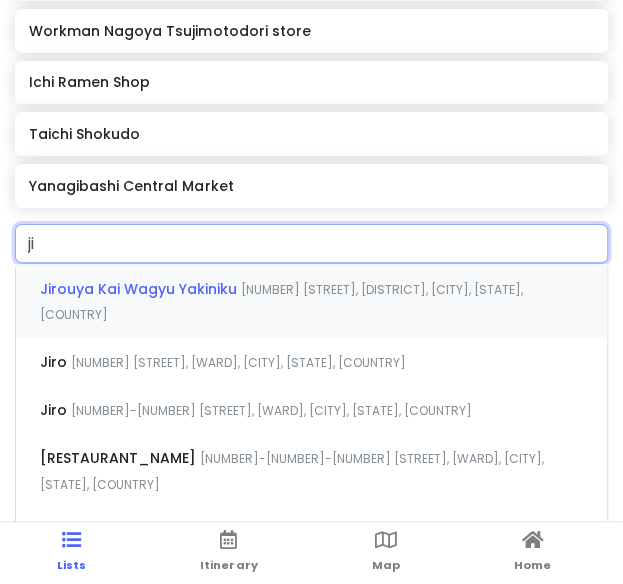 type on "j" 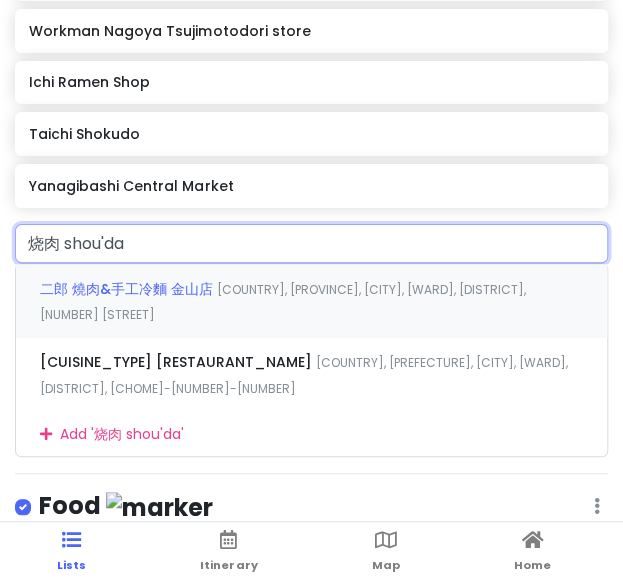 type on "[CUISINE_TYPE]" 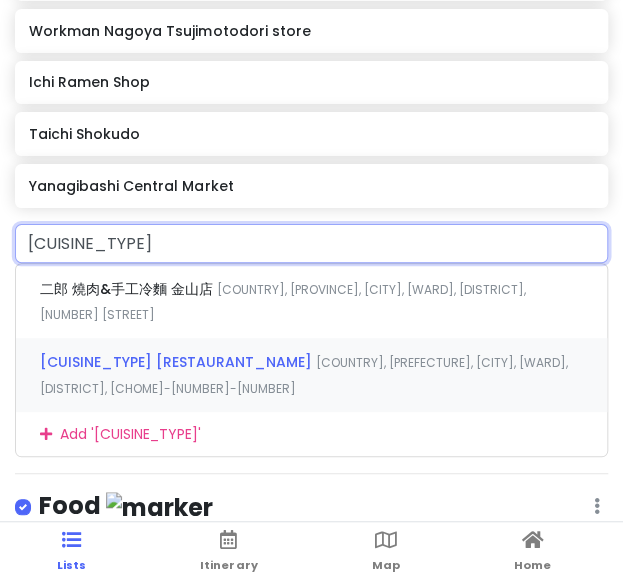 click on "[CUISINE_TYPE] [RESTAURANT_NAME]" at bounding box center (128, 289) 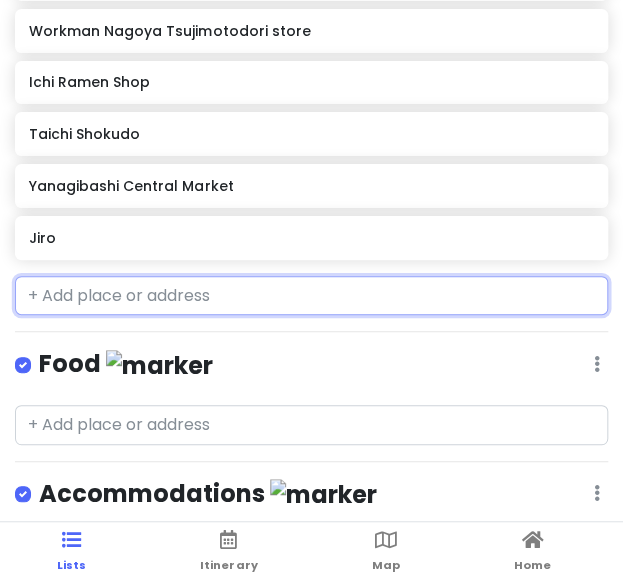 scroll, scrollTop: 755, scrollLeft: 0, axis: vertical 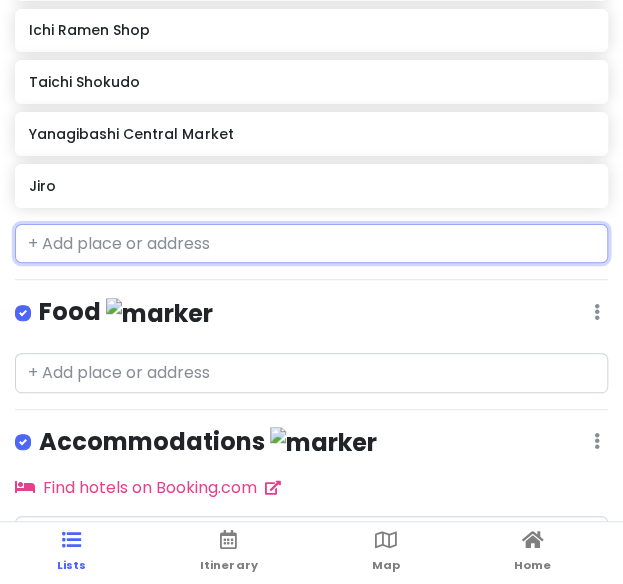 click on "Jiro" at bounding box center (311, 186) 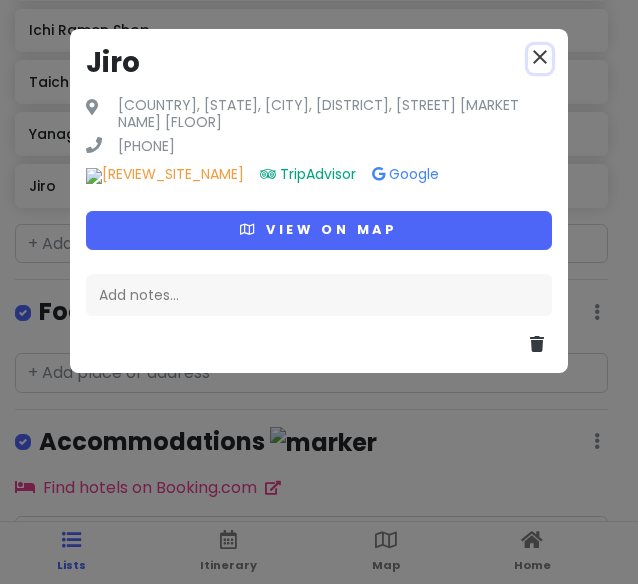 click on "close" at bounding box center (540, 57) 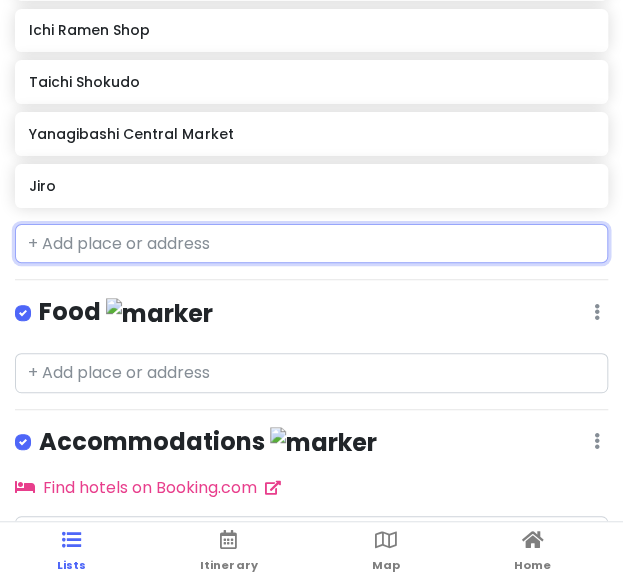 click at bounding box center (311, 244) 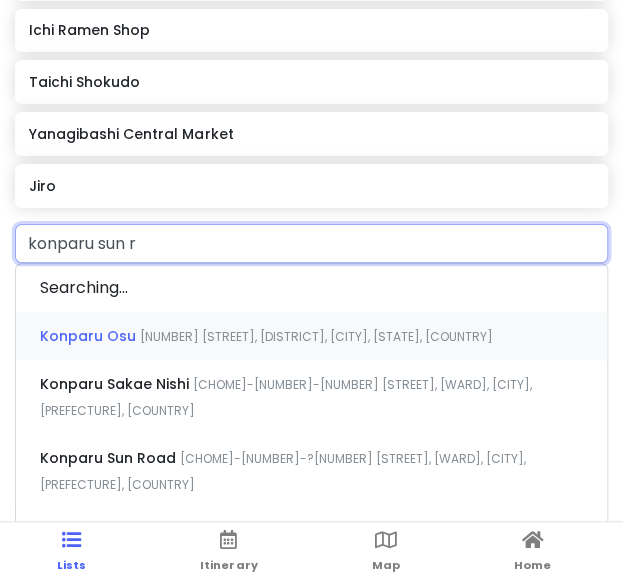 type on "[BUSINESS NAME]" 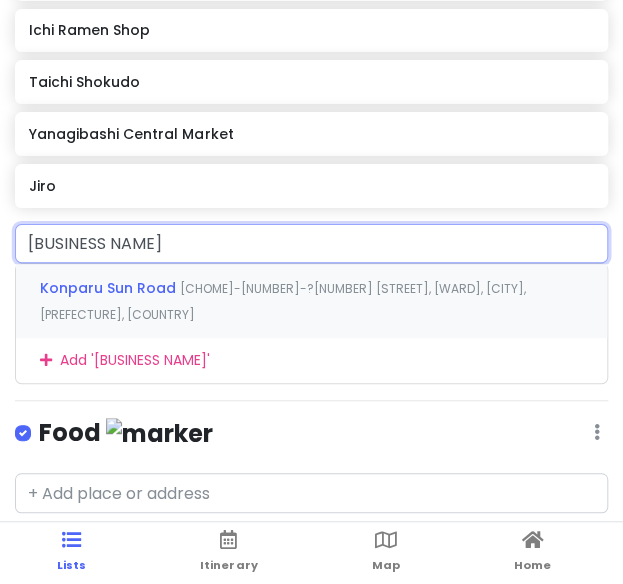 click on "[BUSINESS NAME] [CHOME]-[NUMBER]-?[NUMBER] [STREET], [WARD], [CITY], [PREFECTURE], [COUNTRY]" at bounding box center (311, 301) 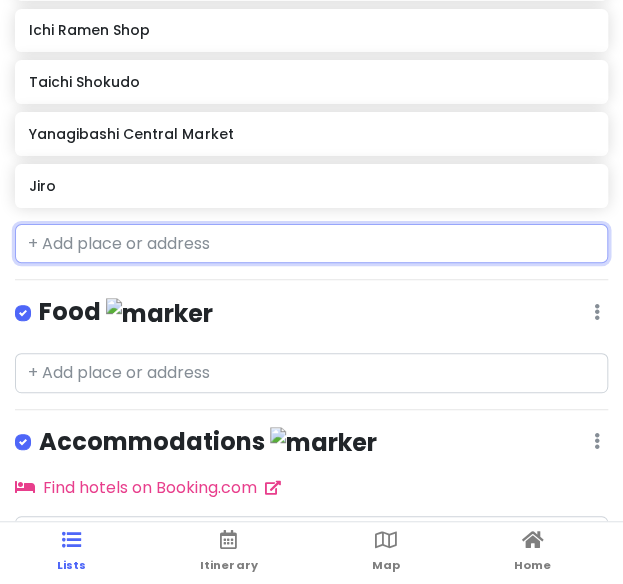 scroll, scrollTop: 807, scrollLeft: 0, axis: vertical 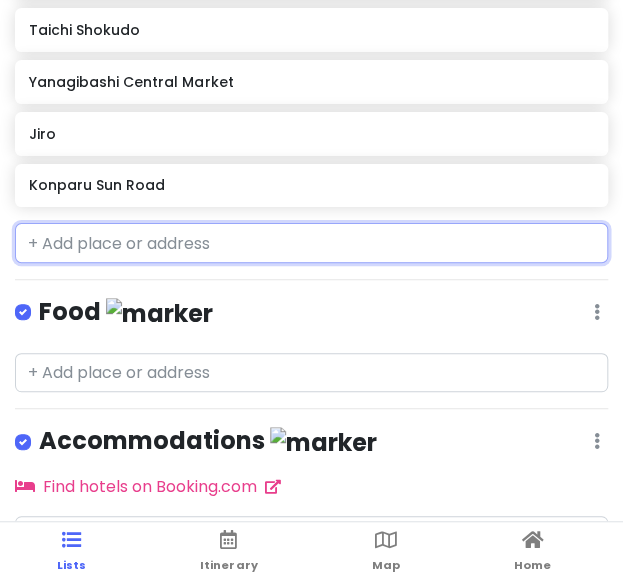 click at bounding box center (311, 243) 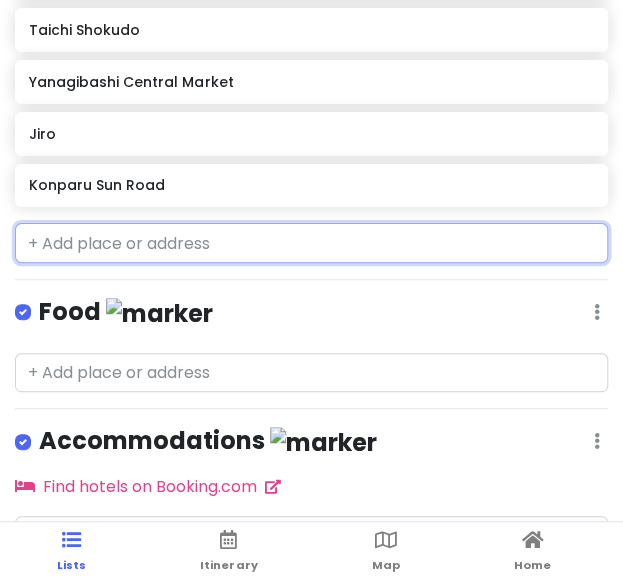 scroll, scrollTop: 806, scrollLeft: 0, axis: vertical 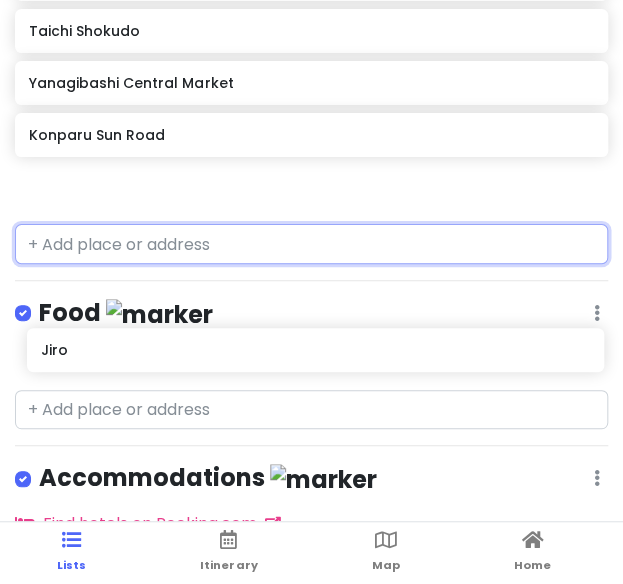 drag, startPoint x: 90, startPoint y: 133, endPoint x: 102, endPoint y: 353, distance: 220.32703 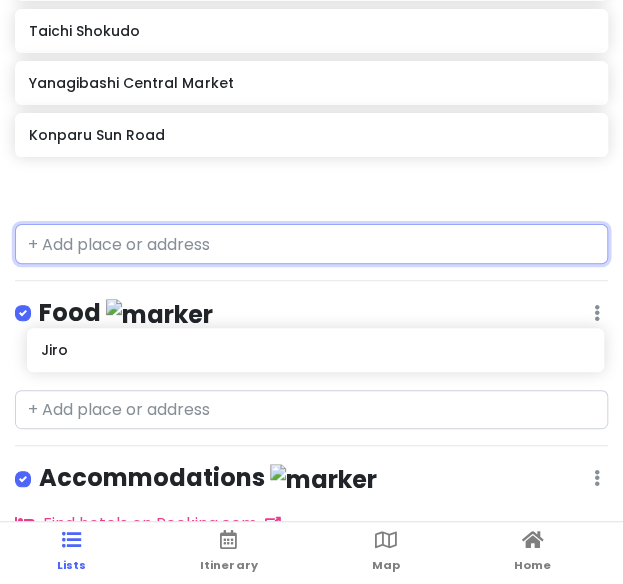 click on "Attractions   Edit Reorder Delete List Chicken Ramen Torisoba Susuru Esca underground shopping center Tsubame Bread & Milk Honmaru Palace Museum Shop Snoopy Town Harry Potter Mahoudokoro Store 三輪神社 Miwa Shrine Workman Nagoya Tsujimotodori store Ichi Ramen Shop Taichi Shokudo Yanagibashi Central Market Jiro Konparu Sun Road Food   Edit Reorder Delete List Accommodations   Edit Reorder Delete List Find hotels on Booking.com + Add a section" at bounding box center (311, 292) 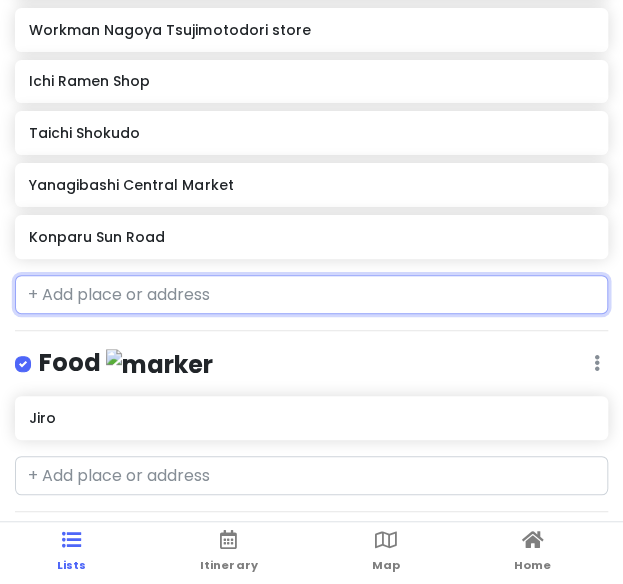 scroll, scrollTop: 702, scrollLeft: 0, axis: vertical 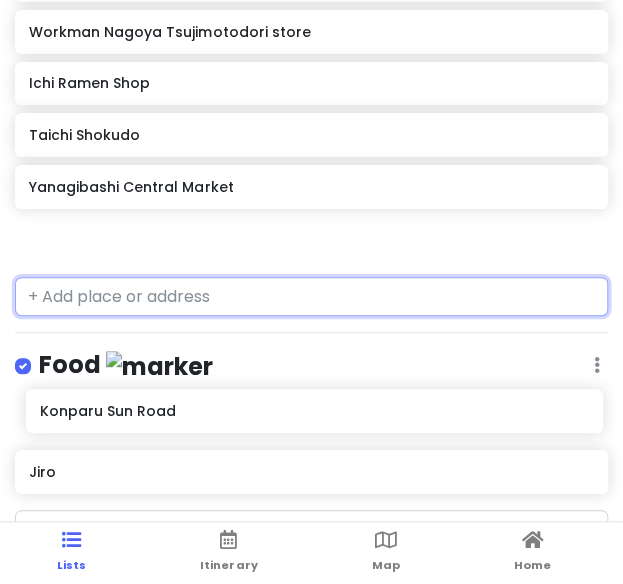 drag, startPoint x: 82, startPoint y: 230, endPoint x: 91, endPoint y: 399, distance: 169.23947 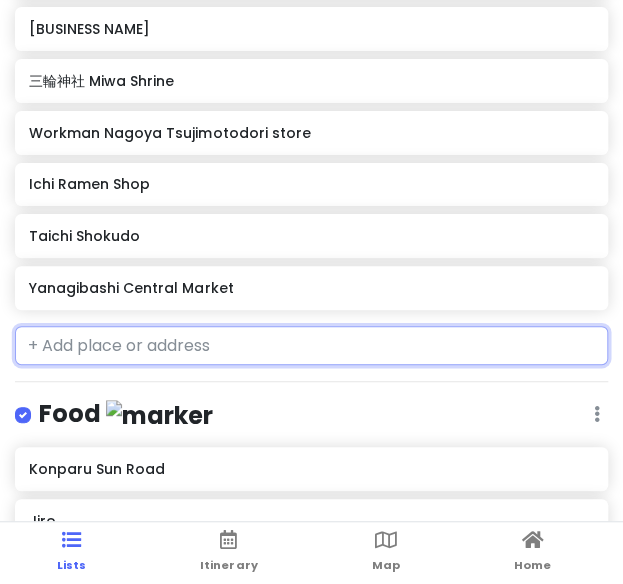 scroll, scrollTop: 598, scrollLeft: 0, axis: vertical 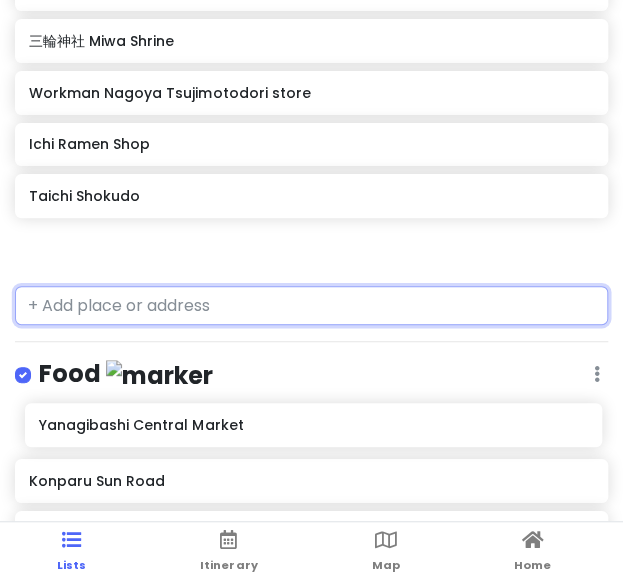 drag, startPoint x: 69, startPoint y: 291, endPoint x: 79, endPoint y: 429, distance: 138.36185 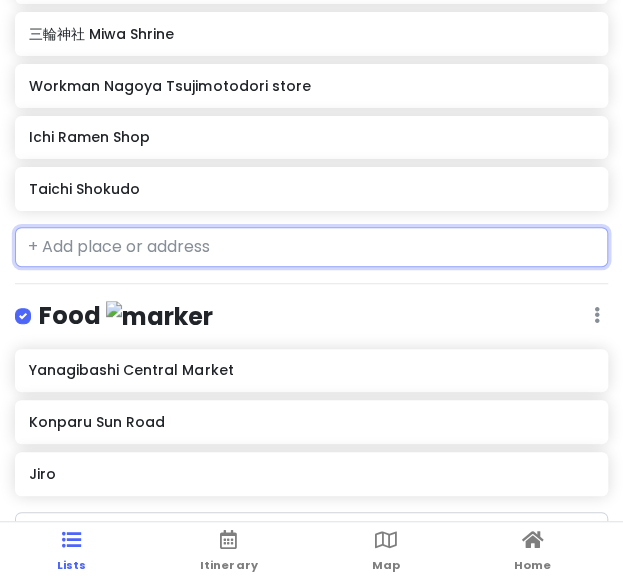 scroll, scrollTop: 0, scrollLeft: 0, axis: both 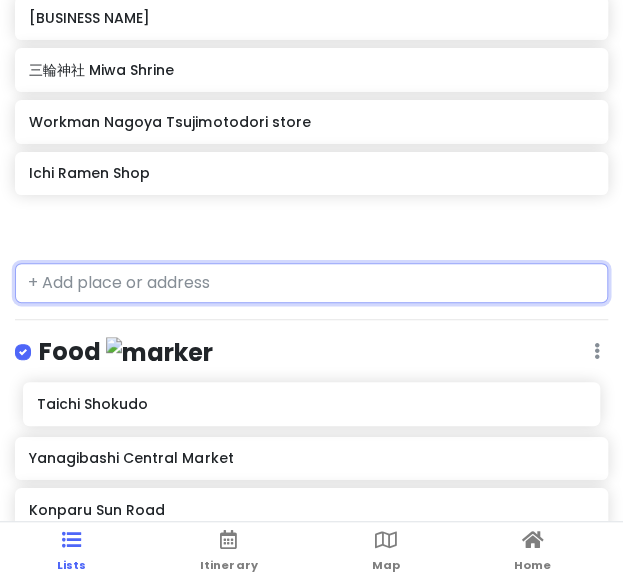 drag, startPoint x: 110, startPoint y: 309, endPoint x: 112, endPoint y: 379, distance: 70.028564 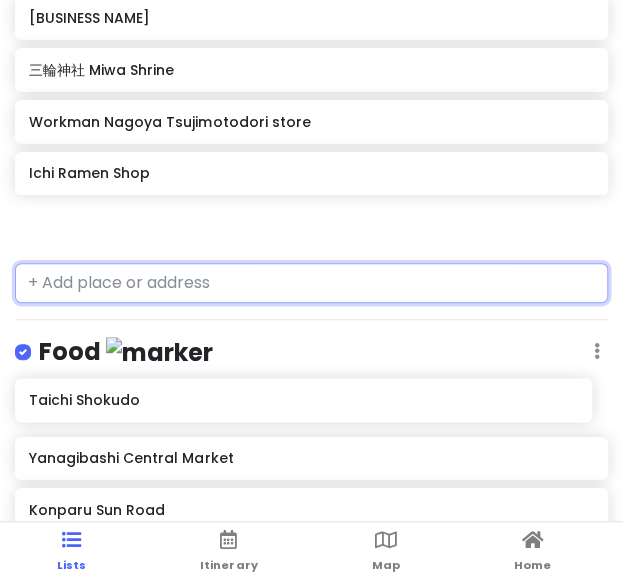 scroll, scrollTop: 0, scrollLeft: 0, axis: both 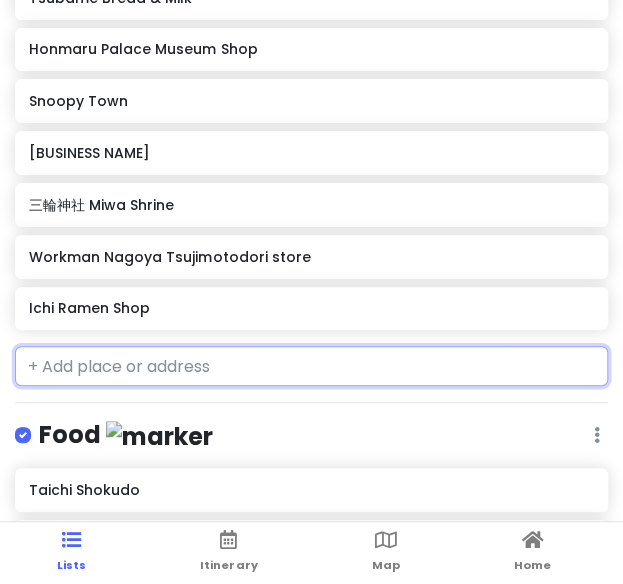click on "Taichi Shokudo" at bounding box center [311, 490] 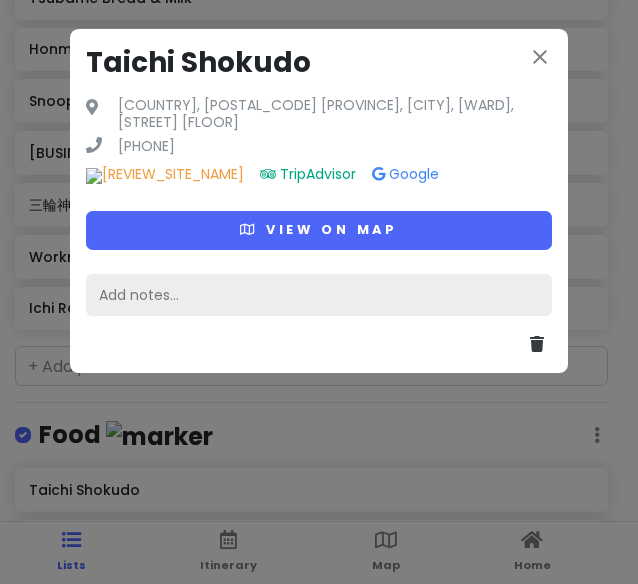click on "Add notes..." at bounding box center (319, 295) 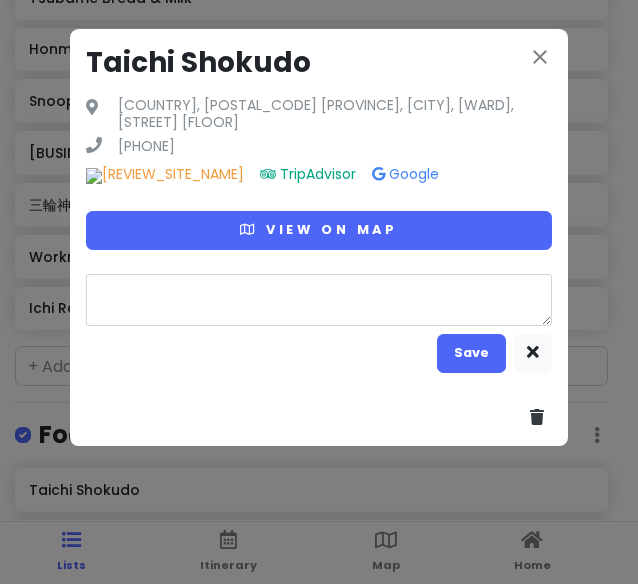 type on "x" 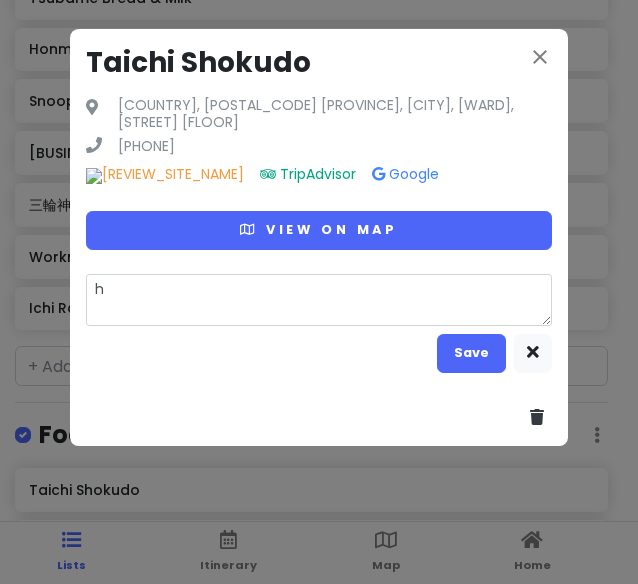 type on "x" 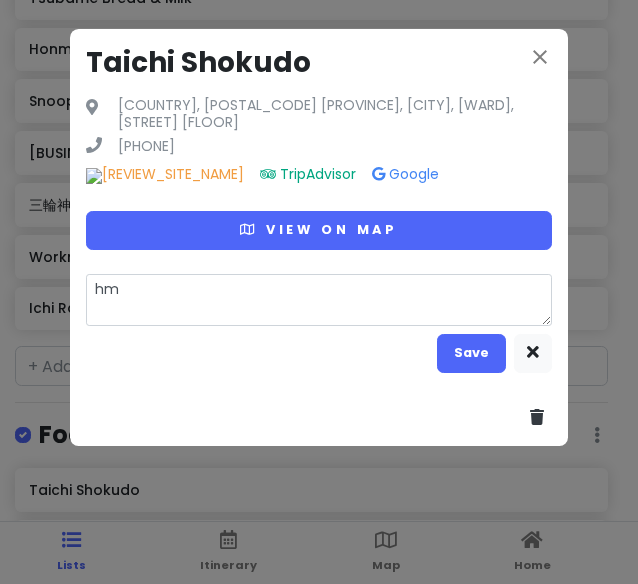 type on "x" 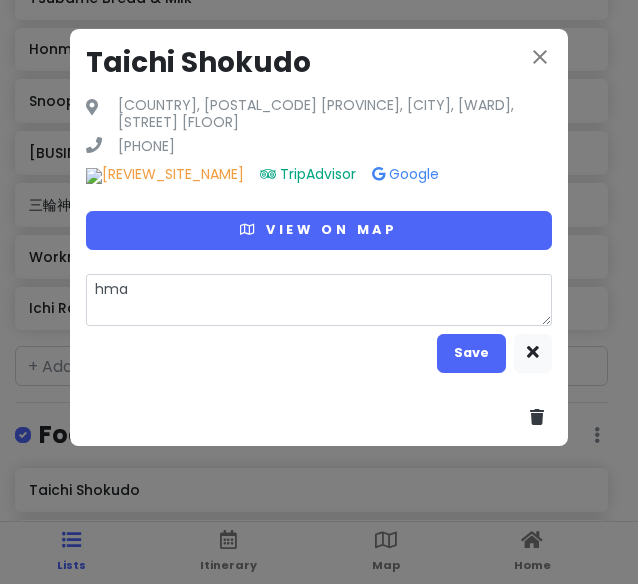 type on "x" 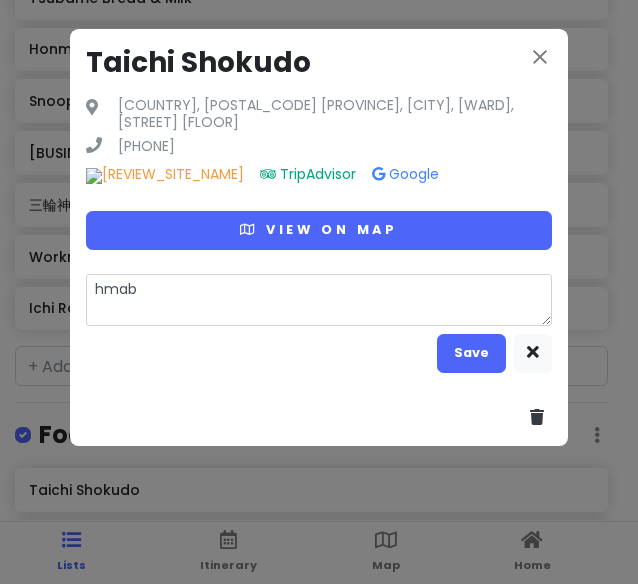 type on "x" 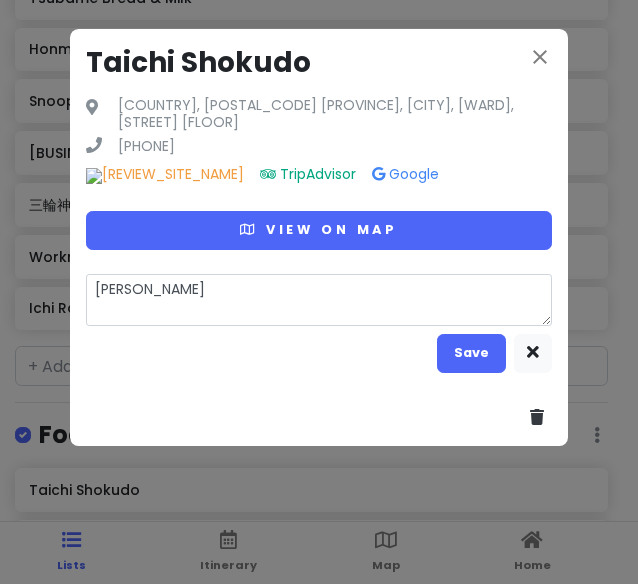 type on "x" 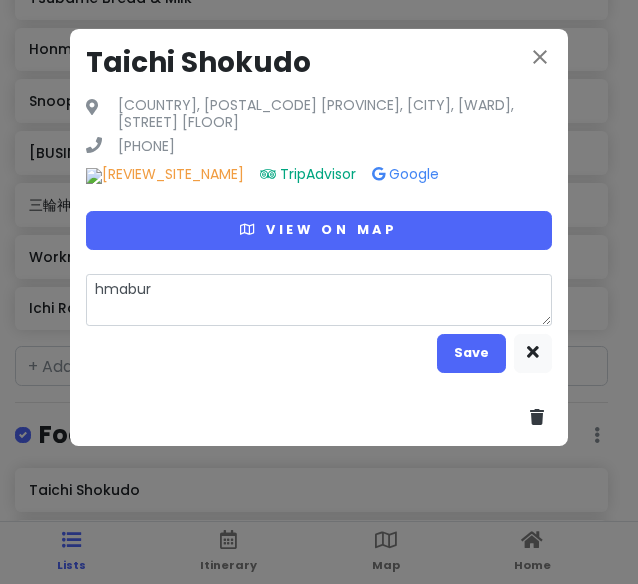 type on "x" 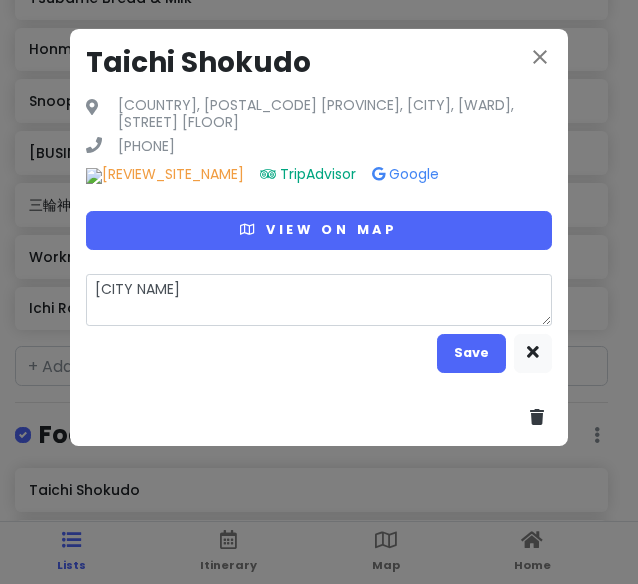 type on "hmaburge" 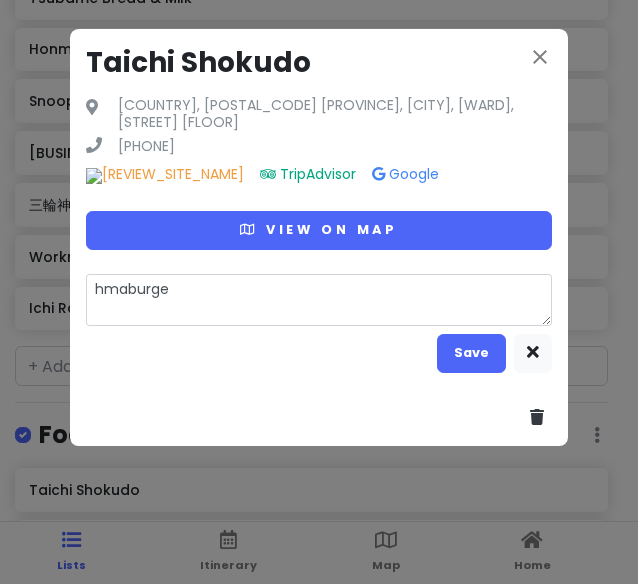 type on "x" 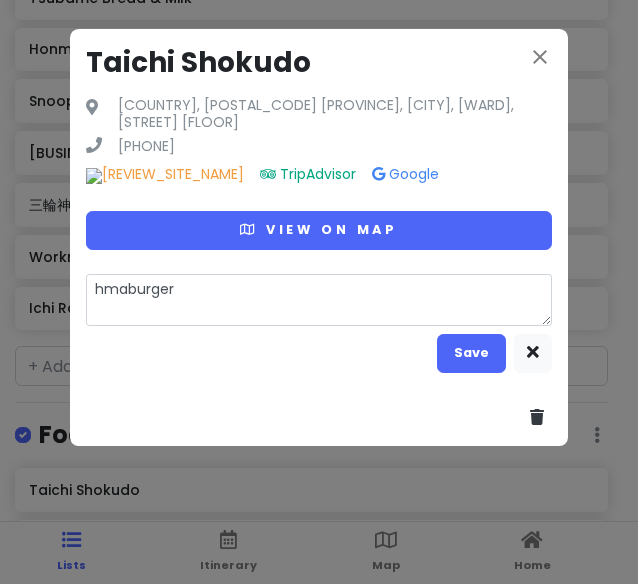 type on "x" 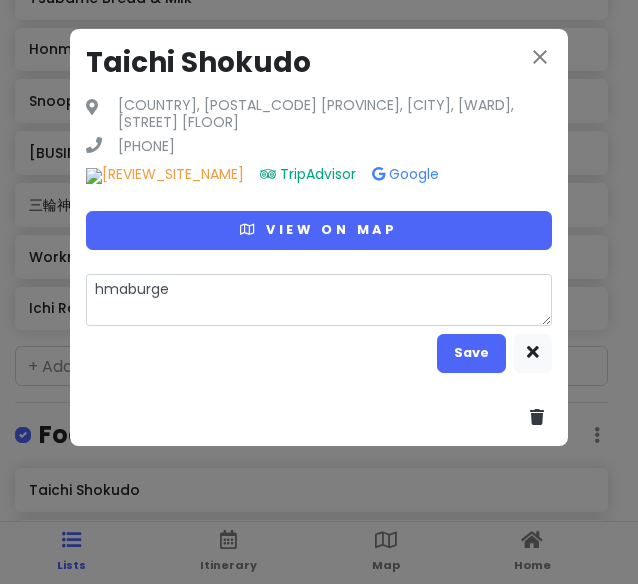 type on "x" 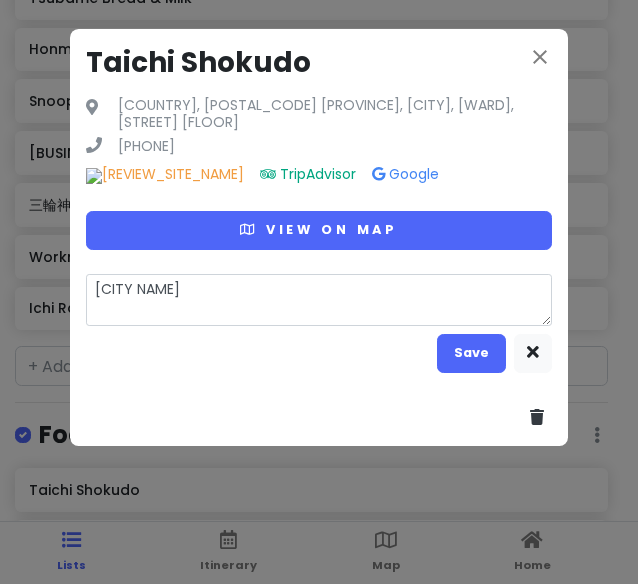type on "x" 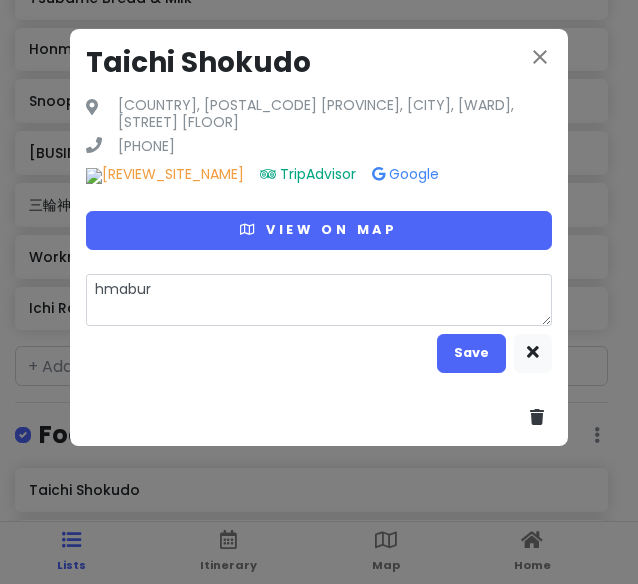 type on "x" 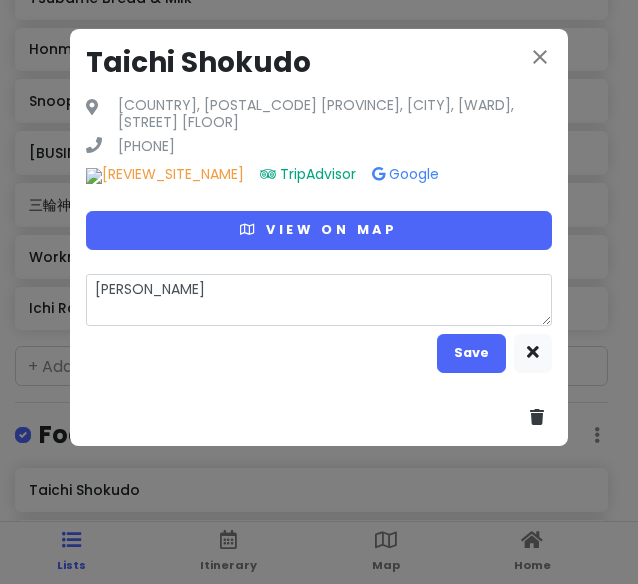 type on "x" 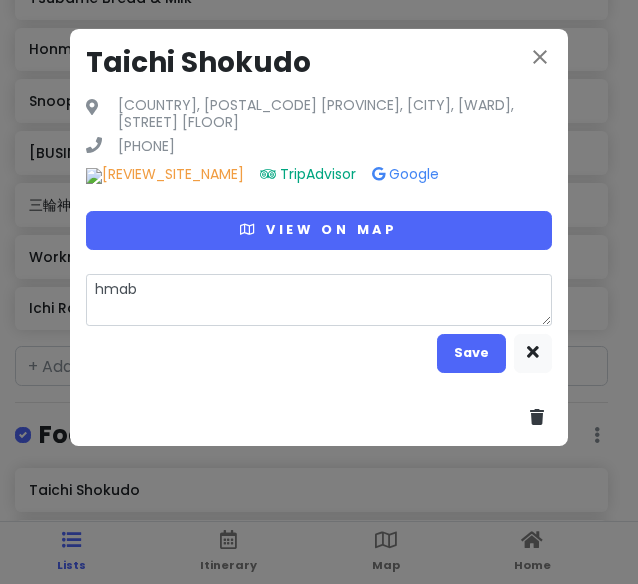 type on "x" 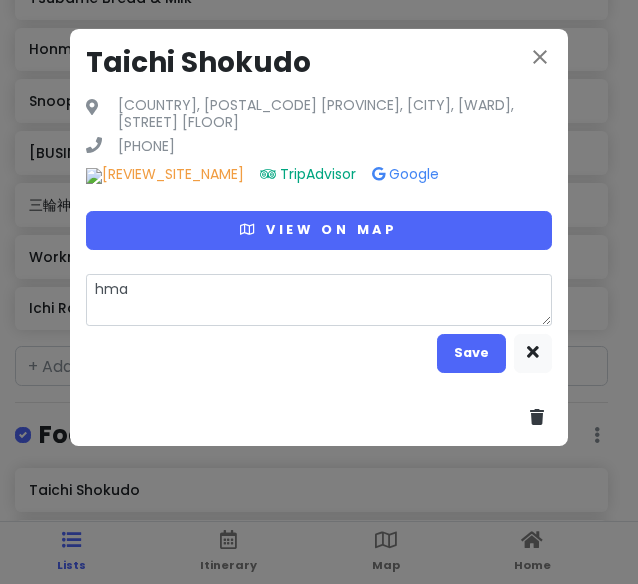 type on "x" 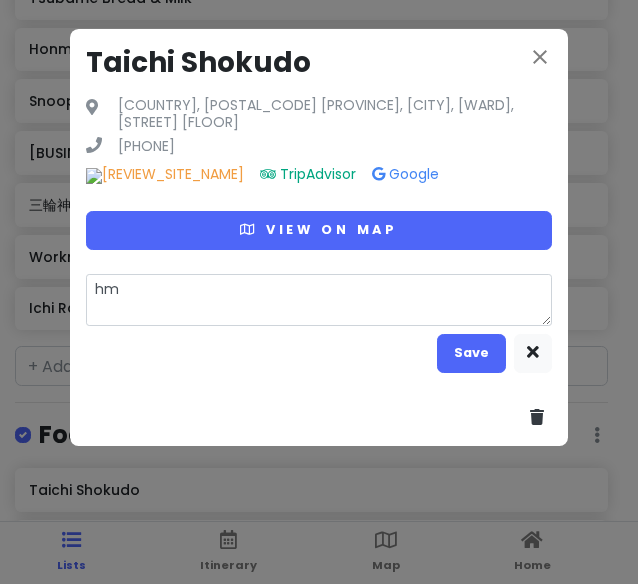 type on "x" 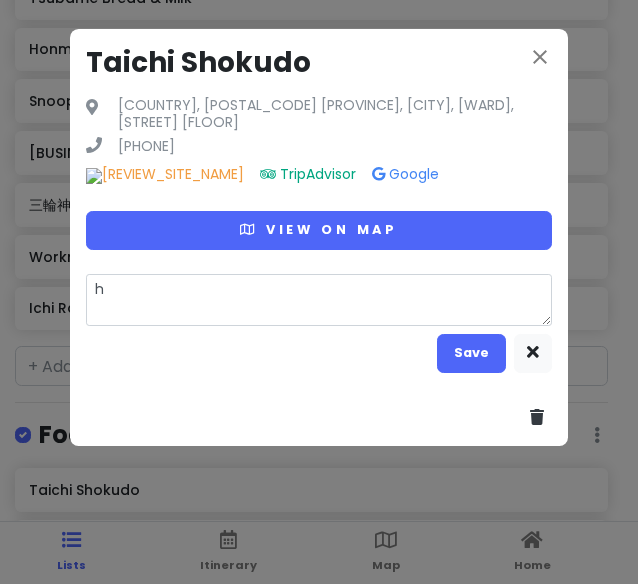 type on "x" 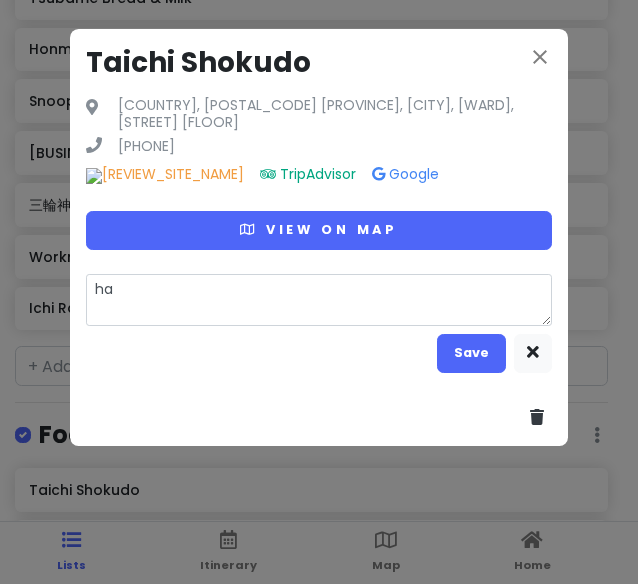 type on "x" 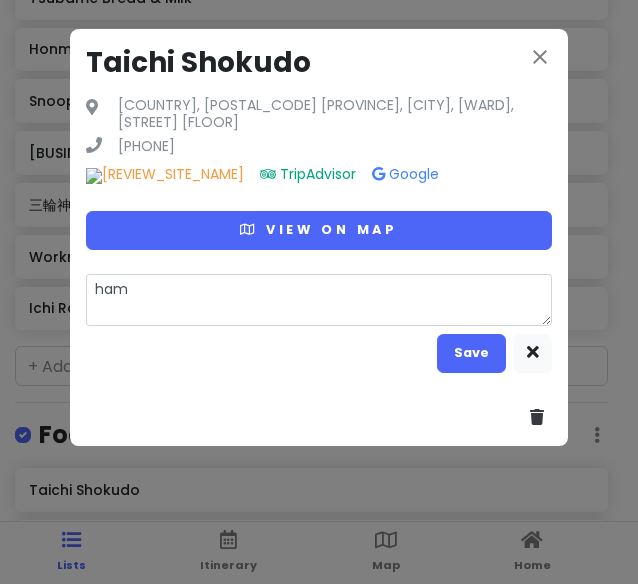type on "x" 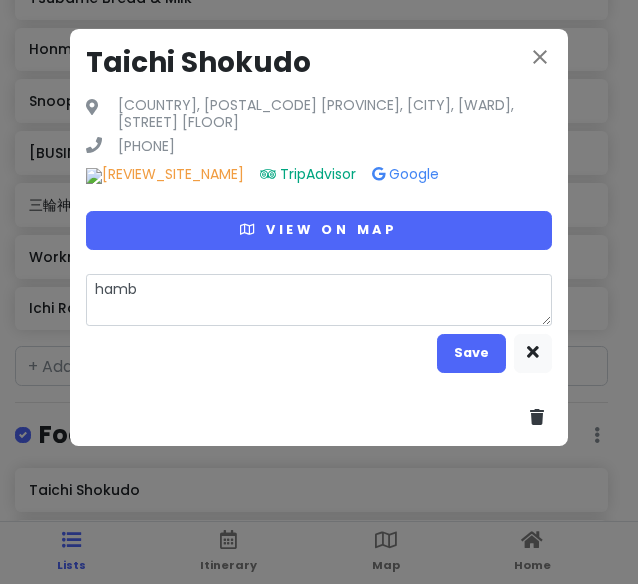 type on "x" 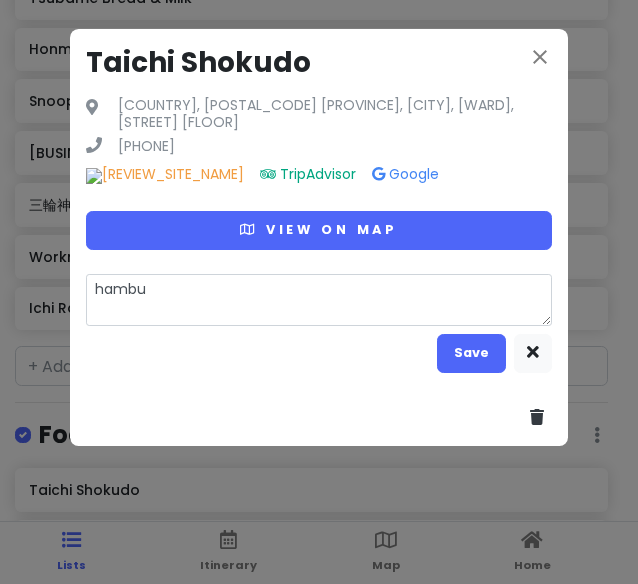 type on "hambur" 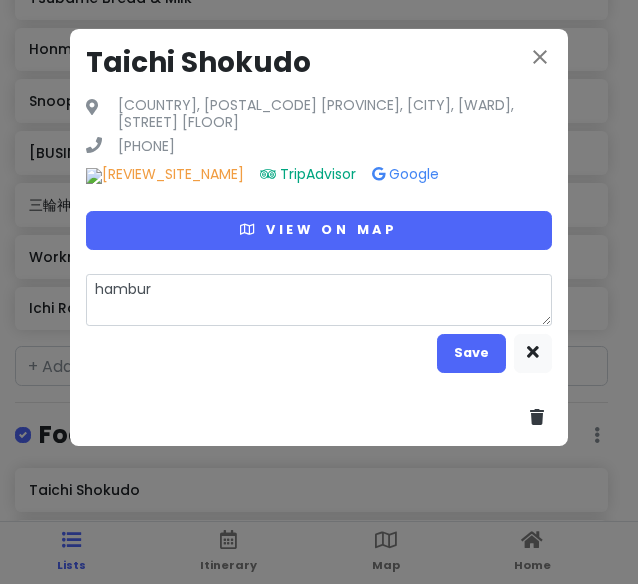 type on "x" 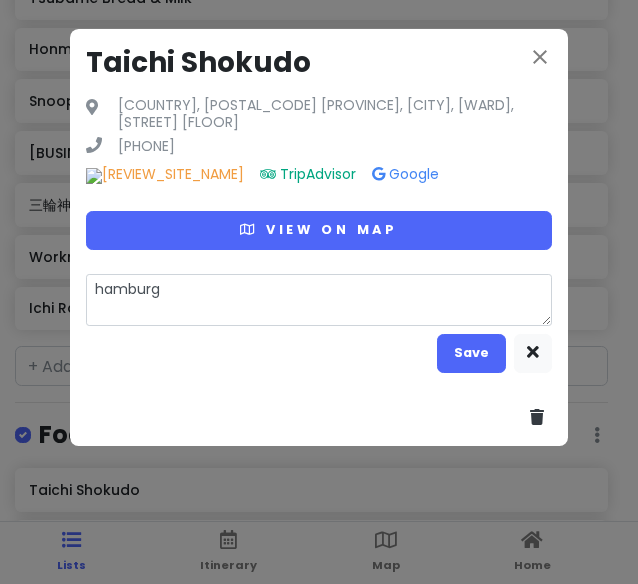 type on "x" 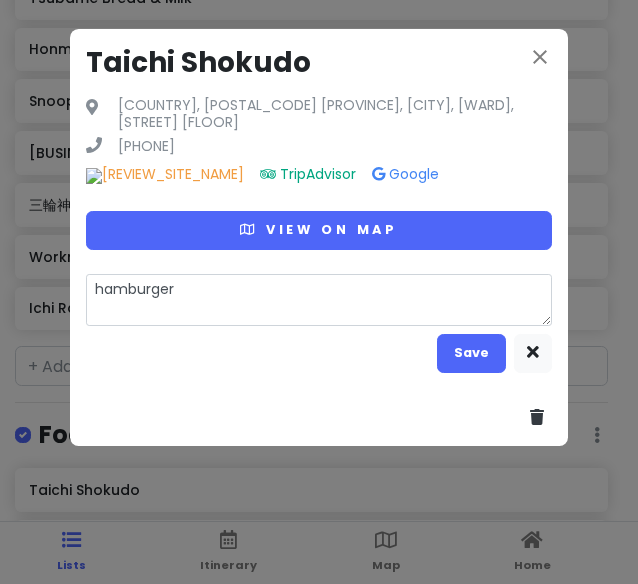 type on "x" 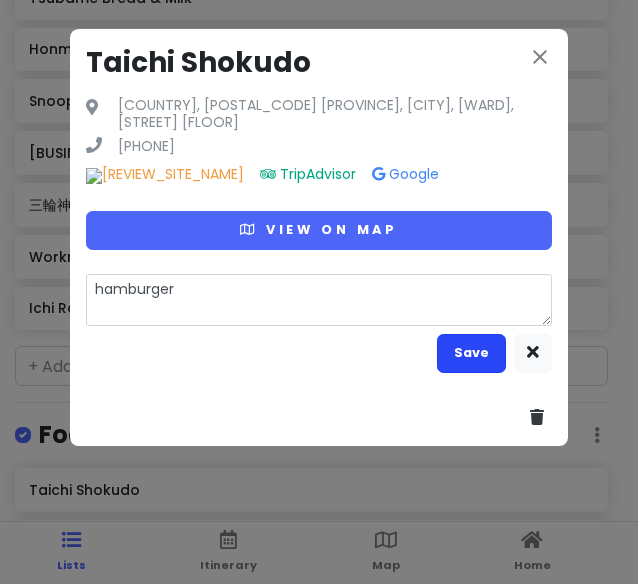 type on "hamburger" 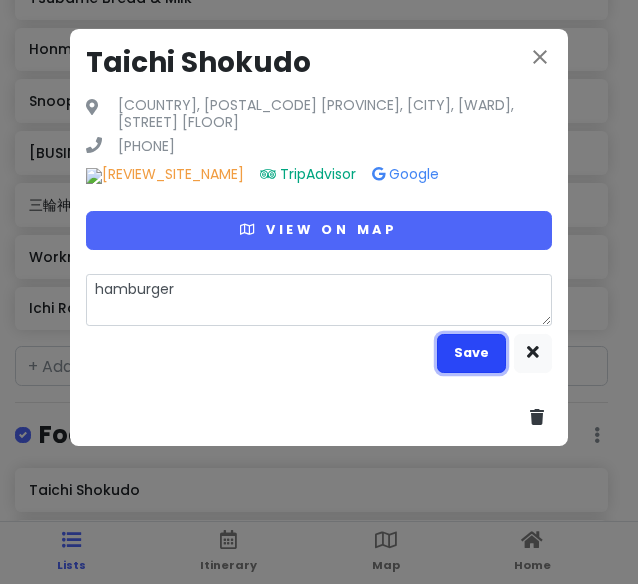 click on "Save" at bounding box center (471, 353) 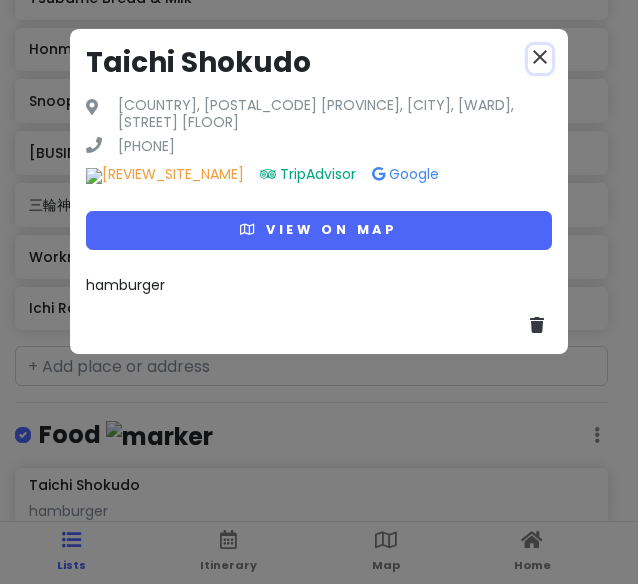 click on "close" at bounding box center (540, 57) 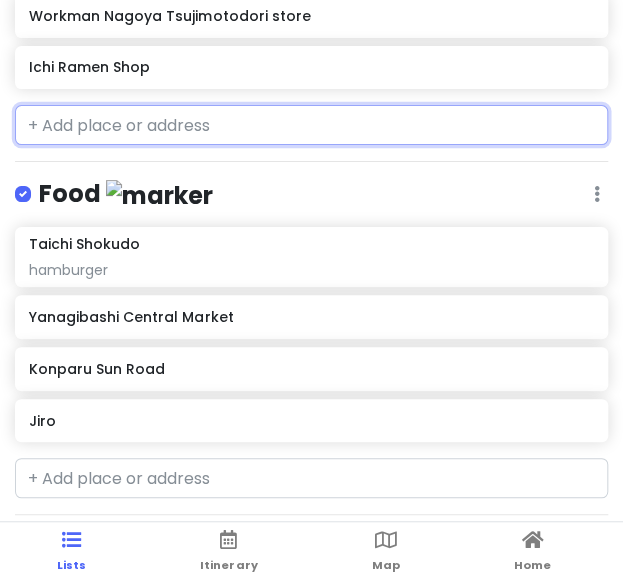 scroll, scrollTop: 777, scrollLeft: 0, axis: vertical 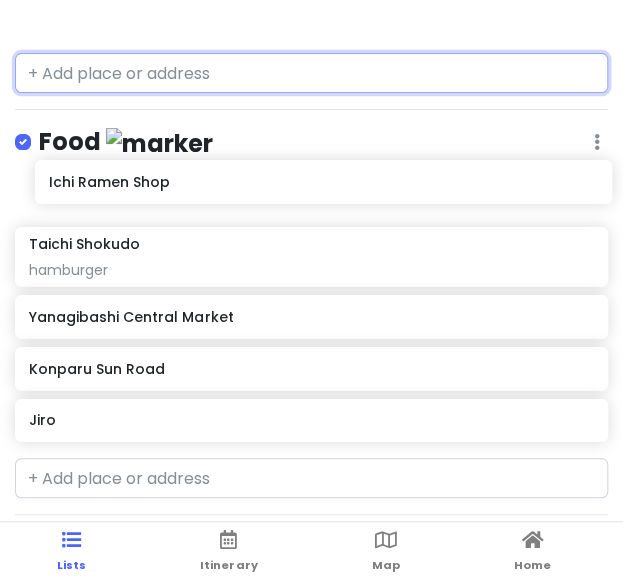 drag, startPoint x: 142, startPoint y: 13, endPoint x: 162, endPoint y: 190, distance: 178.12636 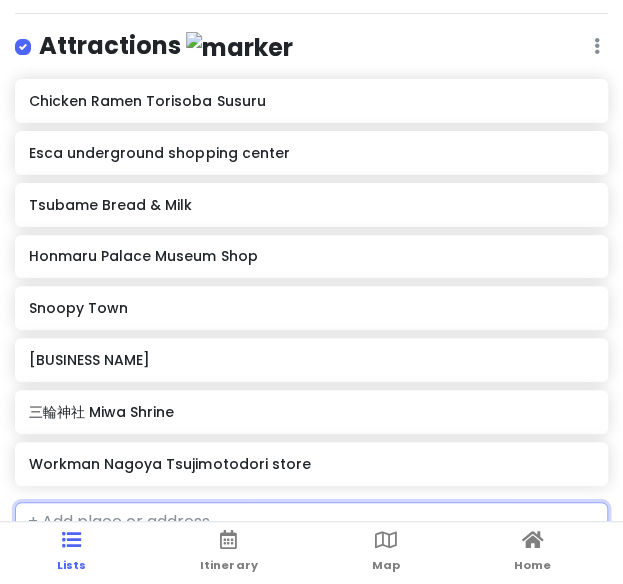 scroll, scrollTop: 266, scrollLeft: 0, axis: vertical 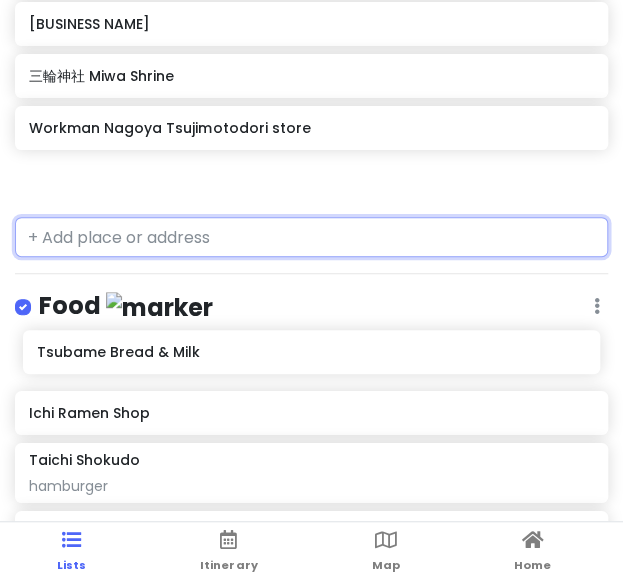 drag, startPoint x: 116, startPoint y: 210, endPoint x: 124, endPoint y: 357, distance: 147.21753 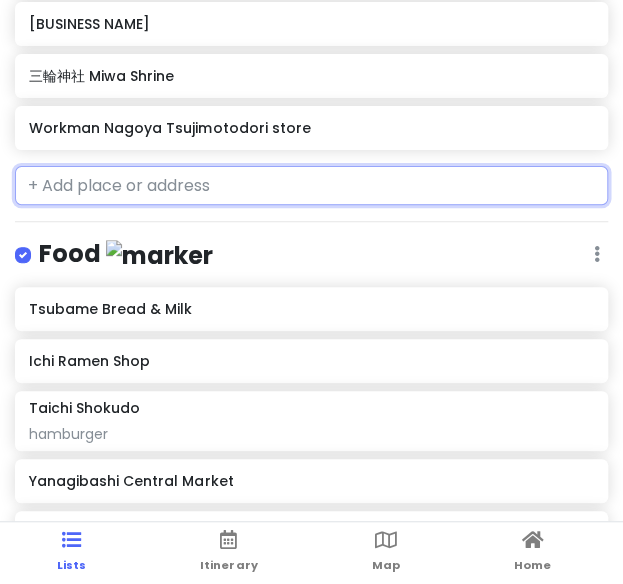 scroll, scrollTop: 0, scrollLeft: 0, axis: both 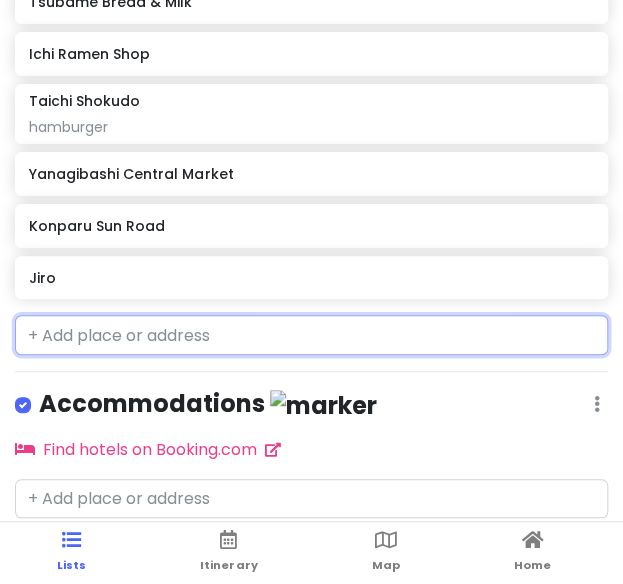 click at bounding box center (311, 335) 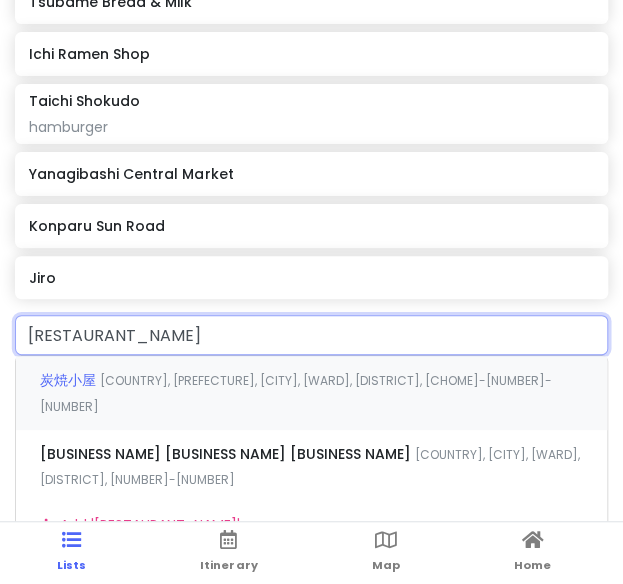type on "[RESTAURANT_NAME]" 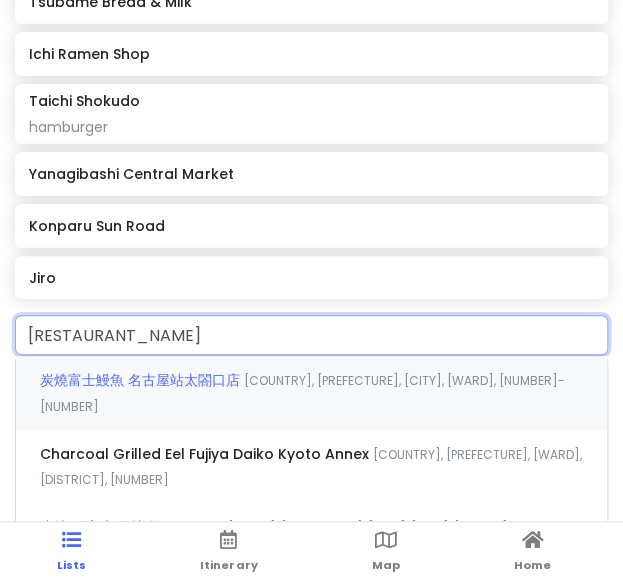 click on "炭燒富士鰻魚 名古屋站太閤口店" at bounding box center (142, 380) 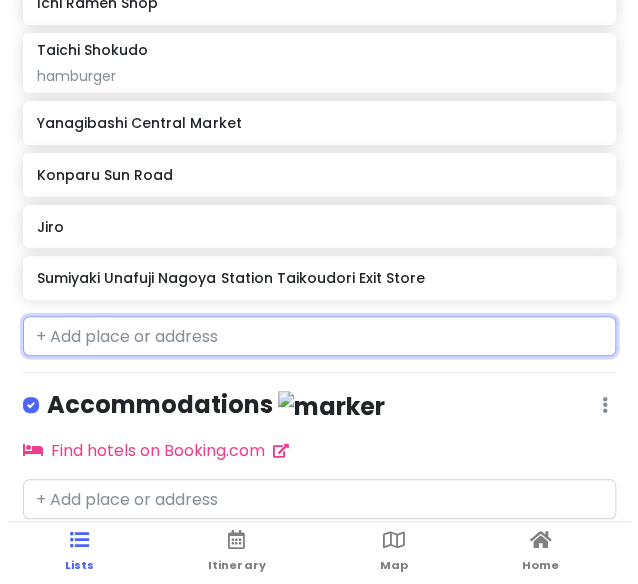 scroll, scrollTop: 913, scrollLeft: 0, axis: vertical 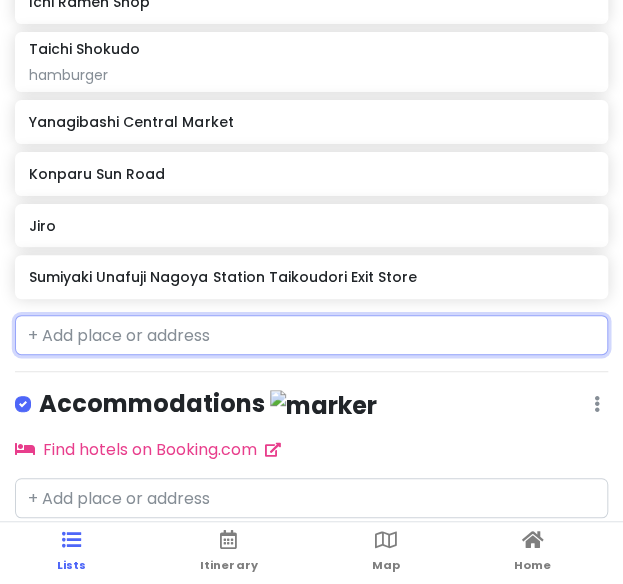 click on "Sumiyaki Unafuji Nagoya Station Taikoudori Exit Store" at bounding box center (311, 277) 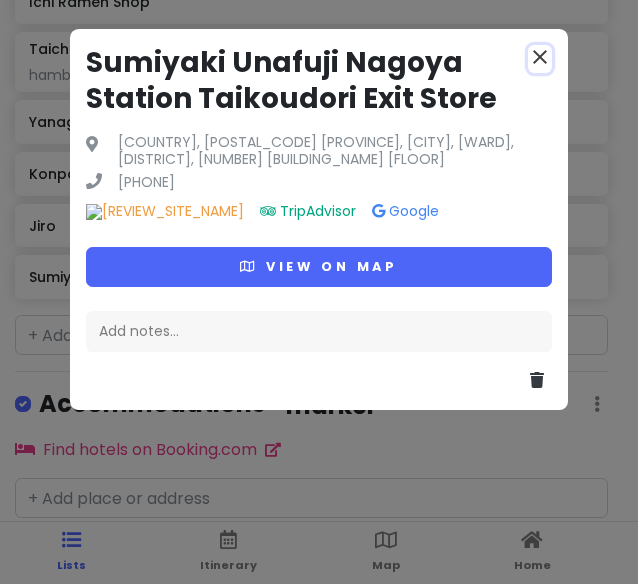 click on "close" at bounding box center [540, 57] 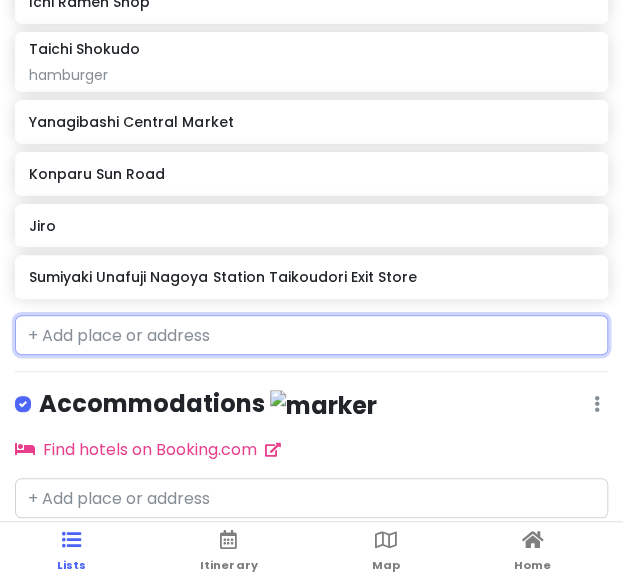 click on "Sumiyaki Unafuji Nagoya Station Taikoudori Exit Store" at bounding box center (311, 277) 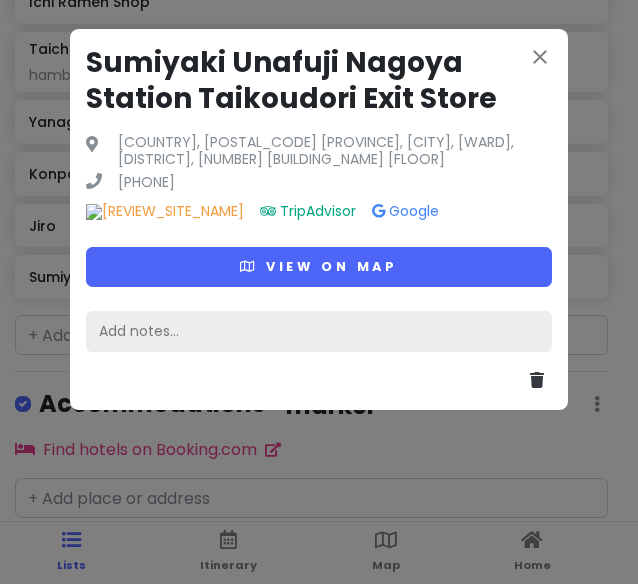click on "Add notes..." at bounding box center [319, 332] 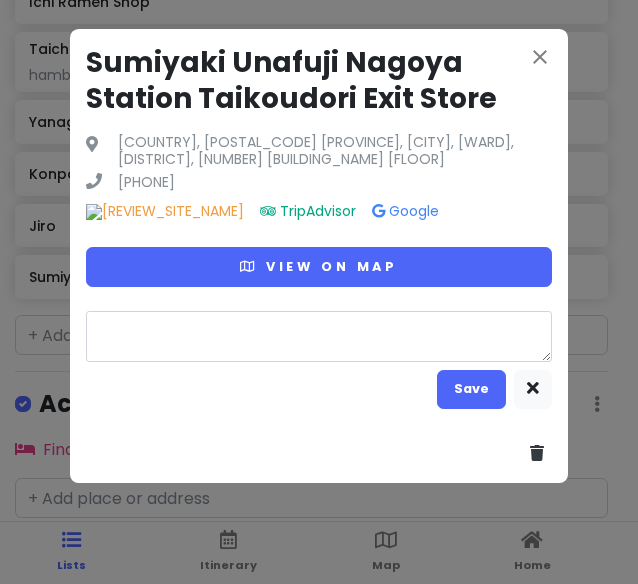 type on "x" 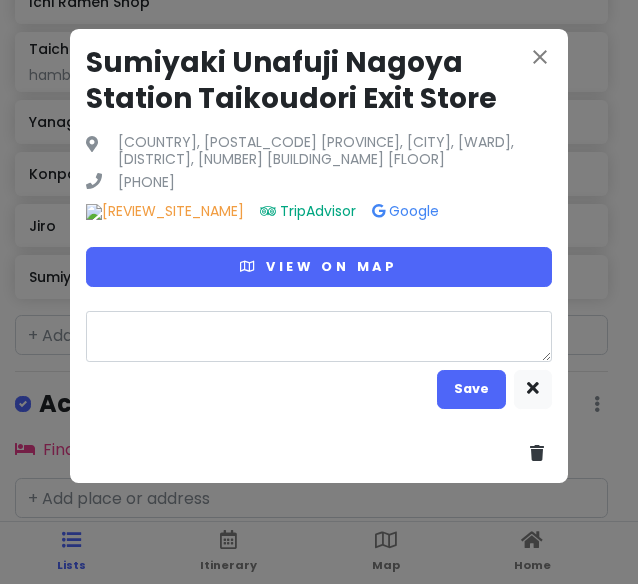type on "t" 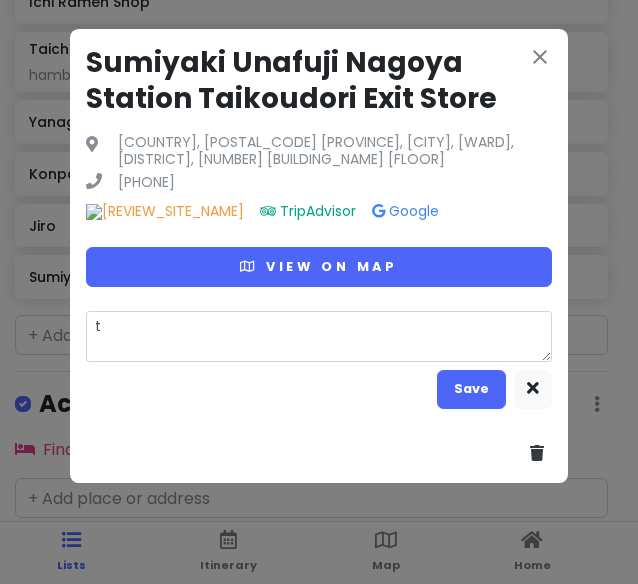 type on "x" 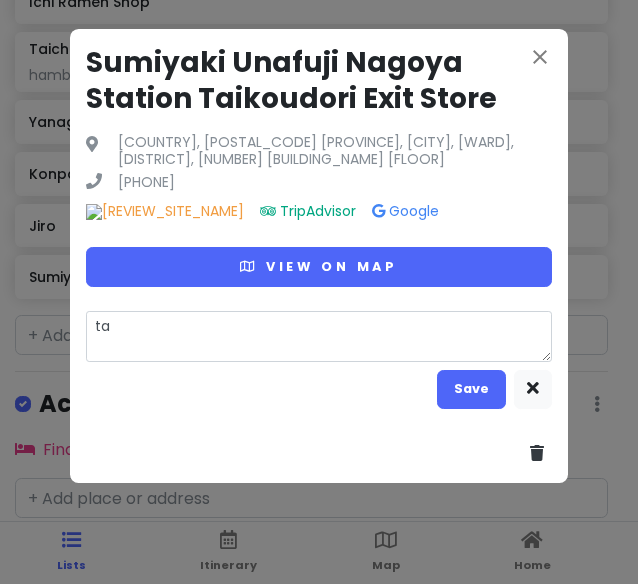 type on "x" 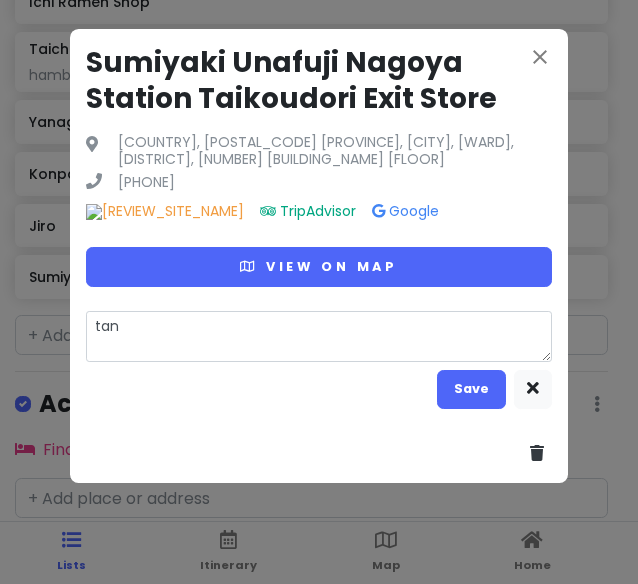 type on "x" 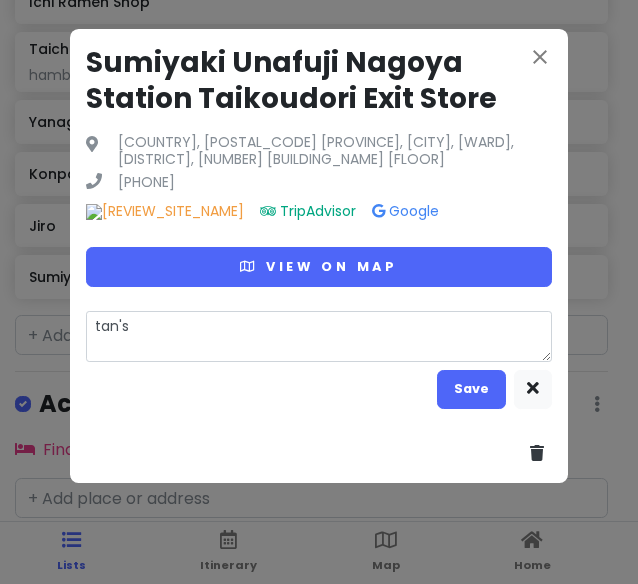 type on "x" 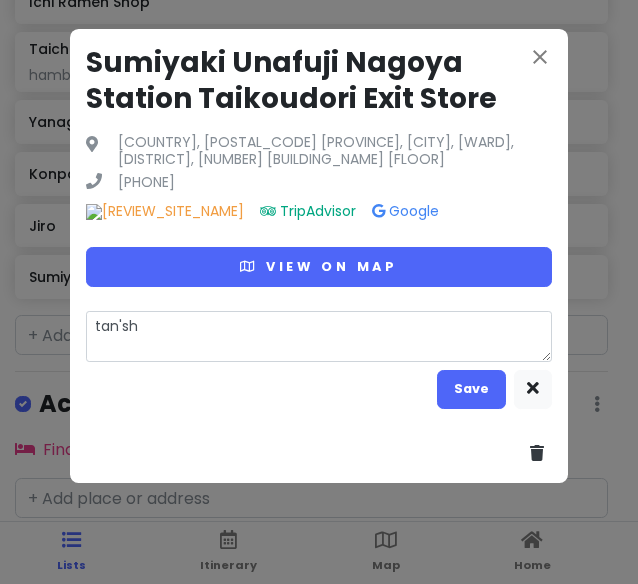 type on "tan'sha" 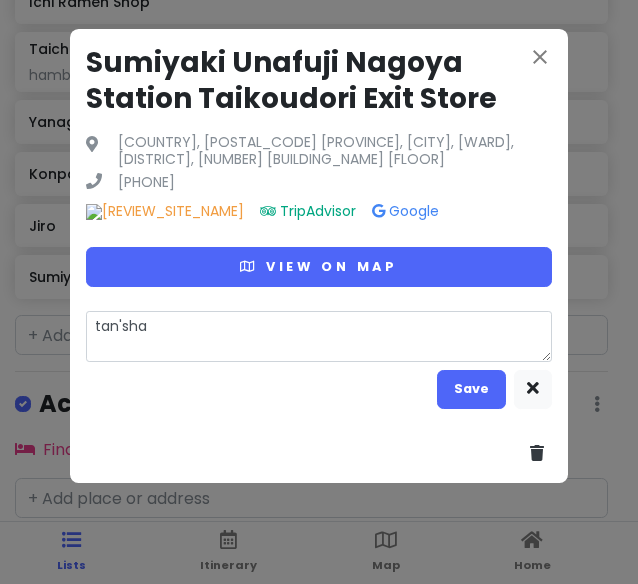 type on "x" 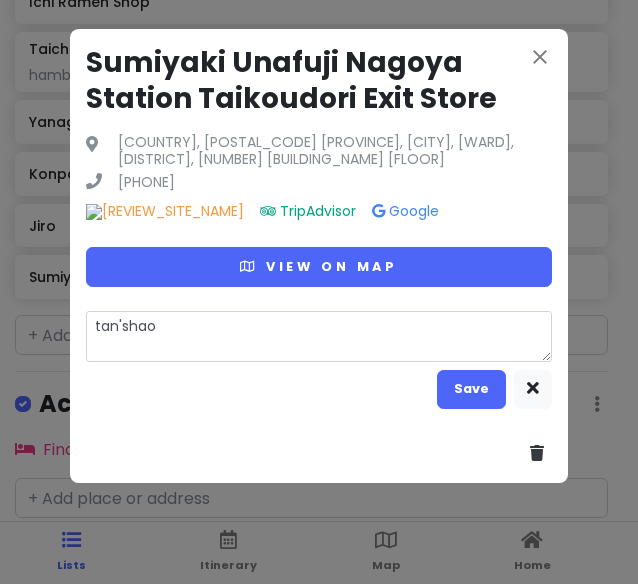 type on "x" 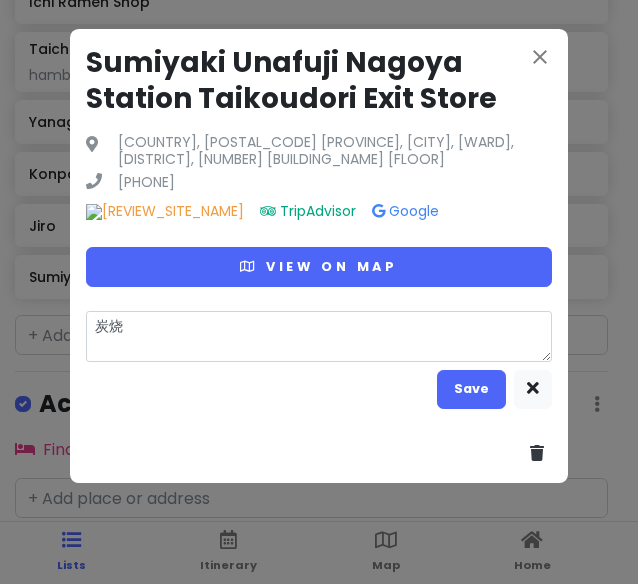 type on "x" 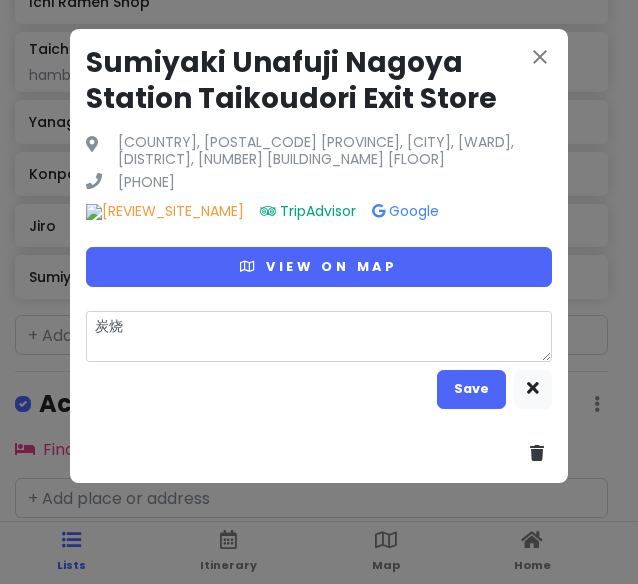 type on "炭烧f" 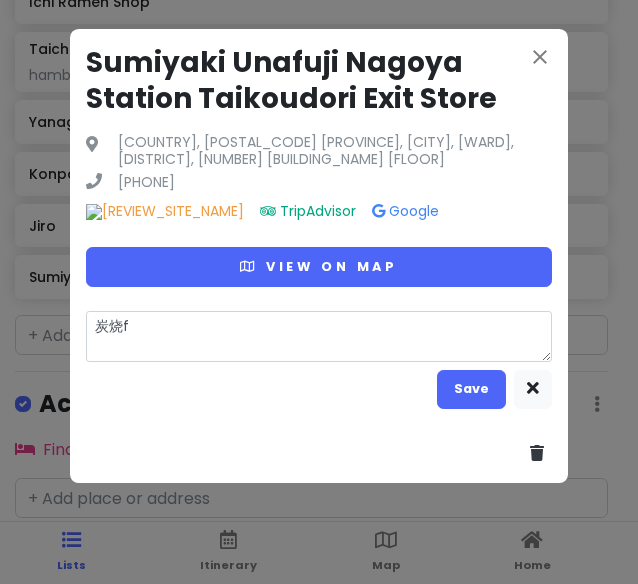 type on "x" 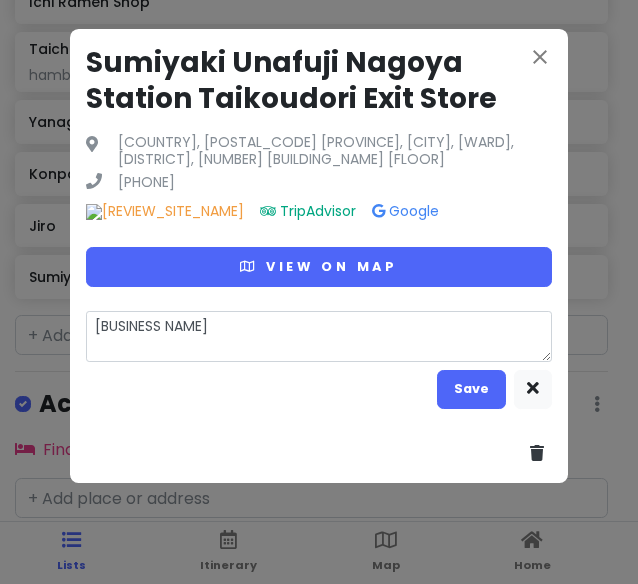 type on "[RESTAURANT_NAME]" 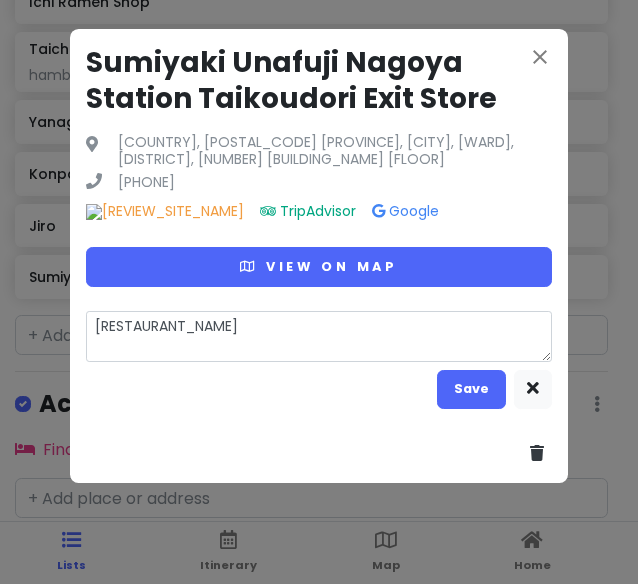 type on "x" 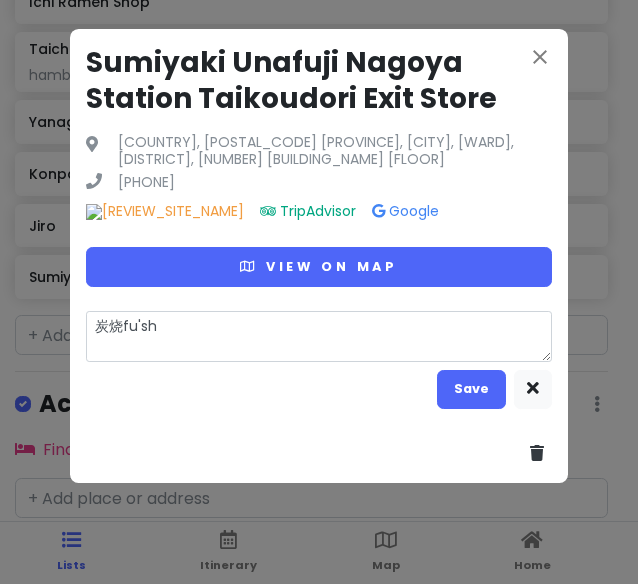 type on "x" 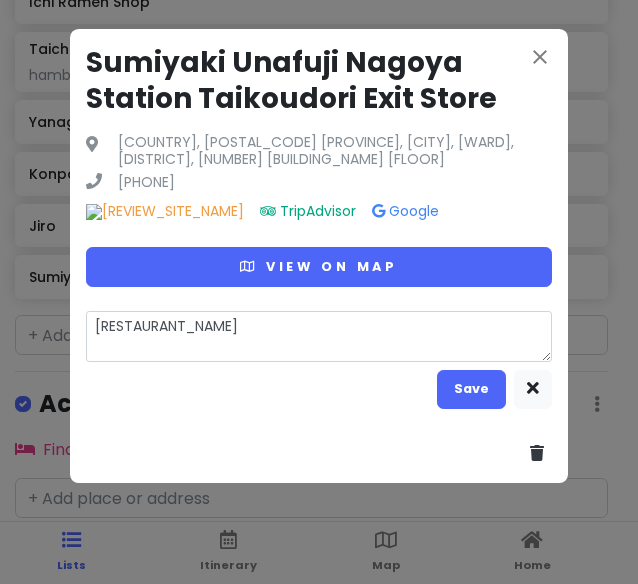 type on "x" 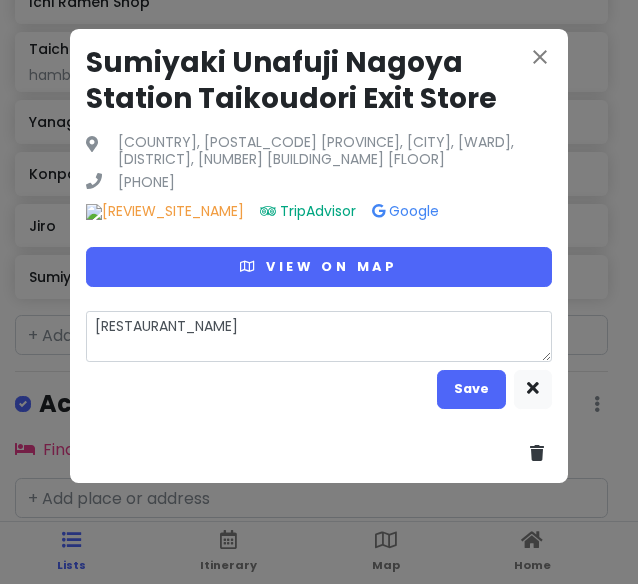 type on "[RESTAURANT_NAME]" 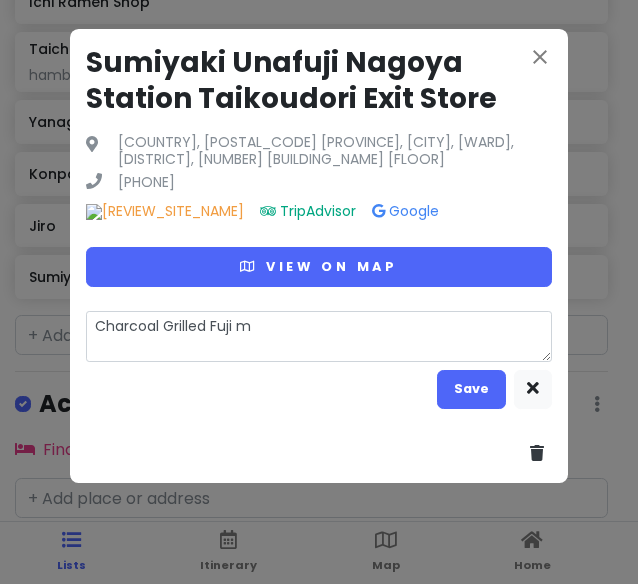 type on "[RESTAURANT_NAME]" 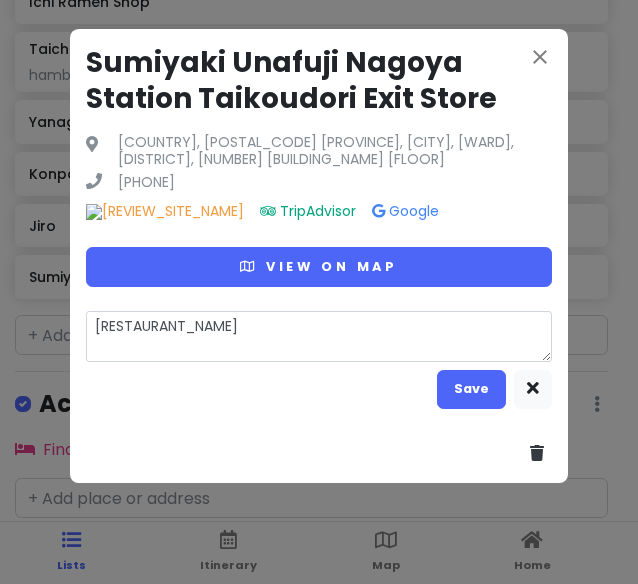 type on "x" 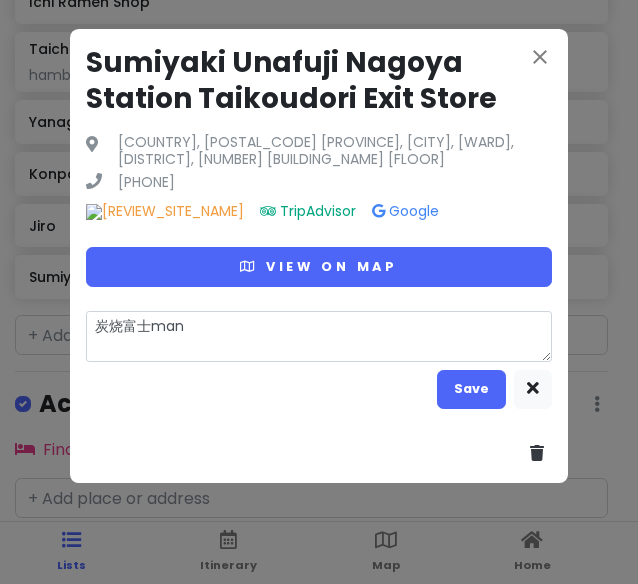 type on "x" 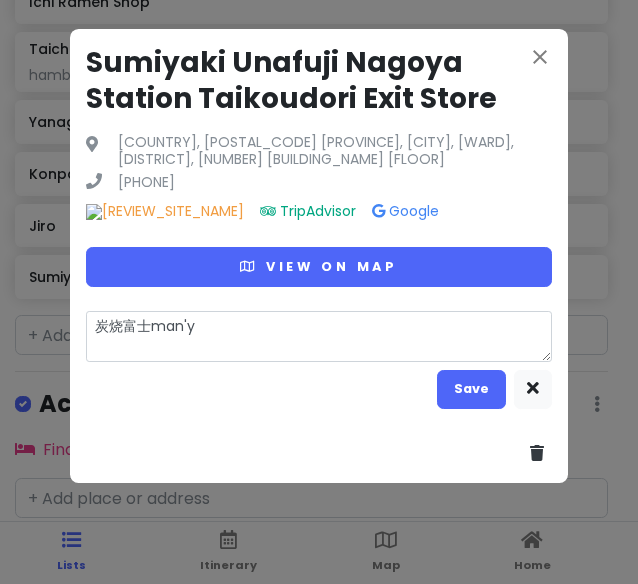 type on "x" 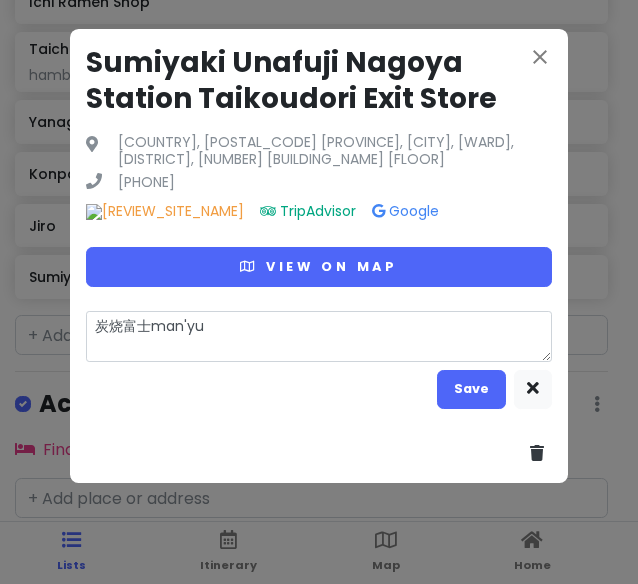 type on "x" 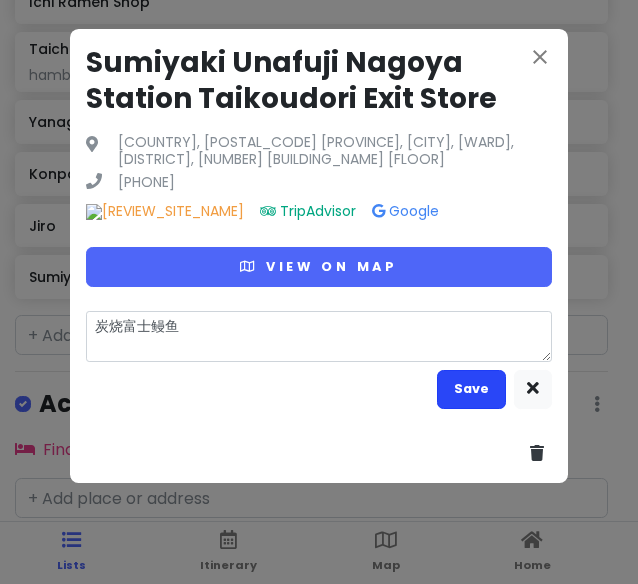 type on "炭烧富士鳗鱼" 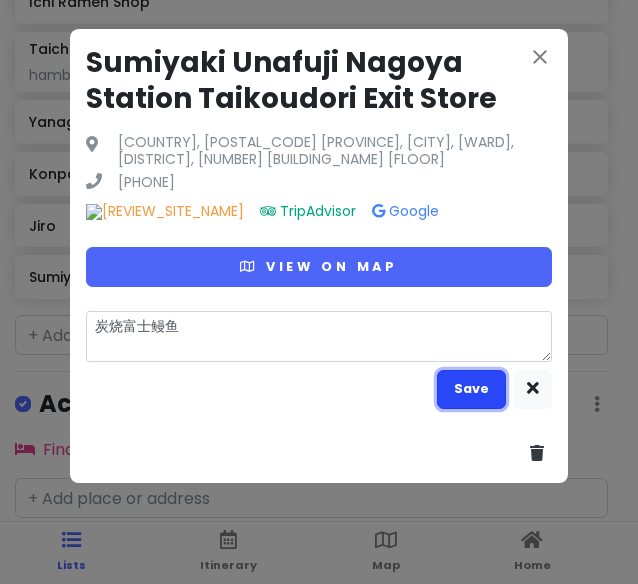 click on "Save" at bounding box center [471, 389] 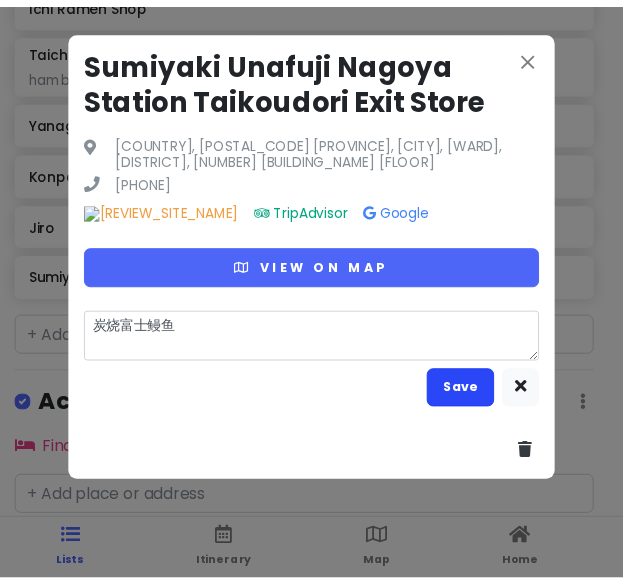 scroll, scrollTop: 930, scrollLeft: 0, axis: vertical 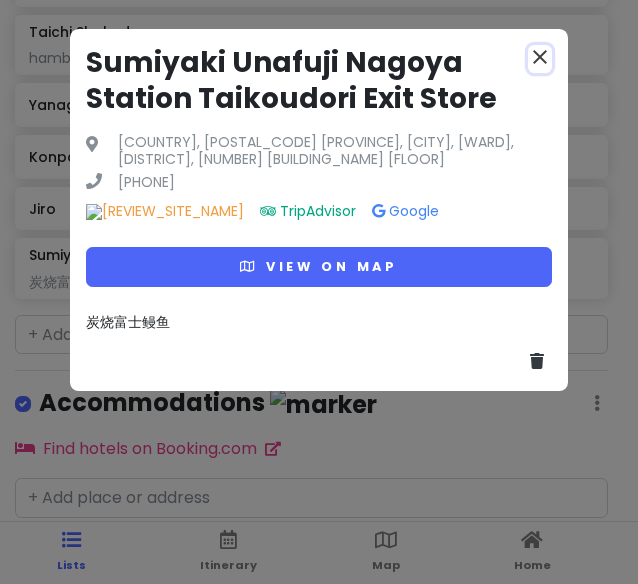 click on "close" at bounding box center [540, 57] 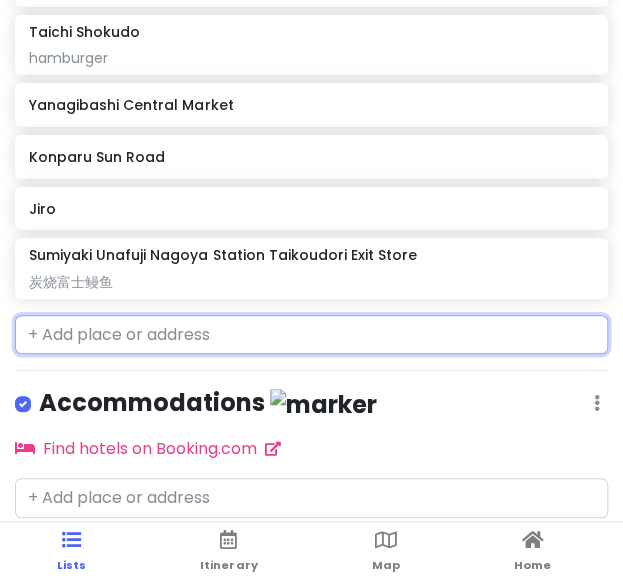 click at bounding box center [311, 335] 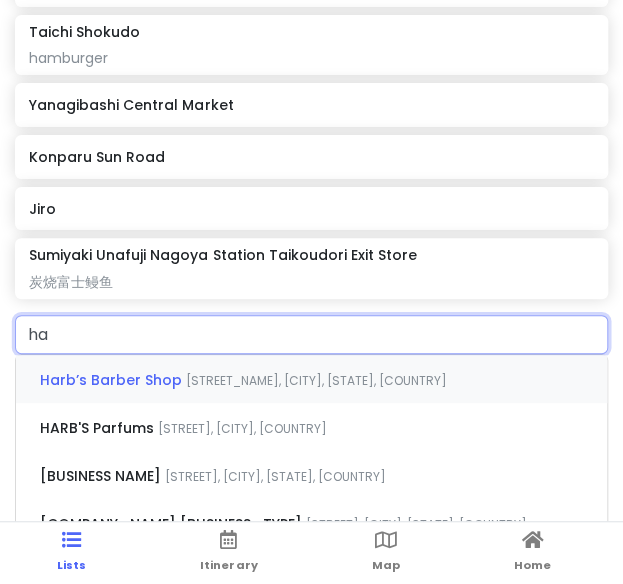 type on "h" 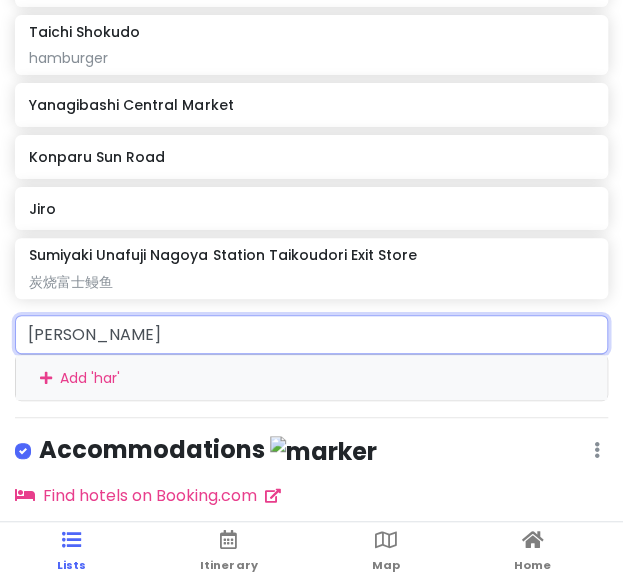 type on "[BUSINESS NAME]" 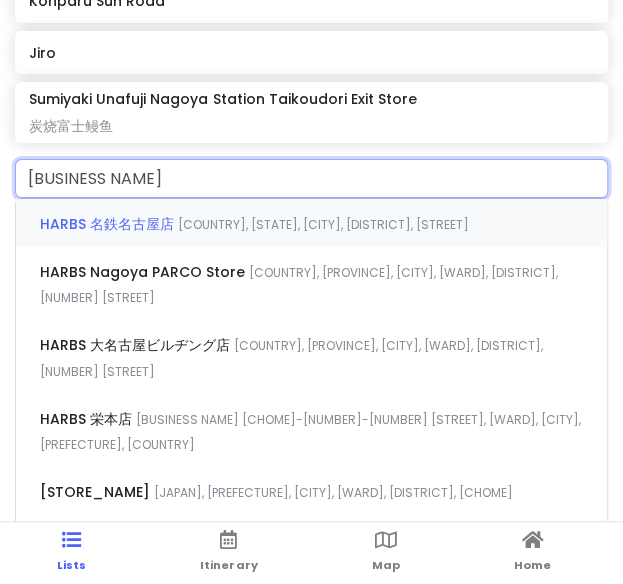 scroll, scrollTop: 1130, scrollLeft: 0, axis: vertical 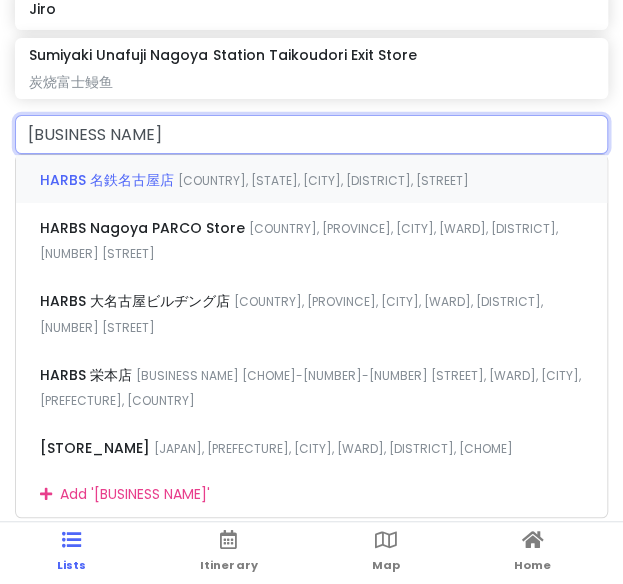 click on "HARBS 名鉄名古屋店" at bounding box center [109, 180] 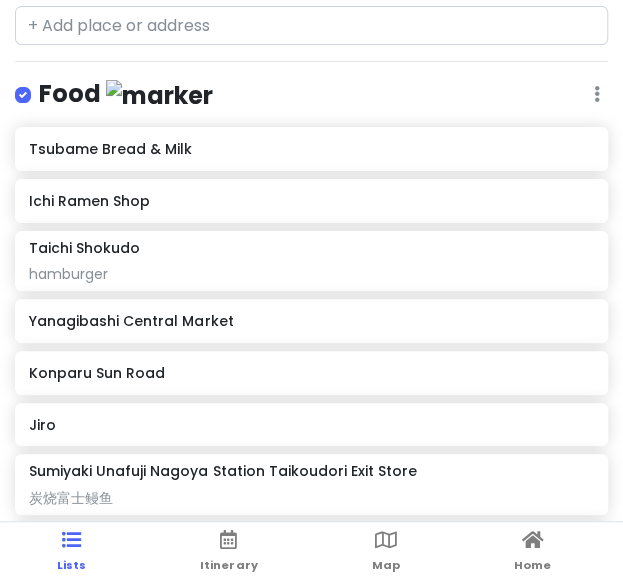 scroll, scrollTop: 681, scrollLeft: 0, axis: vertical 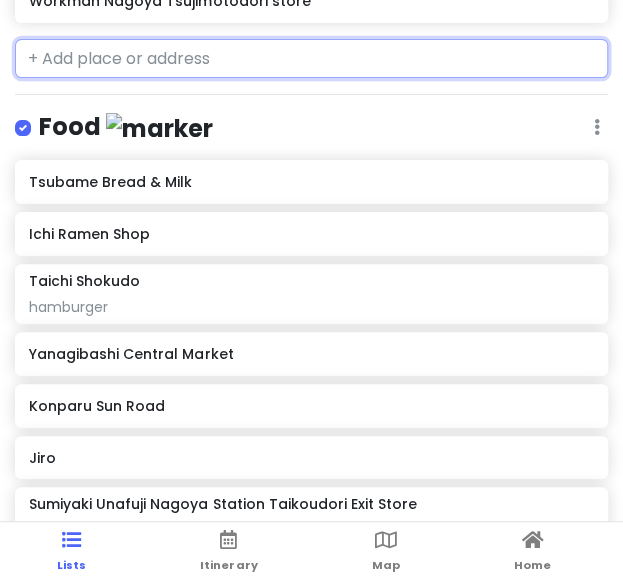 click at bounding box center [311, 59] 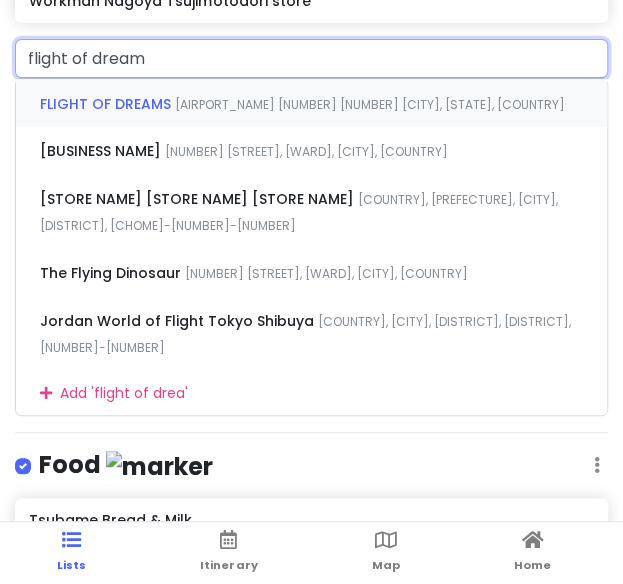 type on "flight of dreams" 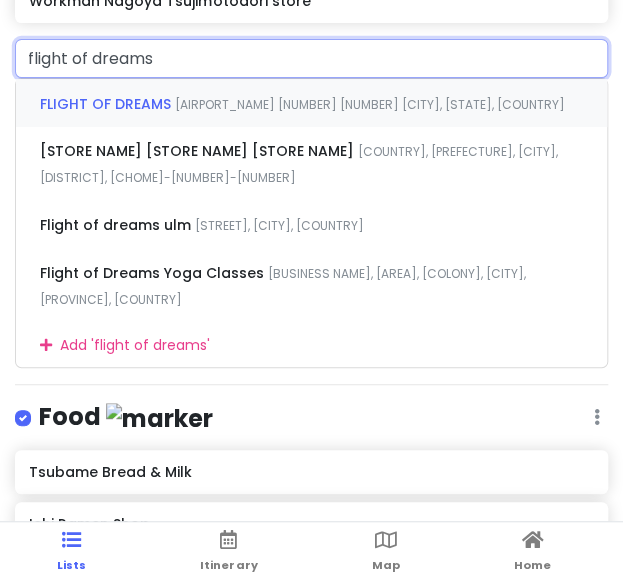 click on "[AIRPORT_NAME] [NUMBER] [NUMBER] [CITY], [STATE], [COUNTRY]" at bounding box center (370, 104) 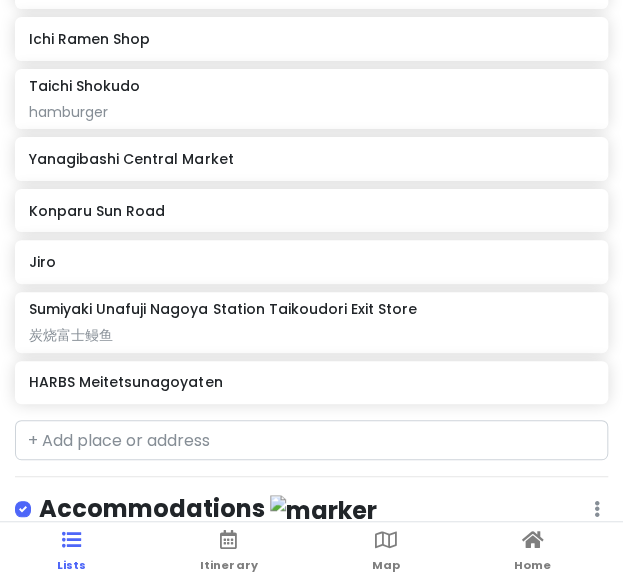 scroll, scrollTop: 932, scrollLeft: 0, axis: vertical 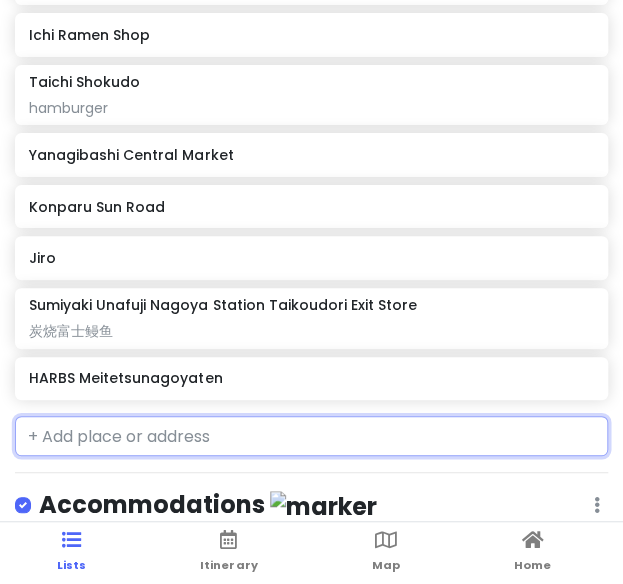 click at bounding box center (311, 436) 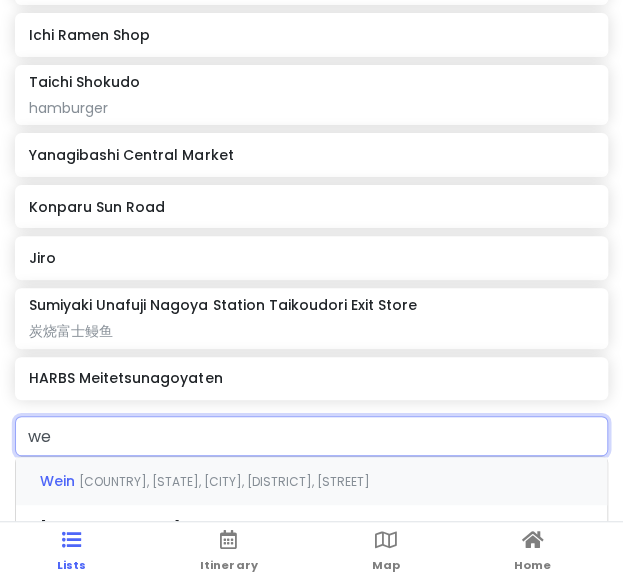 type on "w" 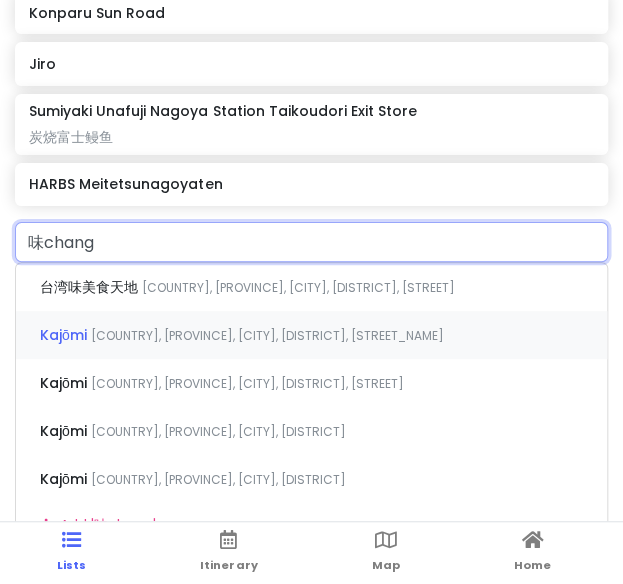 scroll, scrollTop: 1132, scrollLeft: 0, axis: vertical 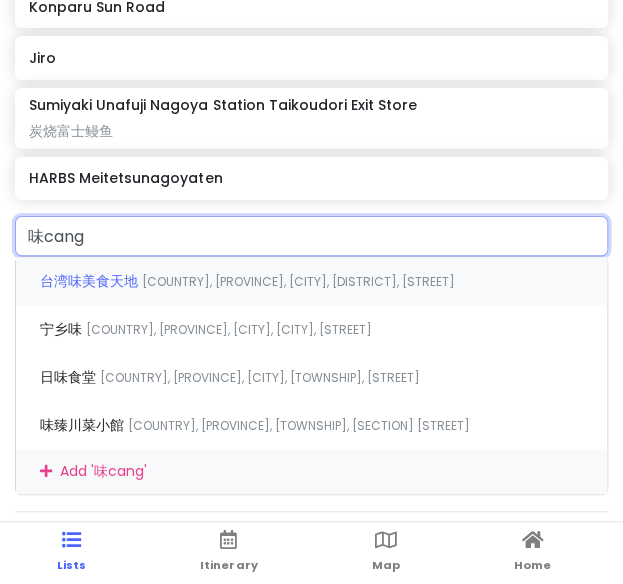 type on "味藏" 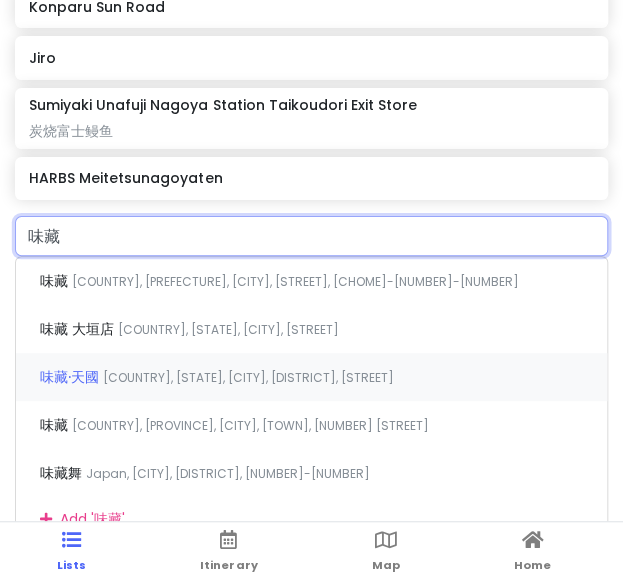 click on "味藏·天國" at bounding box center [56, 281] 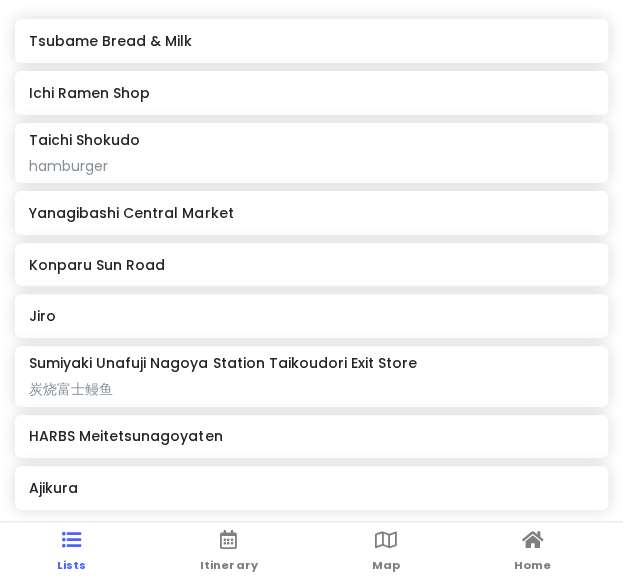 scroll, scrollTop: 585, scrollLeft: 0, axis: vertical 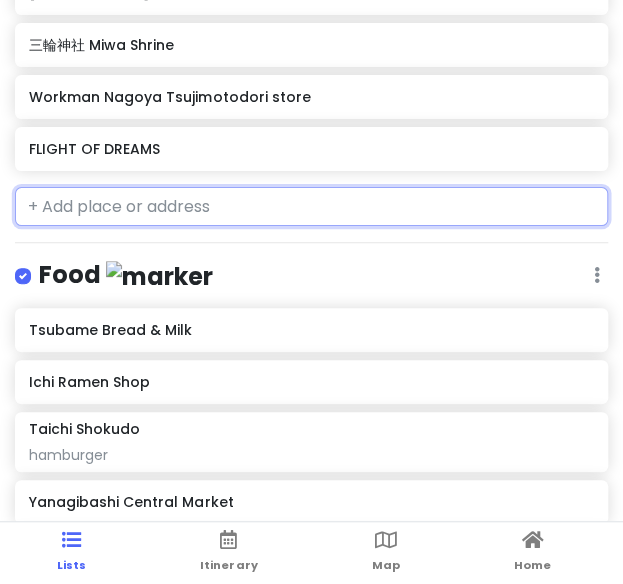 click at bounding box center (311, 207) 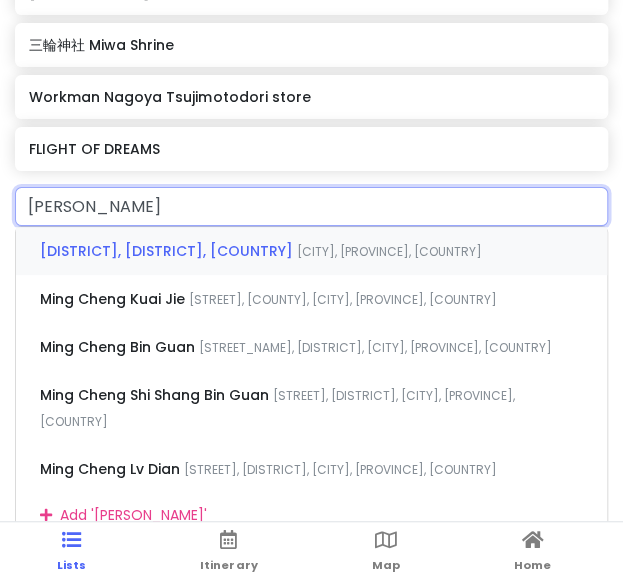 type on "名城" 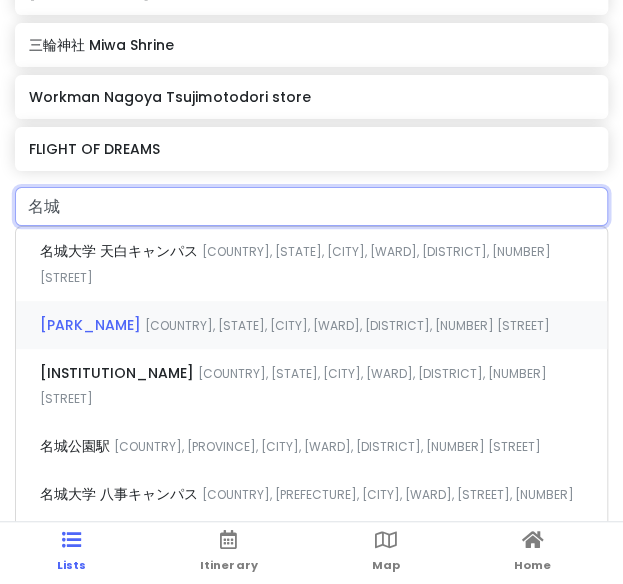click on "[COUNTRY], [STATE], [CITY], [WARD], [DISTRICT], [NUMBER] [STREET]" at bounding box center (295, 264) 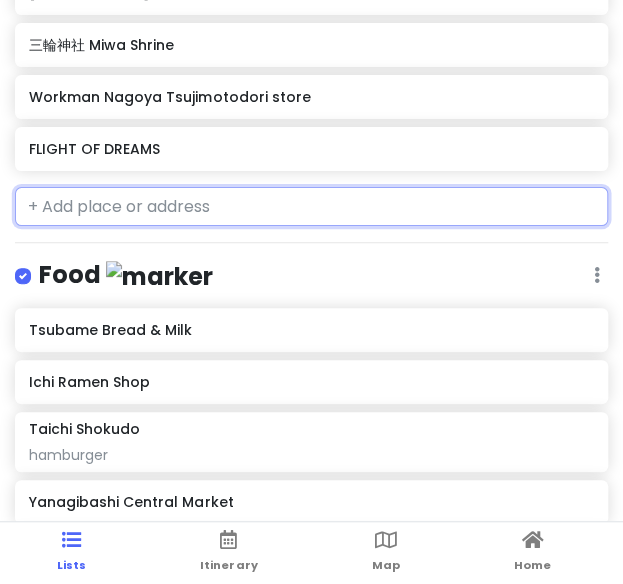 scroll, scrollTop: 637, scrollLeft: 0, axis: vertical 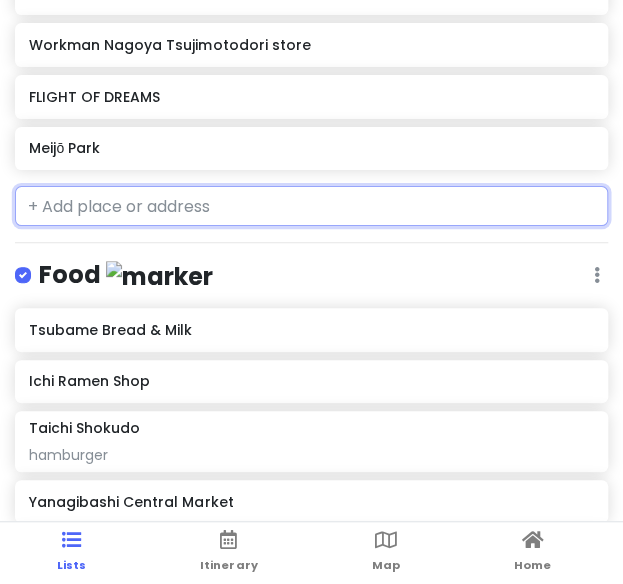 click at bounding box center (311, 206) 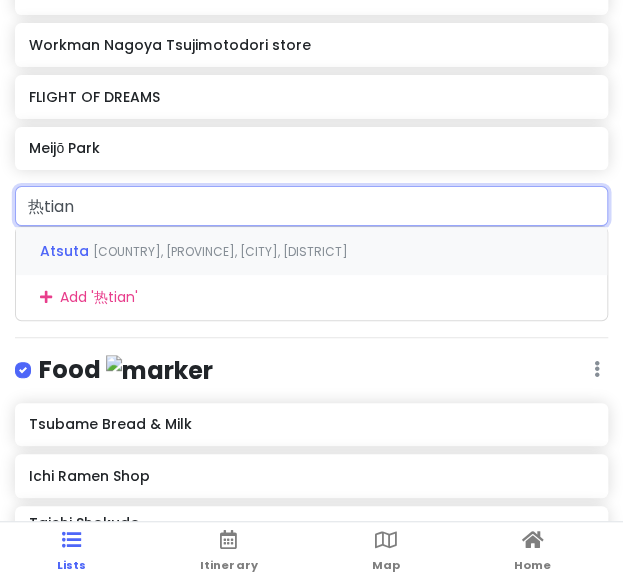 type on "热田" 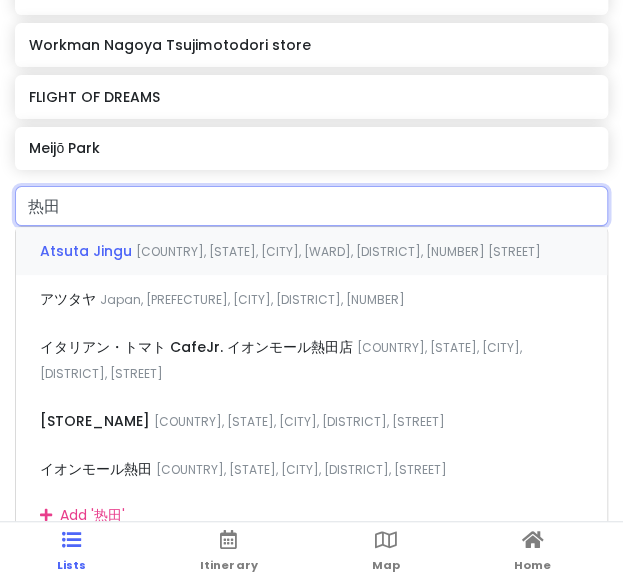 click on "Atsuta Jingu" at bounding box center [88, 251] 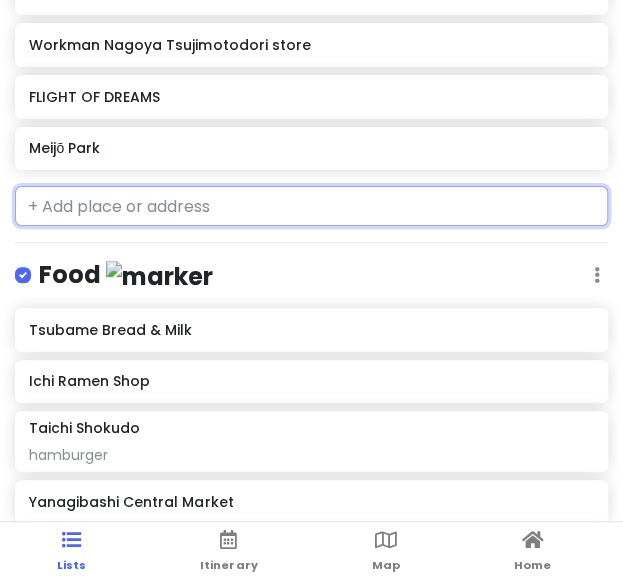 scroll, scrollTop: 689, scrollLeft: 0, axis: vertical 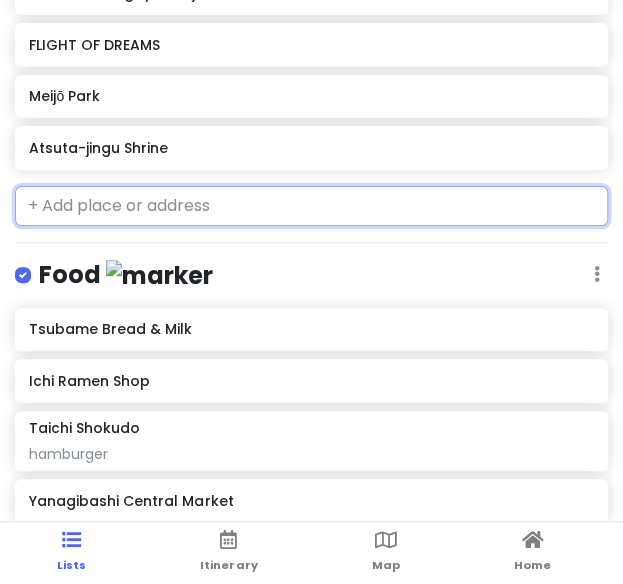 click at bounding box center (311, 206) 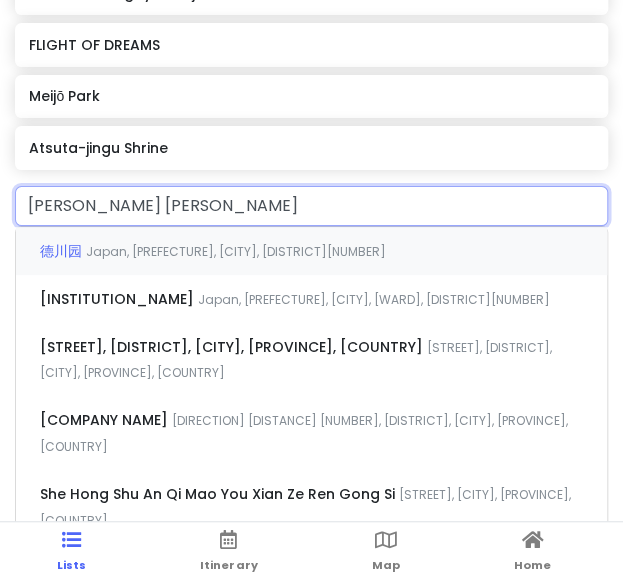 type on "德川美术" 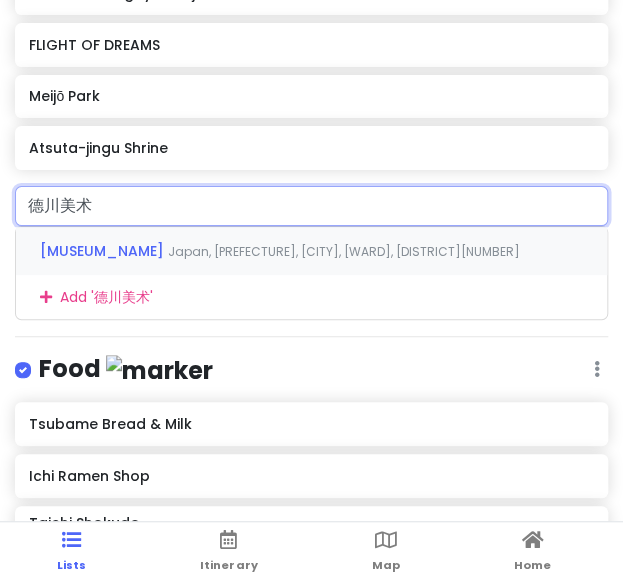 click on "[BUSINESS NAME] [COUNTRY], [PREFECTURE], [CITY], [WARD], [STREET]" at bounding box center (311, 251) 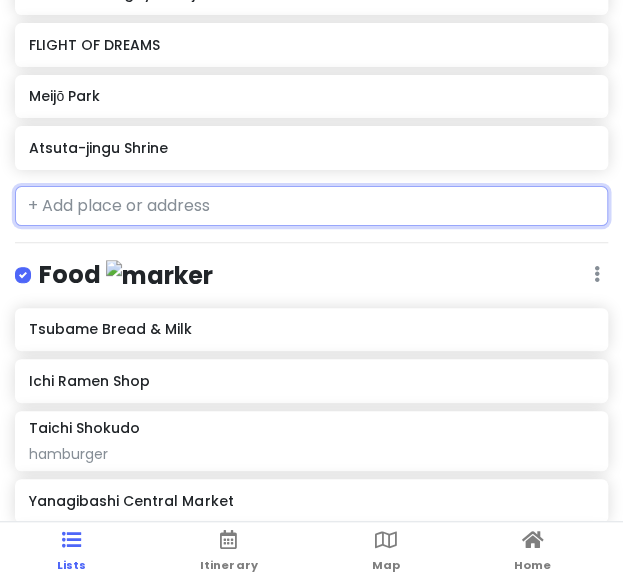 scroll, scrollTop: 740, scrollLeft: 0, axis: vertical 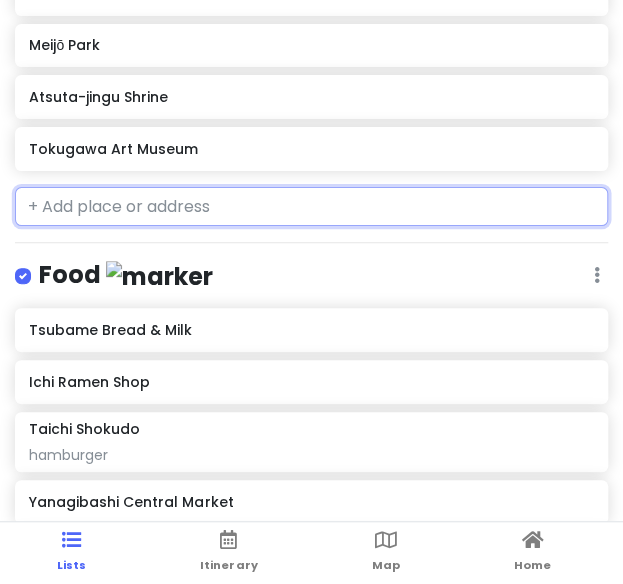 click at bounding box center (311, 207) 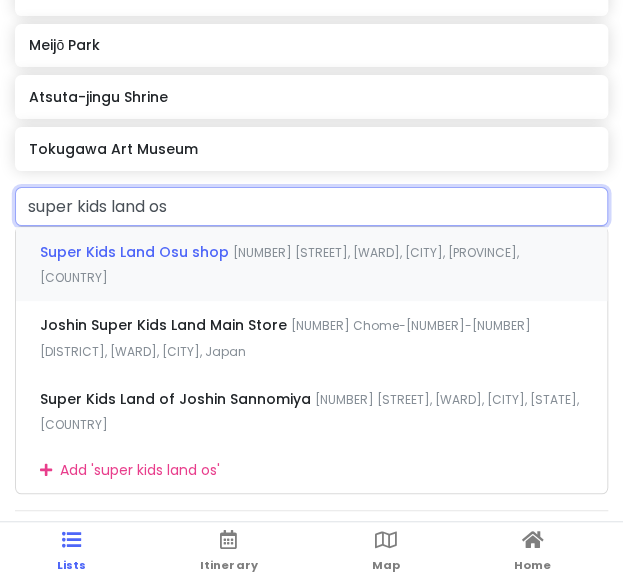 type on "[SHOP_NAME] [DISTRICT]" 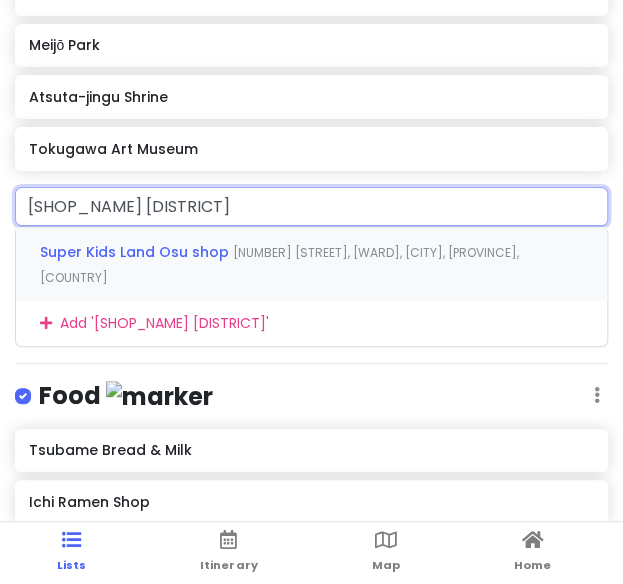 click on "Super Kids Land Osu shop" at bounding box center (136, 252) 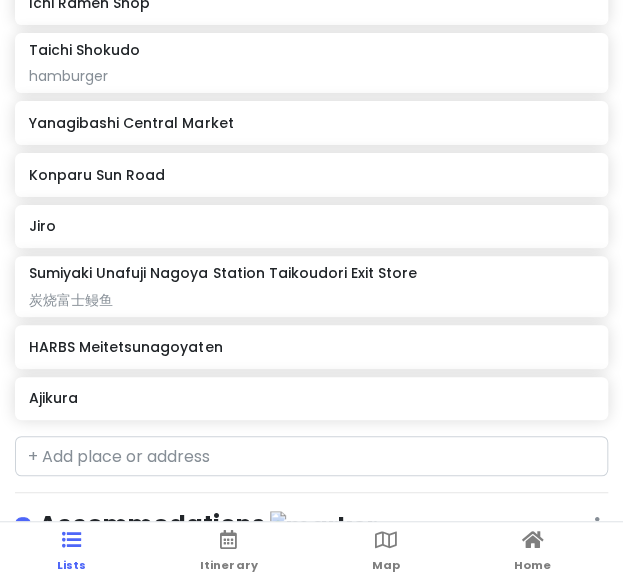 scroll, scrollTop: 1292, scrollLeft: 0, axis: vertical 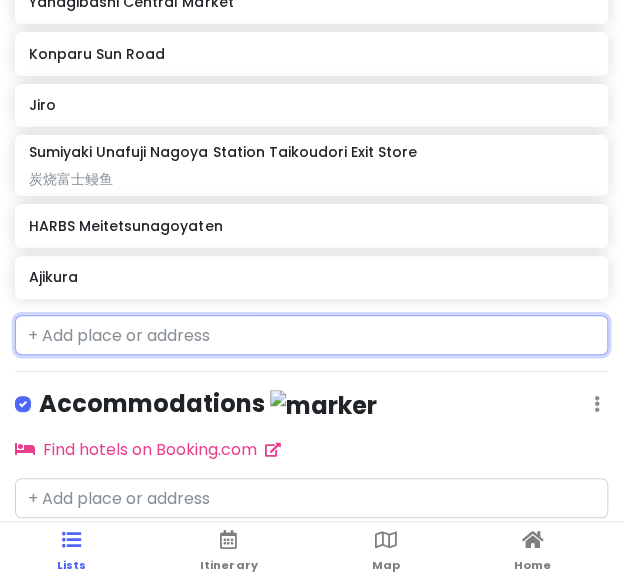 click at bounding box center (311, 335) 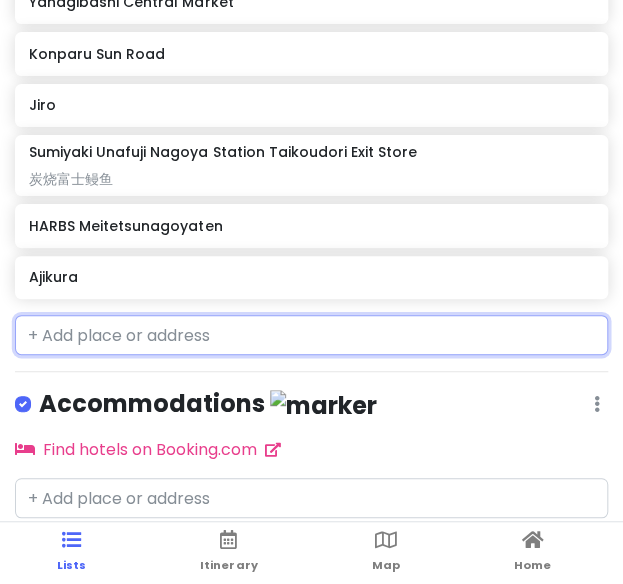 type on "e" 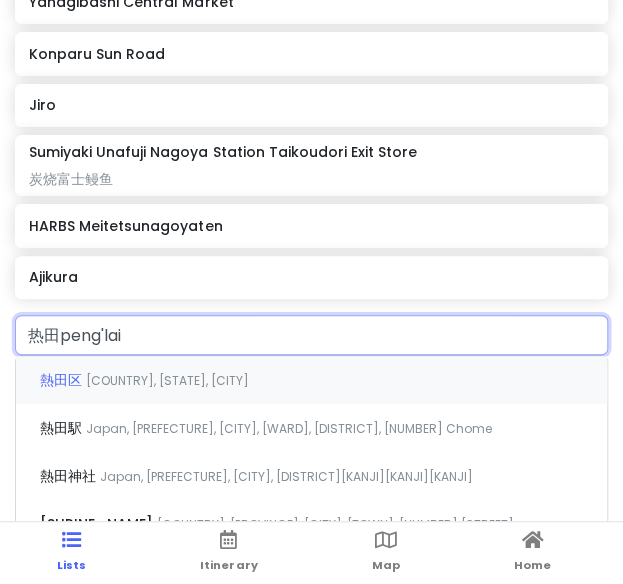 type on "热田蓬莱" 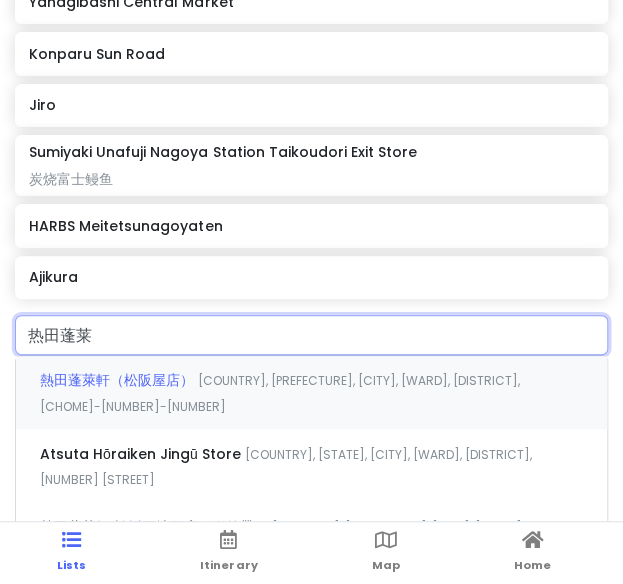 scroll, scrollTop: 1392, scrollLeft: 0, axis: vertical 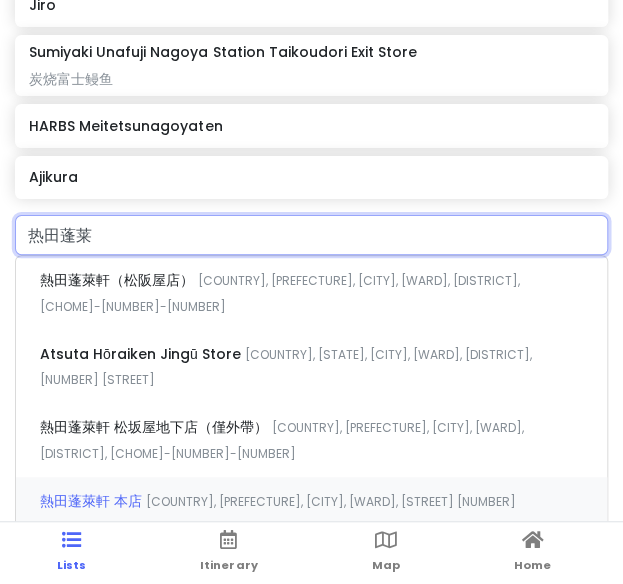 click on "熱田蓬萊軒 本店" at bounding box center (119, 280) 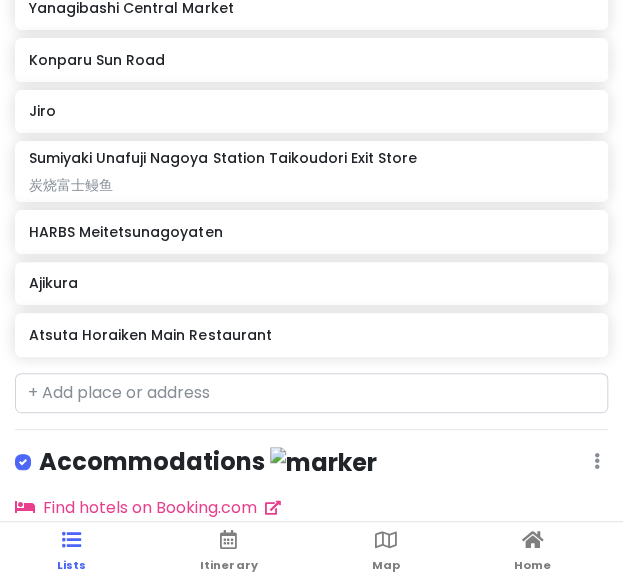 scroll, scrollTop: 1344, scrollLeft: 0, axis: vertical 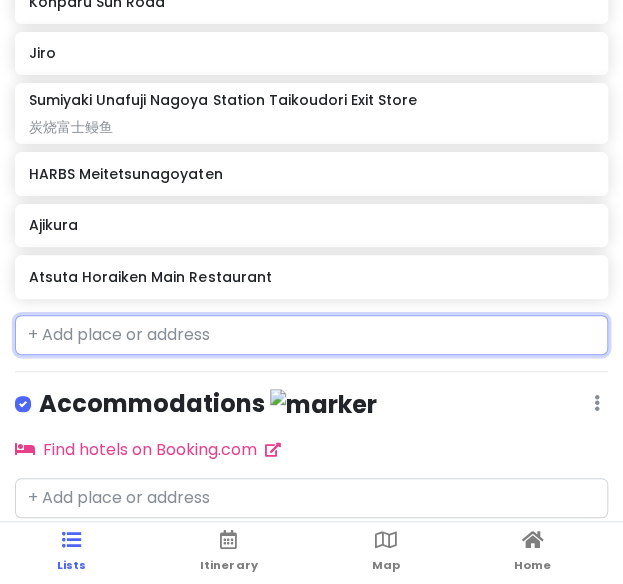 click at bounding box center [311, 335] 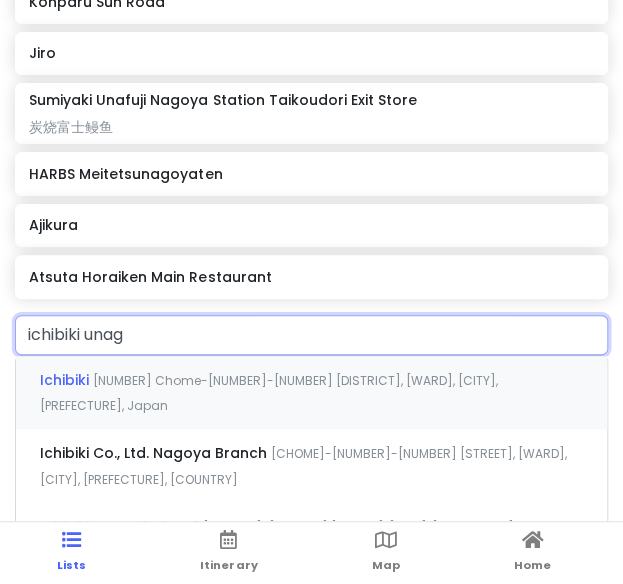 type on "ichibiki unagi" 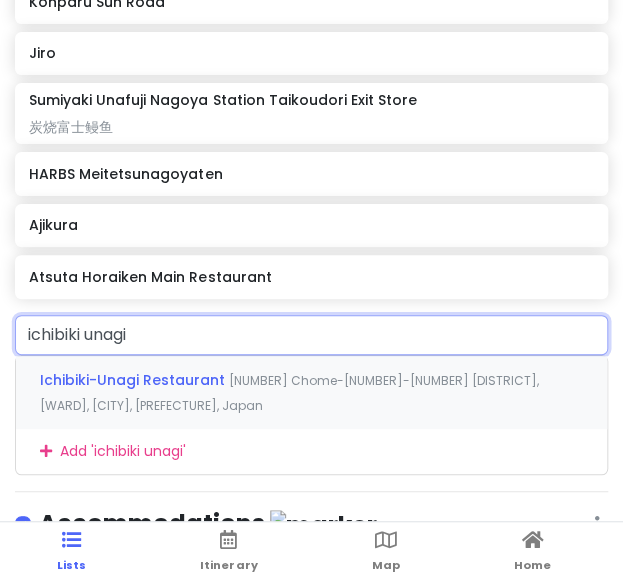 click on "Ichibiki-Unagi Restaurant" at bounding box center [134, 380] 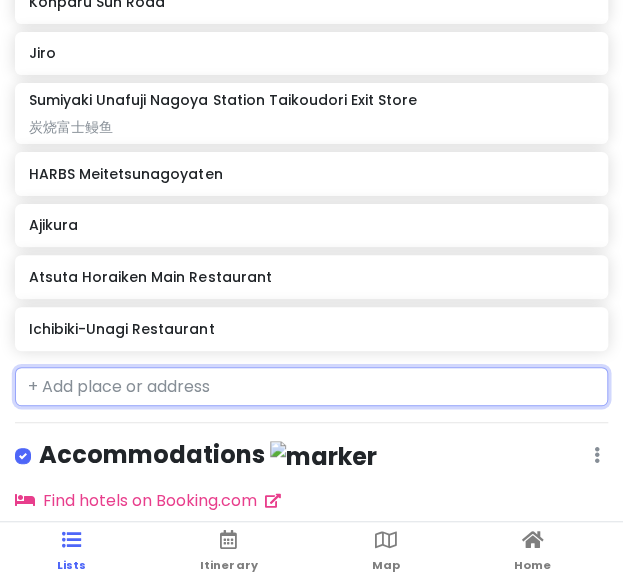 scroll, scrollTop: 1395, scrollLeft: 0, axis: vertical 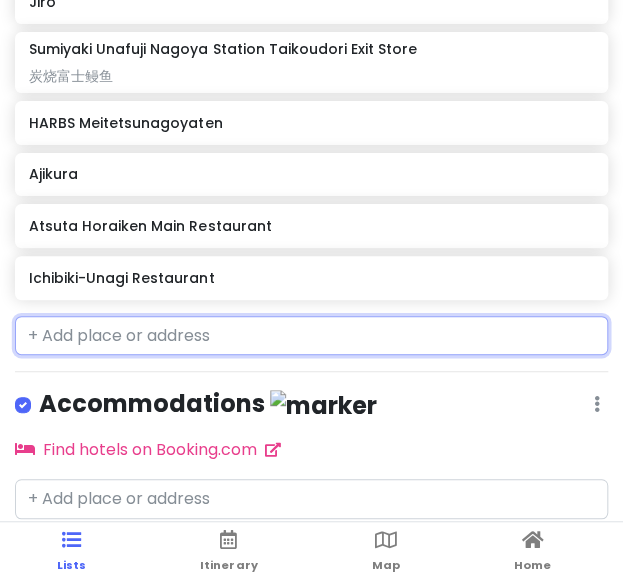 click at bounding box center (311, 336) 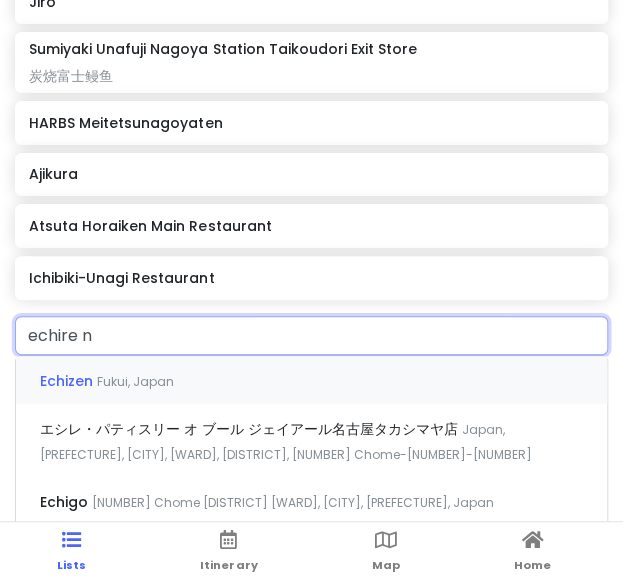 type on "echire na" 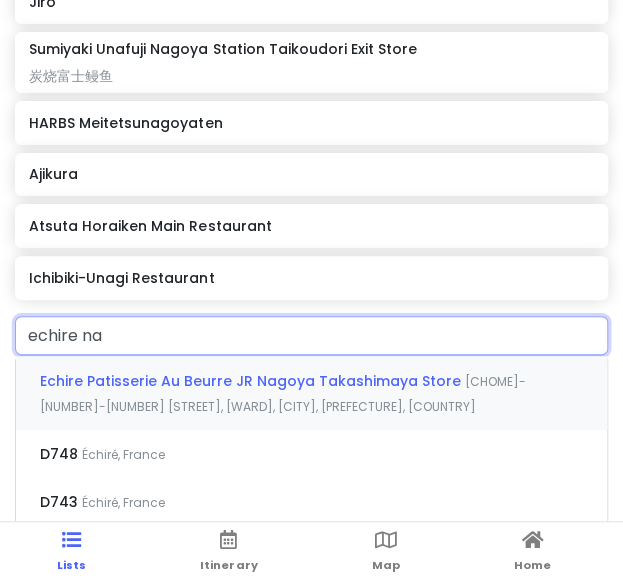 click on "Echire Patisserie Au Beurre JR Nagoya Takashimaya Store" at bounding box center [252, 381] 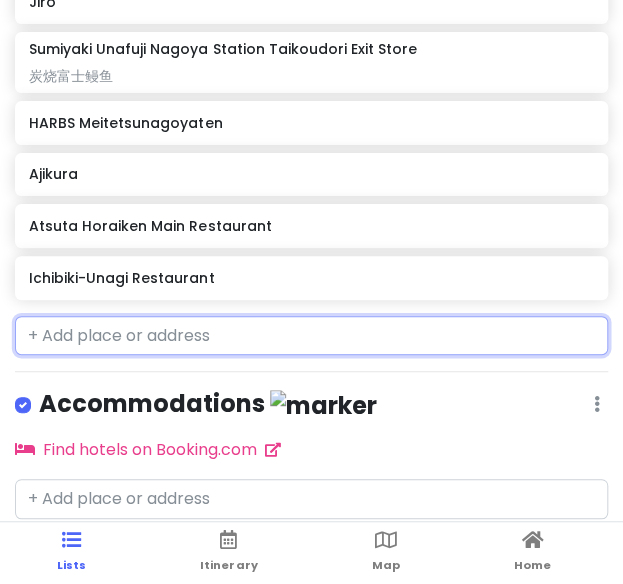 scroll, scrollTop: 1447, scrollLeft: 0, axis: vertical 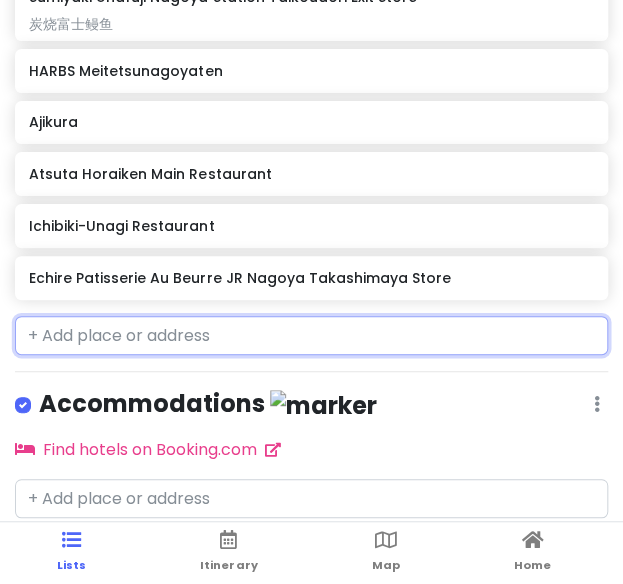 click at bounding box center (311, 336) 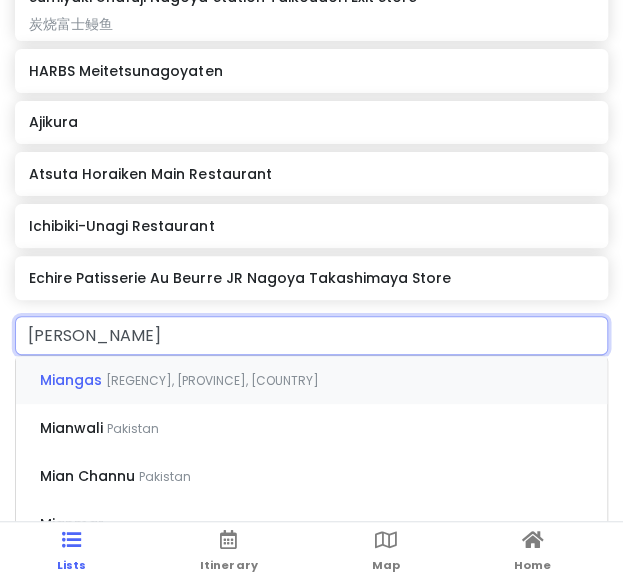 type on "m" 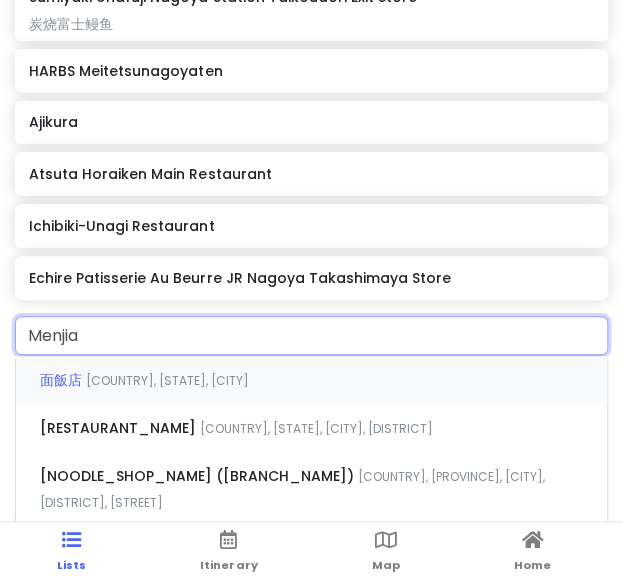 type on "[PLACE NAME]" 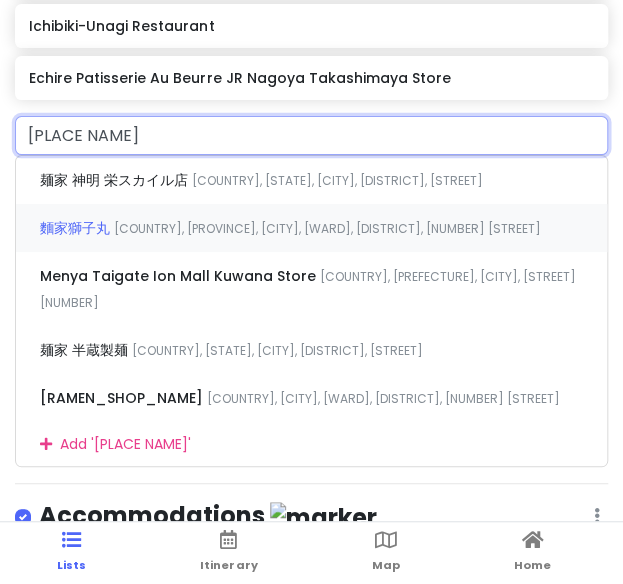 click on "[COUNTRY], [PROVINCE], [CITY], [WARD], [DISTRICT], [NUMBER] [STREET]" at bounding box center (337, 180) 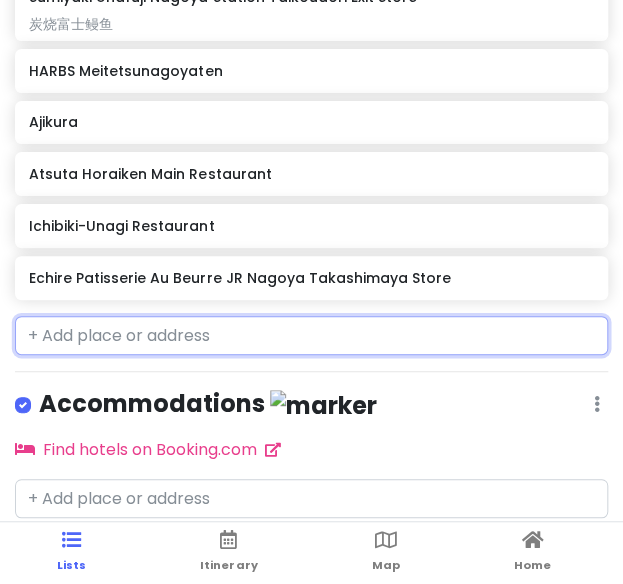 scroll, scrollTop: 1499, scrollLeft: 0, axis: vertical 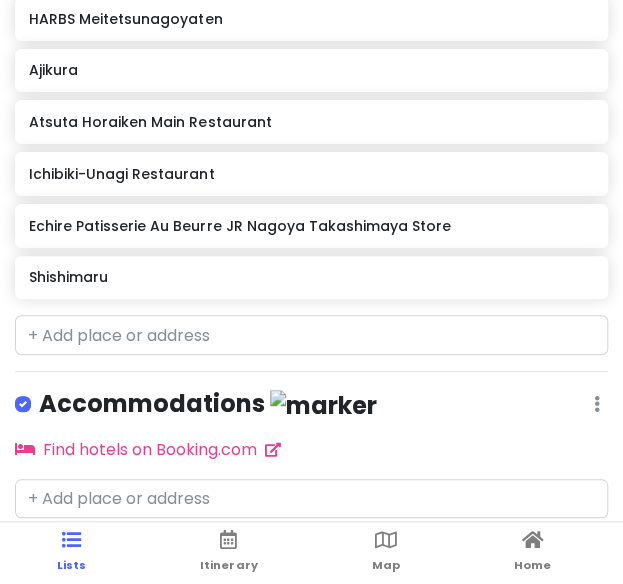 click on "Attractions   Edit Reorder Delete List Chicken Ramen Torisoba Susuru Esca underground shopping center Honmaru Palace Museum Shop Snoopy Town Harry Potter Mahoudokoro Store 三輪神社 Miwa Shrine Workman Nagoya Tsujimotodori store FLIGHT OF DREAMS Meijō Park Atsuta-jingu Shrine Tokugawa Art Museum Super Kids Land Osu shop Food   Edit Reorder Delete List Tsubame Bread & Milk Ichi Ramen Shop Taichi Shokudo hamburger Yanagibashi Central Market Konparu Sun Road Jiro Sumiyaki Unafuji Nagoya Station Taikoudori Exit Store 炭烧富士鳗鱼 HARBS Meitetsunagoyaten Ajikura Atsuta Horaiken Main Restaurant Ichibiki-Unagi Restaurant Echire Patisserie Au Beurre JR Nagoya Takashimaya Store Shishimaru Accommodations   Edit Reorder Delete List Find hotels on Booking.com + Add a section" at bounding box center [311, 292] 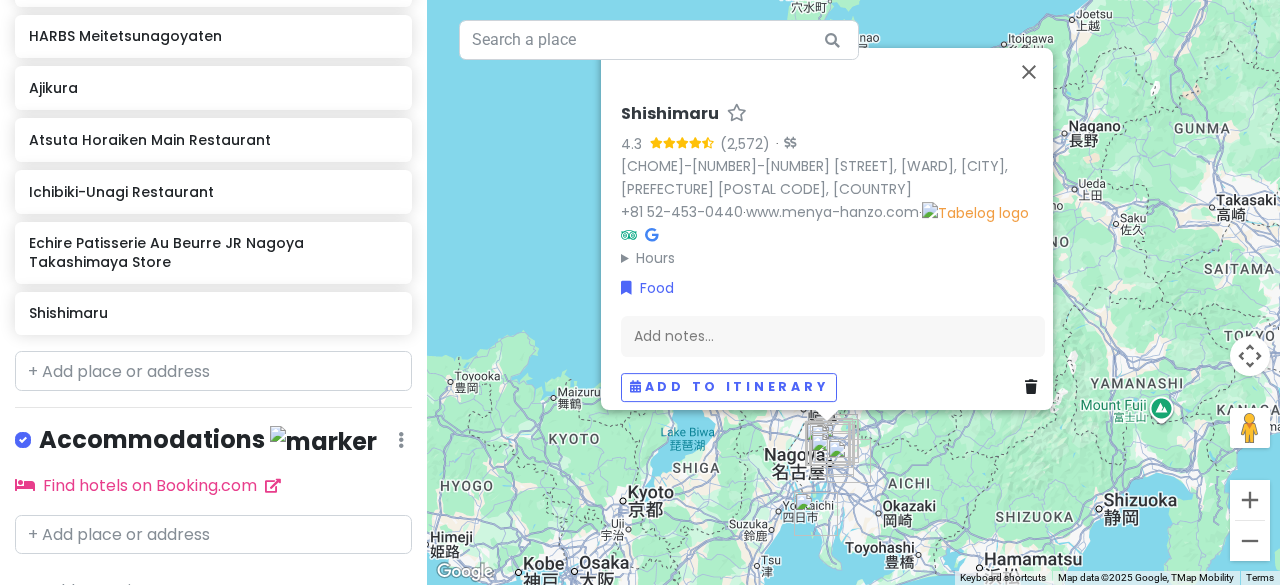 scroll, scrollTop: 918, scrollLeft: 0, axis: vertical 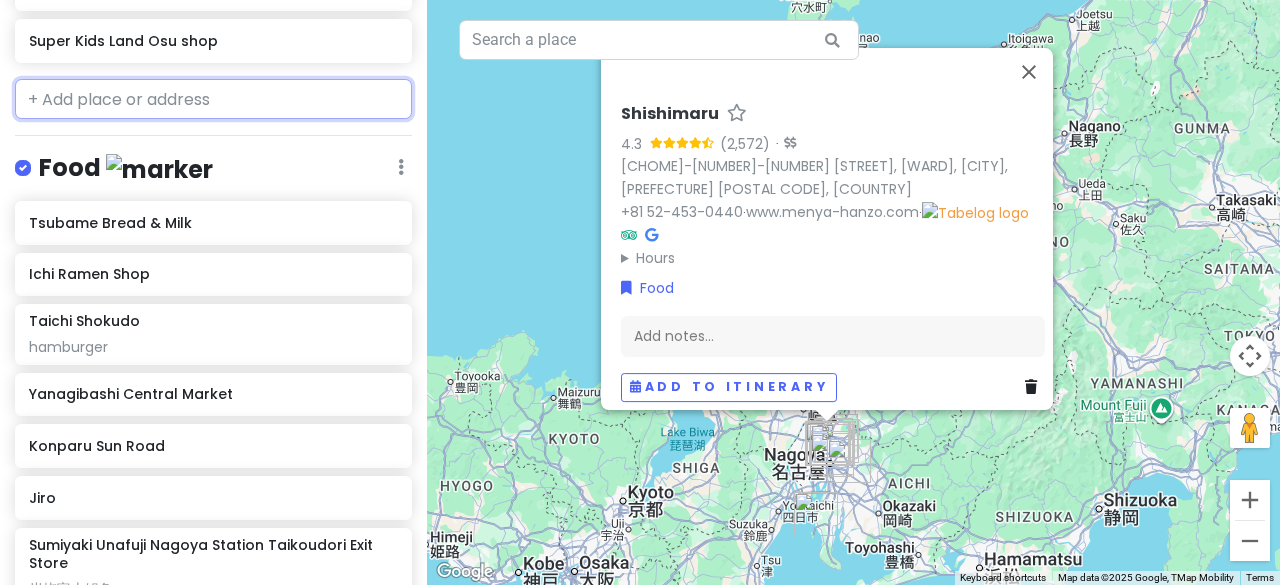 click at bounding box center (213, 99) 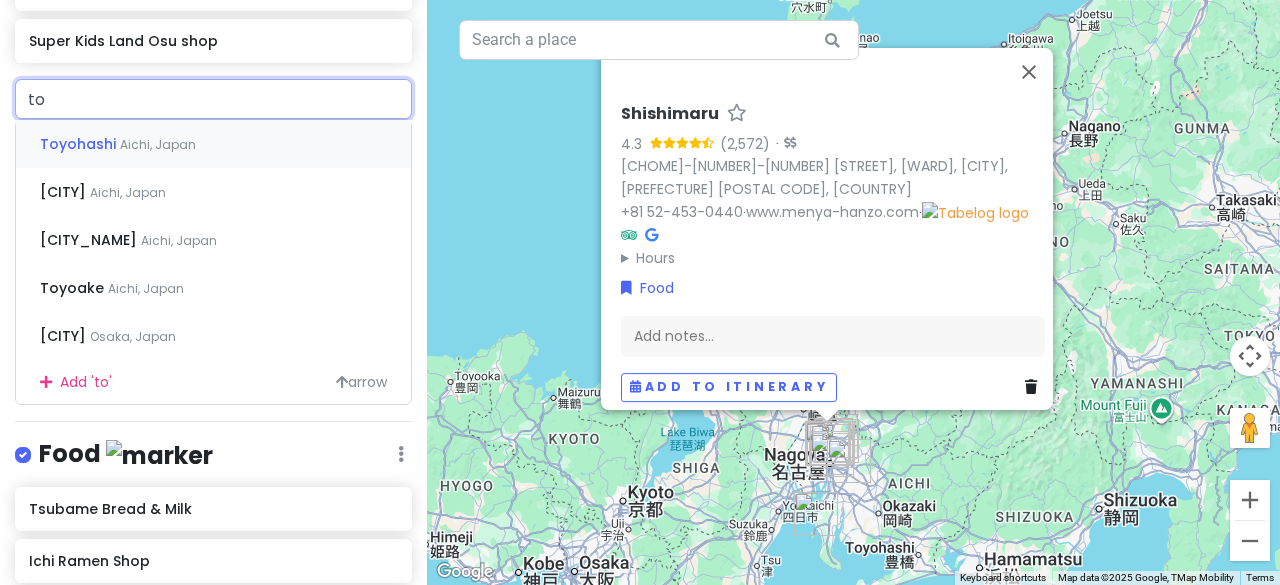 type on "t" 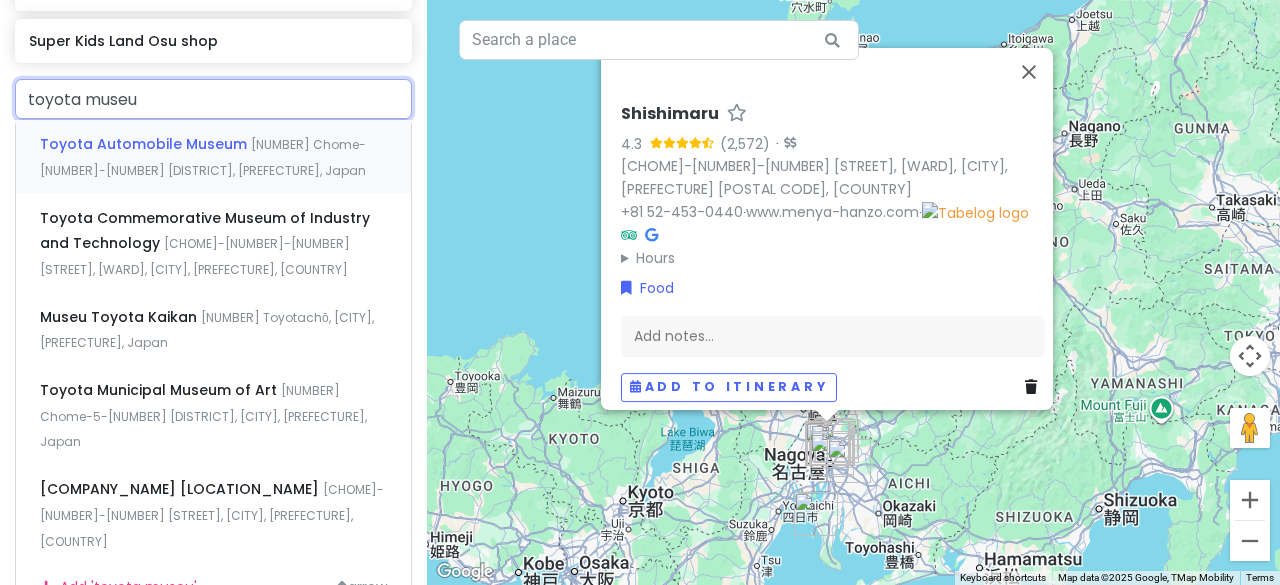 type on "toyota museum" 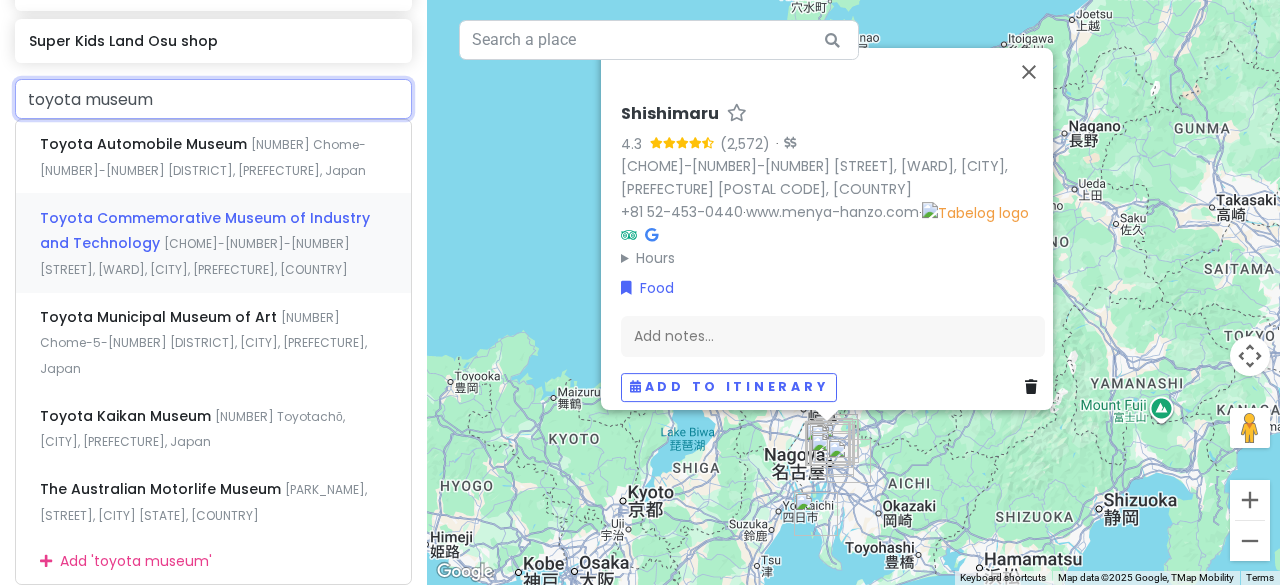 click on "Toyota Commemorative Museum of Industry and Technology" at bounding box center (145, 144) 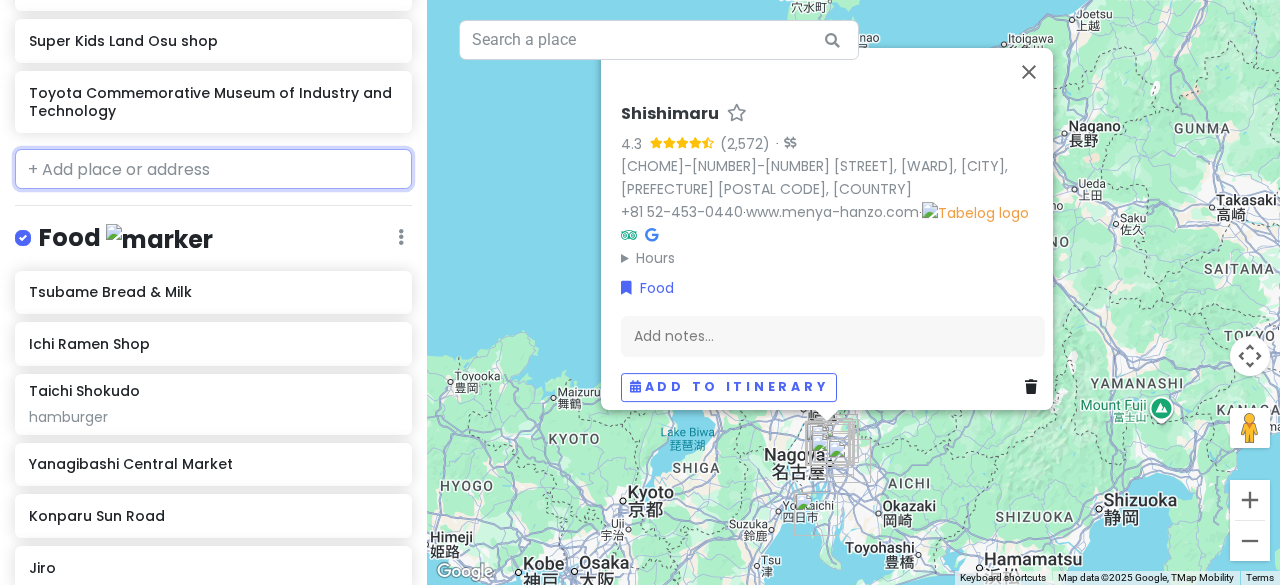 scroll, scrollTop: 988, scrollLeft: 0, axis: vertical 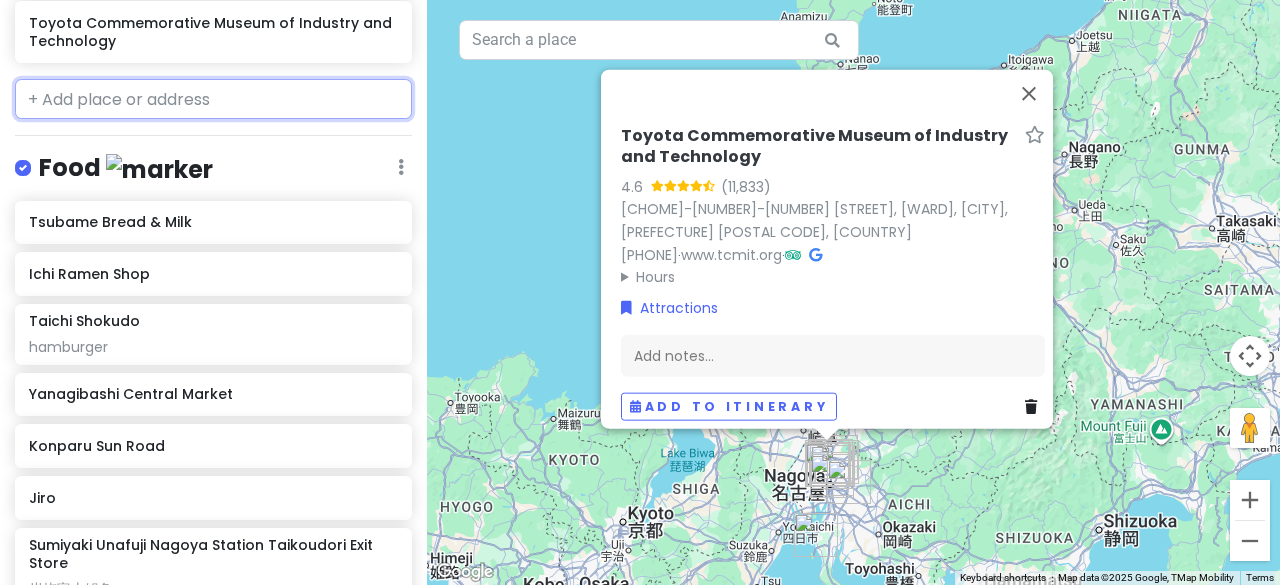 click at bounding box center [213, 99] 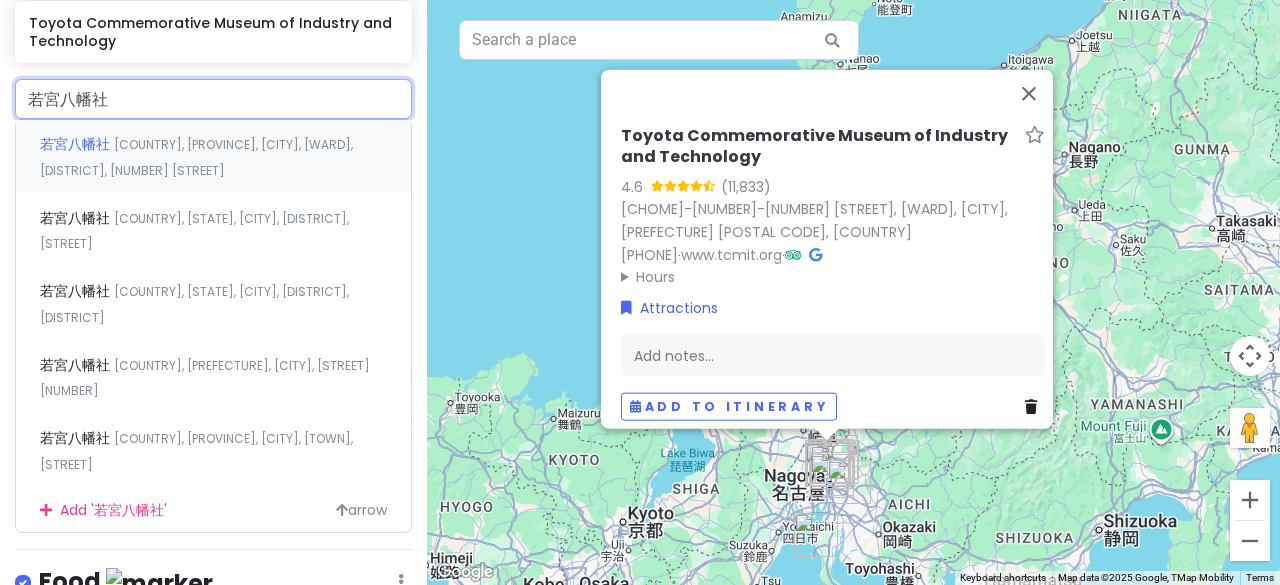 click on "[COUNTRY], [PROVINCE], [CITY], [WARD], [DISTRICT], [NUMBER] [STREET]" at bounding box center (196, 157) 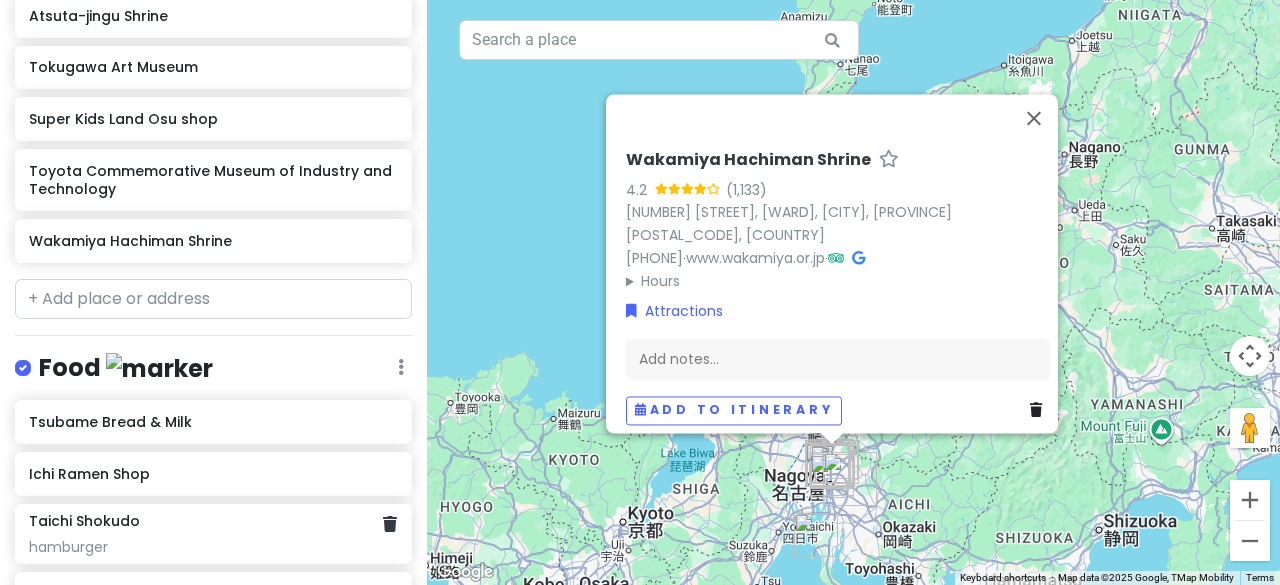 scroll, scrollTop: 839, scrollLeft: 0, axis: vertical 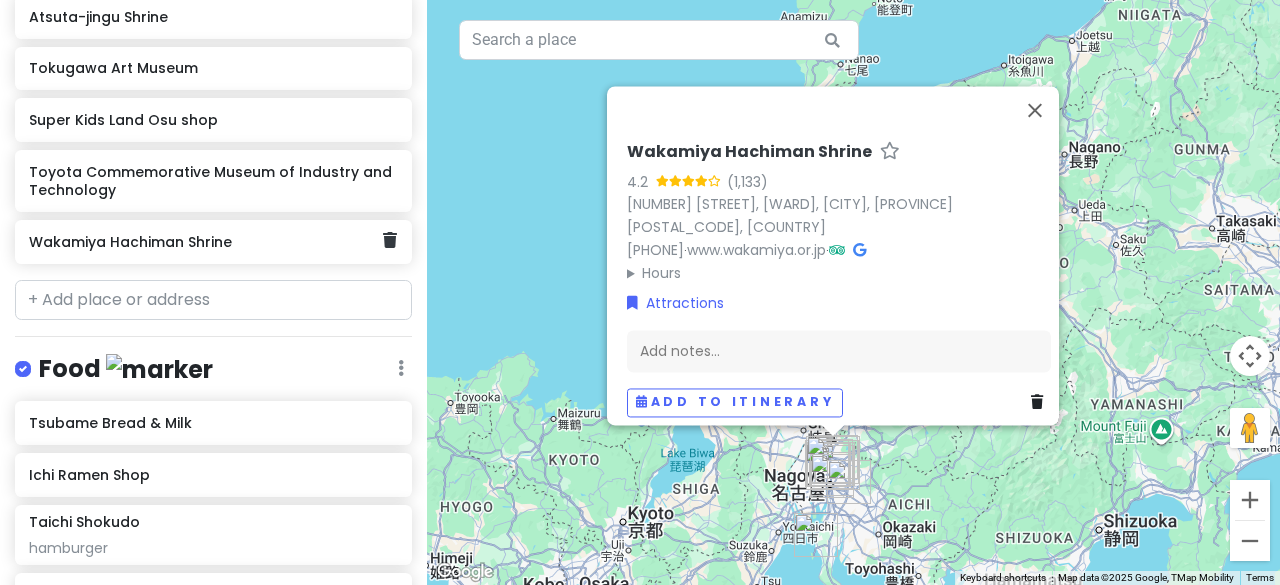click on "Wakamiya Hachiman Shrine" at bounding box center (206, 242) 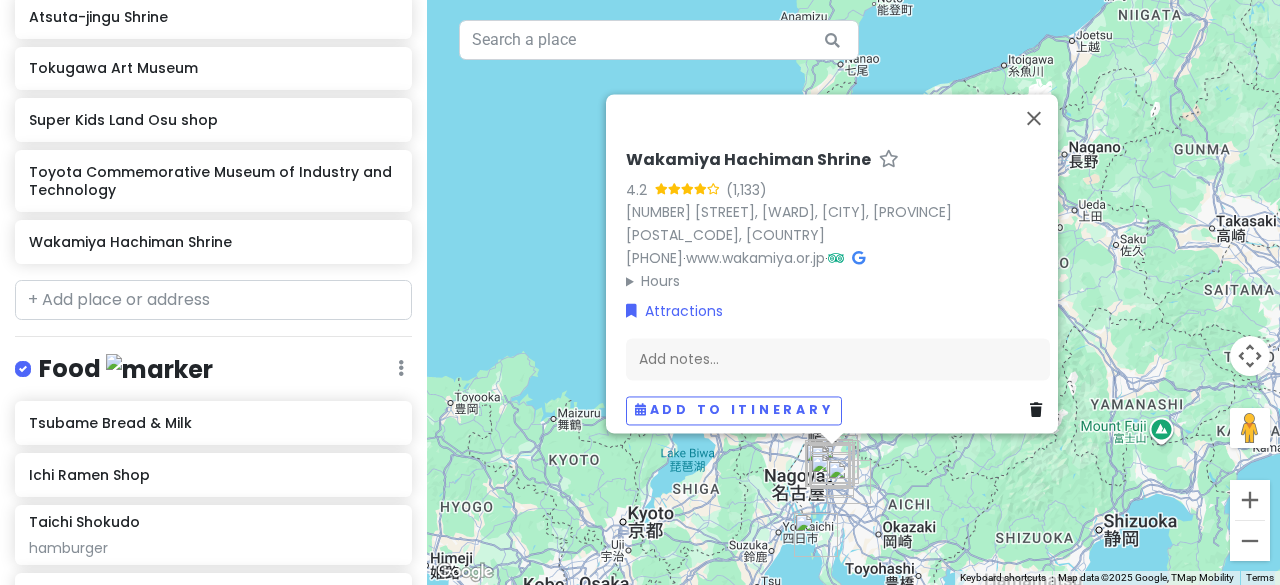 click on "Wakamiya Hachiman Shrine" at bounding box center [748, 160] 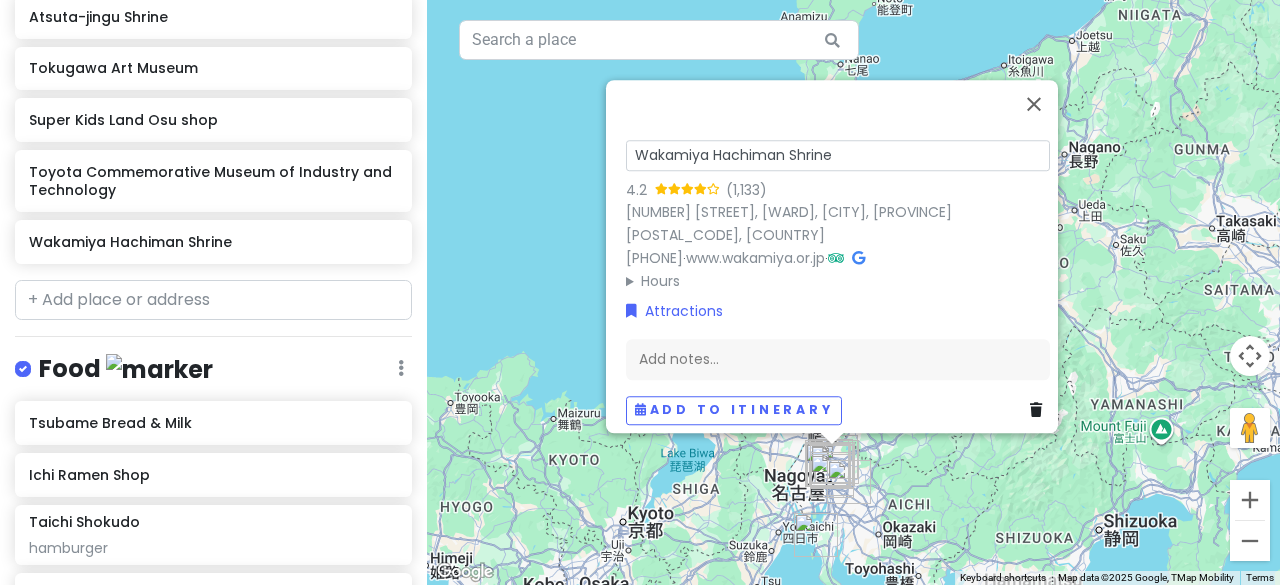 type on "Wakamiya Hachiman Shrine 若宮八幡社" 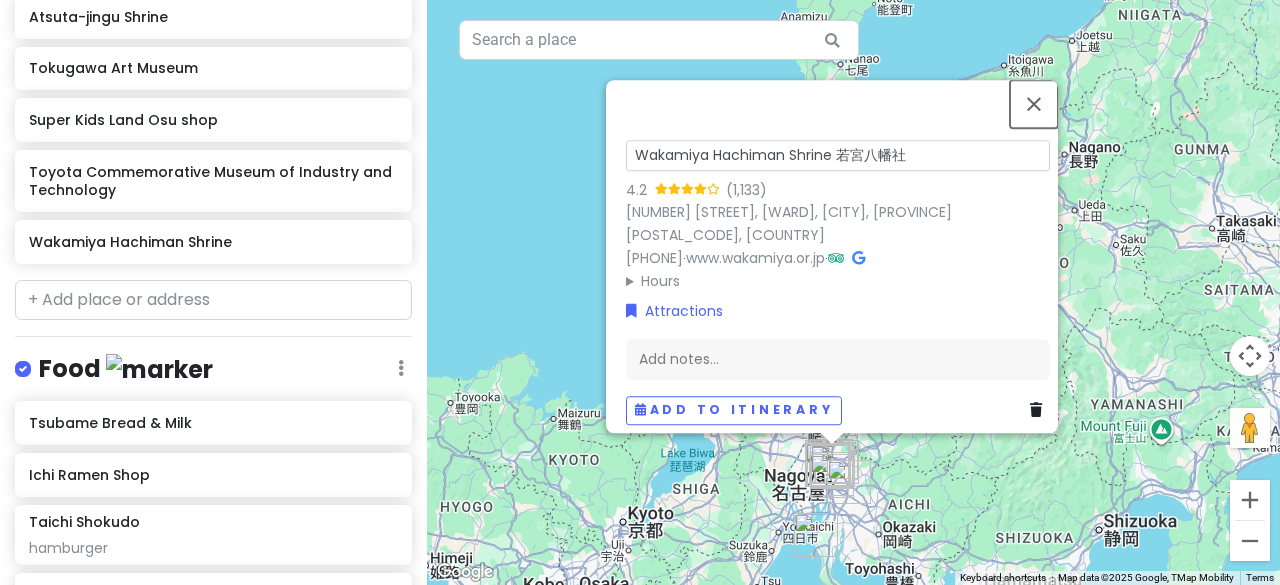 click at bounding box center (1034, 104) 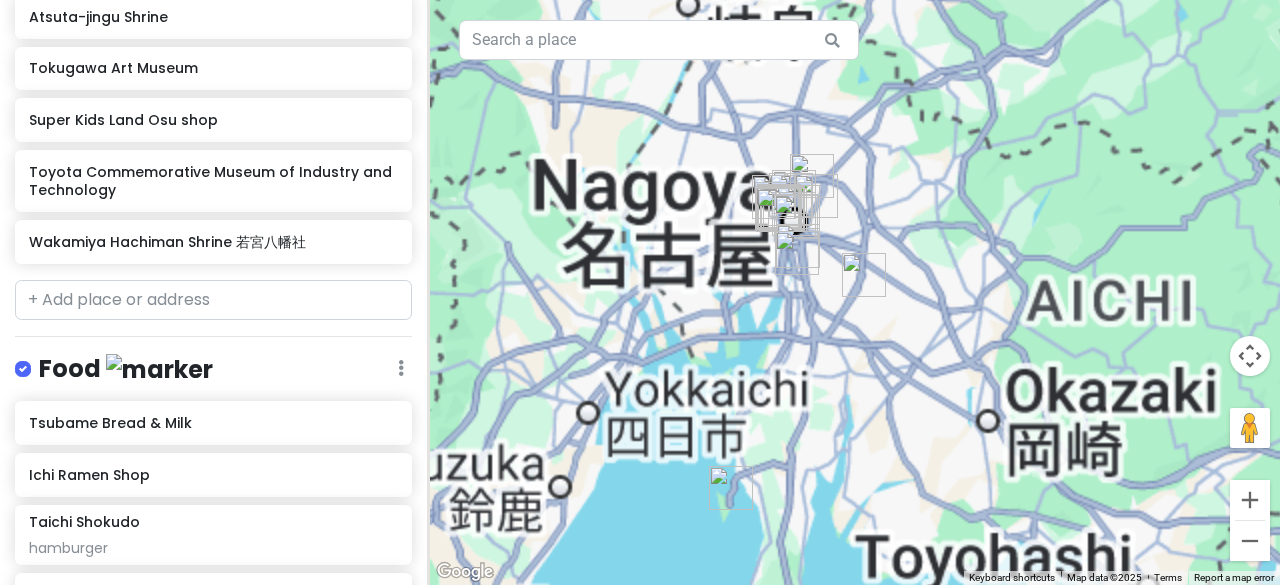 drag, startPoint x: 914, startPoint y: 448, endPoint x: 947, endPoint y: 161, distance: 288.891 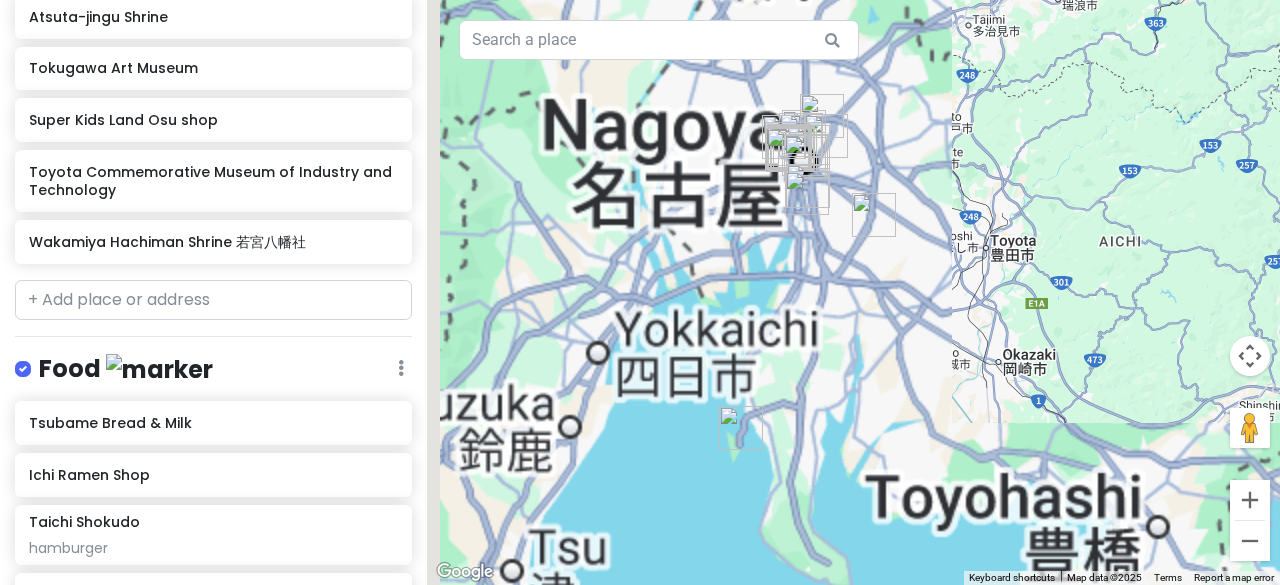 click at bounding box center [741, 428] 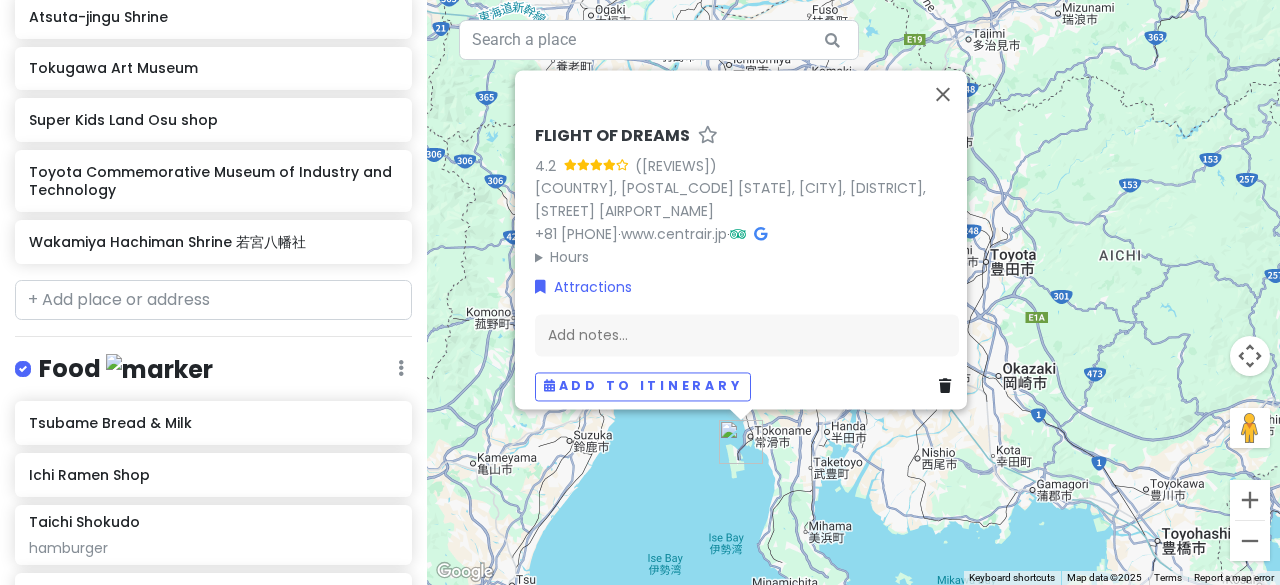 click on "[ATTRACTION_NAME] [RATING] ([REVIEWS]) [COUNTRY], [POSTAL_CODE] [PROVINCE], [CITY], [WARD], [DISTRICT], [NUMBER] [STREET] [AIRPORT_NAME] [PHONE] · [URL] · [HOURS] [DAY] [TIME] [DAY] [TIME] [DAY] [TIME] [DAY] [TIME] [DAY] [TIME] [DAY] [TIME] [DAY] [TIME] [SECTION_NAME] Add notes... Add to itinerary" at bounding box center [853, 292] 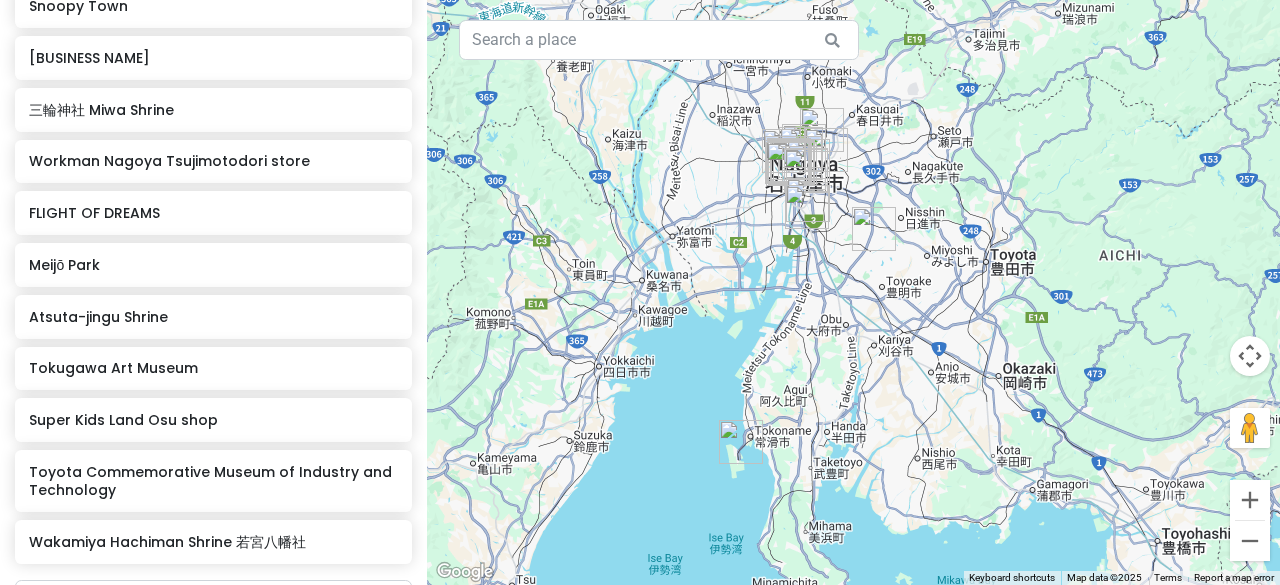 scroll, scrollTop: 0, scrollLeft: 0, axis: both 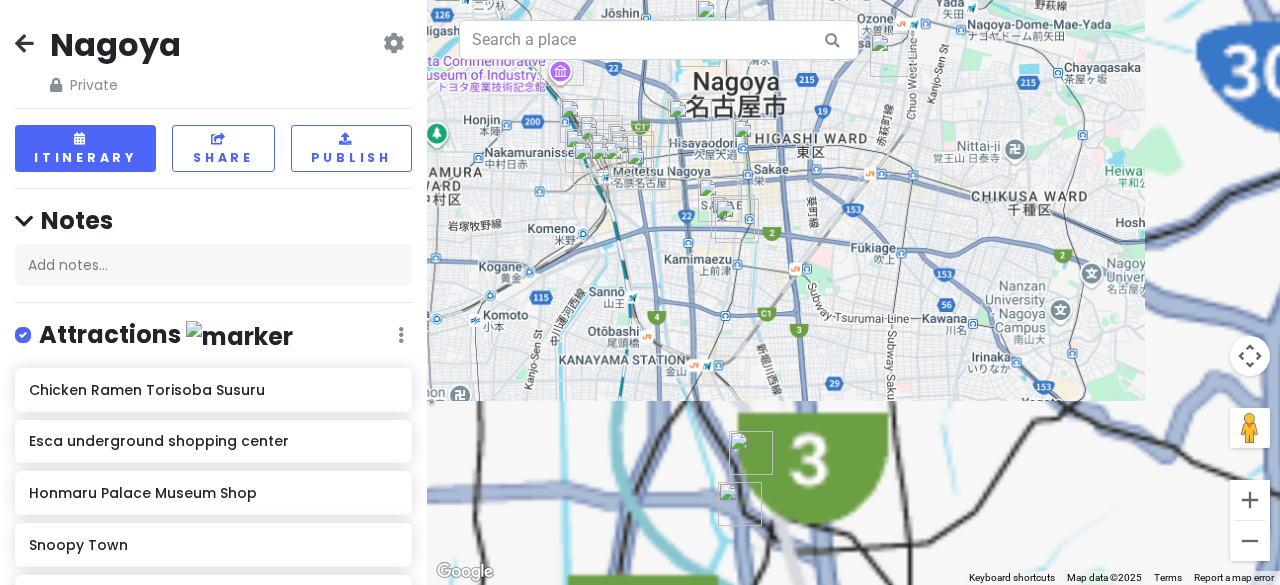drag, startPoint x: 718, startPoint y: 264, endPoint x: 1279, endPoint y: 166, distance: 569.49536 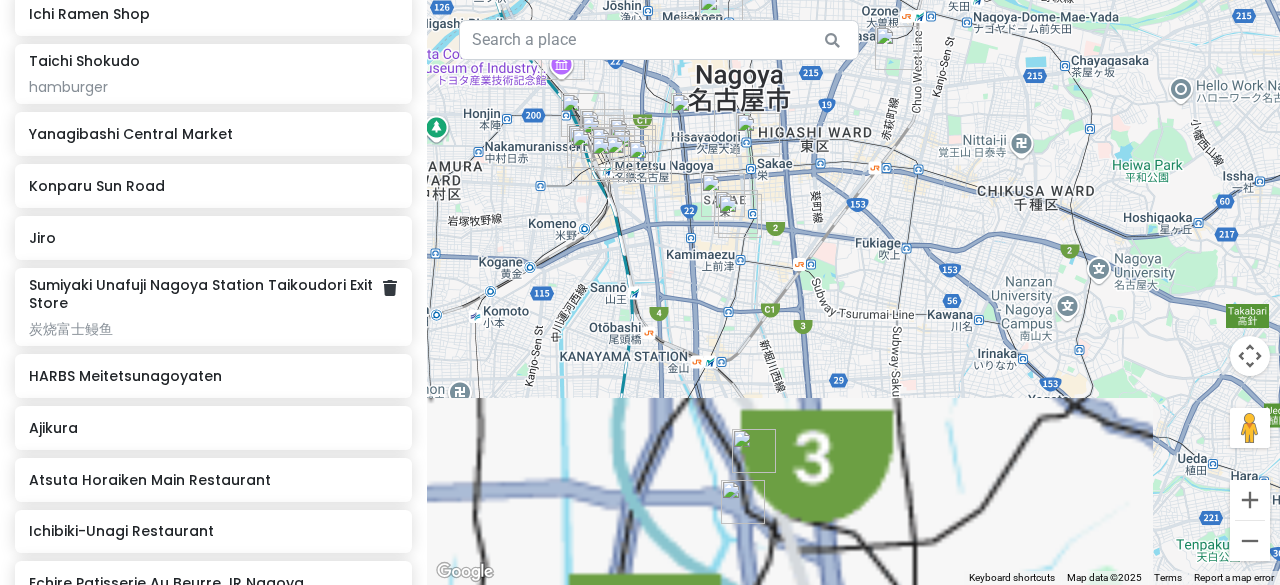 scroll, scrollTop: 1674, scrollLeft: 0, axis: vertical 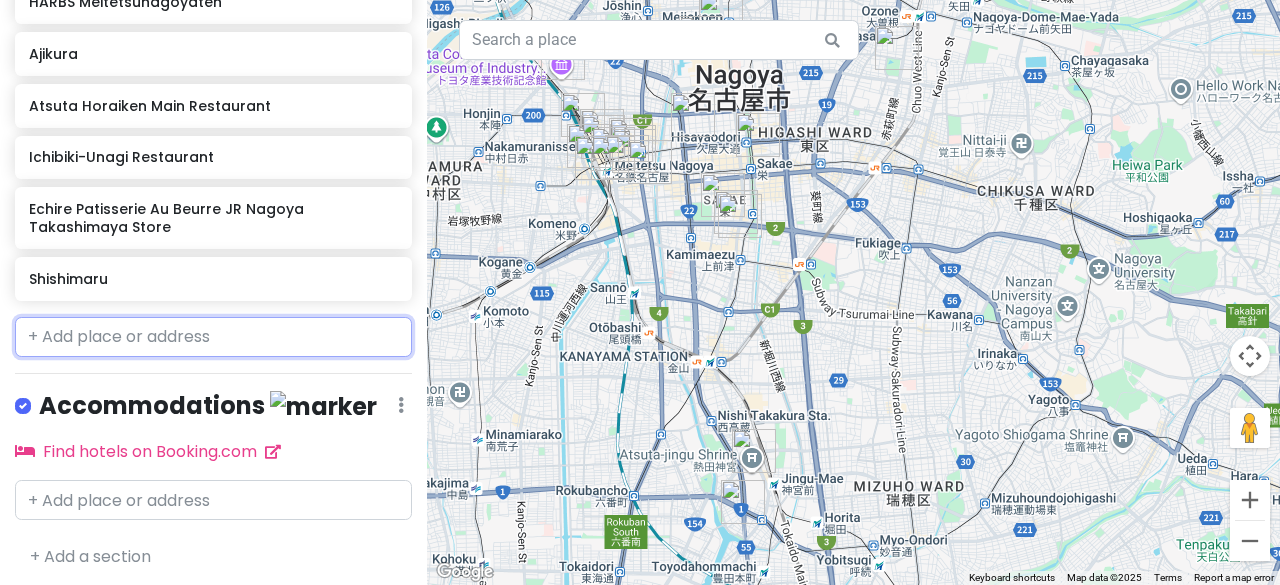 click at bounding box center (213, 337) 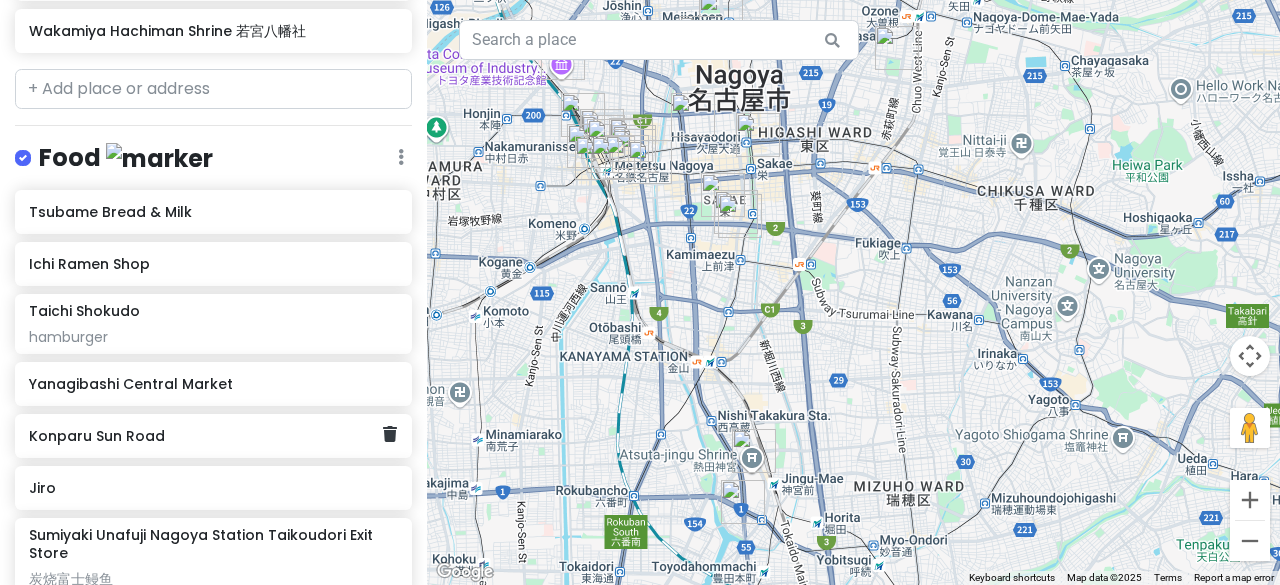 scroll, scrollTop: 874, scrollLeft: 0, axis: vertical 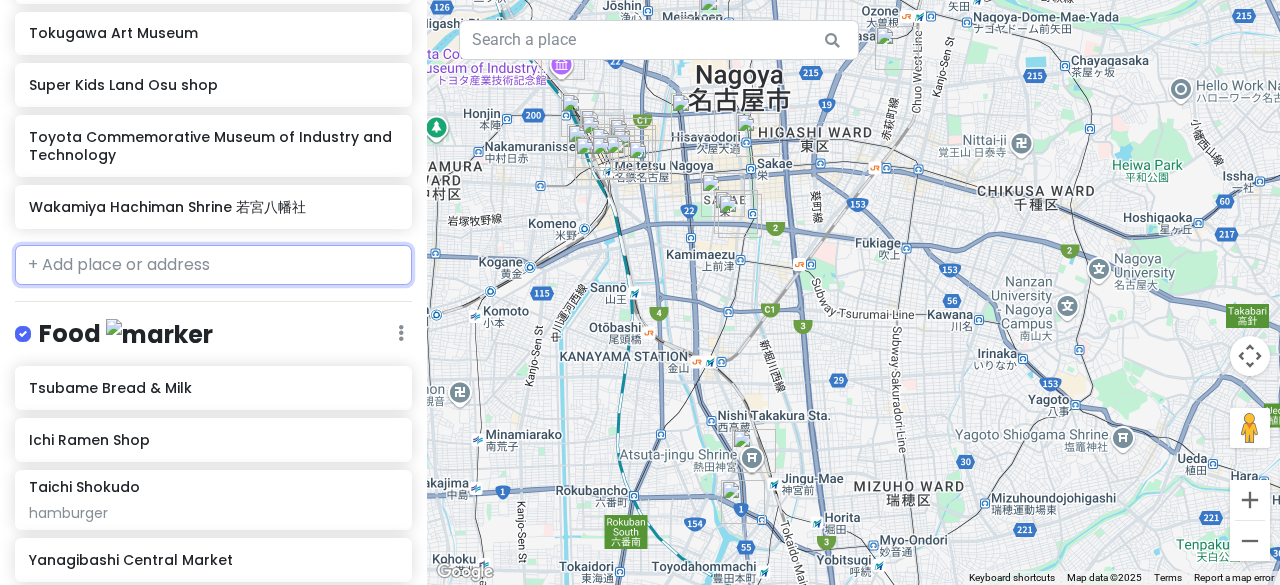 click at bounding box center (213, 265) 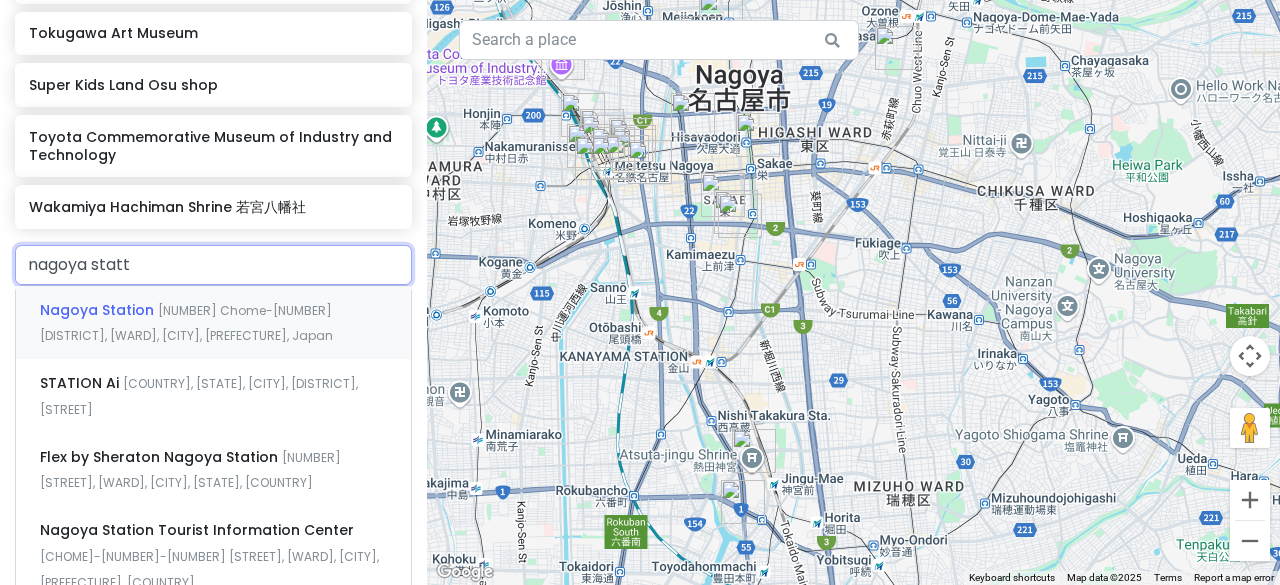 type on "nagoya stat" 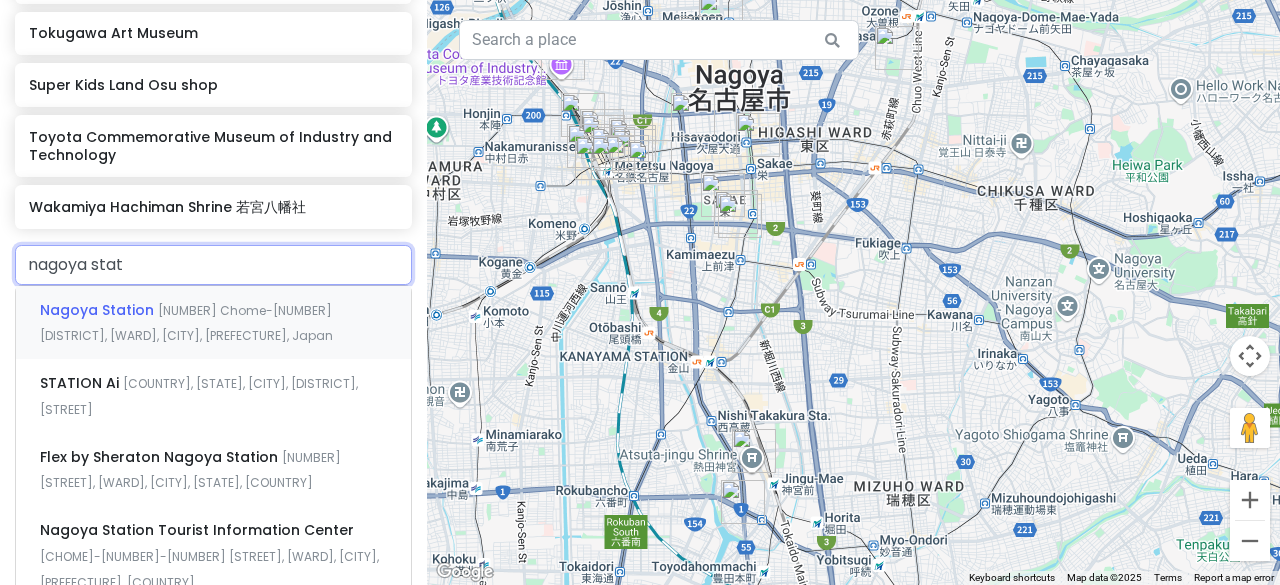 click on "Nagoya Station" at bounding box center [99, 310] 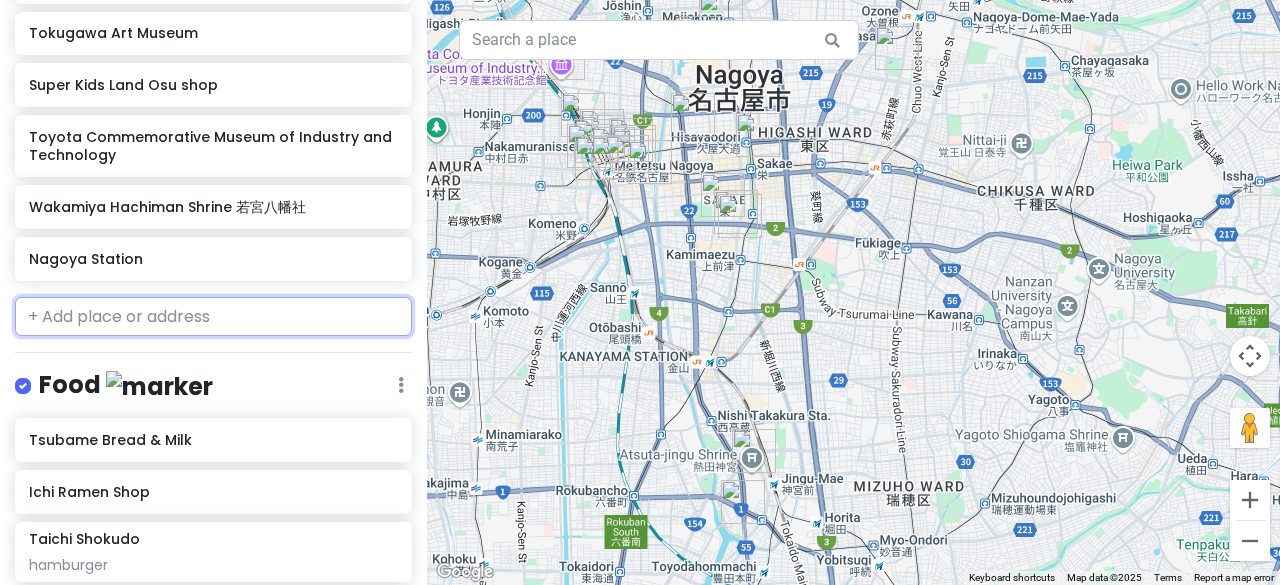 scroll, scrollTop: 926, scrollLeft: 0, axis: vertical 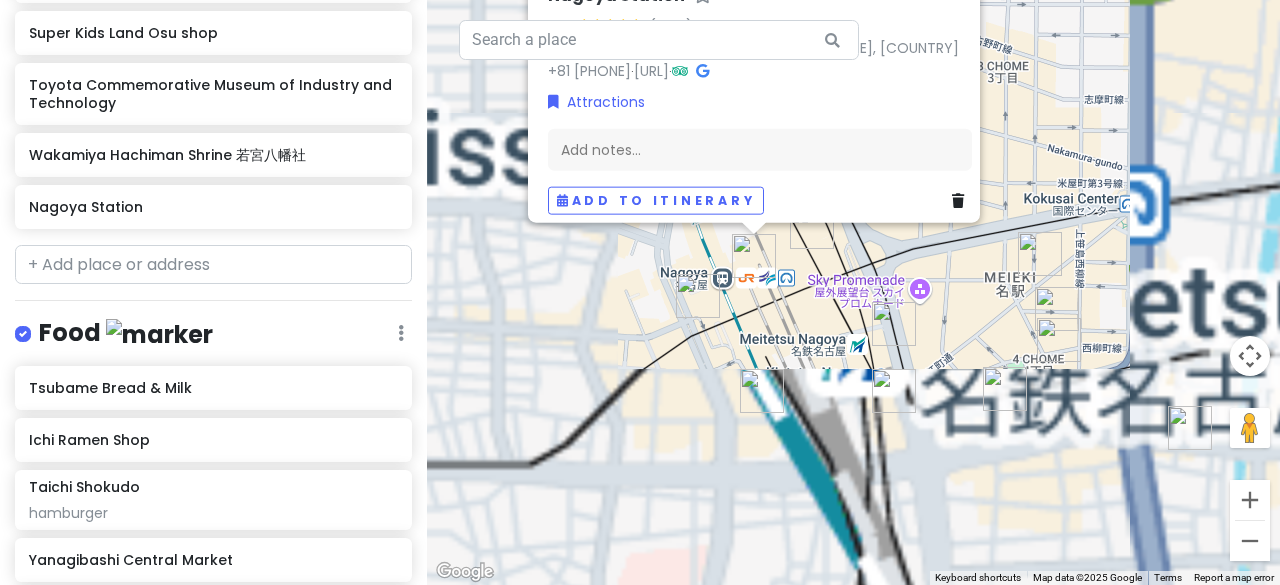 drag, startPoint x: 703, startPoint y: 379, endPoint x: 628, endPoint y: 380, distance: 75.00667 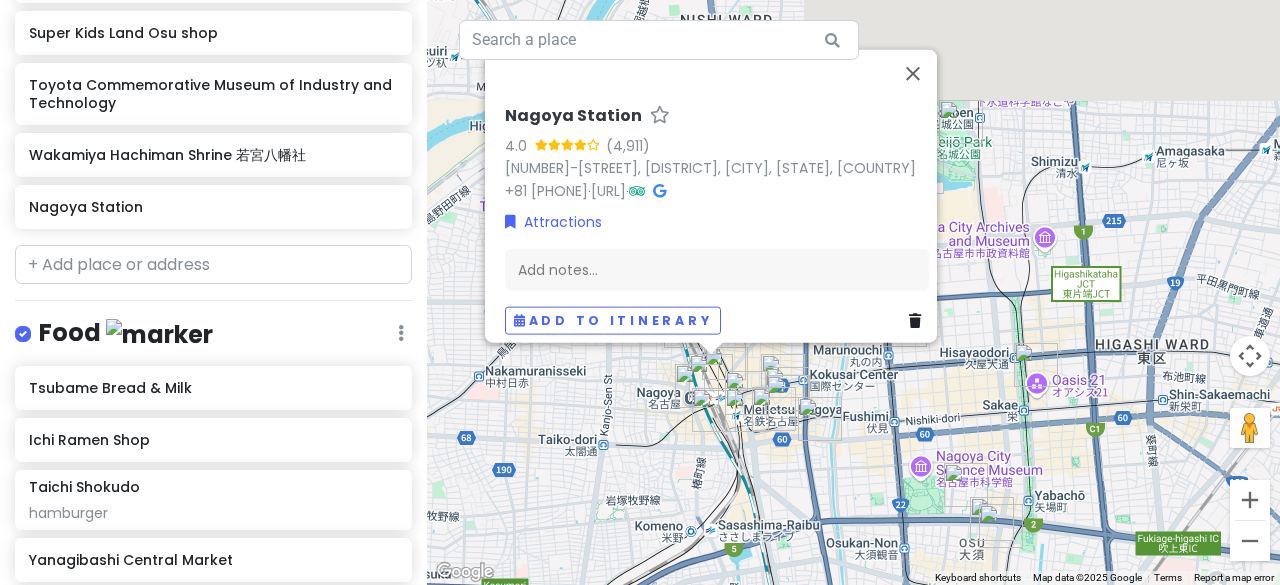 drag, startPoint x: 718, startPoint y: 384, endPoint x: 716, endPoint y: 510, distance: 126.01587 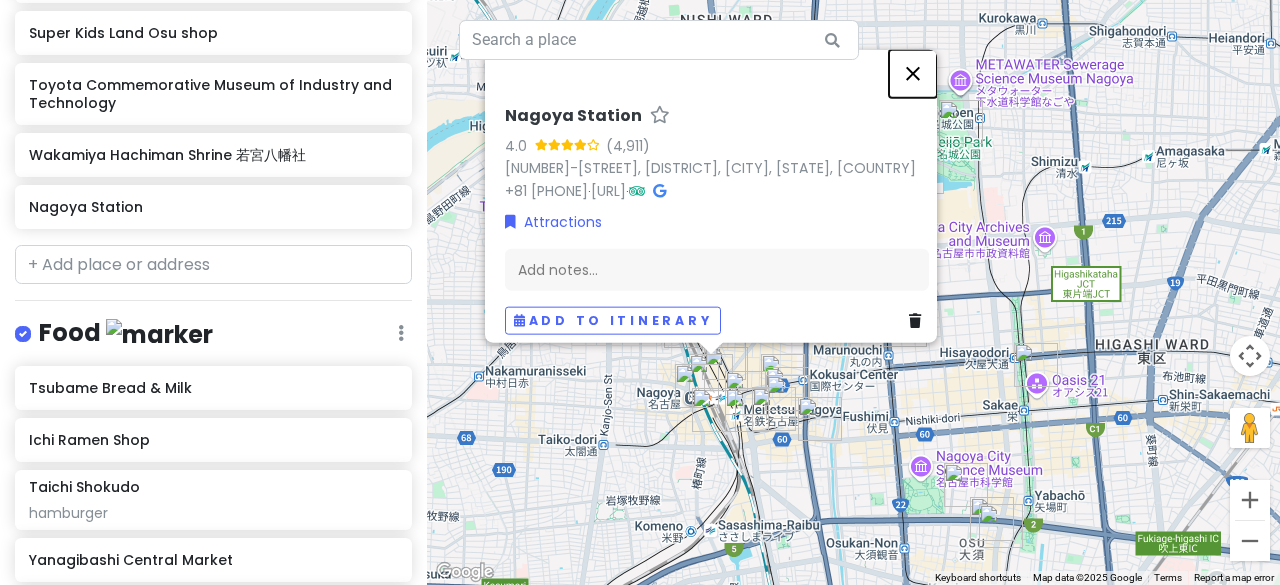 click at bounding box center [913, 73] 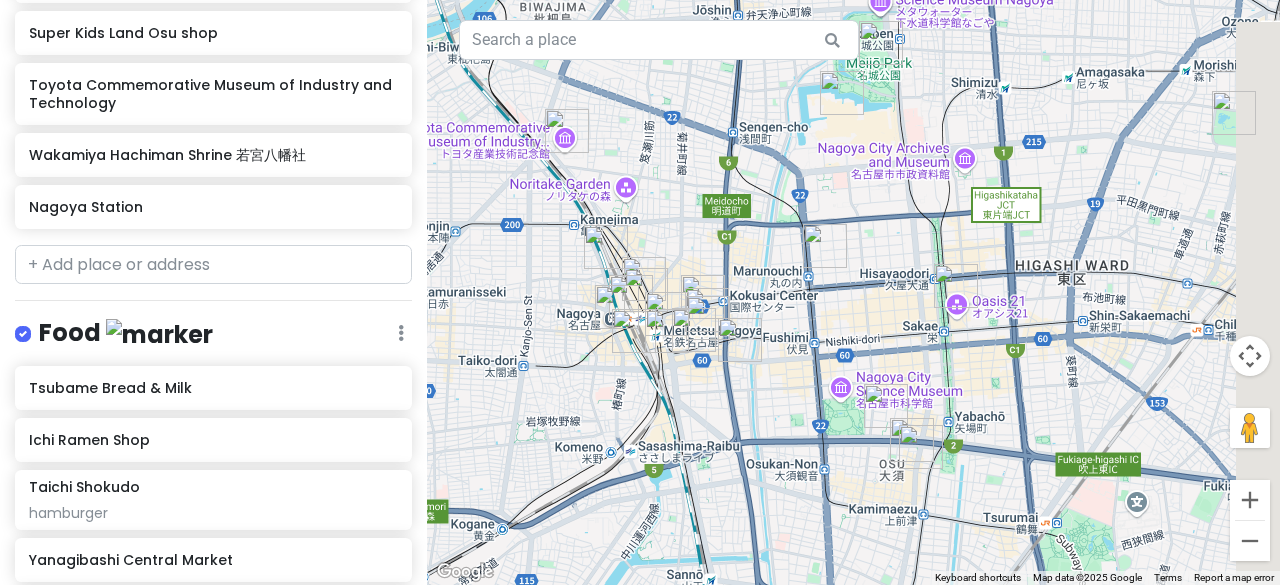 drag, startPoint x: 876, startPoint y: 394, endPoint x: 792, endPoint y: 315, distance: 115.31262 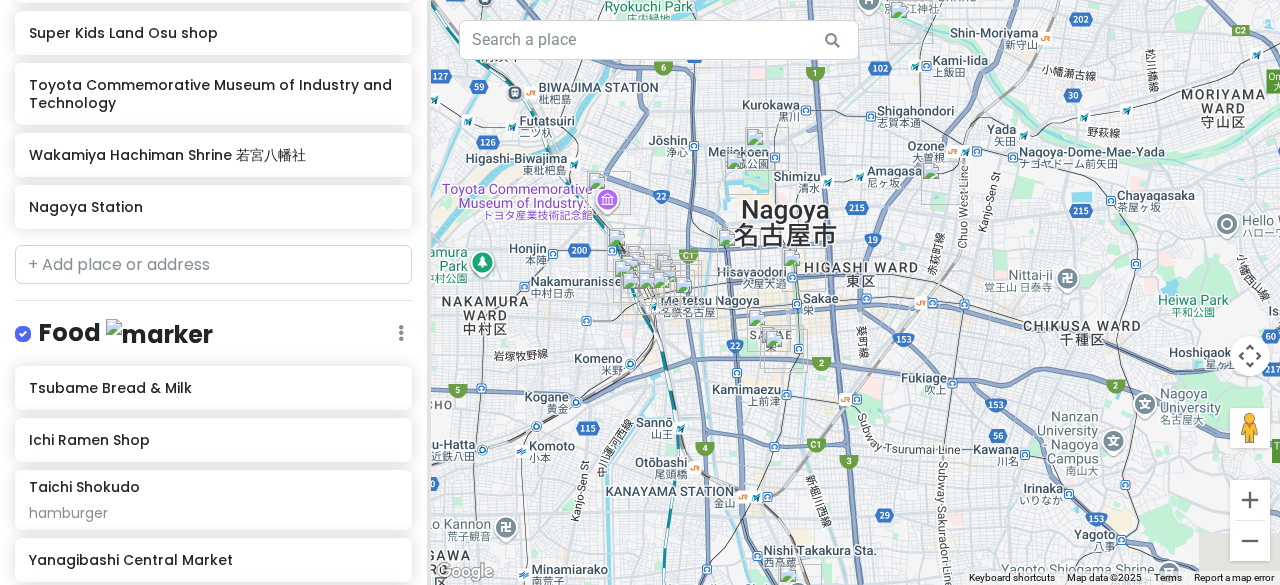 drag, startPoint x: 761, startPoint y: 347, endPoint x: 862, endPoint y: 129, distance: 240.26027 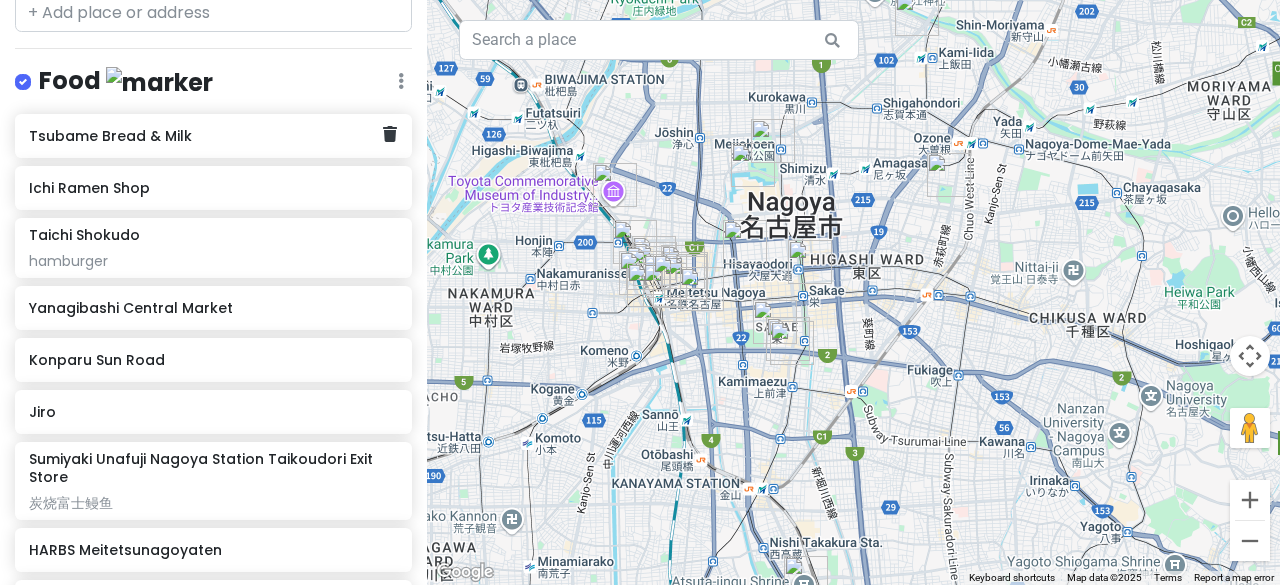 scroll, scrollTop: 1226, scrollLeft: 0, axis: vertical 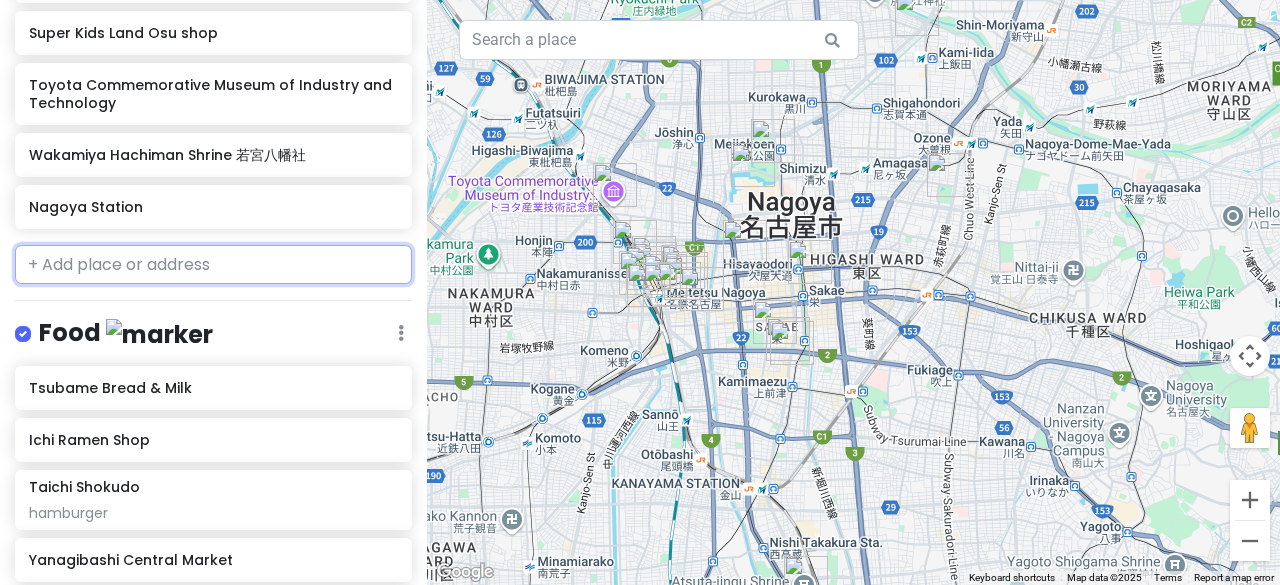 click at bounding box center (213, 265) 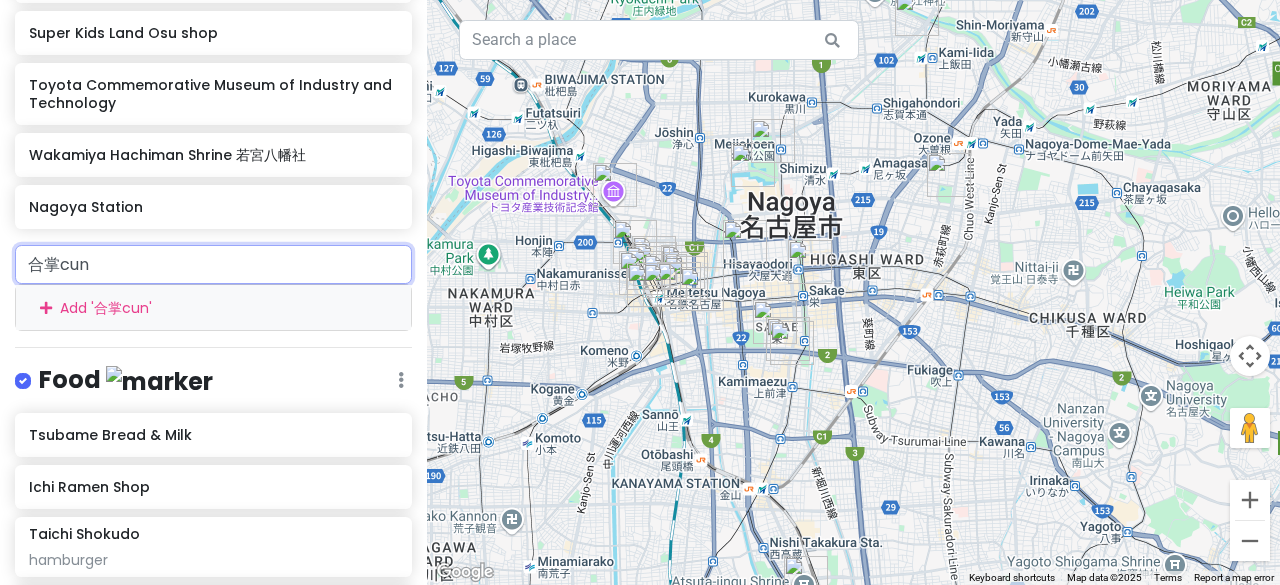 type on "合掌村" 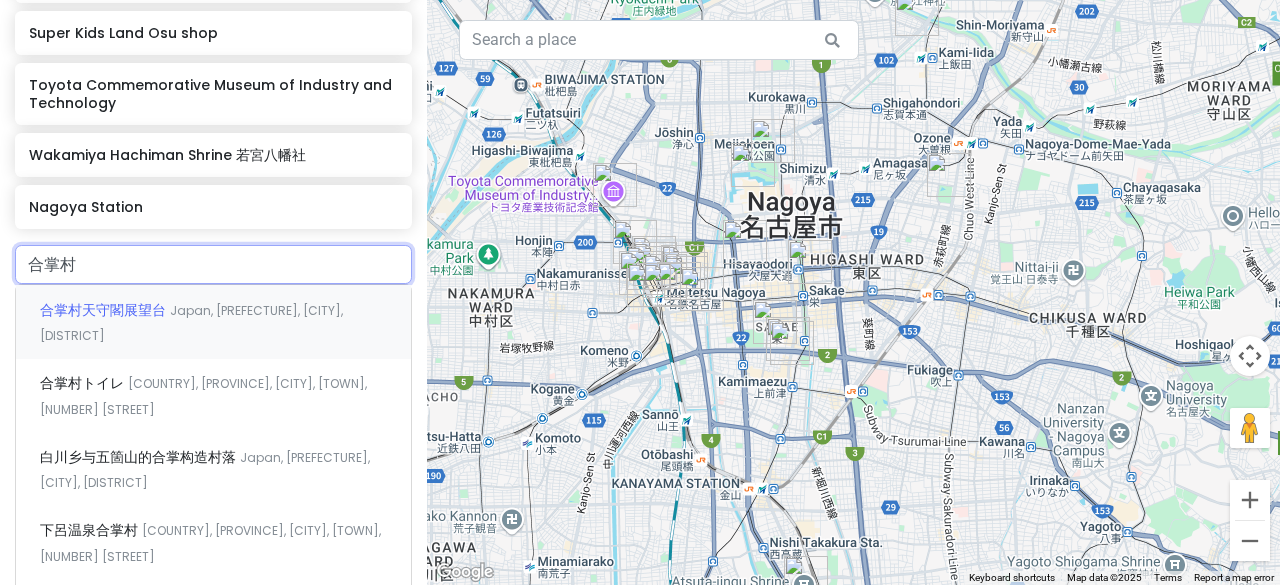 click on "Japan, [PREFECTURE], [CITY], [DISTRICT]" at bounding box center [191, 323] 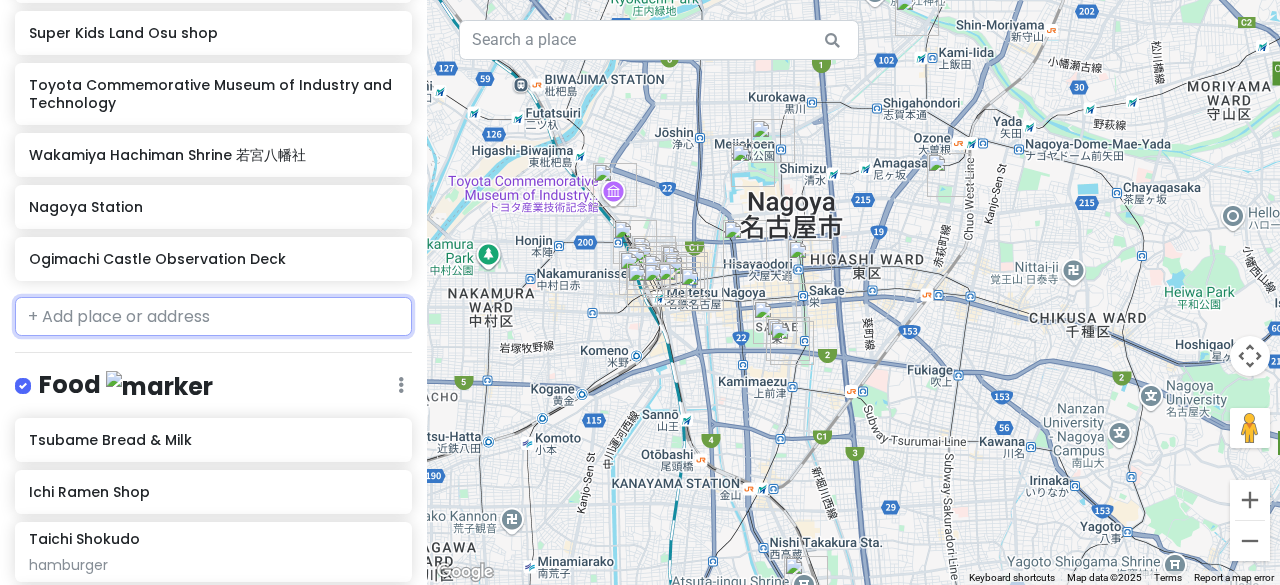 scroll, scrollTop: 978, scrollLeft: 0, axis: vertical 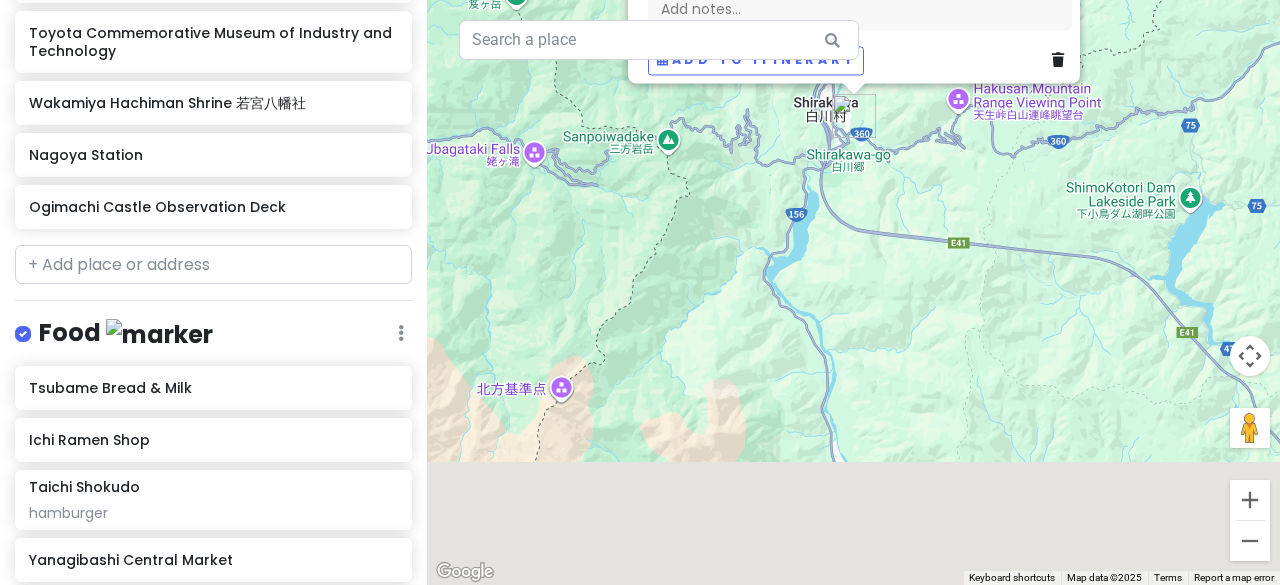 drag, startPoint x: 765, startPoint y: 503, endPoint x: 852, endPoint y: 177, distance: 337.40924 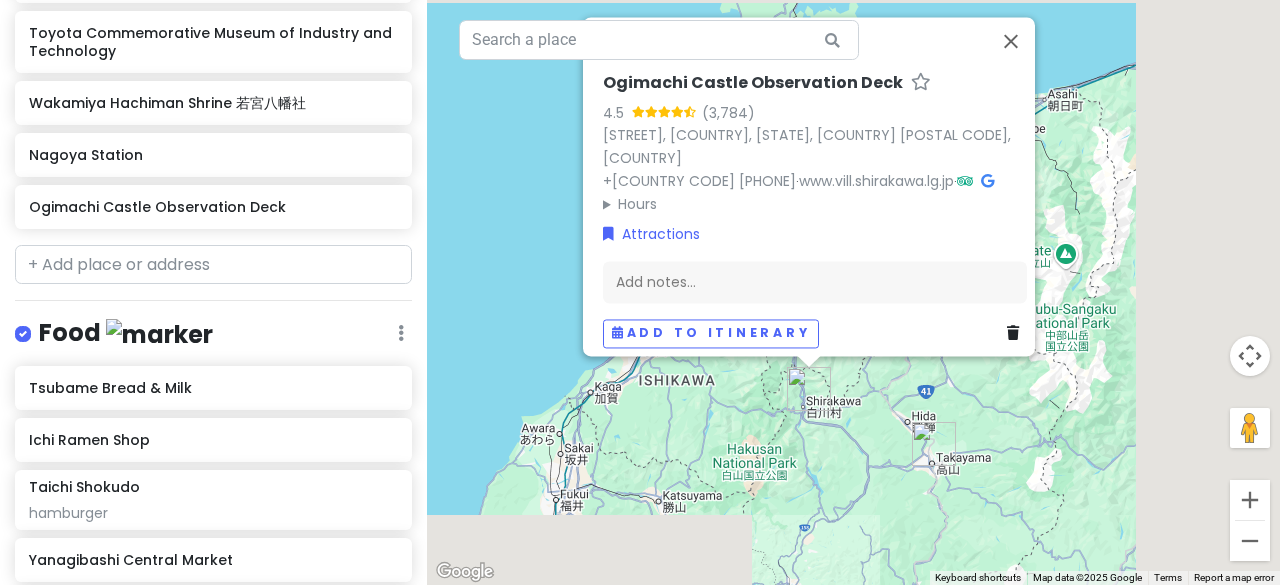 drag, startPoint x: 1000, startPoint y: 269, endPoint x: 868, endPoint y: 433, distance: 210.52316 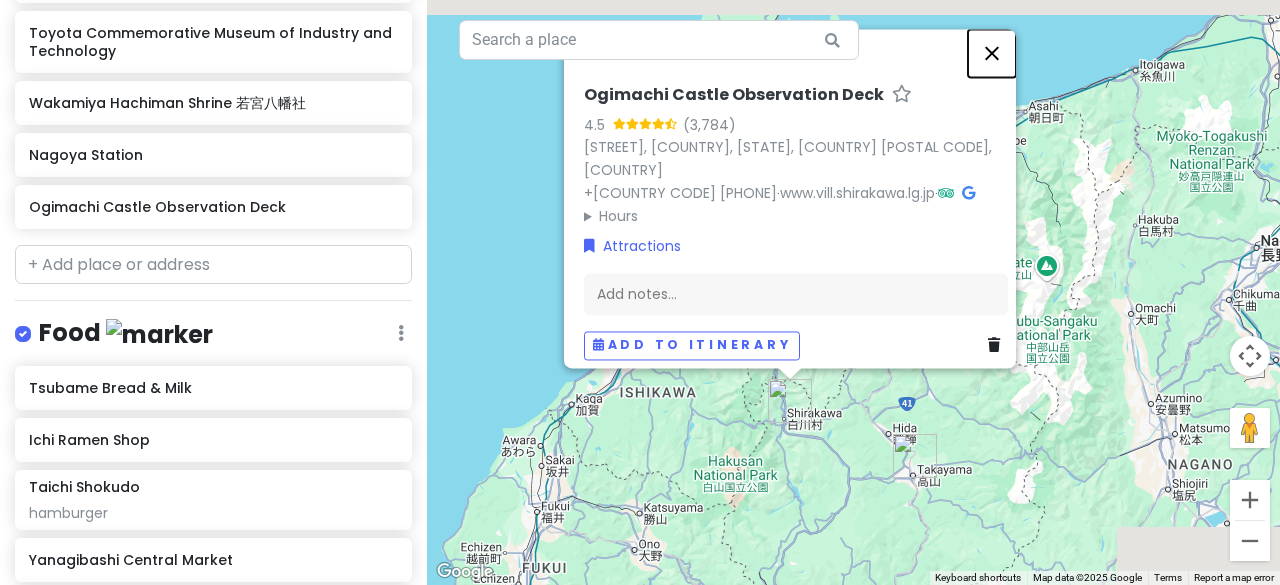 click at bounding box center [992, 53] 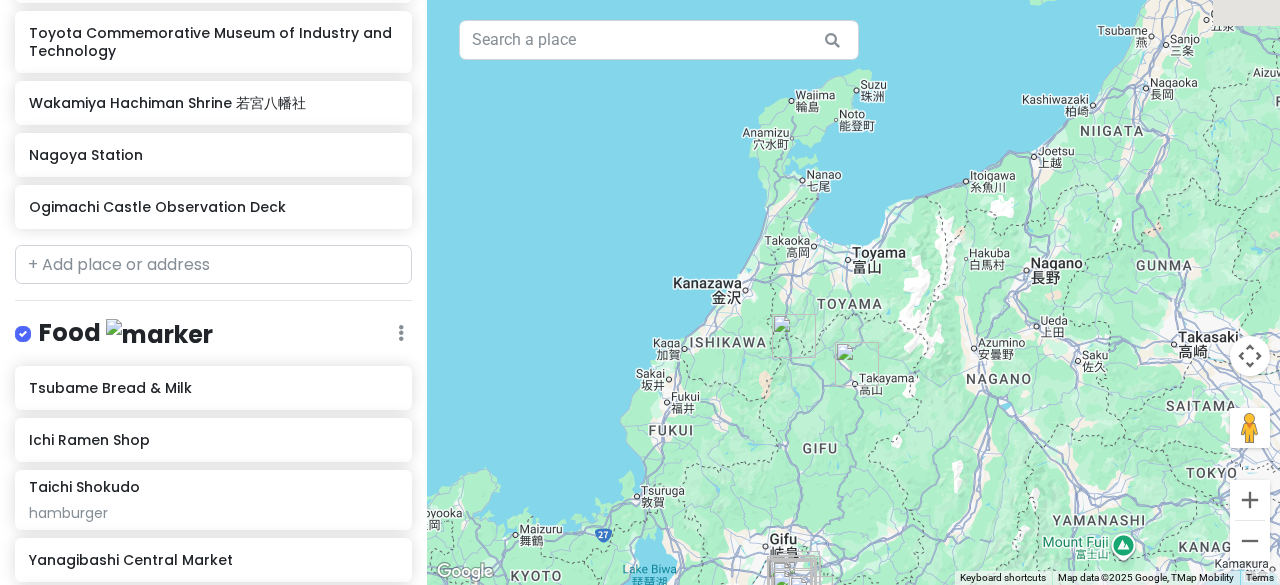 drag, startPoint x: 1038, startPoint y: 388, endPoint x: 958, endPoint y: 358, distance: 85.44004 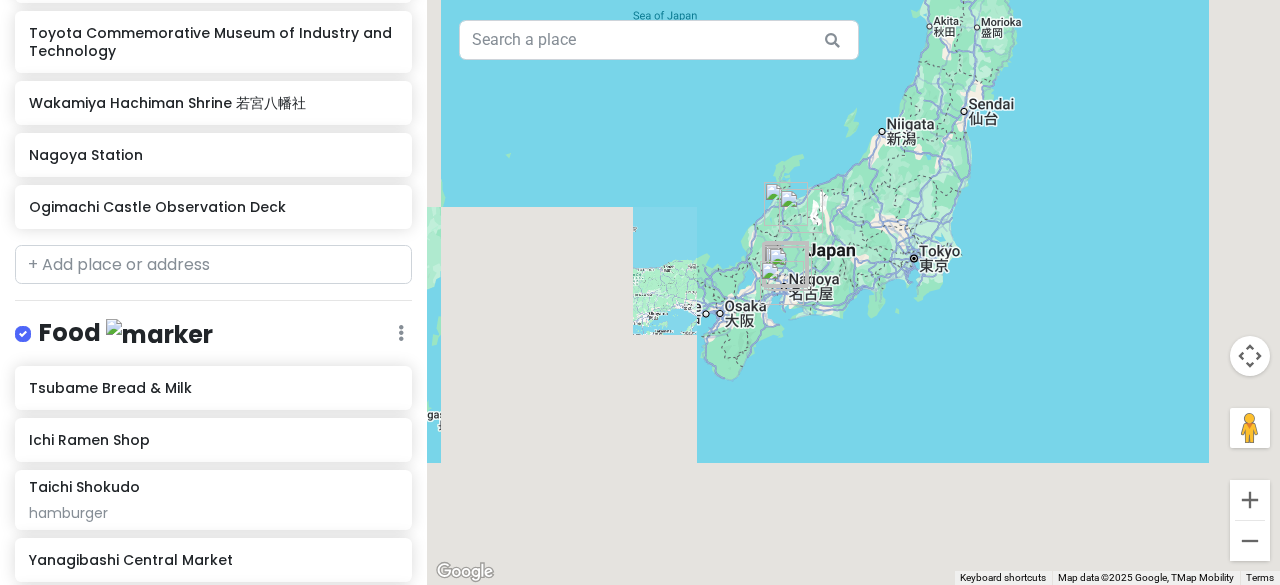 drag, startPoint x: 939, startPoint y: 381, endPoint x: 833, endPoint y: 248, distance: 170.07352 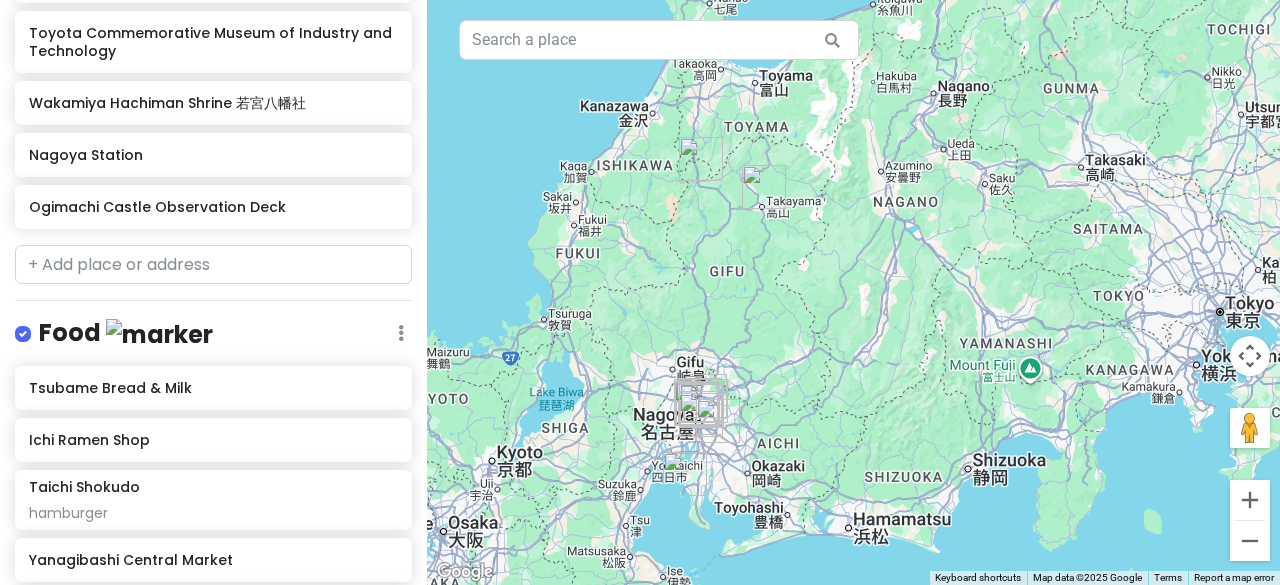 drag, startPoint x: 765, startPoint y: 232, endPoint x: 819, endPoint y: 273, distance: 67.80118 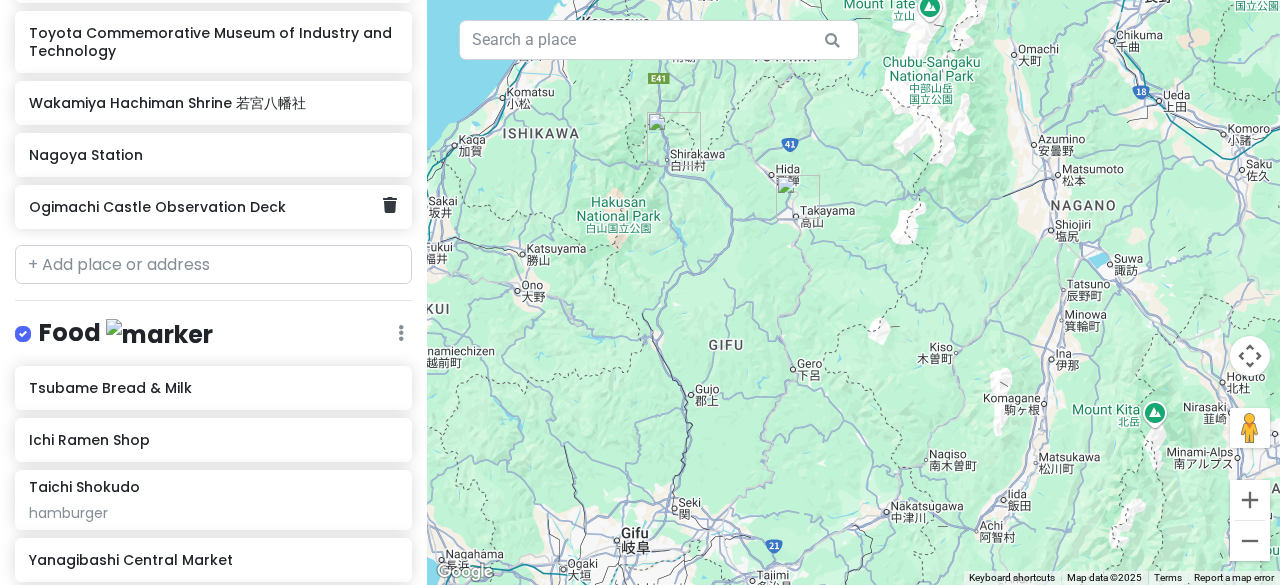 click on "Ogimachi Castle Observation Deck" at bounding box center (206, 207) 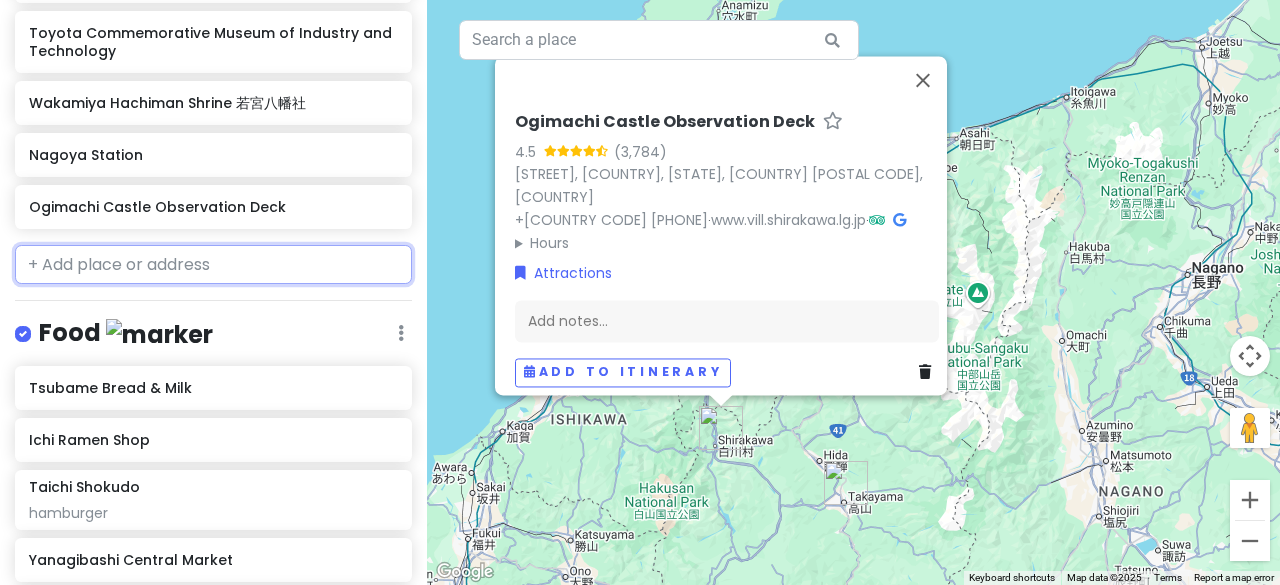 click at bounding box center (213, 265) 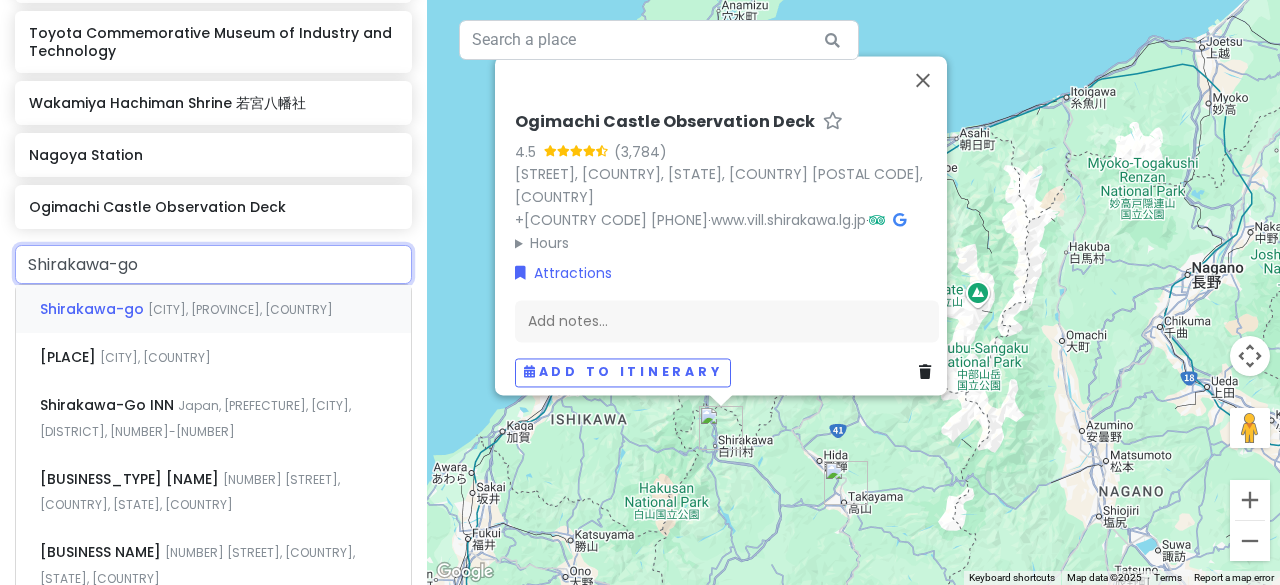 click on "[CITY], [PROVINCE], [COUNTRY]" at bounding box center [240, 309] 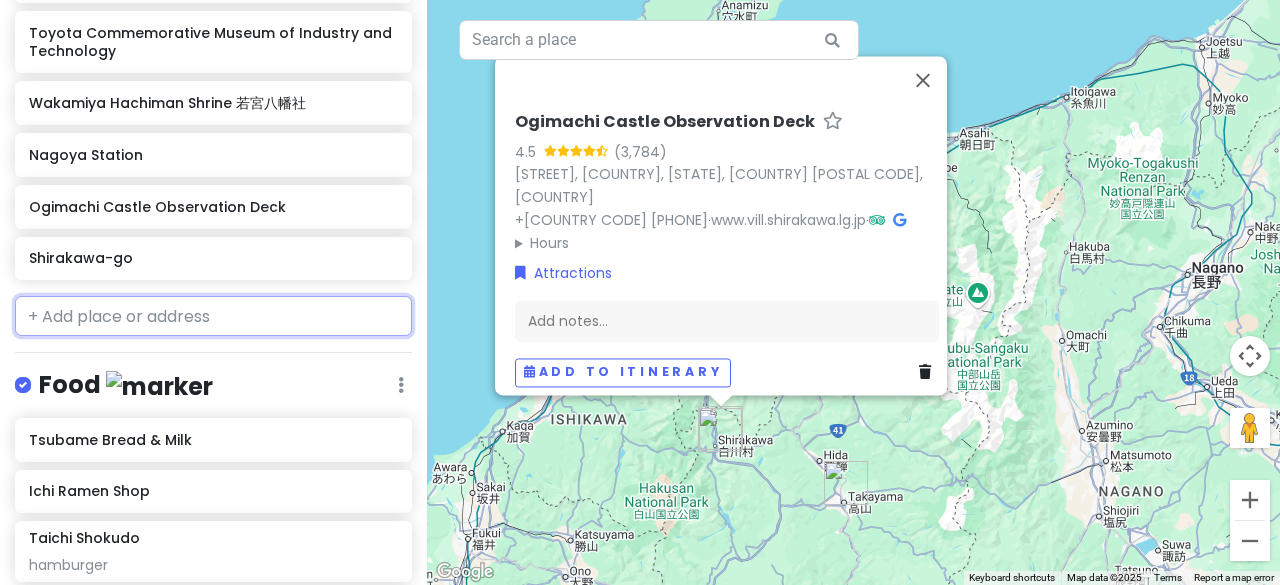 scroll, scrollTop: 1030, scrollLeft: 0, axis: vertical 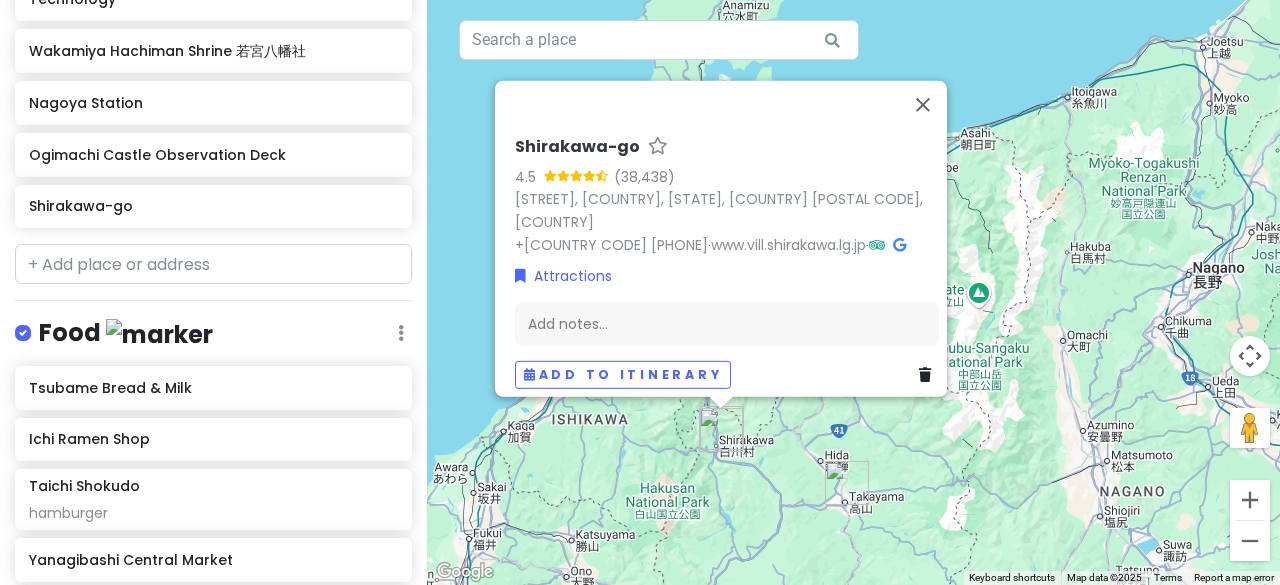 click on "[BUSINESS NAME] [BUSINESS NAME] [BUSINESS NAME] [BUSINESS NAME] [BUSINESS NAME] [BUSINESS NAME] [BUSINESS NAME] [BUSINESS NAME] [BUSINESS NAME] [BUSINESS NAME] [BUSINESS NAME] [BUSINESS NAME] [BUSINESS NAME] [BUSINESS NAME] [BUSINESS NAME] [BUSINESS NAME] [BUSINESS NAME] [BUSINESS NAME] [BUSINESS NAME] [BUSINESS NAME] [BUSINESS NAME] [BUSINESS NAME]" at bounding box center [213, -213] 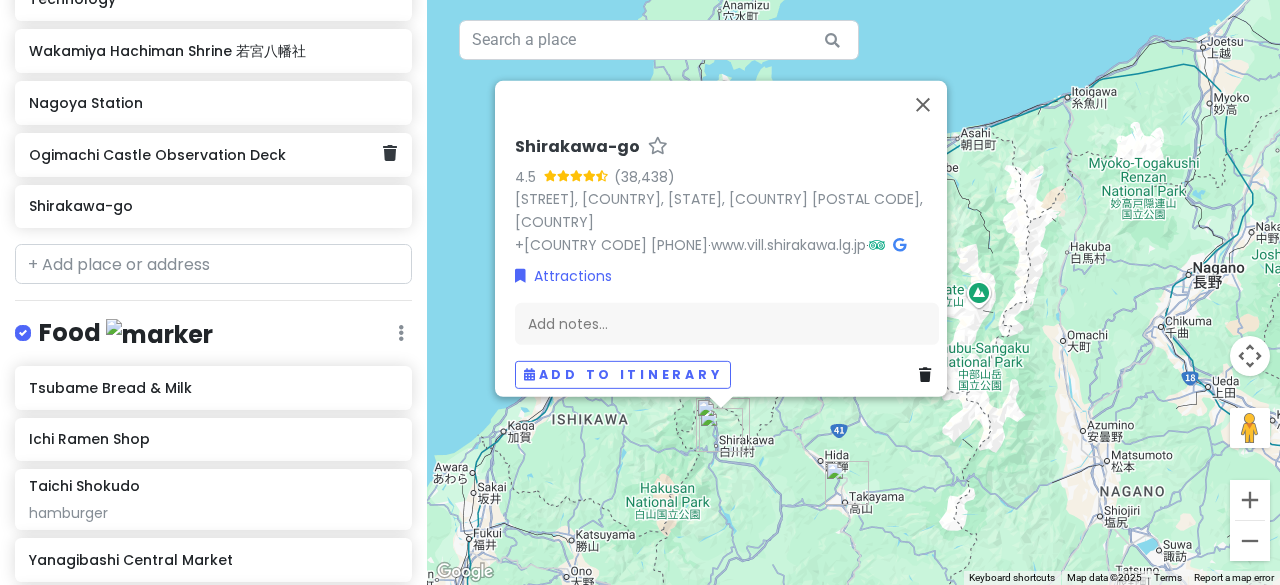 click on "Ogimachi Castle Observation Deck" at bounding box center (206, 155) 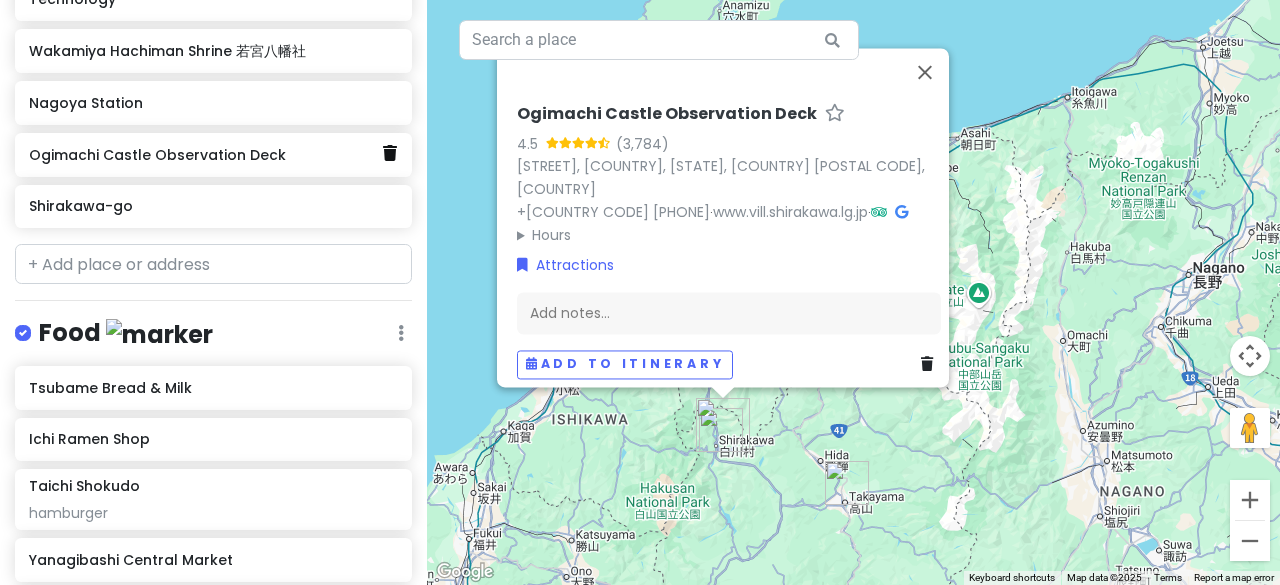 click at bounding box center [390, 153] 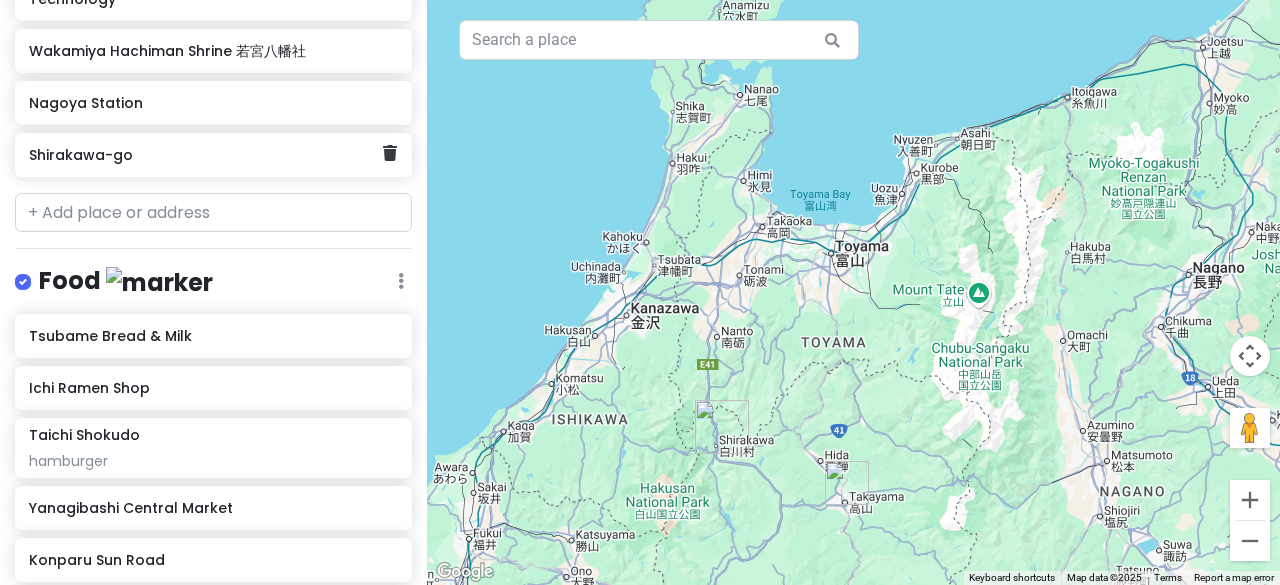 scroll, scrollTop: 978, scrollLeft: 0, axis: vertical 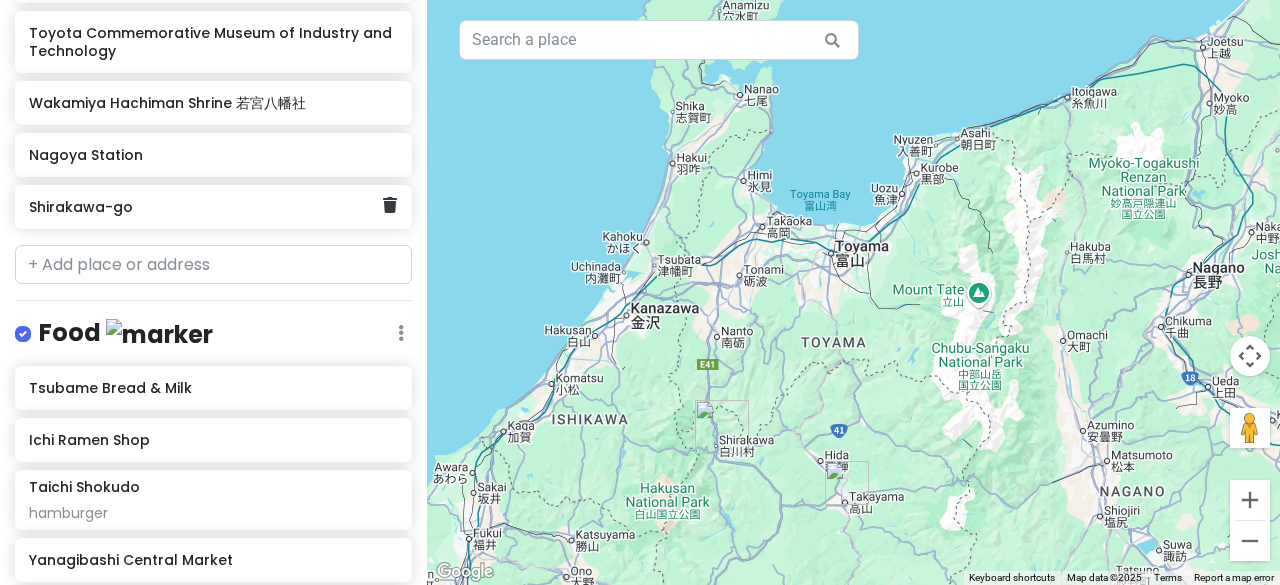 click on "Shirakawa-go" at bounding box center (206, 207) 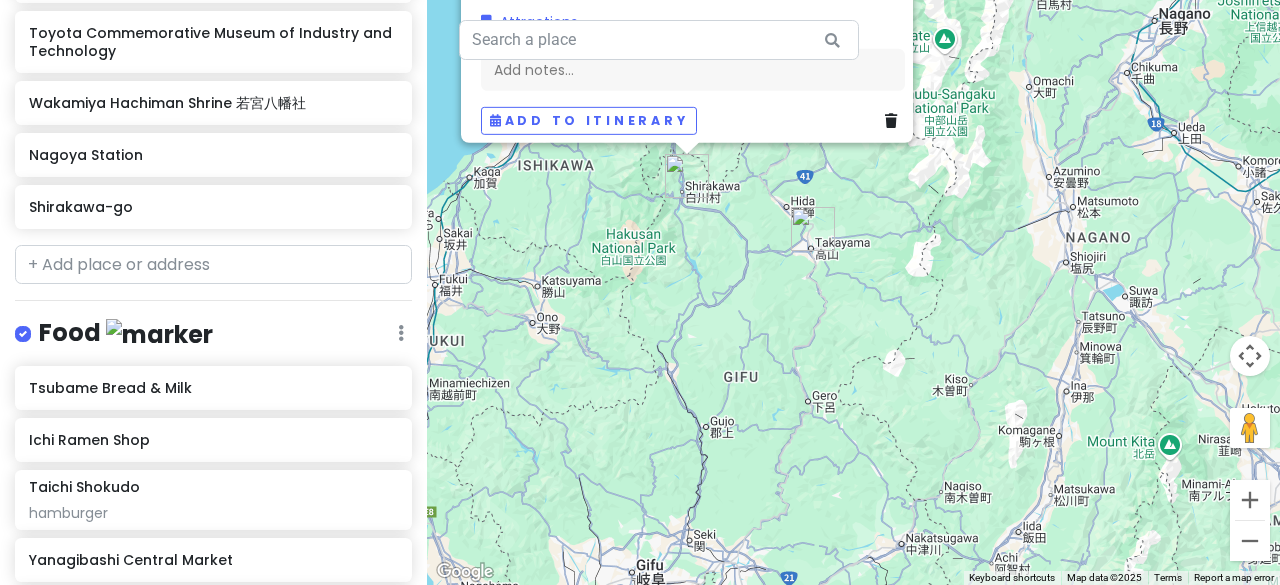 drag, startPoint x: 680, startPoint y: 456, endPoint x: 646, endPoint y: 202, distance: 256.26547 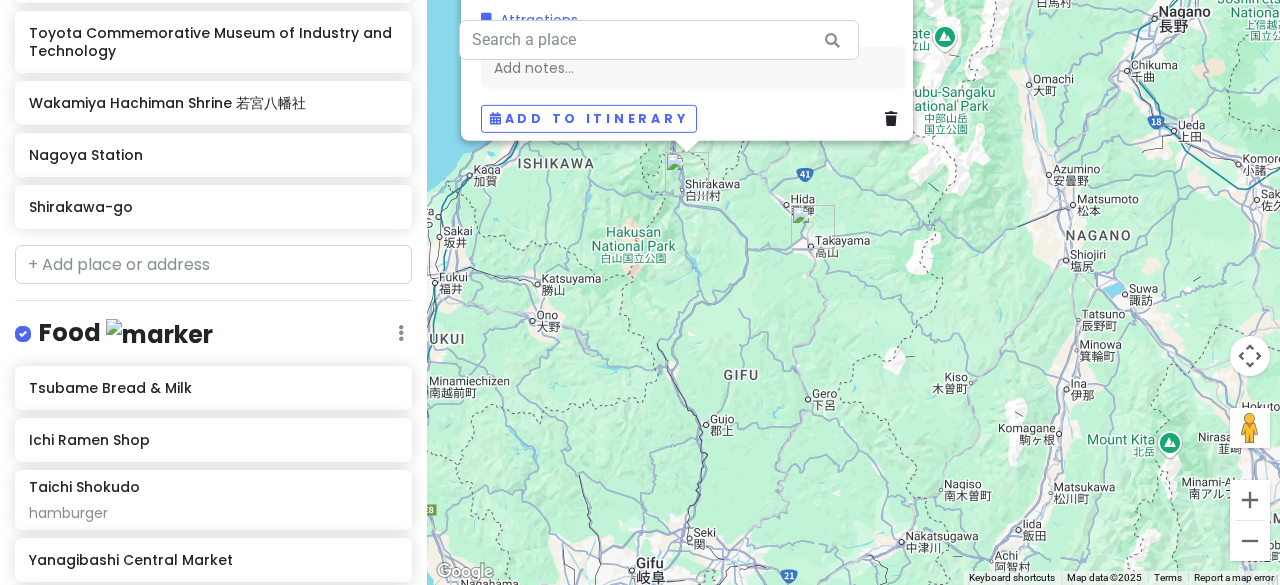 click at bounding box center (813, 227) 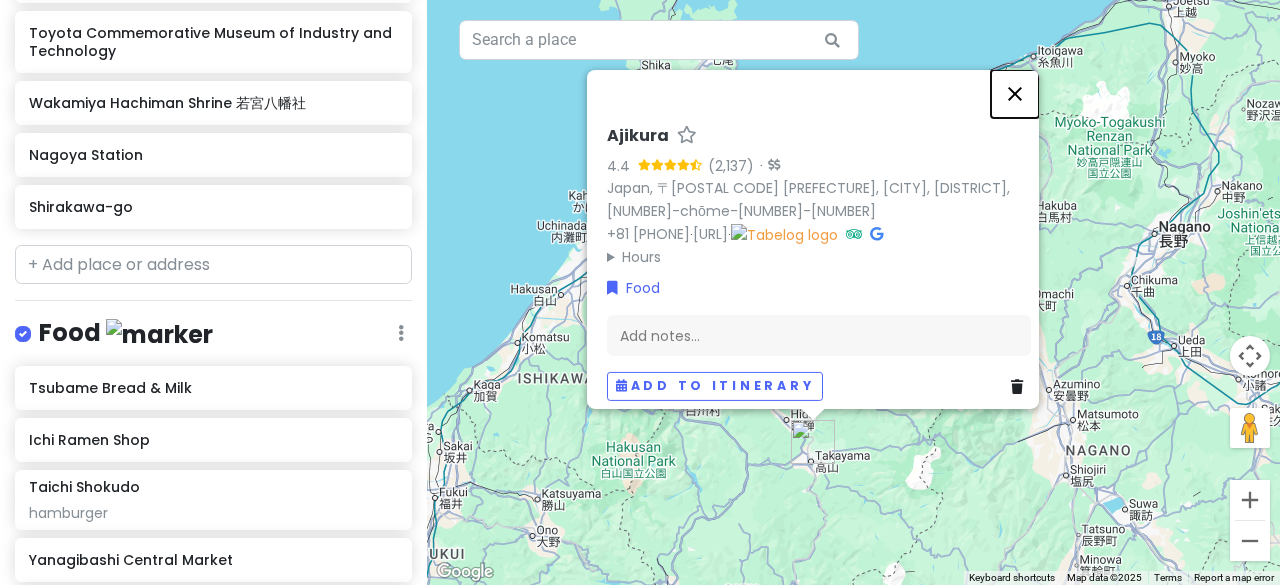click at bounding box center [1015, 93] 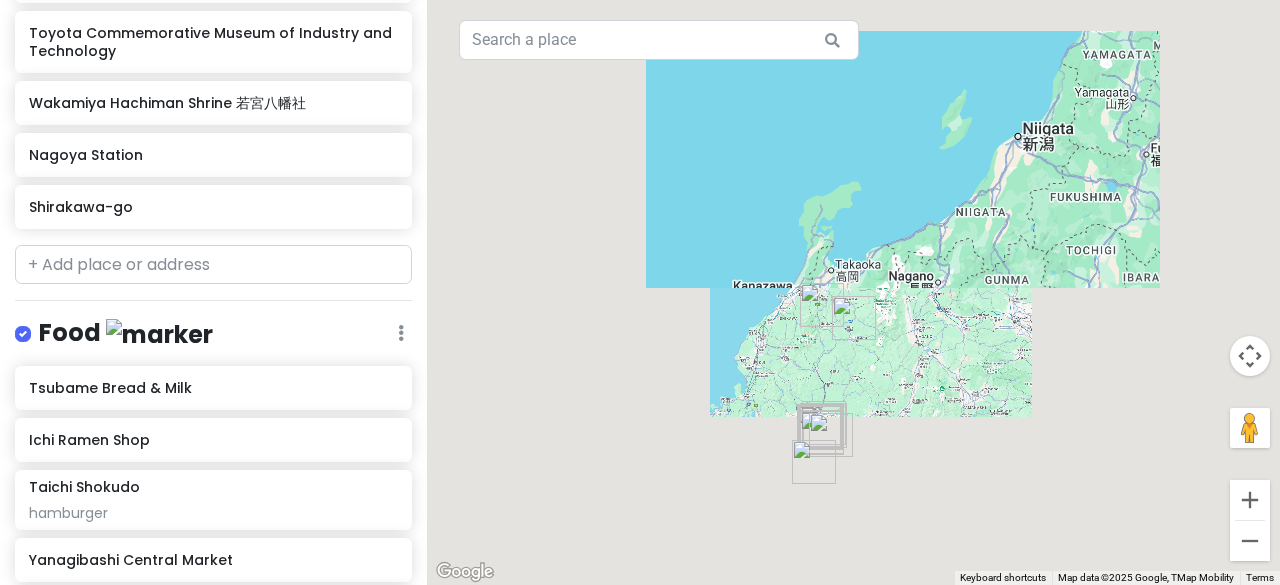 drag, startPoint x: 850, startPoint y: 481, endPoint x: 817, endPoint y: 251, distance: 232.35533 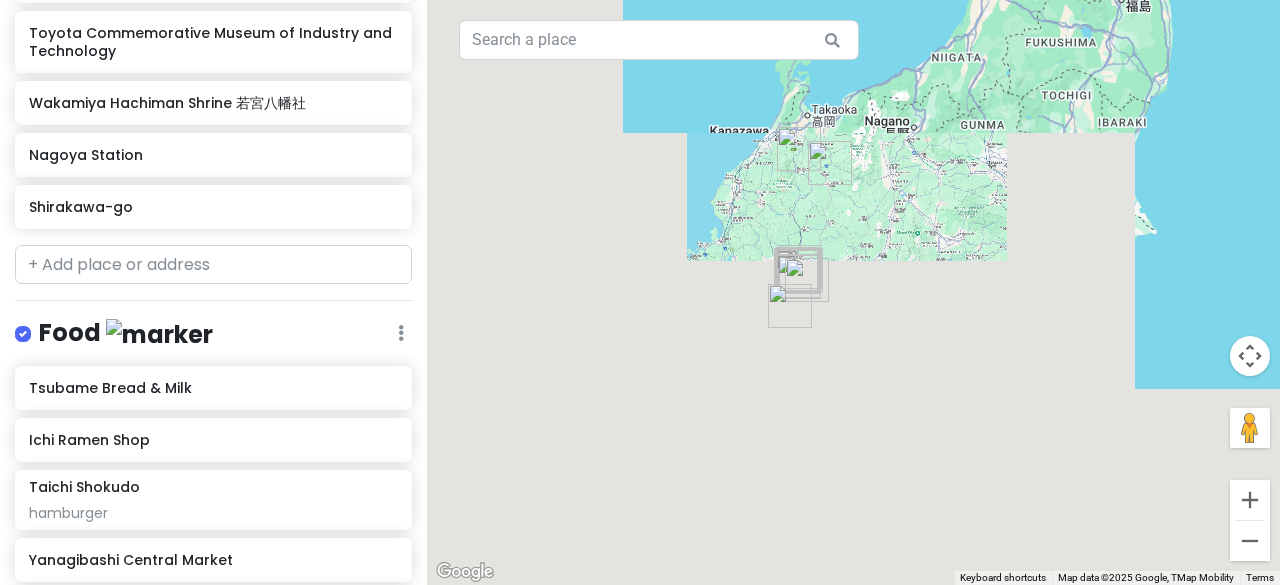 click on "To navigate, press the arrow keys." at bounding box center (853, 292) 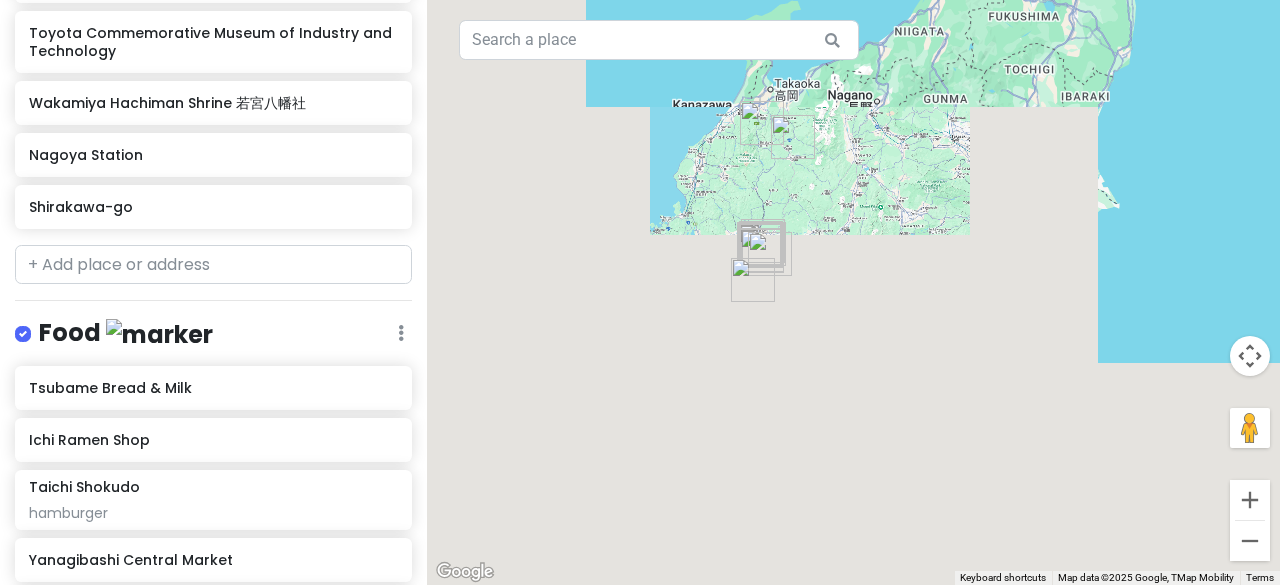 drag, startPoint x: 842, startPoint y: 228, endPoint x: 804, endPoint y: 199, distance: 47.801674 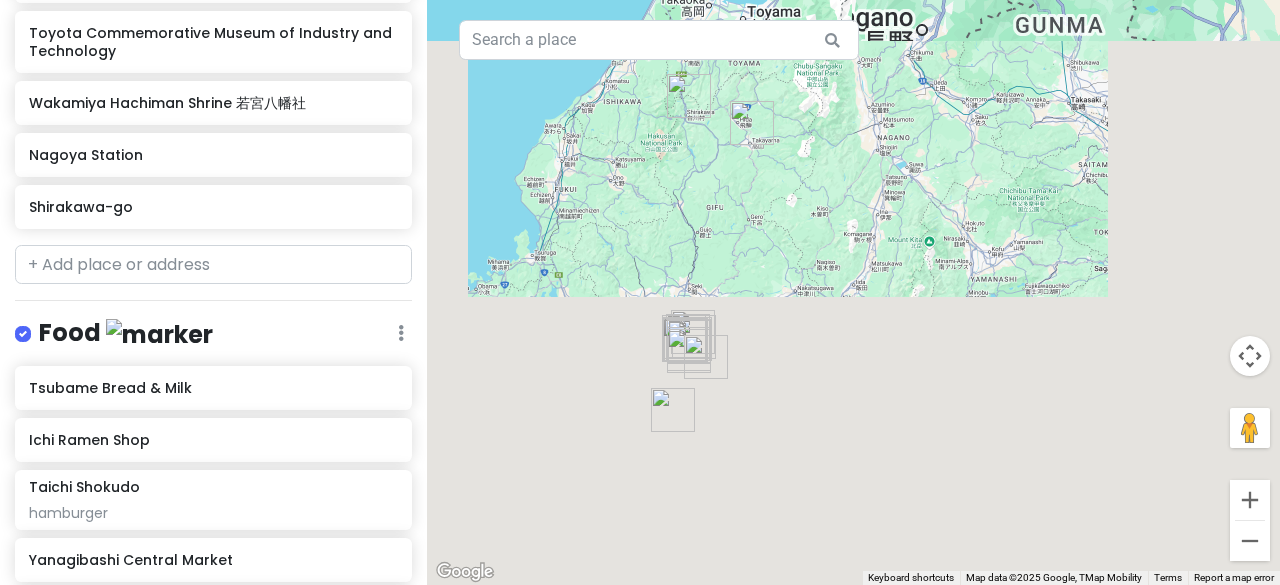 drag, startPoint x: 792, startPoint y: 188, endPoint x: 787, endPoint y: 230, distance: 42.296574 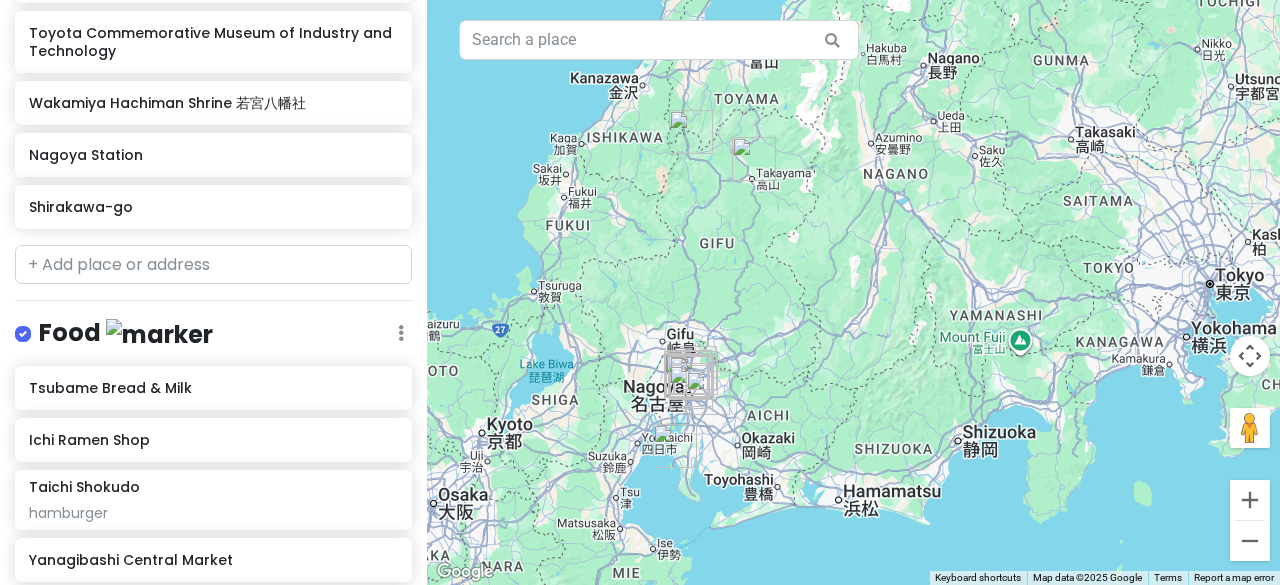 drag, startPoint x: 766, startPoint y: 237, endPoint x: 768, endPoint y: 275, distance: 38.052597 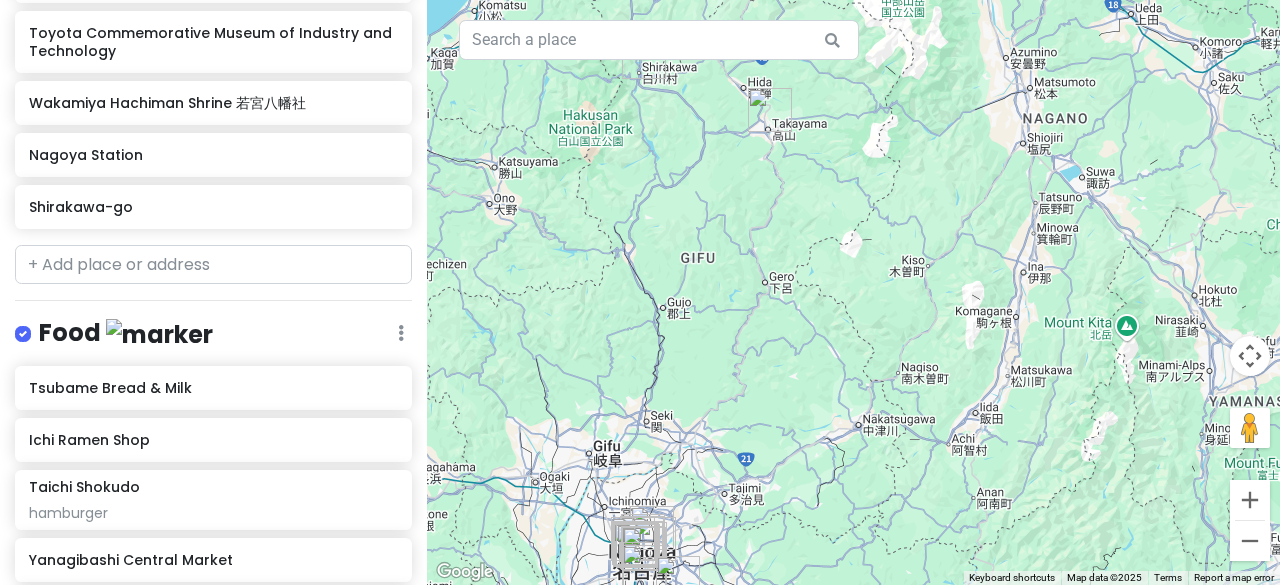 drag, startPoint x: 738, startPoint y: 259, endPoint x: 755, endPoint y: 331, distance: 73.97973 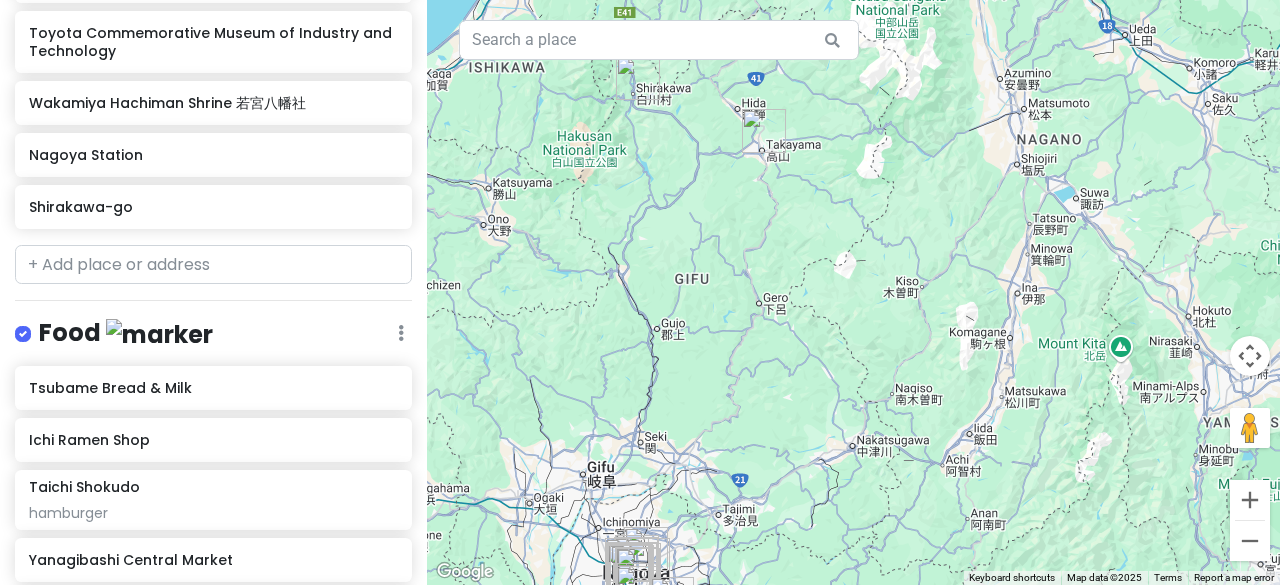 drag, startPoint x: 733, startPoint y: 260, endPoint x: 718, endPoint y: 191, distance: 70.61161 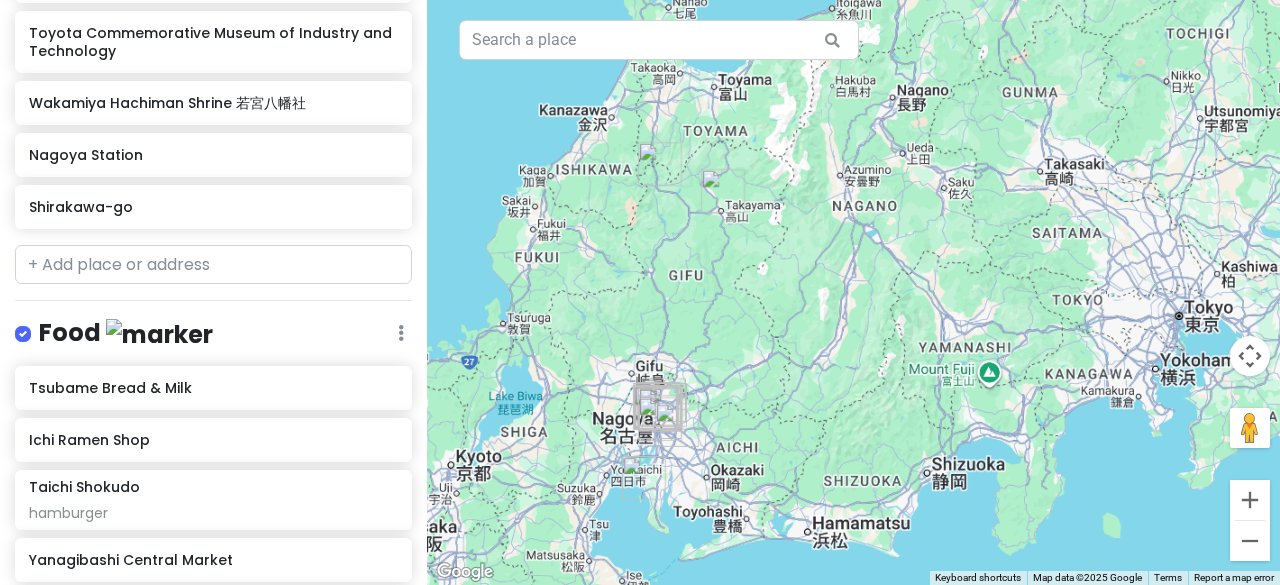 drag, startPoint x: 736, startPoint y: 326, endPoint x: 719, endPoint y: 317, distance: 19.235384 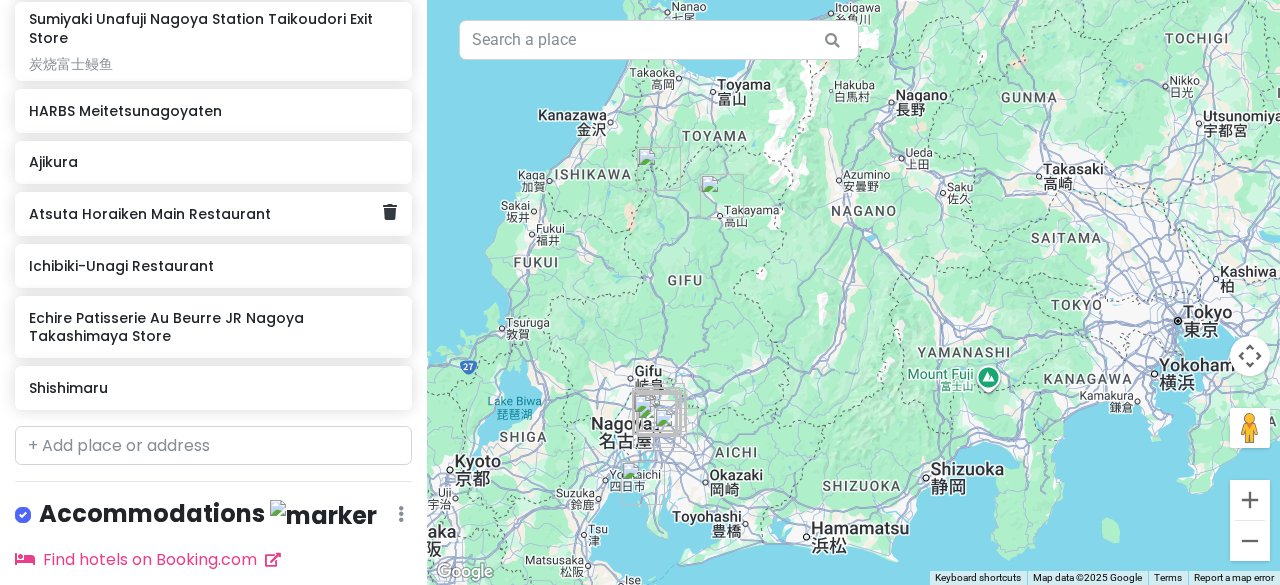 scroll, scrollTop: 1678, scrollLeft: 0, axis: vertical 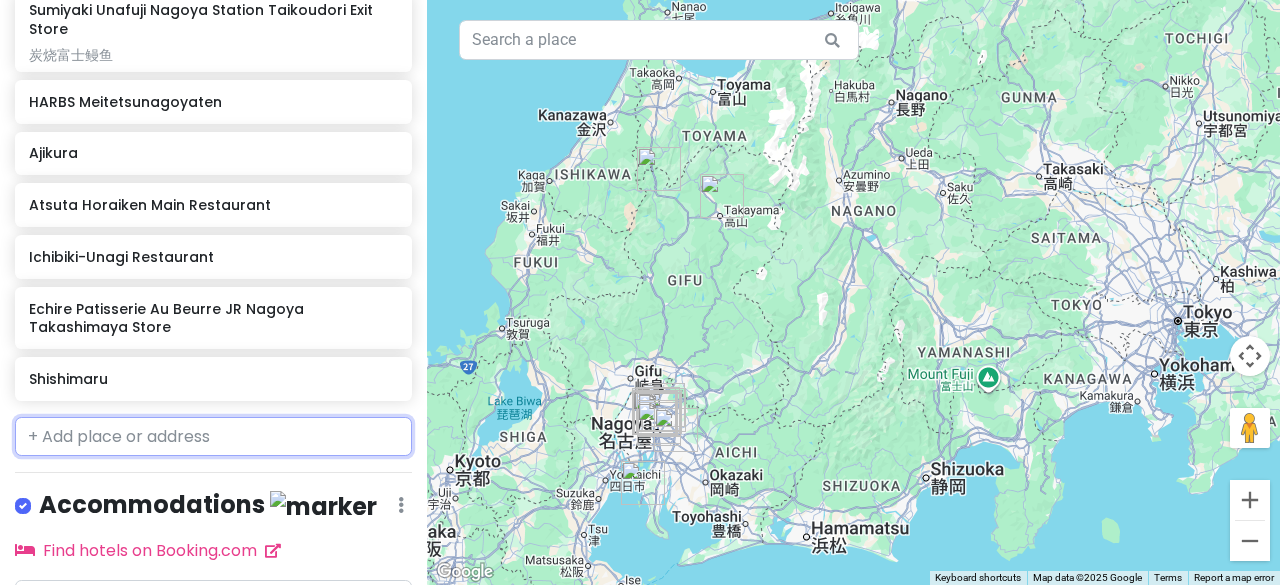 click at bounding box center (213, 437) 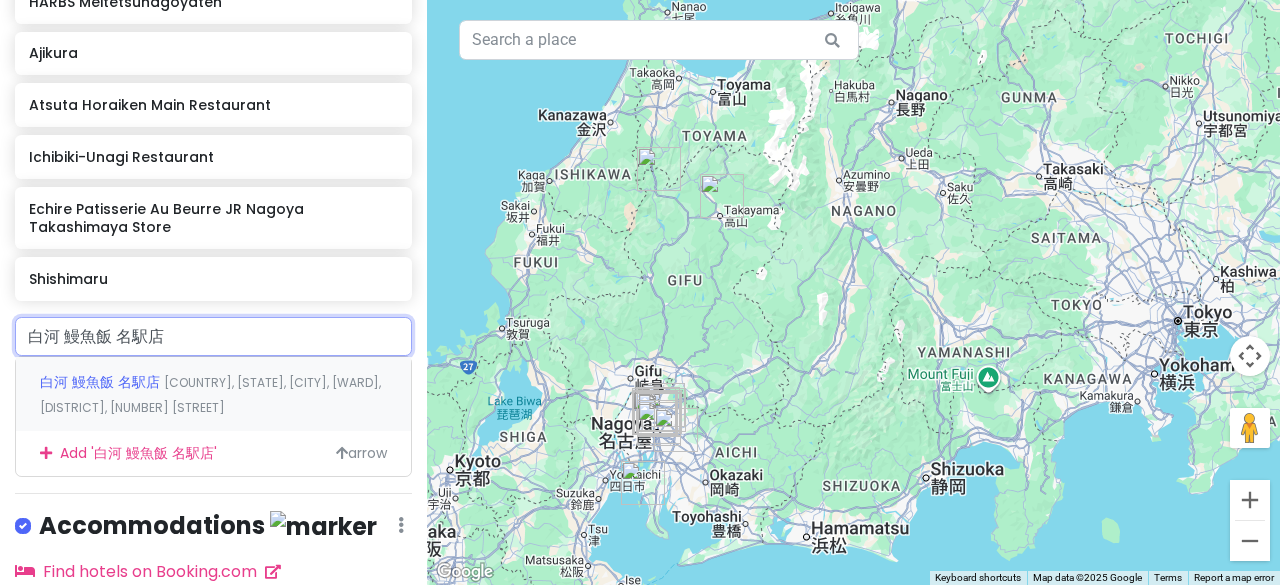 click on "[RESTAURANT_NAME] [RESTAURANT_NAME] [COUNTRY], [STATE], [CITY], [WARD], [DISTRICT], [NUMBER] [STREET]" at bounding box center (213, 394) 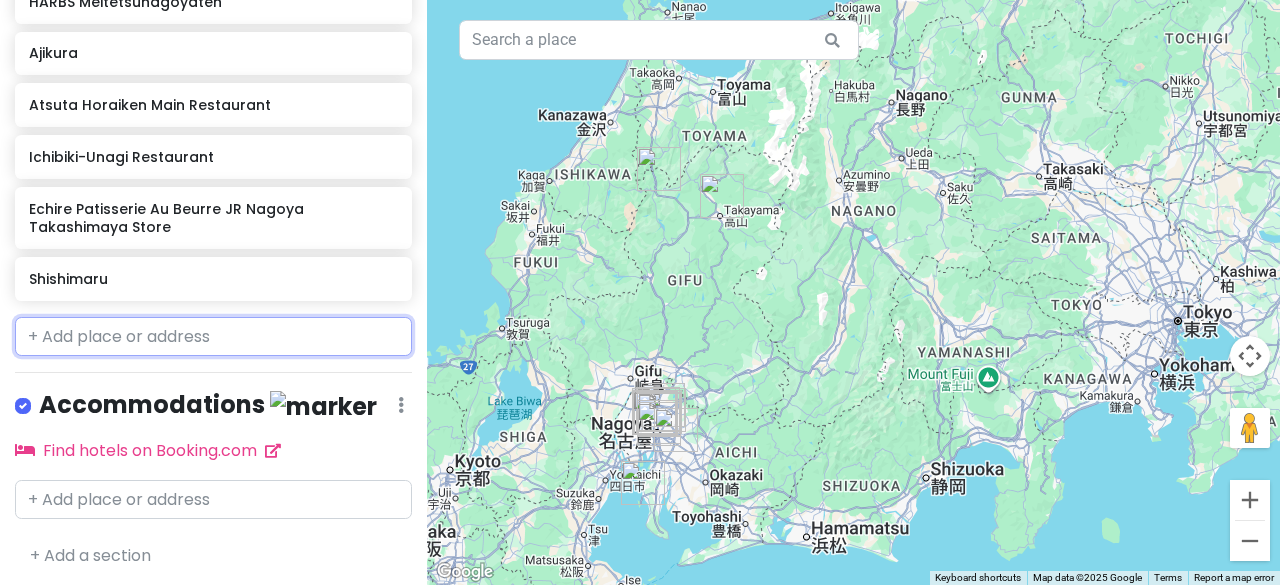 scroll, scrollTop: 1830, scrollLeft: 0, axis: vertical 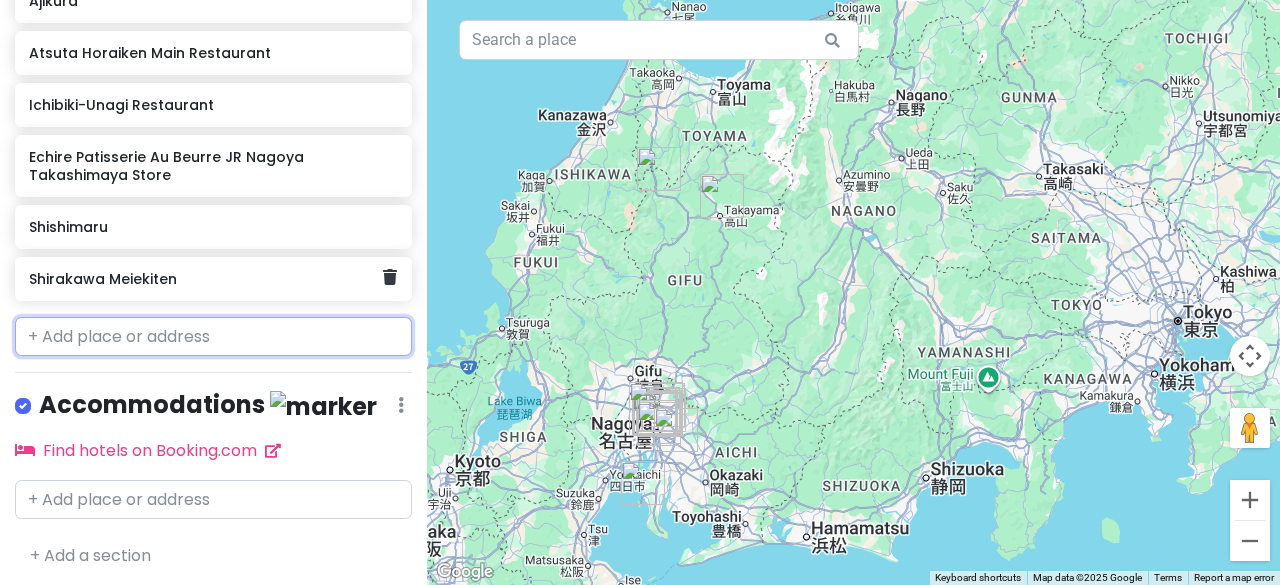 click on "Shirakawa Meiekiten" 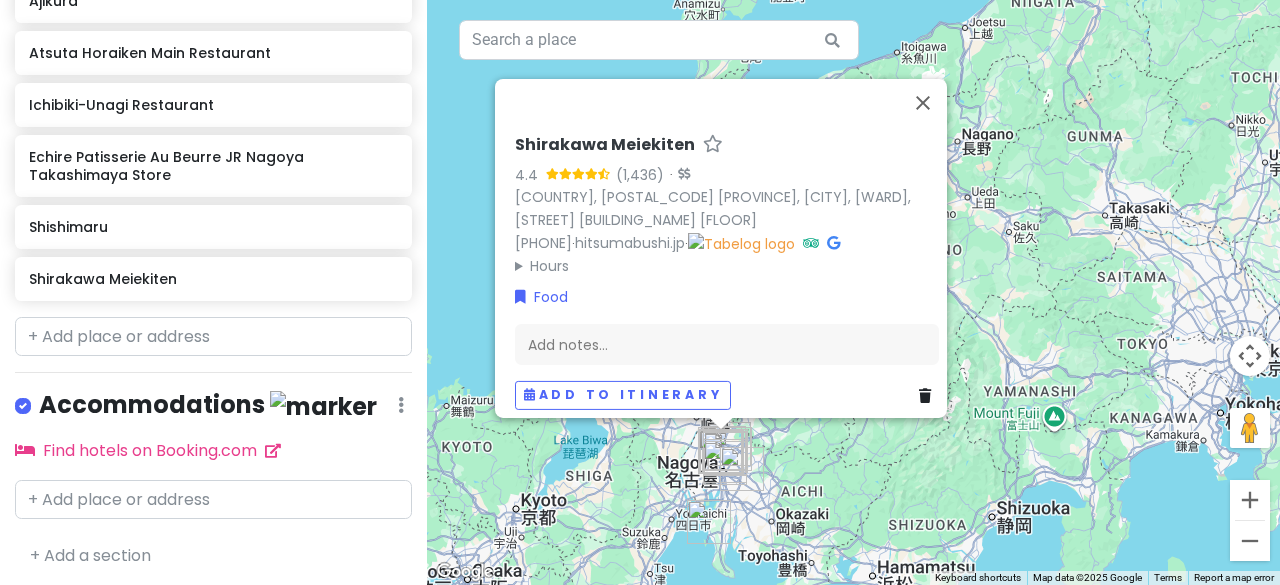 click on "Shirakawa Meiekiten" at bounding box center [727, 148] 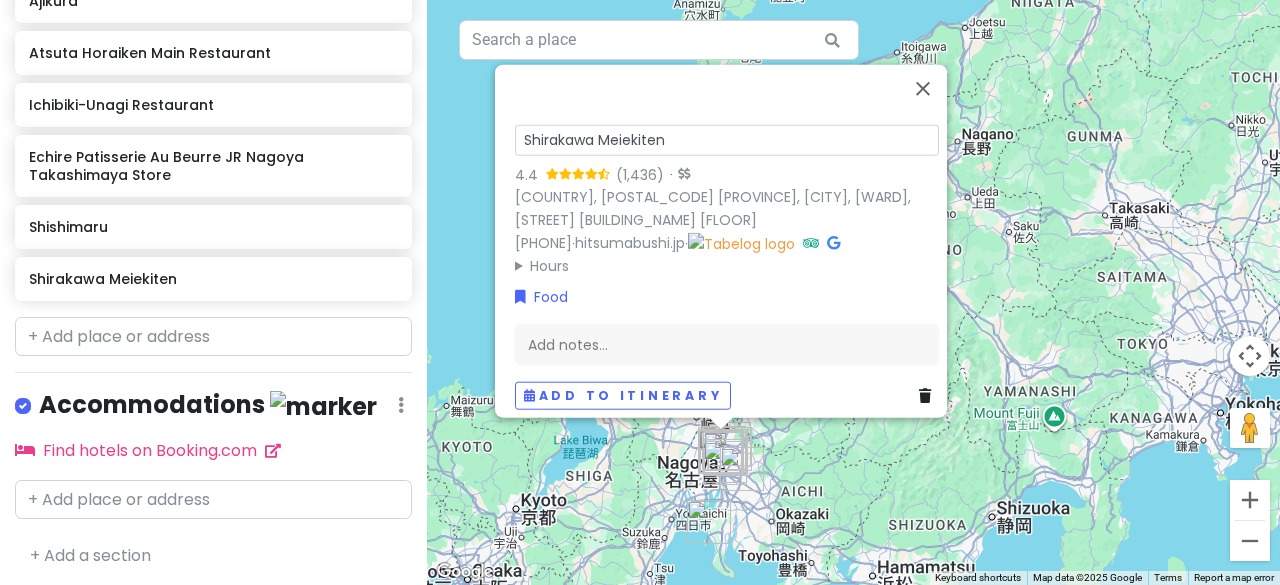 click on "Shirakawa Meiekiten" at bounding box center [727, 139] 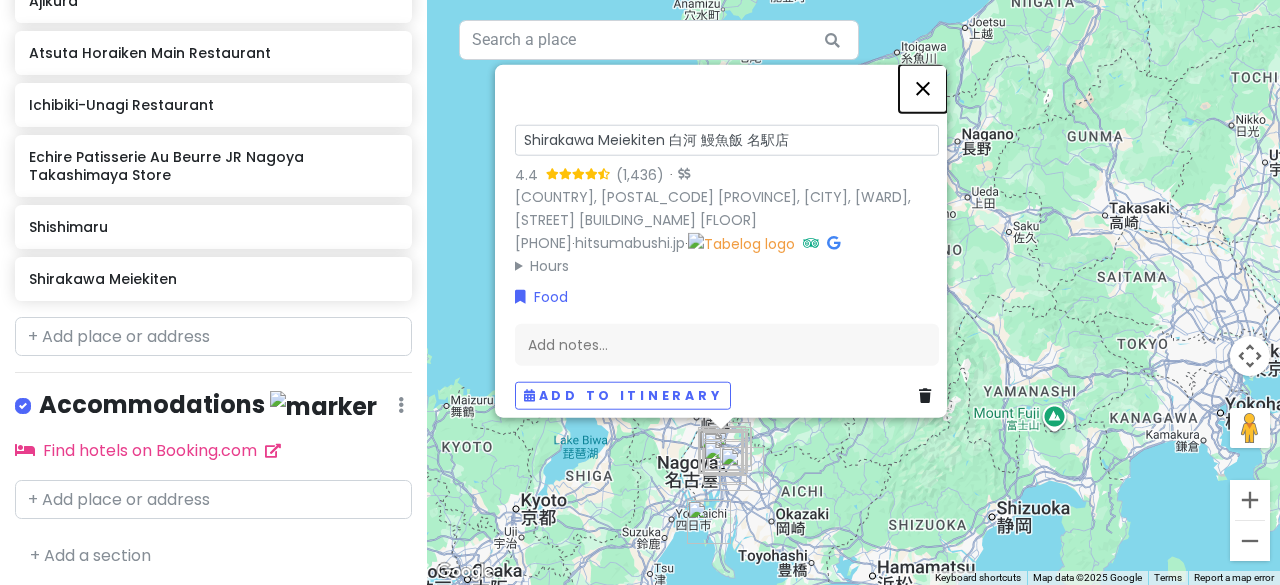 click at bounding box center [923, 88] 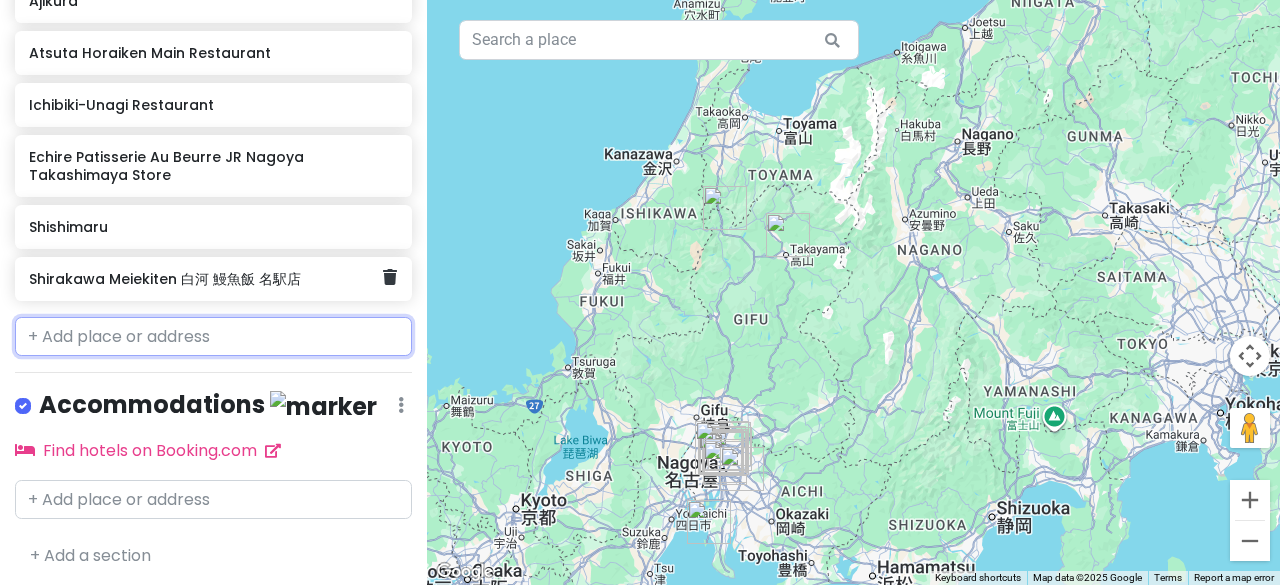 click on "Shirakawa Meiekiten 白河 鰻魚飯 名駅店" at bounding box center [213, 279] 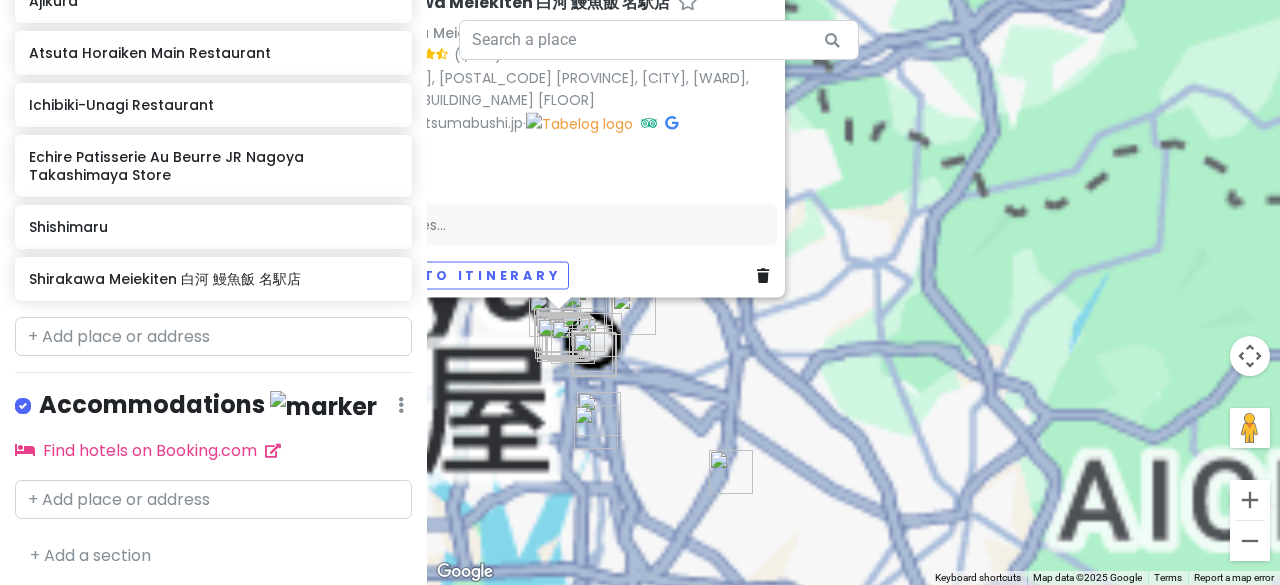 drag, startPoint x: 706, startPoint y: 479, endPoint x: 1014, endPoint y: 342, distance: 337.09494 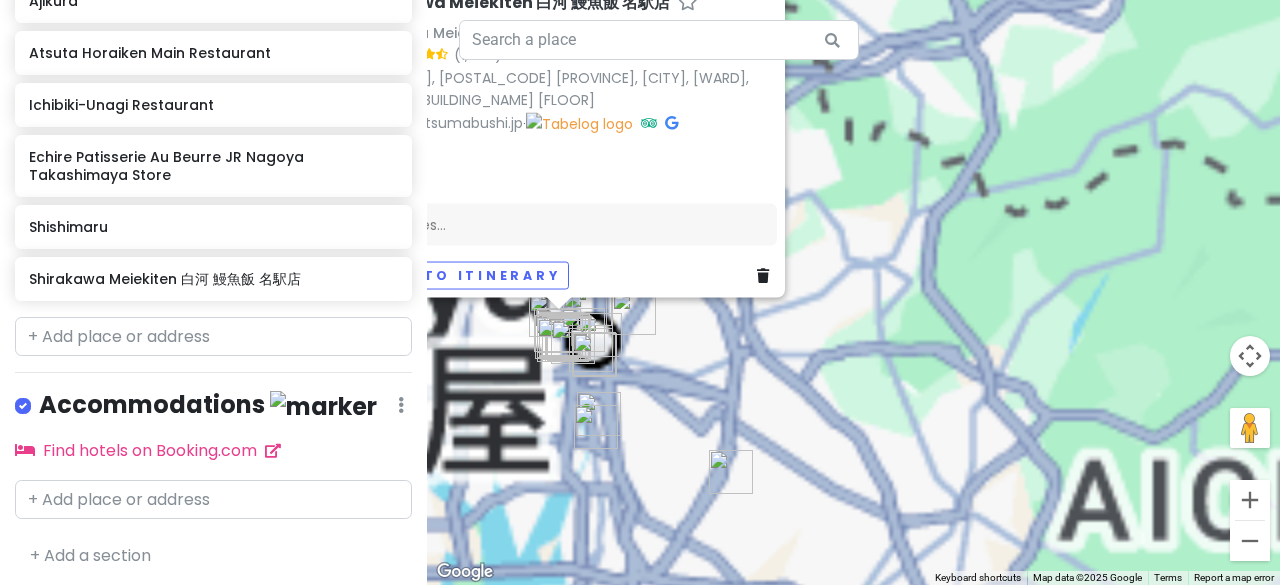 click on "Shirakawa Meiekiten Shirakawa Unagi Meshi Meieki Store Shirakawa Meiekiten 4.4        (1,436)    ·    Japan, 〒[POSTAL CODE] [PREFECTURE], [CITY], [WARD], [DISTRICT], [NUMBER]−[NUMBER] Acro Cube Nagoya 1F +81 [PHONE] hitsumabushi.jp Hours Monday 11:00 AM–2:30 PM, 5:00–9:30 PM Tuesday 11:00 AM–2:30 PM, 5:00–9:30 PM Wednesday Closed Thursday 11:00 AM–2:30 PM, 5:00–9:30 PM Friday 11:00 AM–2:30 PM, 5:00–9:30 PM Saturday 11:00 AM–3:00 PM, 5:00–9:30 PM Sunday 11:00 AM–3:00 PM, 5:00–9:30 PM Food Add notes... Add to itinerary" at bounding box center (853, 292) 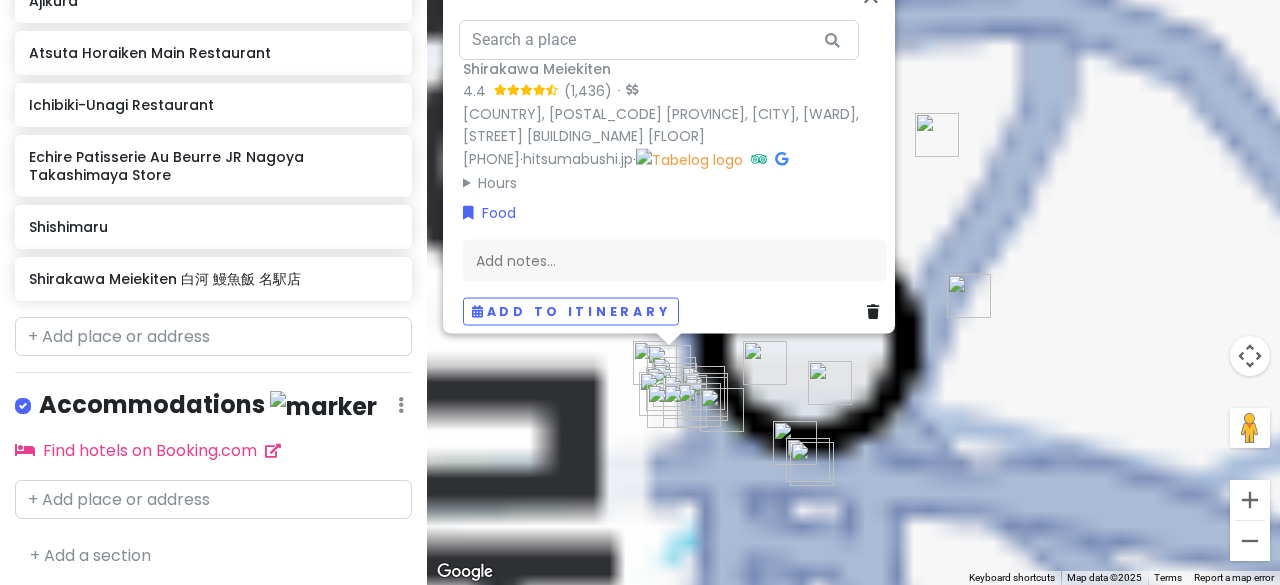 drag, startPoint x: 790, startPoint y: 320, endPoint x: 966, endPoint y: 393, distance: 190.53871 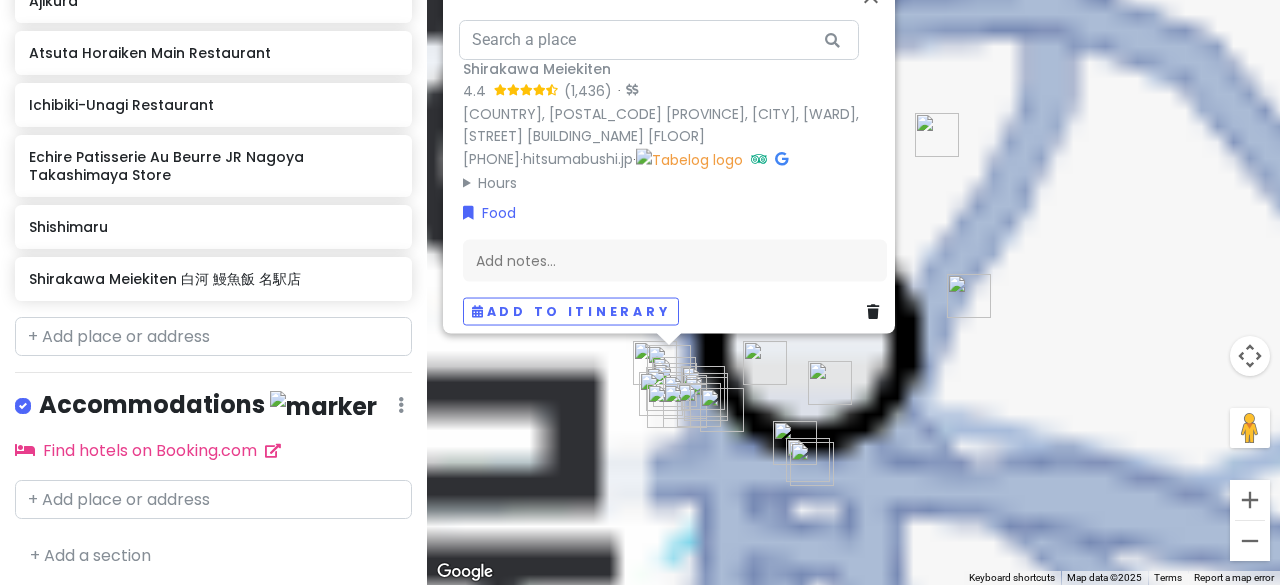 click on "Shirakawa Meiekiten Shirakawa Unagi Meshi Meieki Store Shirakawa Meiekiten 4.4        (1,436)    ·    Japan, 〒[POSTAL CODE] [PREFECTURE], [CITY], [WARD], [DISTRICT], [NUMBER]−[NUMBER] Acro Cube Nagoya 1F +81 [PHONE] hitsumabushi.jp Hours Monday 11:00 AM–2:30 PM, 5:00–9:30 PM Tuesday 11:00 AM–2:30 PM, 5:00–9:30 PM Wednesday Closed Thursday 11:00 AM–2:30 PM, 5:00–9:30 PM Friday 11:00 AM–2:30 PM, 5:00–9:30 PM Saturday 11:00 AM–3:00 PM, 5:00–9:30 PM Sunday 11:00 AM–3:00 PM, 5:00–9:30 PM Food Add notes... Add to itinerary" at bounding box center [853, 292] 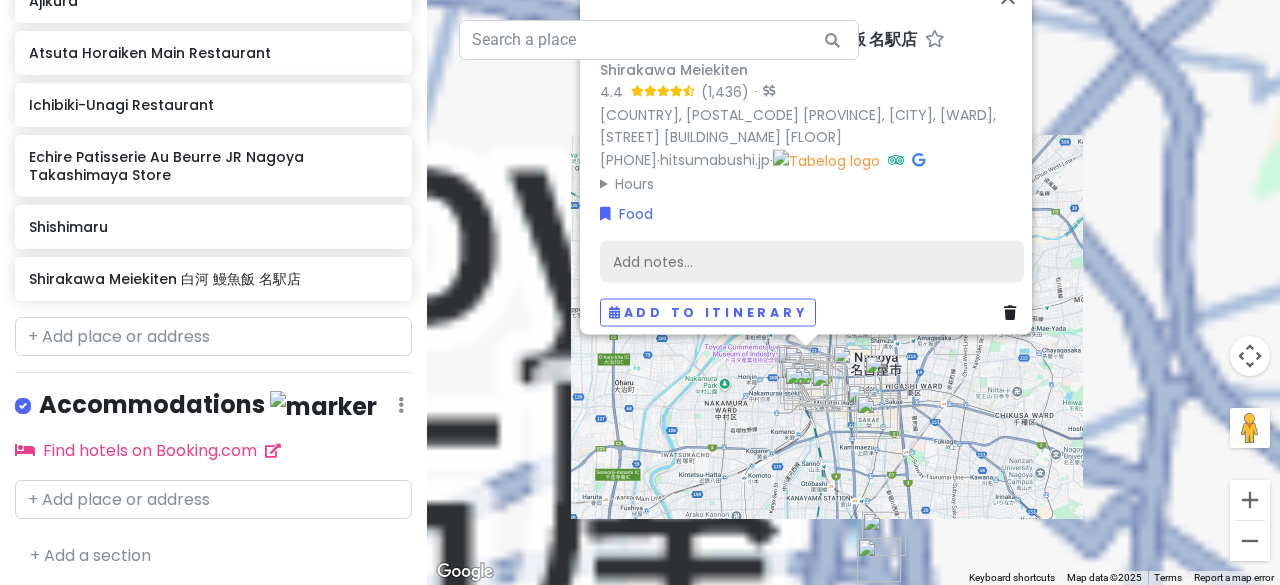 click on "Add notes..." at bounding box center (812, 261) 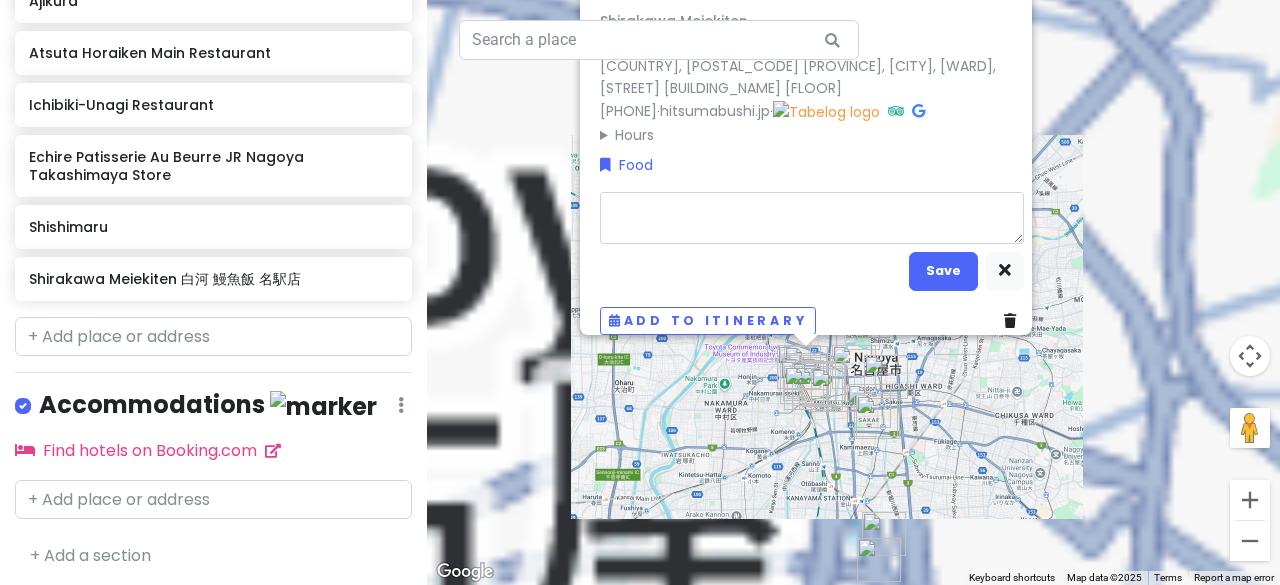 type on "x" 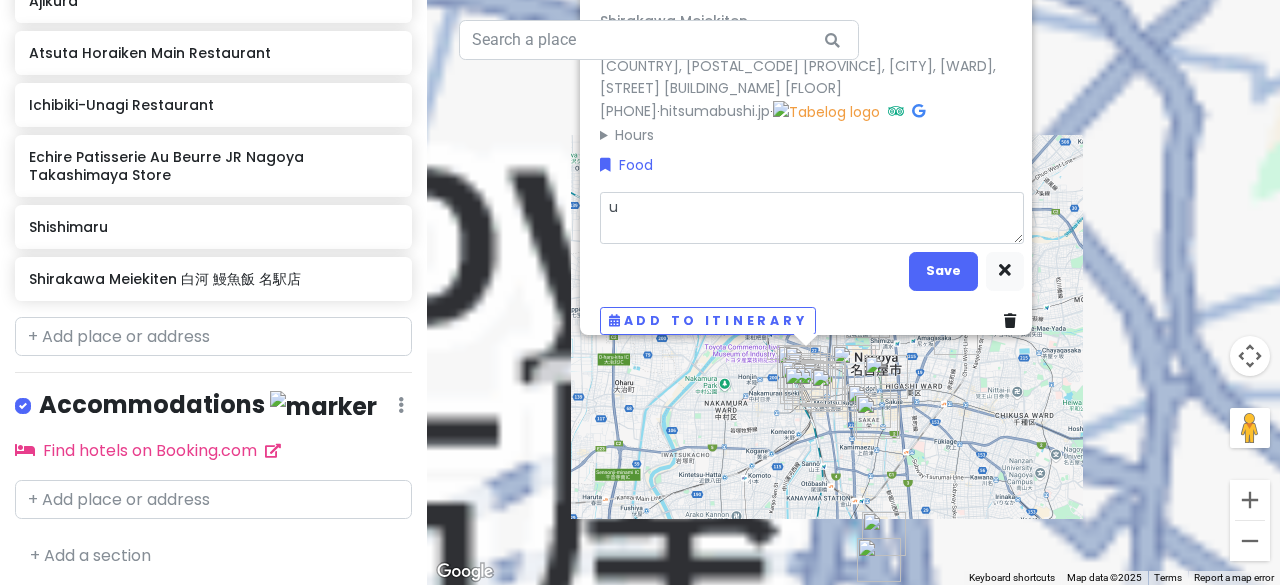type on "x" 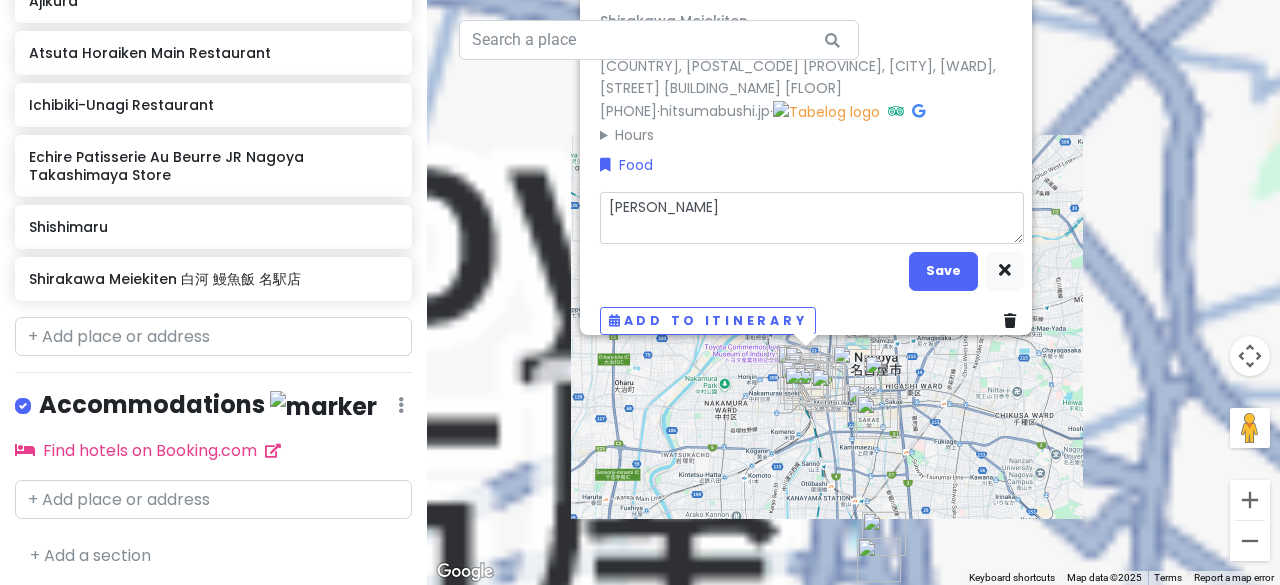 type on "x" 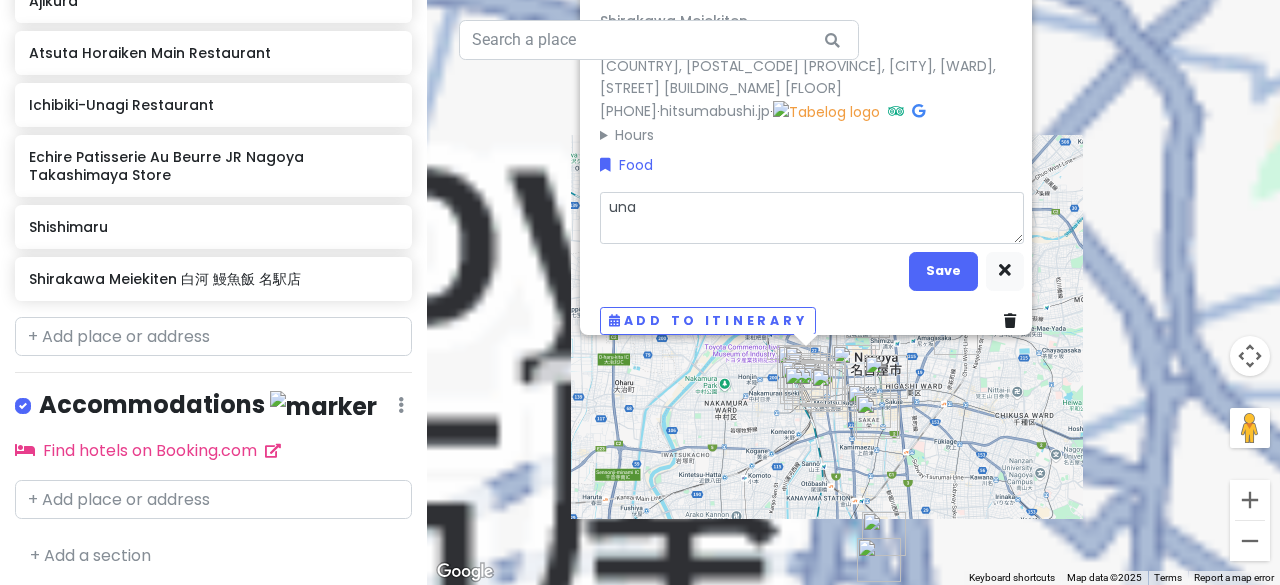 type on "x" 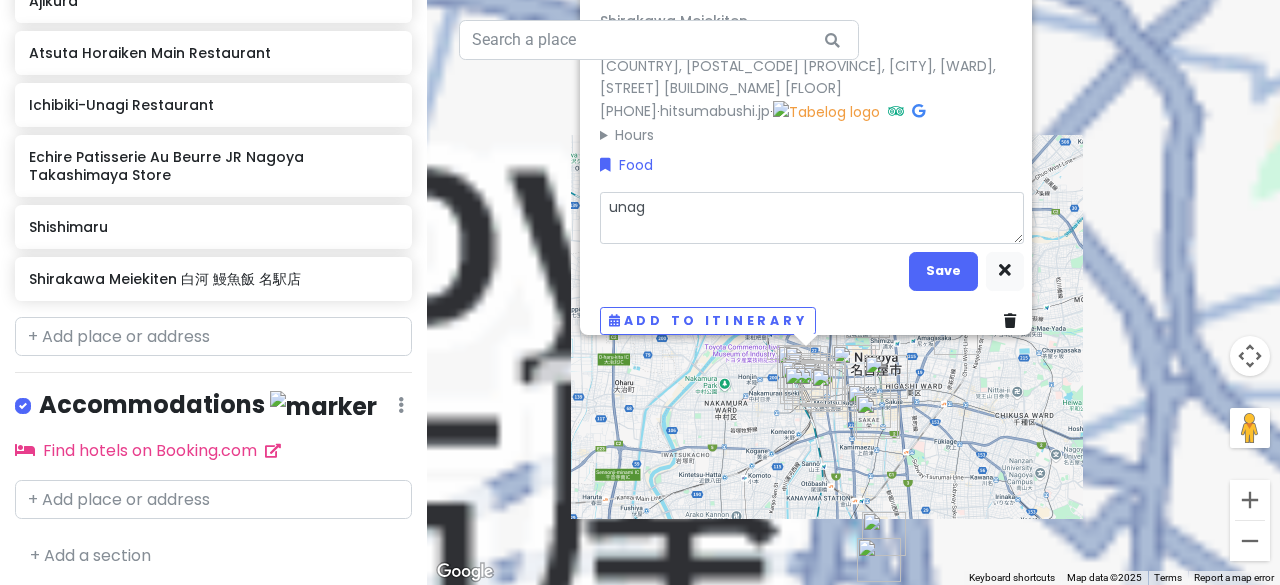 type on "x" 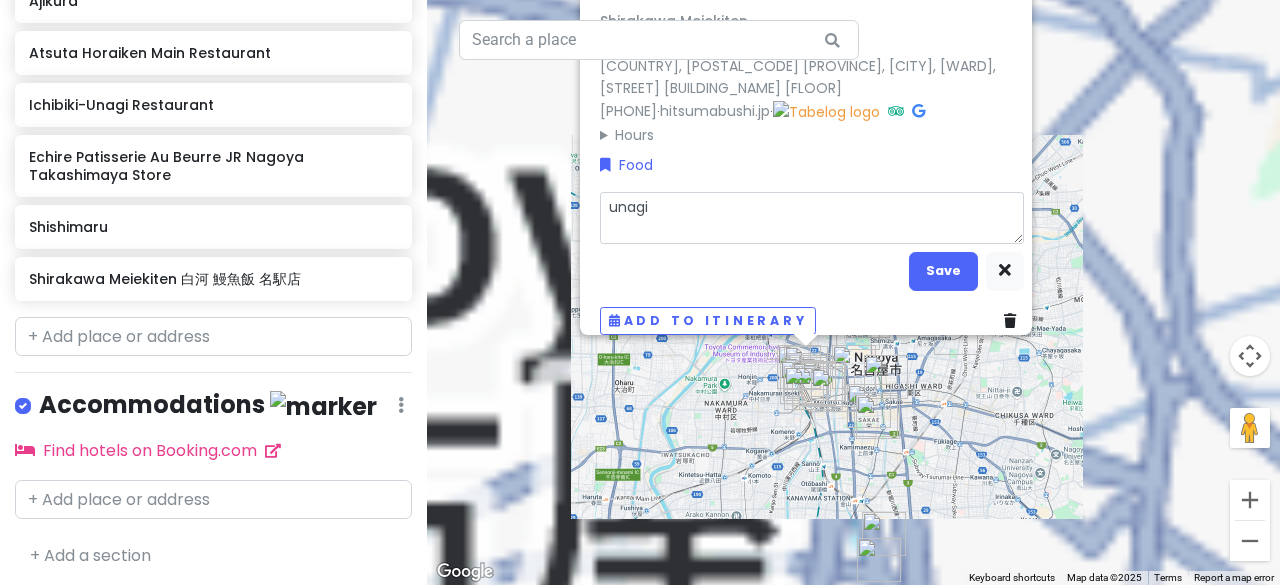 type on "x" 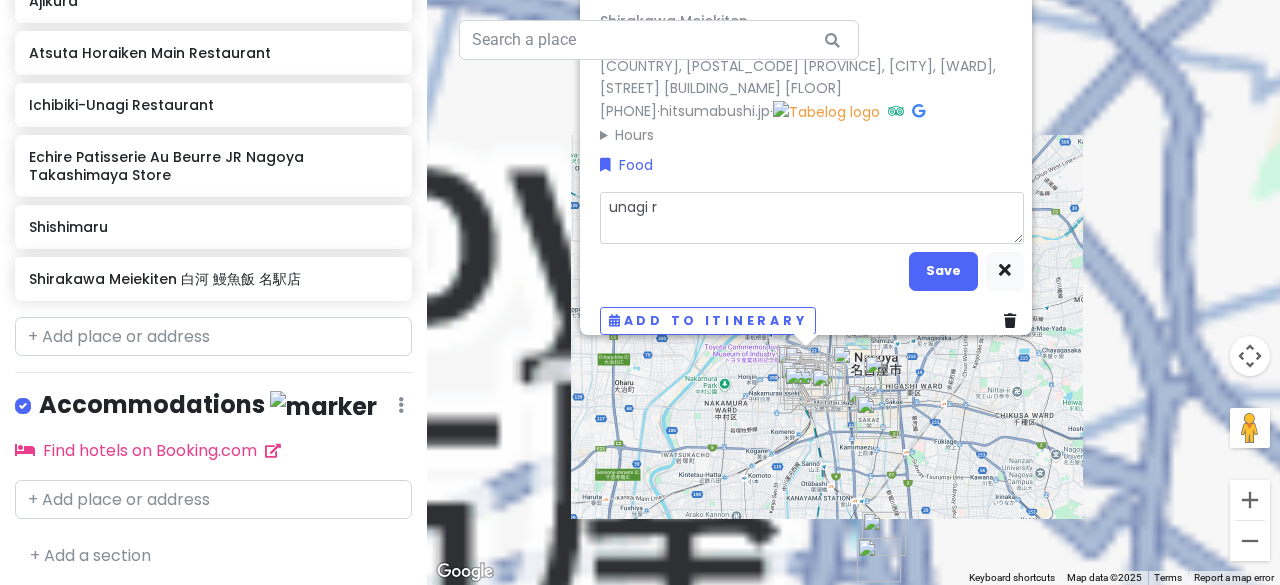 type on "x" 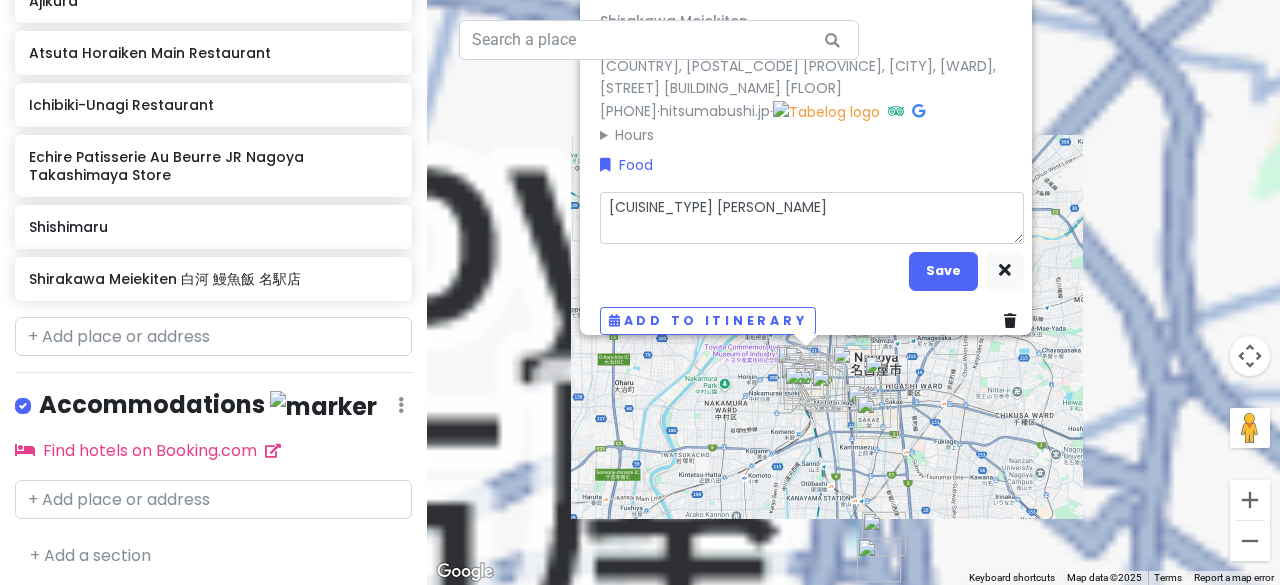 type on "unagi ric" 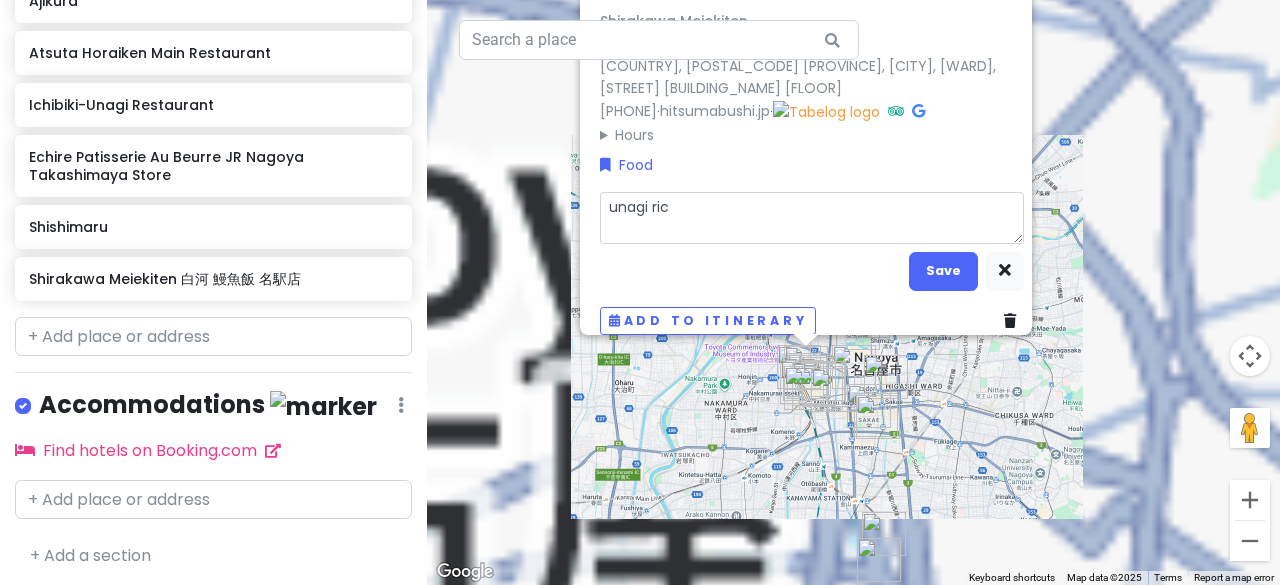 type on "x" 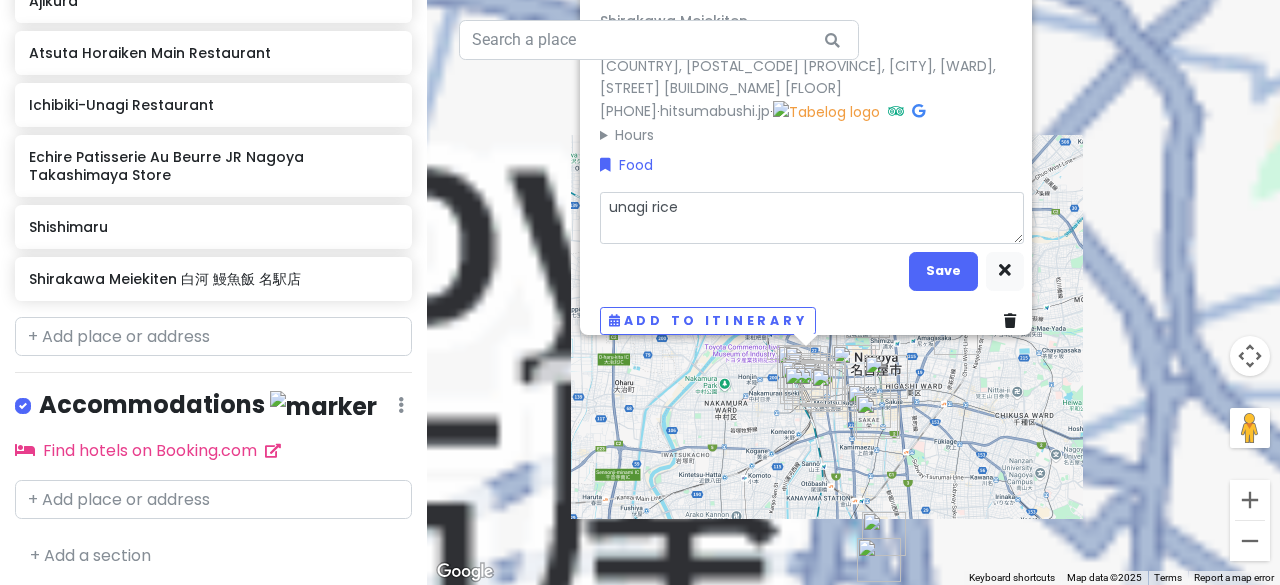 type on "x" 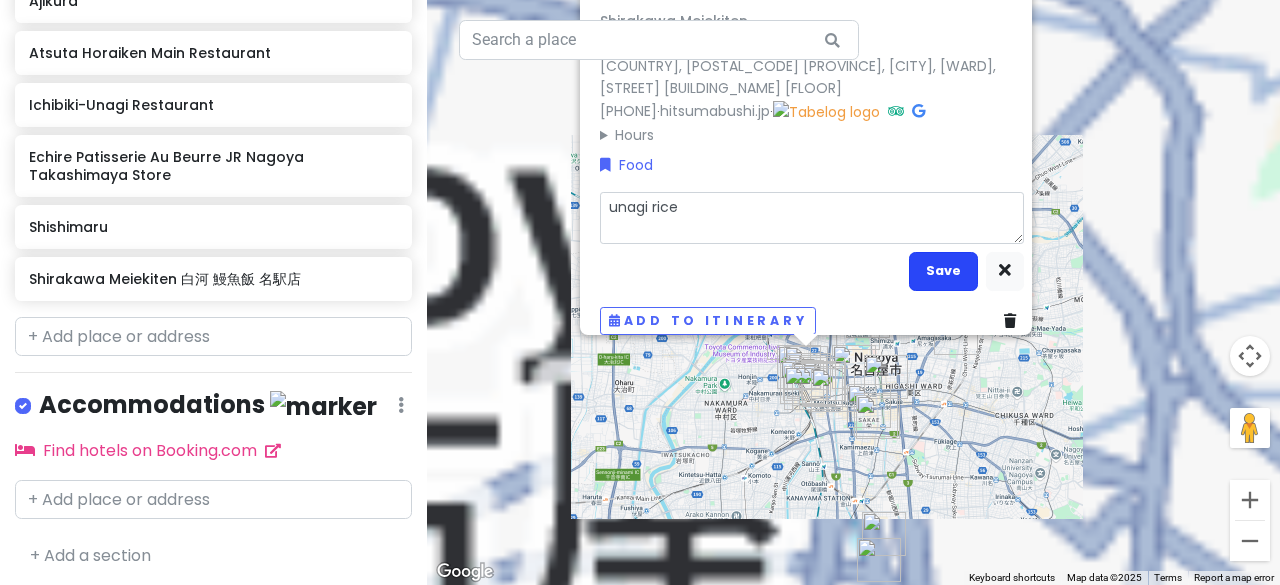 type on "unagi rice" 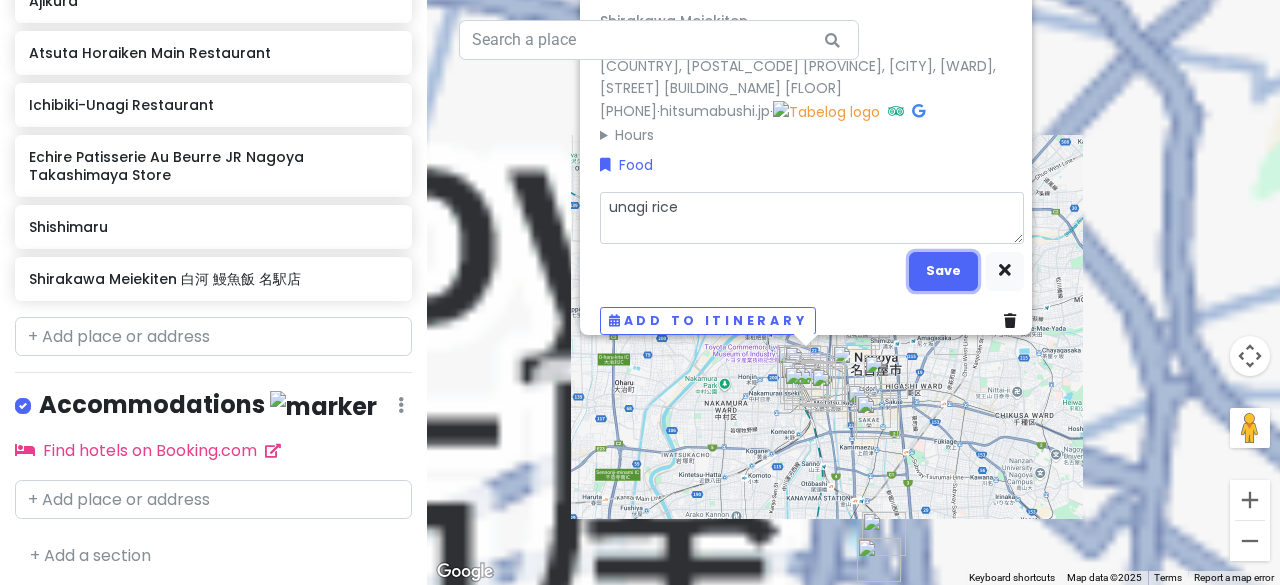 drag, startPoint x: 942, startPoint y: 267, endPoint x: 952, endPoint y: 268, distance: 10.049875 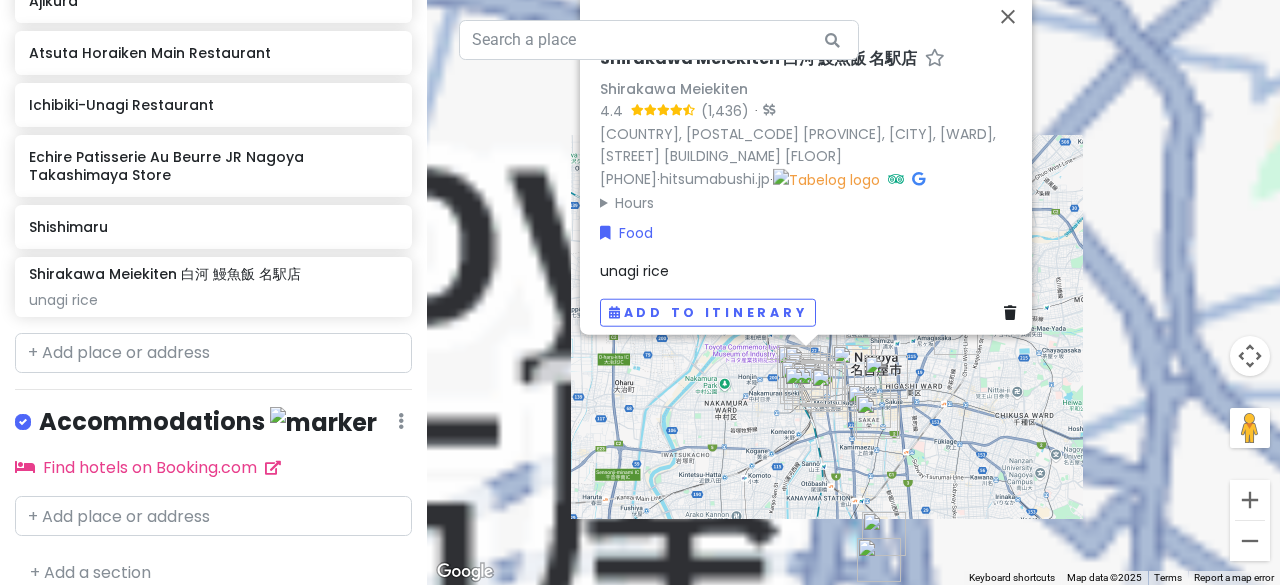 scroll, scrollTop: 1846, scrollLeft: 0, axis: vertical 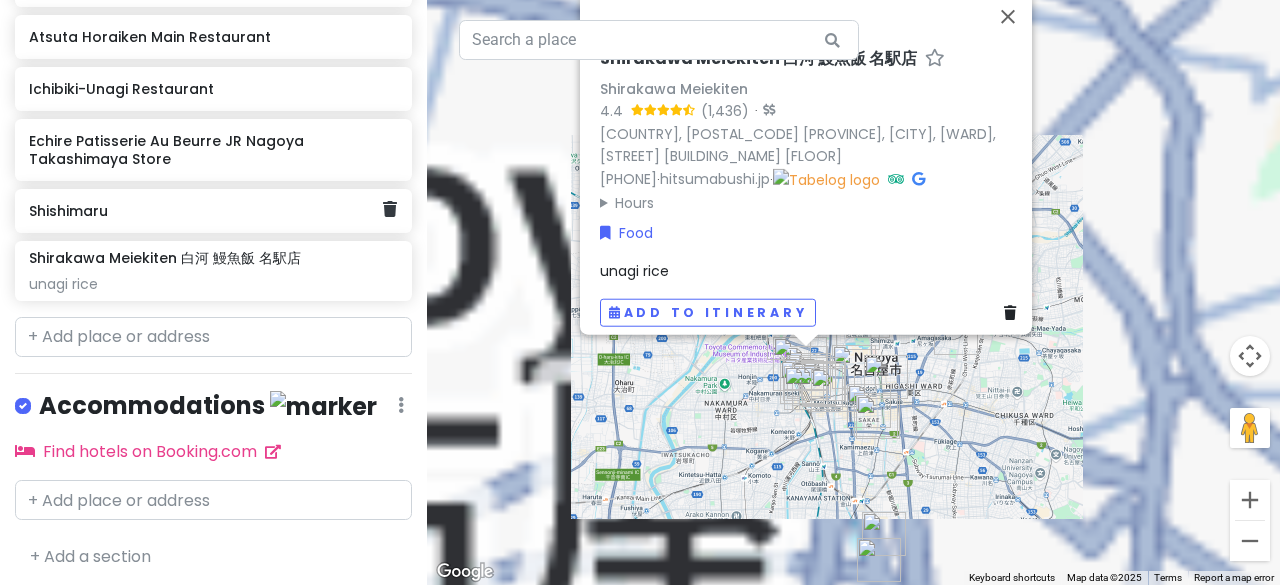 click on "Shishimaru" 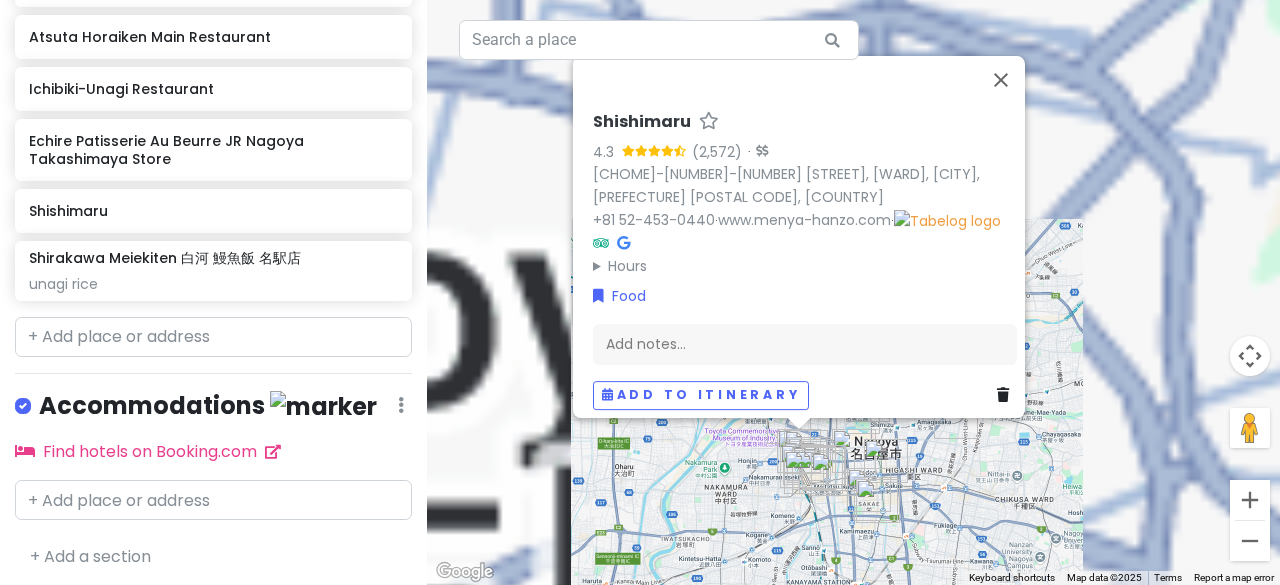 click on "[BUSINESS NAME] [RATING] ([REVIEWS]) · [CHOME]-[NUMBER]-[NUMBER] [STREET], [WARD], [CITY], [PREFECTURE] [POSTAL CODE] [PHONE] · [URL] · Hours Monday [TIME], [TIME] Tuesday [TIME], [TIME] Wednesday [TIME], [TIME] Thursday [TIME], [TIME] Friday [TIME], [TIME] Saturday [TIME], [TIME] Sunday [TIME], [TIME] Food Add notes... Add to itinerary" at bounding box center (853, 292) 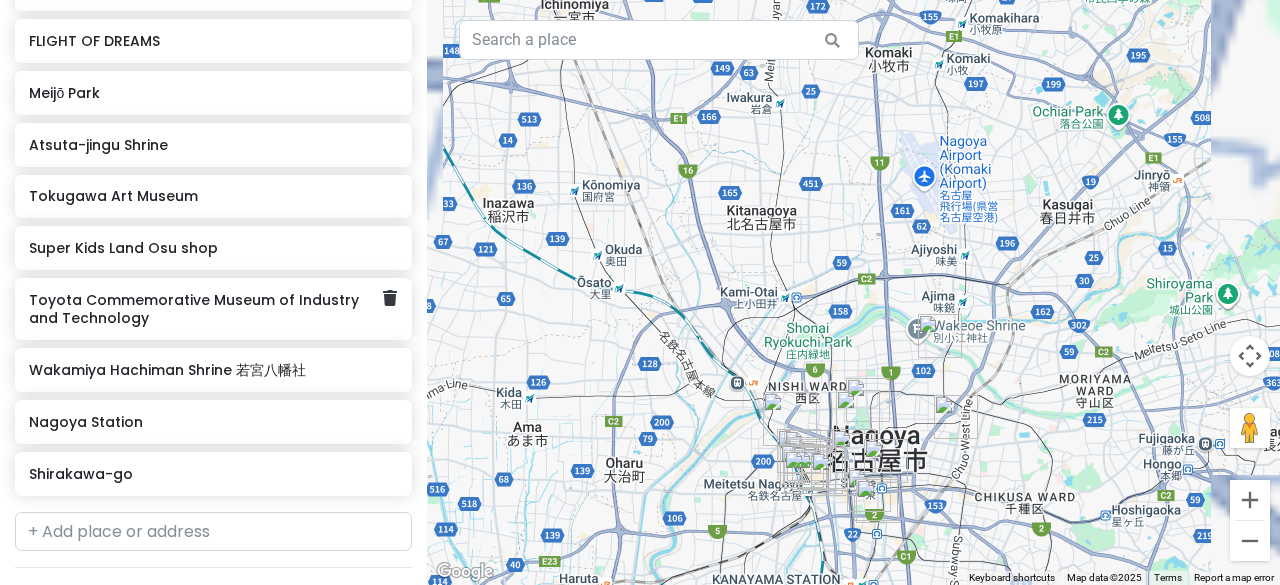 scroll, scrollTop: 746, scrollLeft: 0, axis: vertical 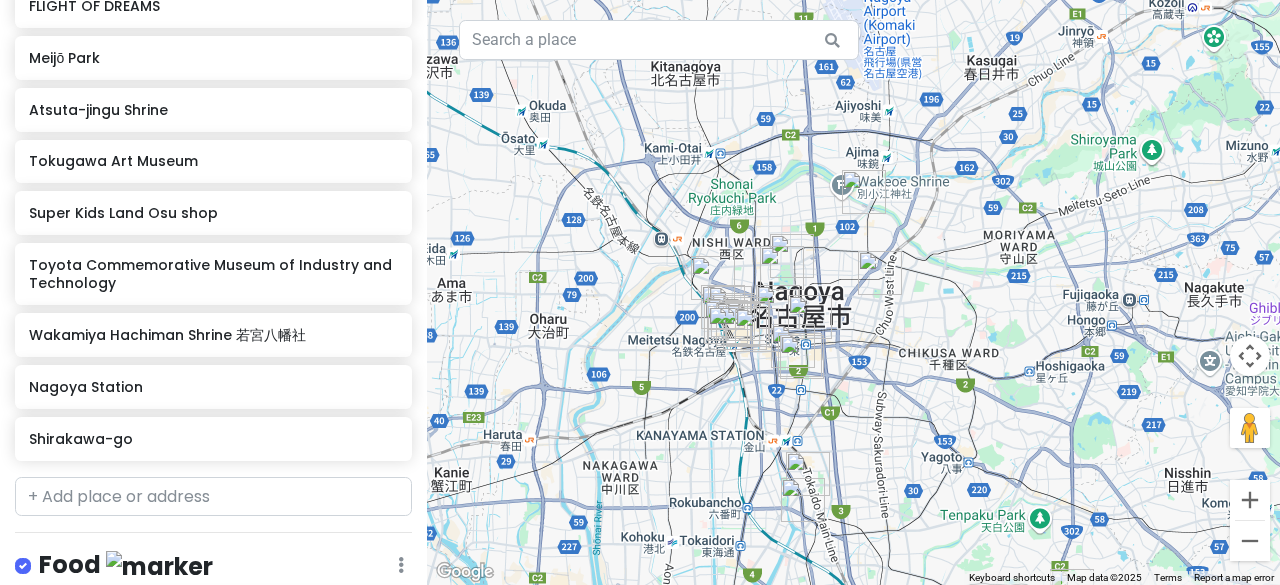 drag, startPoint x: 742, startPoint y: 348, endPoint x: 598, endPoint y: 38, distance: 341.8128 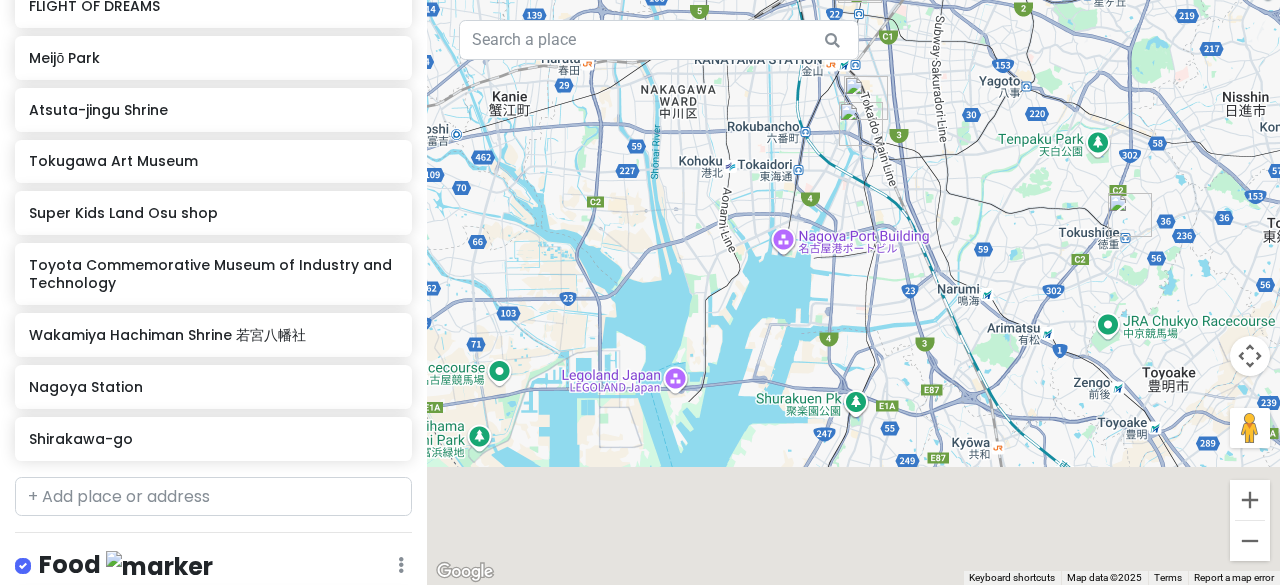 drag, startPoint x: 682, startPoint y: 265, endPoint x: 813, endPoint y: 41, distance: 259.49374 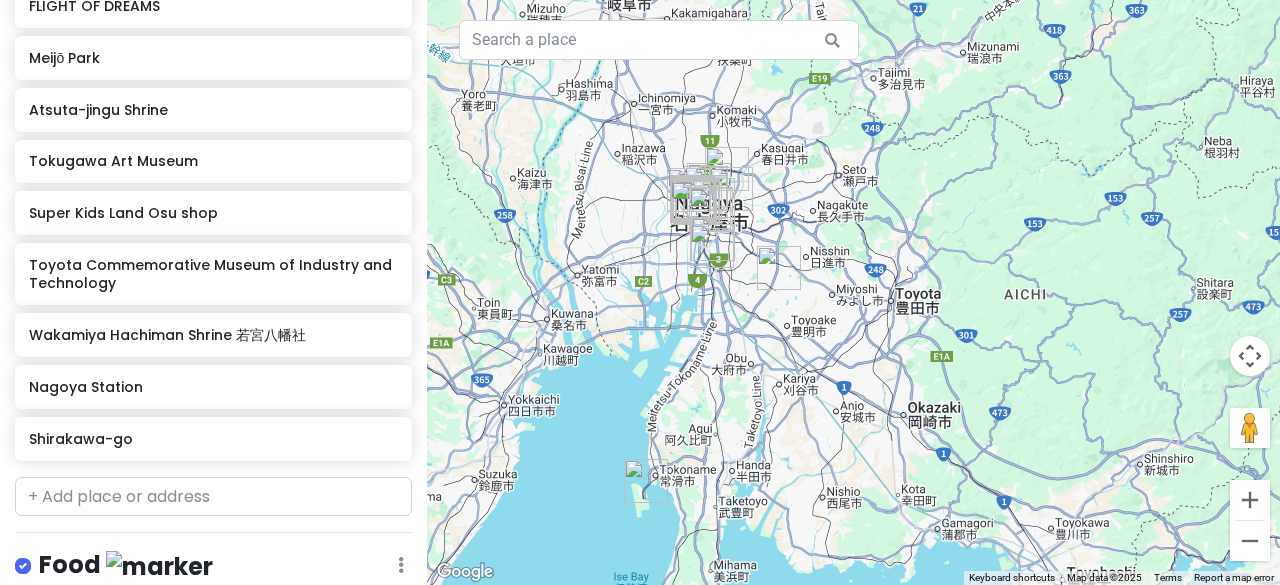drag, startPoint x: 794, startPoint y: 249, endPoint x: 724, endPoint y: 335, distance: 110.88733 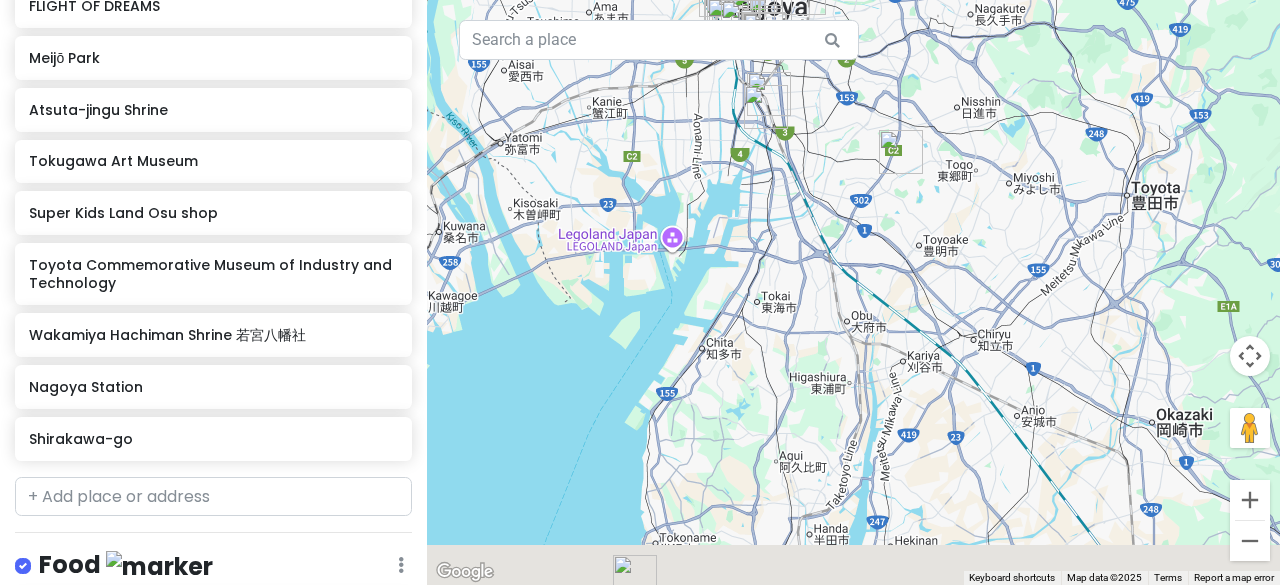 drag, startPoint x: 712, startPoint y: 272, endPoint x: 789, endPoint y: 81, distance: 205.93689 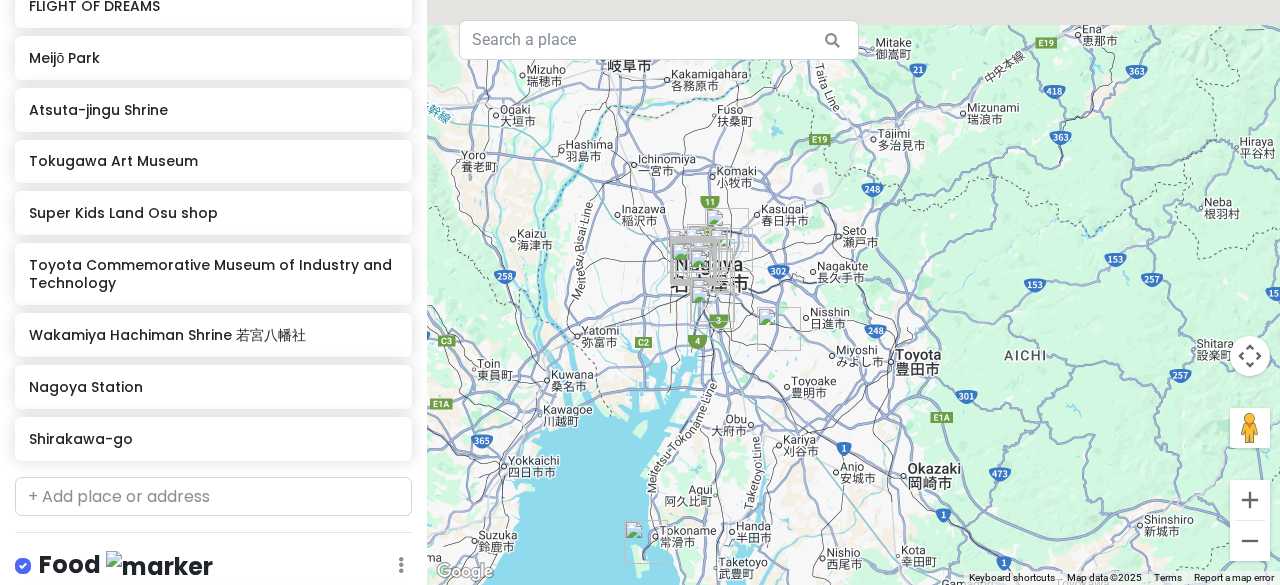 drag, startPoint x: 818, startPoint y: 160, endPoint x: 740, endPoint y: 377, distance: 230.59271 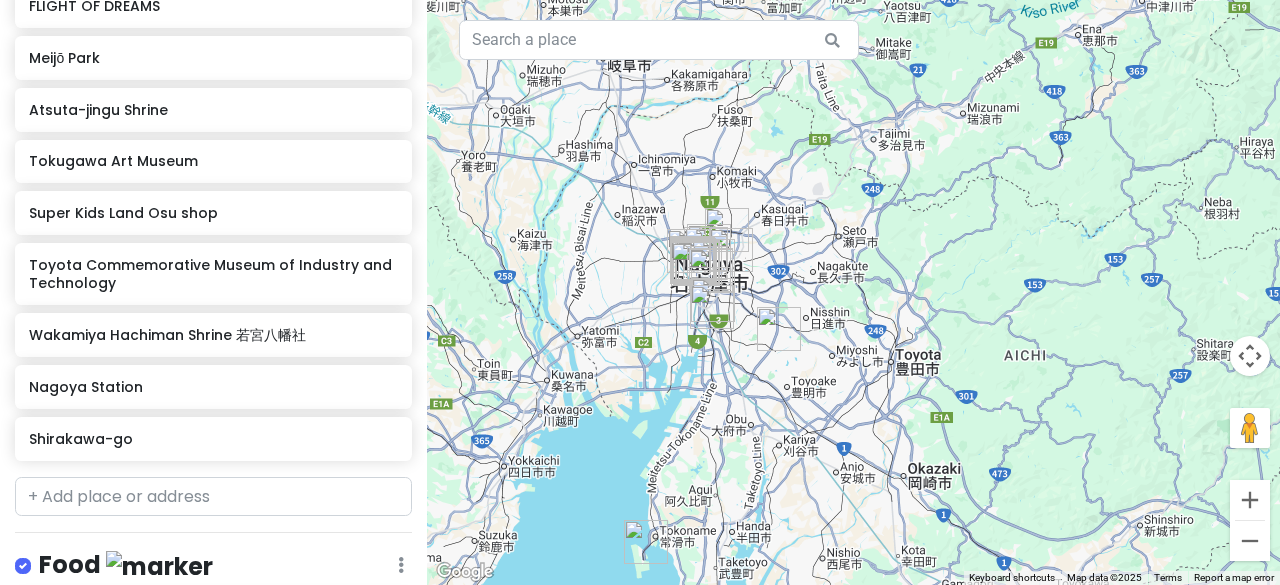 click at bounding box center (853, 292) 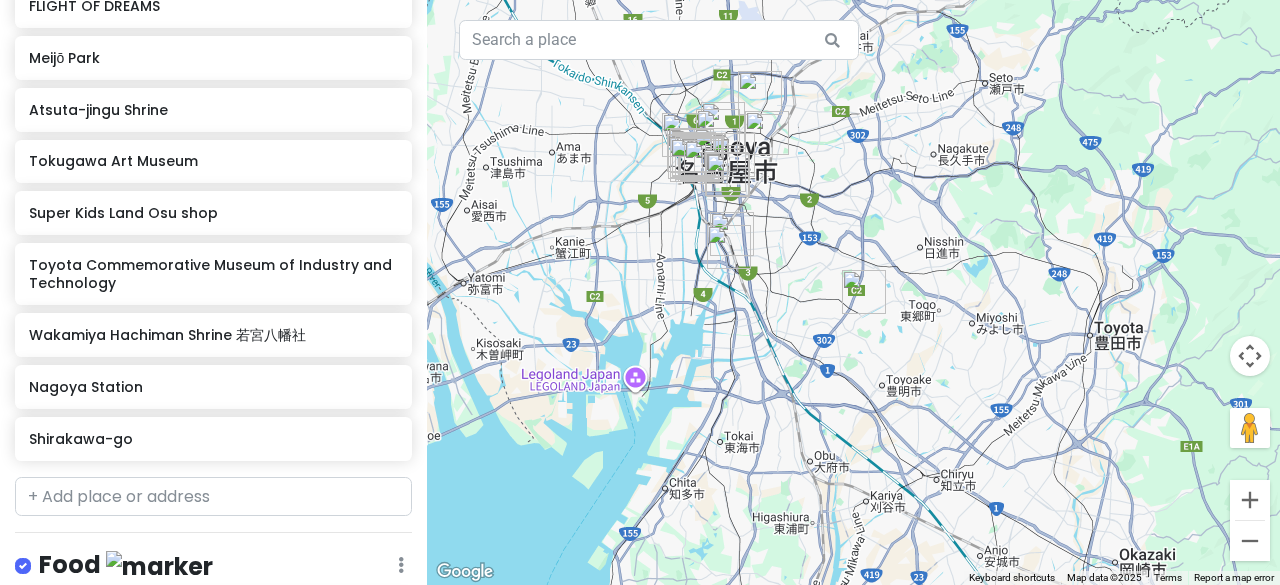 drag, startPoint x: 740, startPoint y: 291, endPoint x: 792, endPoint y: 197, distance: 107.42439 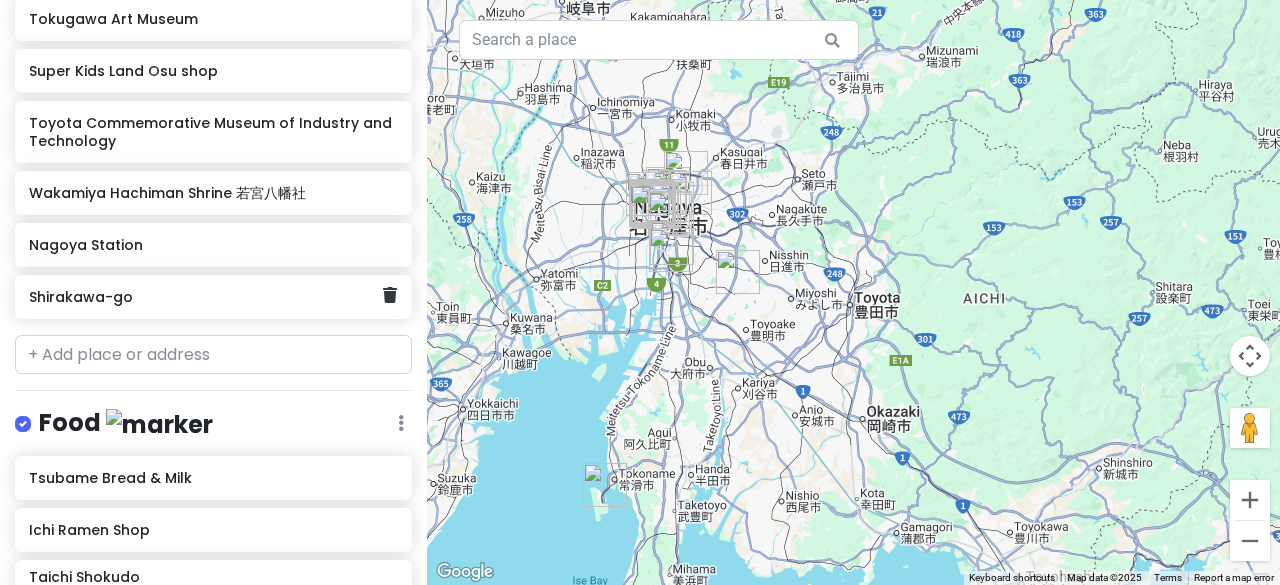 scroll, scrollTop: 946, scrollLeft: 0, axis: vertical 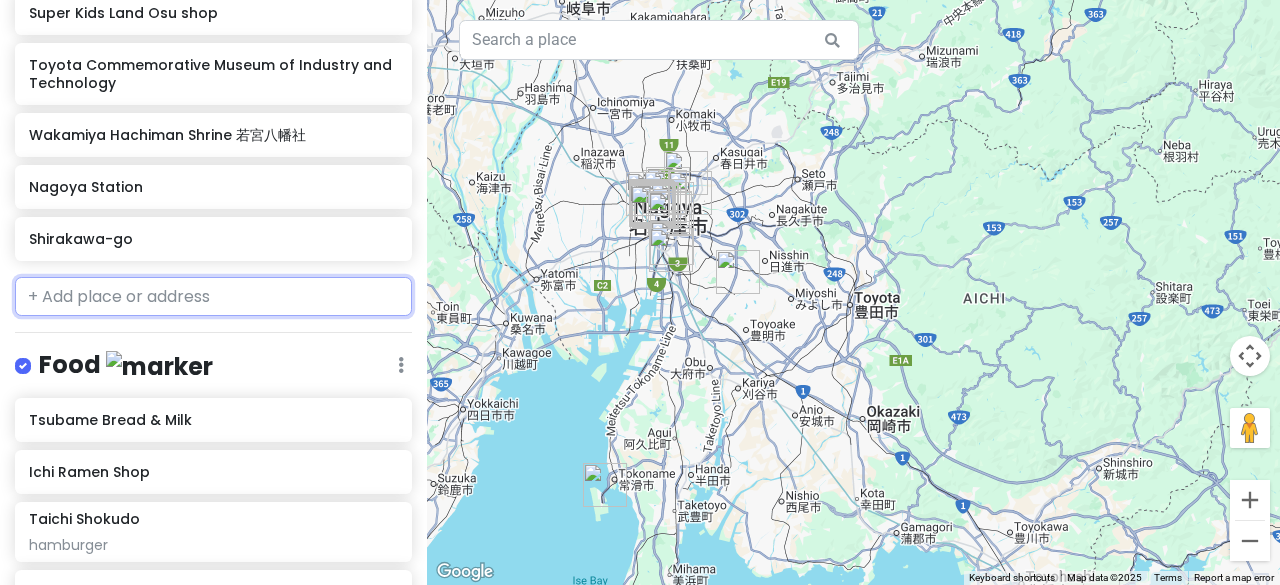 click at bounding box center [213, 297] 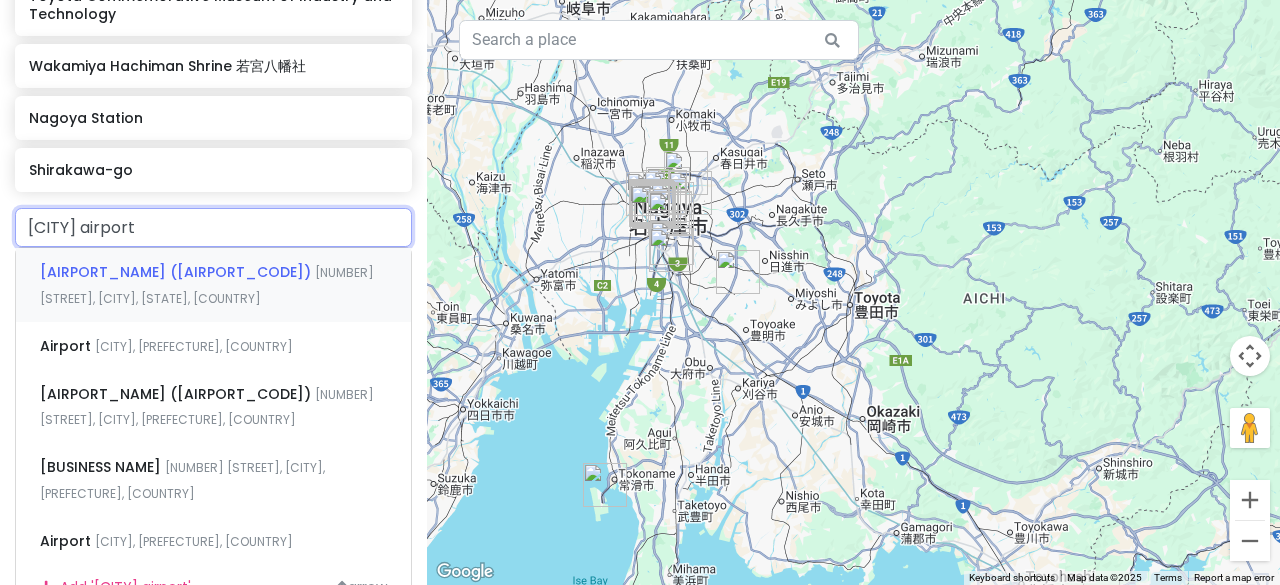 scroll, scrollTop: 1046, scrollLeft: 0, axis: vertical 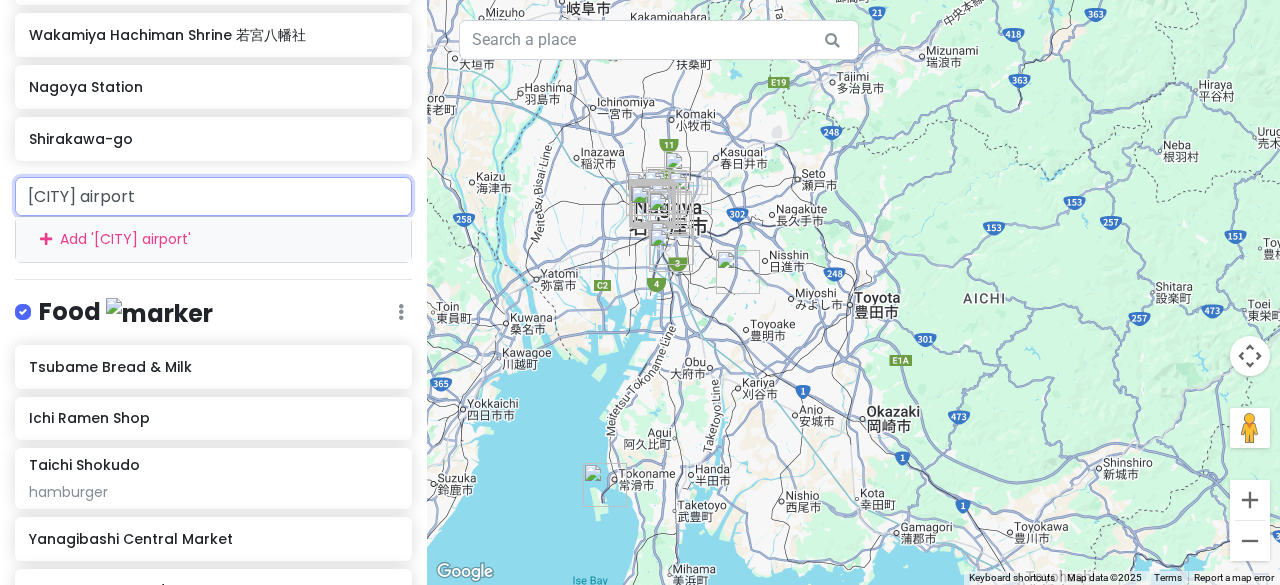 click on "[CITY] airport" at bounding box center [213, 197] 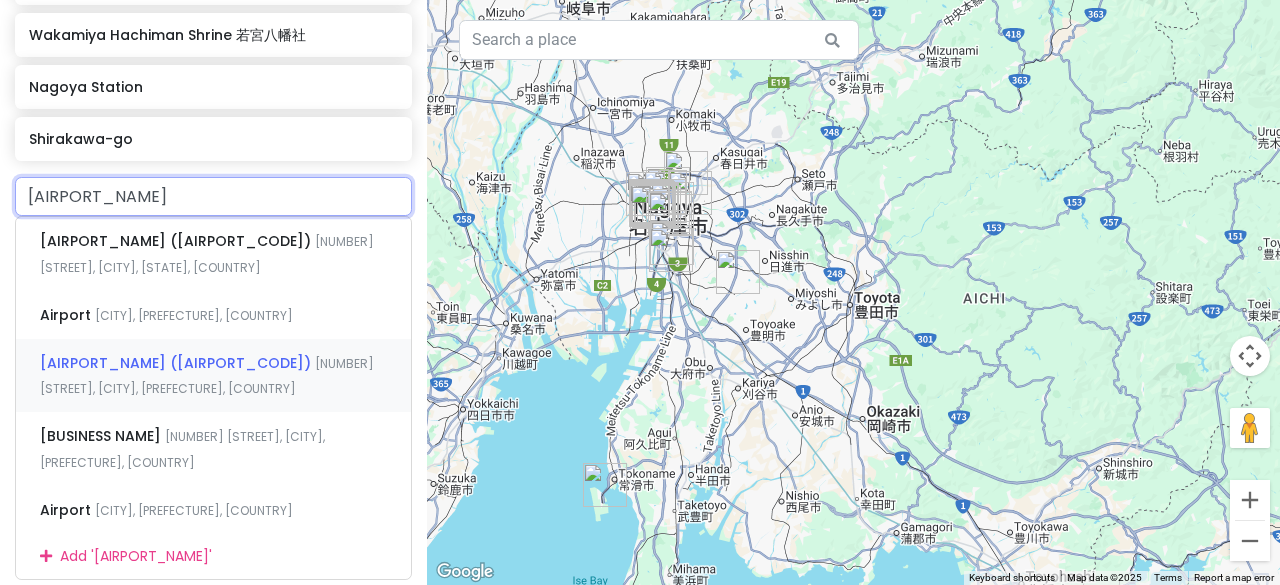 click on "[AIRPORT_NAME] ([AIRPORT_CODE])" at bounding box center (177, 241) 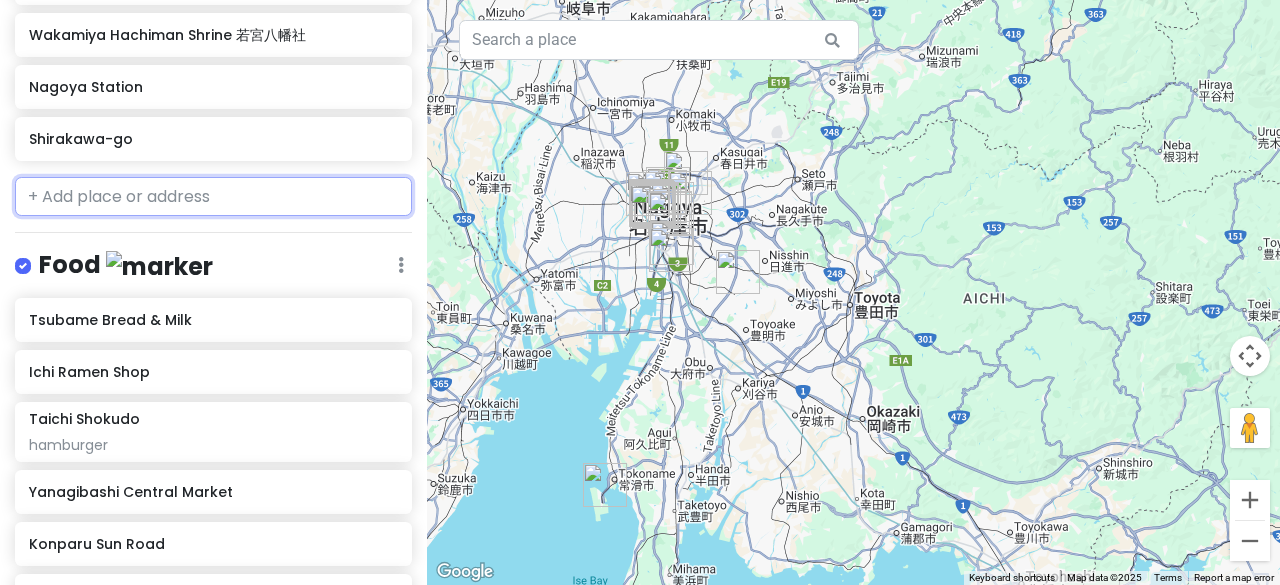 scroll, scrollTop: 1098, scrollLeft: 0, axis: vertical 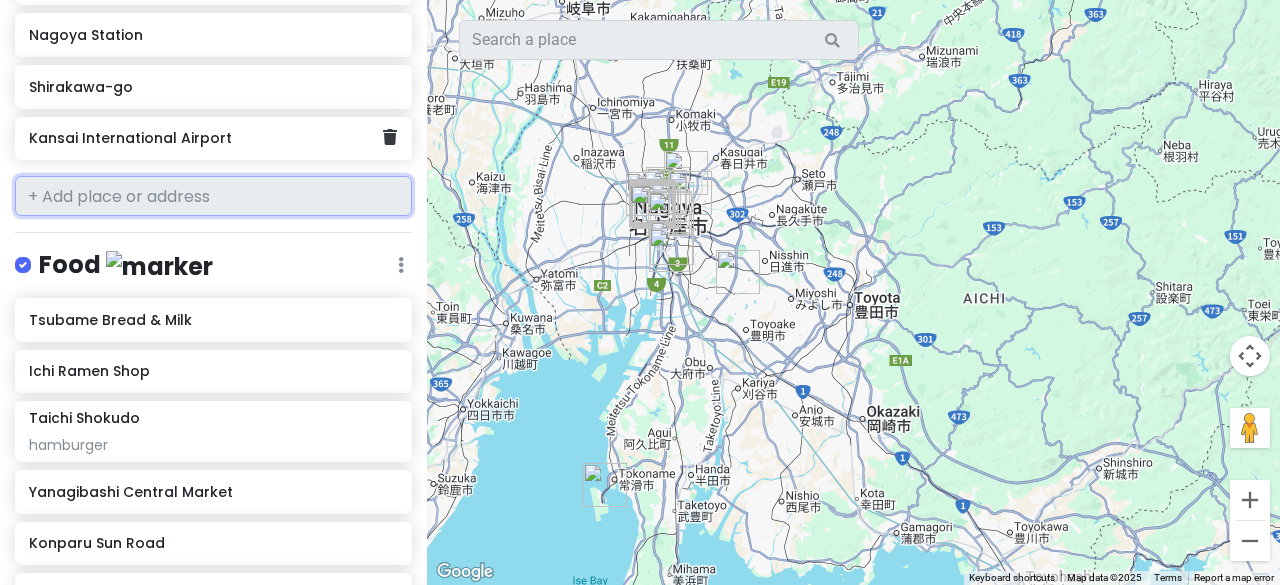 click on "Kansai International Airport" at bounding box center [206, 138] 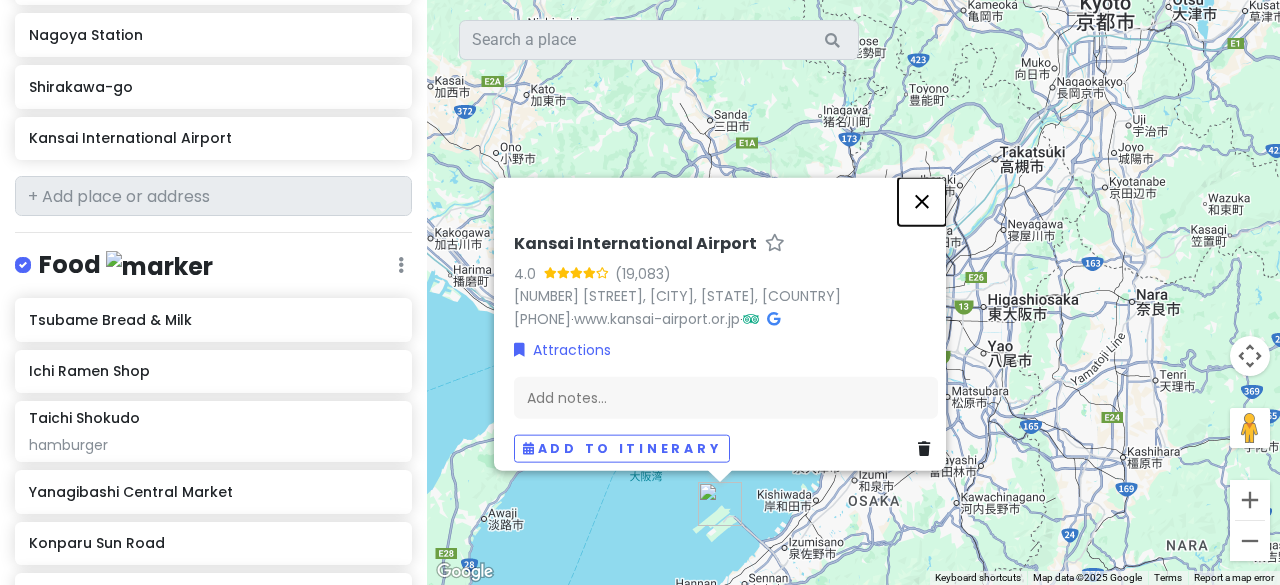 click at bounding box center (922, 201) 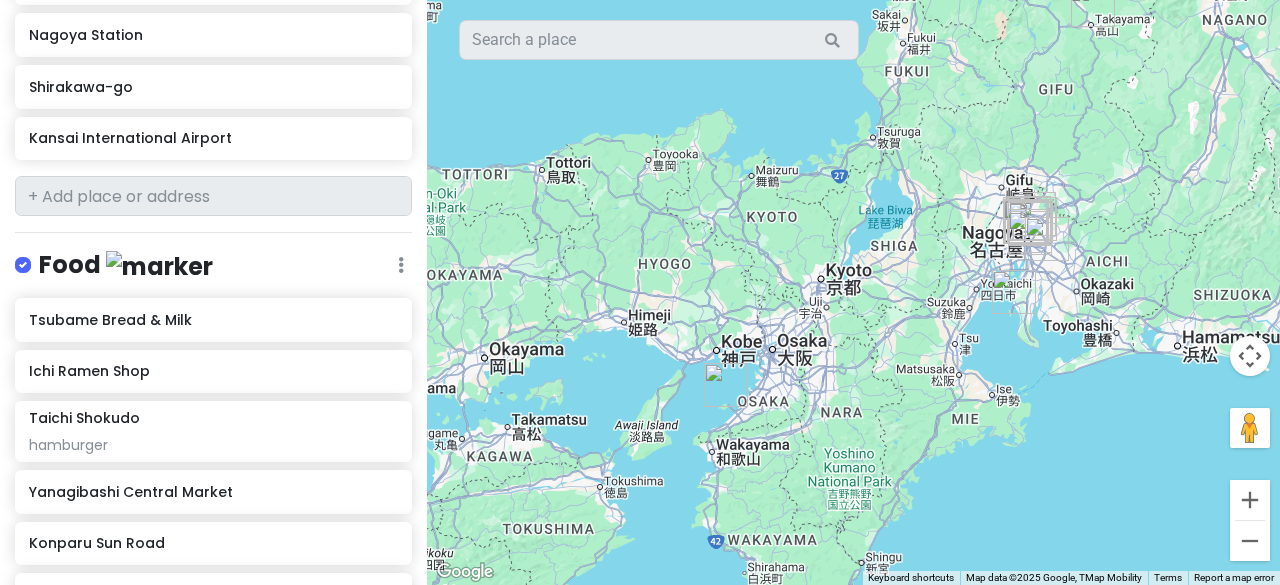 drag, startPoint x: 1024, startPoint y: 465, endPoint x: 896, endPoint y: 408, distance: 140.11781 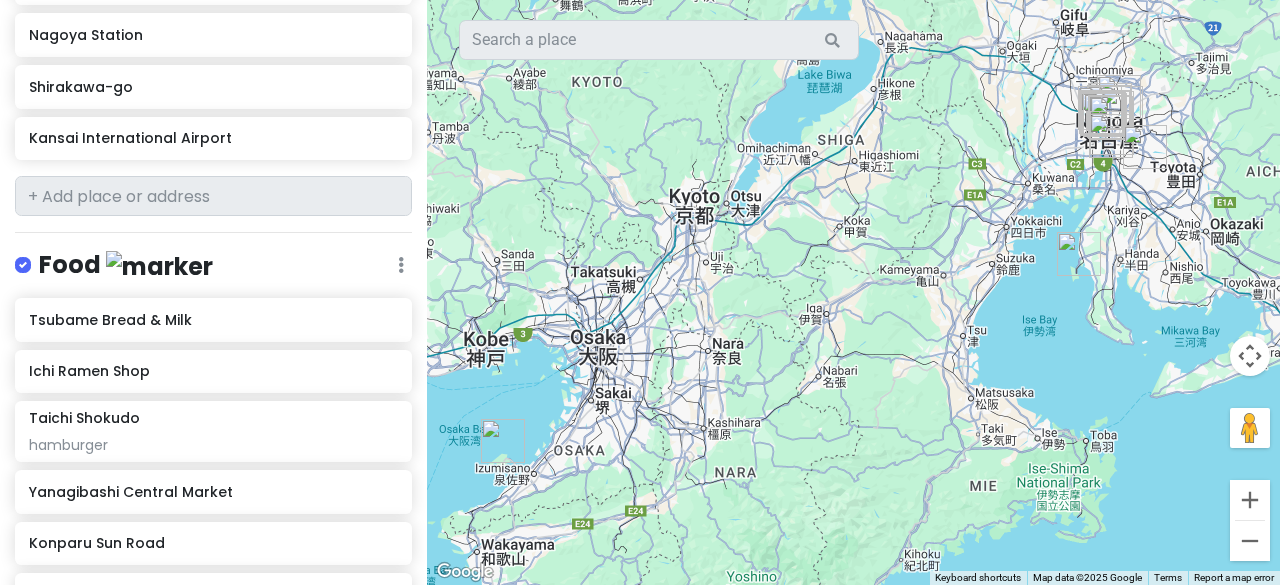 drag, startPoint x: 902, startPoint y: 367, endPoint x: 825, endPoint y: 420, distance: 93.47727 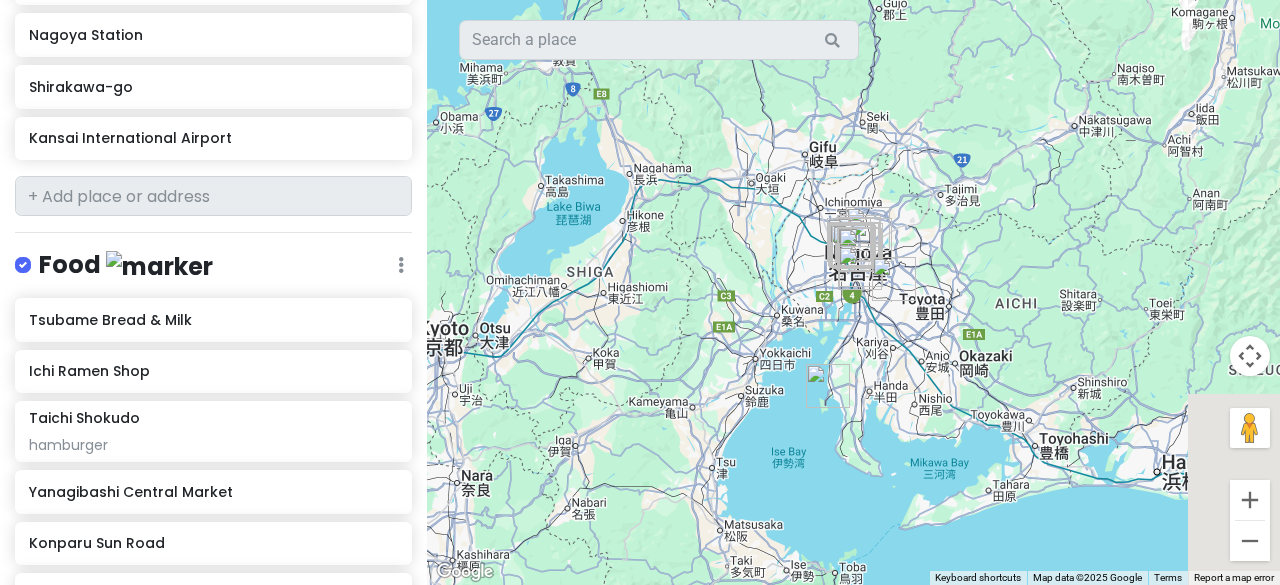 drag, startPoint x: 949, startPoint y: 153, endPoint x: 698, endPoint y: 303, distance: 292.40555 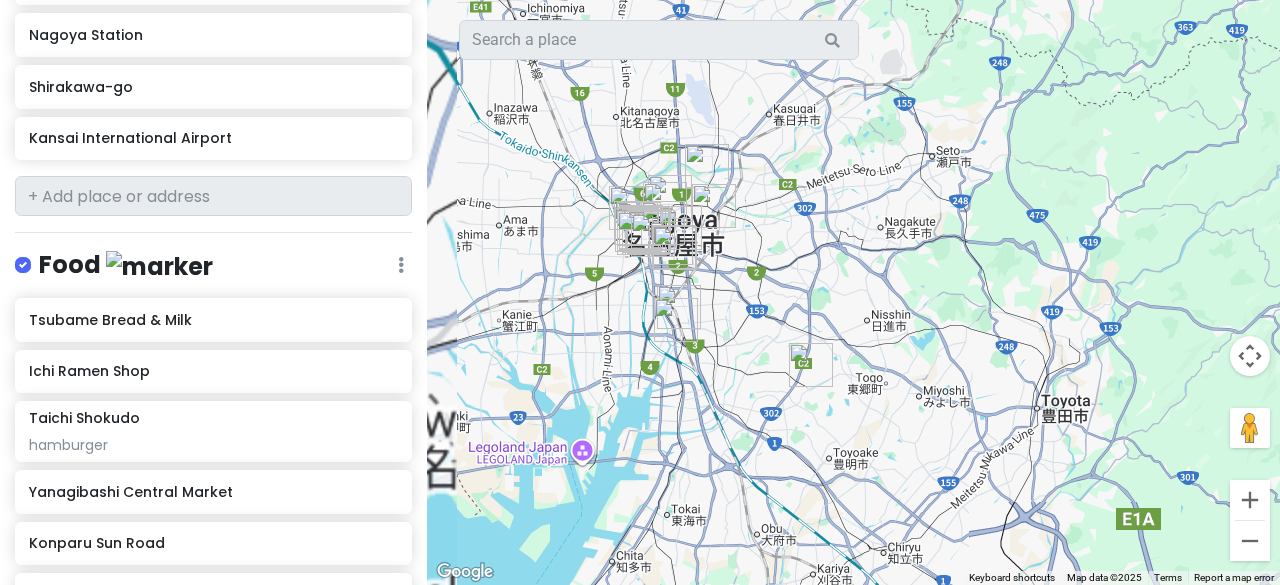 drag, startPoint x: 849, startPoint y: 297, endPoint x: 1048, endPoint y: 148, distance: 248.60008 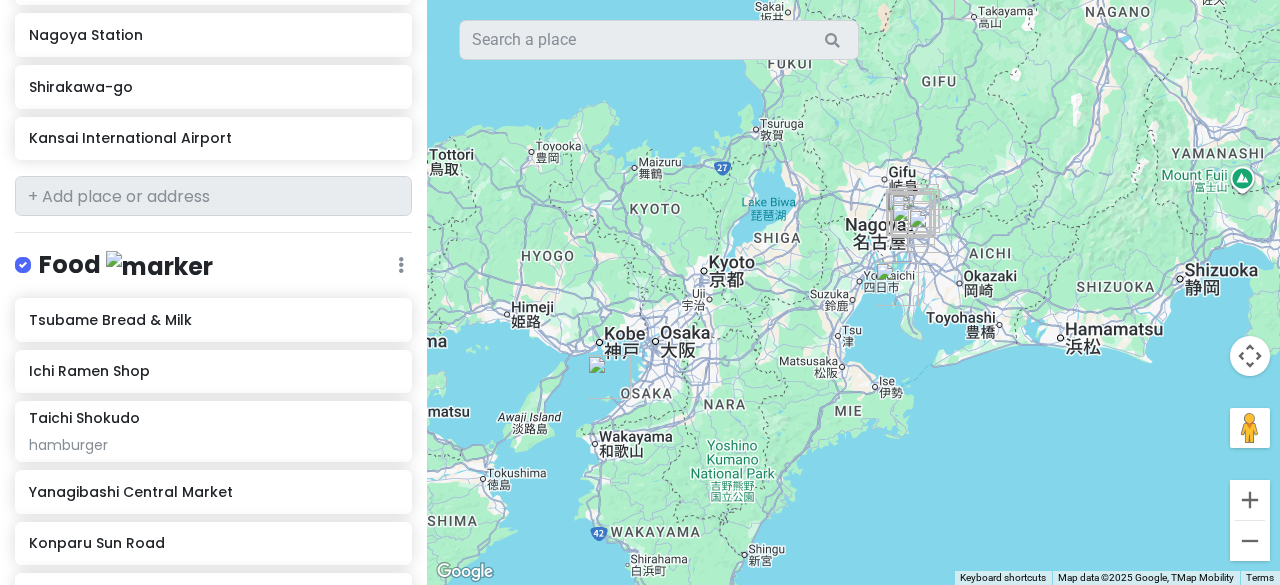 drag, startPoint x: 826, startPoint y: 231, endPoint x: 838, endPoint y: 244, distance: 17.691807 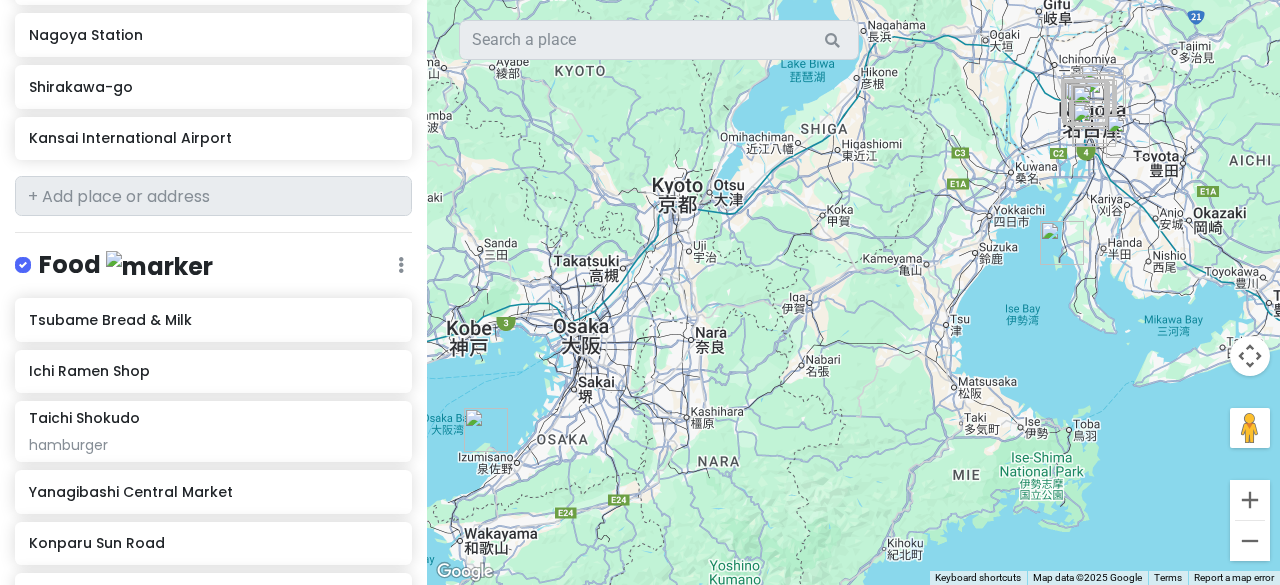 drag, startPoint x: 844, startPoint y: 239, endPoint x: 942, endPoint y: 133, distance: 144.36066 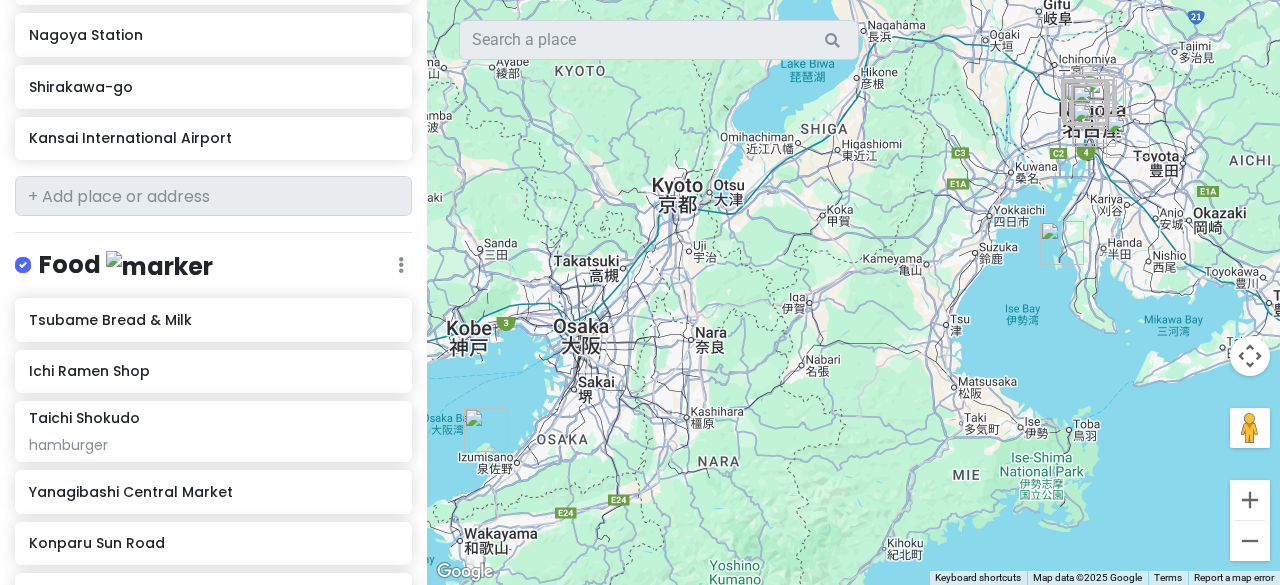 scroll, scrollTop: 1198, scrollLeft: 0, axis: vertical 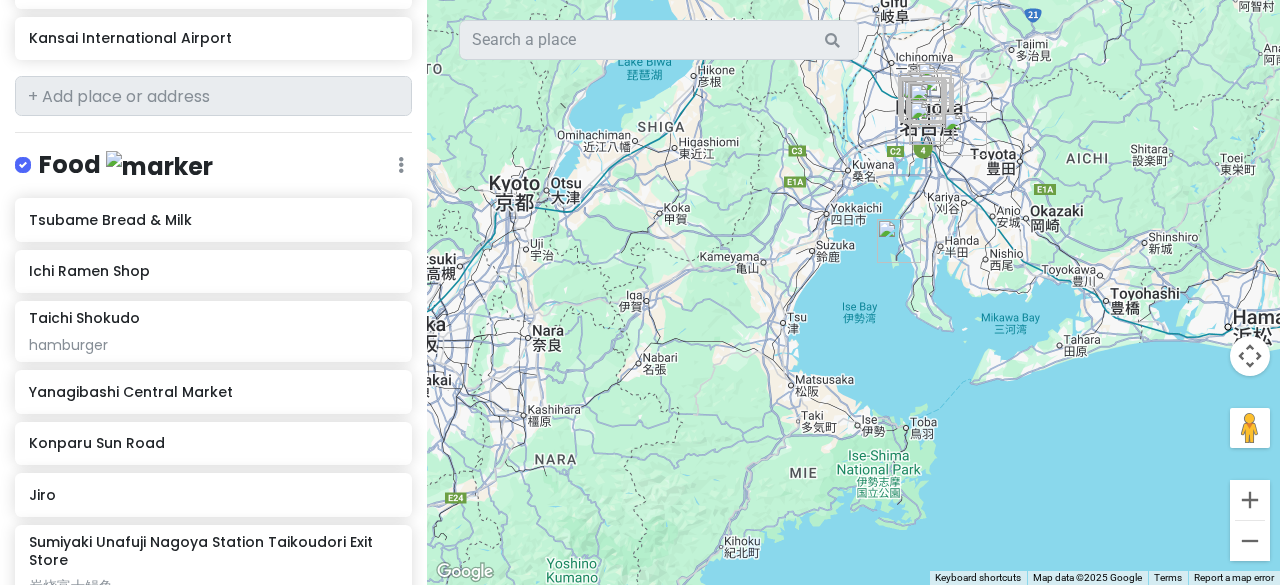drag, startPoint x: 784, startPoint y: 355, endPoint x: 621, endPoint y: 351, distance: 163.04907 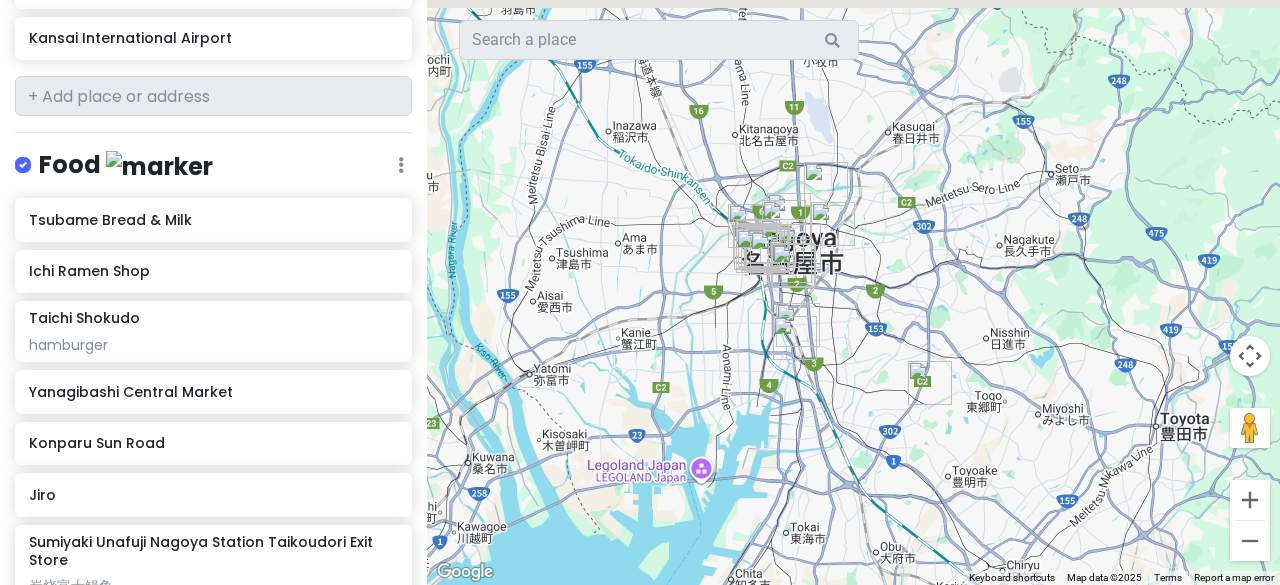 drag, startPoint x: 925, startPoint y: 72, endPoint x: 882, endPoint y: 251, distance: 184.09236 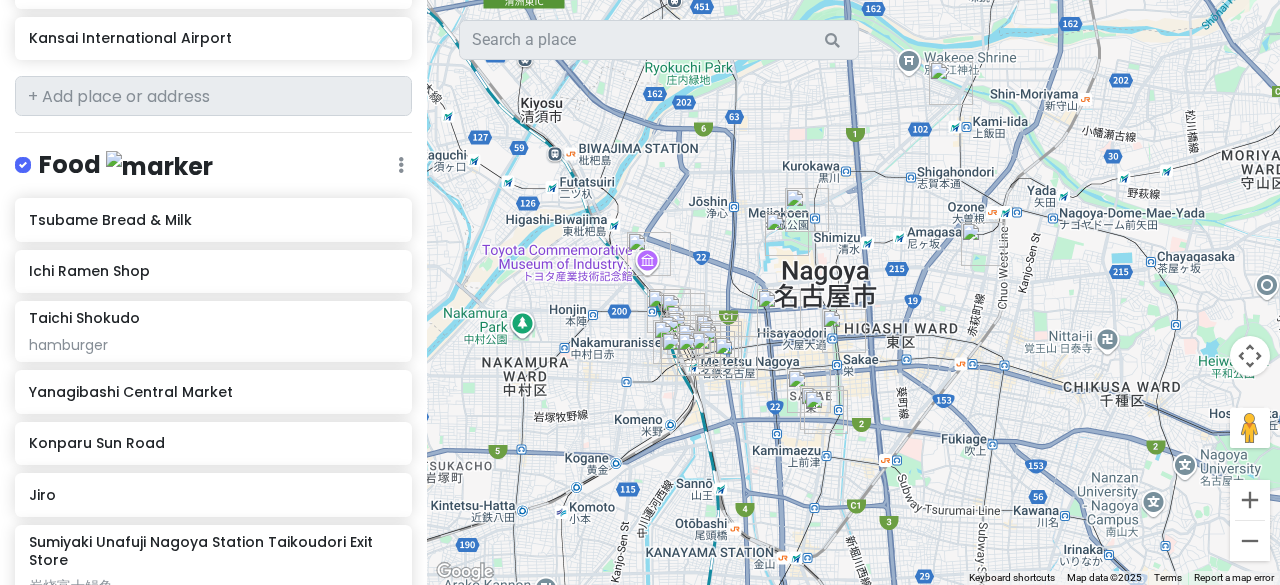 drag, startPoint x: 750, startPoint y: 319, endPoint x: 933, endPoint y: 196, distance: 220.4949 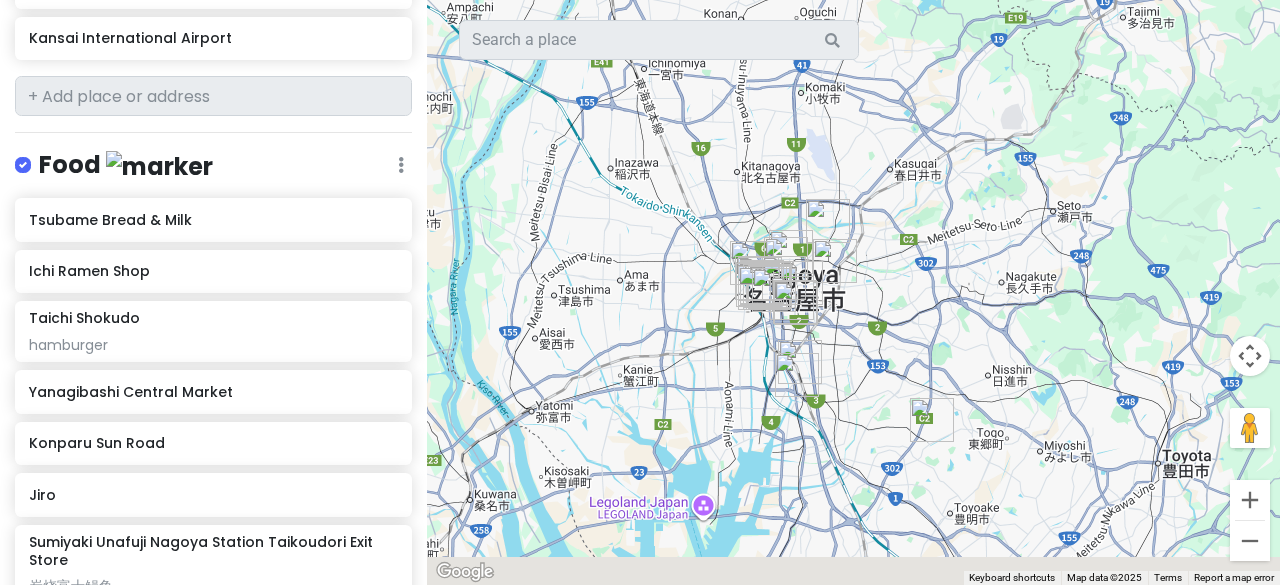 drag, startPoint x: 752, startPoint y: 347, endPoint x: 748, endPoint y: 315, distance: 32.24903 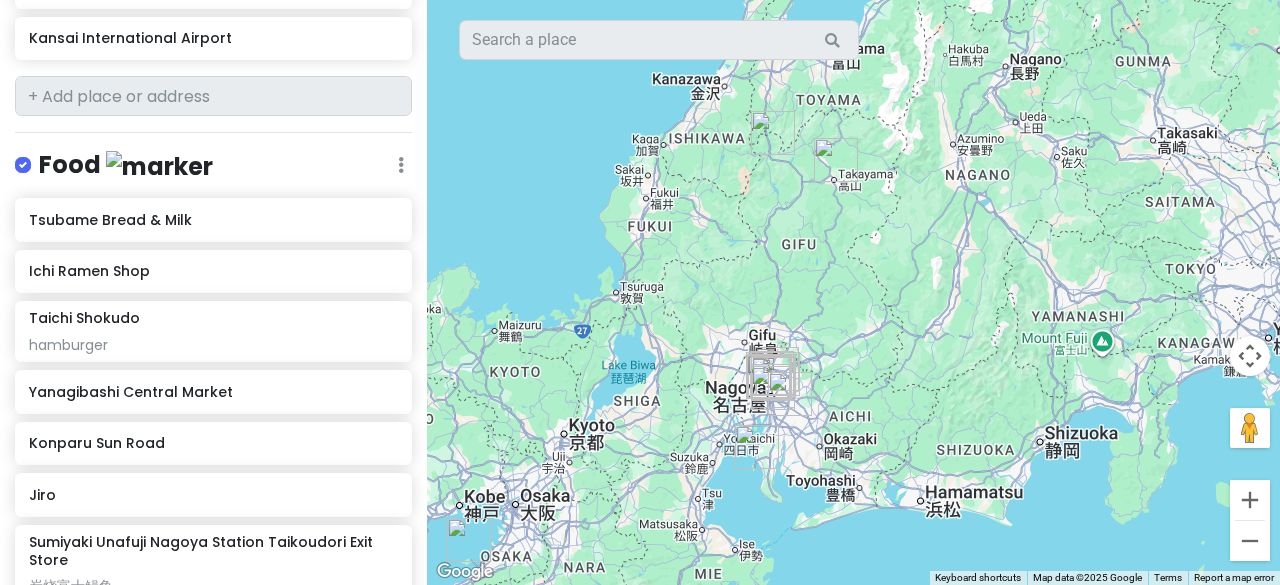 drag, startPoint x: 812, startPoint y: 245, endPoint x: 834, endPoint y: 319, distance: 77.201035 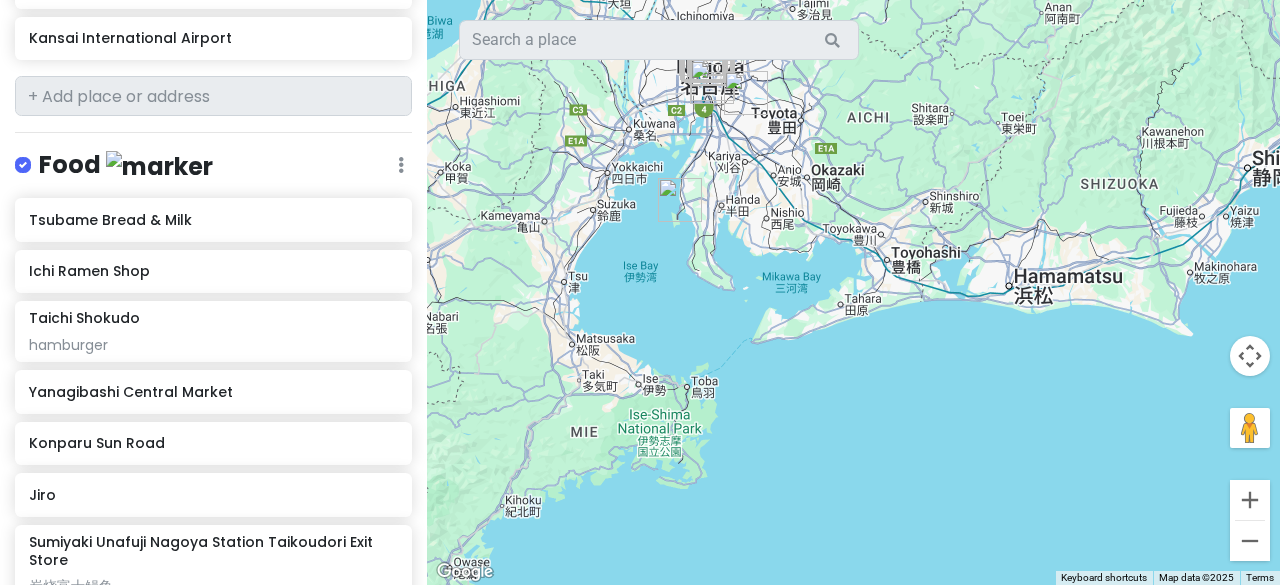 drag, startPoint x: 589, startPoint y: 115, endPoint x: 630, endPoint y: 231, distance: 123.03252 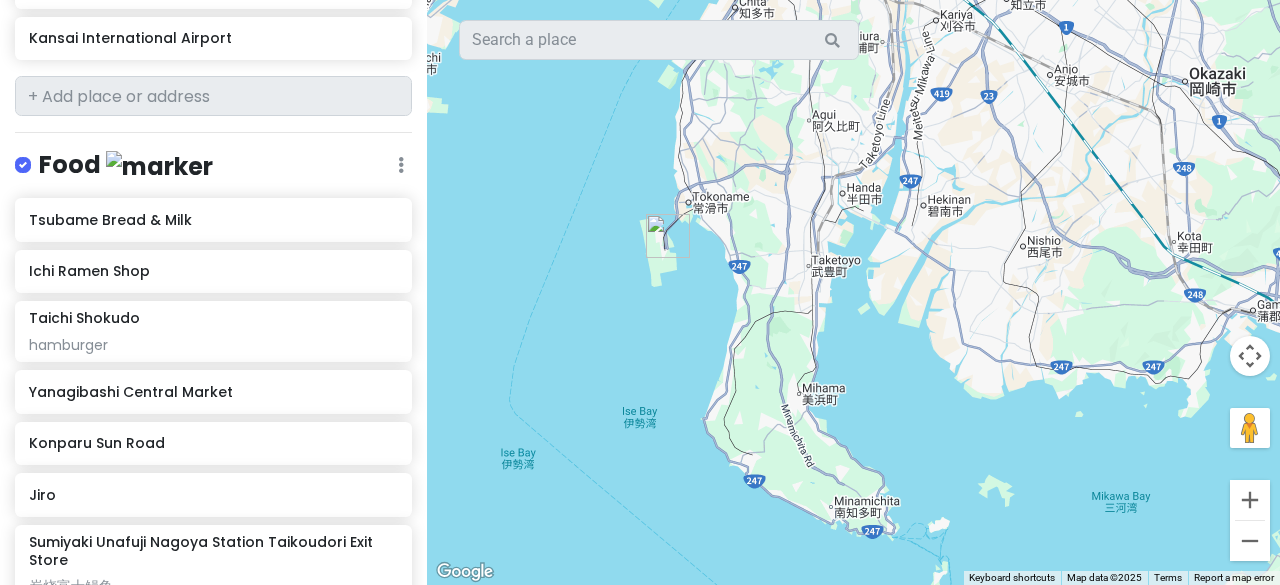 drag, startPoint x: 709, startPoint y: 295, endPoint x: 755, endPoint y: 233, distance: 77.201035 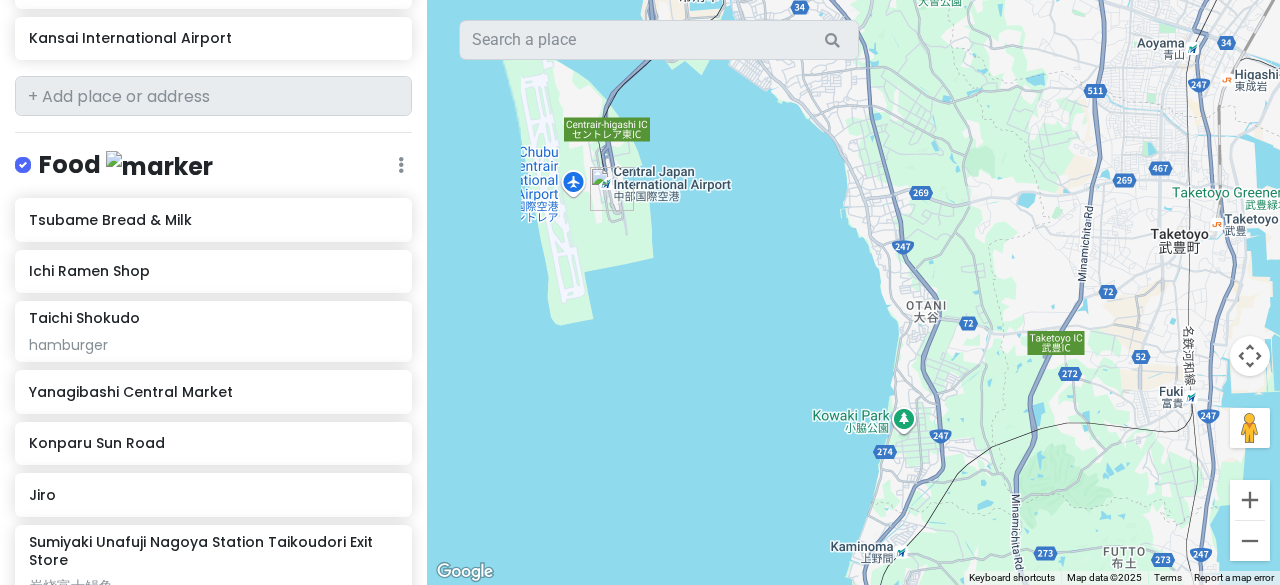 drag, startPoint x: 617, startPoint y: 211, endPoint x: 736, endPoint y: 215, distance: 119.06721 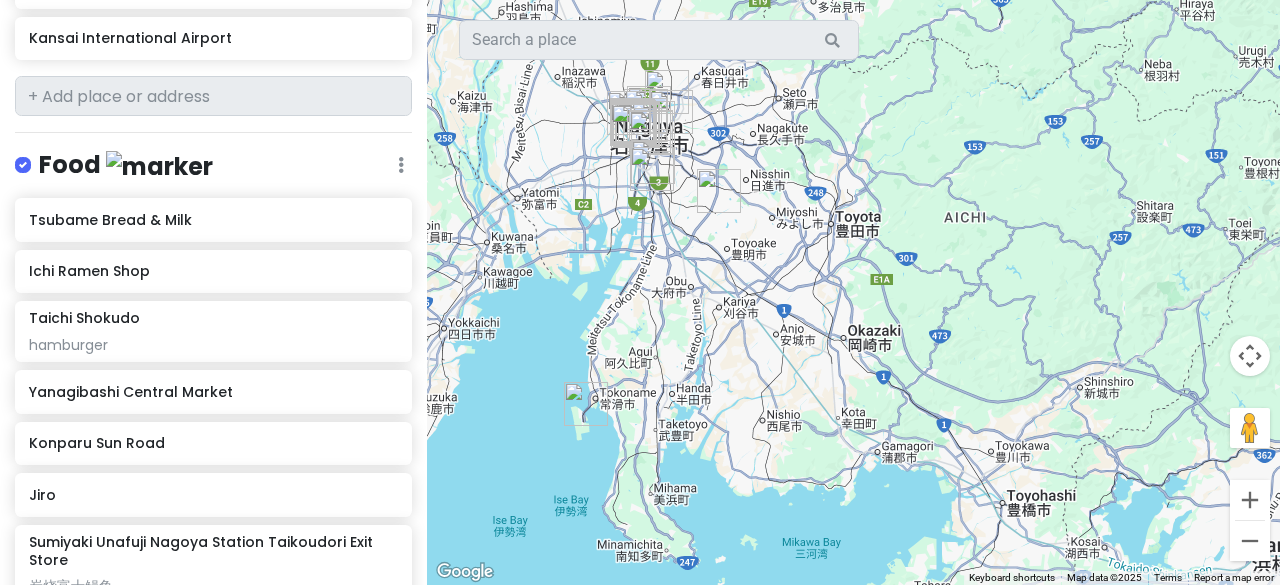 drag, startPoint x: 805, startPoint y: 119, endPoint x: 746, endPoint y: 311, distance: 200.86064 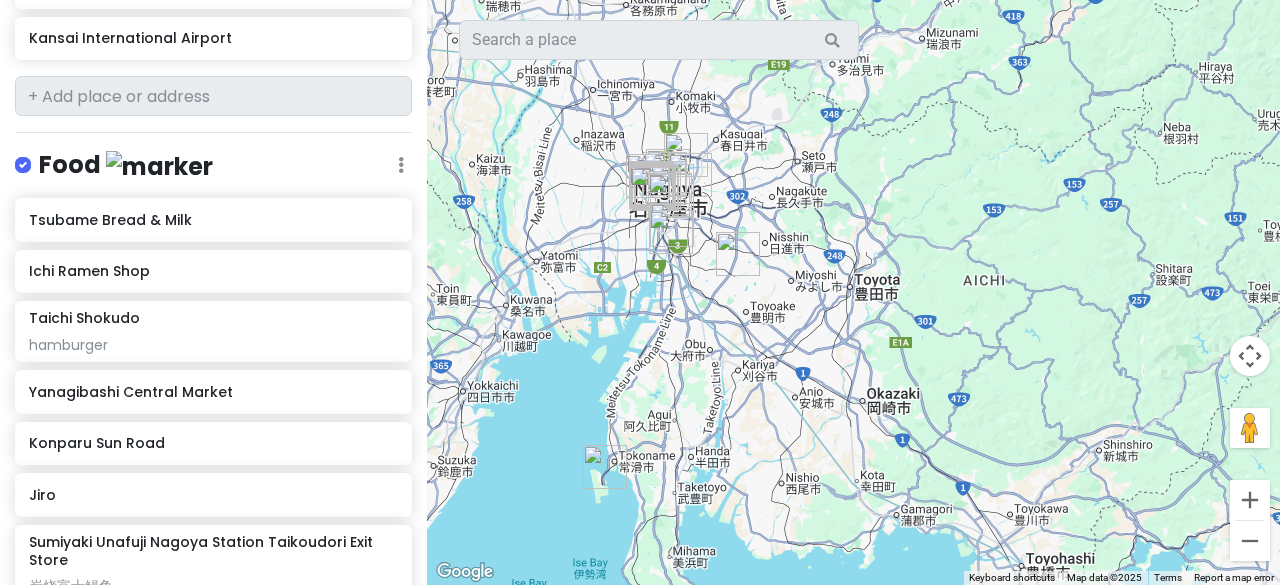 drag, startPoint x: 598, startPoint y: 134, endPoint x: 636, endPoint y: 241, distance: 113.54735 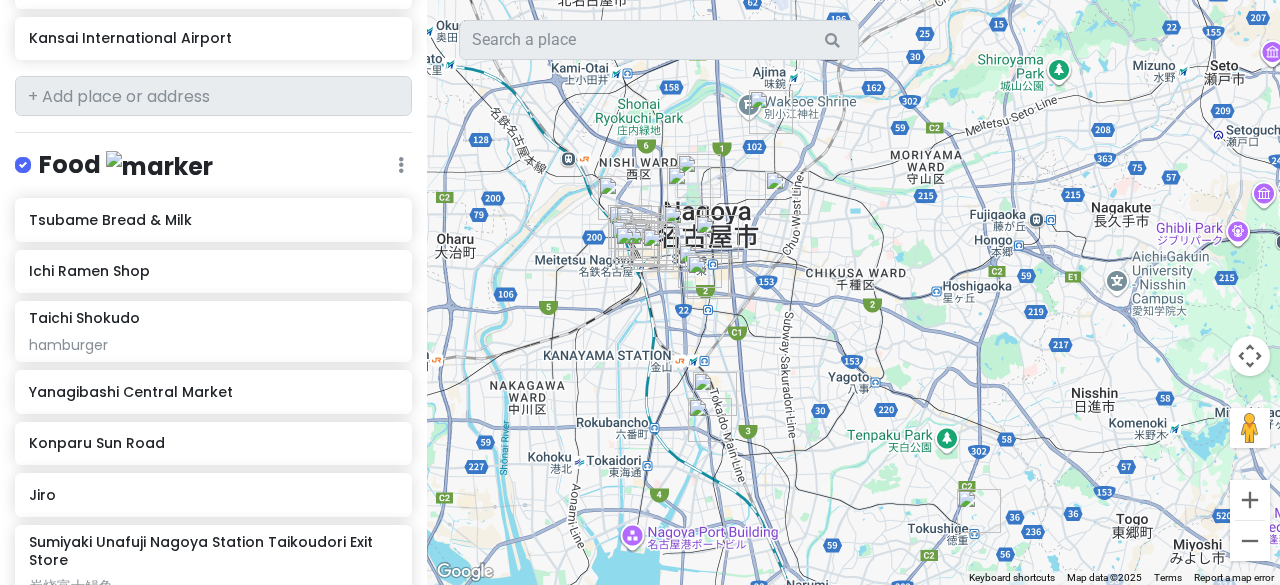 drag, startPoint x: 783, startPoint y: 329, endPoint x: 808, endPoint y: 266, distance: 67.77905 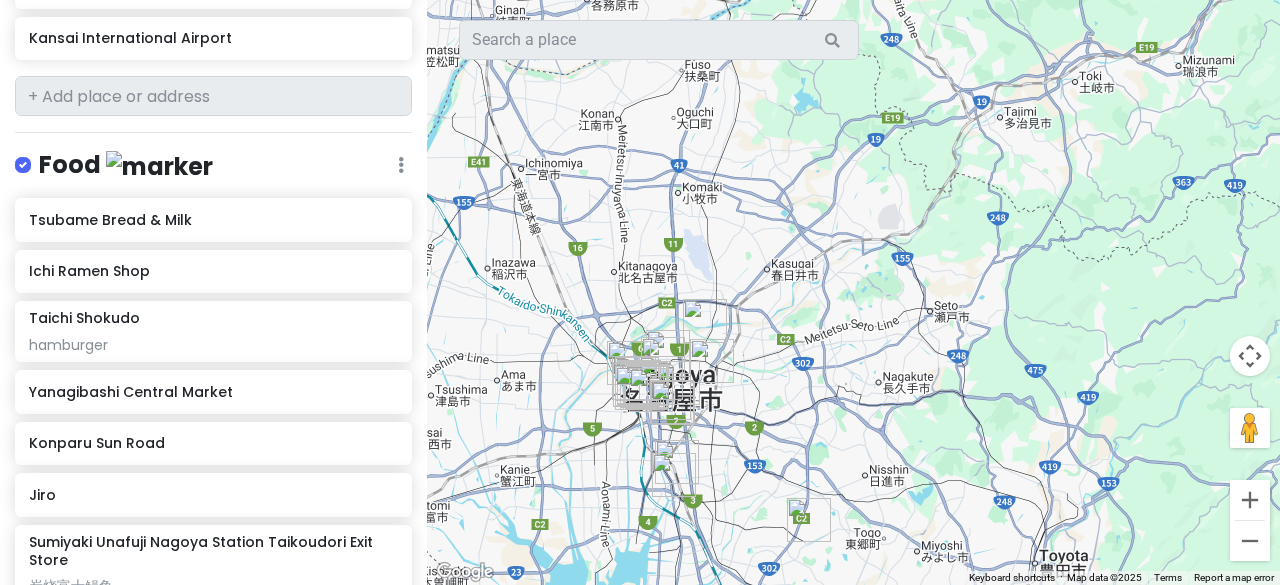 drag, startPoint x: 920, startPoint y: 137, endPoint x: 833, endPoint y: 288, distance: 174.26991 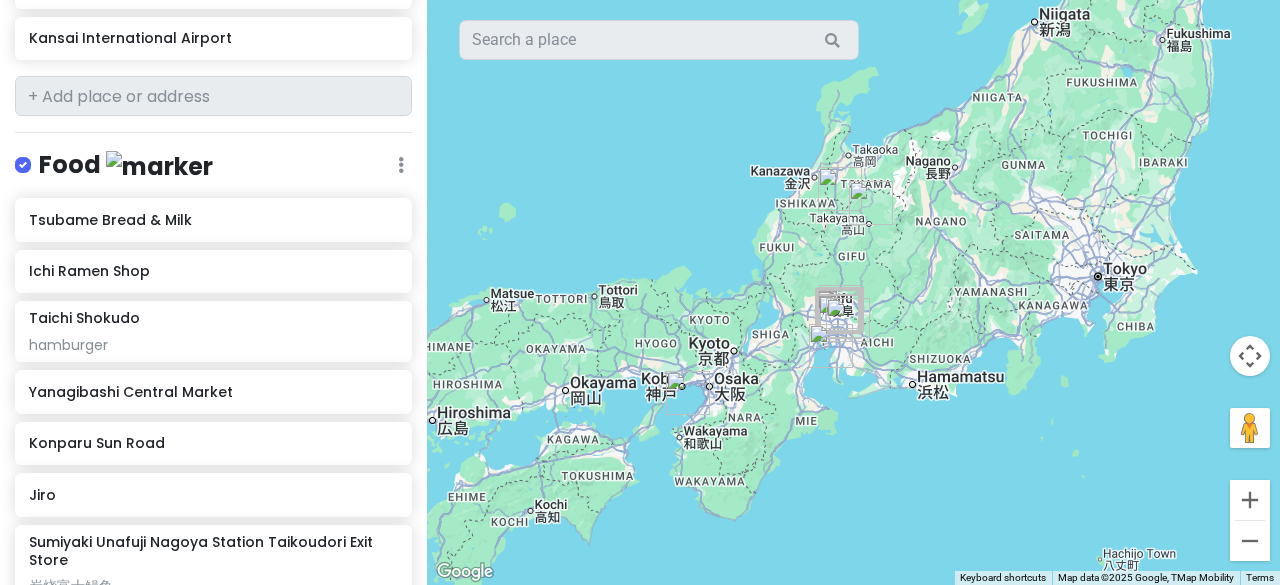 drag, startPoint x: 919, startPoint y: 189, endPoint x: 920, endPoint y: 210, distance: 21.023796 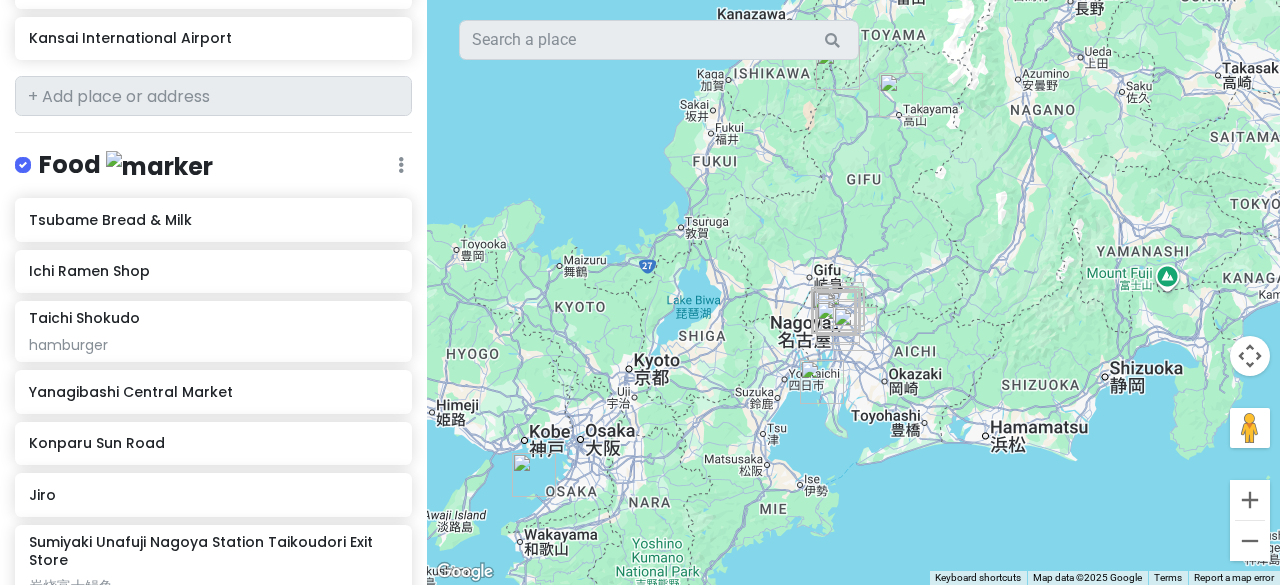 drag, startPoint x: 866, startPoint y: 213, endPoint x: 894, endPoint y: 245, distance: 42.520584 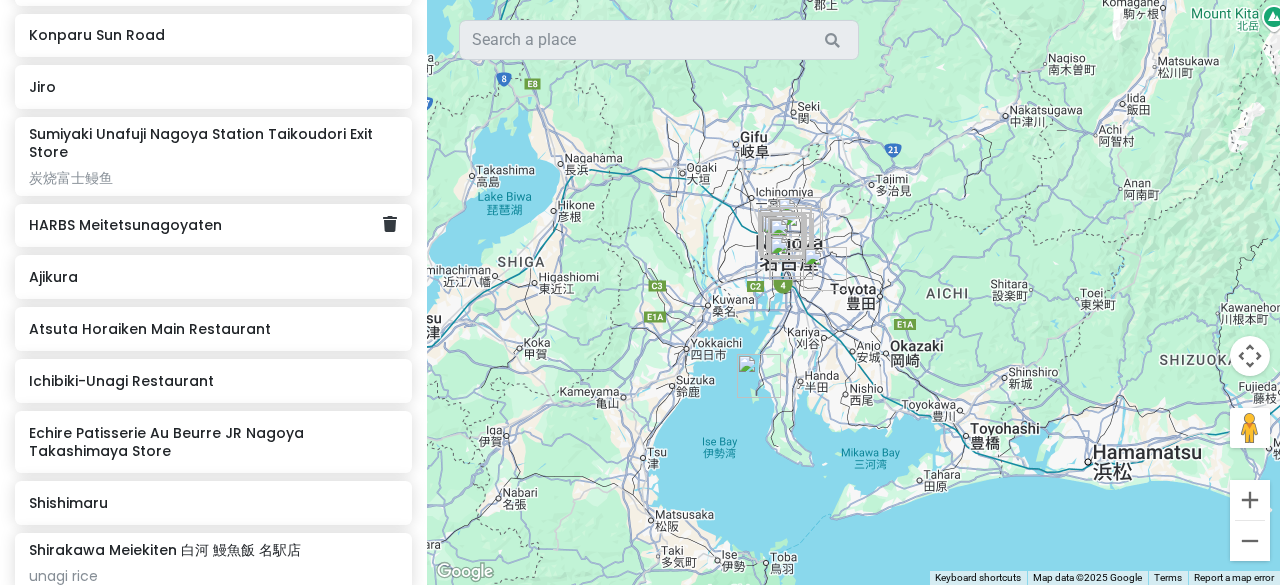 scroll, scrollTop: 1798, scrollLeft: 0, axis: vertical 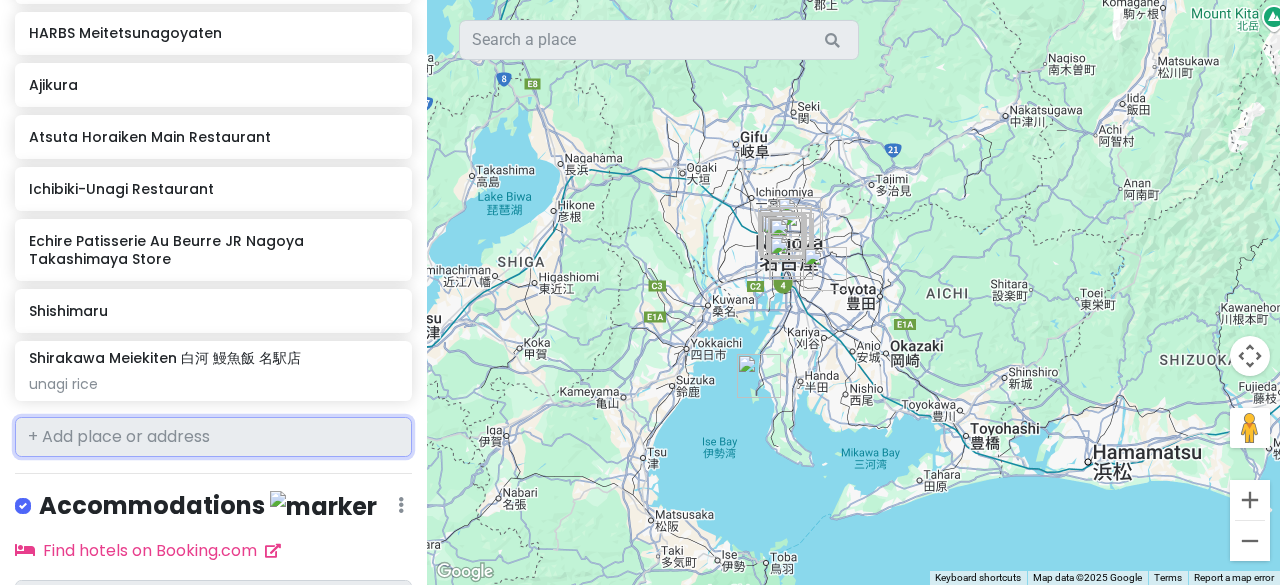 click at bounding box center (213, 437) 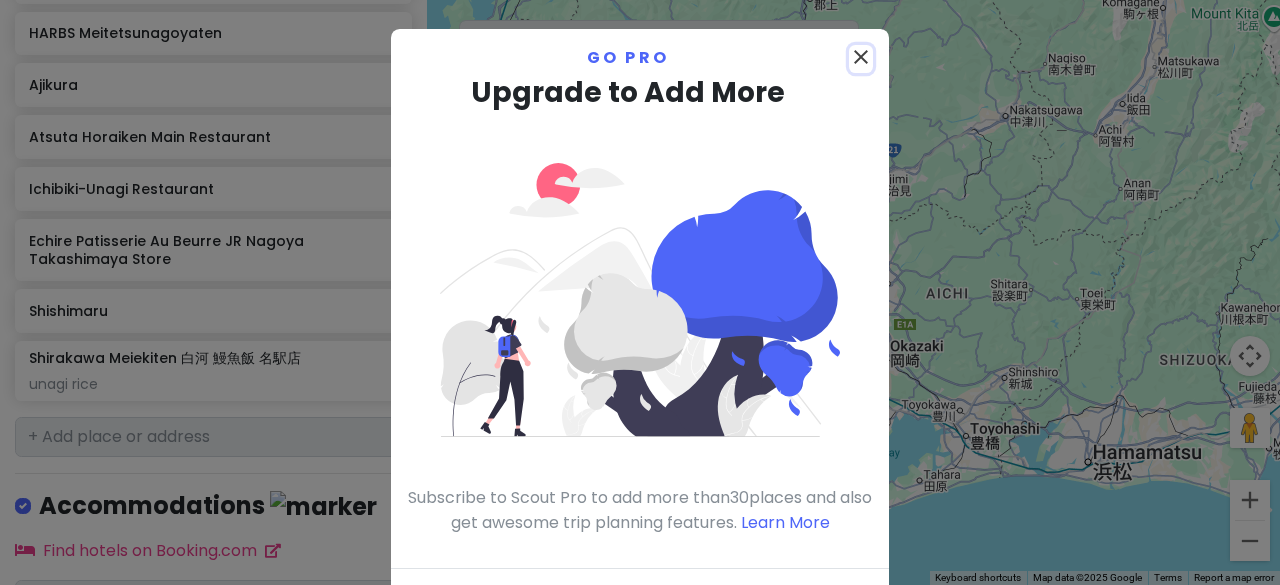 click on "close" at bounding box center (861, 57) 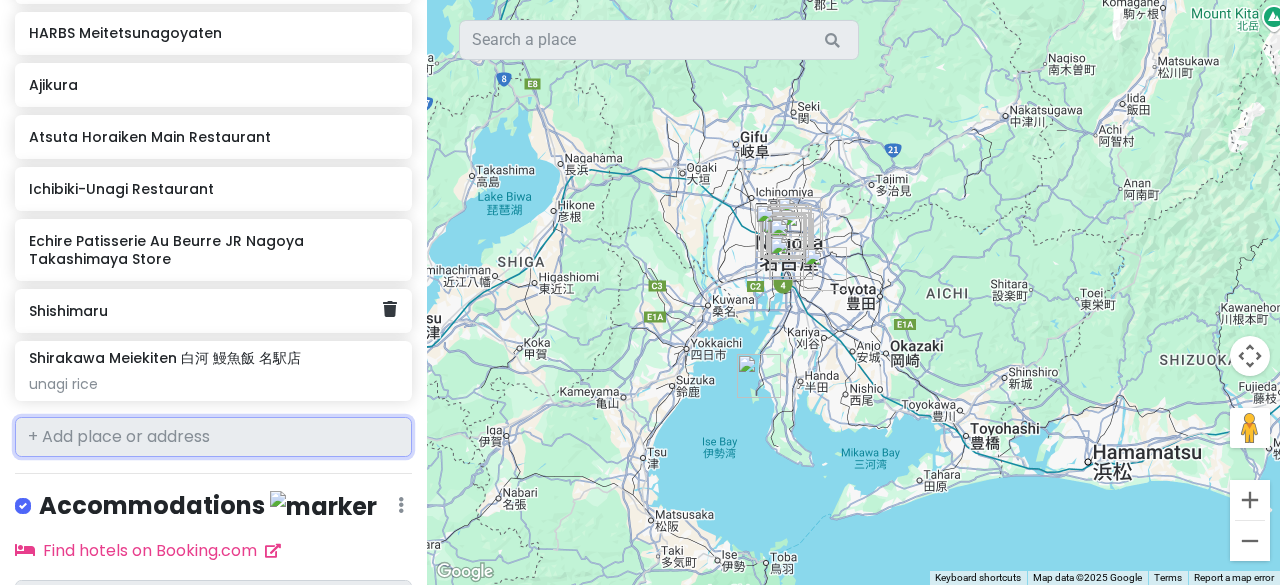 click on "Shishimaru" at bounding box center [206, 311] 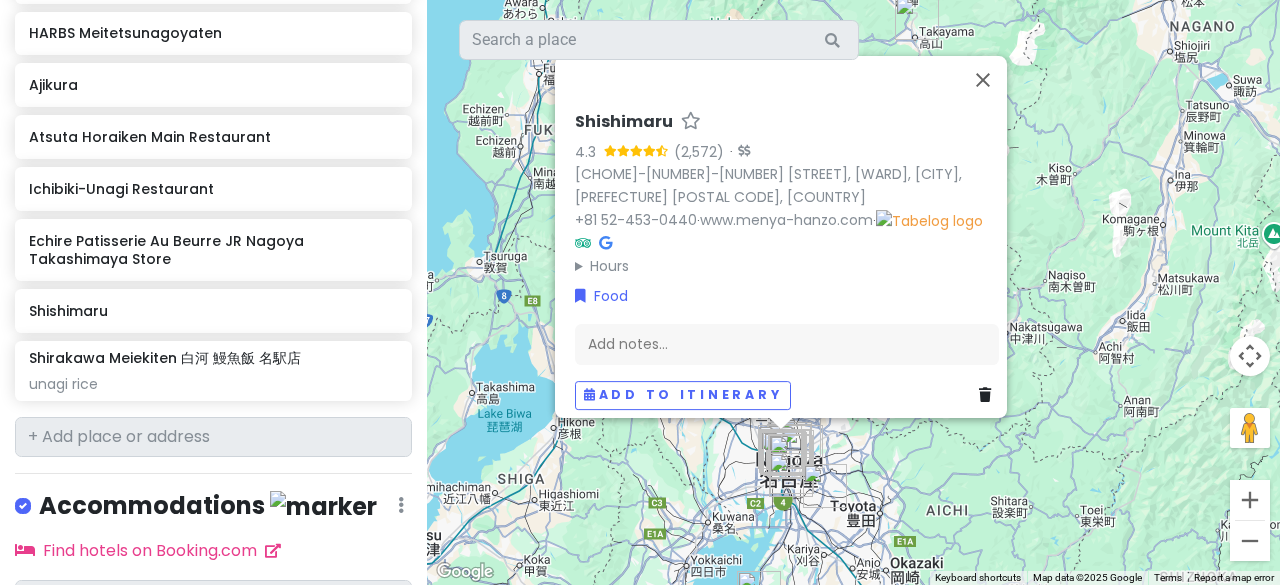 click on "Shishimaru" at bounding box center (624, 122) 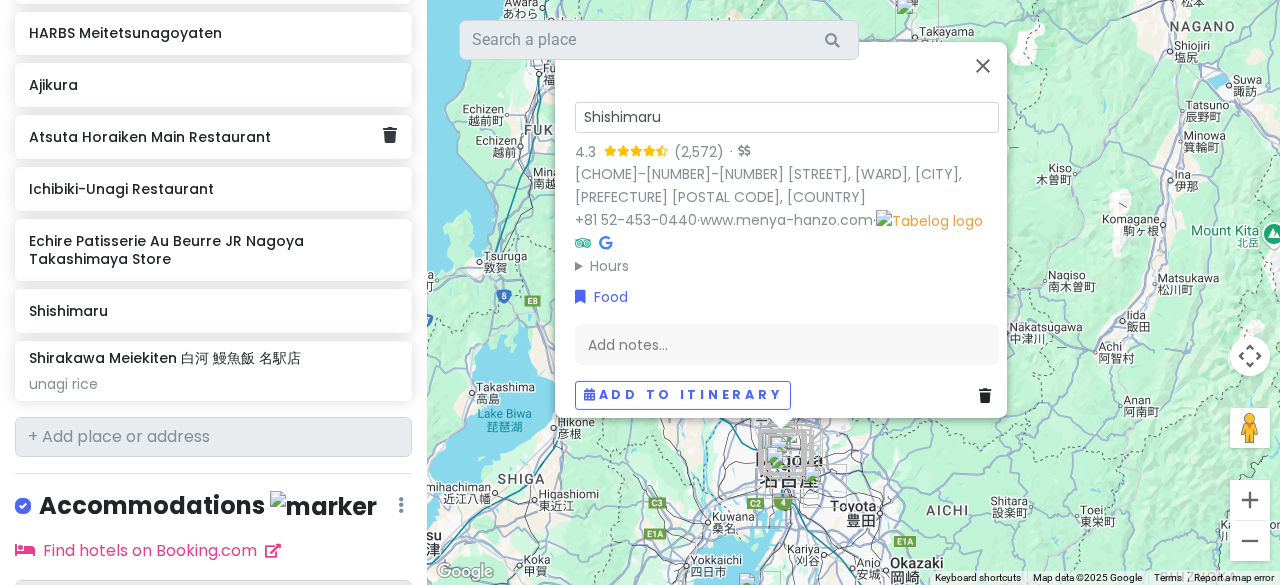 drag, startPoint x: 668, startPoint y: 131, endPoint x: 404, endPoint y: 139, distance: 264.1212 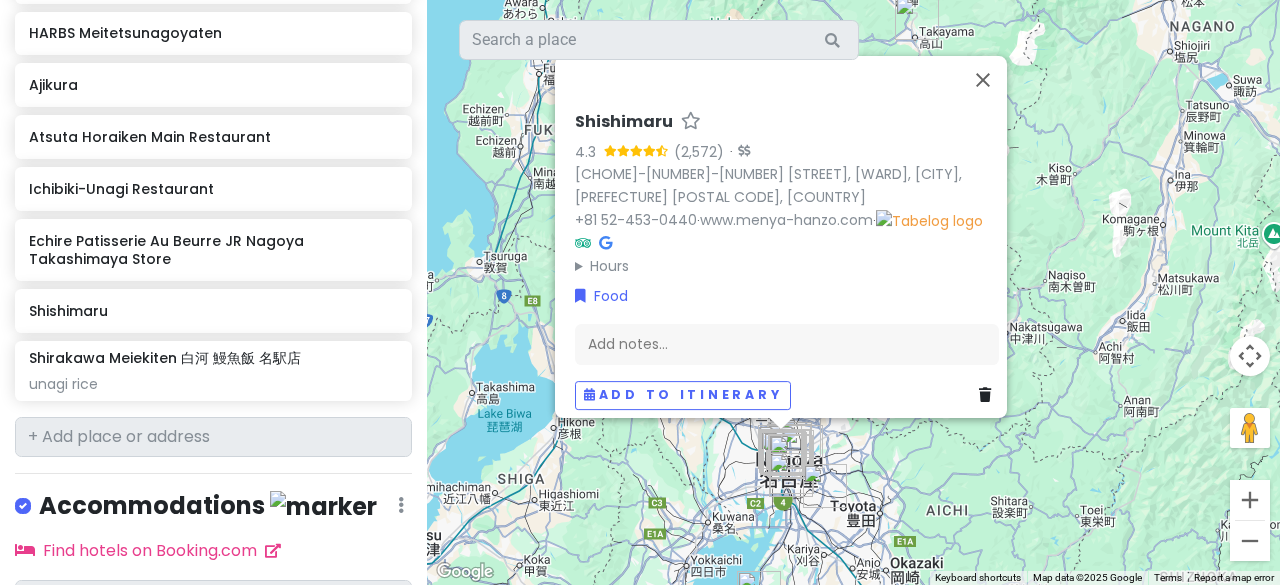 click at bounding box center (605, 243) 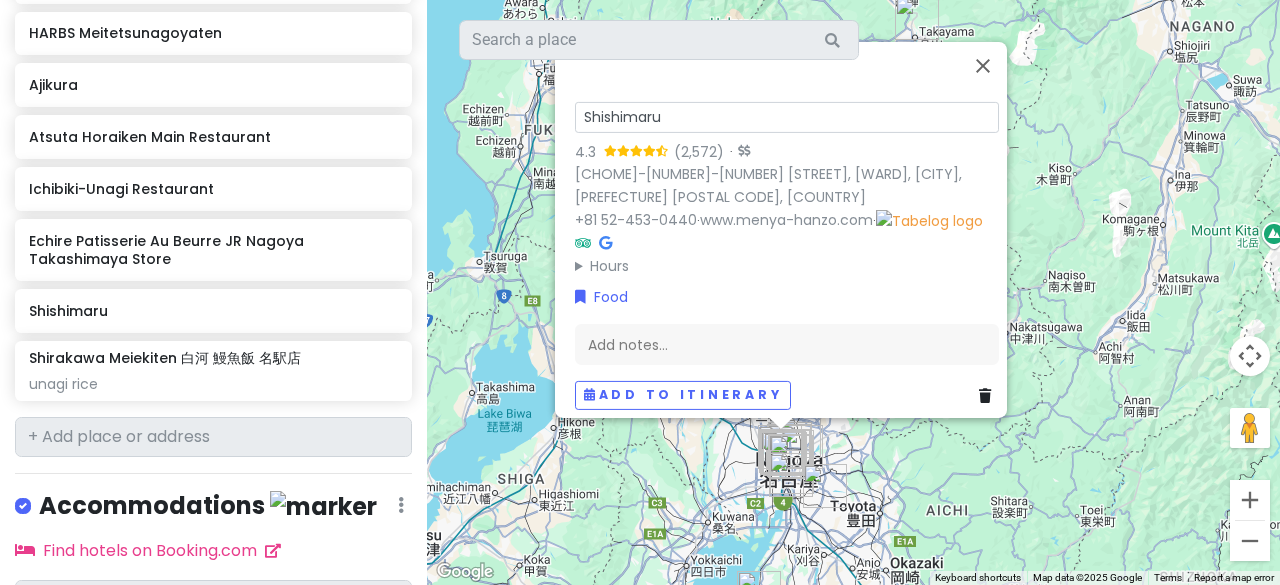 click on "Shishimaru" at bounding box center (787, 116) 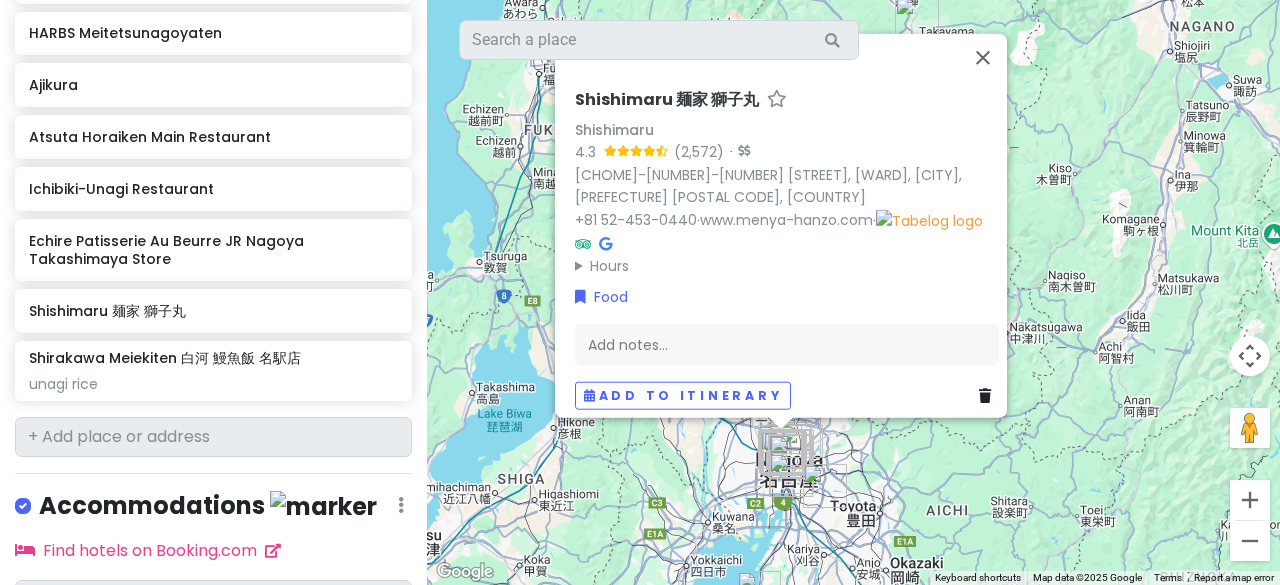 click on "Food" at bounding box center (787, 296) 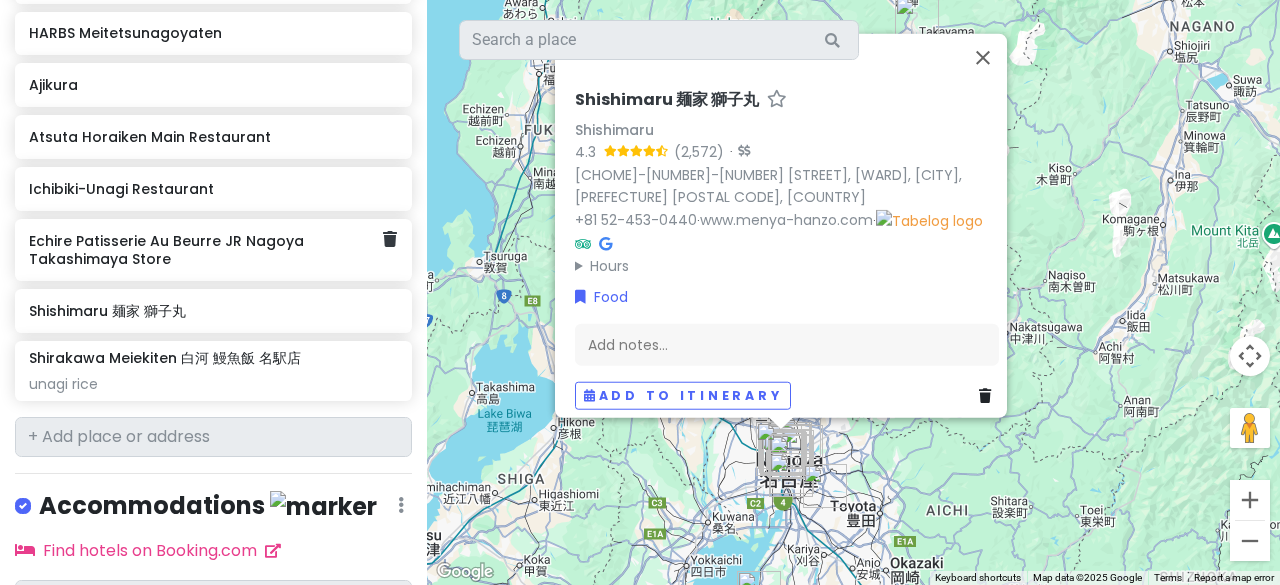 click on "Echire Patisserie Au Beurre JR Nagoya Takashimaya Store" at bounding box center (206, 250) 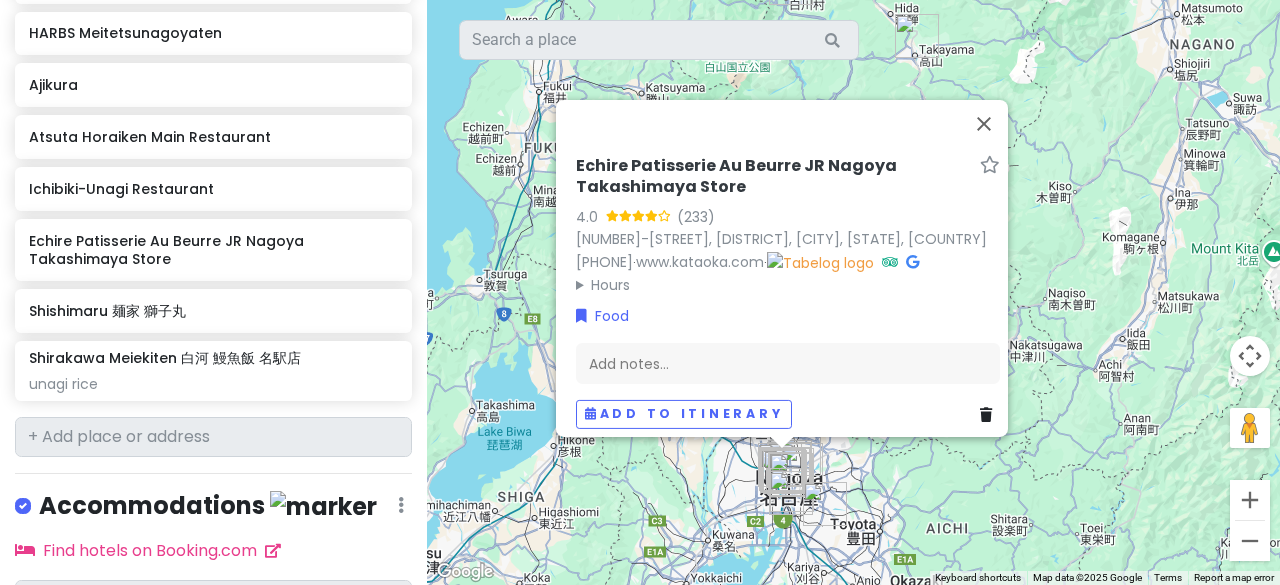 click on "Echire Patisserie Au Beurre JR Nagoya Takashimaya Store" at bounding box center (774, 176) 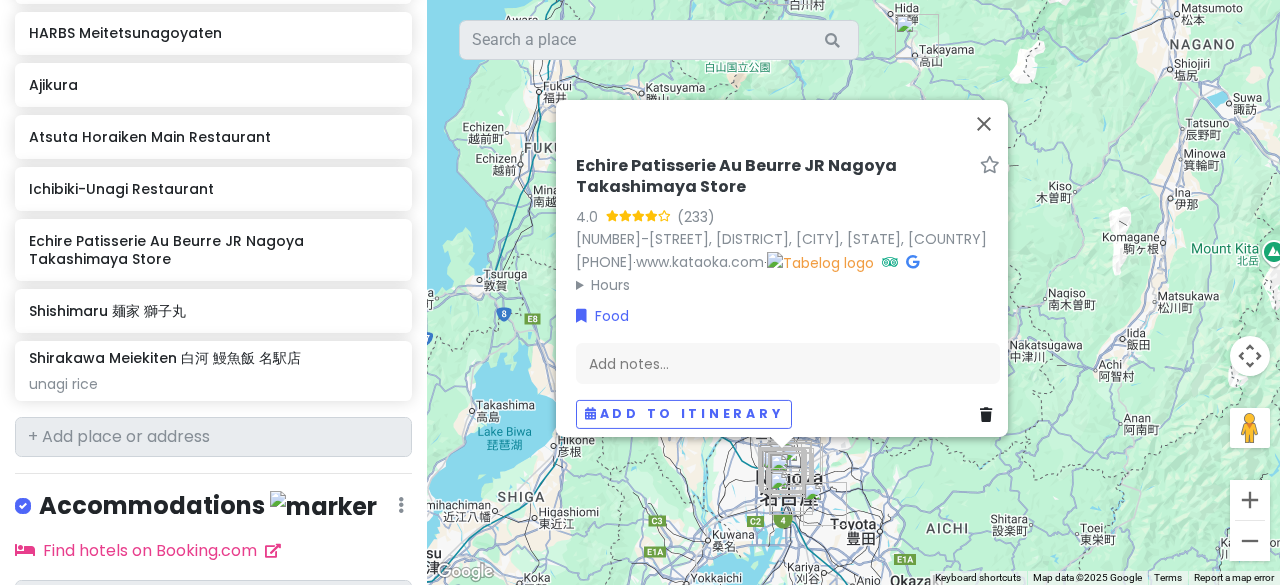 click on "[NUMBER]-[STREET], [DISTRICT], [CITY], [STATE], [COUNTRY] [PHONE] · [URL] · Hours Monday [TIME] Tuesday [TIME] Wednesday [TIME] Thursday [TIME] Friday [TIME] Saturday [TIME] Sunday [TIME]" at bounding box center (788, 225) 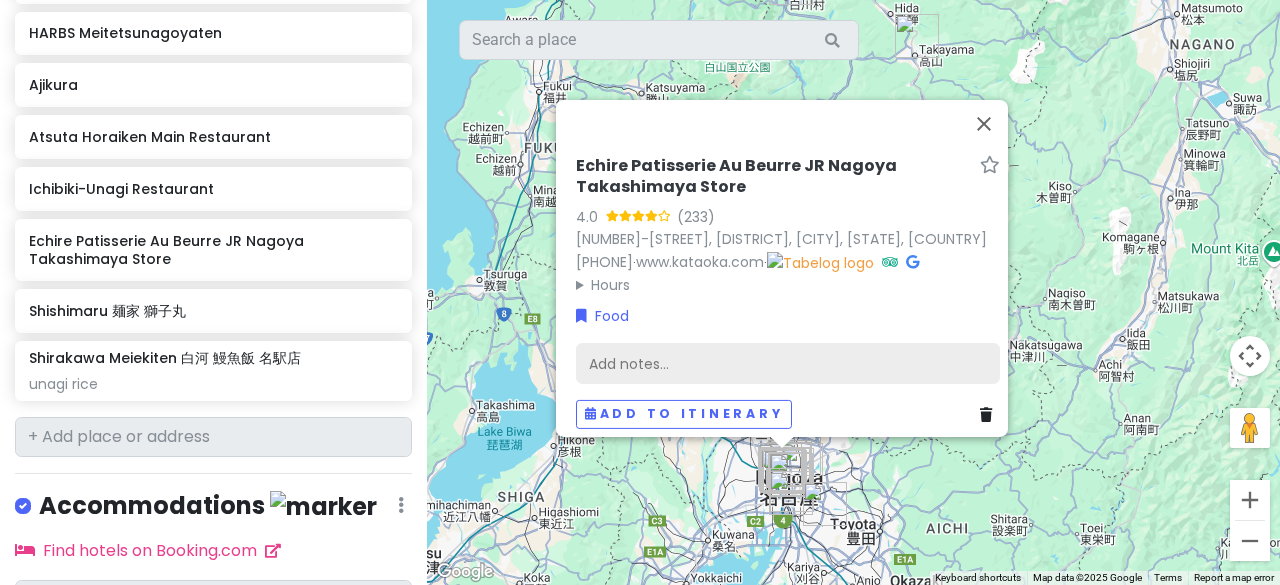 click on "Add notes..." at bounding box center [788, 363] 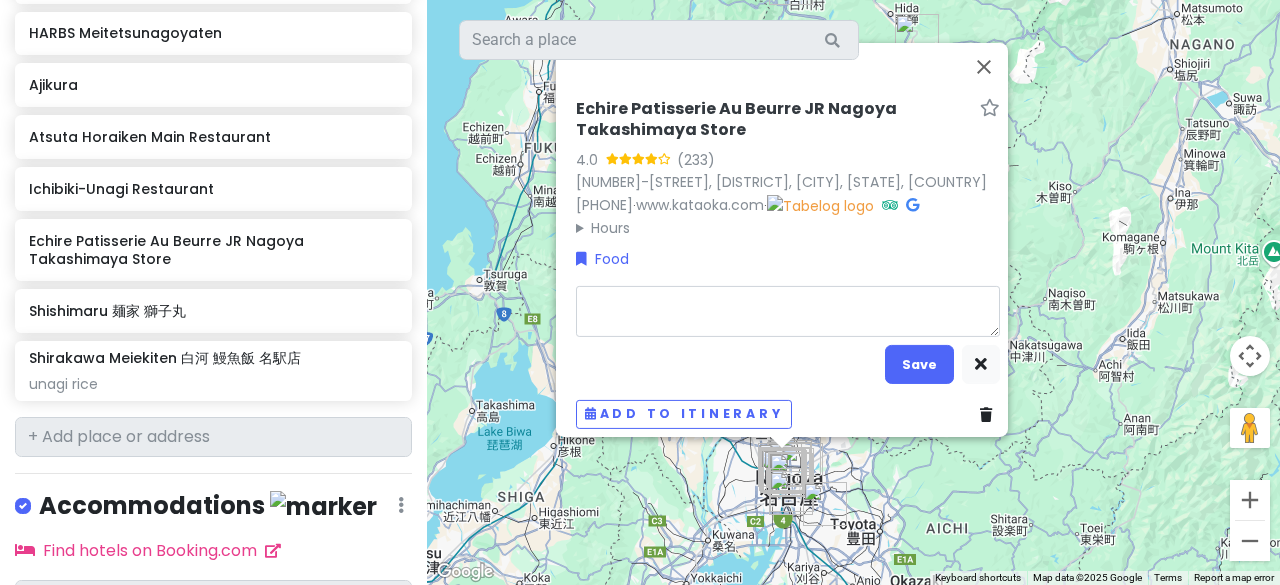 type on "x" 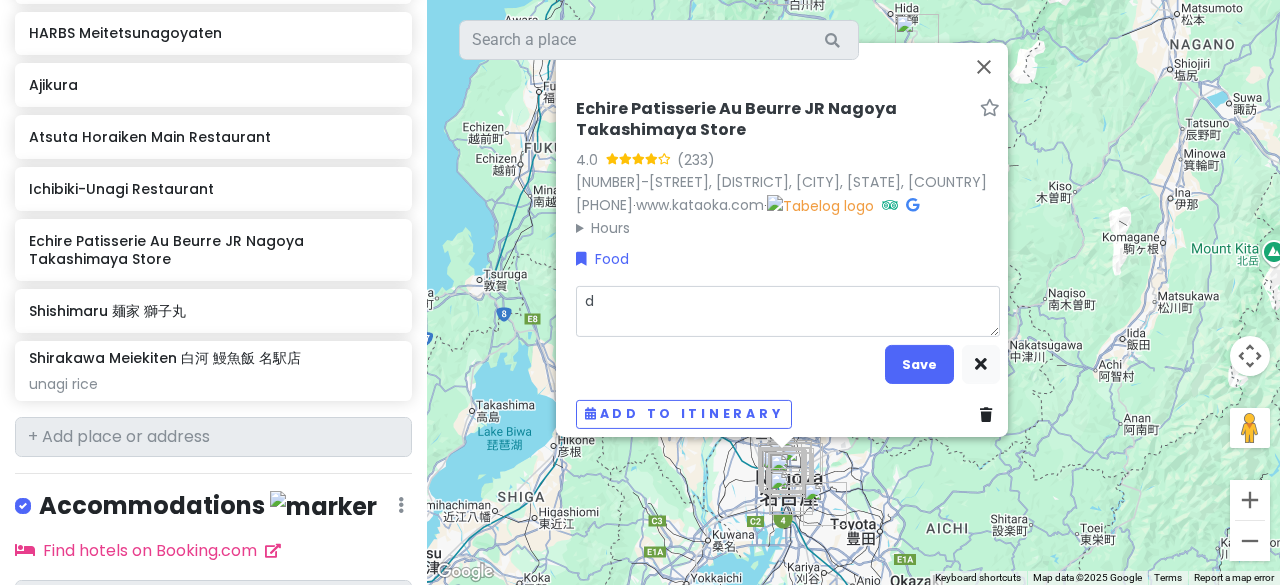 type on "x" 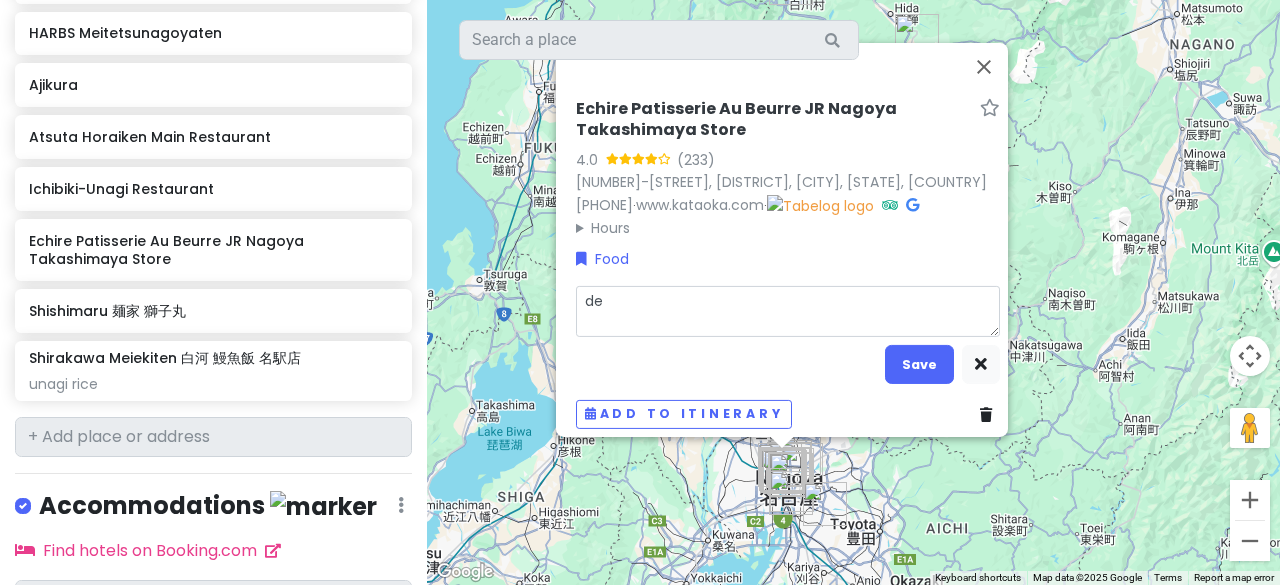type on "x" 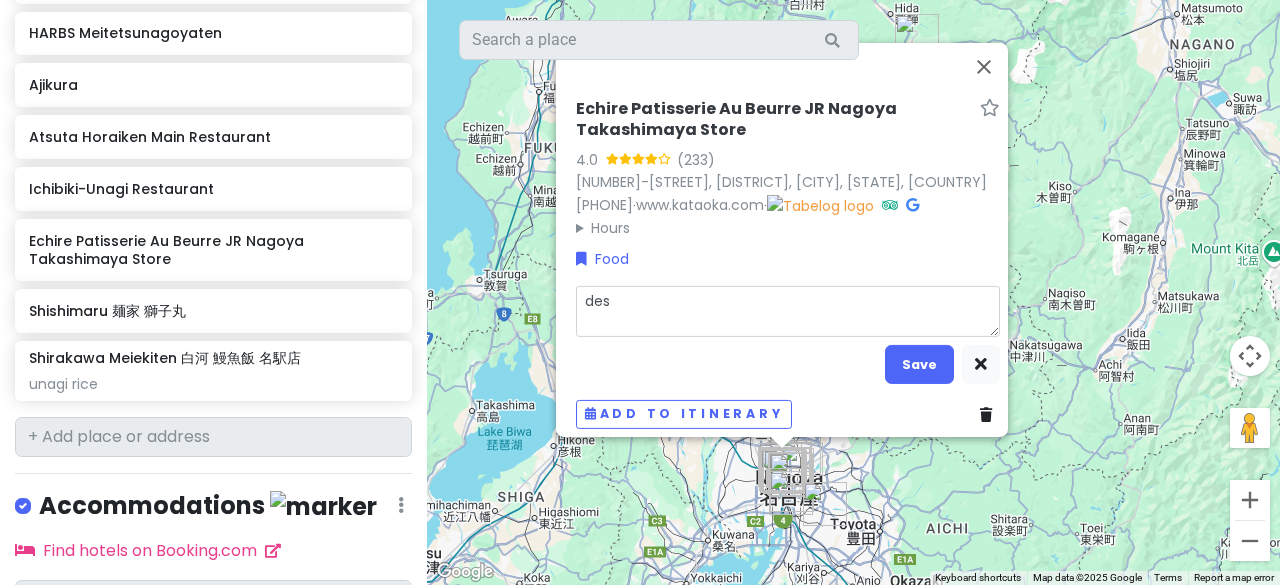 type on "x" 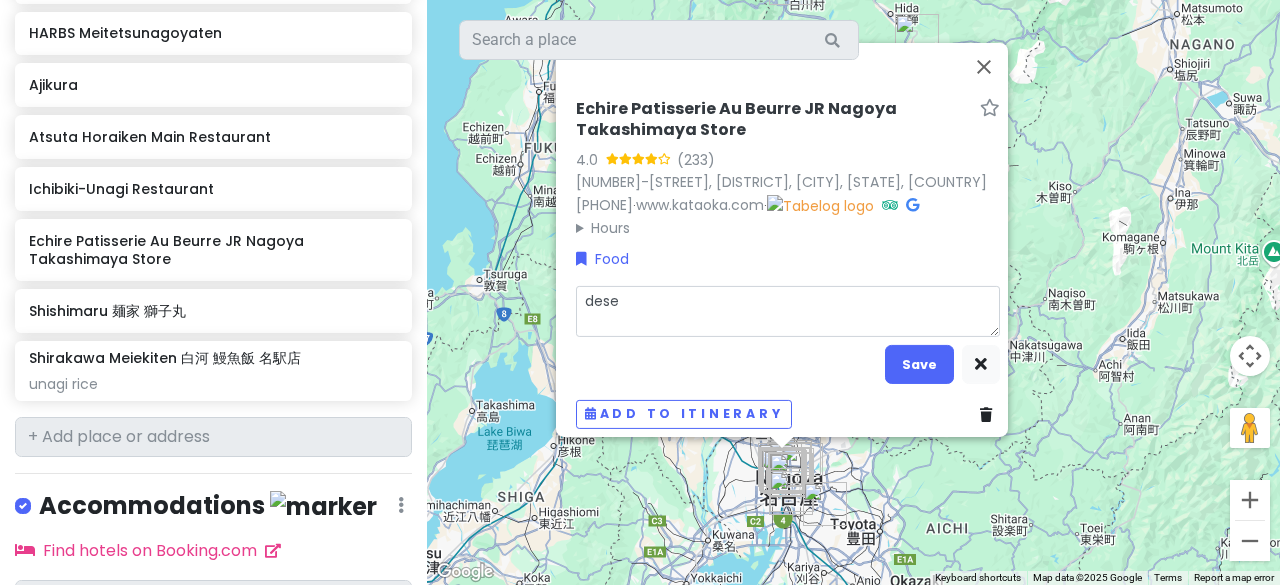 type on "x" 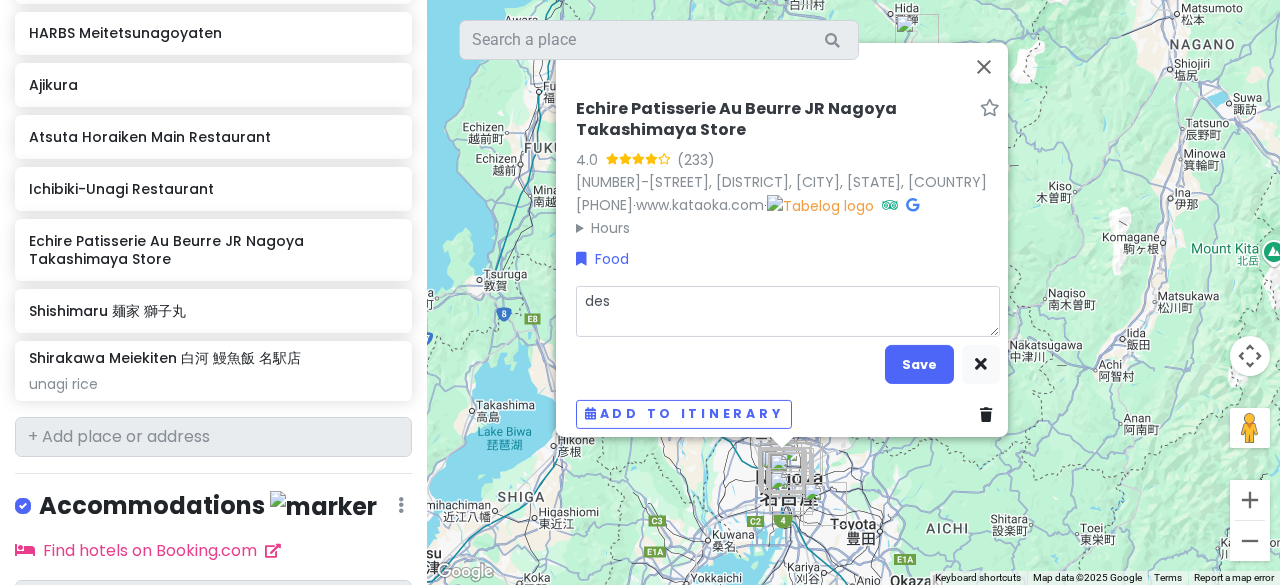 type on "x" 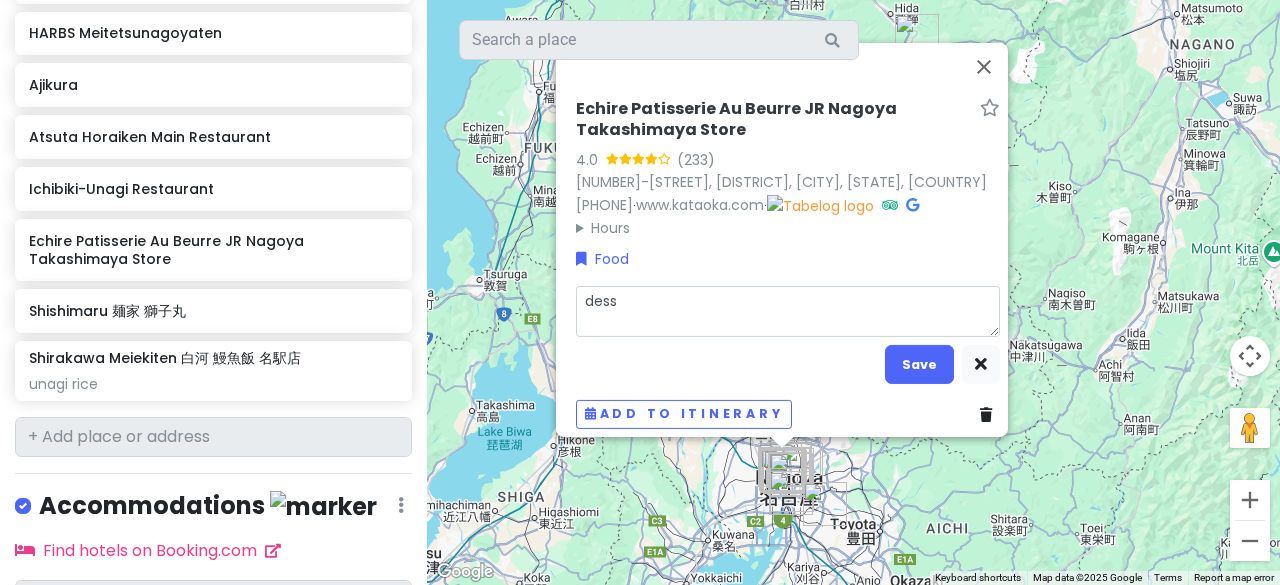 type on "x" 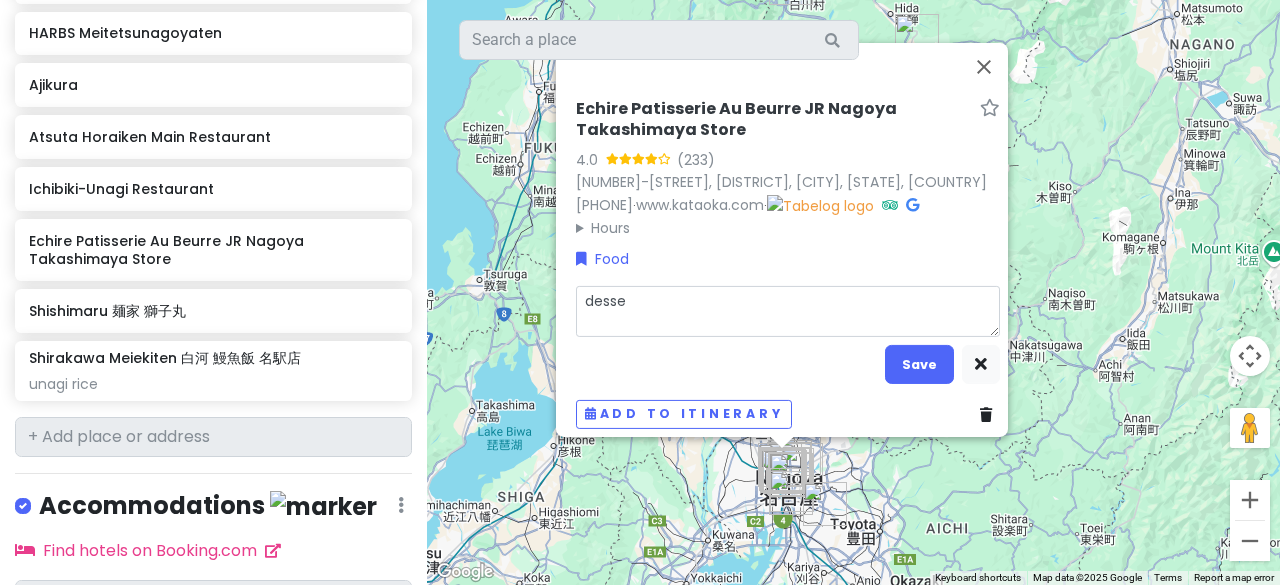 type on "x" 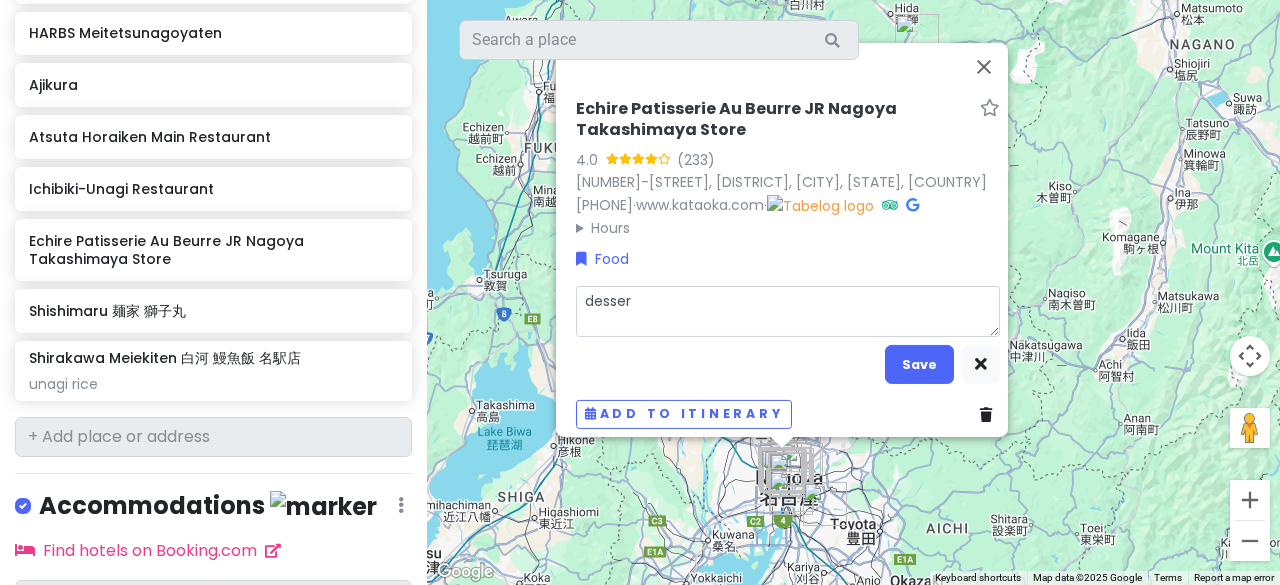 type on "x" 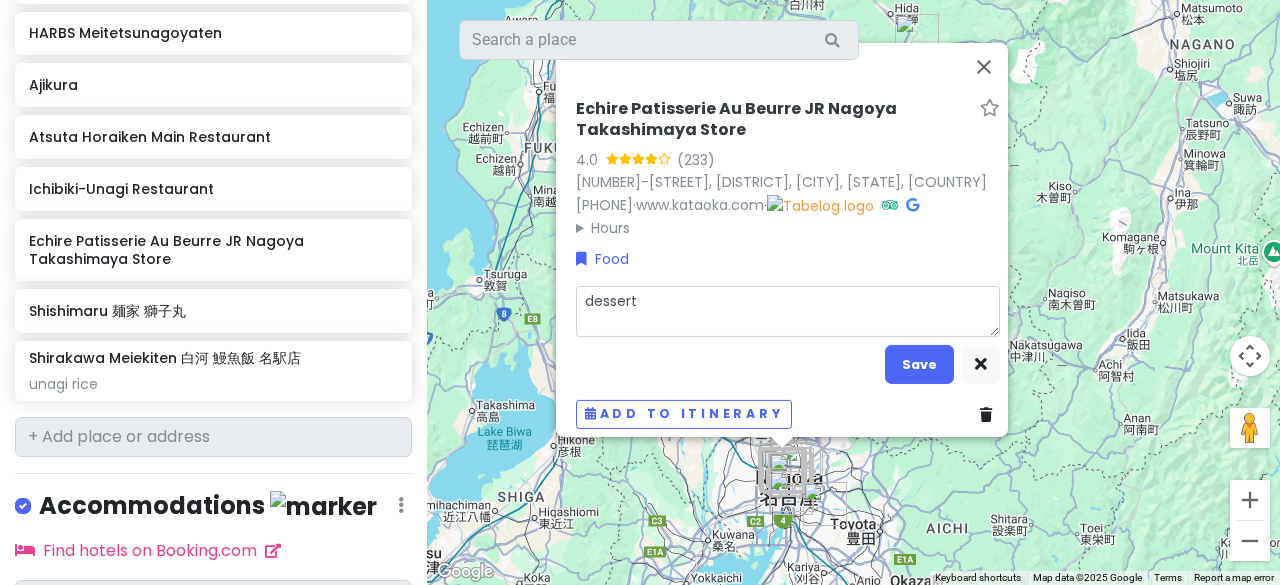 type on "x" 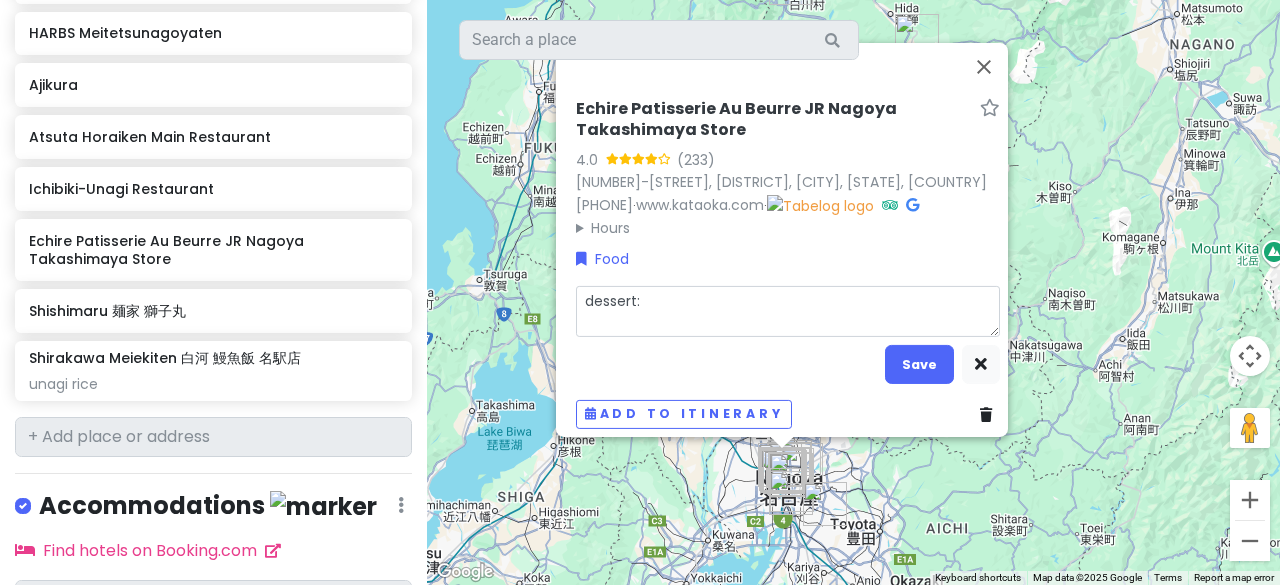type on "x" 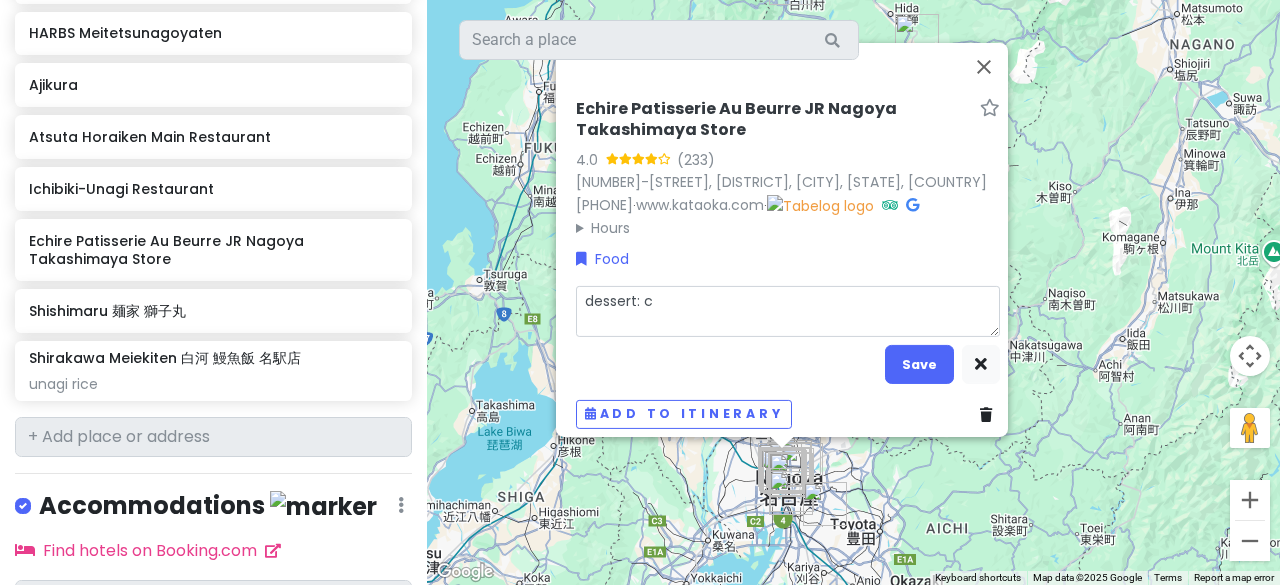 type on "x" 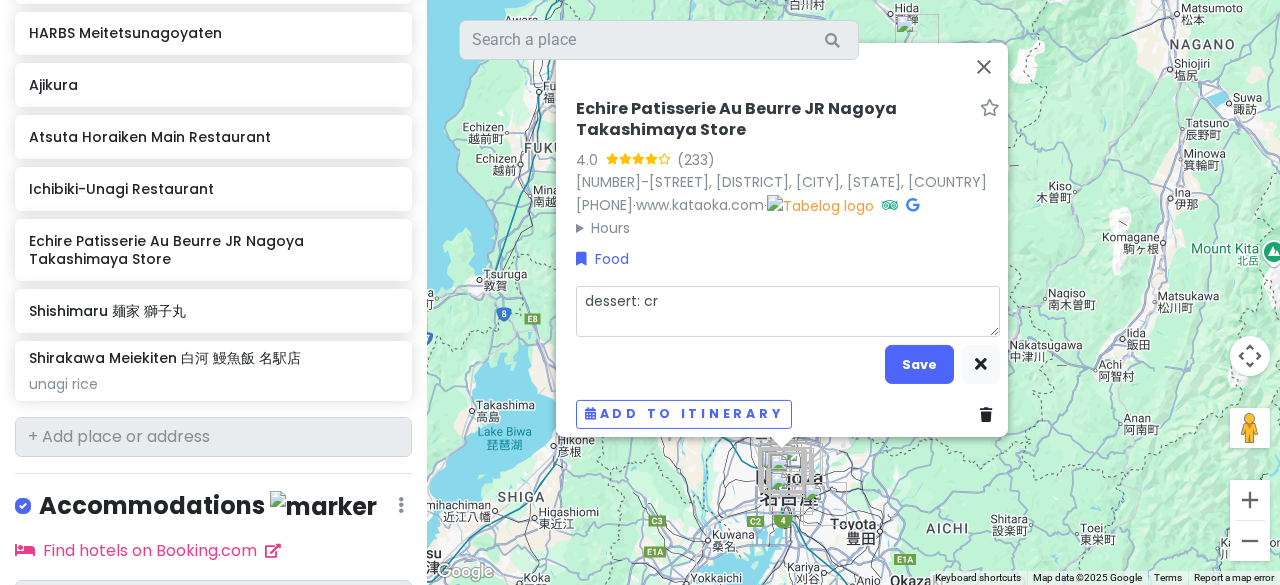 type on "x" 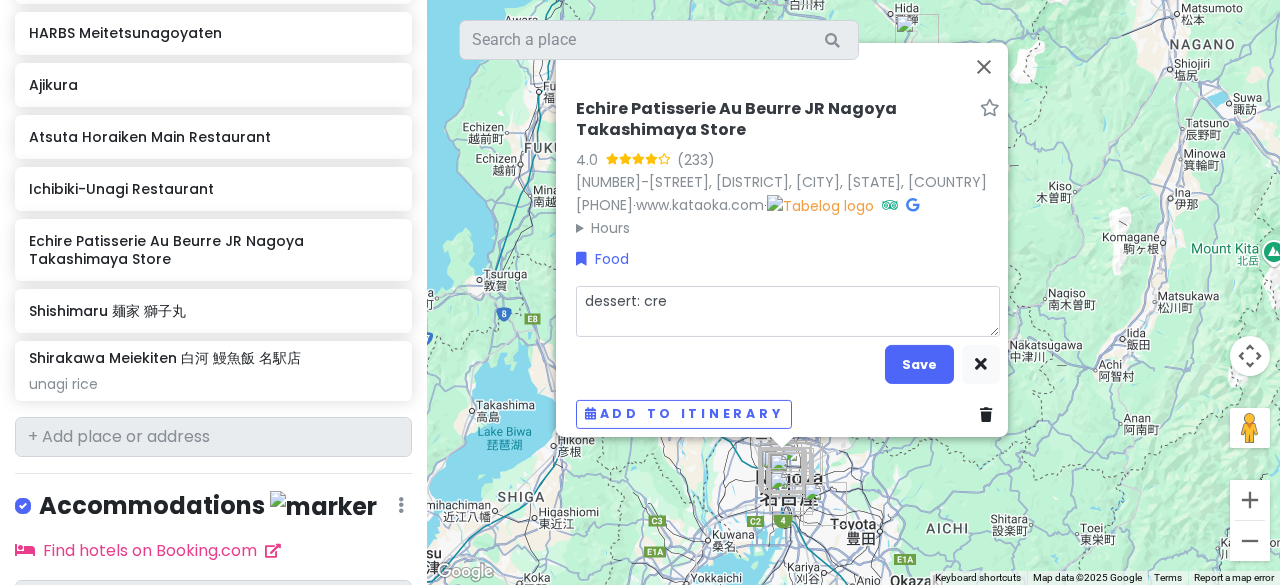 type on "x" 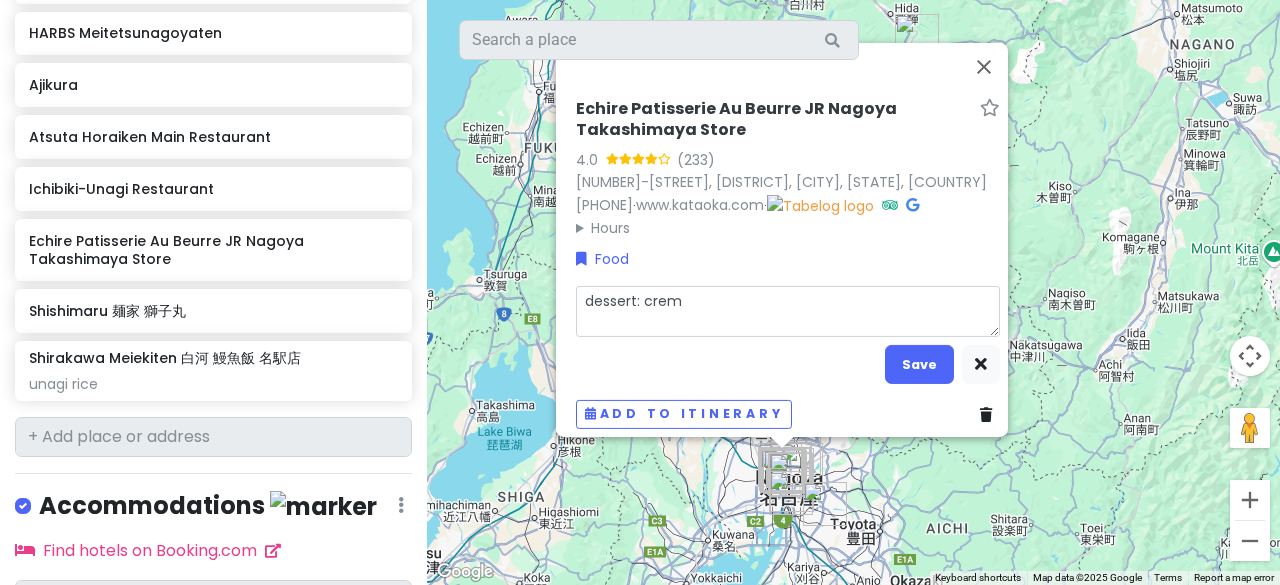 type on "x" 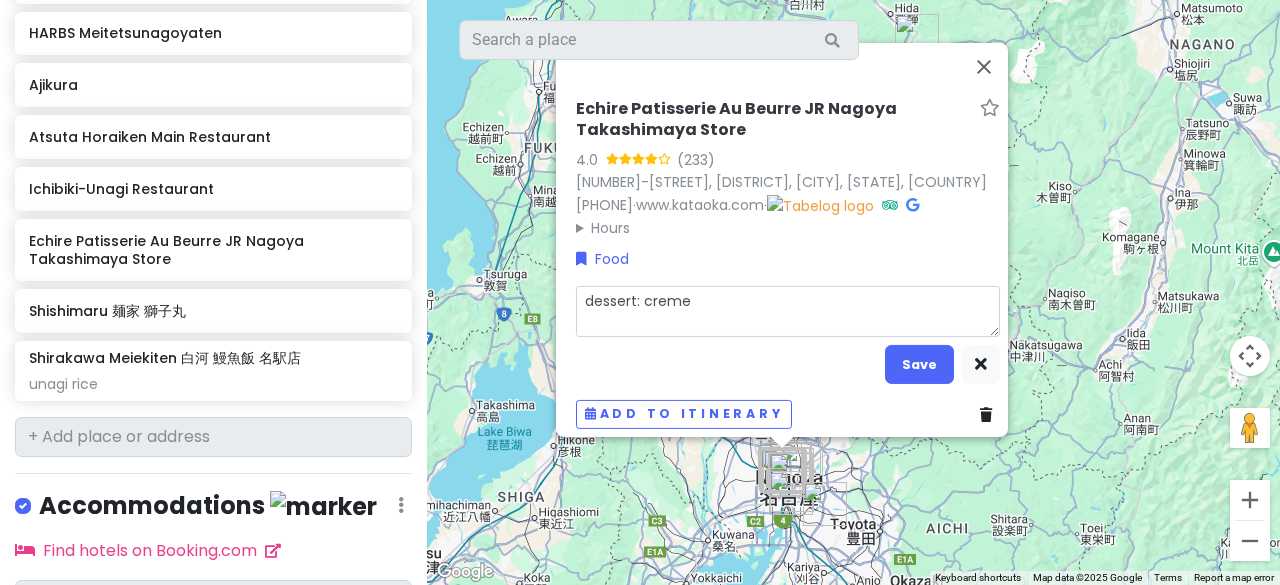 type on "x" 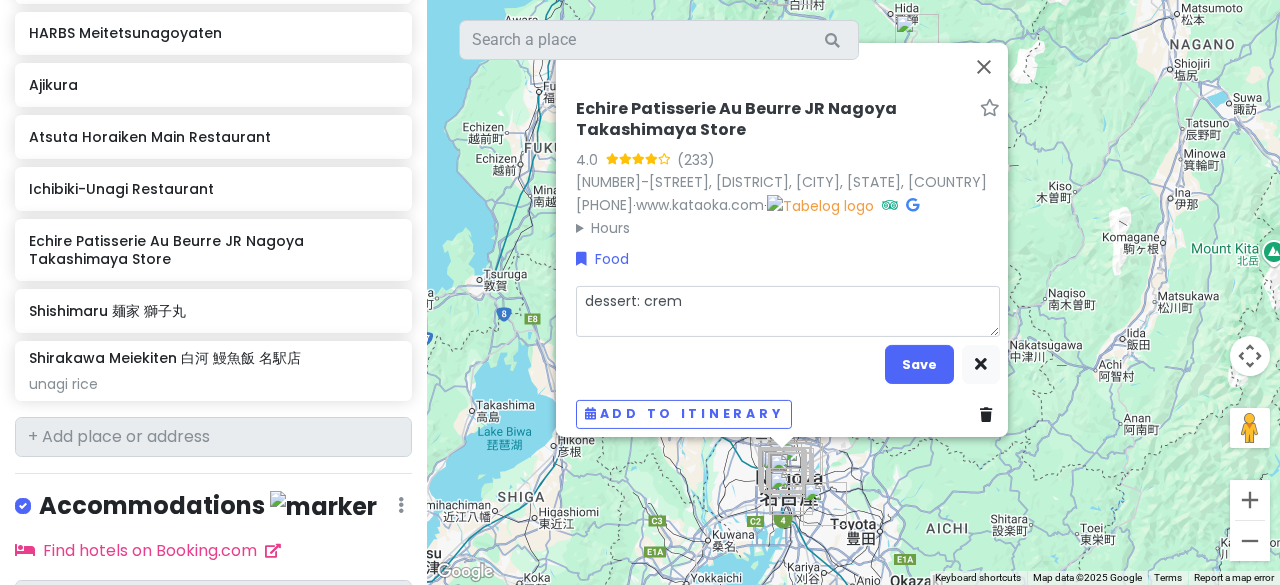 type on "x" 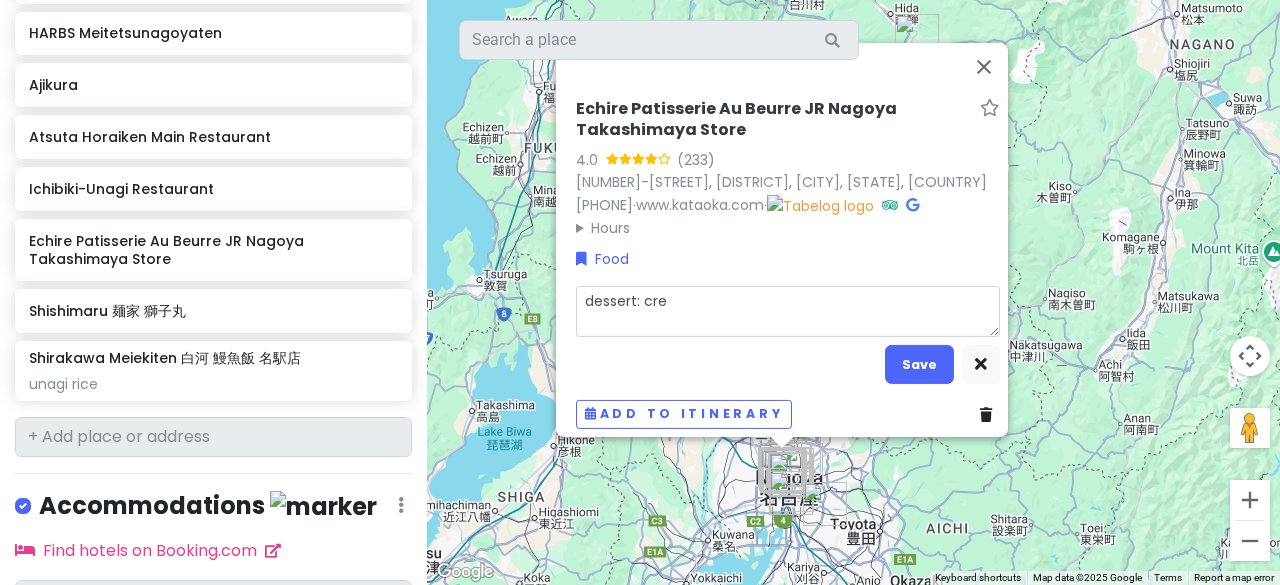 type on "x" 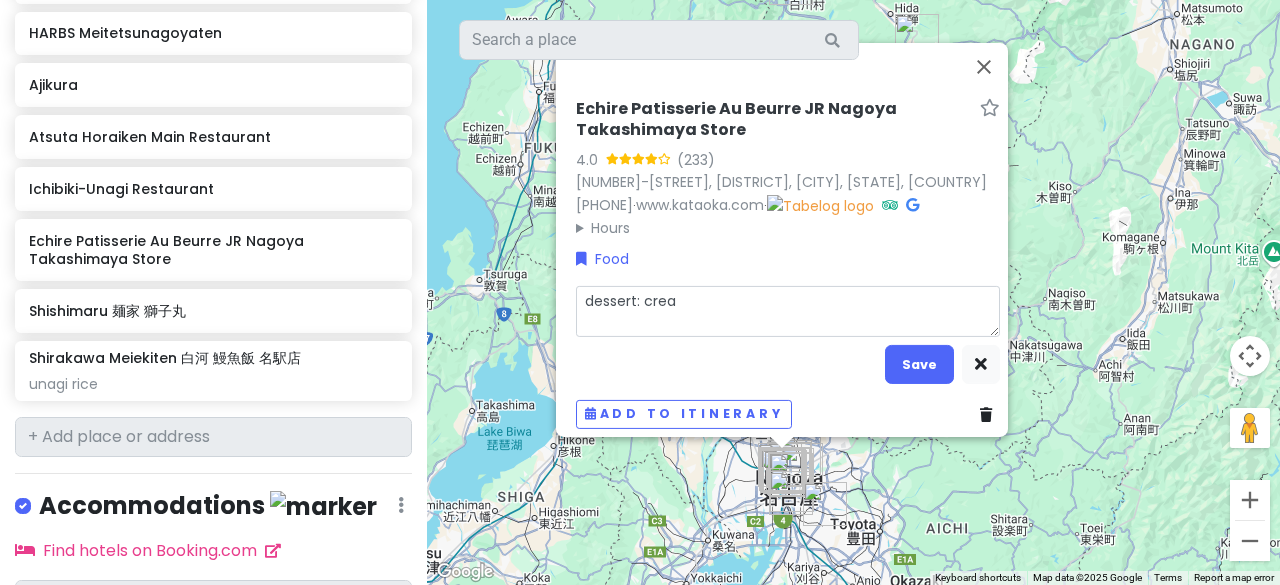 type on "dessert: cream" 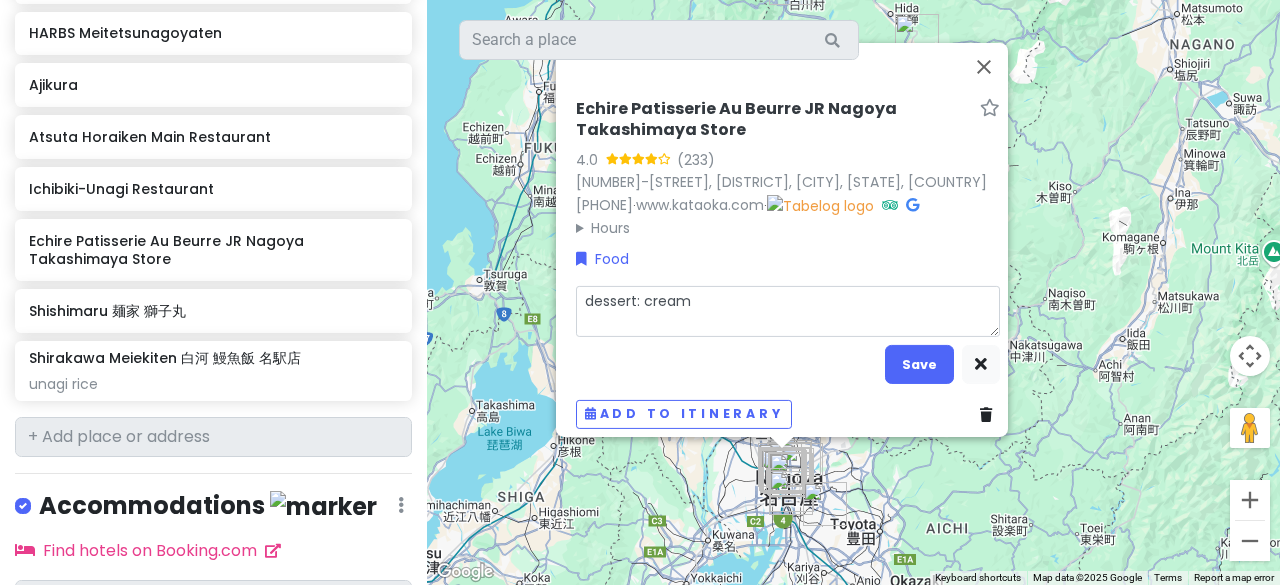 type on "x" 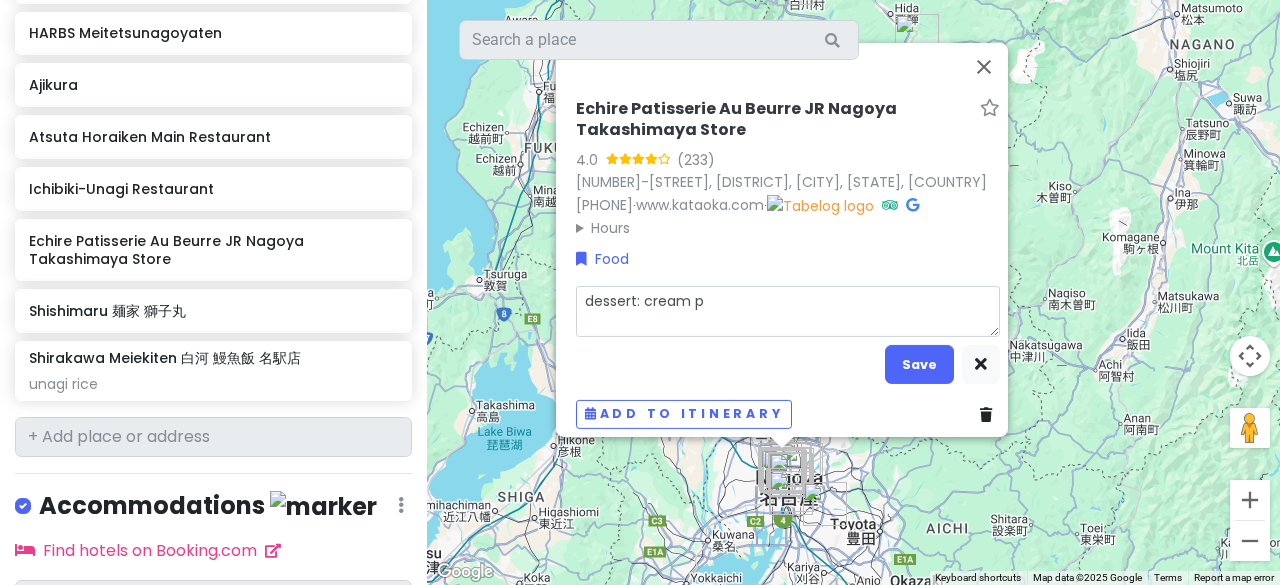 type on "x" 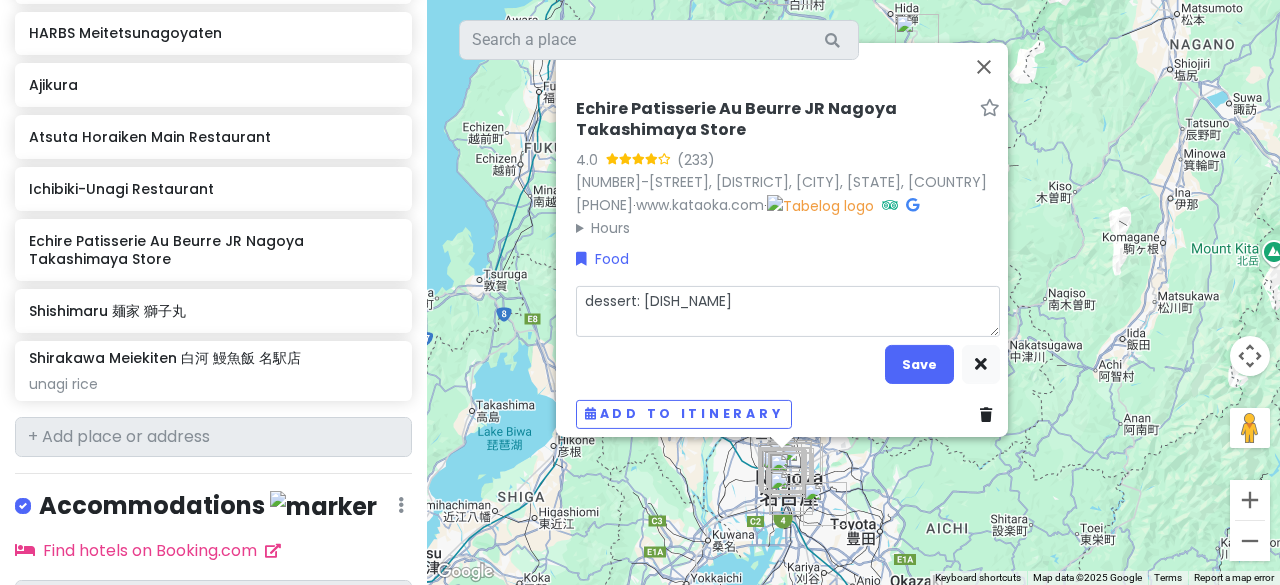 type on "x" 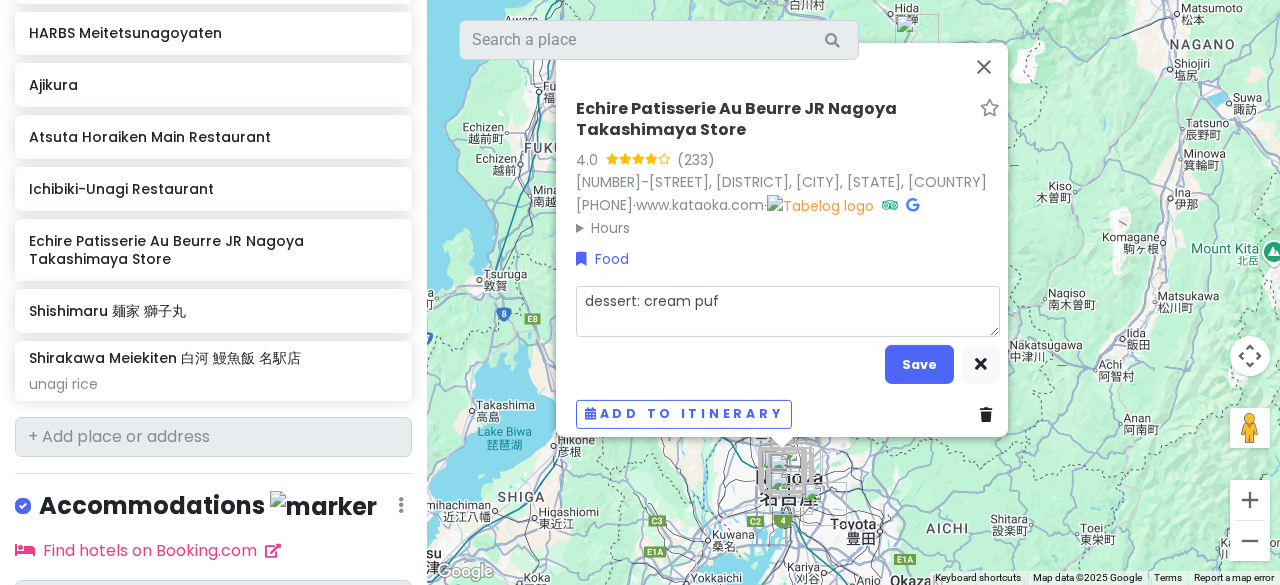 type on "x" 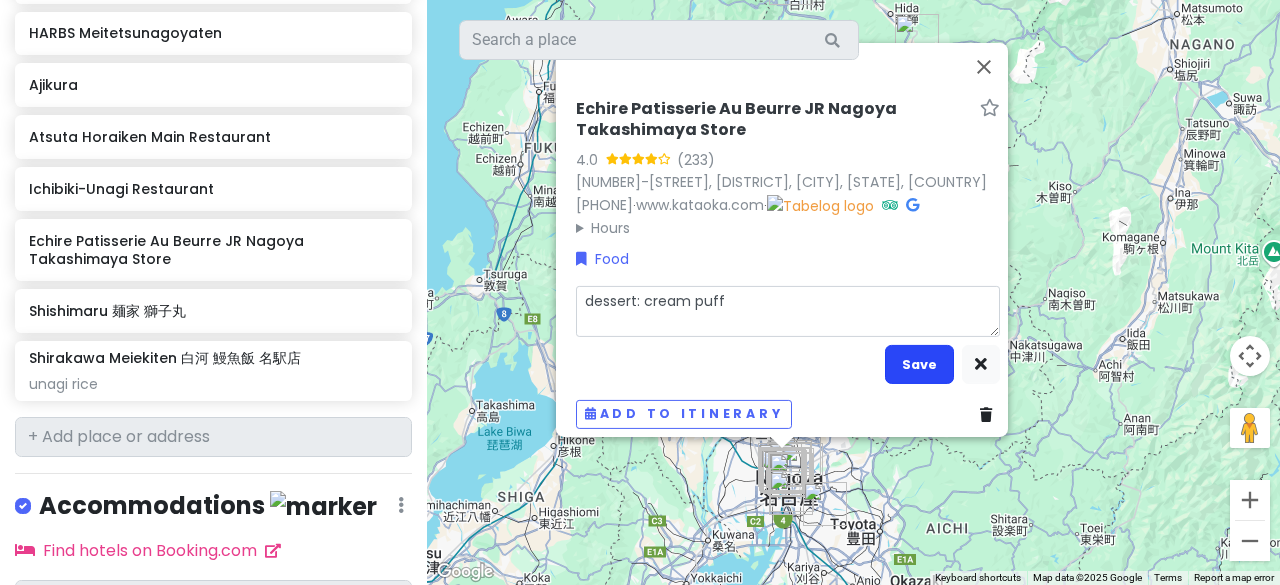 type on "dessert: cream puff" 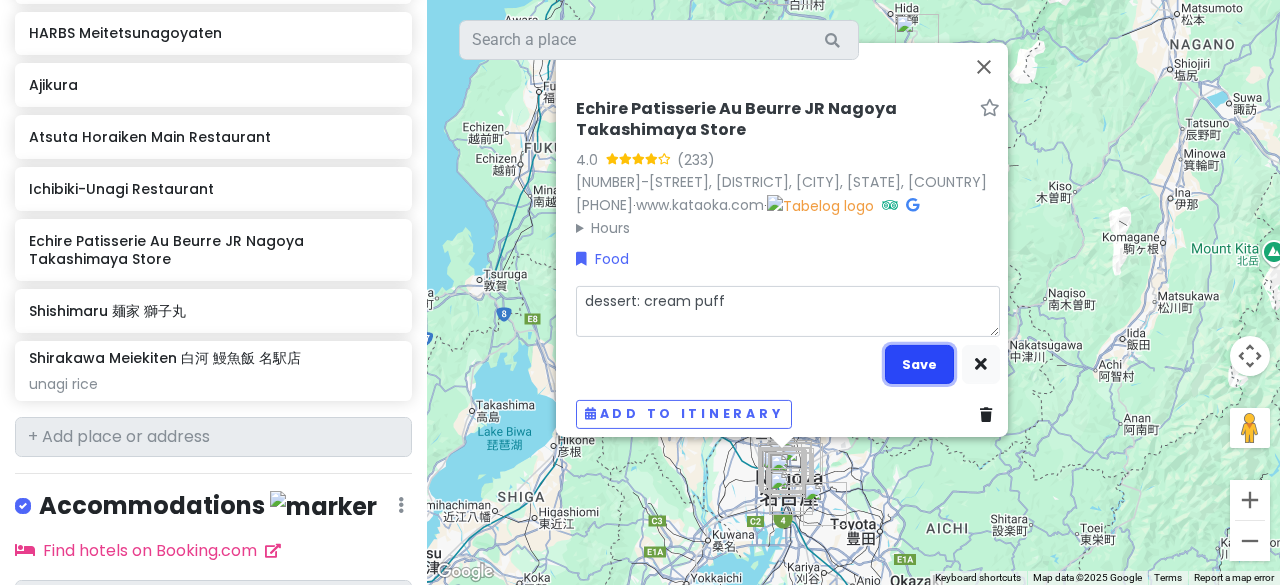 click on "Save" at bounding box center [919, 364] 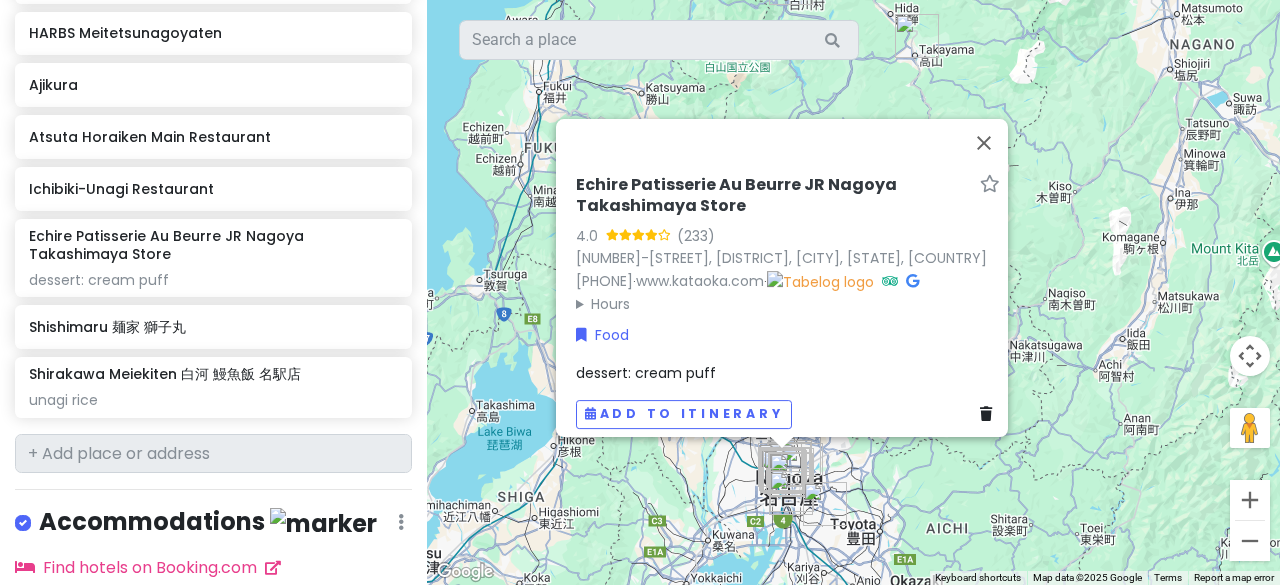 scroll, scrollTop: 1814, scrollLeft: 0, axis: vertical 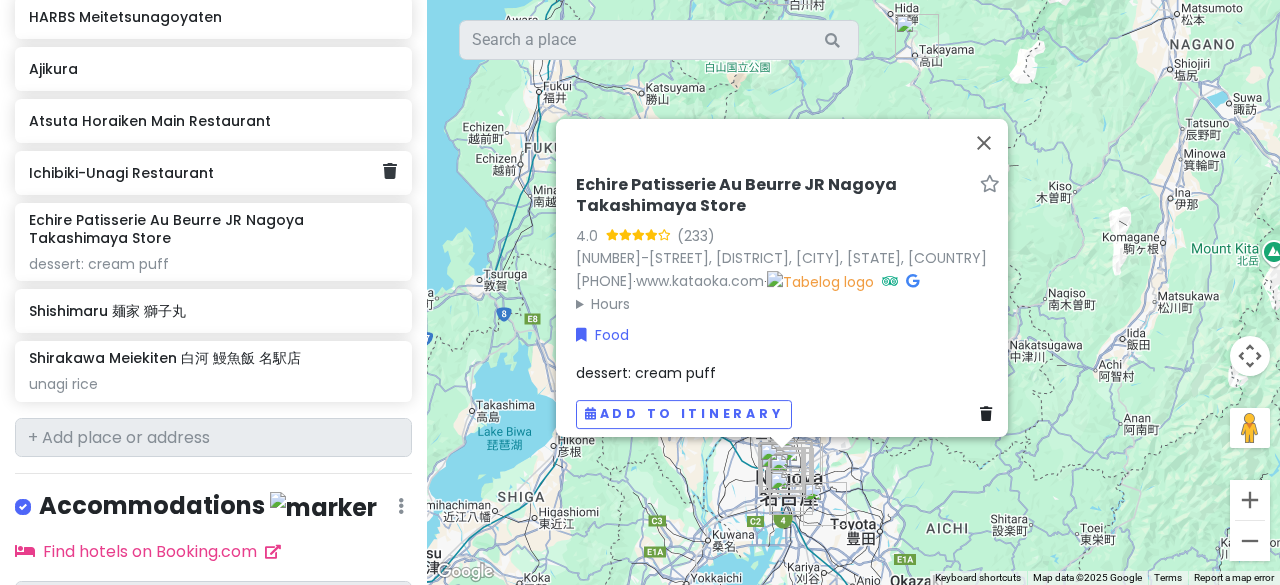 click on "Ichibiki-Unagi Restaurant" 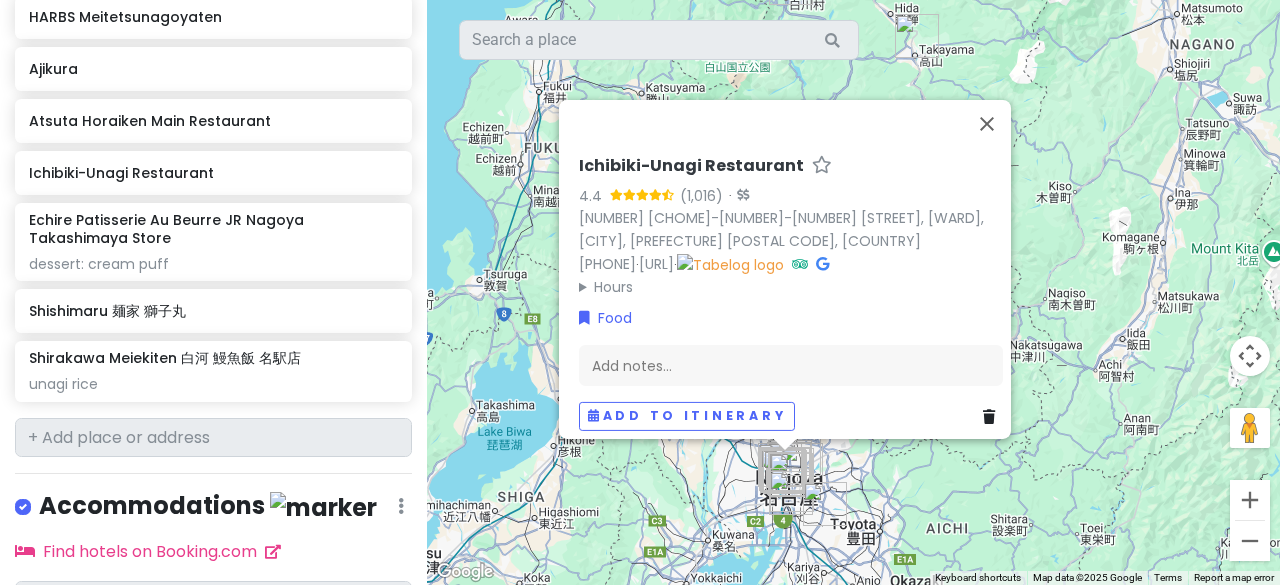 click on "Ichibiki-Unagi Restaurant" at bounding box center [691, 165] 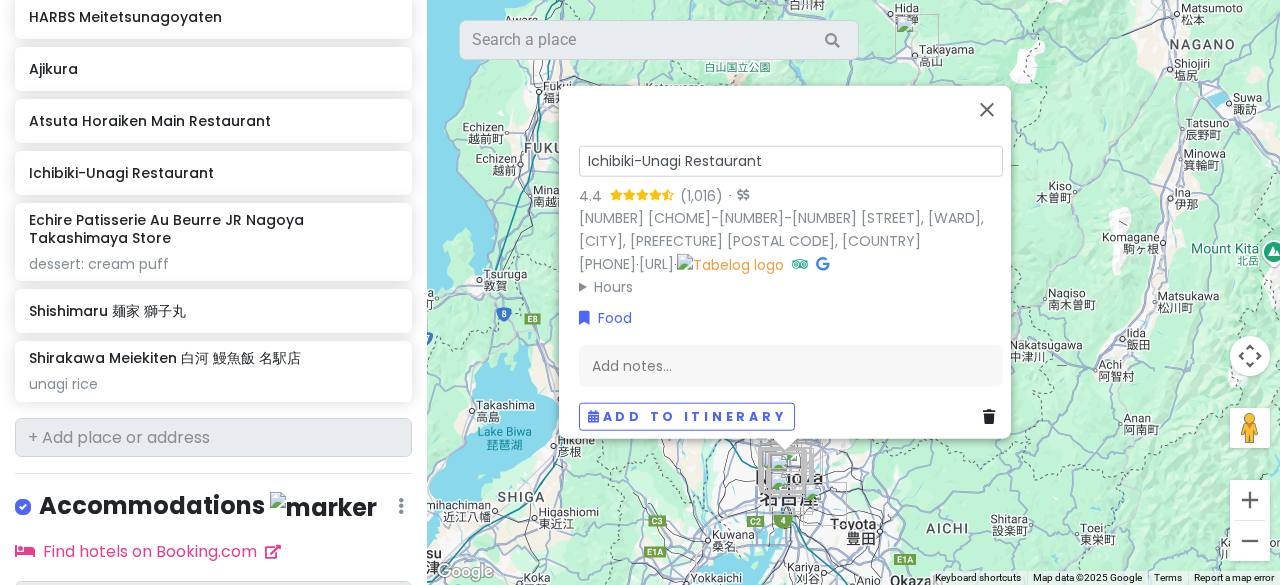 drag, startPoint x: 777, startPoint y: 146, endPoint x: 149, endPoint y: 143, distance: 628.00714 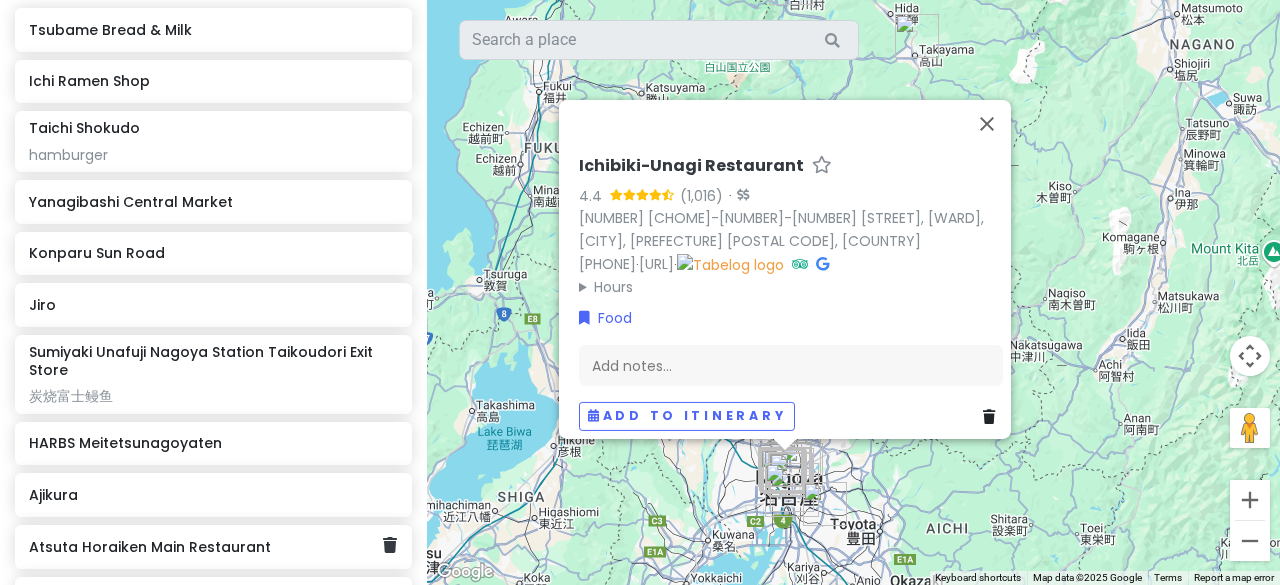 scroll, scrollTop: 1414, scrollLeft: 0, axis: vertical 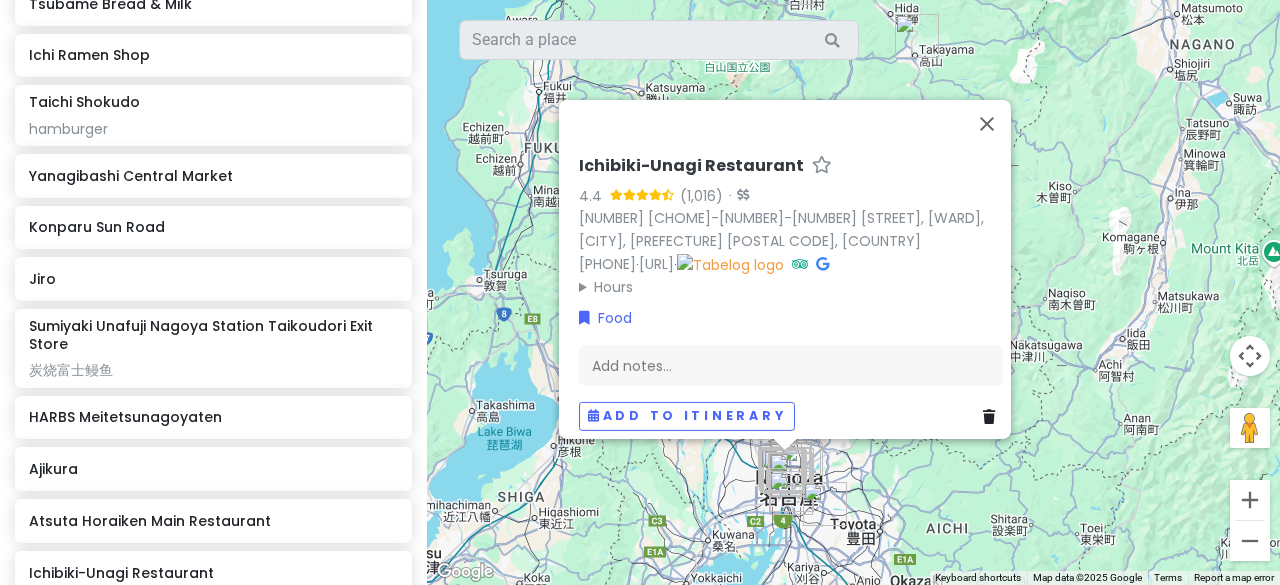 click at bounding box center (822, 263) 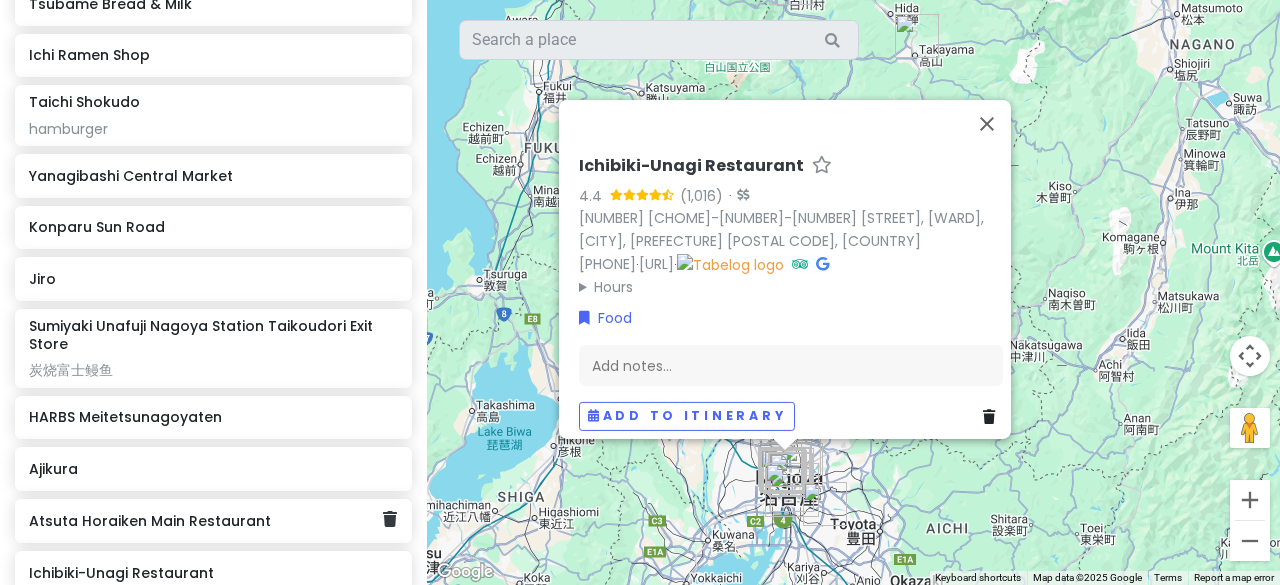 scroll, scrollTop: 1614, scrollLeft: 0, axis: vertical 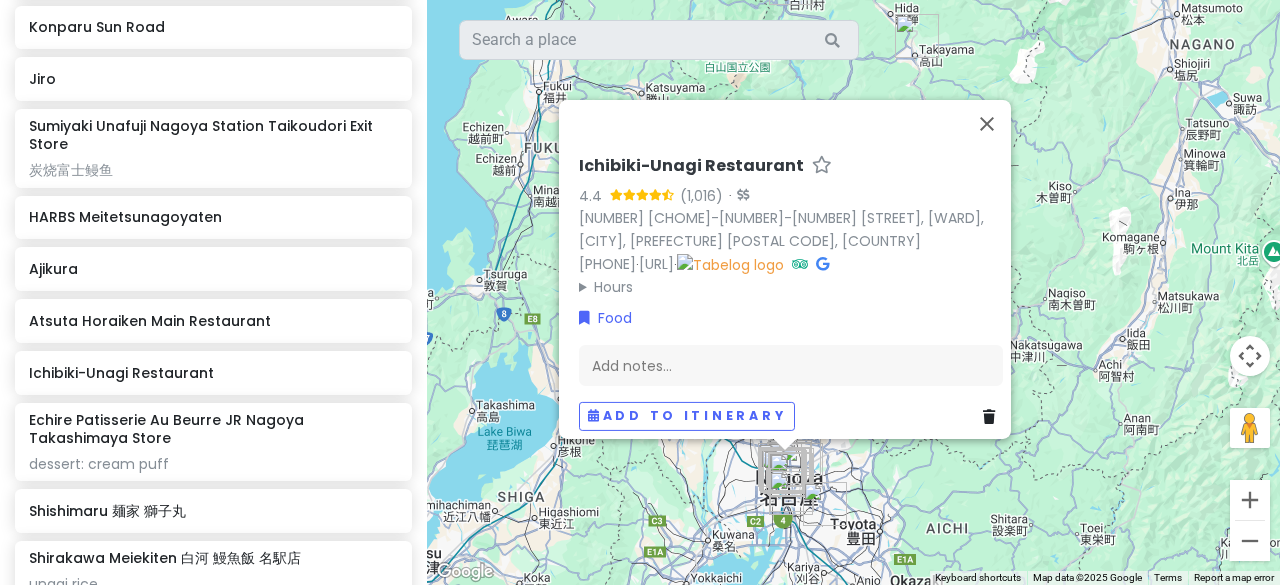 click on "Ichibiki-Unagi Restaurant" at bounding box center [691, 165] 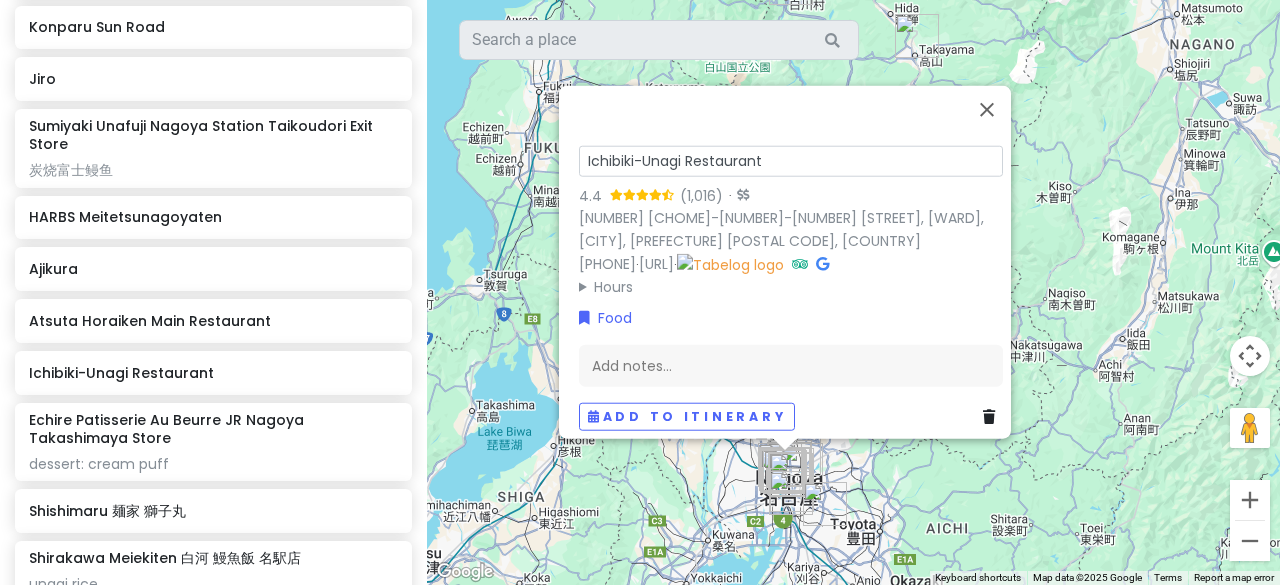 click on "Ichibiki-Unagi Restaurant" at bounding box center (791, 160) 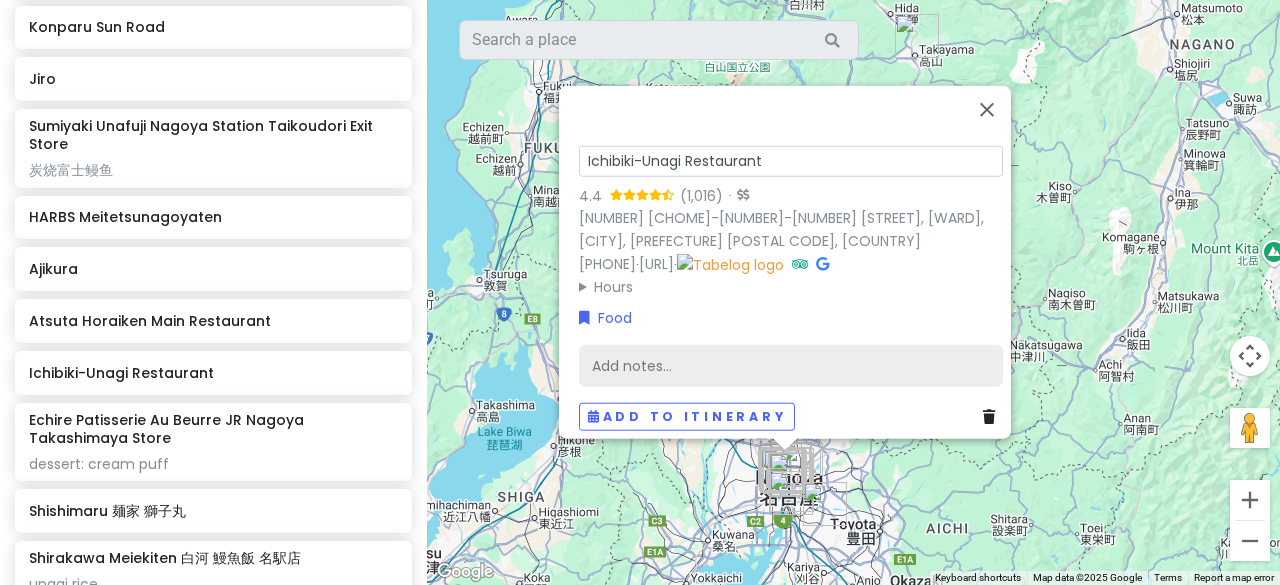 click on "Add notes..." at bounding box center (791, 365) 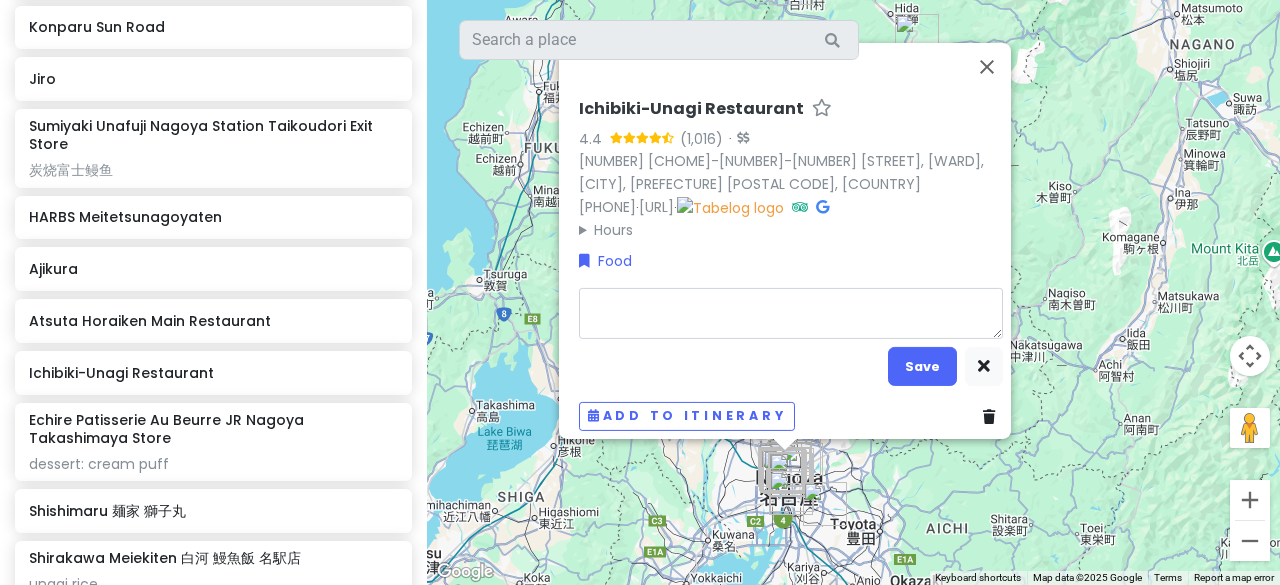 type on "x" 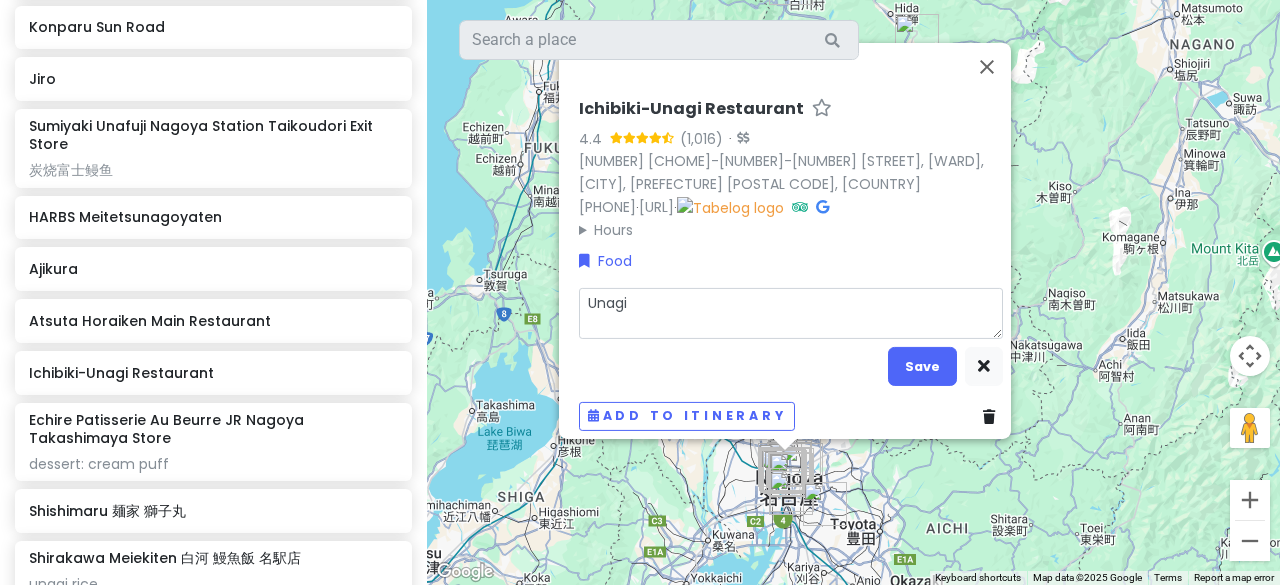 type on "Unagi" 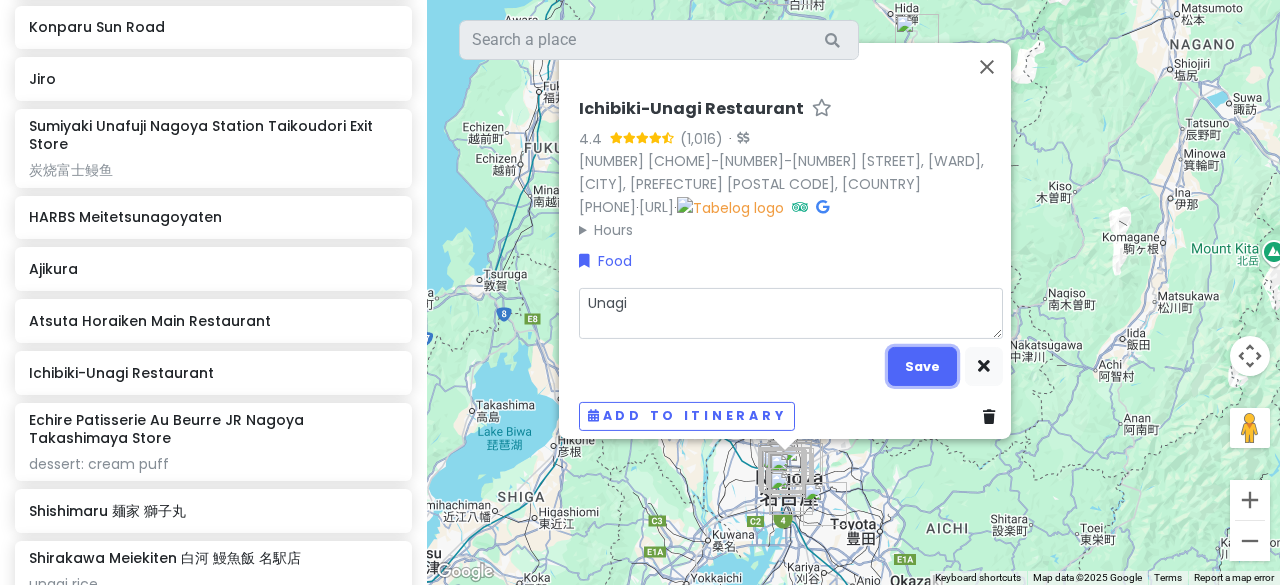 click on "Save" at bounding box center [922, 366] 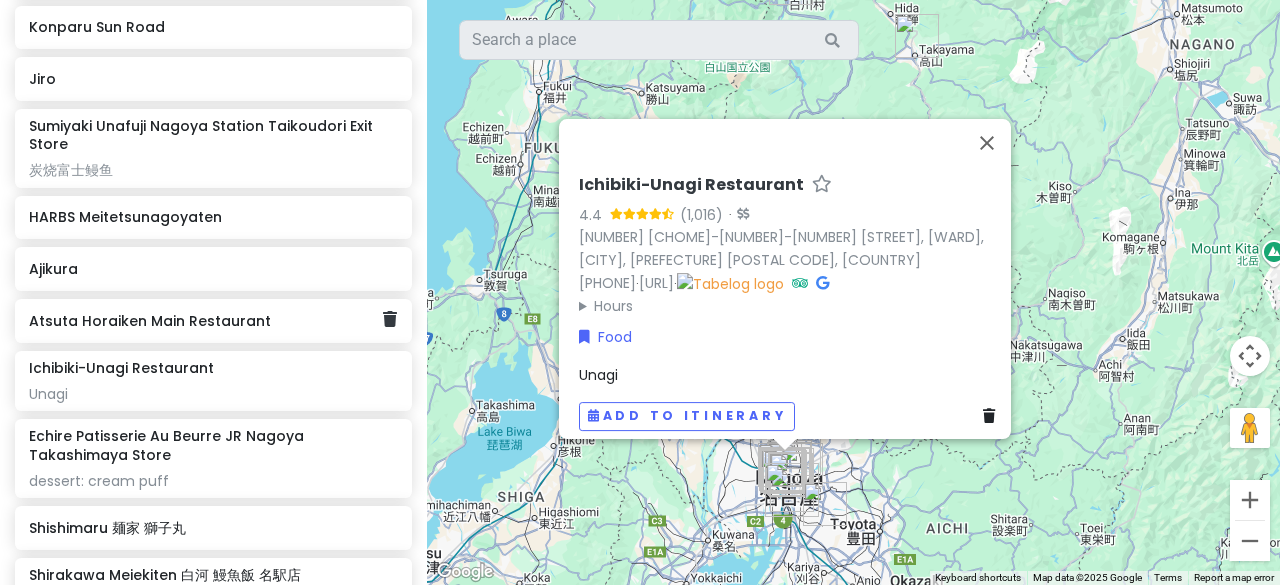 click on "Atsuta Horaiken Main Restaurant" at bounding box center (213, 321) 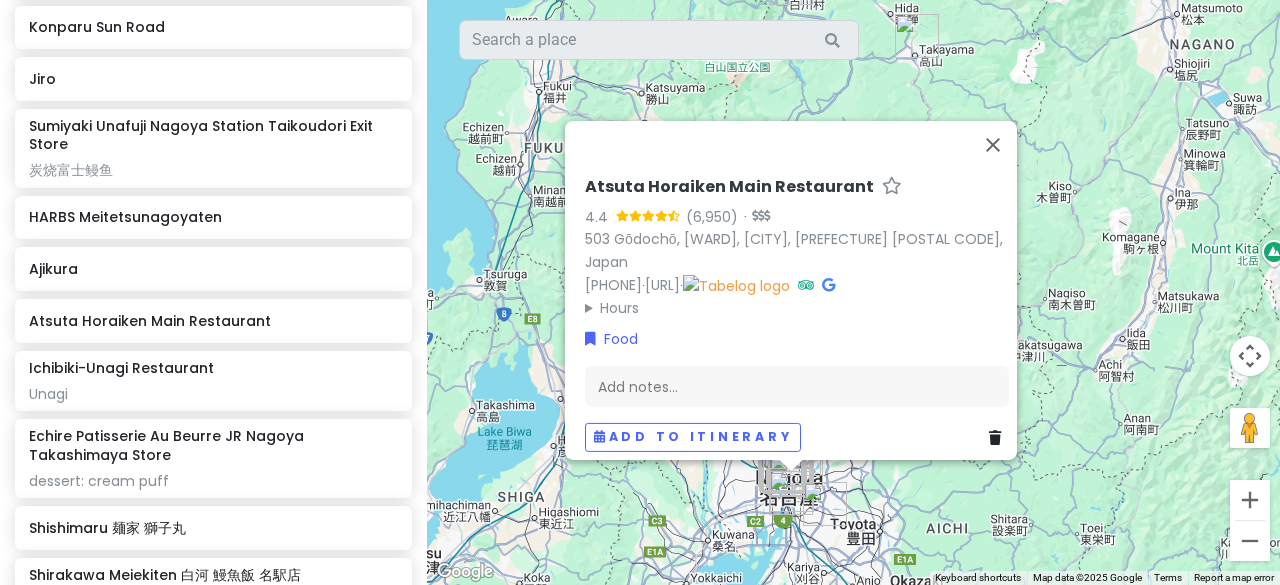 click on "503 Gōdochō, [WARD], [CITY], [PREFECTURE] [POSTAL CODE], Japan +81 [PHONE] www.houraiken.com Hours Monday 11:30 AM–2:00 PM, 4:30–8:30 PM Tuesday 11:30 AM–2:00 PM, 4:30–8:30 PM Wednesday Closed Thursday 11:30 AM–2:00 PM, 4:30–8:30 PM Friday 11:30 AM–2:00 PM, 4:30–8:30 PM Saturday 11:30 AM–2:00 PM, 4:30–8:30 PM Sunday 11:30 AM–2:00 PM, 4:30–8:30 PM Food Add notes... Add to itinerary" at bounding box center [797, 313] 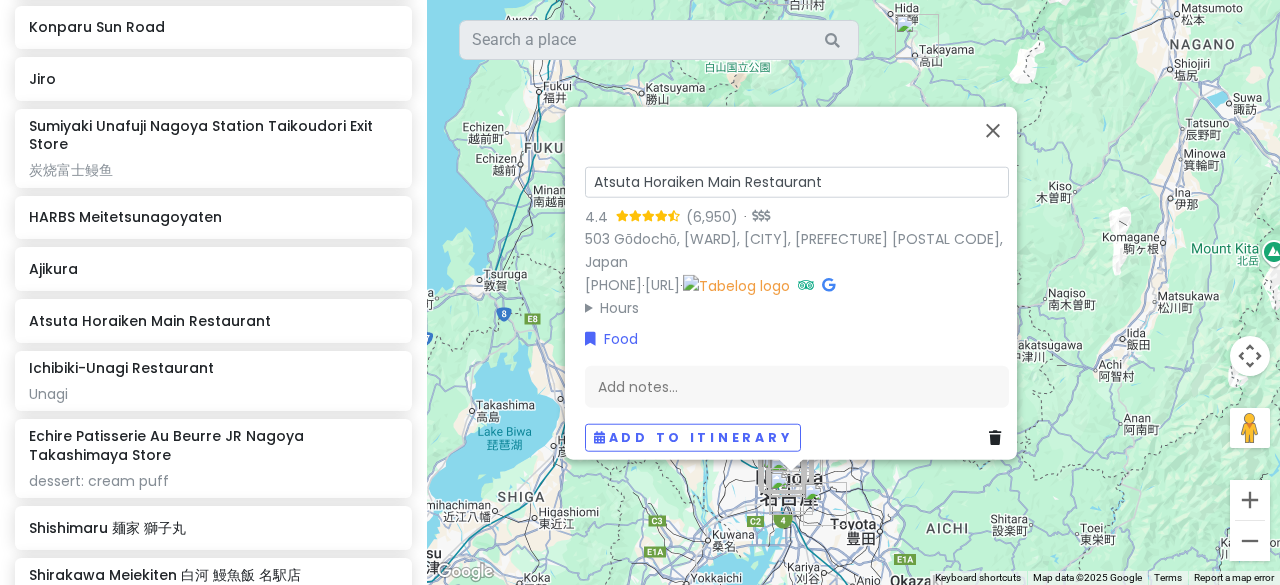 drag, startPoint x: 587, startPoint y: 195, endPoint x: 870, endPoint y: 163, distance: 284.80344 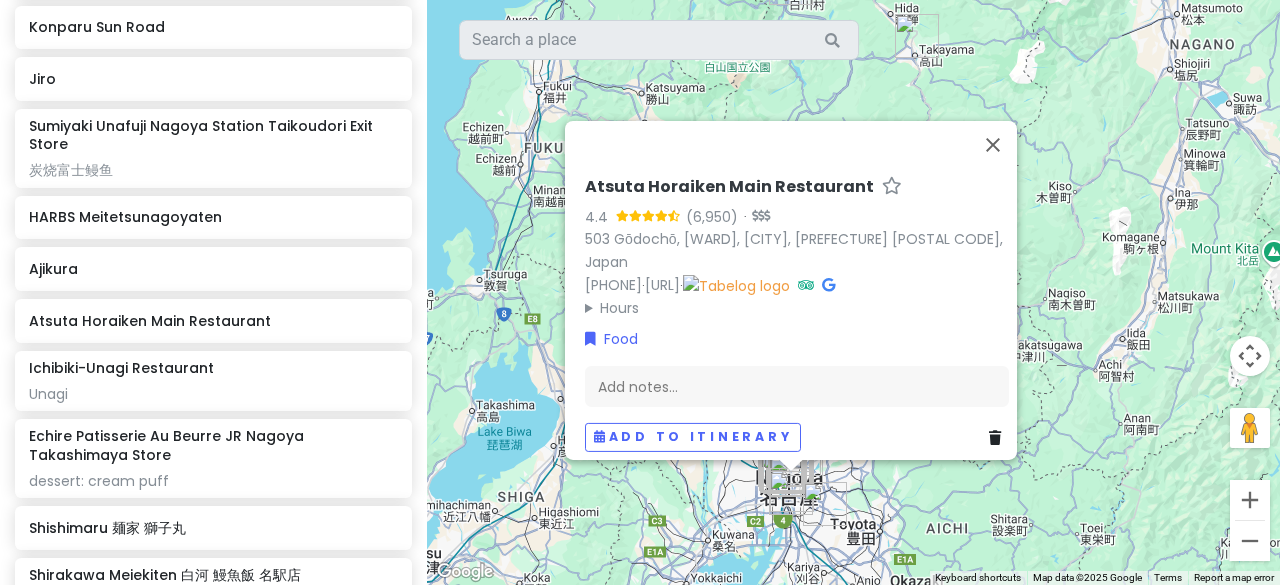 click at bounding box center (828, 284) 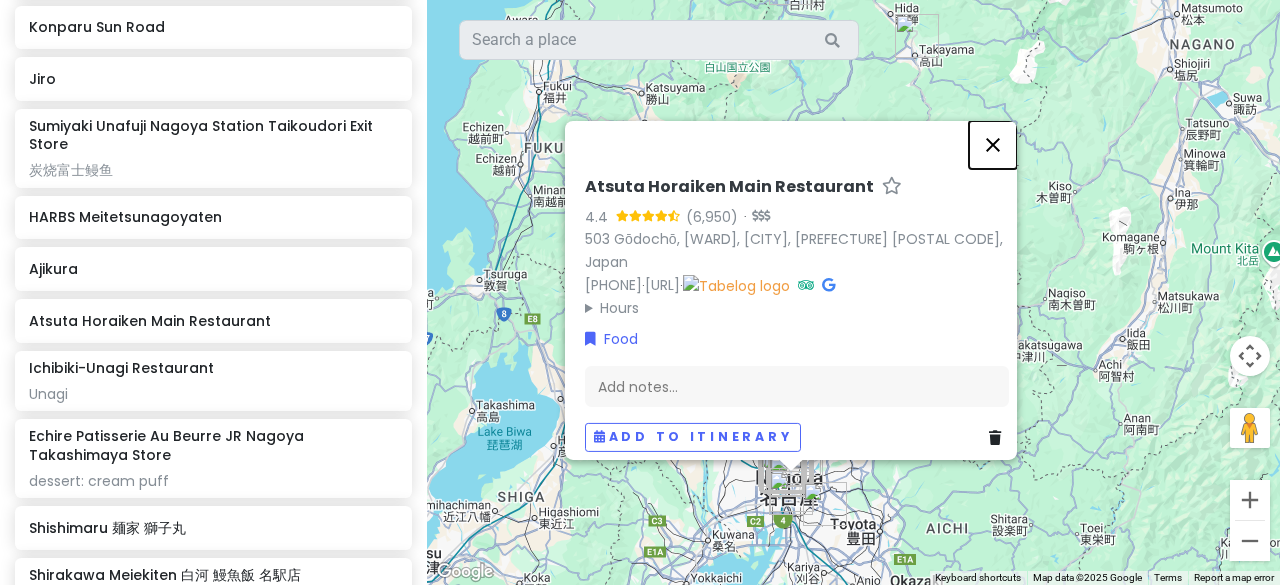 click at bounding box center [993, 144] 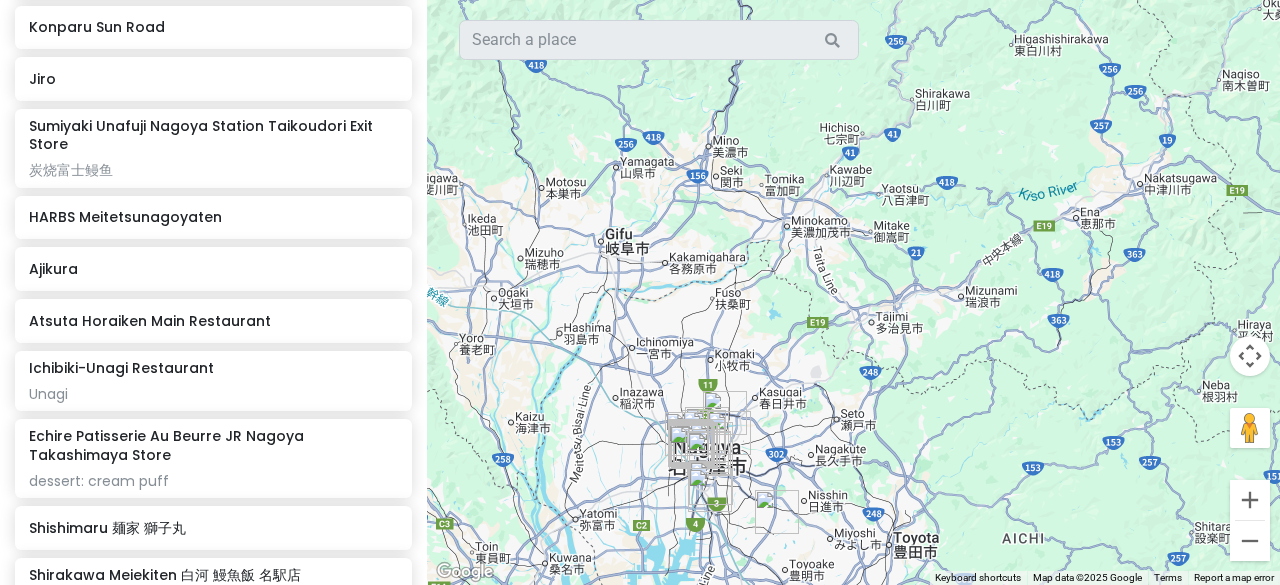 drag, startPoint x: 829, startPoint y: 471, endPoint x: 928, endPoint y: 123, distance: 361.80795 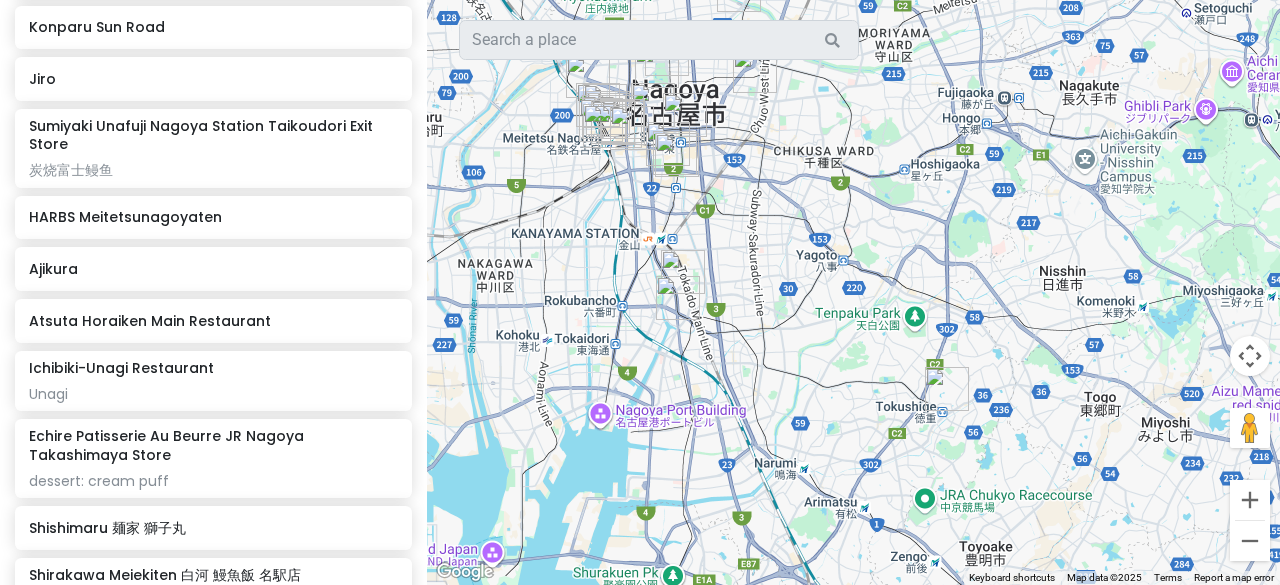 drag, startPoint x: 757, startPoint y: 170, endPoint x: 830, endPoint y: 141, distance: 78.54935 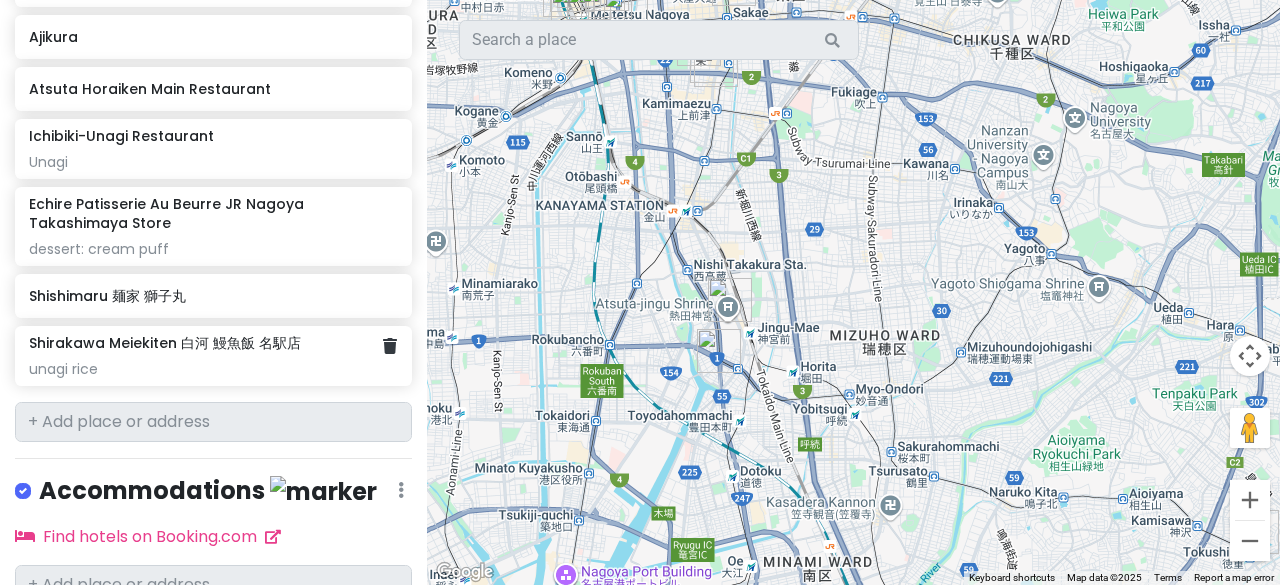 scroll, scrollTop: 1814, scrollLeft: 0, axis: vertical 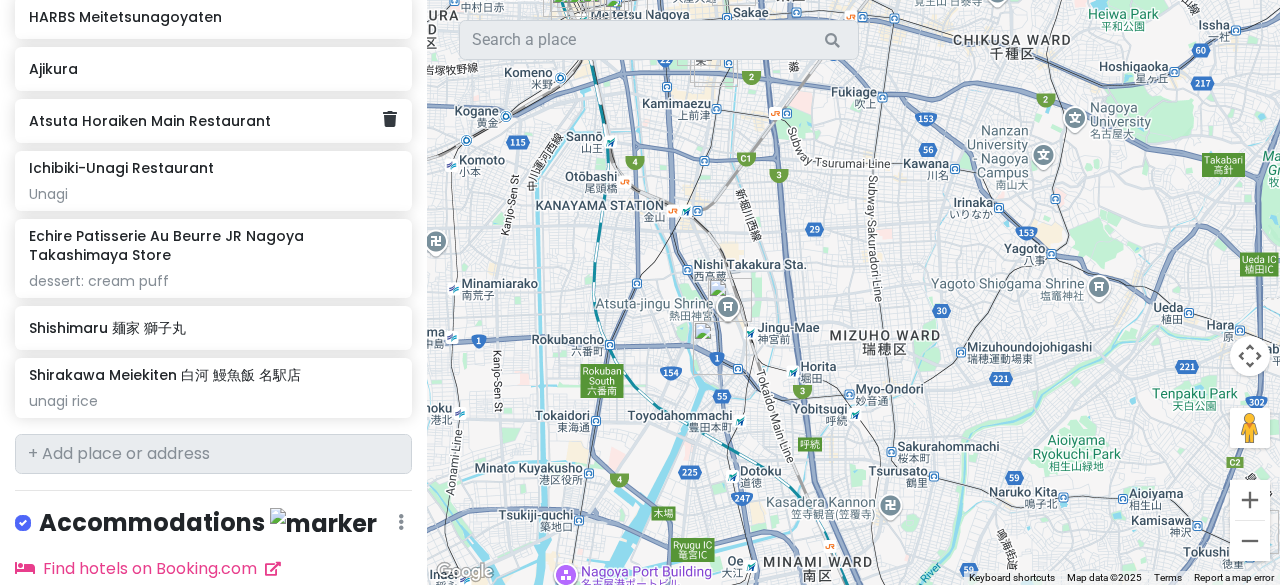 click on "Atsuta Horaiken Main Restaurant" at bounding box center (206, 121) 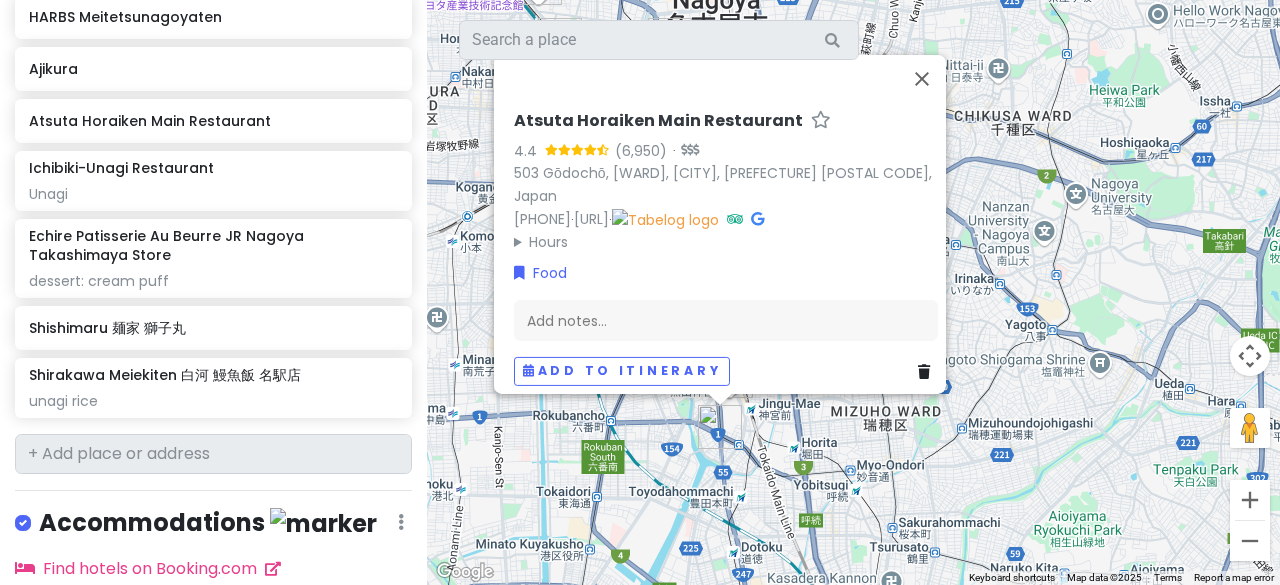 click on "503 Gōdochō, [WARD], [CITY], [PREFECTURE] [POSTAL CODE], Japan +81 [PHONE] www.houraiken.com Hours Monday 11:30 AM–2:00 PM, 4:30–8:30 PM Tuesday 11:30 AM–2:00 PM, 4:30–8:30 PM Wednesday Closed Thursday 11:30 AM–2:00 PM, 4:30–8:30 PM Friday 11:30 AM–2:00 PM, 4:30–8:30 PM Saturday 11:30 AM–2:00 PM, 4:30–8:30 PM Sunday 11:30 AM–2:00 PM, 4:30–8:30 PM Food Add notes... Add to itinerary" at bounding box center [853, 292] 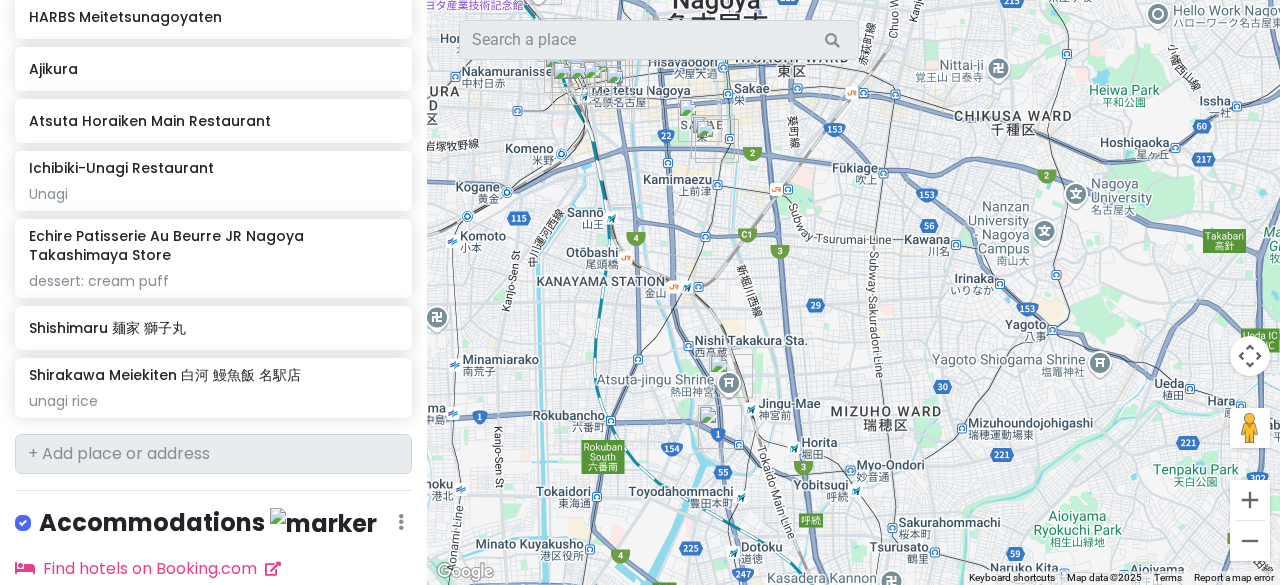 click at bounding box center (731, 376) 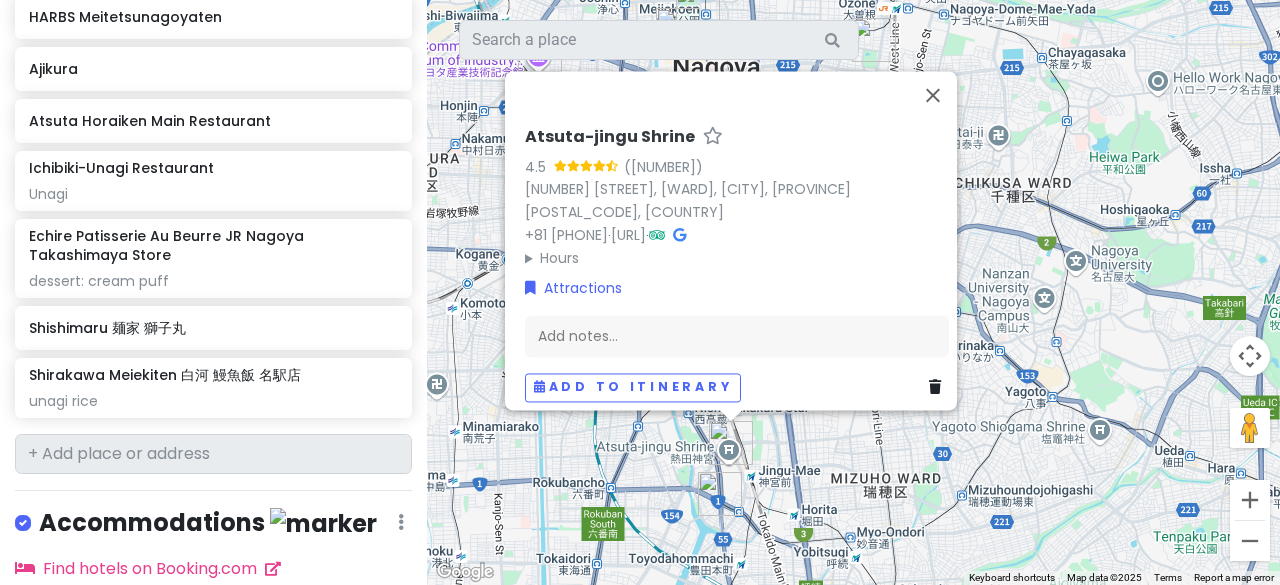 click on "Atsuta-jingu Shrine" at bounding box center [610, 137] 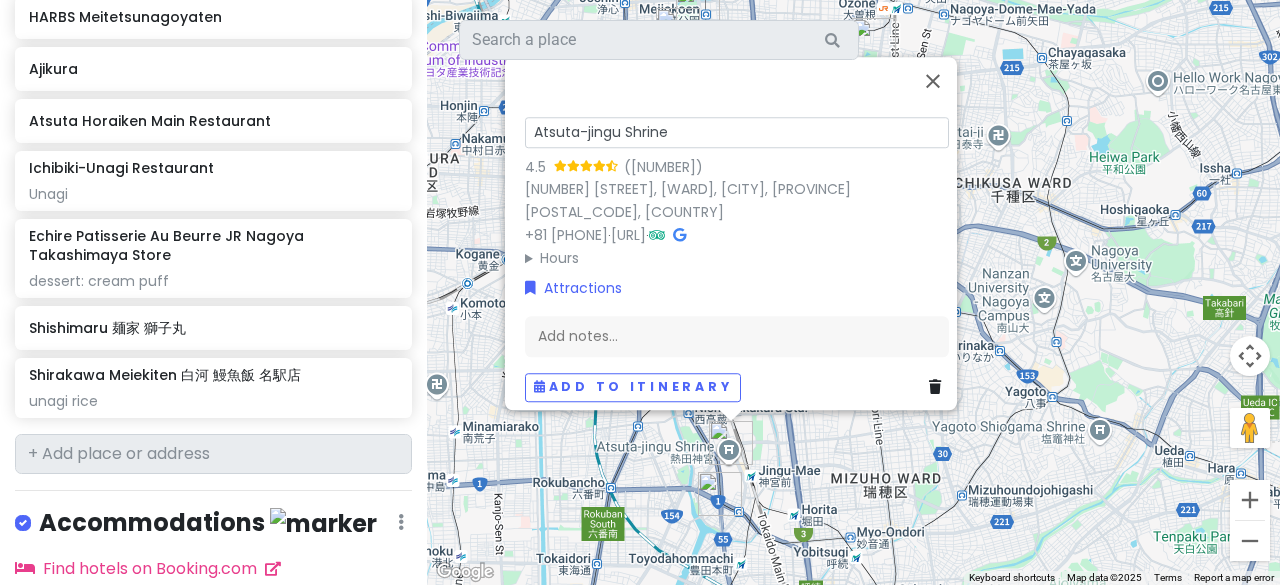 drag, startPoint x: 520, startPoint y: 120, endPoint x: 813, endPoint y: 81, distance: 295.58417 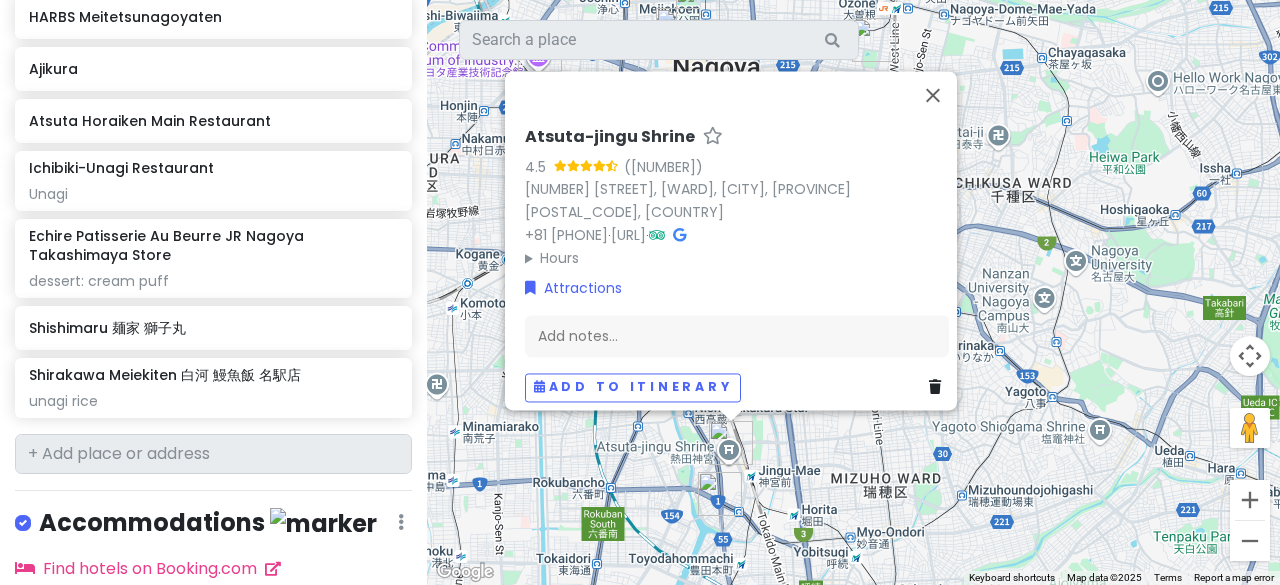 click on "Atsuta-jingu Shrine" at bounding box center (610, 137) 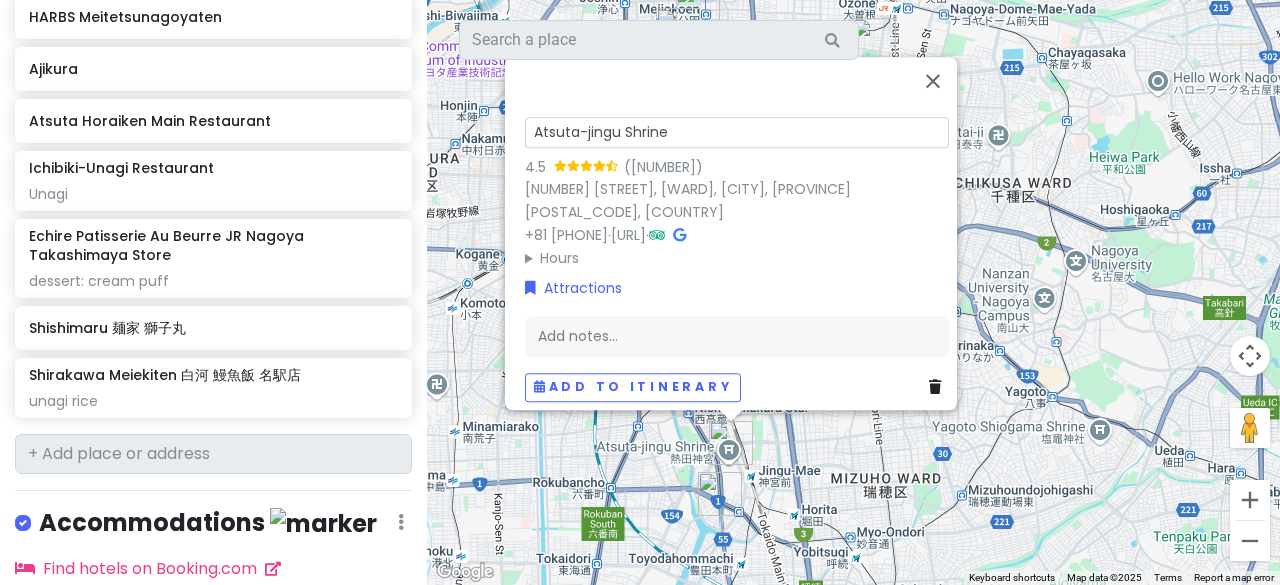 click on "Atsuta-jingu Shrine" at bounding box center [737, 132] 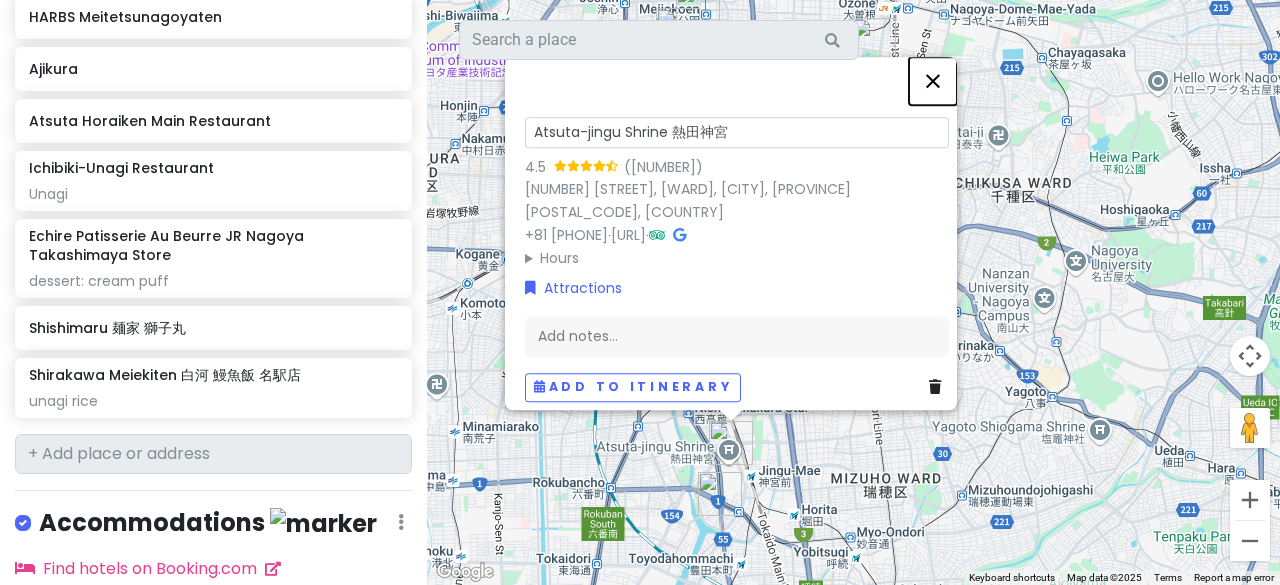 click at bounding box center [933, 81] 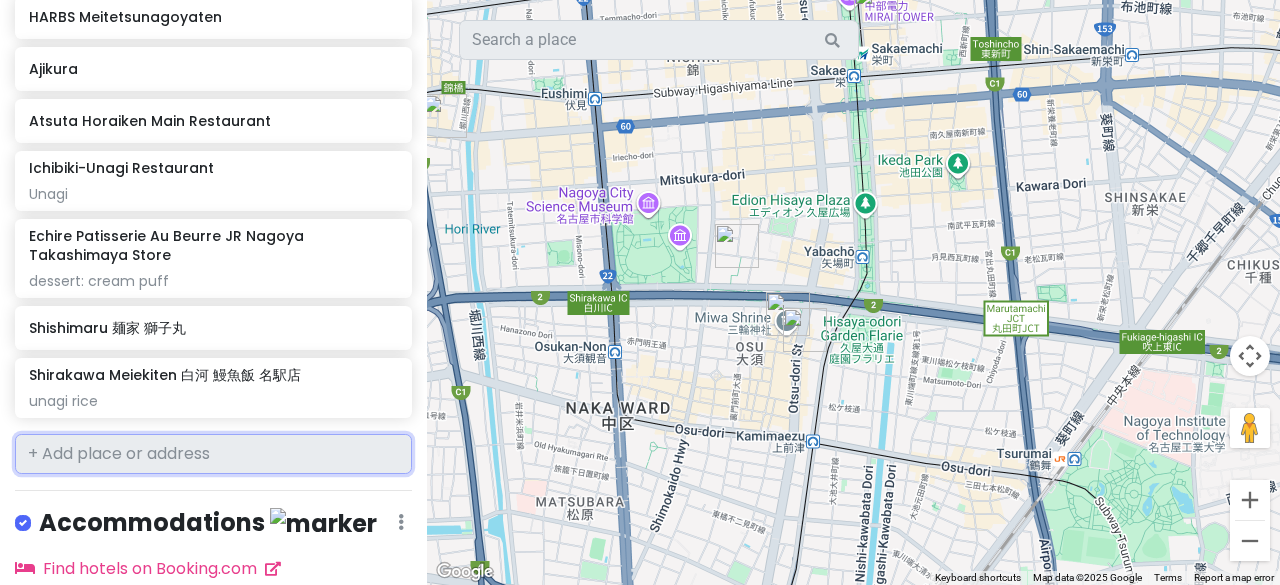 click at bounding box center [213, 454] 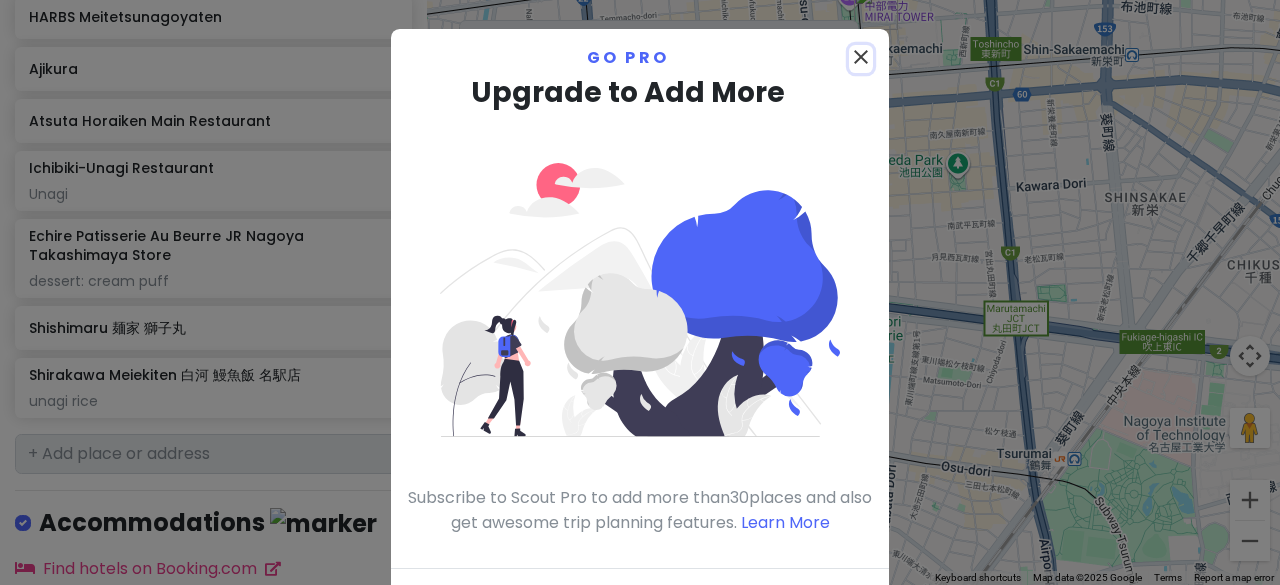 click on "close" at bounding box center [861, 57] 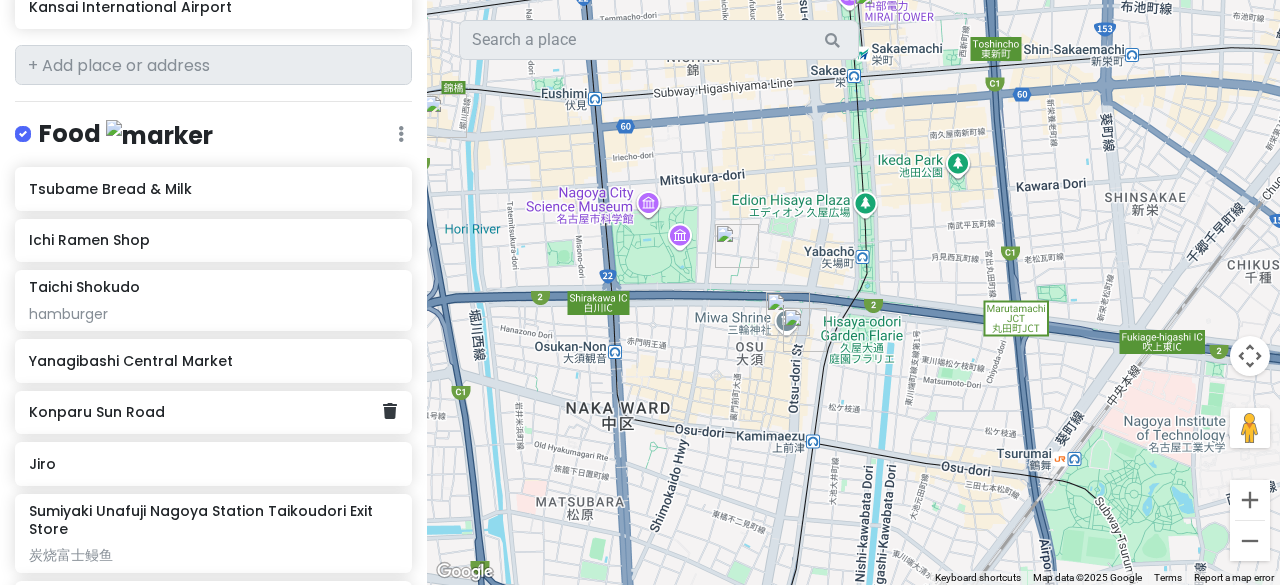 scroll, scrollTop: 1214, scrollLeft: 0, axis: vertical 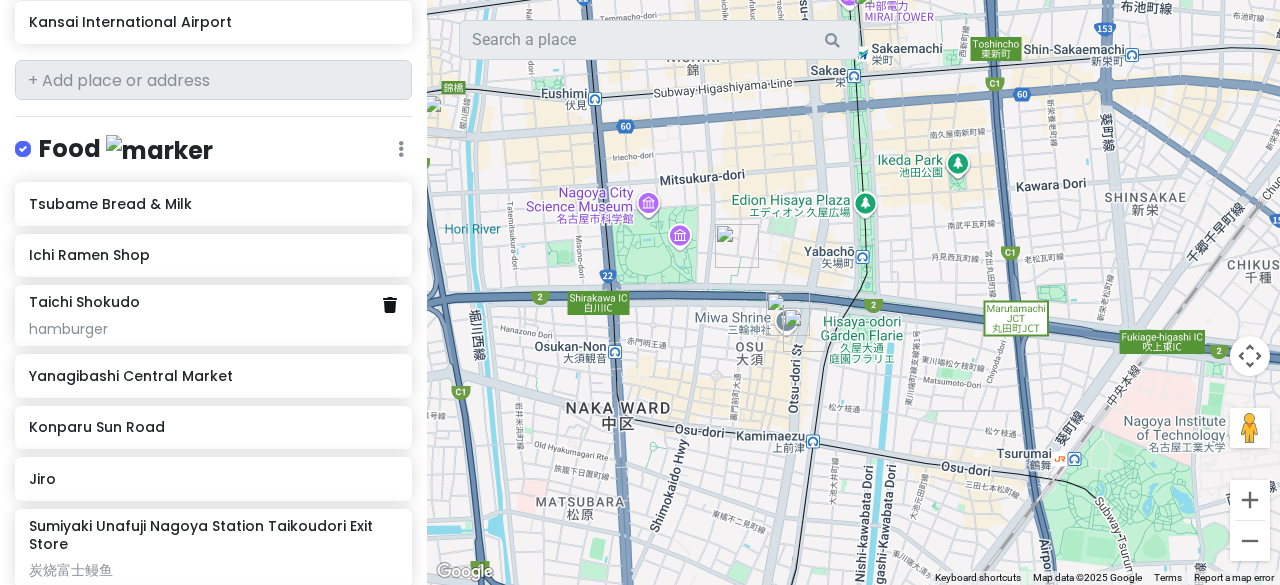 click at bounding box center (390, 305) 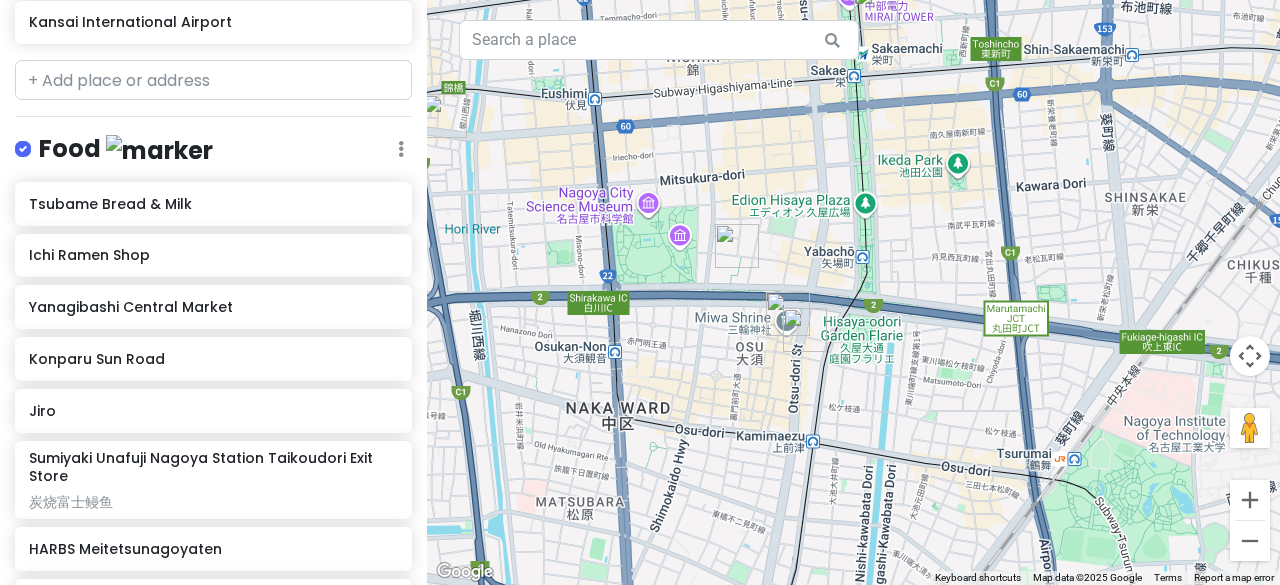 click on "Yanagibashi Central Market" at bounding box center [213, 307] 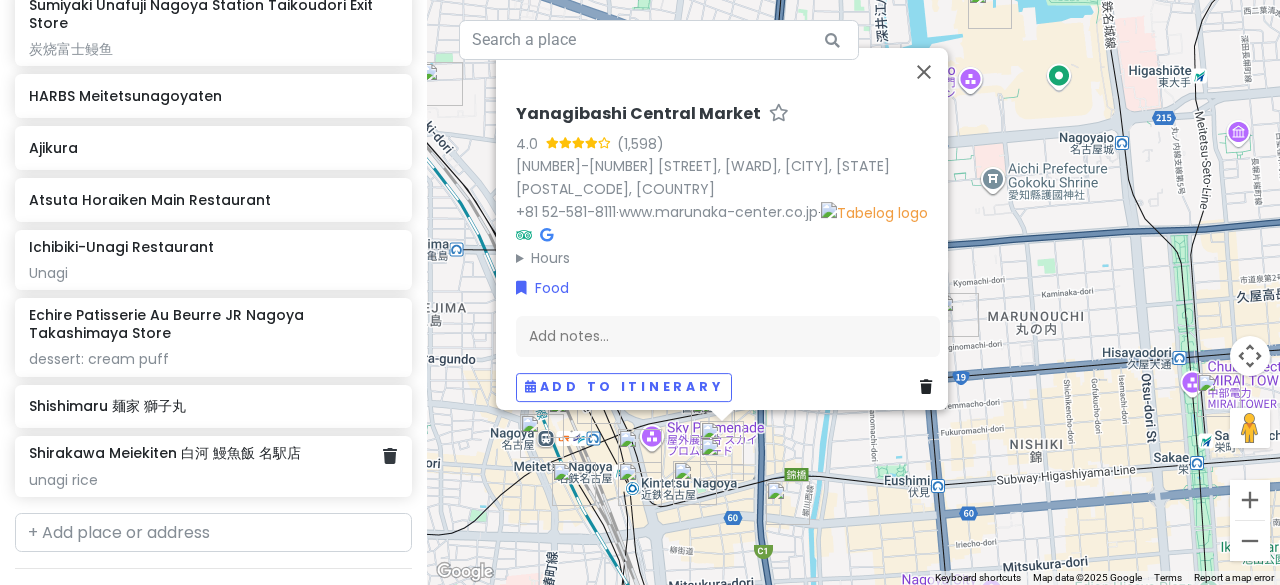 scroll, scrollTop: 1663, scrollLeft: 0, axis: vertical 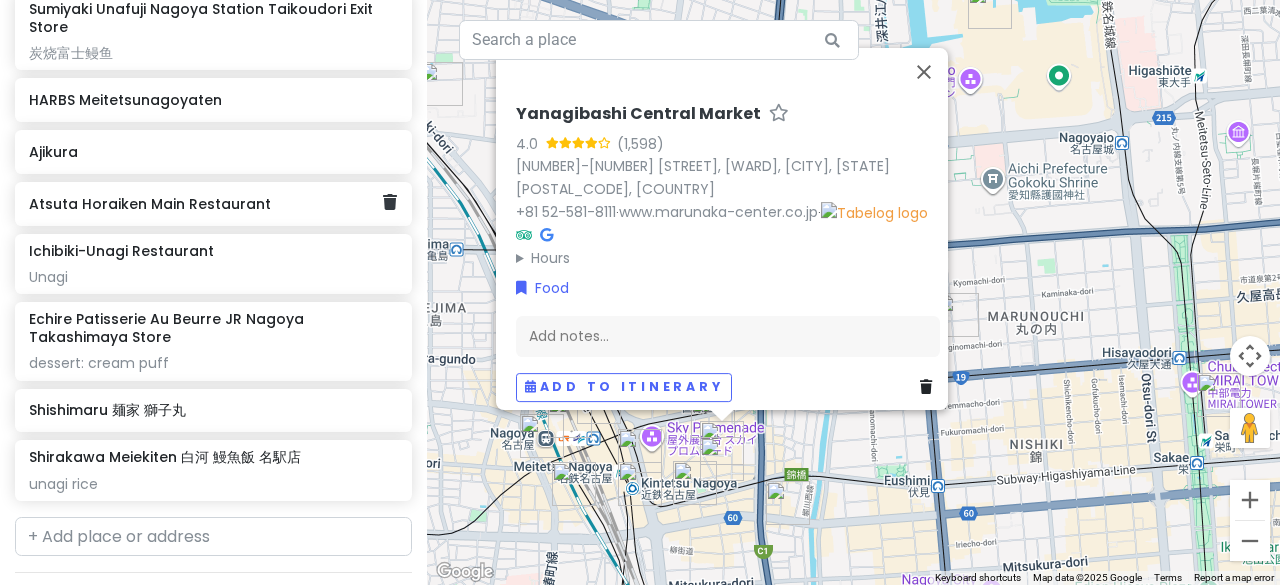 click on "Atsuta Horaiken Main Restaurant" at bounding box center [206, 204] 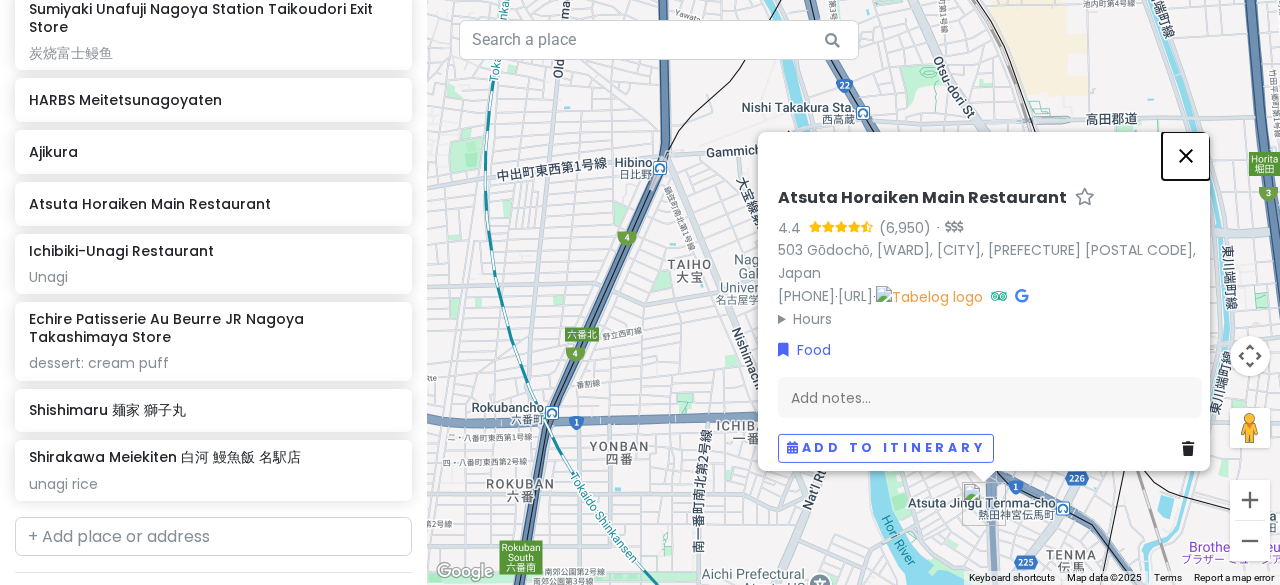 click at bounding box center [1186, 155] 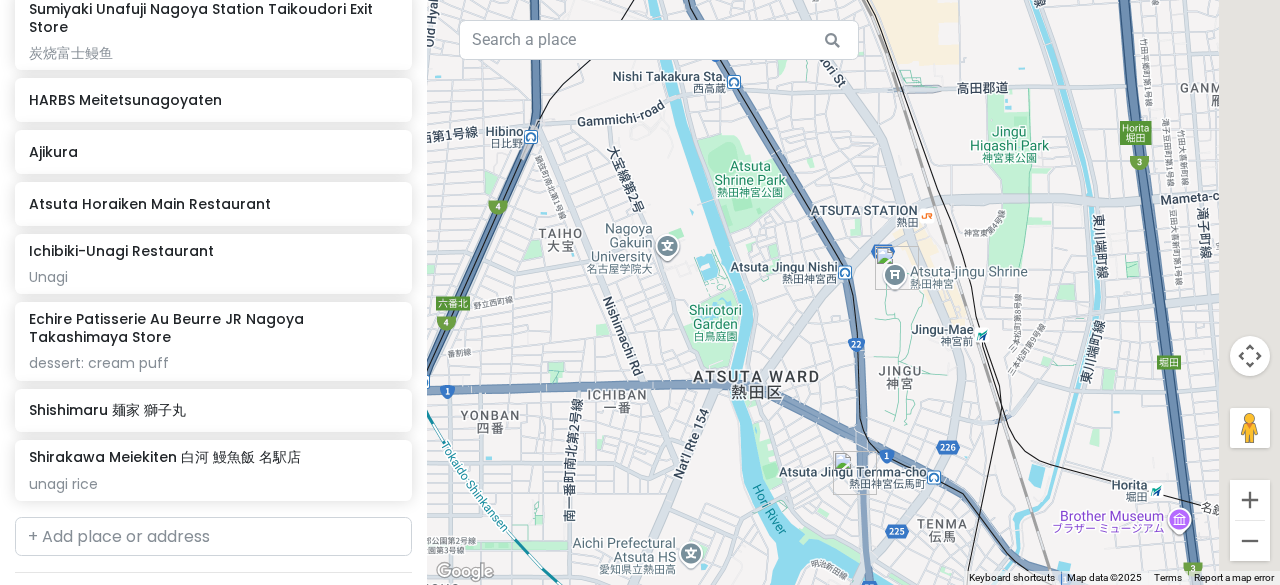 drag, startPoint x: 1098, startPoint y: 367, endPoint x: 958, endPoint y: 333, distance: 144.06943 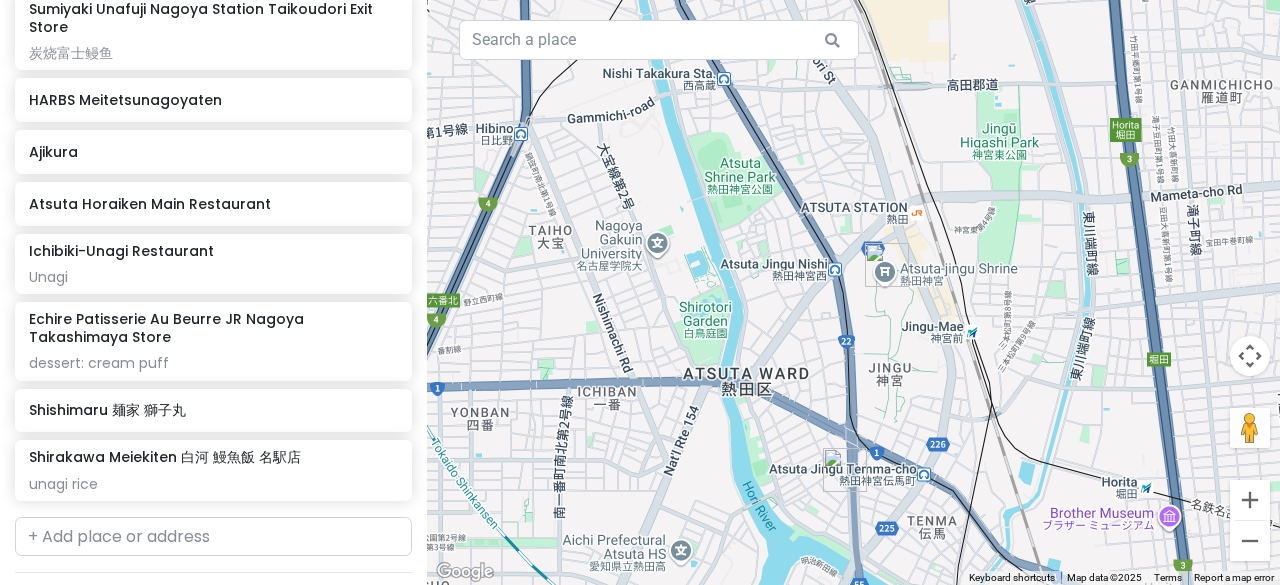 click at bounding box center [887, 265] 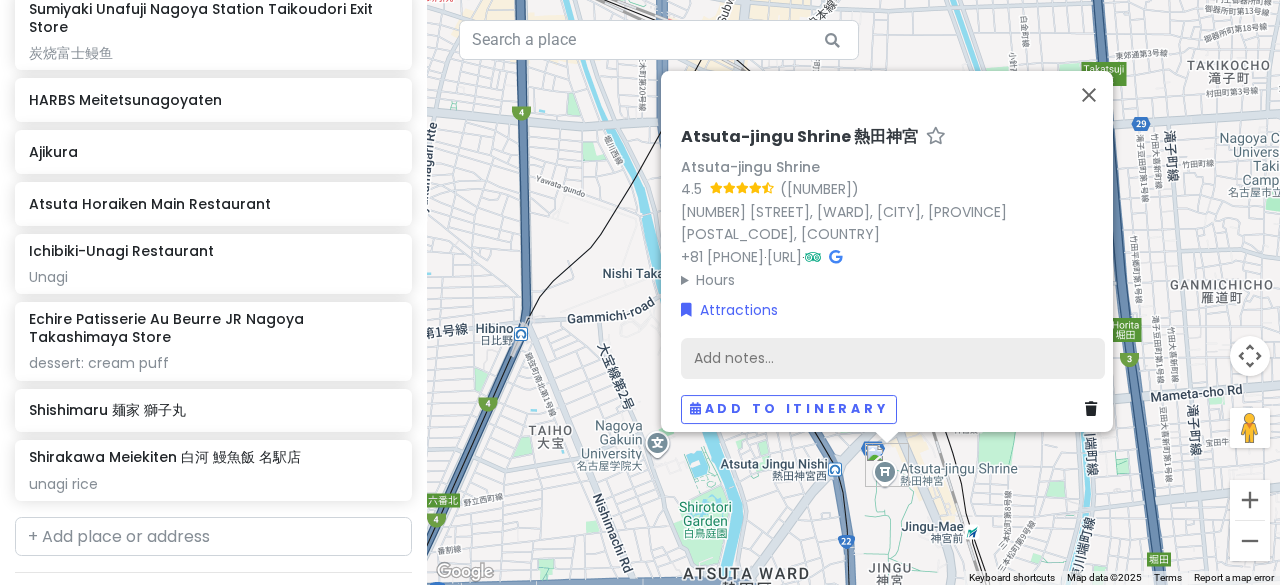 click on "Add notes..." at bounding box center [893, 358] 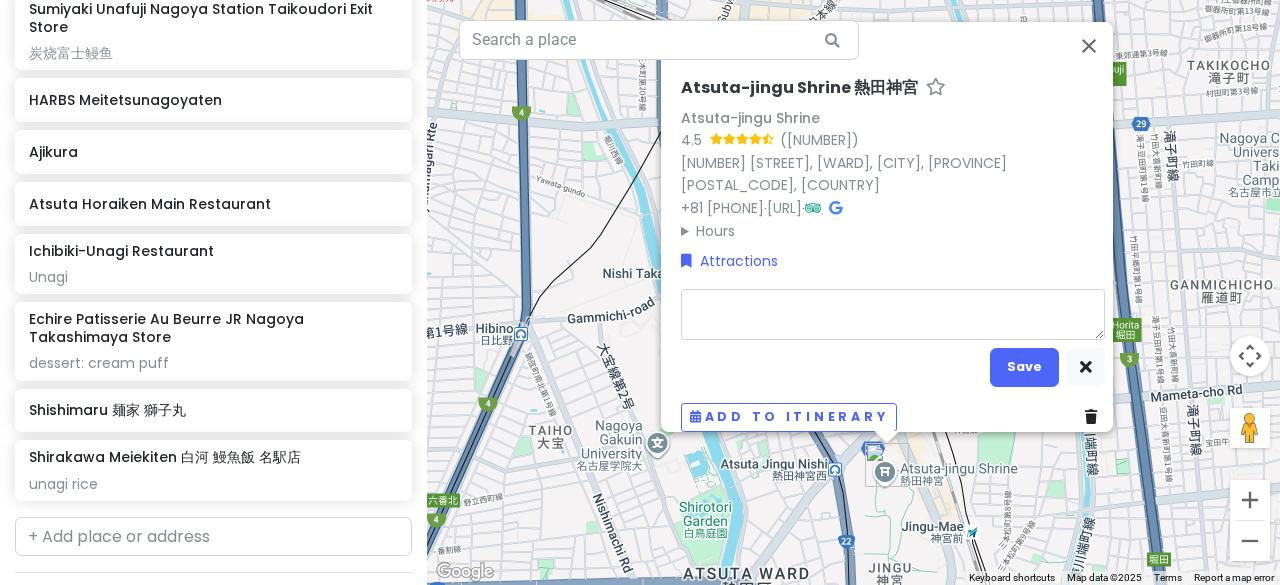 type on "x" 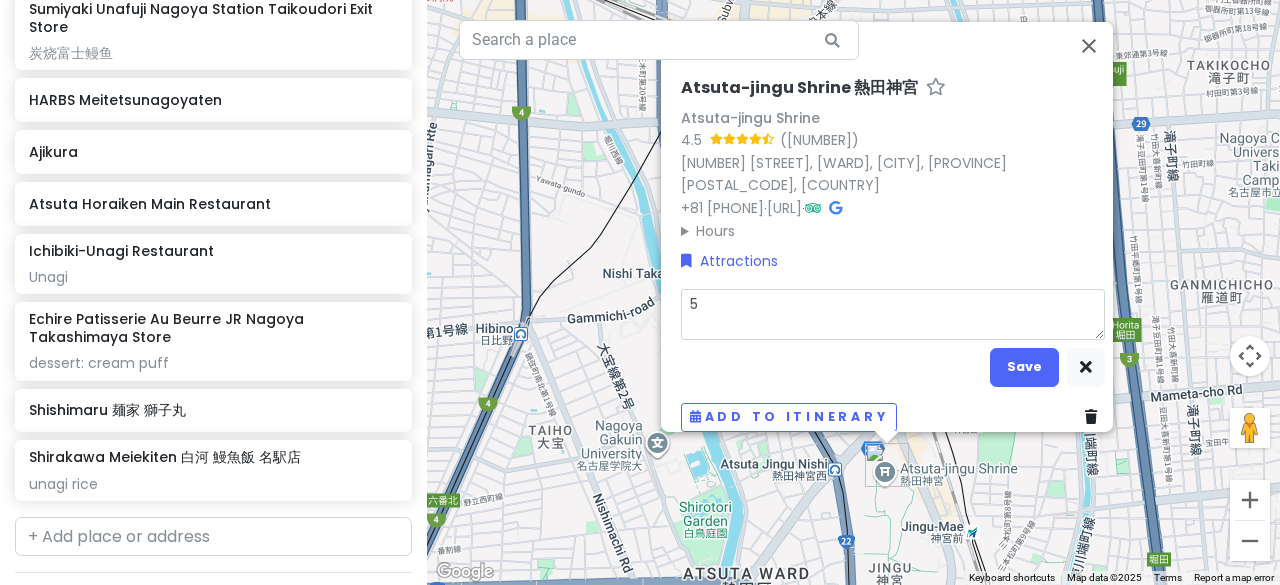 type on "x" 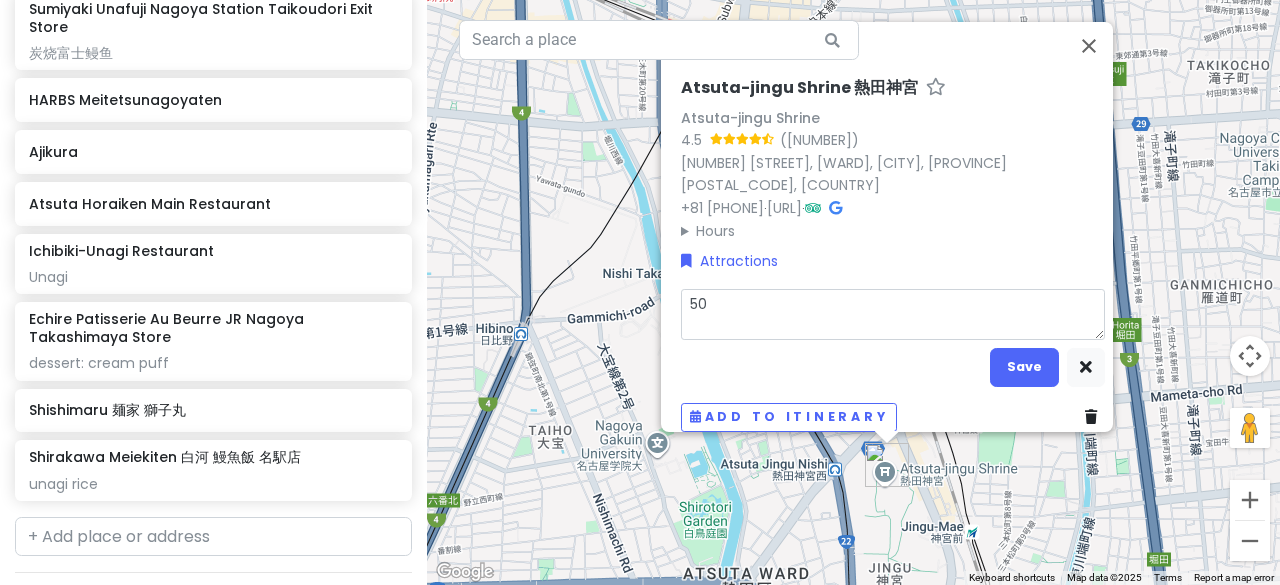type on "x" 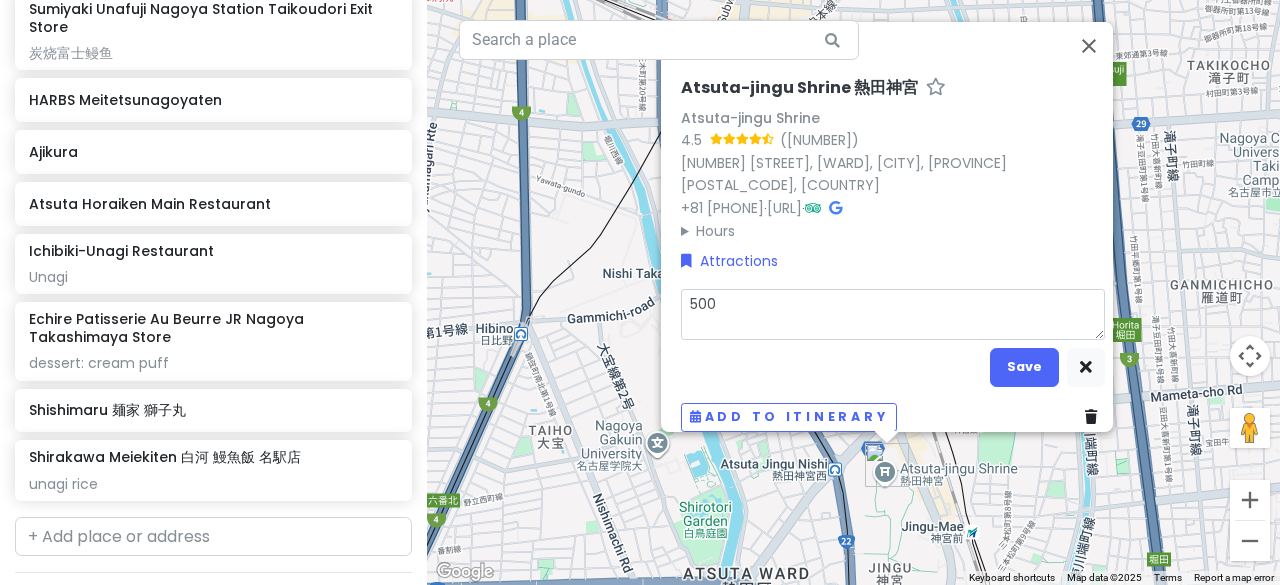 type on "x" 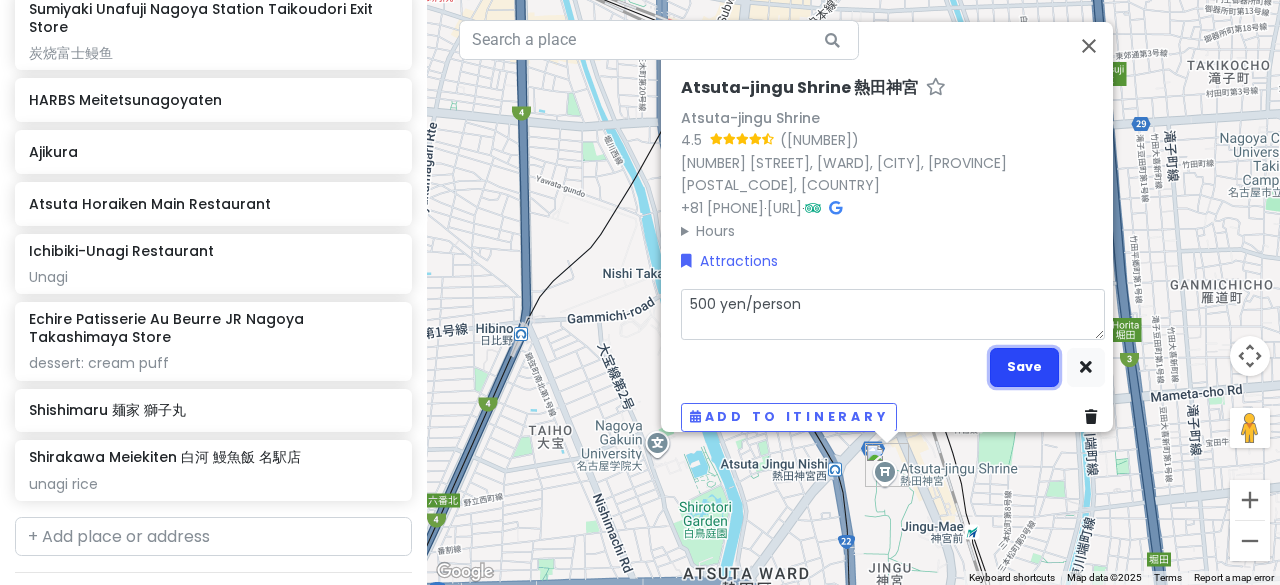 click on "Save" at bounding box center (1024, 367) 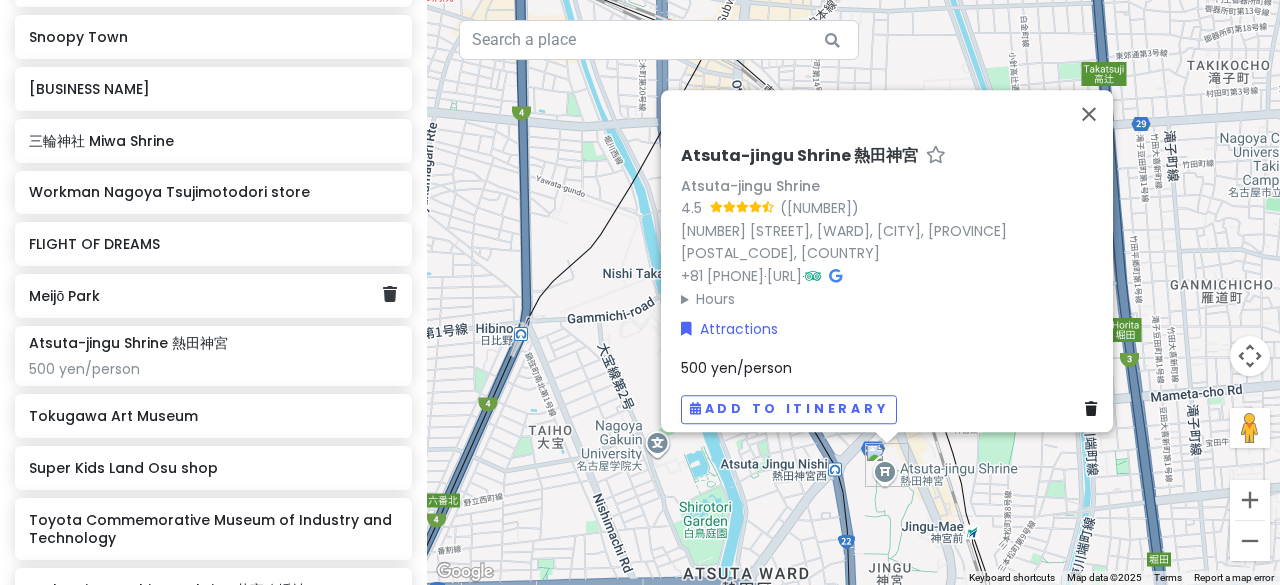 scroll, scrollTop: 480, scrollLeft: 0, axis: vertical 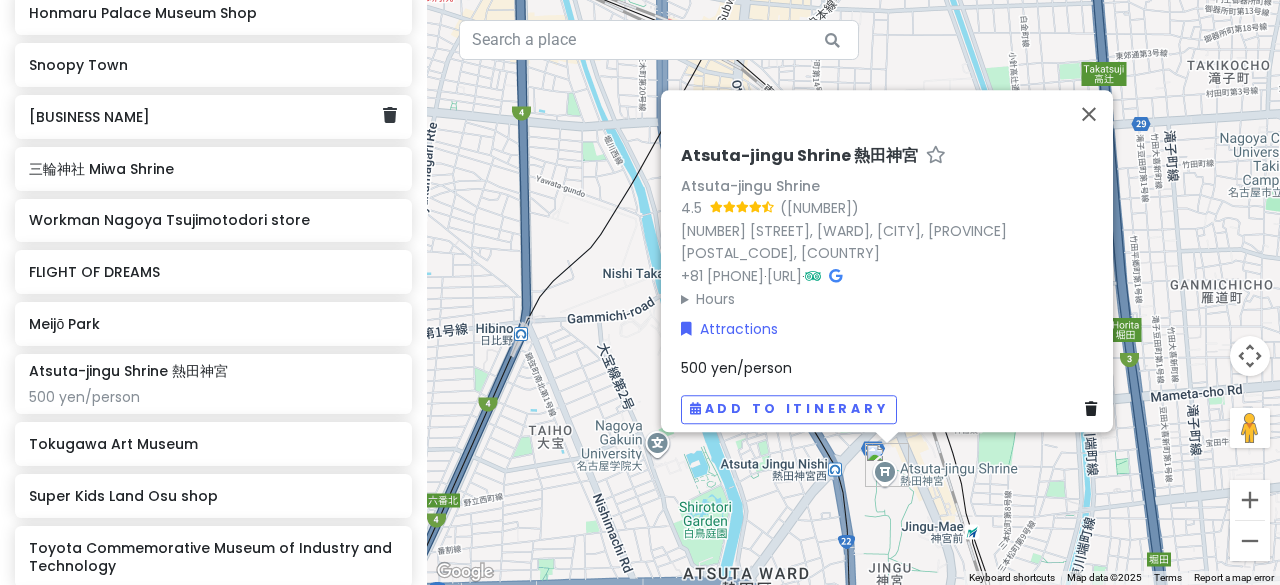 click on "[BUSINESS NAME]" at bounding box center [206, 117] 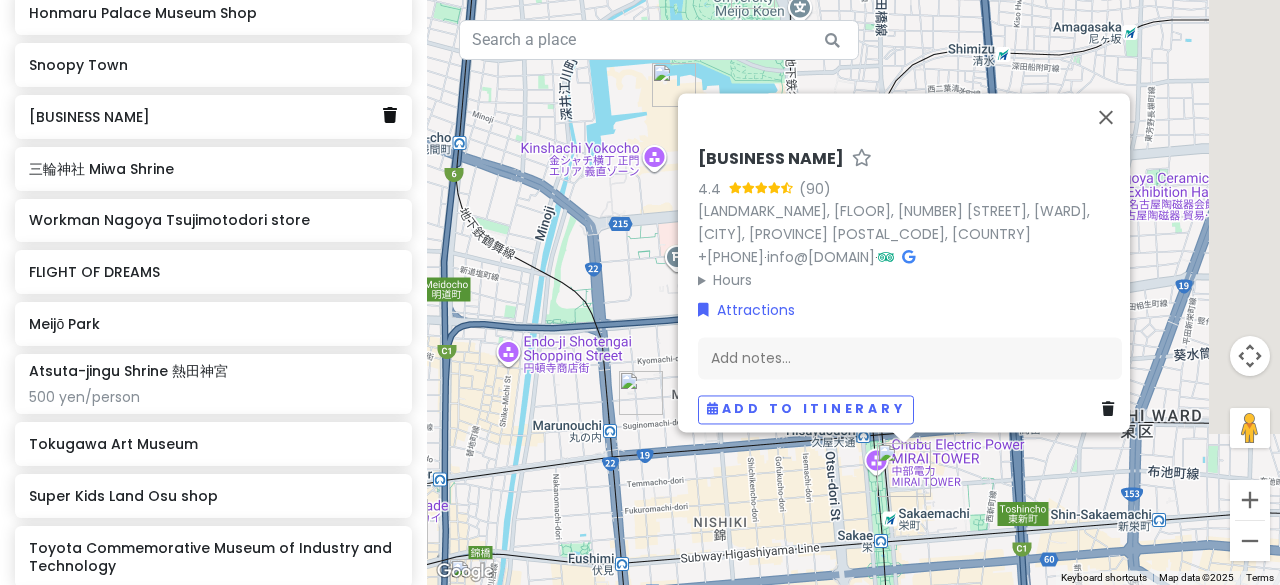 click at bounding box center (390, 115) 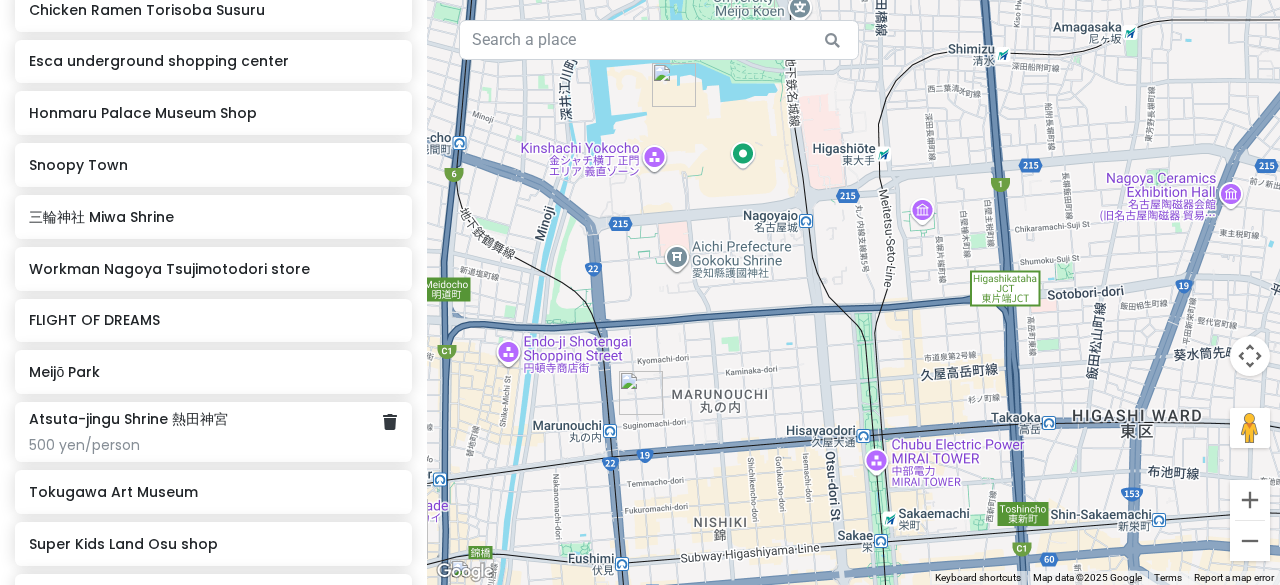 scroll, scrollTop: 280, scrollLeft: 0, axis: vertical 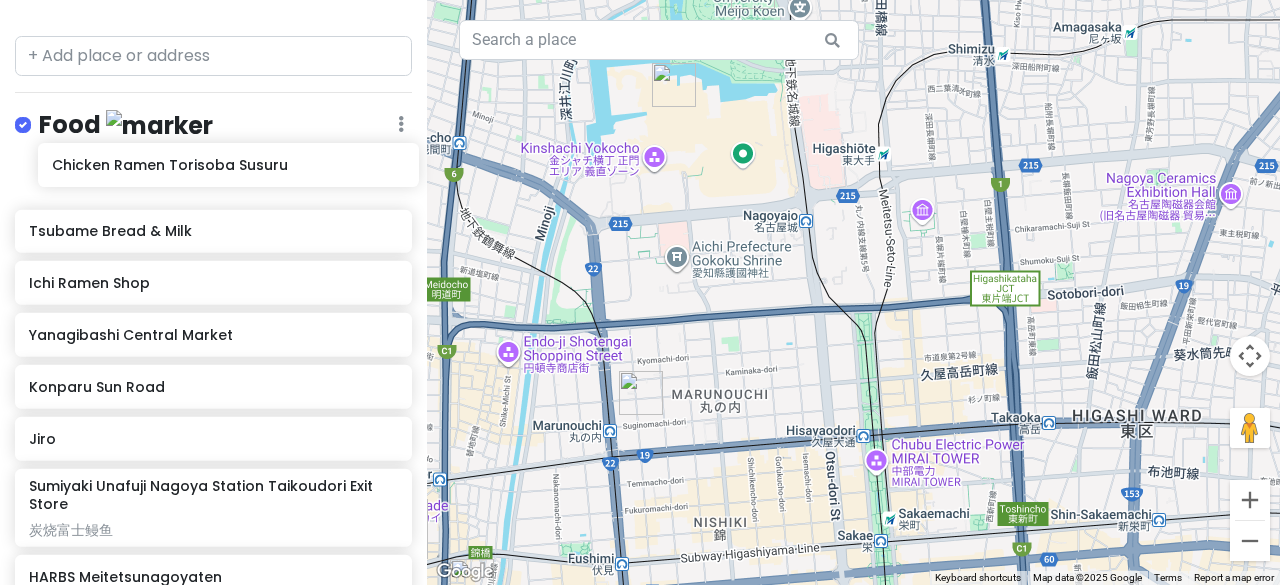 drag, startPoint x: 173, startPoint y: 101, endPoint x: 193, endPoint y: 159, distance: 61.351448 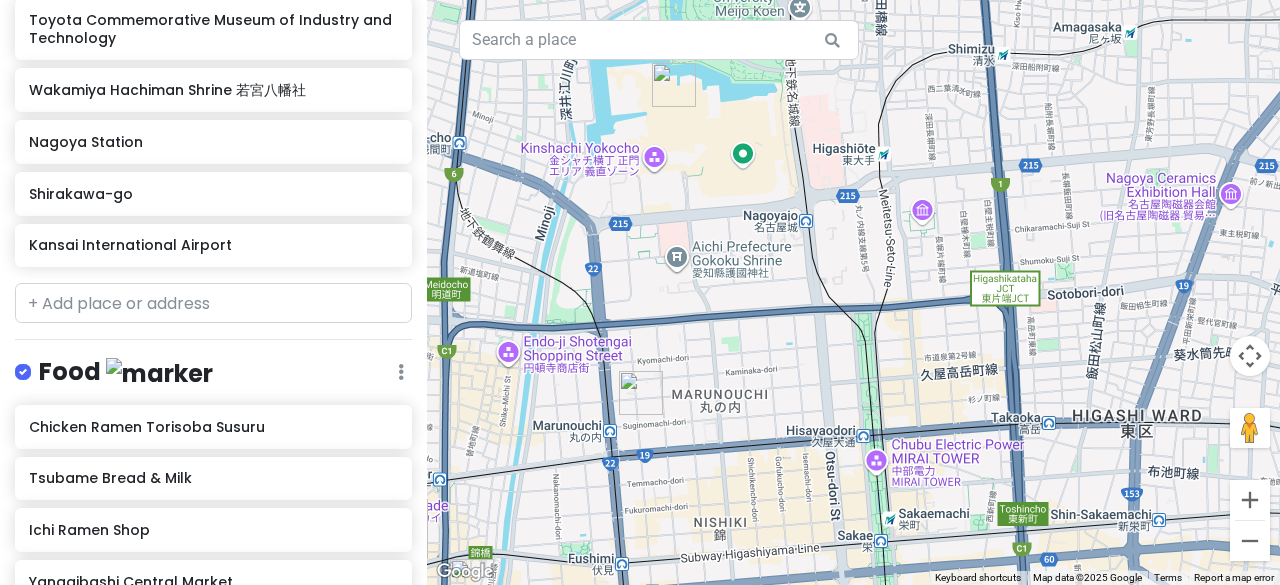 scroll, scrollTop: 900, scrollLeft: 0, axis: vertical 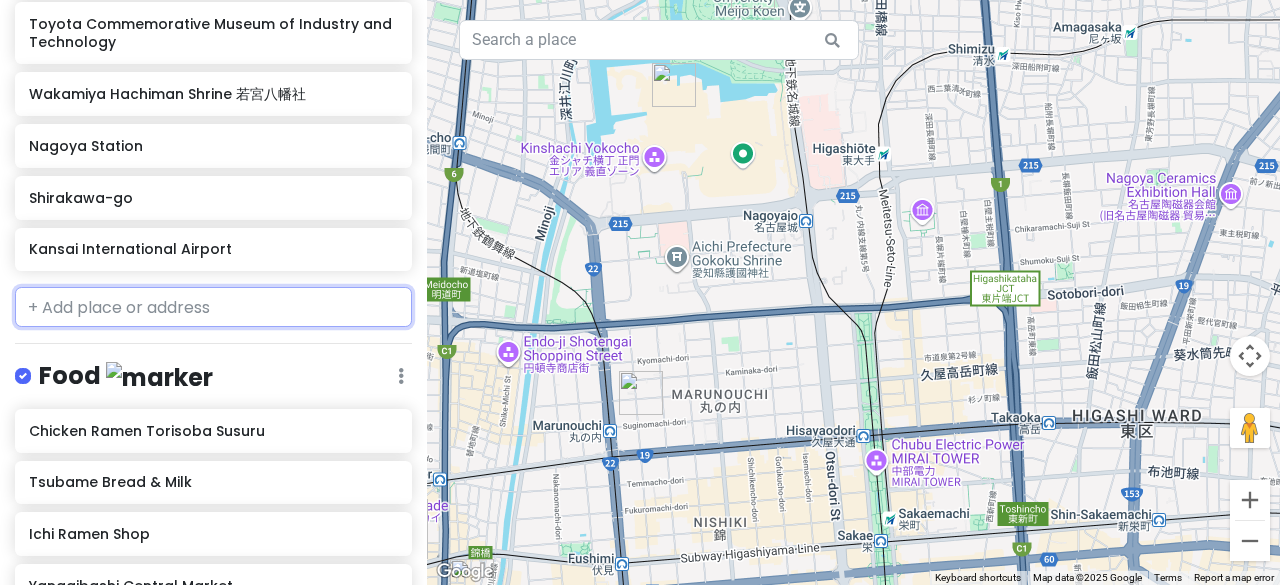 click at bounding box center (213, 307) 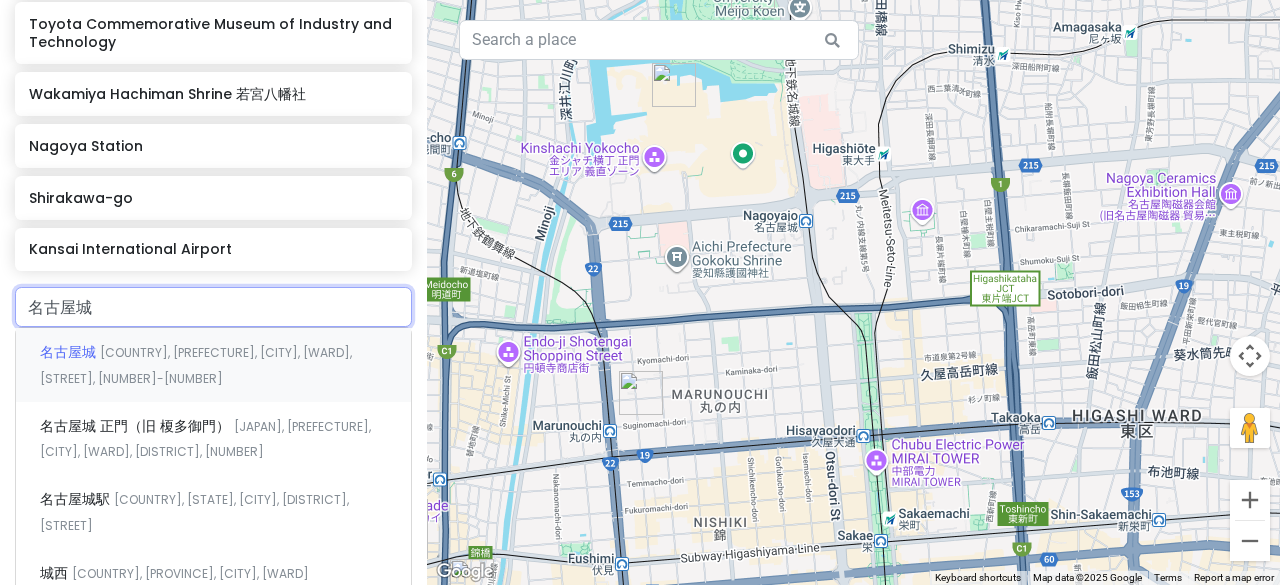 click on "[COUNTRY], [PREFECTURE], [CITY], [WARD], [STREET], [NUMBER]-[NUMBER]" at bounding box center (196, 365) 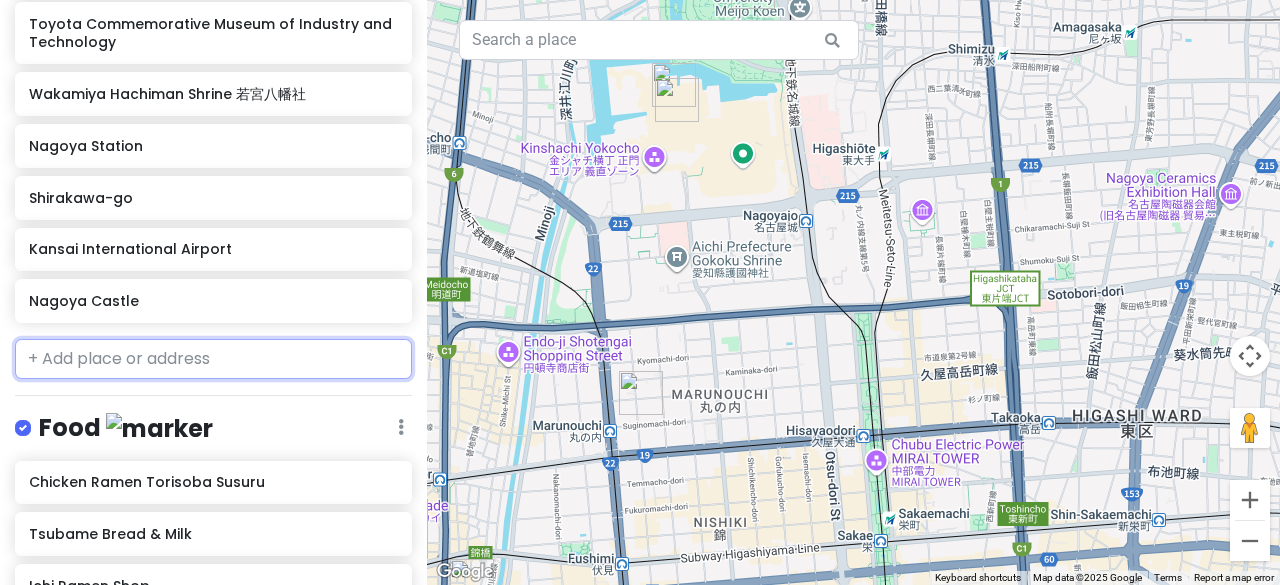 scroll, scrollTop: 952, scrollLeft: 0, axis: vertical 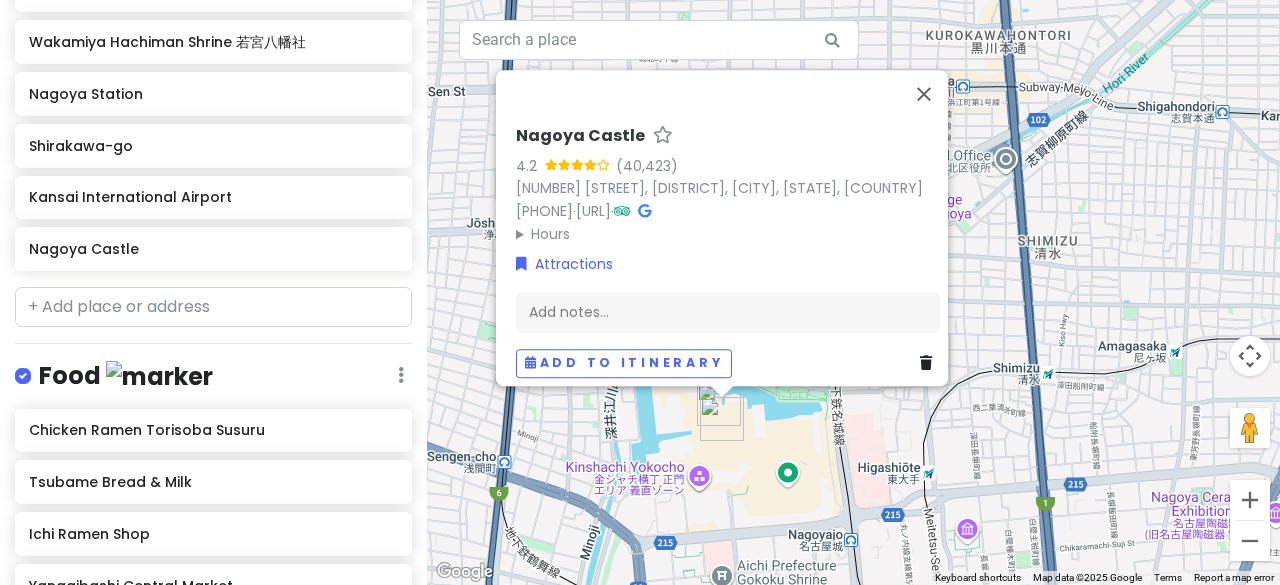 click at bounding box center (719, 404) 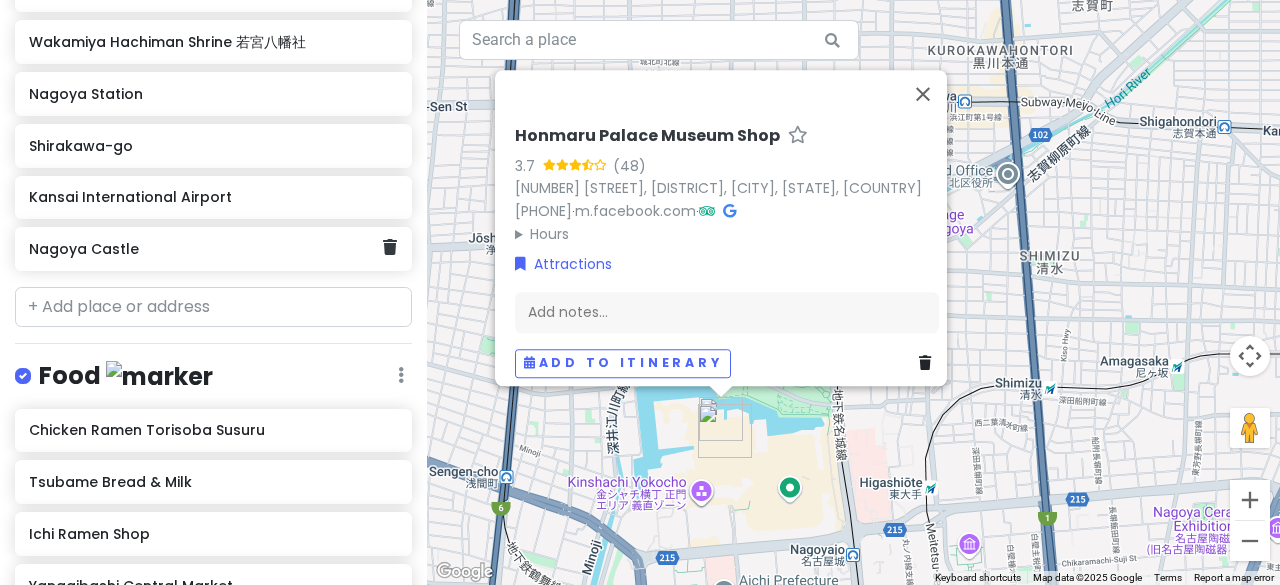 click on "Nagoya Castle" at bounding box center (206, 249) 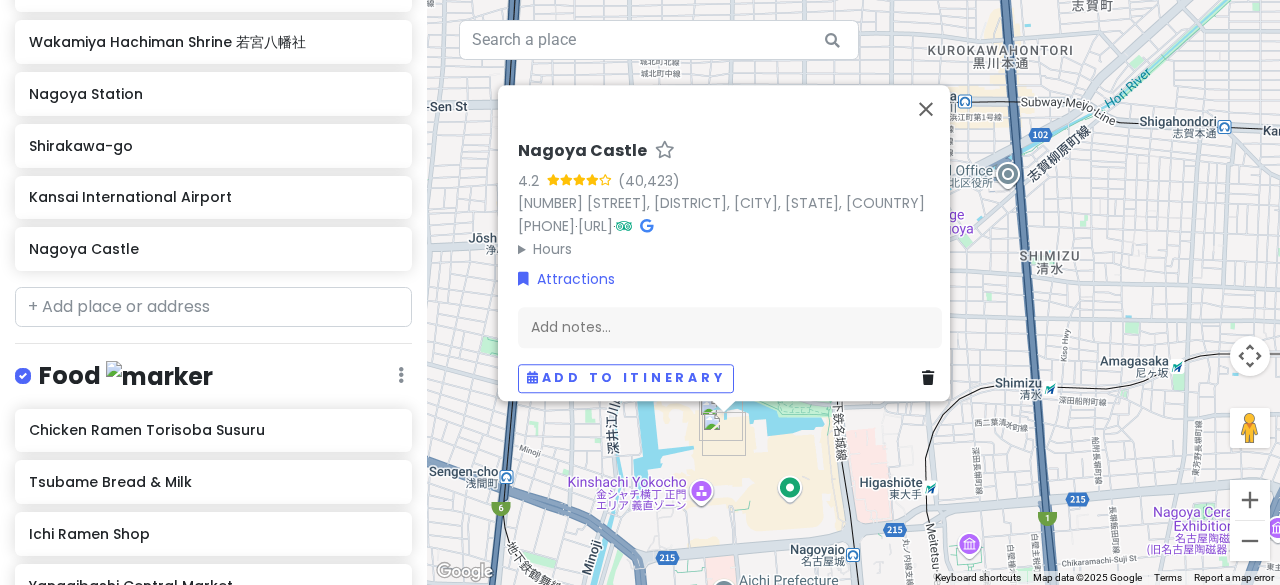 click on "Nagoya Castle" at bounding box center (582, 151) 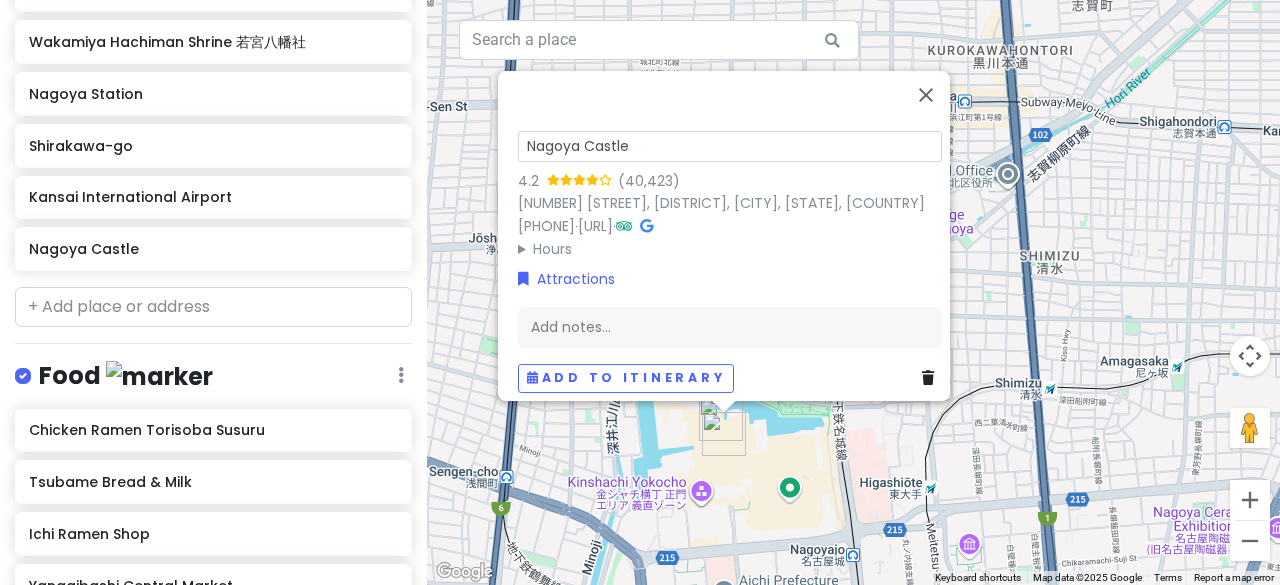 click on "Nagoya Castle" at bounding box center [730, 146] 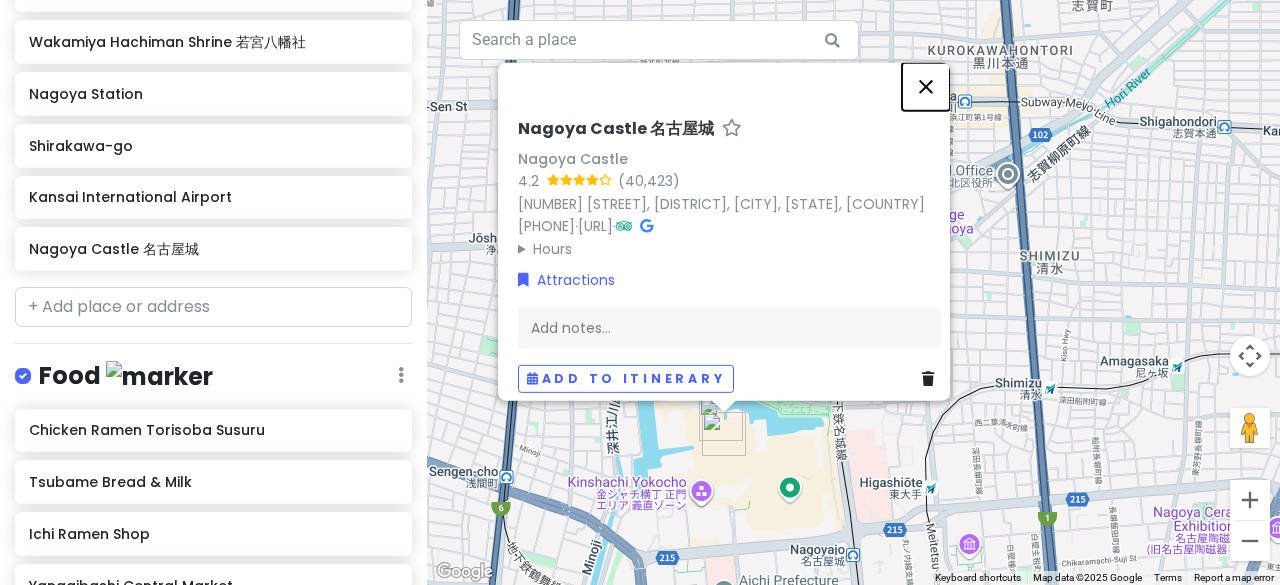 click at bounding box center [926, 86] 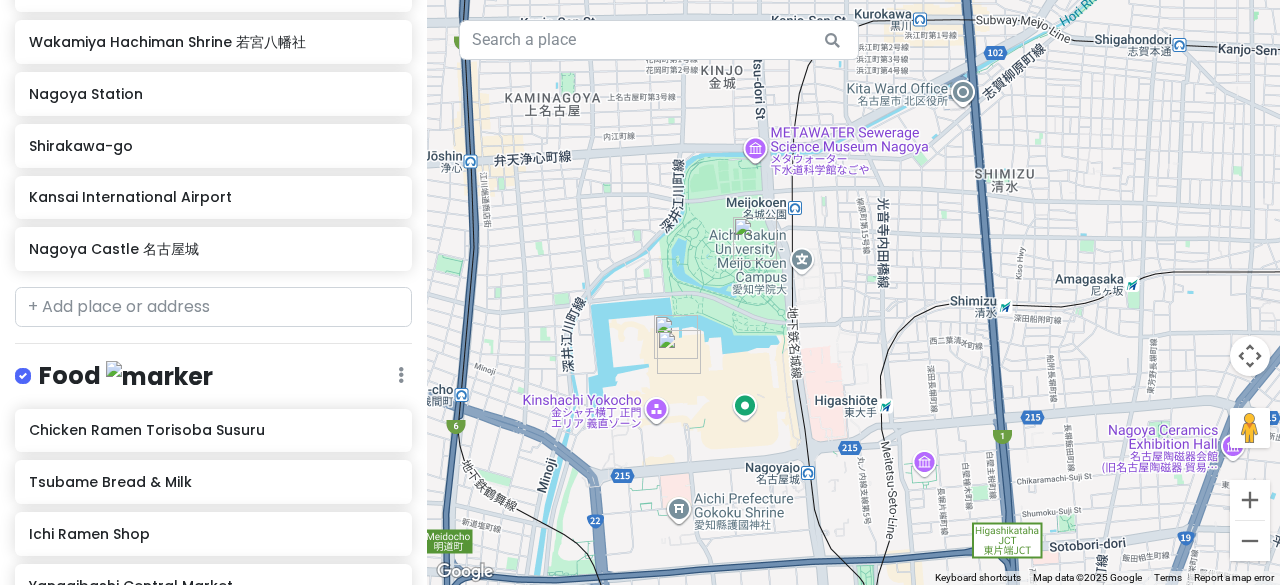 drag, startPoint x: 719, startPoint y: 365, endPoint x: 673, endPoint y: 280, distance: 96.64885 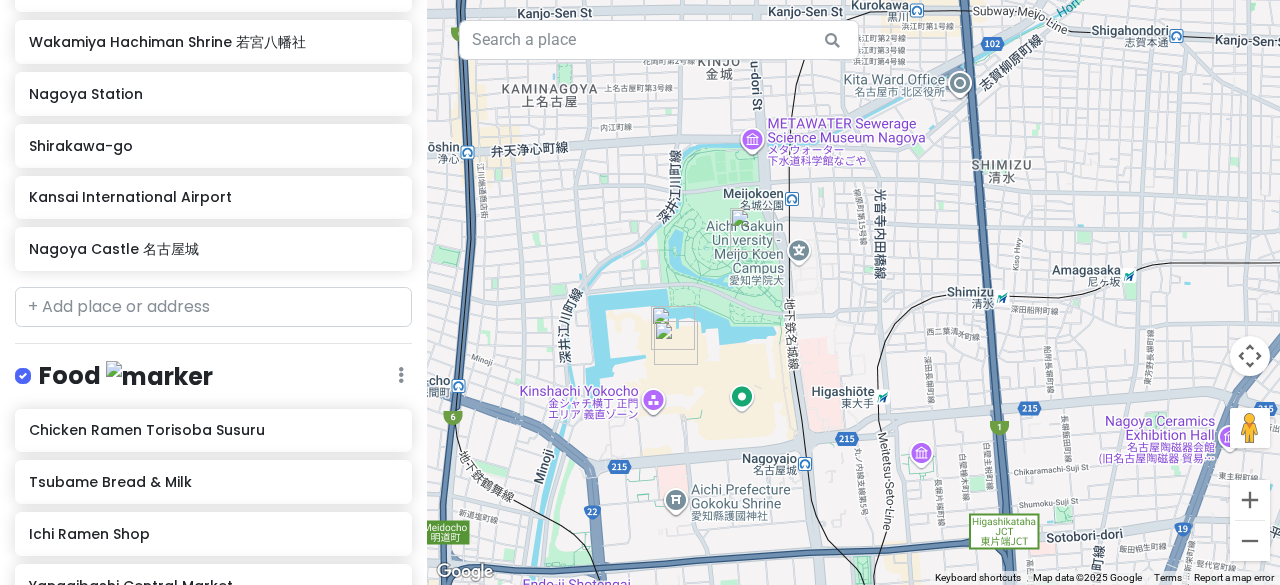 click at bounding box center (752, 230) 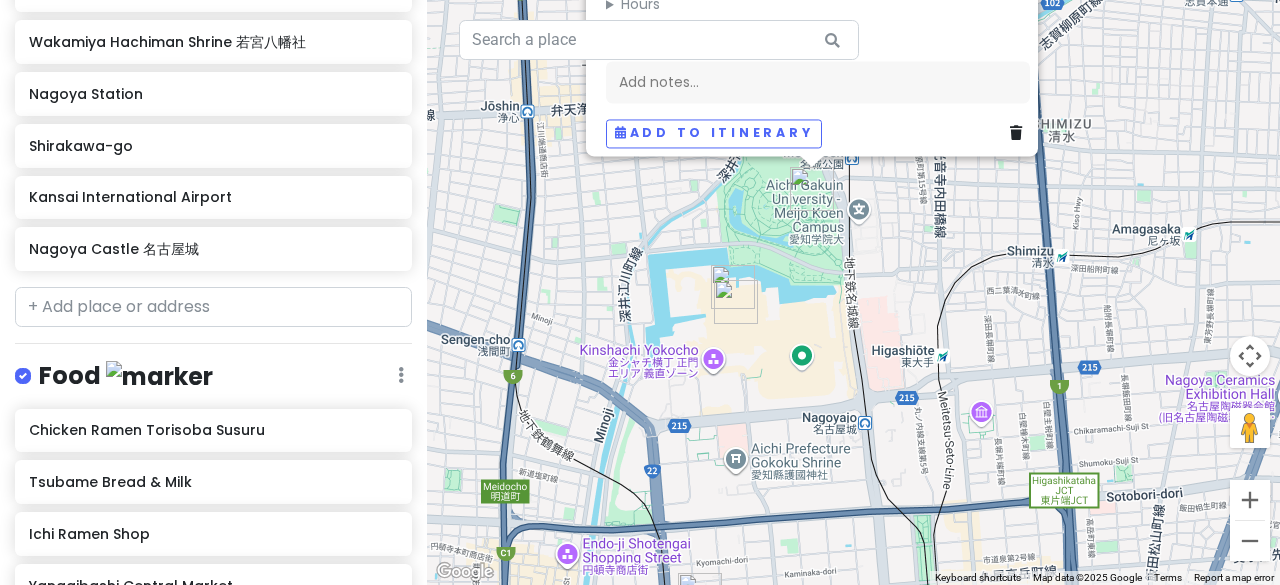 drag, startPoint x: 702, startPoint y: 491, endPoint x: 760, endPoint y: 236, distance: 261.5129 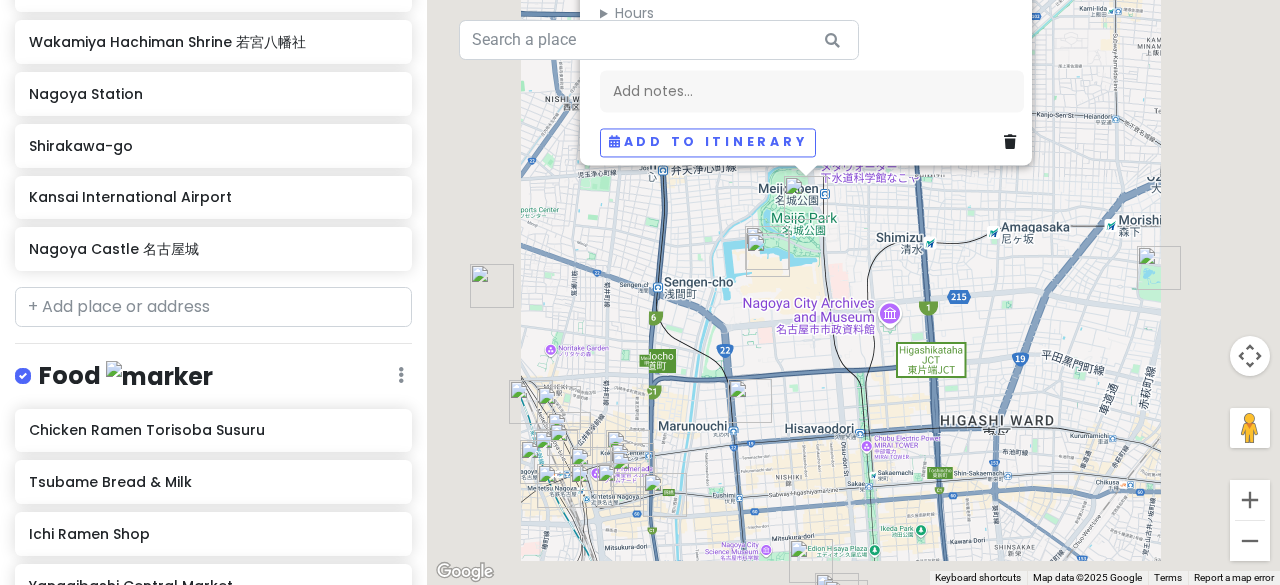 click on "[NUMBER]-chōme-[NUMBER]-[NUMBER] [DISTRICT], [WARD], [CITY], [PREFECTURE] [POSTAL CODE], Japan +81 [PHONE] www.meijyo-fp.com Hours Monday Open 24 hours Tuesday Open 24 hours Wednesday Open 24 hours Thursday Open 24 hours Friday Open 24 hours Saturday Open 24 hours Sunday Open 24 hours Attractions Add notes... Add to itinerary" at bounding box center [853, 292] 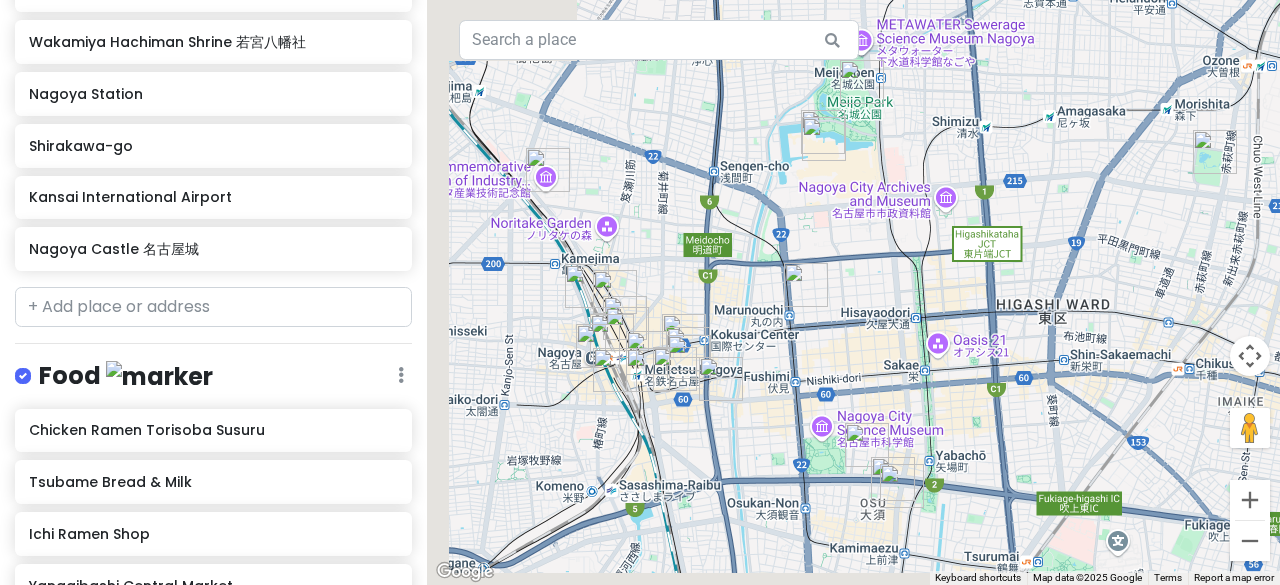 drag, startPoint x: 761, startPoint y: 375, endPoint x: 816, endPoint y: 251, distance: 135.65028 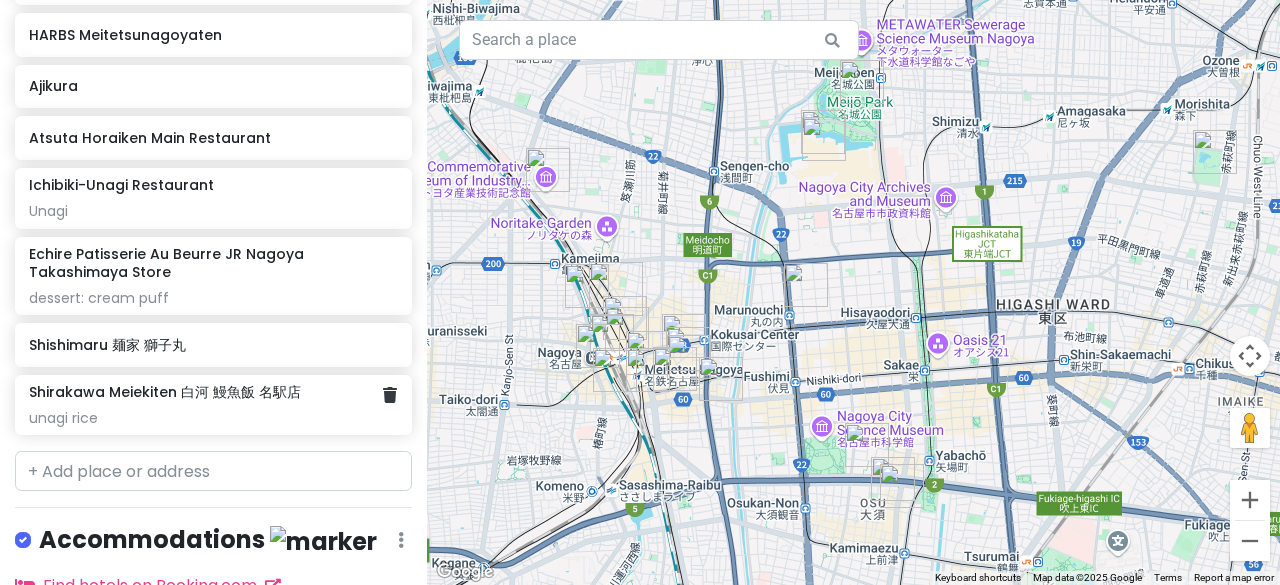 scroll, scrollTop: 1652, scrollLeft: 0, axis: vertical 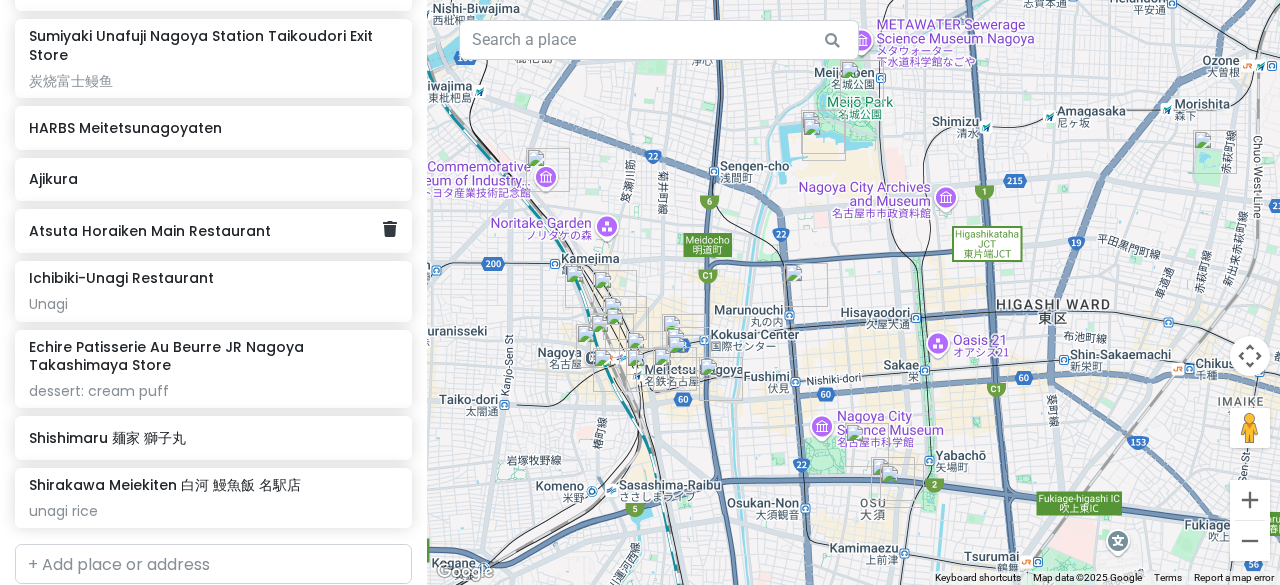 click on "Atsuta Horaiken Main Restaurant" at bounding box center (206, 231) 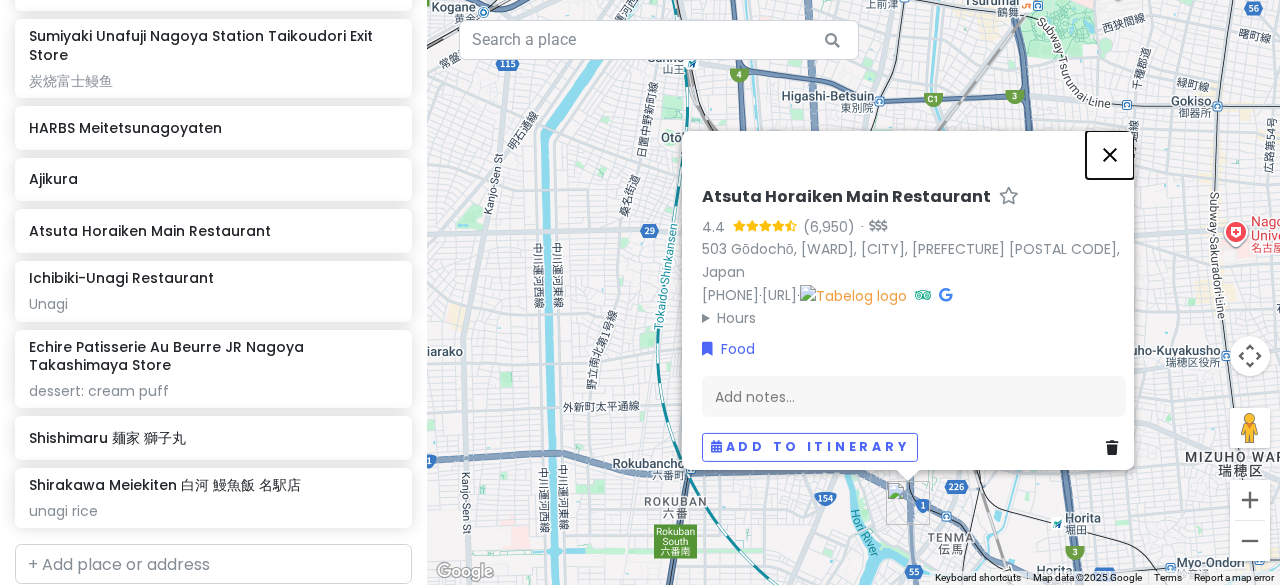 click at bounding box center (1110, 154) 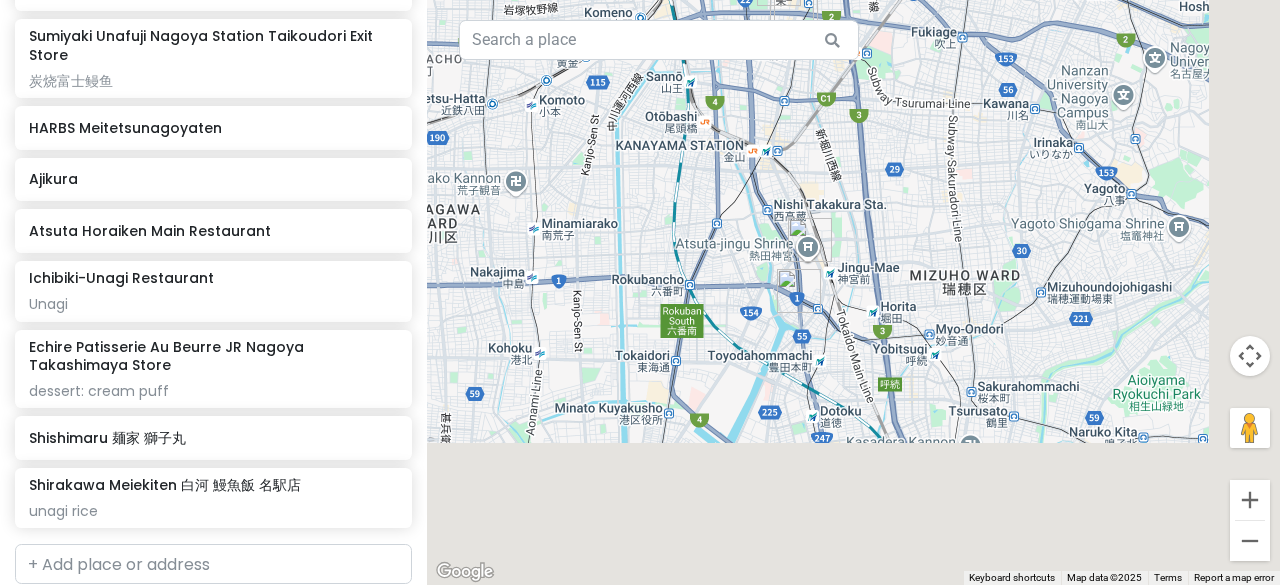 drag, startPoint x: 1014, startPoint y: 455, endPoint x: 796, endPoint y: 255, distance: 295.84454 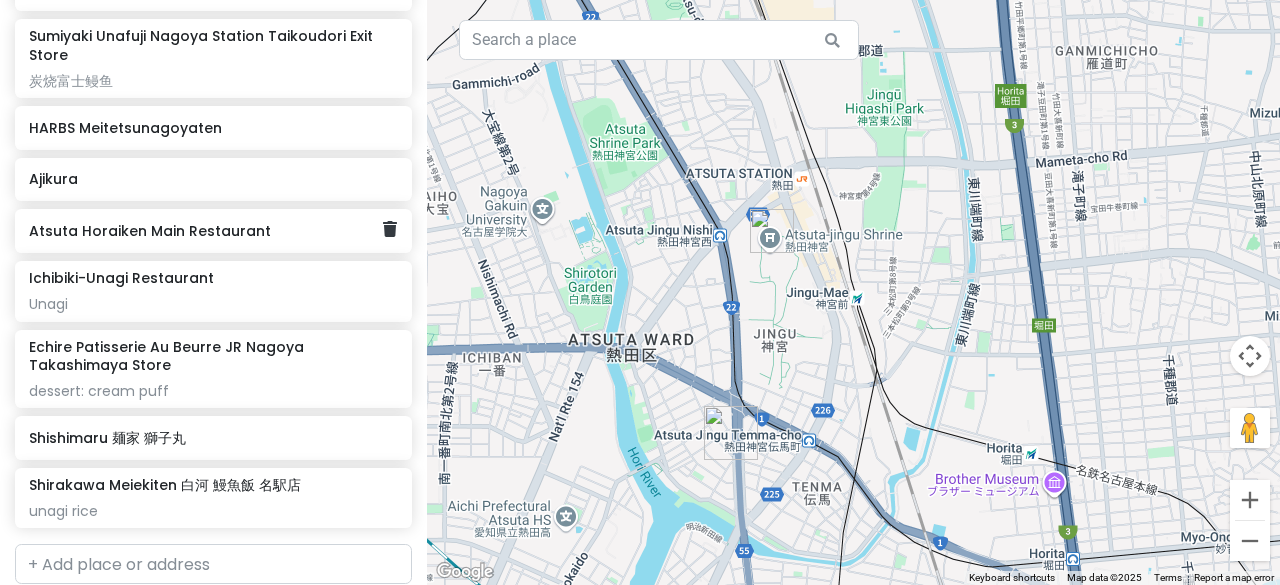 click on "Atsuta Horaiken Main Restaurant" at bounding box center (213, 231) 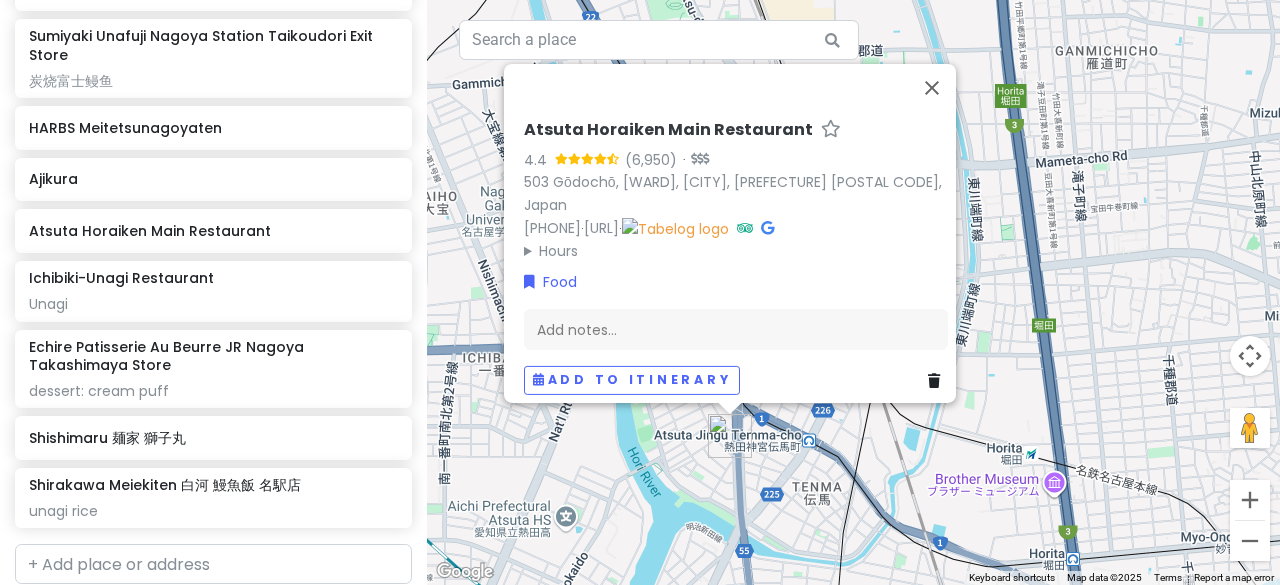 click at bounding box center (767, 227) 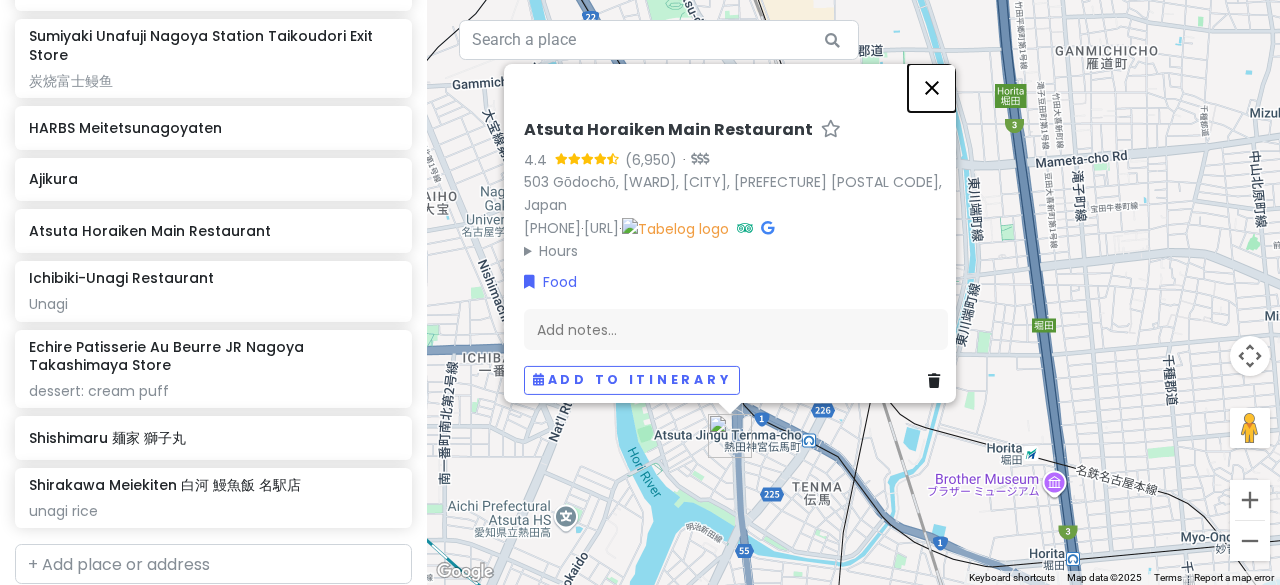 click at bounding box center (932, 87) 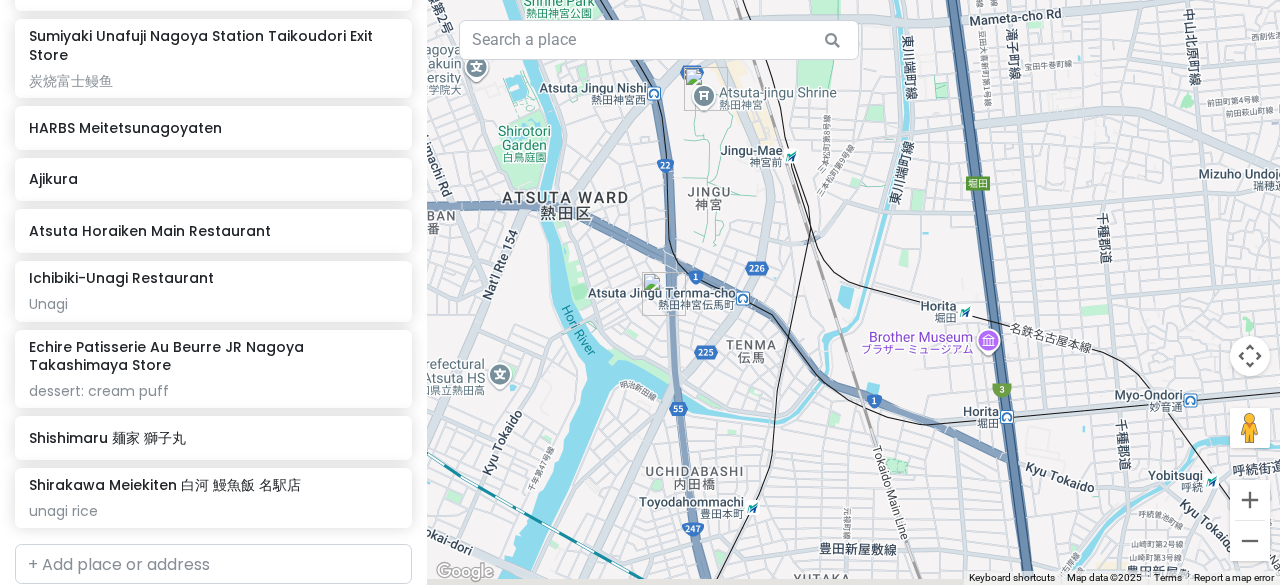 drag, startPoint x: 984, startPoint y: 248, endPoint x: 903, endPoint y: 77, distance: 189.21416 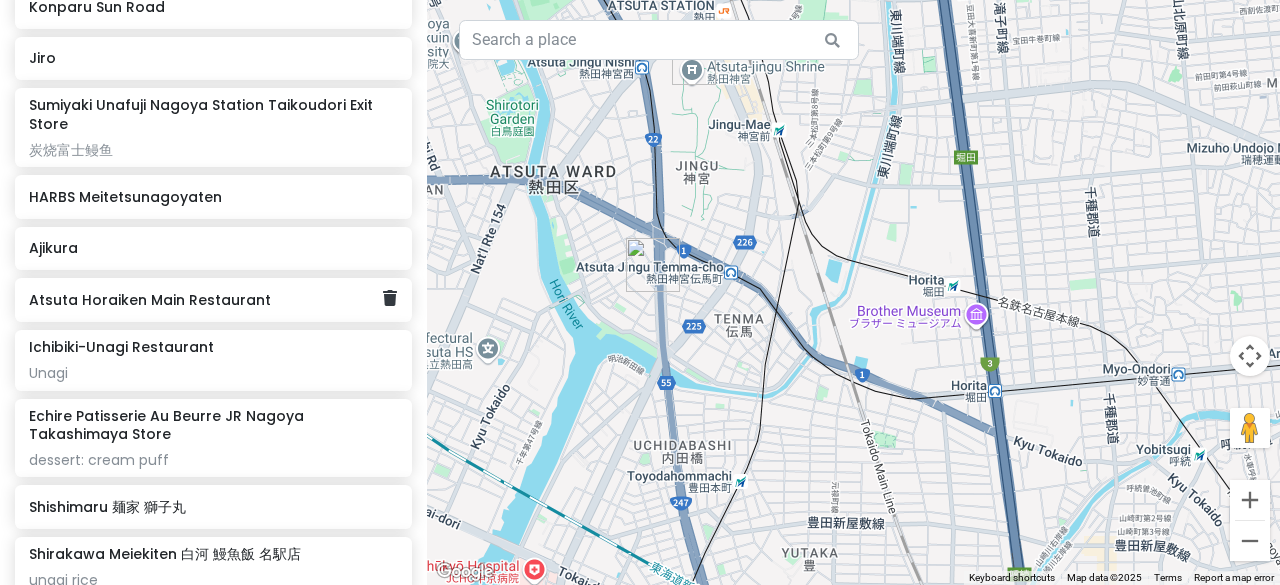 scroll, scrollTop: 1552, scrollLeft: 0, axis: vertical 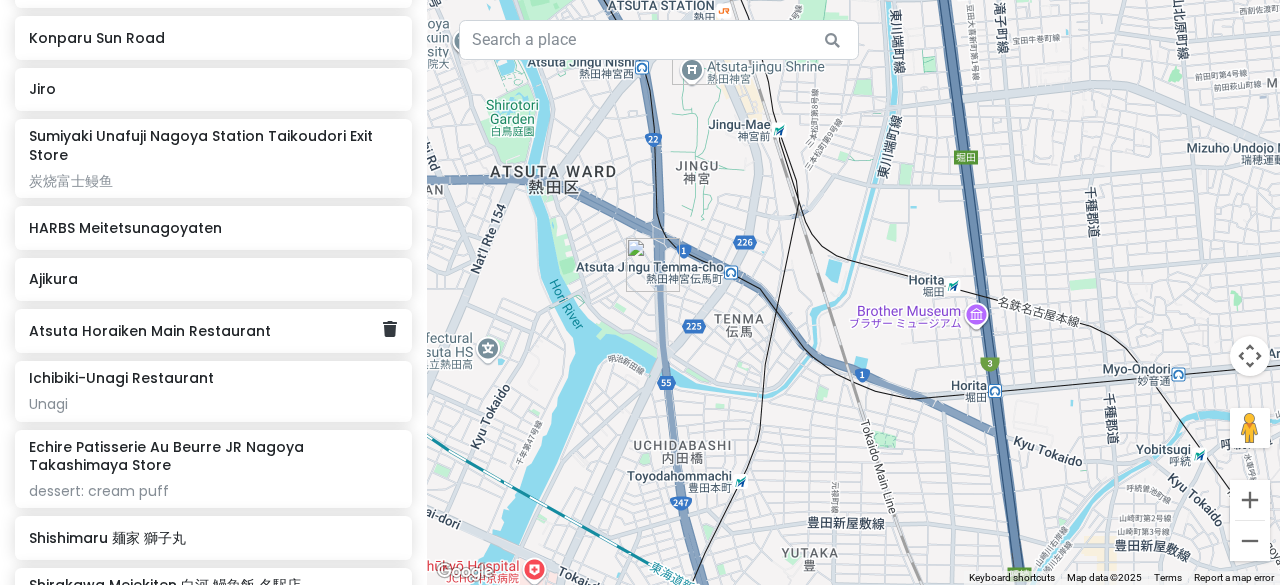 click on "Atsuta Horaiken Main Restaurant" 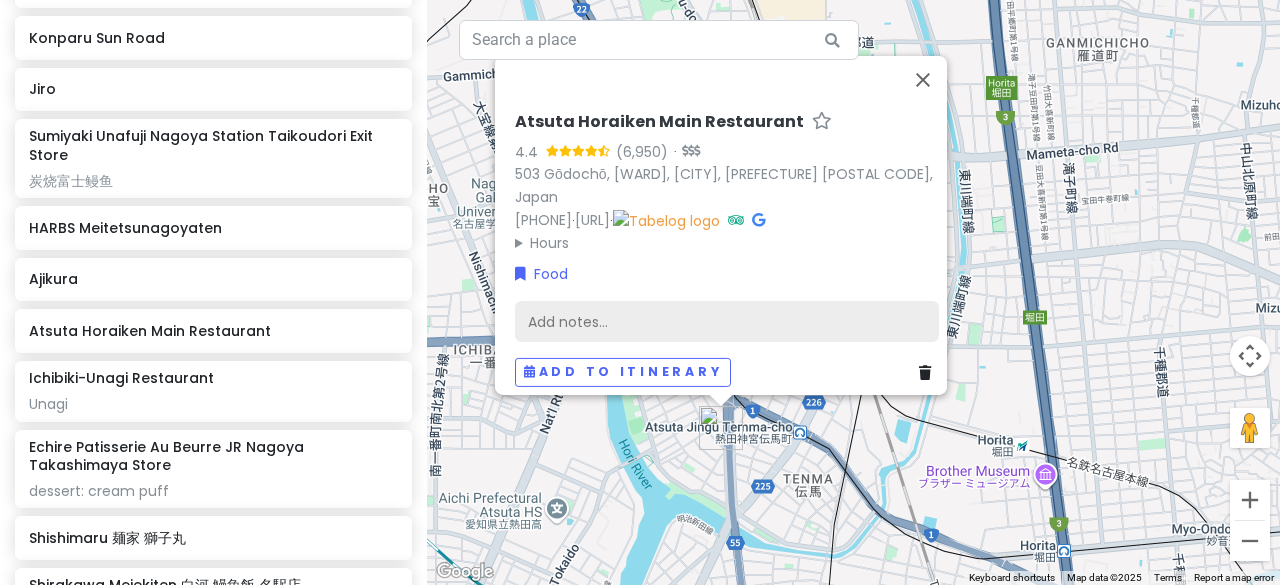click on "Add notes..." at bounding box center [727, 321] 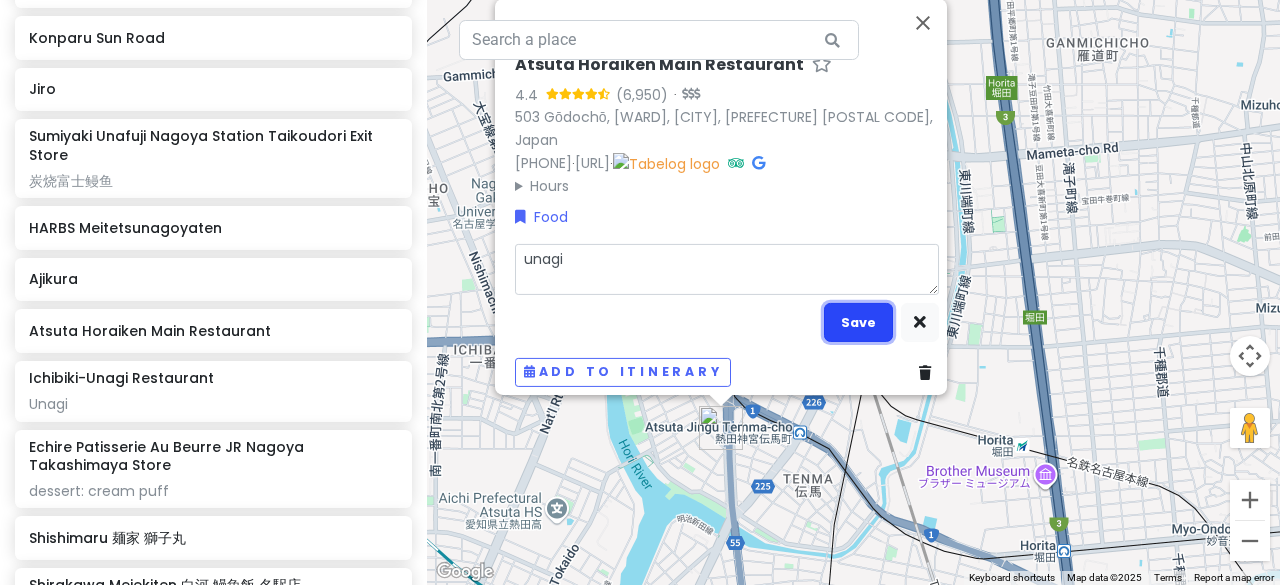 click on "Save" at bounding box center [858, 322] 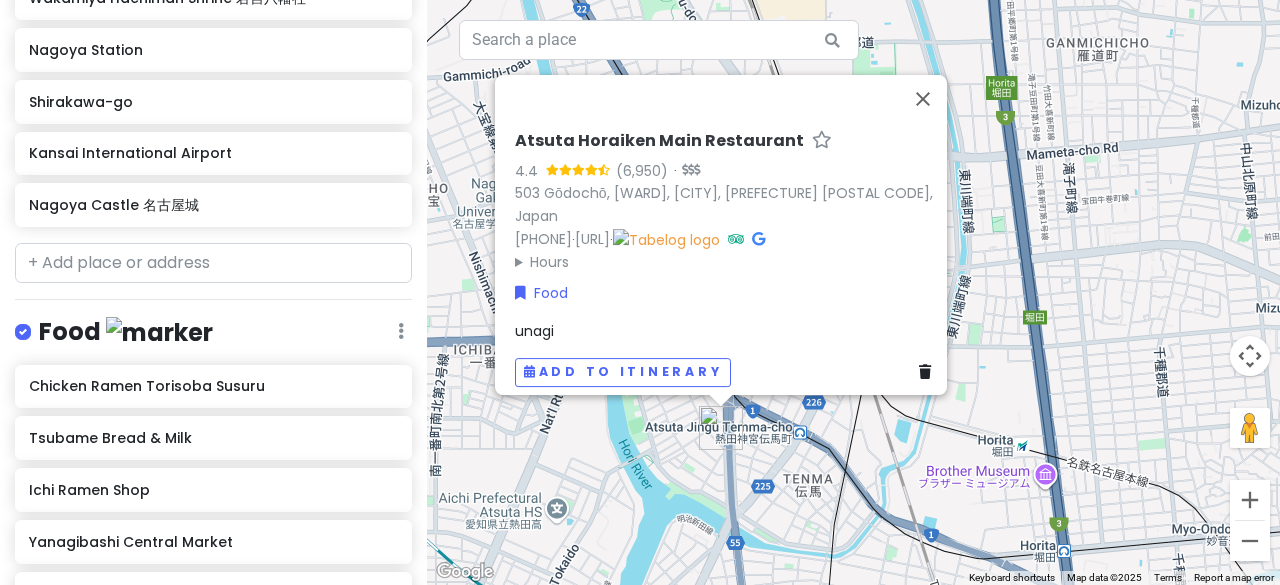 scroll, scrollTop: 952, scrollLeft: 0, axis: vertical 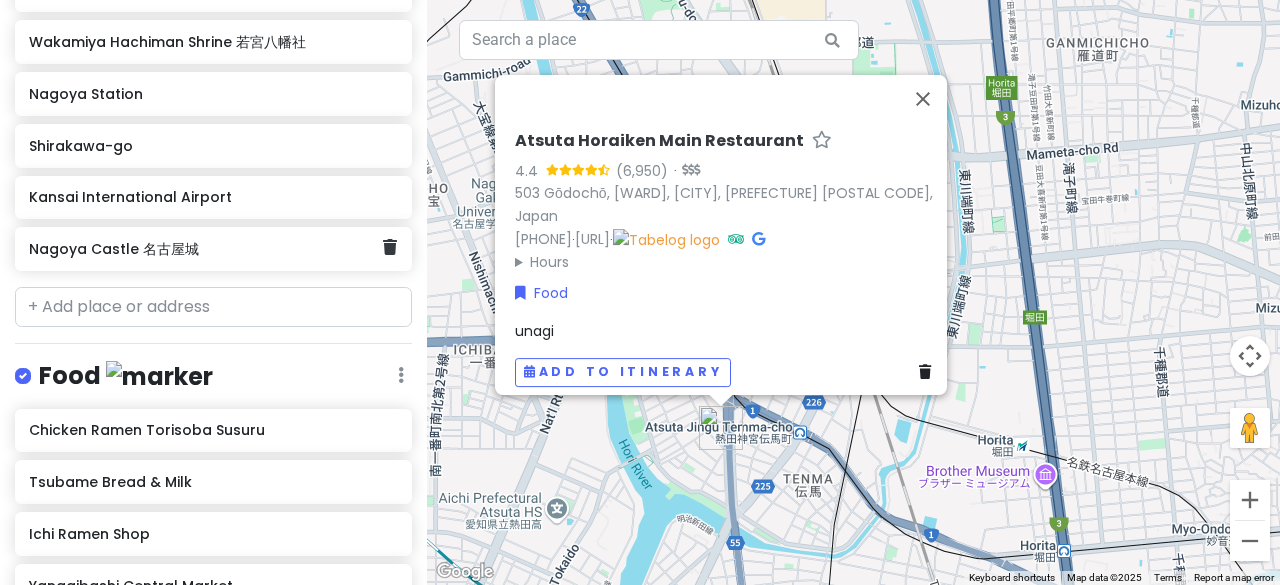 click on "Nagoya Castle 名古屋城" at bounding box center (206, 249) 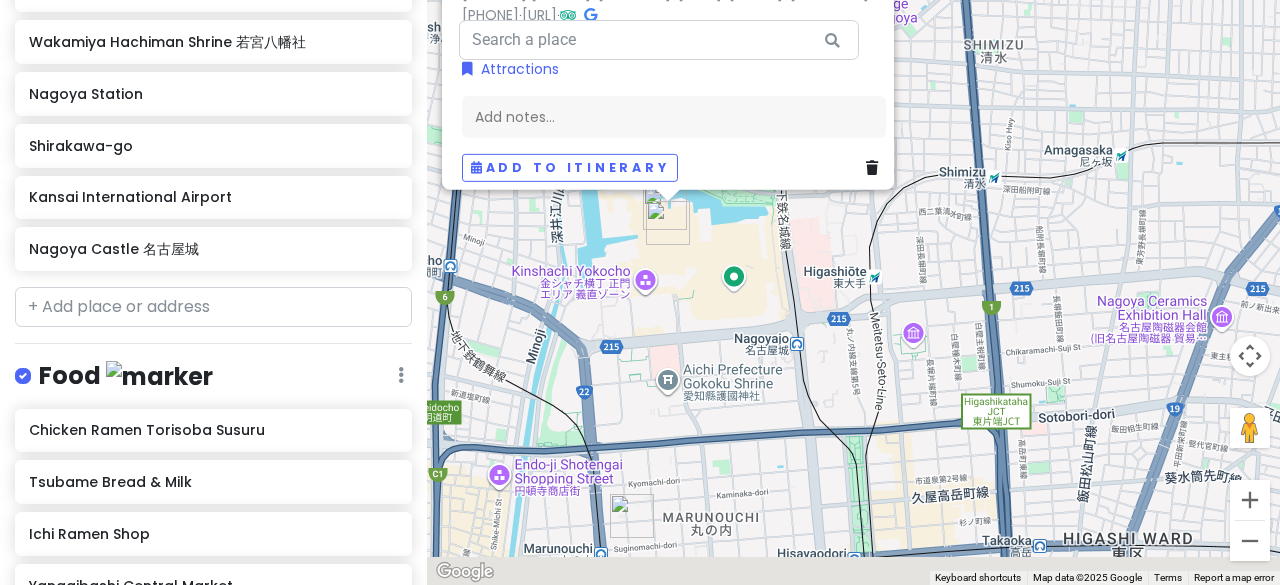 drag, startPoint x: 844, startPoint y: 463, endPoint x: 790, endPoint y: 126, distance: 341.29898 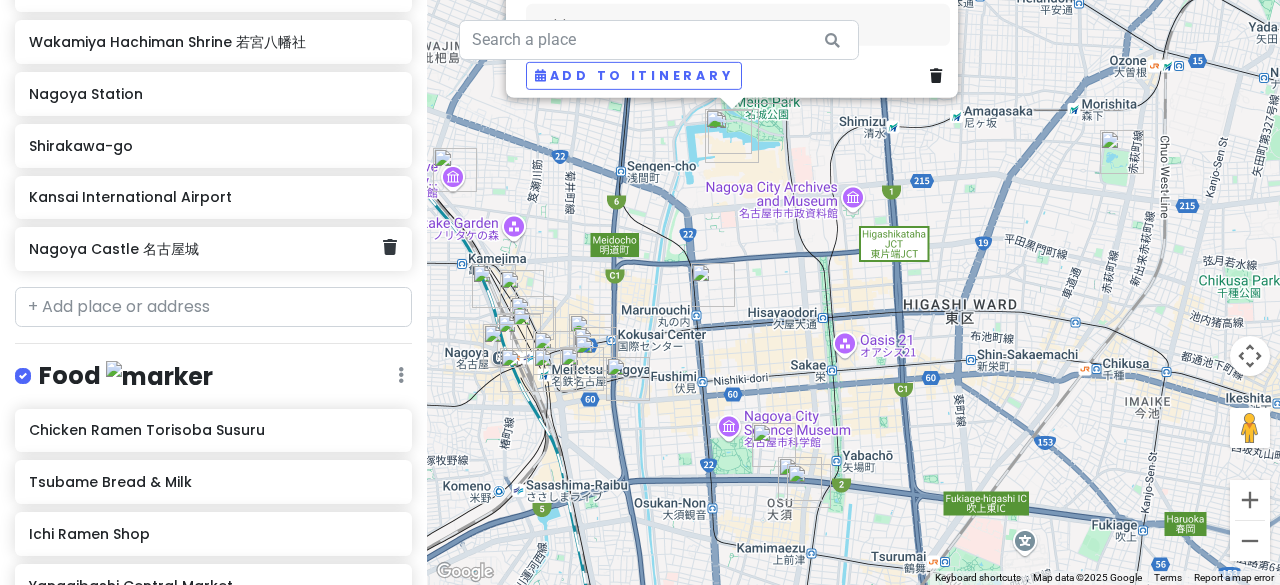 click on "Nagoya Castle 名古屋城" 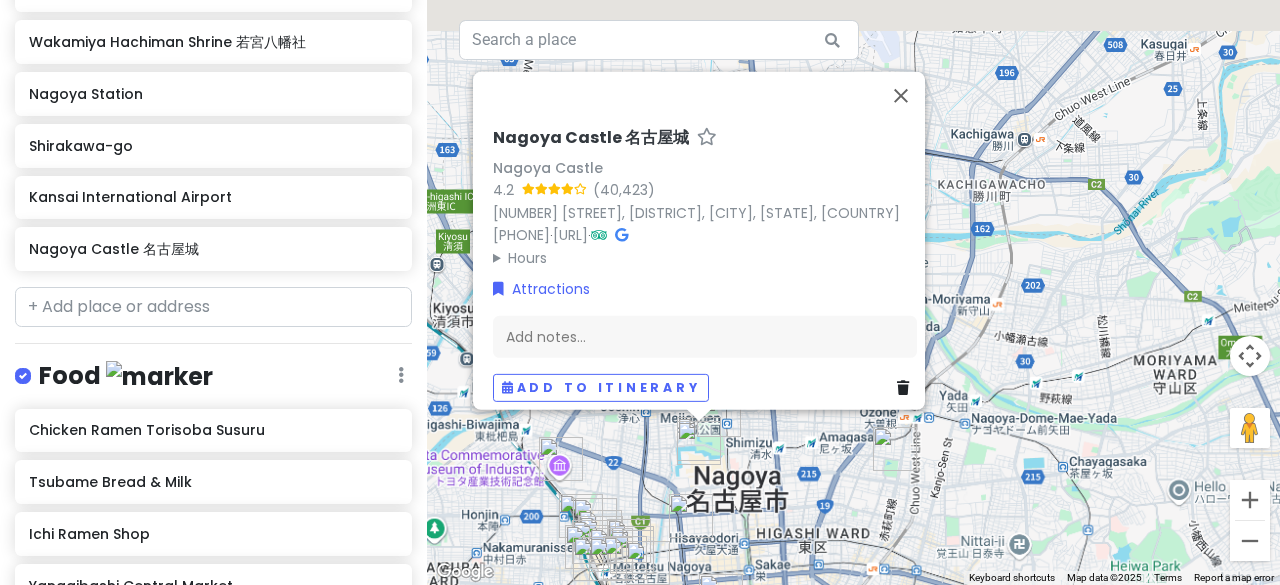 drag, startPoint x: 739, startPoint y: 284, endPoint x: 709, endPoint y: 505, distance: 223.0269 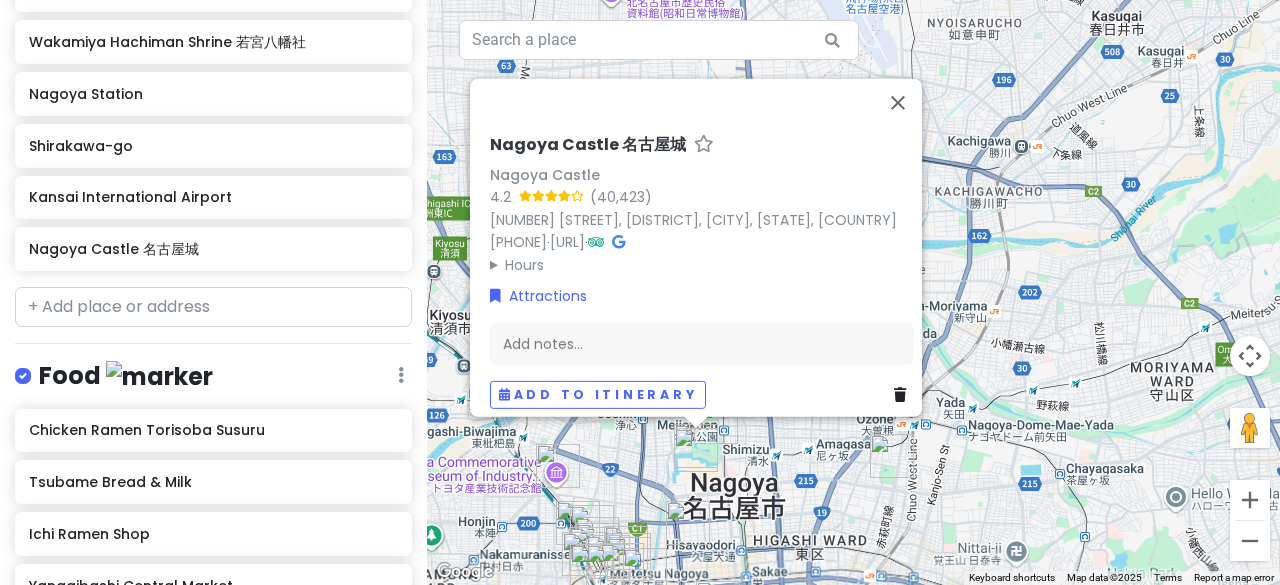 click at bounding box center [618, 242] 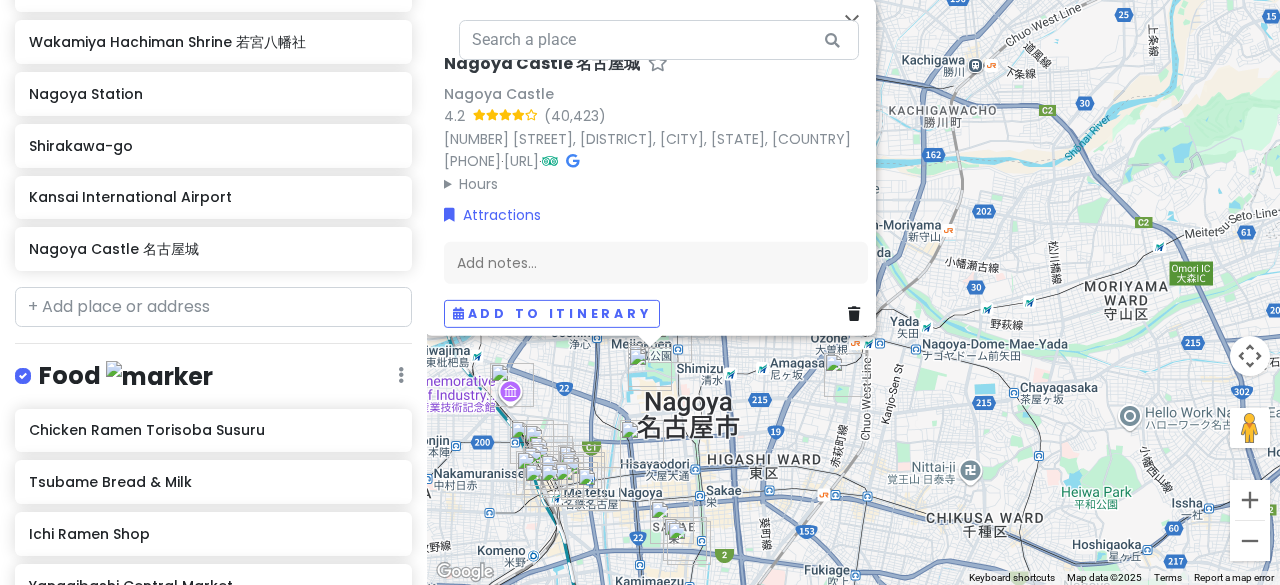 drag, startPoint x: 1084, startPoint y: 378, endPoint x: 1038, endPoint y: 295, distance: 94.89468 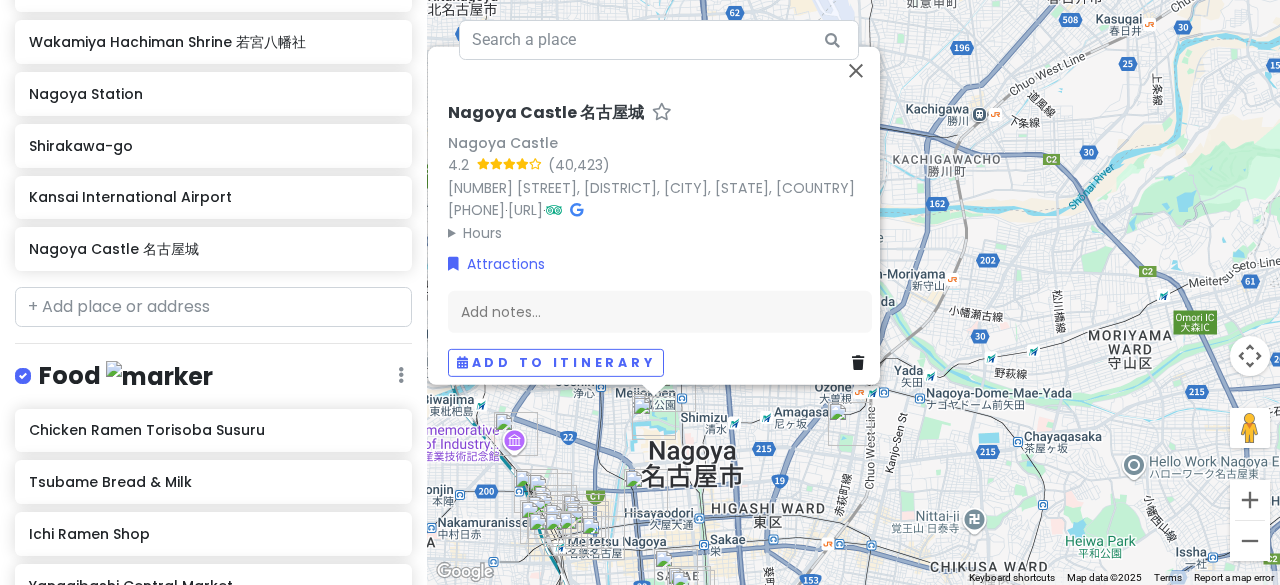 drag, startPoint x: 748, startPoint y: 430, endPoint x: 751, endPoint y: 484, distance: 54.08327 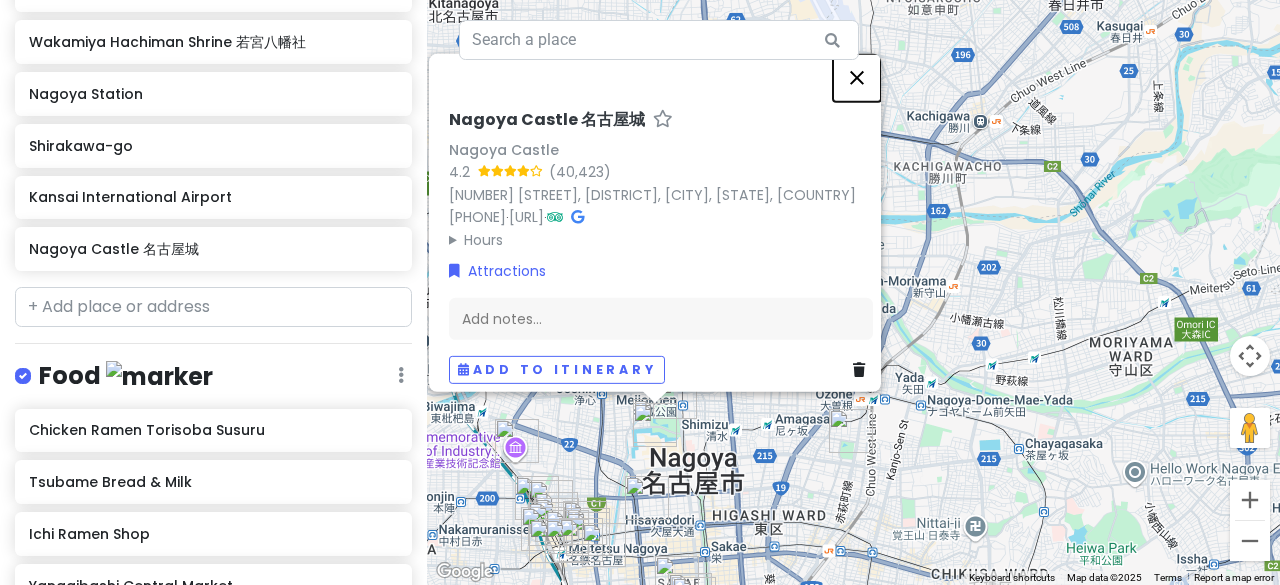 click at bounding box center [857, 77] 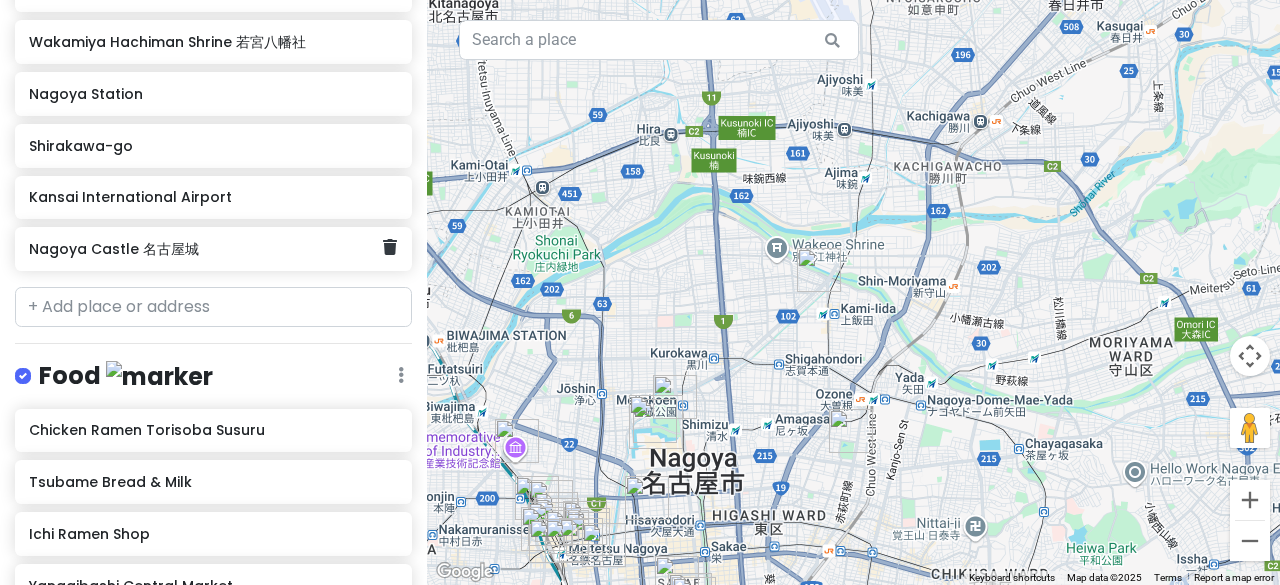 click on "Nagoya Castle 名古屋城" 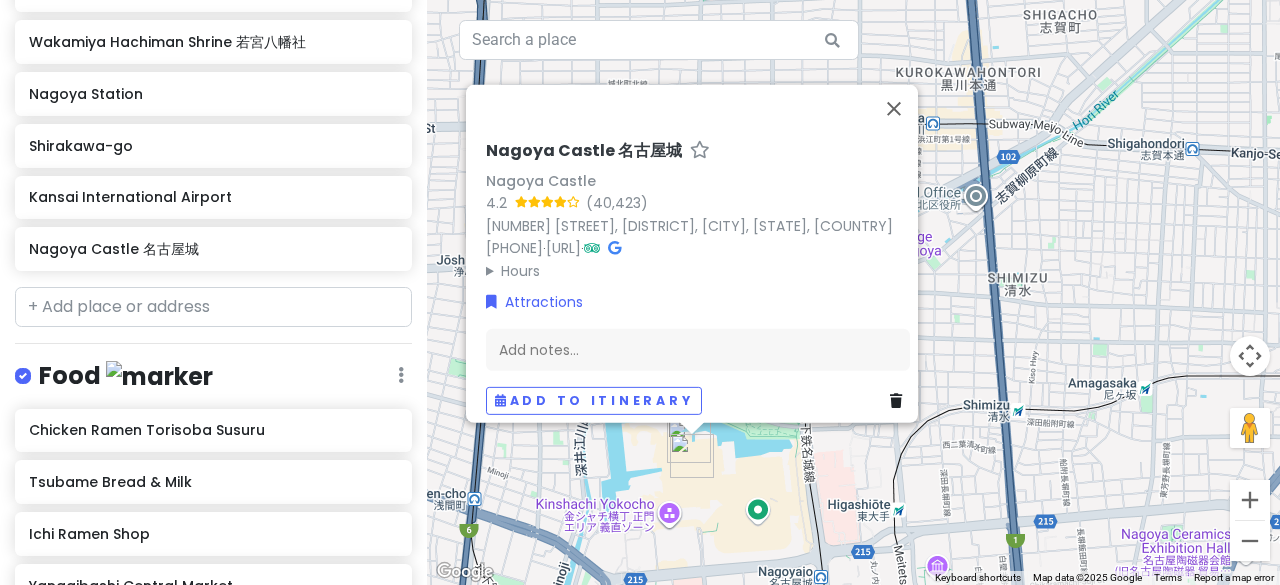 drag, startPoint x: 742, startPoint y: 463, endPoint x: 871, endPoint y: 485, distance: 130.86252 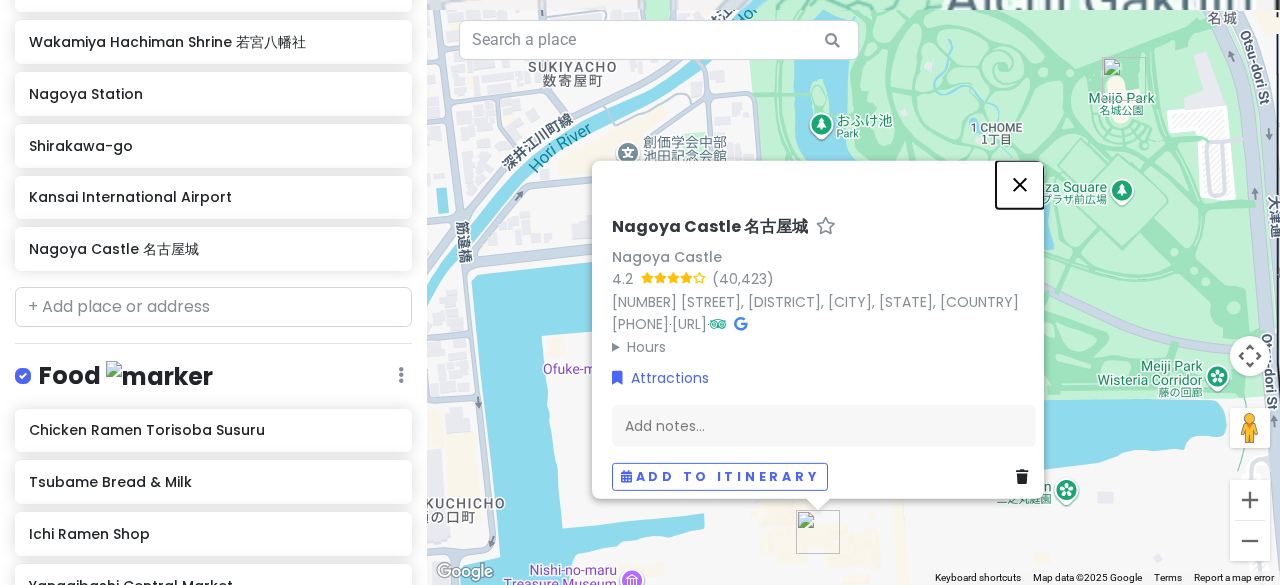 click at bounding box center [1020, 184] 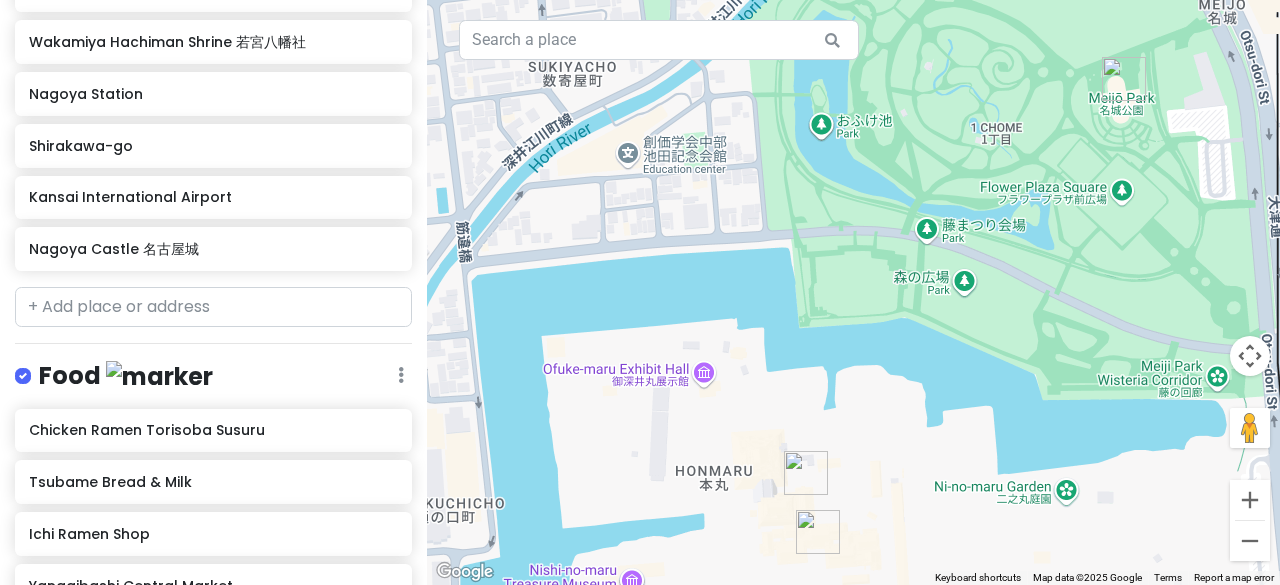 click at bounding box center [806, 473] 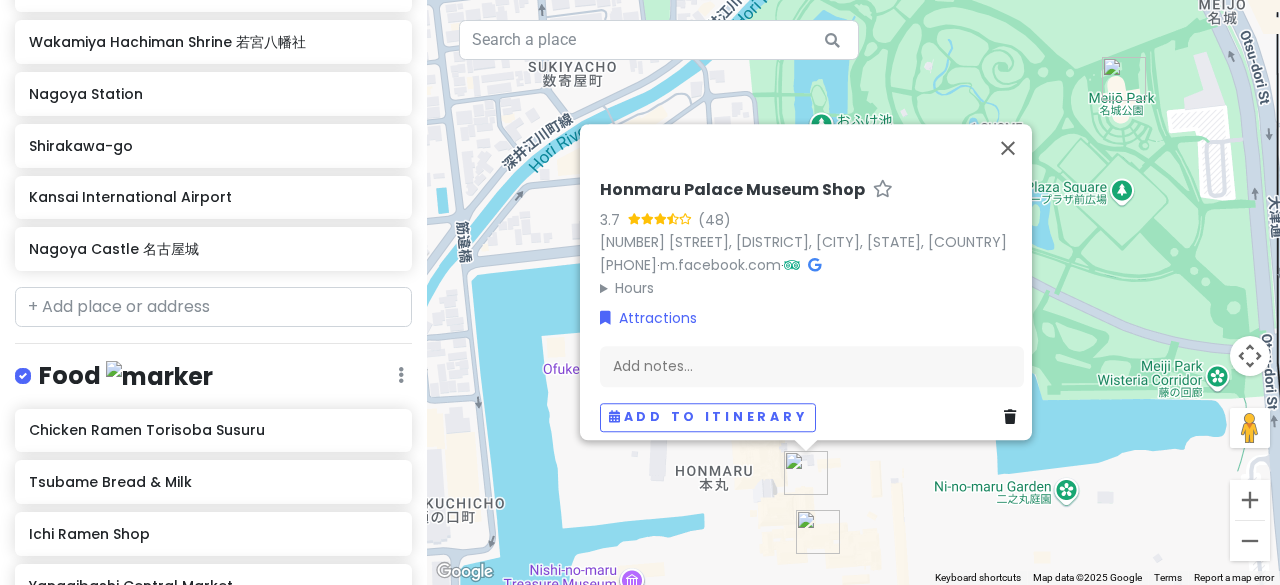 click on "[SHOP_NAME] [RATING] [NUMBER] [NUMBER] [STREET], [WARD], [CITY], [STATE] [POSTAL_CODE], [COUNTRY] [PHONE] m.facebook.com Hours Monday 9:00 AM – 4:30 PM Tuesday 9:00 AM – 4:30 PM Wednesday 9:00 AM – 4:30 PM Thursday 9:00 AM – 4:30 PM Friday 9:00 AM – 4:30 PM Saturday 9:00 AM – 4:30 PM Sunday 9:00 AM – 4:30 PM Attractions Add notes... Add to itinerary" at bounding box center (853, 292) 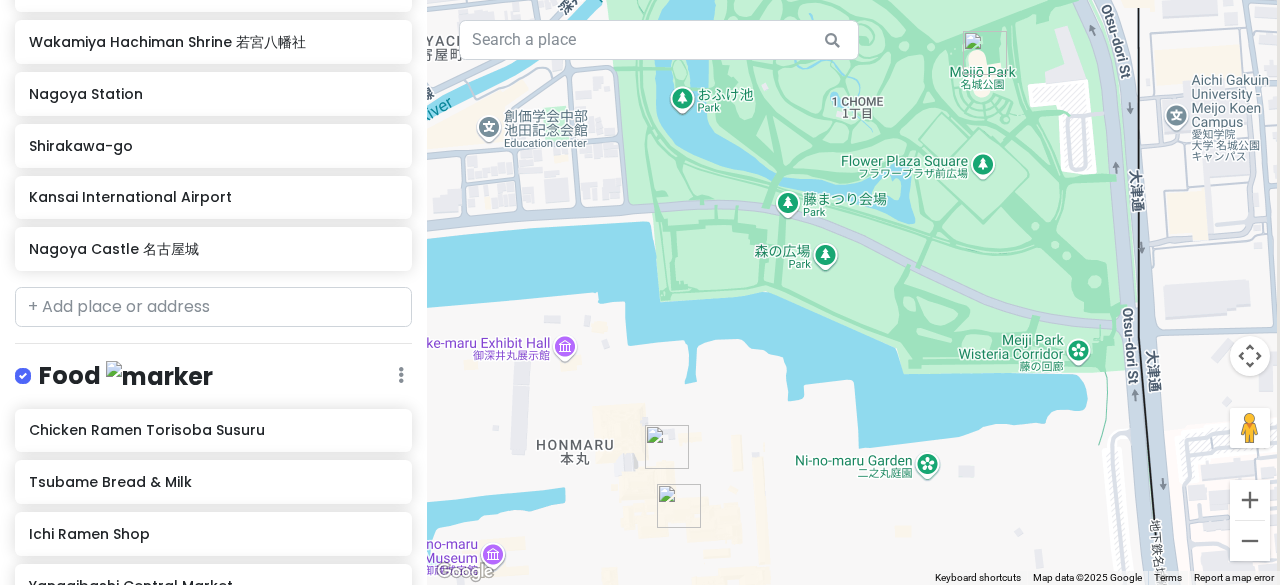 drag, startPoint x: 884, startPoint y: 461, endPoint x: 742, endPoint y: 448, distance: 142.59383 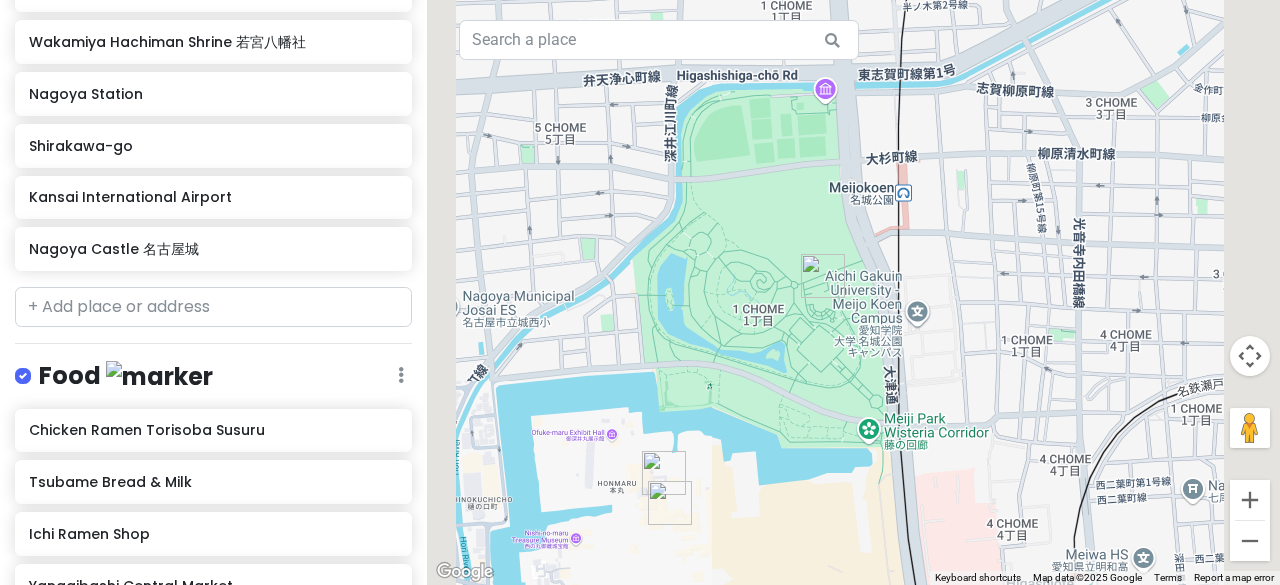 drag, startPoint x: 880, startPoint y: 277, endPoint x: 828, endPoint y: 309, distance: 61.05735 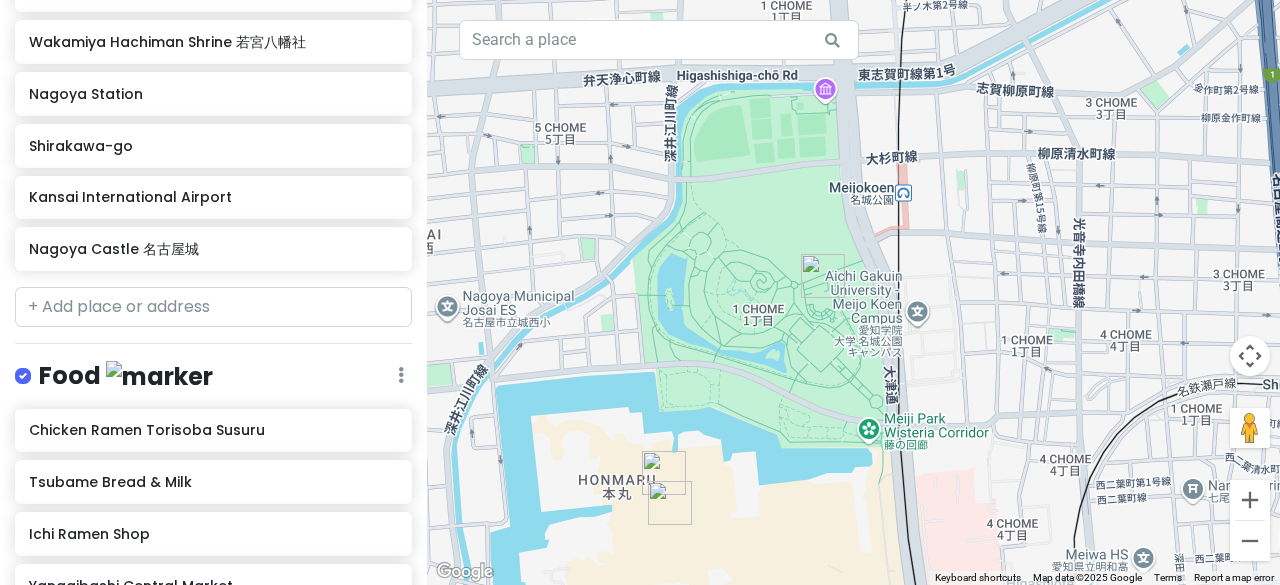 click at bounding box center (823, 276) 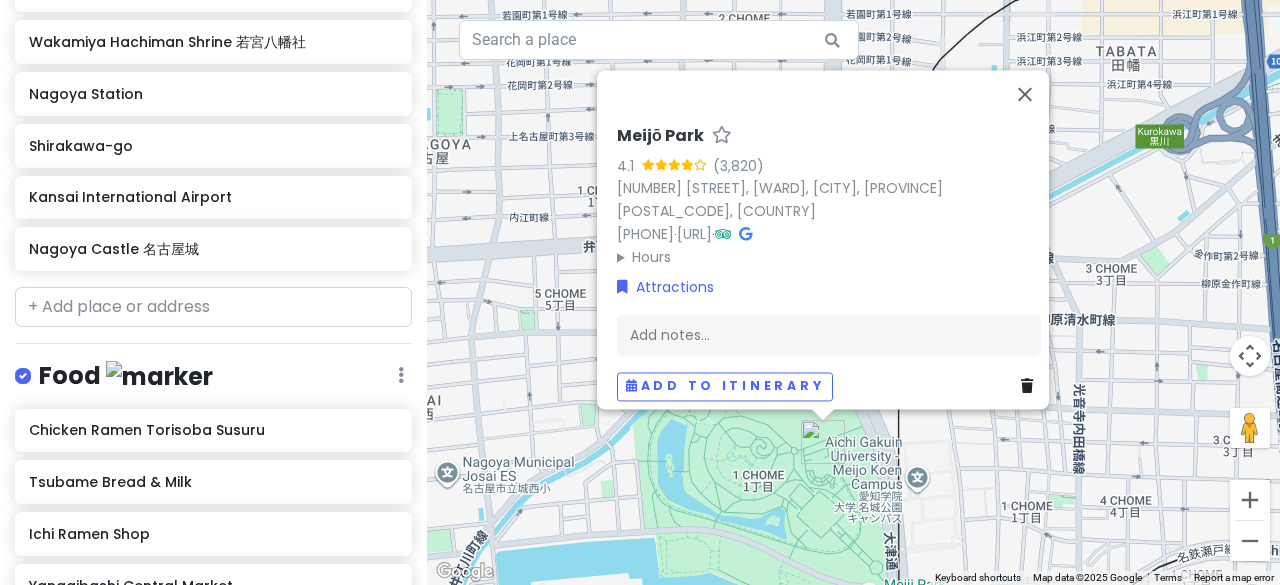 click on "Meijō Park" at bounding box center (660, 136) 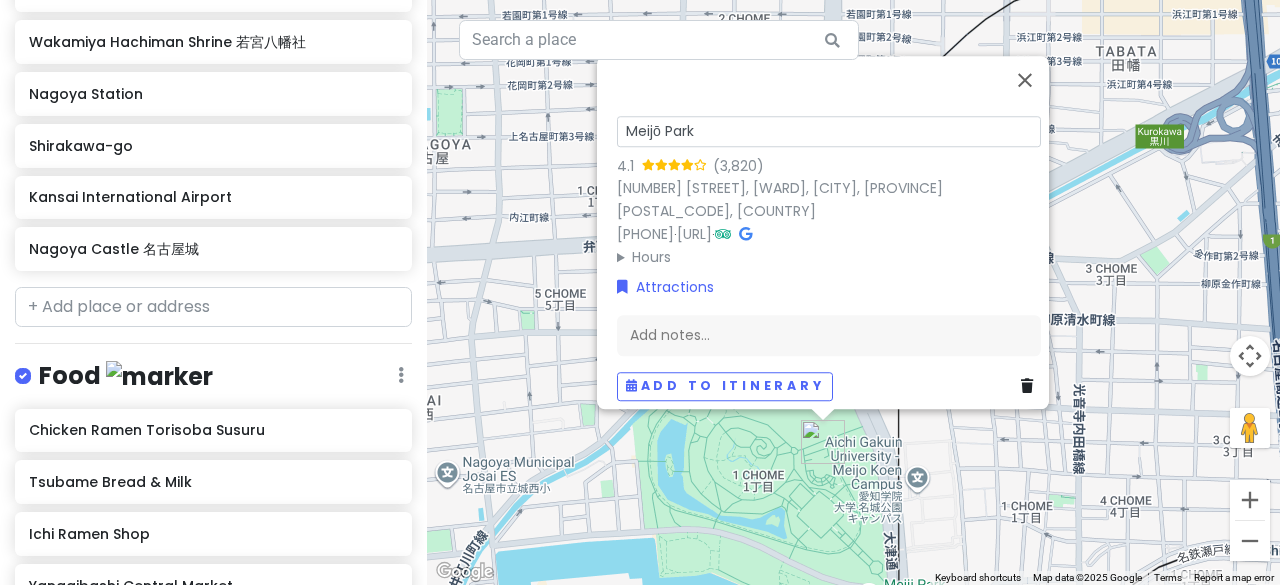 drag, startPoint x: 745, startPoint y: 122, endPoint x: 524, endPoint y: 127, distance: 221.05655 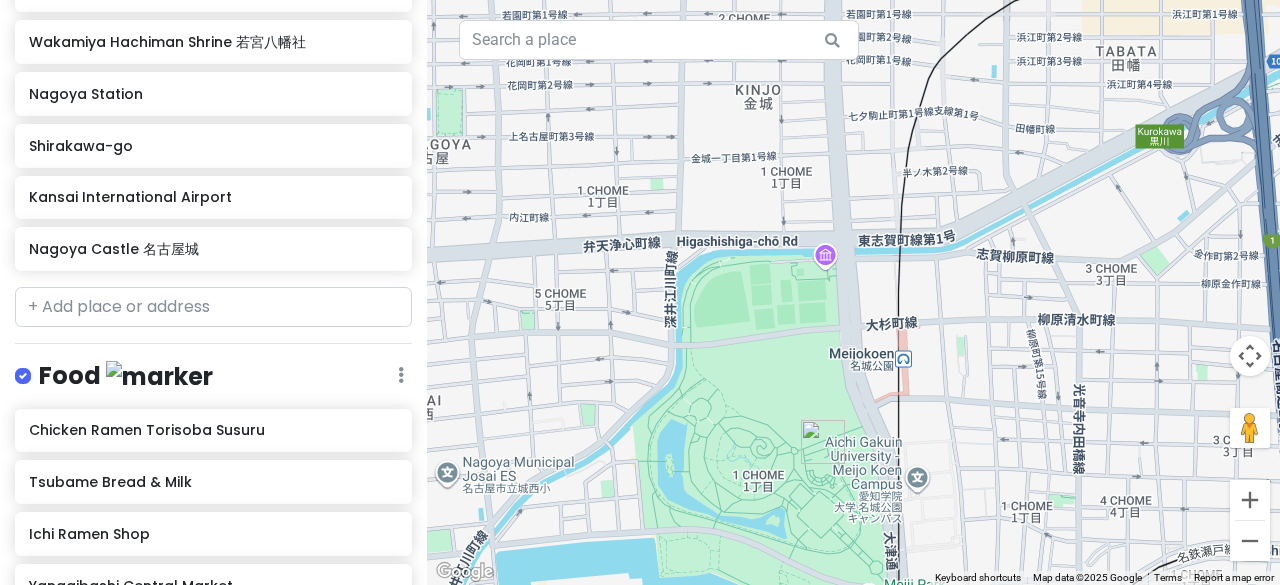 click at bounding box center [823, 442] 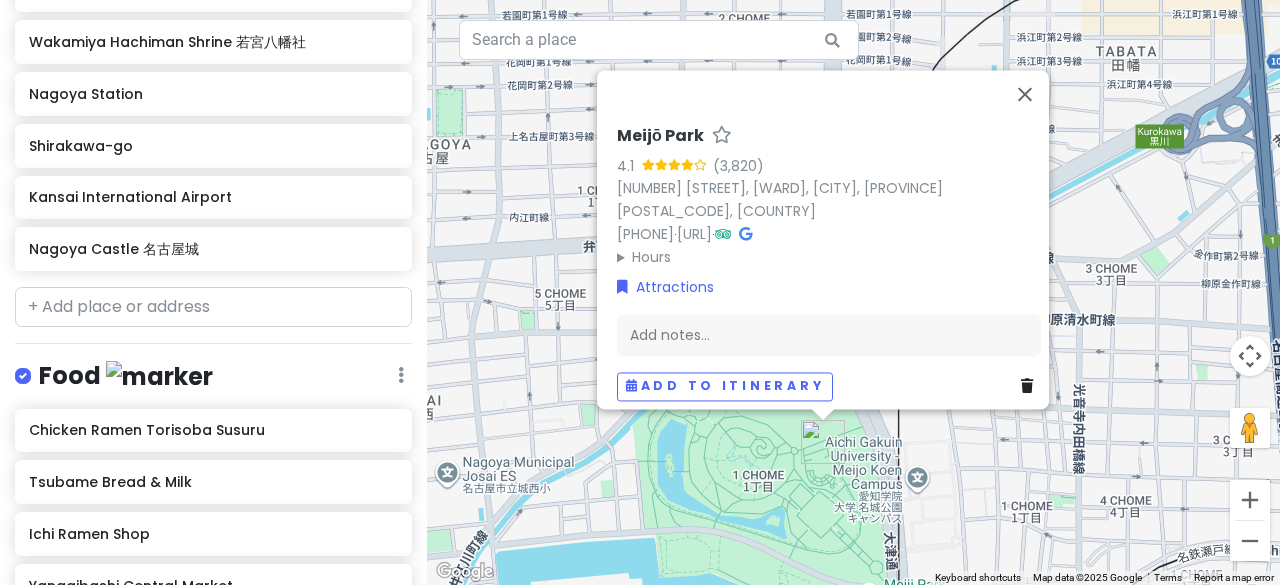 click on "Meijō Park" at bounding box center (660, 136) 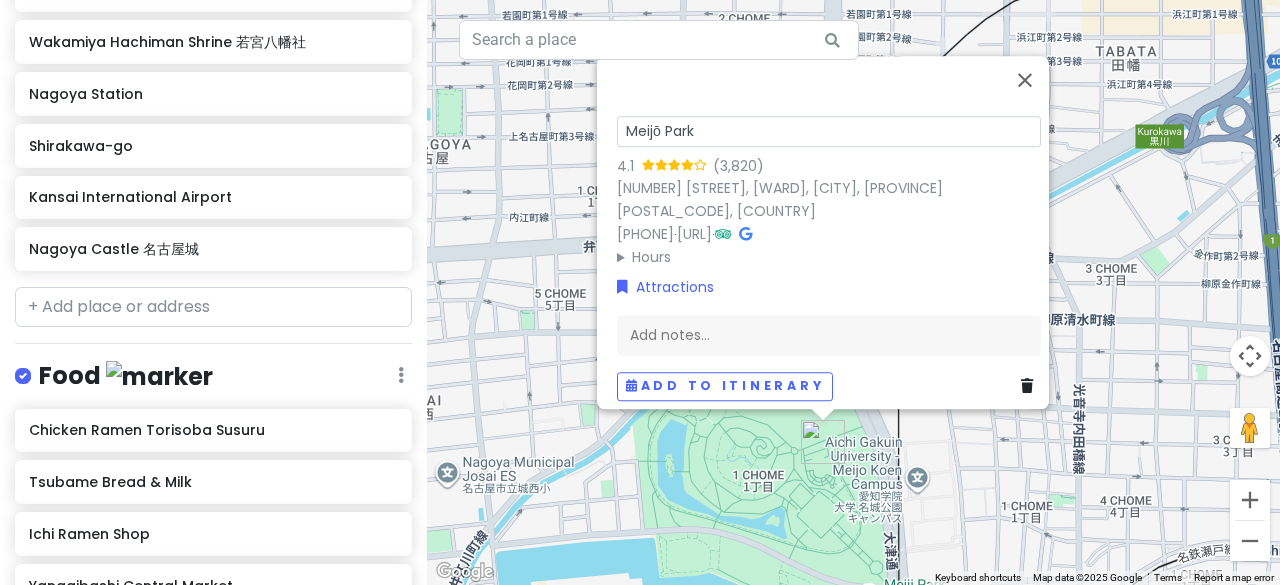 drag, startPoint x: 704, startPoint y: 116, endPoint x: 586, endPoint y: 99, distance: 119.218285 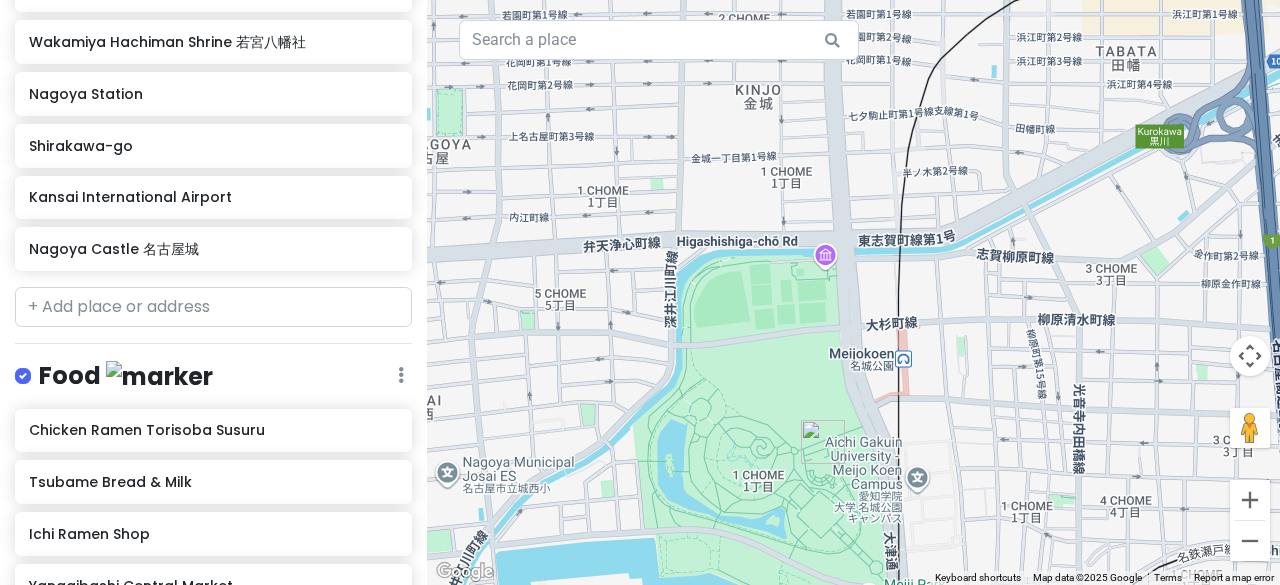 click at bounding box center [823, 442] 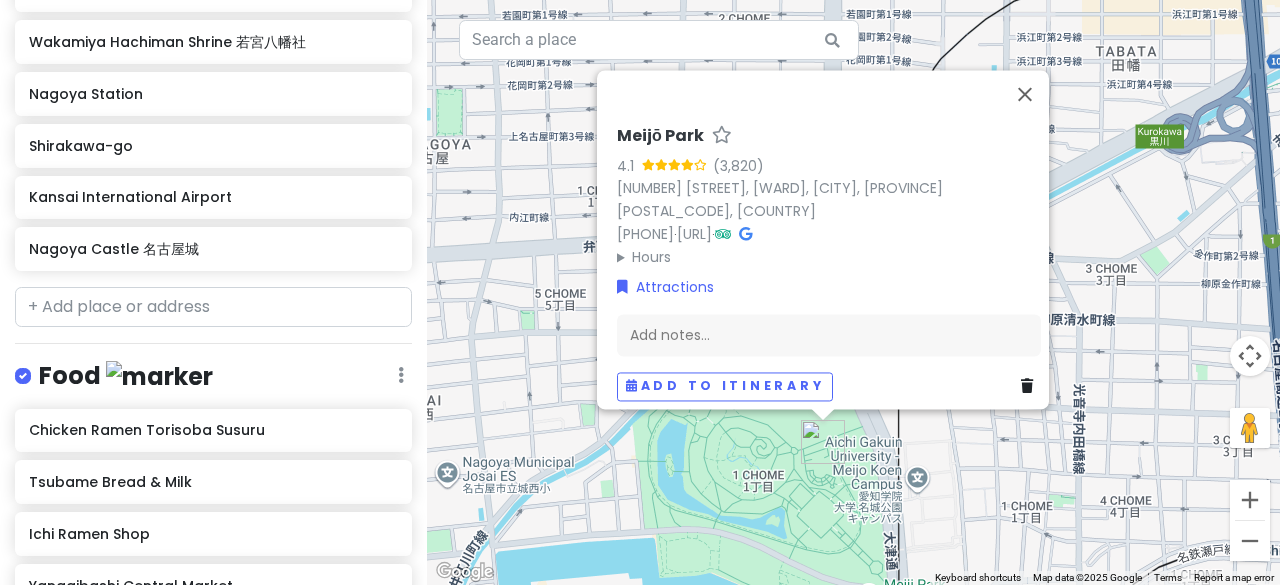 click on "Meijō Park" at bounding box center [660, 136] 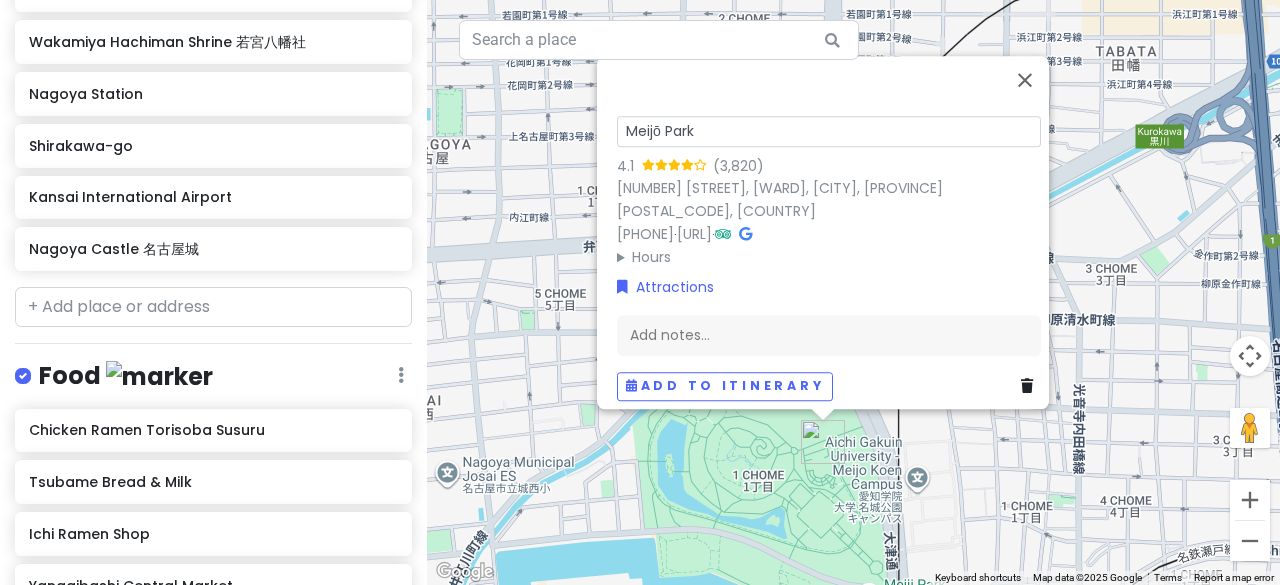 drag, startPoint x: 686, startPoint y: 125, endPoint x: 612, endPoint y: 120, distance: 74.168724 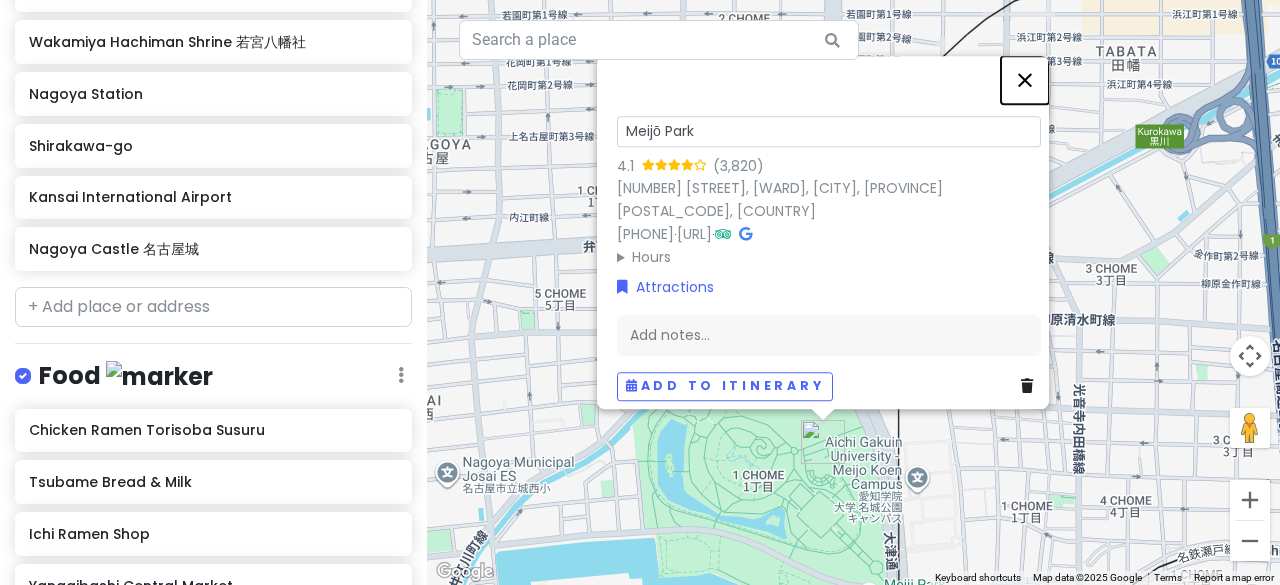 click at bounding box center (1025, 80) 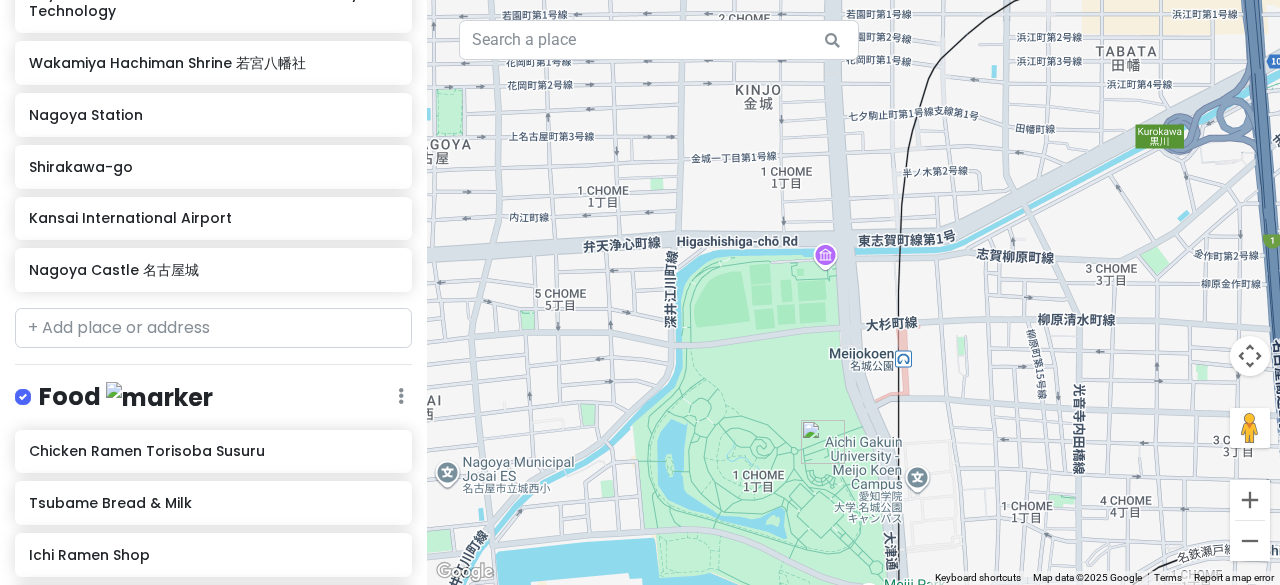 scroll, scrollTop: 952, scrollLeft: 0, axis: vertical 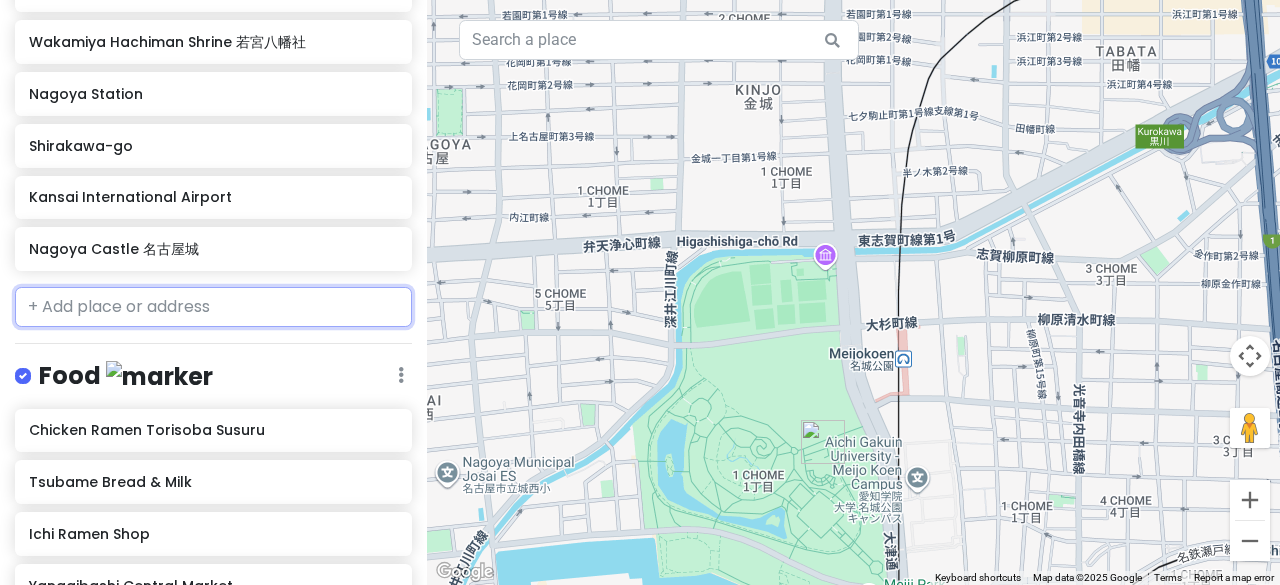 click at bounding box center [213, 307] 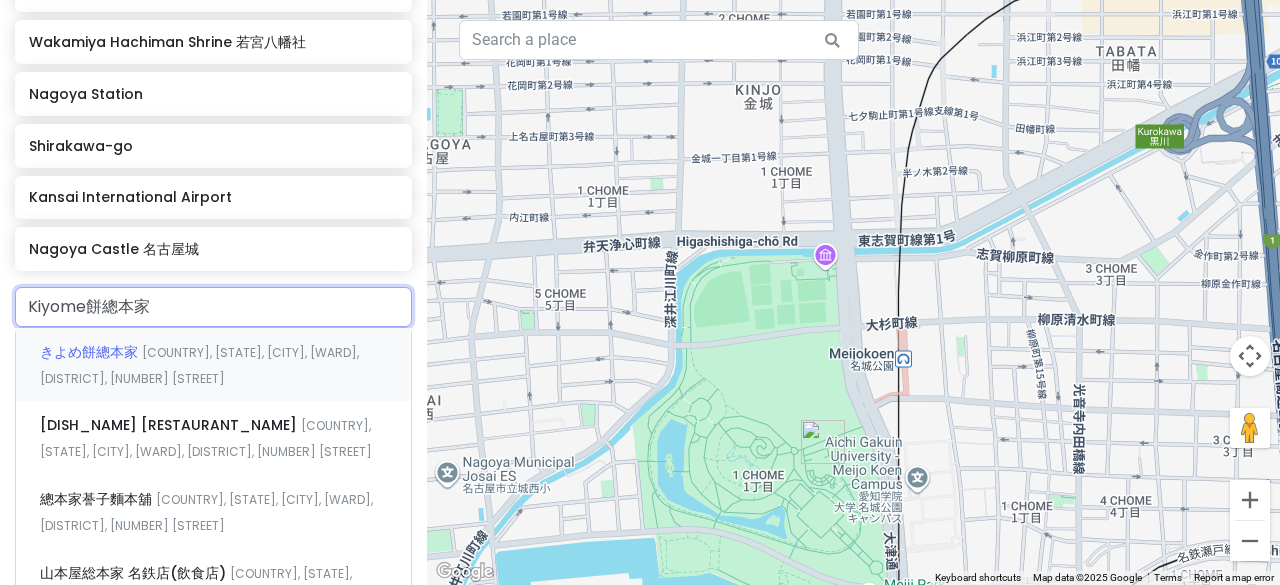 click on "[COUNTRY], [STATE], [CITY], [WARD], [DISTRICT], [NUMBER] [STREET]" at bounding box center (199, 365) 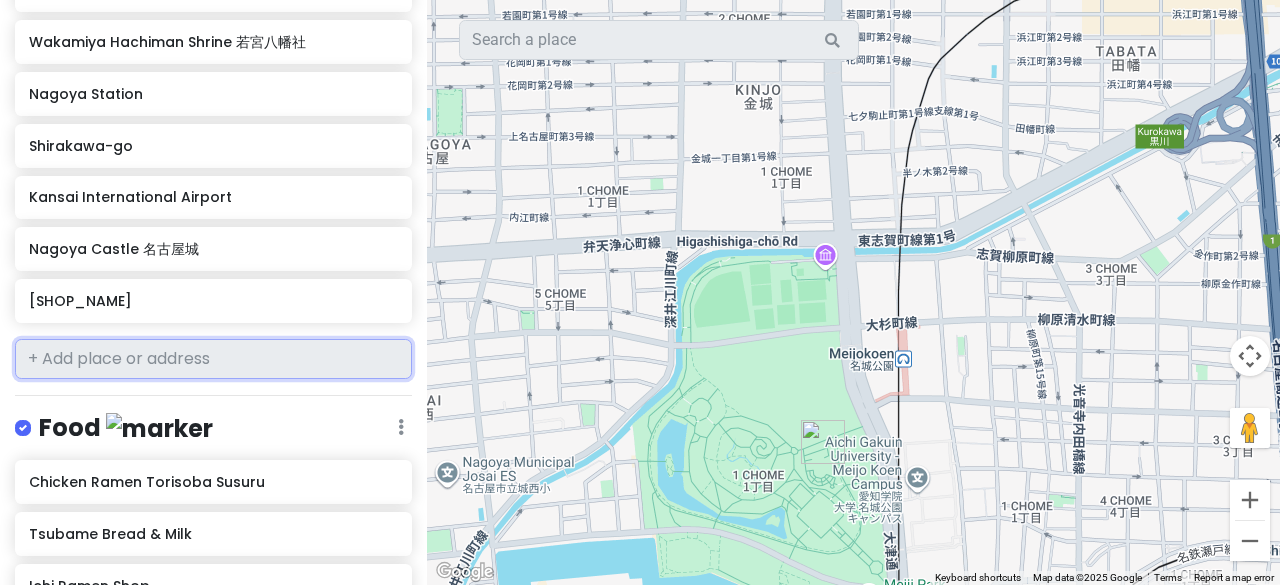 scroll, scrollTop: 1003, scrollLeft: 0, axis: vertical 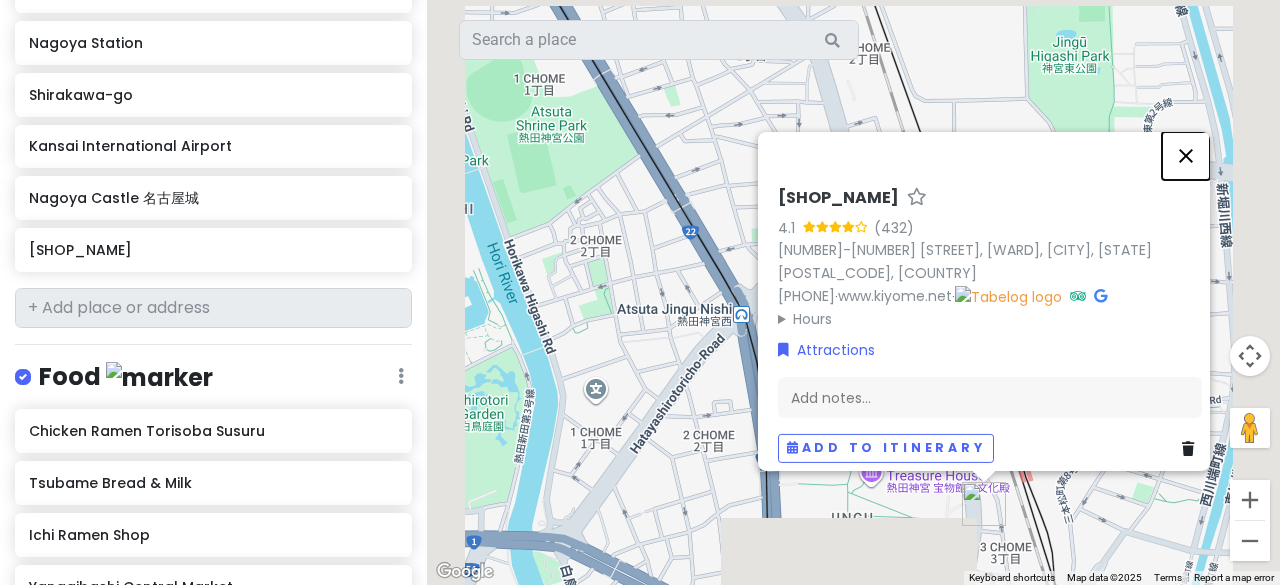 click at bounding box center [1186, 155] 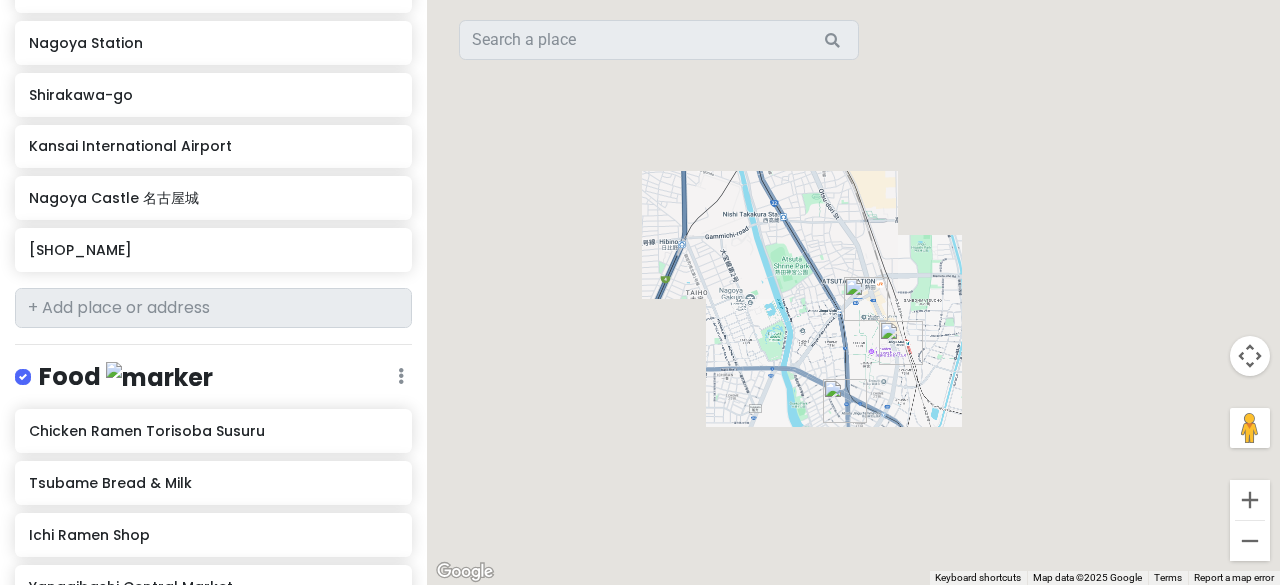 drag, startPoint x: 1070, startPoint y: 389, endPoint x: 912, endPoint y: 319, distance: 172.81204 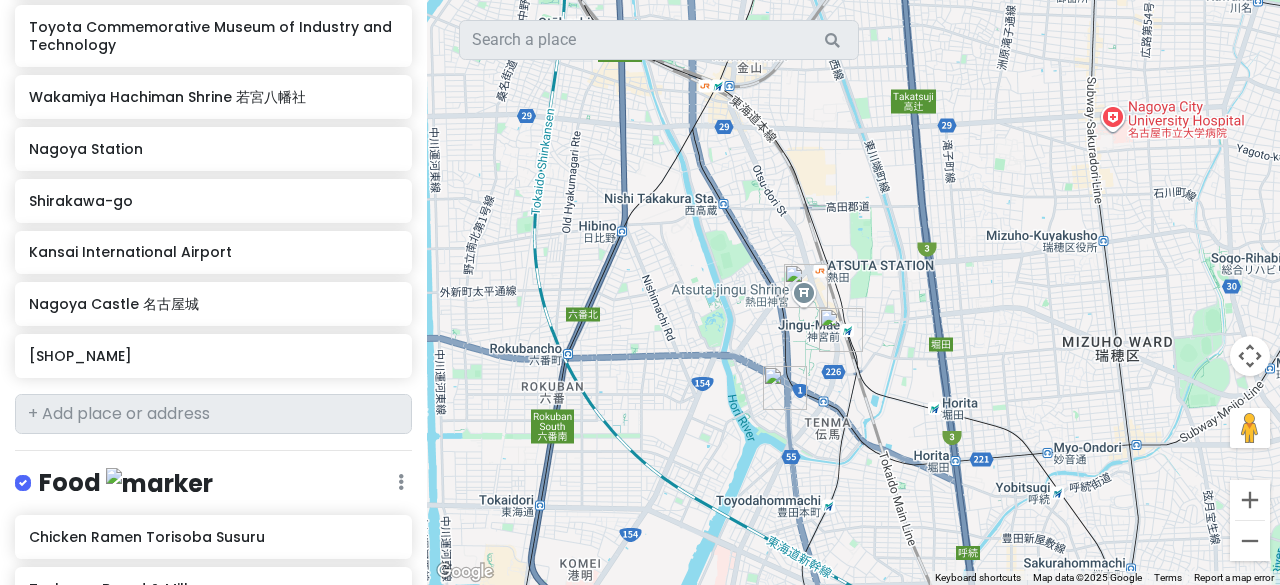scroll, scrollTop: 803, scrollLeft: 0, axis: vertical 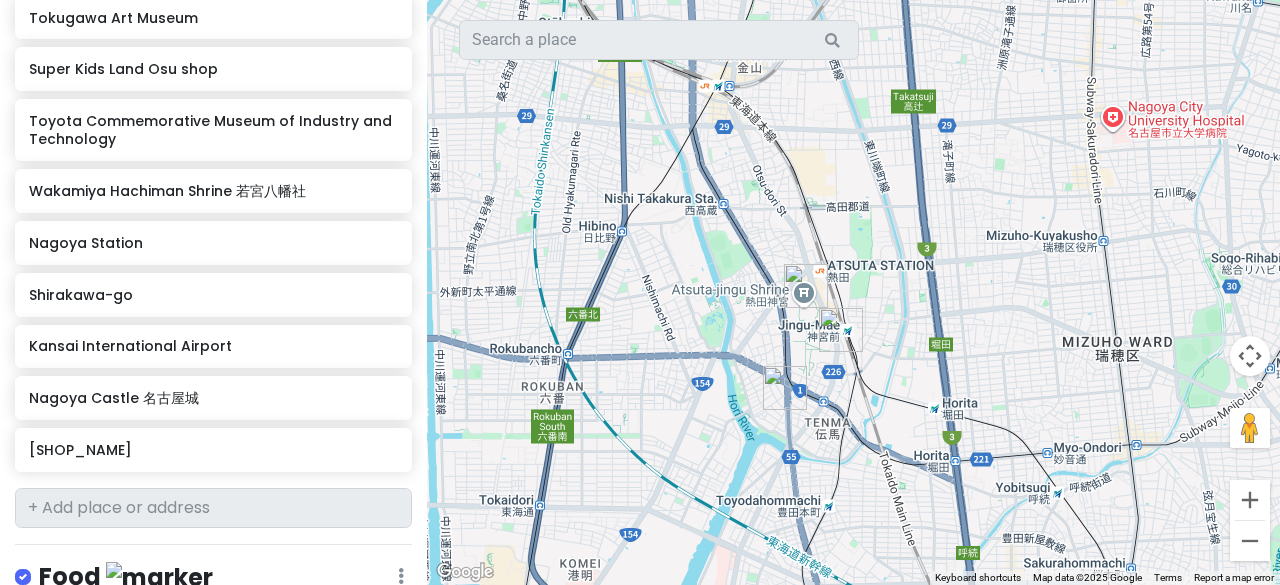 click at bounding box center (841, 330) 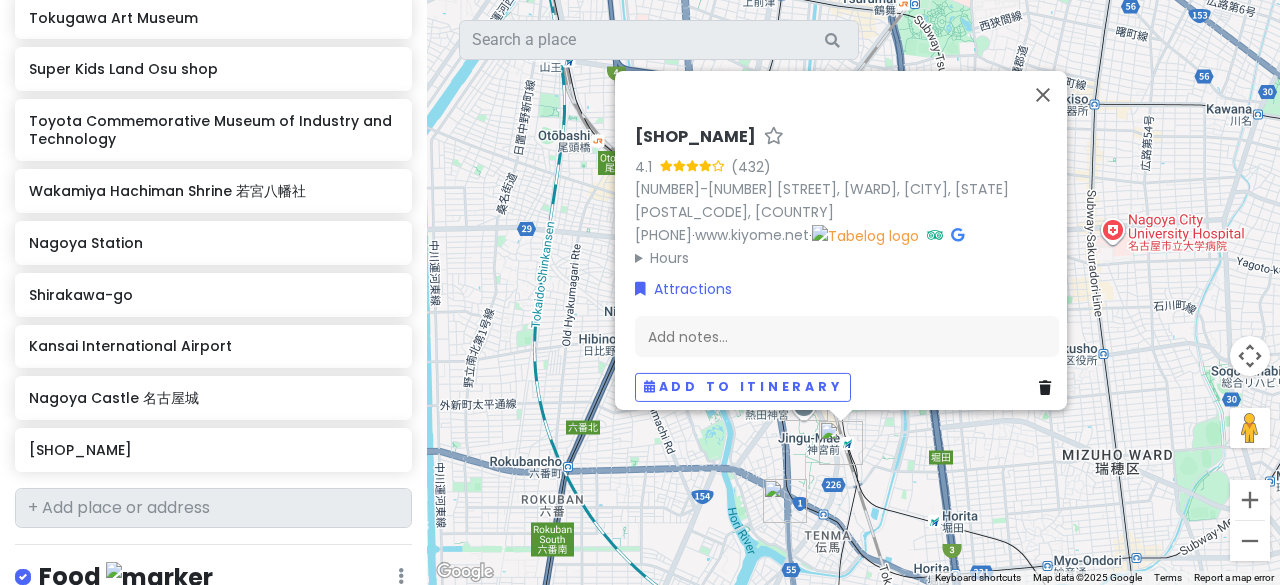 click at bounding box center [785, 501] 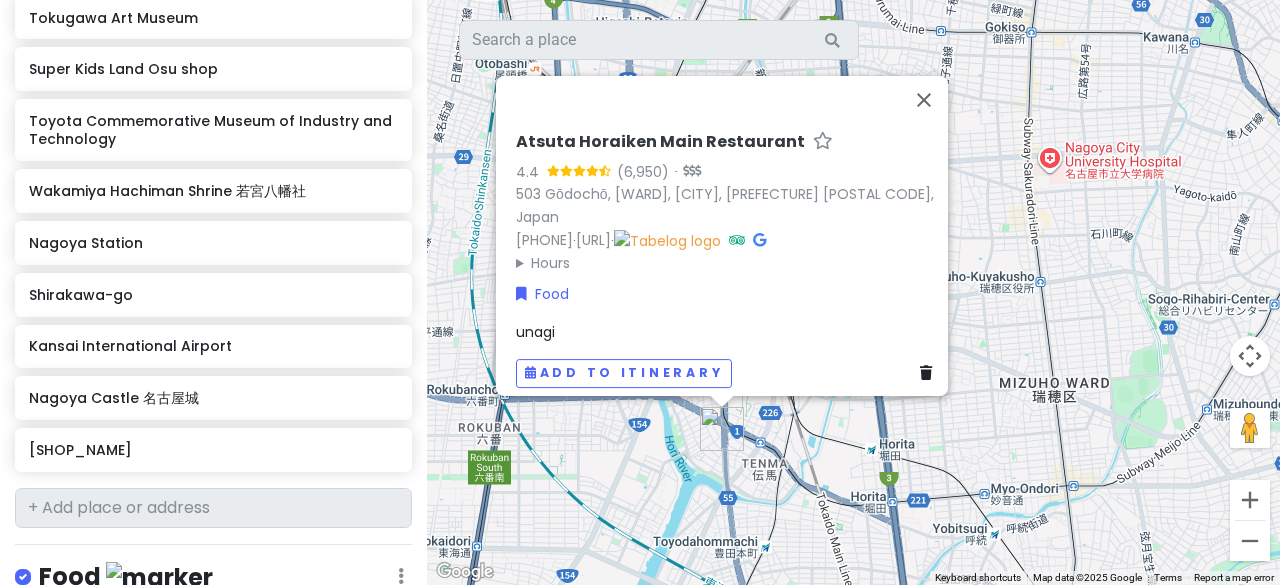 drag, startPoint x: 739, startPoint y: 513, endPoint x: 672, endPoint y: 411, distance: 122.03688 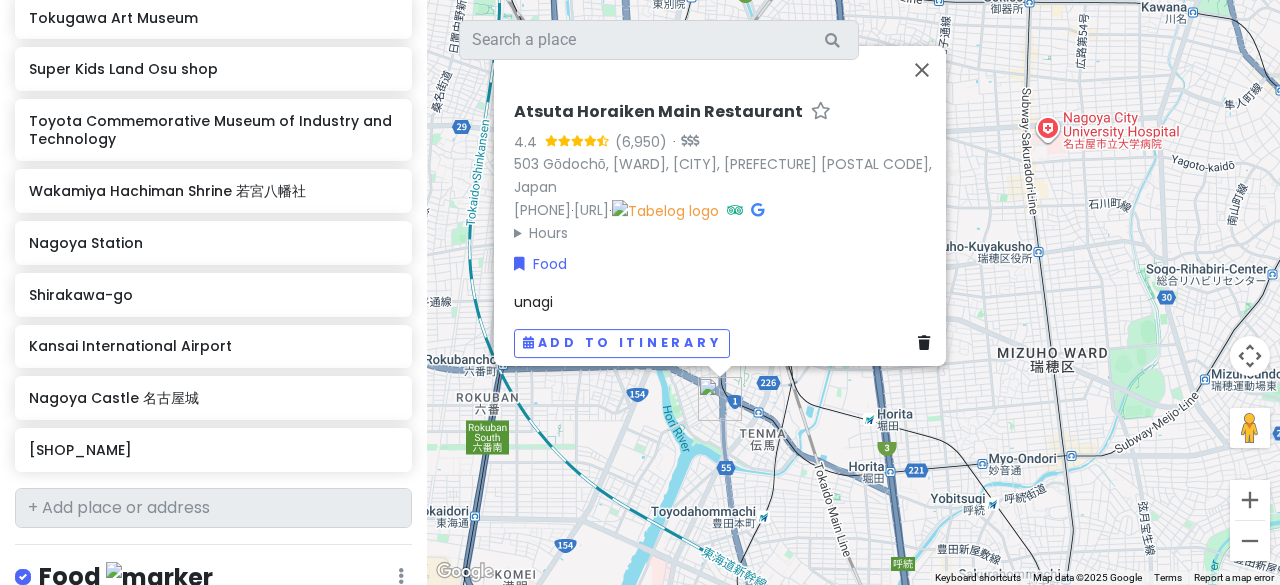 click on "503 Gōdochō, [WARD], [CITY], [PREFECTURE] [POSTAL CODE], Japan +81 [PHONE] www.houraiken.com Hours Monday 11:30 AM–2:00 PM, 4:30–8:30 PM Tuesday 11:30 AM–2:00 PM, 4:30–8:30 PM Wednesday Closed Thursday 11:30 AM–2:00 PM, 4:30–8:30 PM Friday 11:30 AM–2:00 PM, 4:30–8:30 PM Saturday 11:30 AM–2:00 PM, 4:30–8:30 PM Sunday 11:30 AM–2:00 PM, 4:30–8:30 PM Food unagi Add to itinerary" at bounding box center (853, 292) 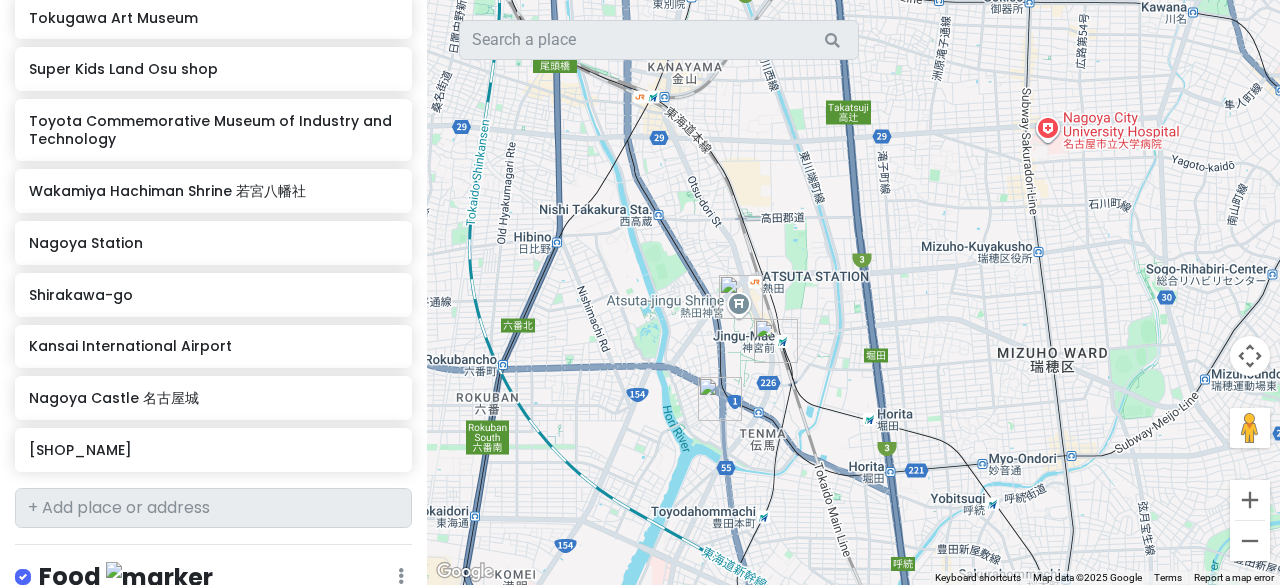 click at bounding box center [741, 297] 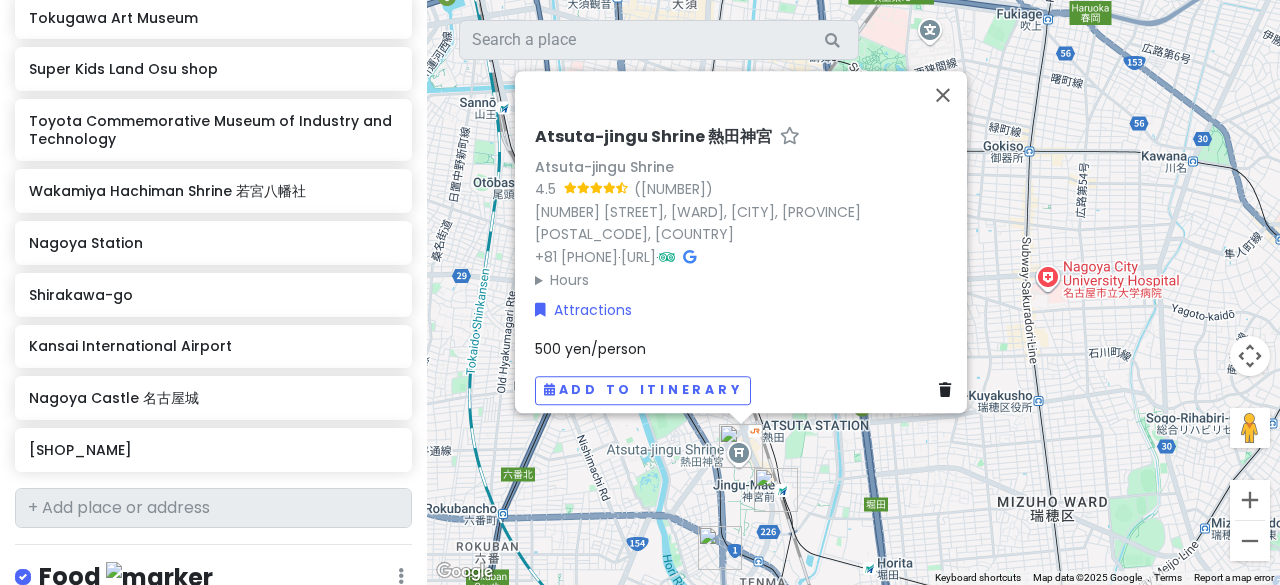click on "[BUSINESS NAME] [BUSINESS NAME] [BUSINESS NAME] [RATING] ([REVIEWS]) [CHOME]-[NUMBER]-[NUMBER] [STREET], [WARD], [CITY], [PREFECTURE] [POSTAL CODE] [PHONE] · [URL] · Hours Monday Open 24 hours Tuesday Open 24 hours Wednesday Open 24 hours Thursday Open 24 hours Friday Open 24 hours Saturday Open 24 hours Sunday Open 24 hours Attractions [PRICE]/person Add to itinerary" at bounding box center (747, 266) 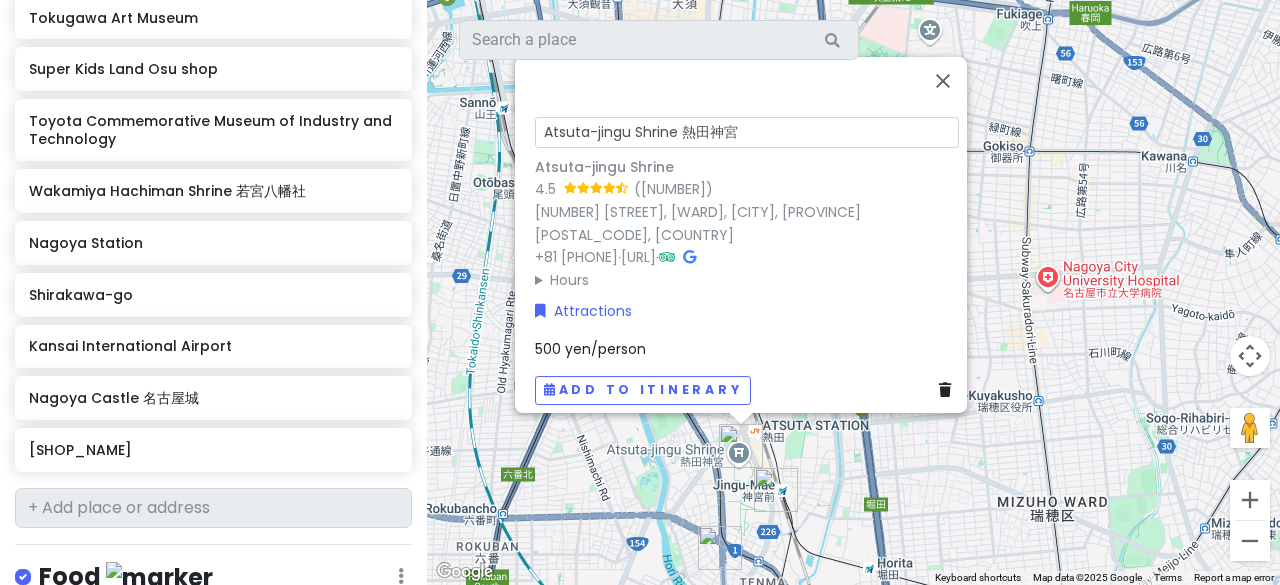 drag, startPoint x: 676, startPoint y: 123, endPoint x: 842, endPoint y: 115, distance: 166.19266 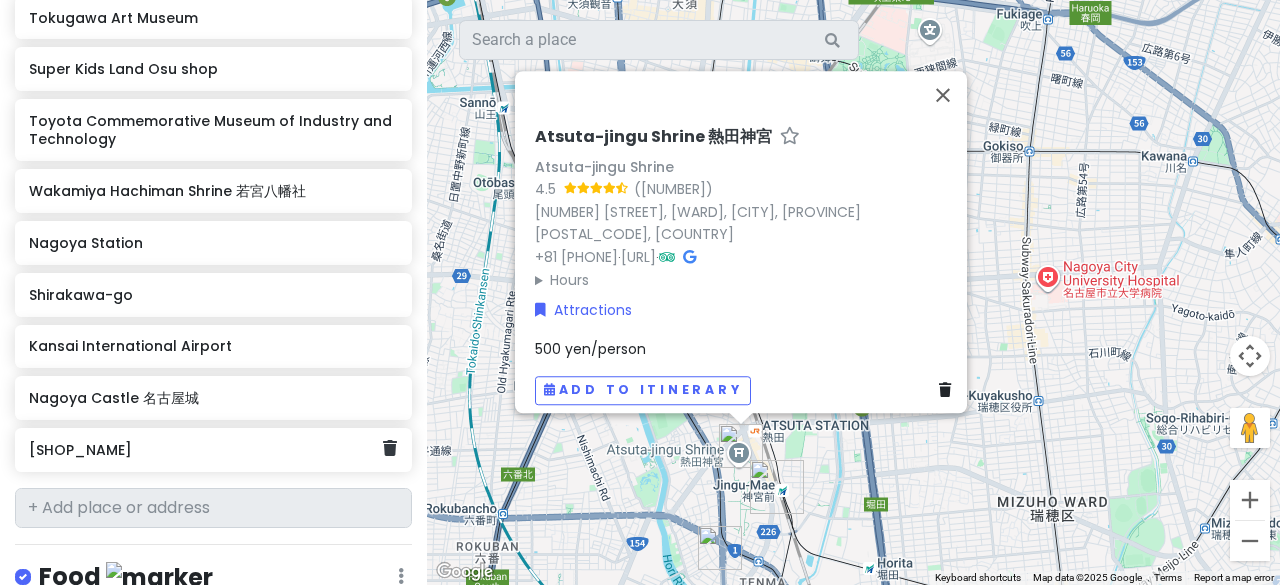 click on "[SHOP_NAME]" at bounding box center (213, 450) 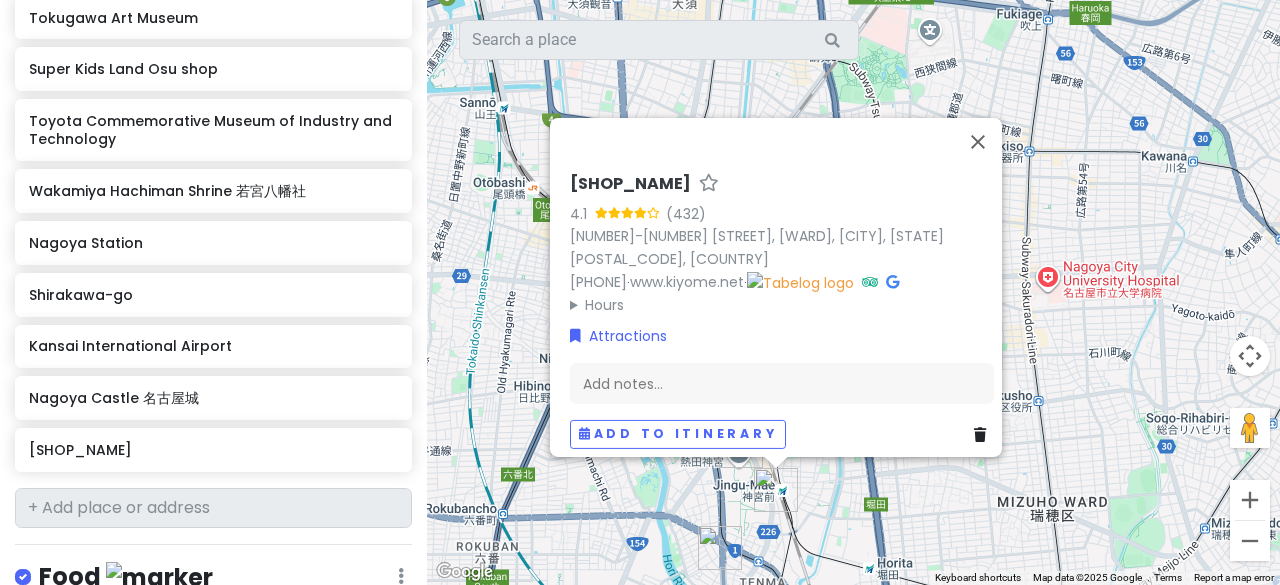click at bounding box center [892, 281] 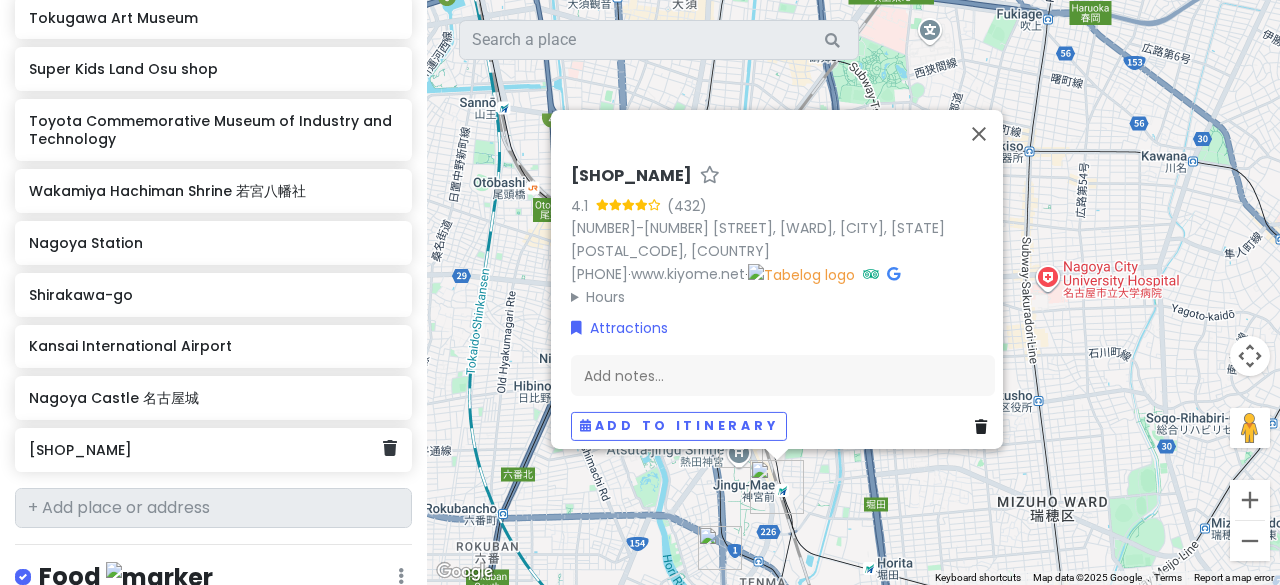 click on "[SHOP_NAME]" at bounding box center (206, 450) 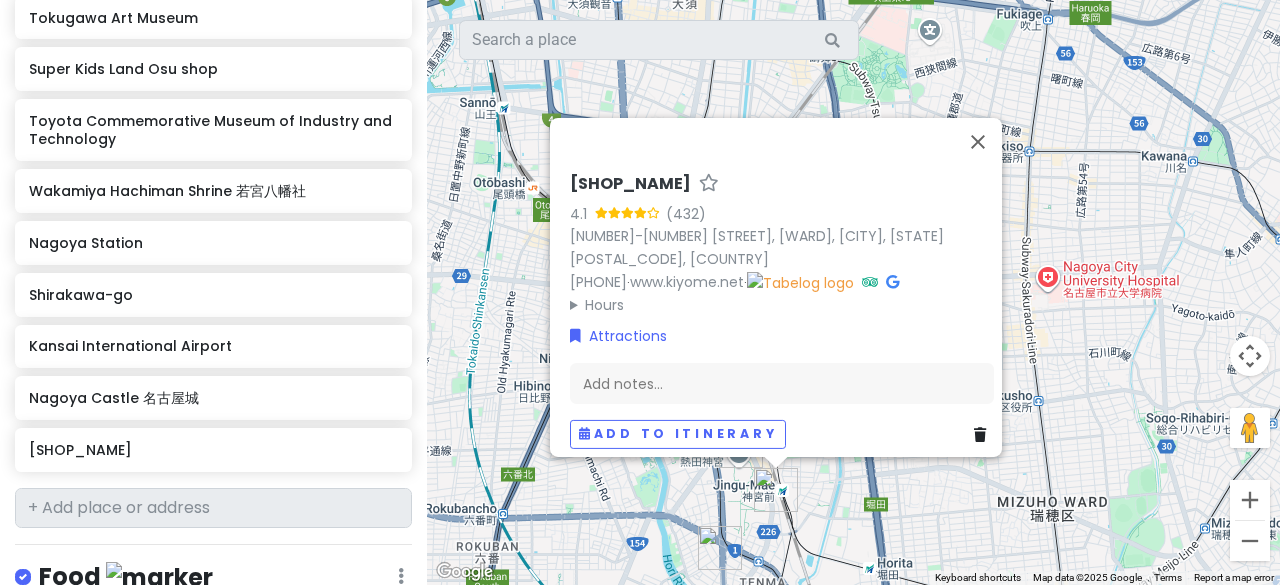 click on "[SHOP_NAME]" at bounding box center (630, 183) 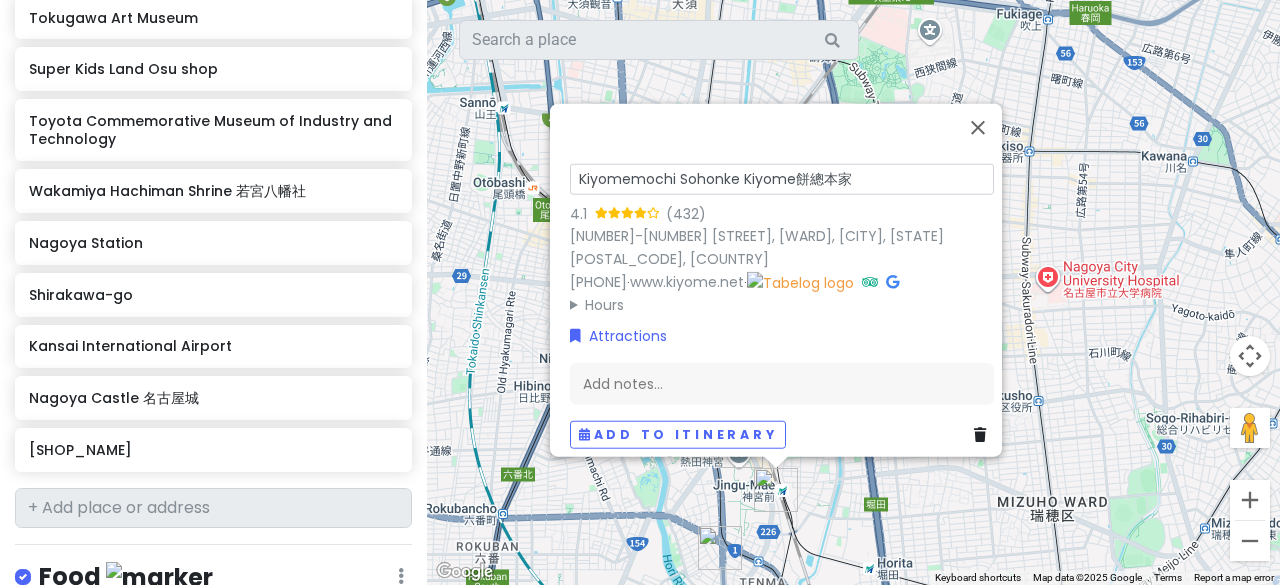 click on "Kiyomemochi Sohonke Kiyome餅總本家" at bounding box center (782, 178) 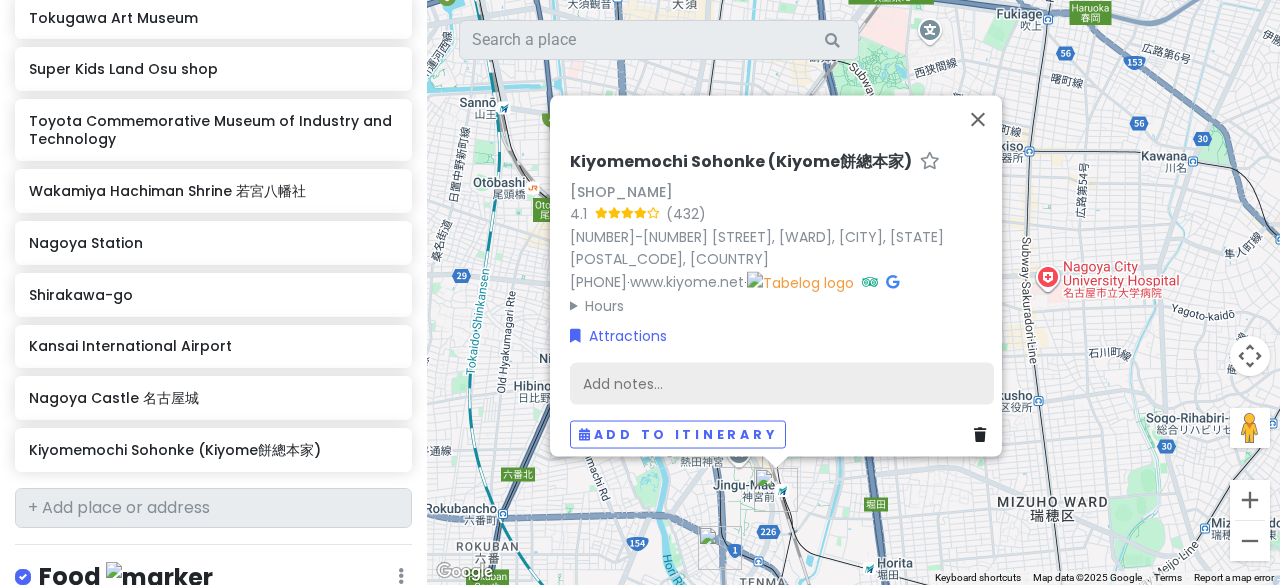 click on "Add notes..." at bounding box center [782, 383] 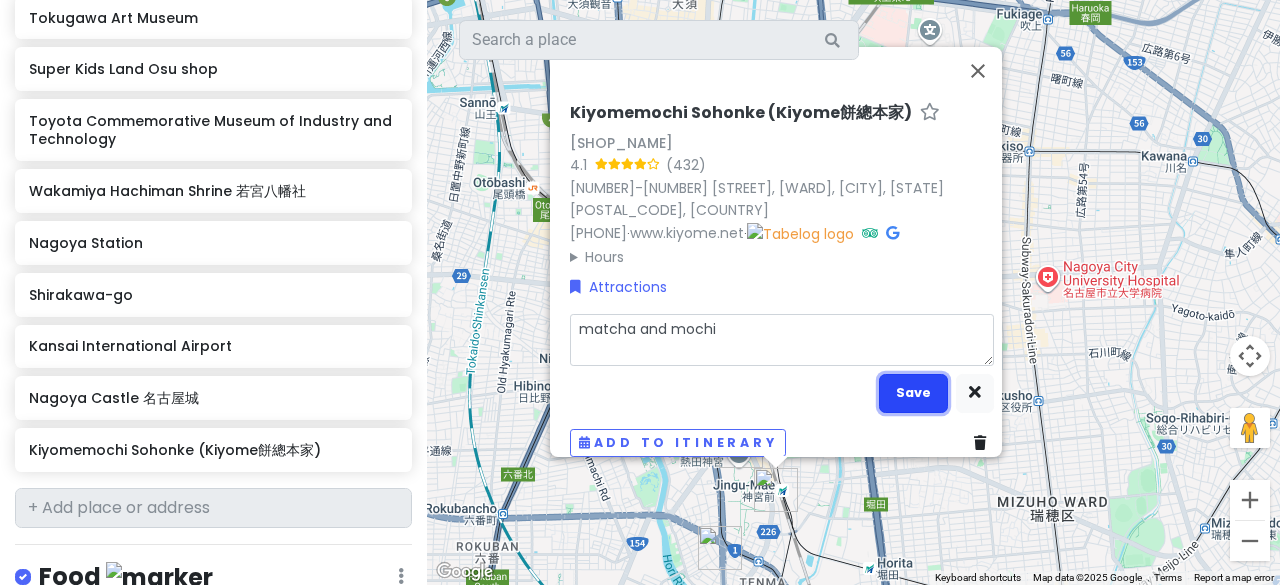 click on "Save" at bounding box center (913, 392) 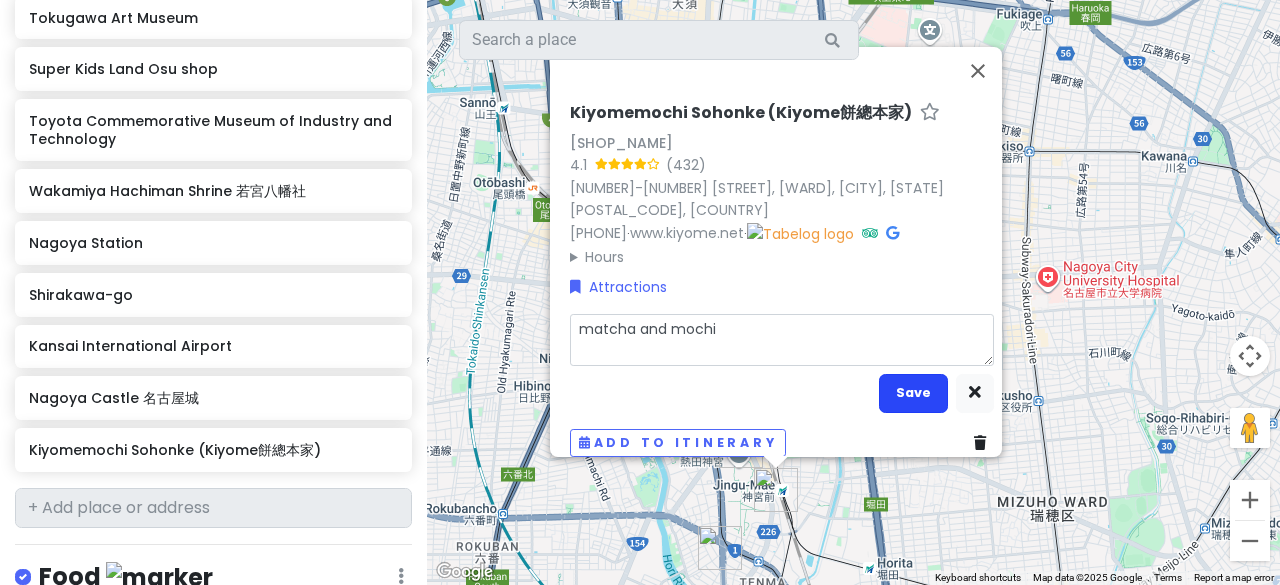scroll, scrollTop: 820, scrollLeft: 0, axis: vertical 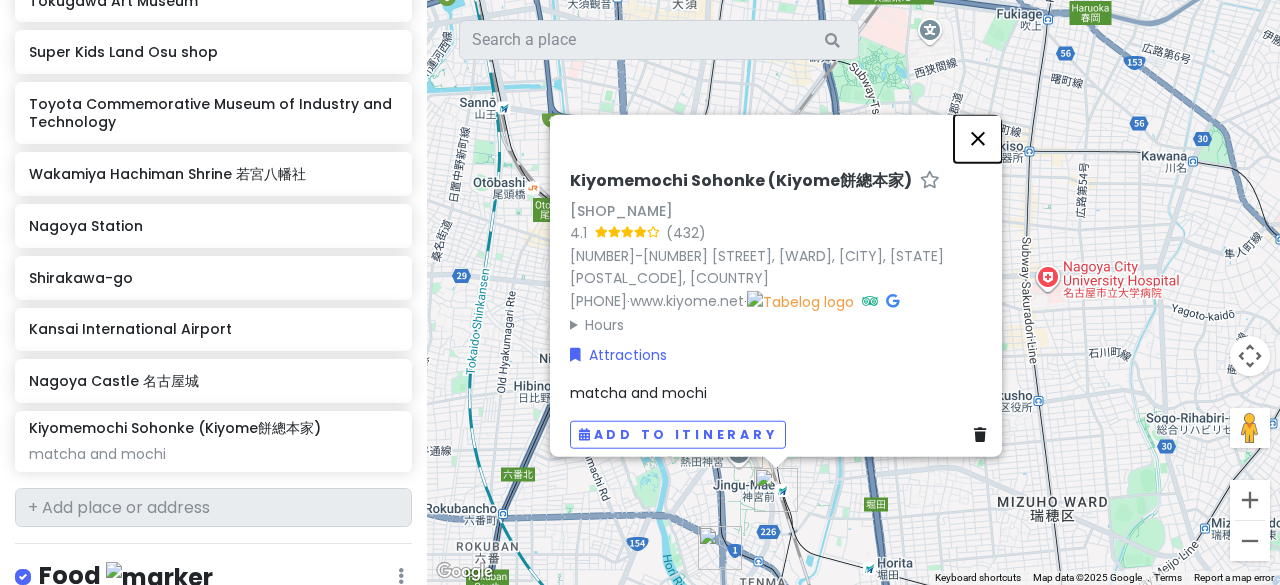 click at bounding box center [978, 138] 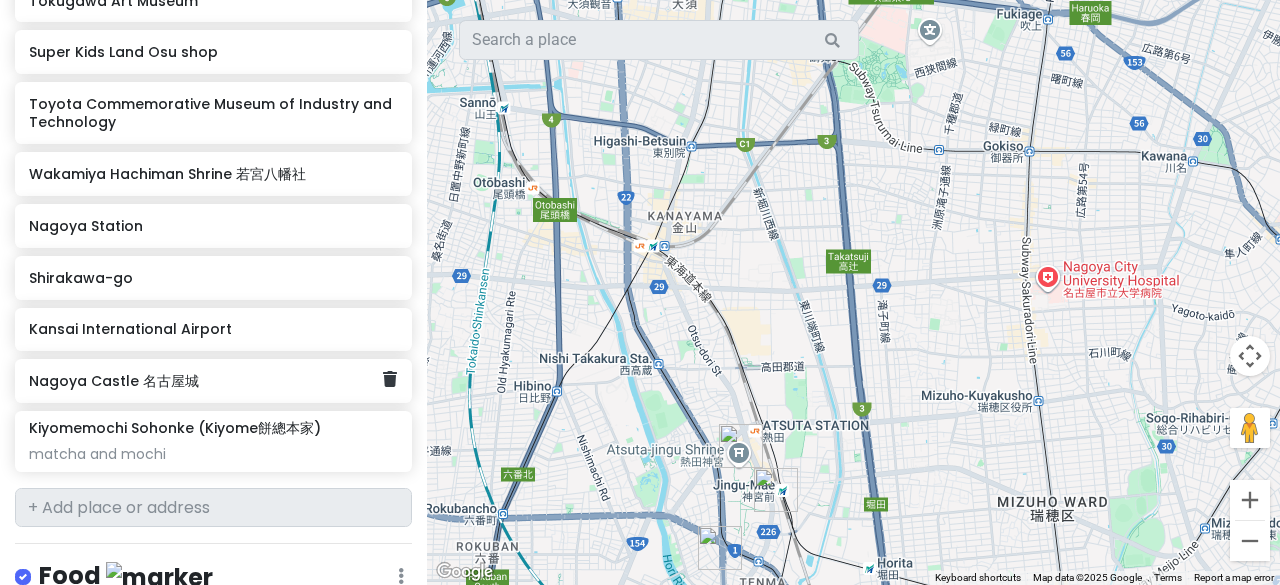 click on "Nagoya Castle 名古屋城" at bounding box center [206, 381] 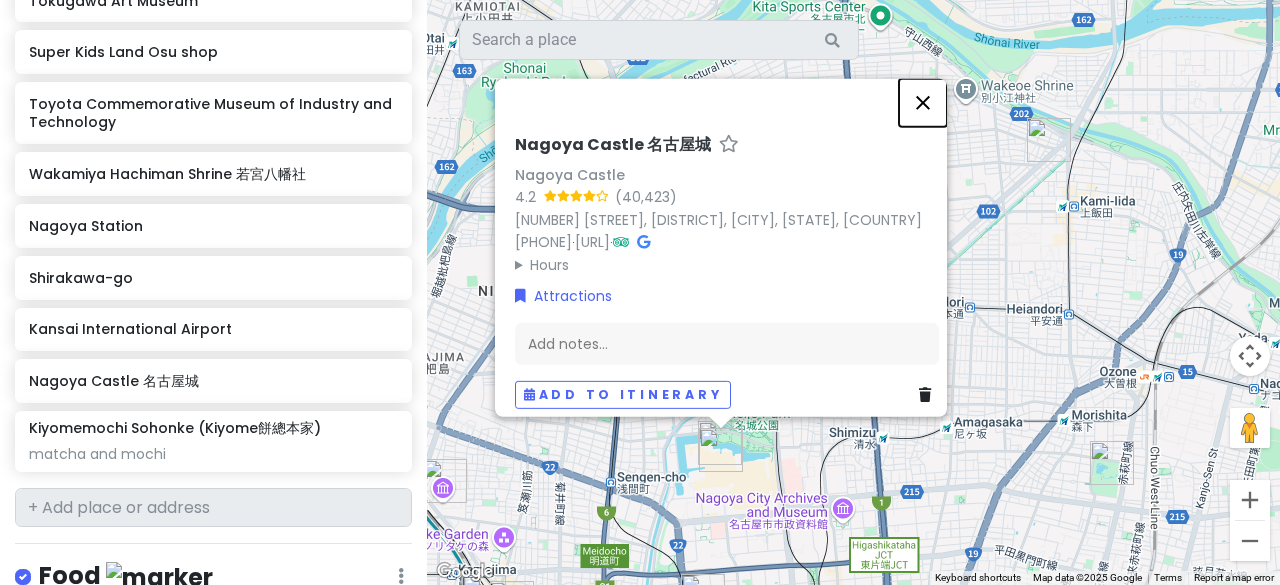 click at bounding box center (923, 102) 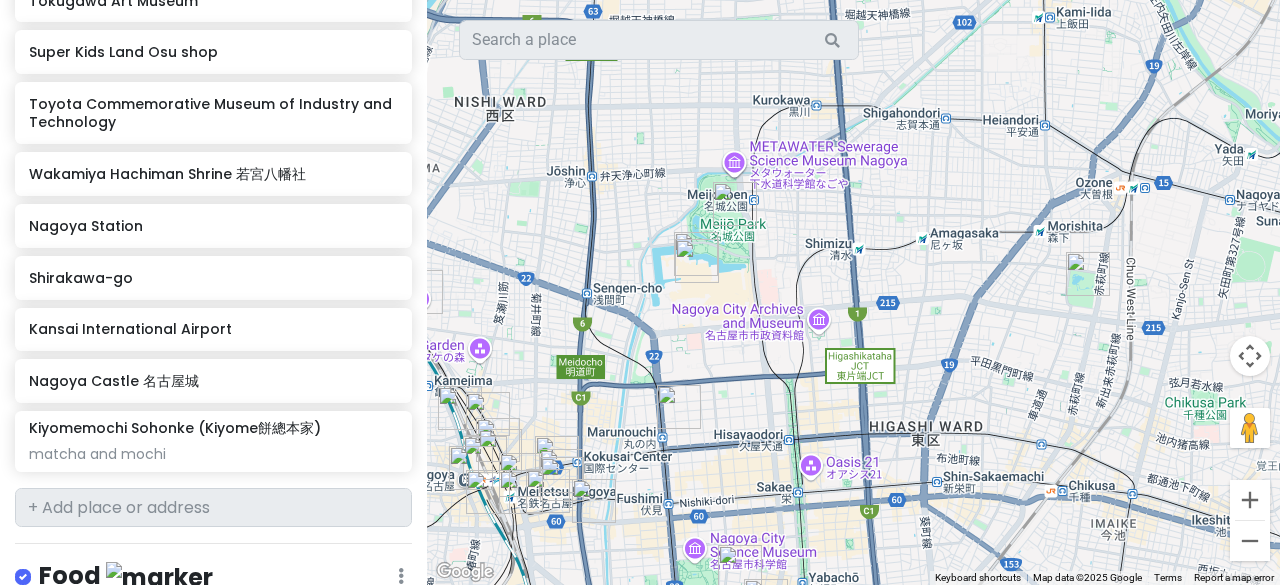 drag, startPoint x: 912, startPoint y: 329, endPoint x: 878, endPoint y: 113, distance: 218.65955 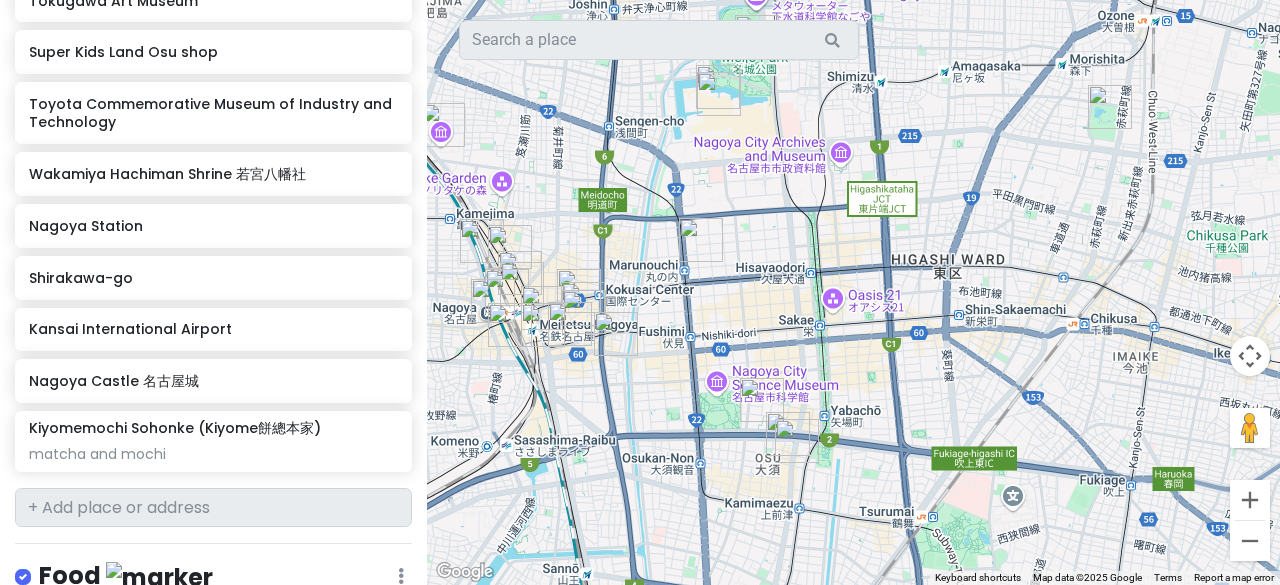 drag, startPoint x: 599, startPoint y: 279, endPoint x: 632, endPoint y: 215, distance: 72.00694 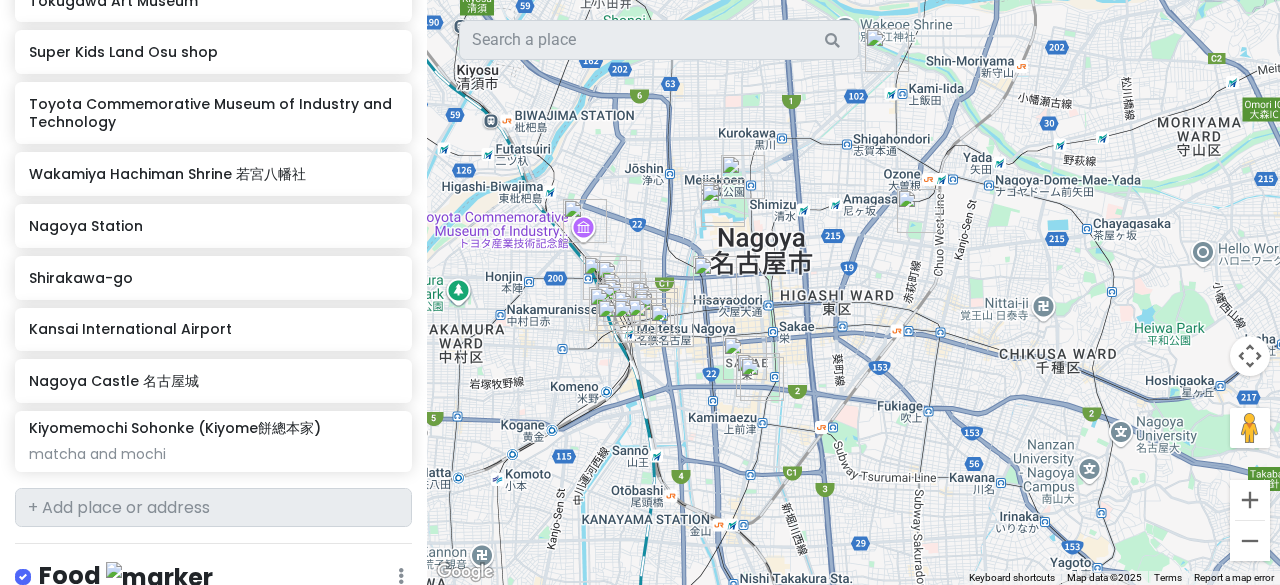 drag, startPoint x: 823, startPoint y: 233, endPoint x: 847, endPoint y: 335, distance: 104.78549 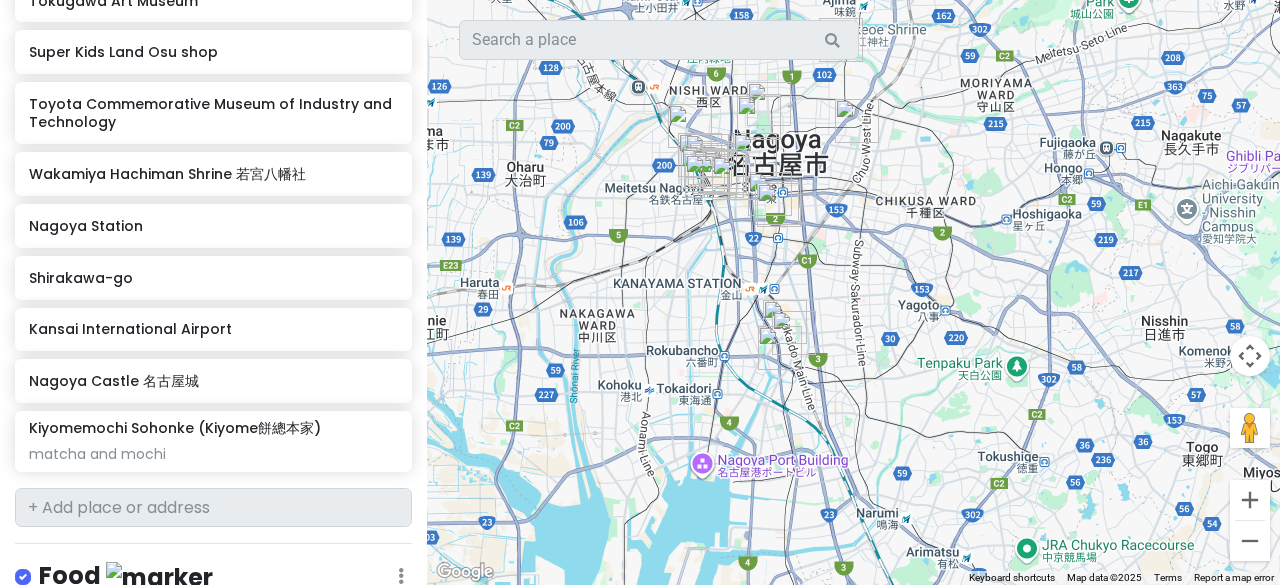 drag, startPoint x: 858, startPoint y: 347, endPoint x: 831, endPoint y: 204, distance: 145.52663 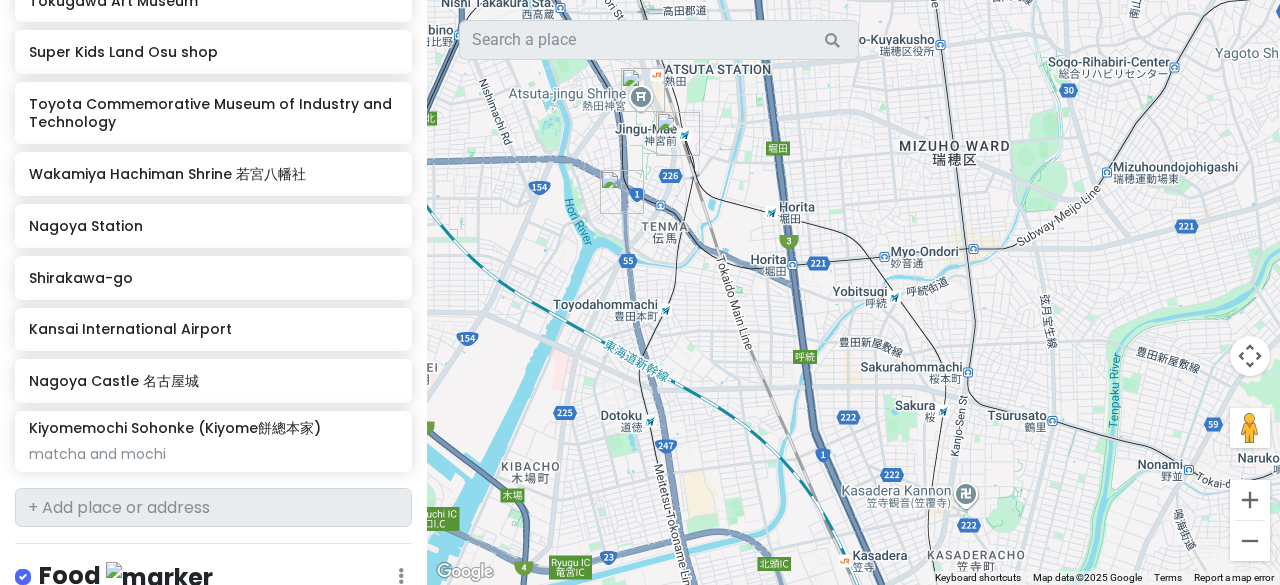 drag, startPoint x: 820, startPoint y: 441, endPoint x: 735, endPoint y: 219, distance: 237.71622 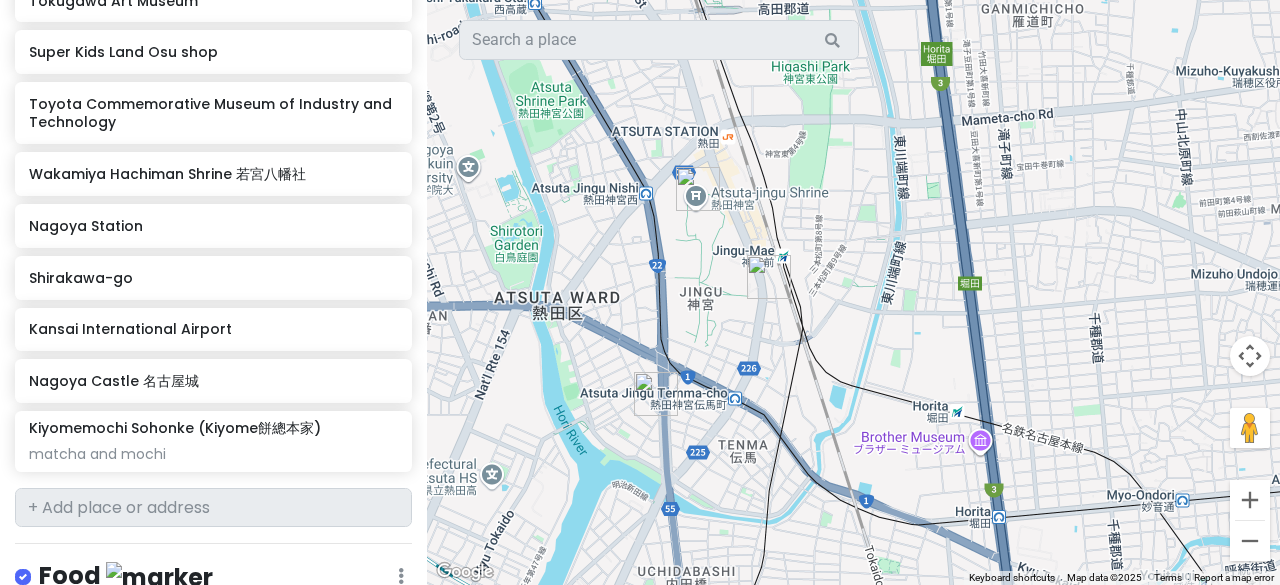 drag, startPoint x: 671, startPoint y: 176, endPoint x: 785, endPoint y: 351, distance: 208.85641 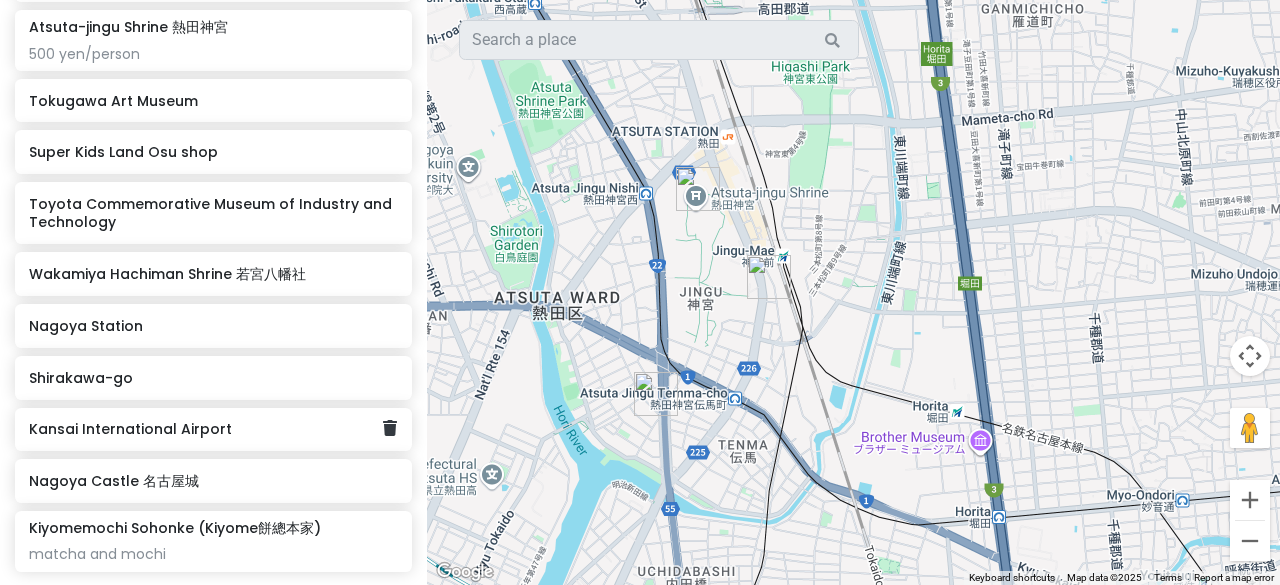 scroll, scrollTop: 1120, scrollLeft: 0, axis: vertical 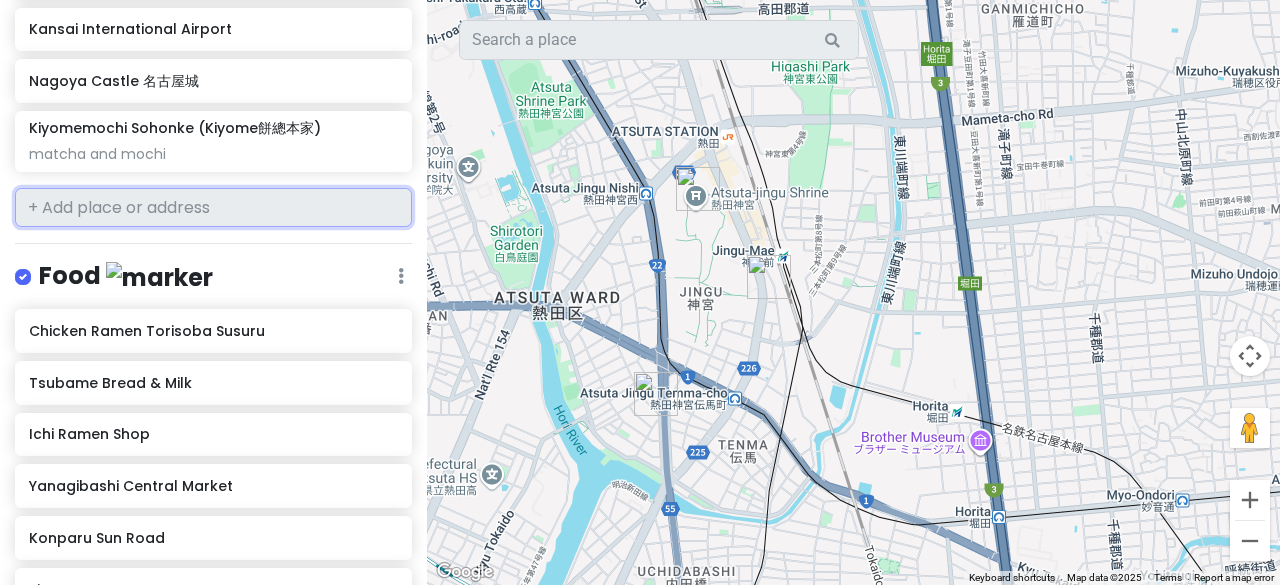 click at bounding box center (213, 208) 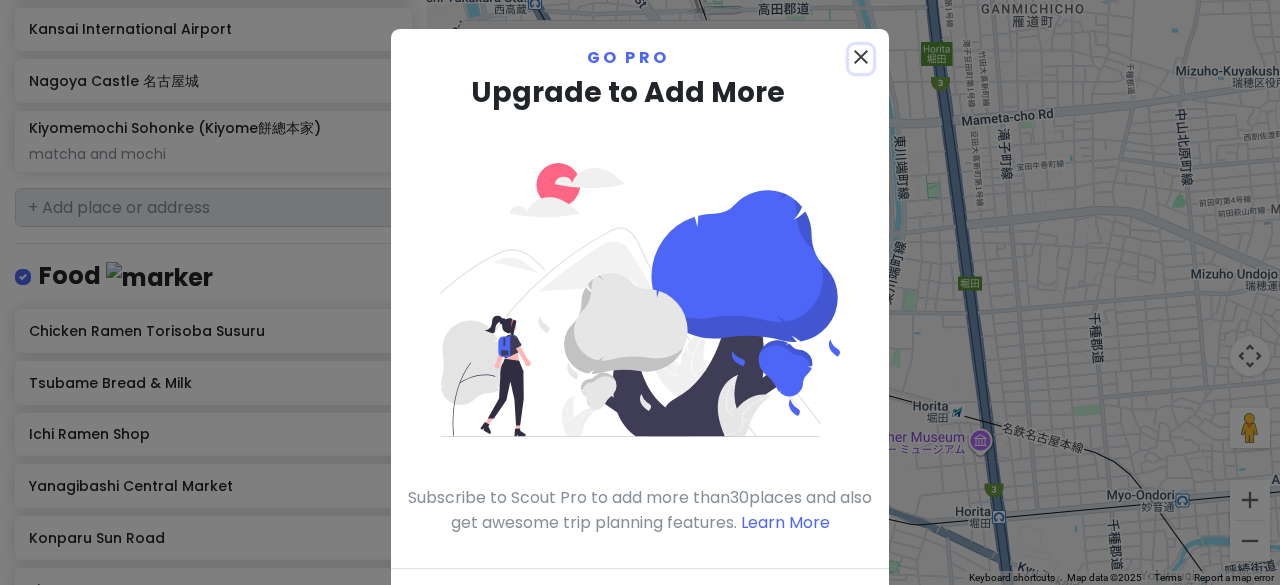 click on "close" at bounding box center (861, 57) 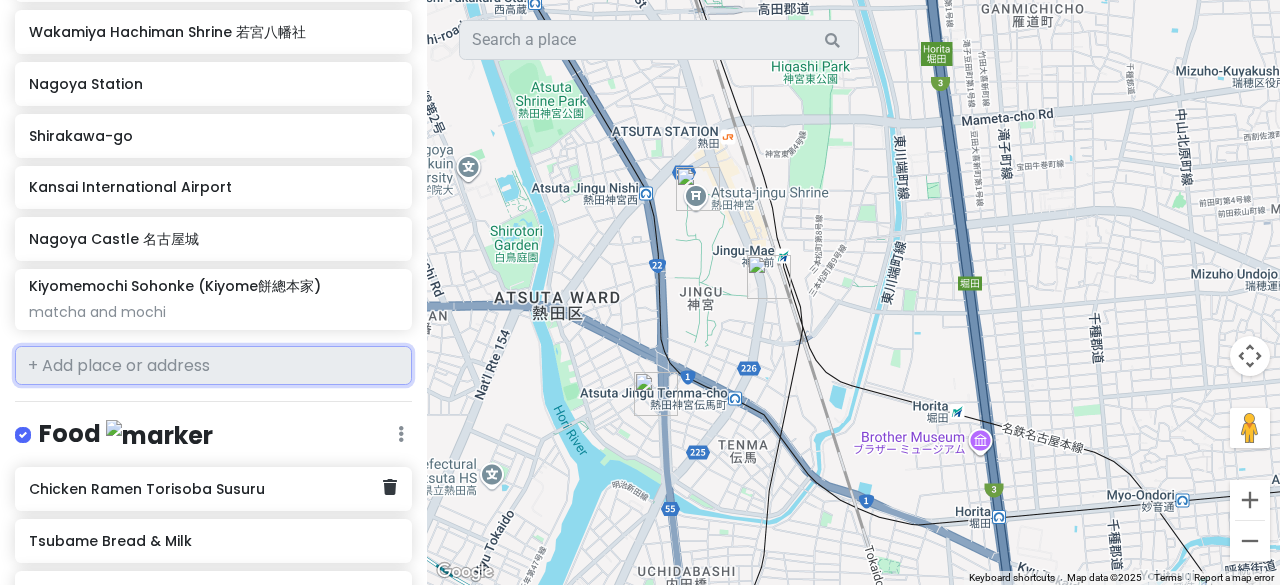 scroll, scrollTop: 920, scrollLeft: 0, axis: vertical 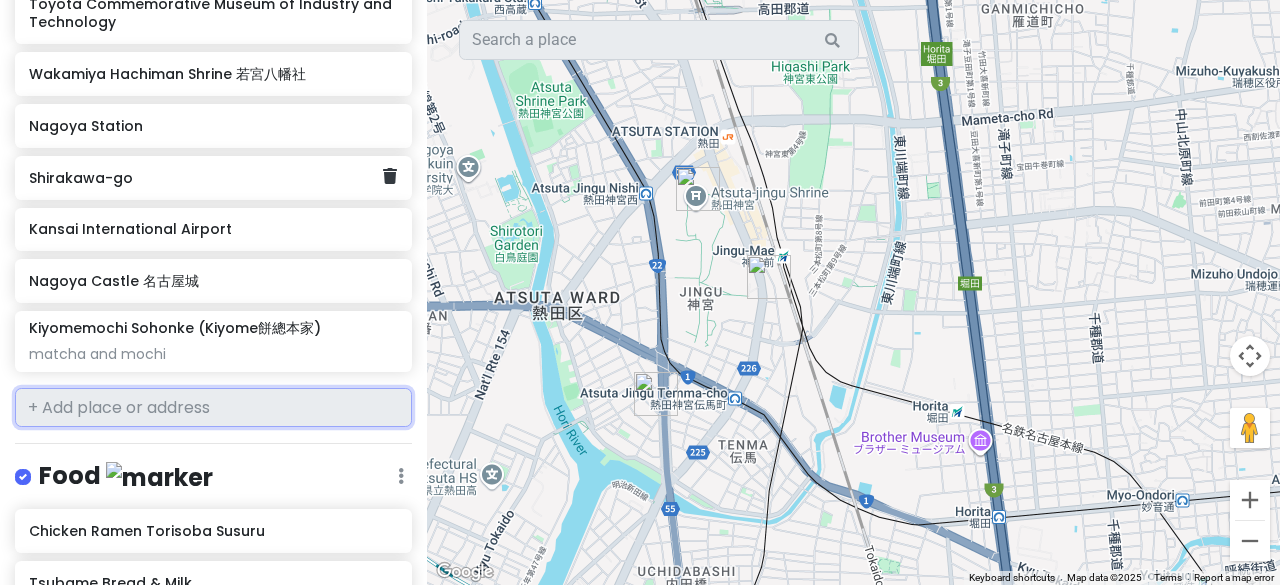 click on "Shirakawa-go" at bounding box center [213, 178] 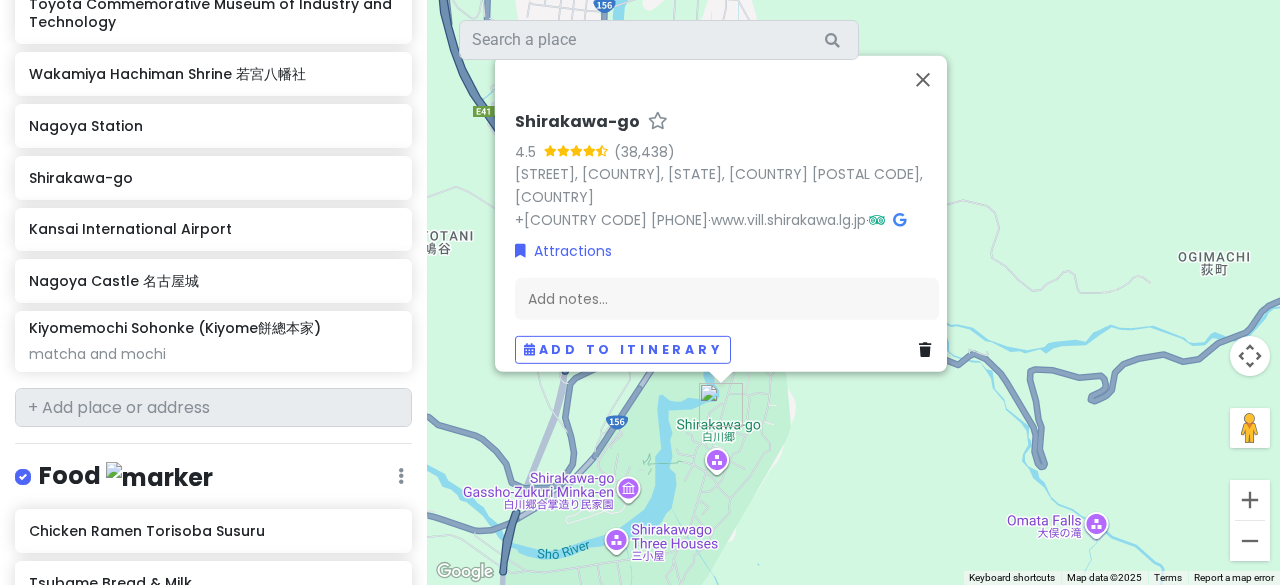 click on "Shirakawa-go" at bounding box center (577, 121) 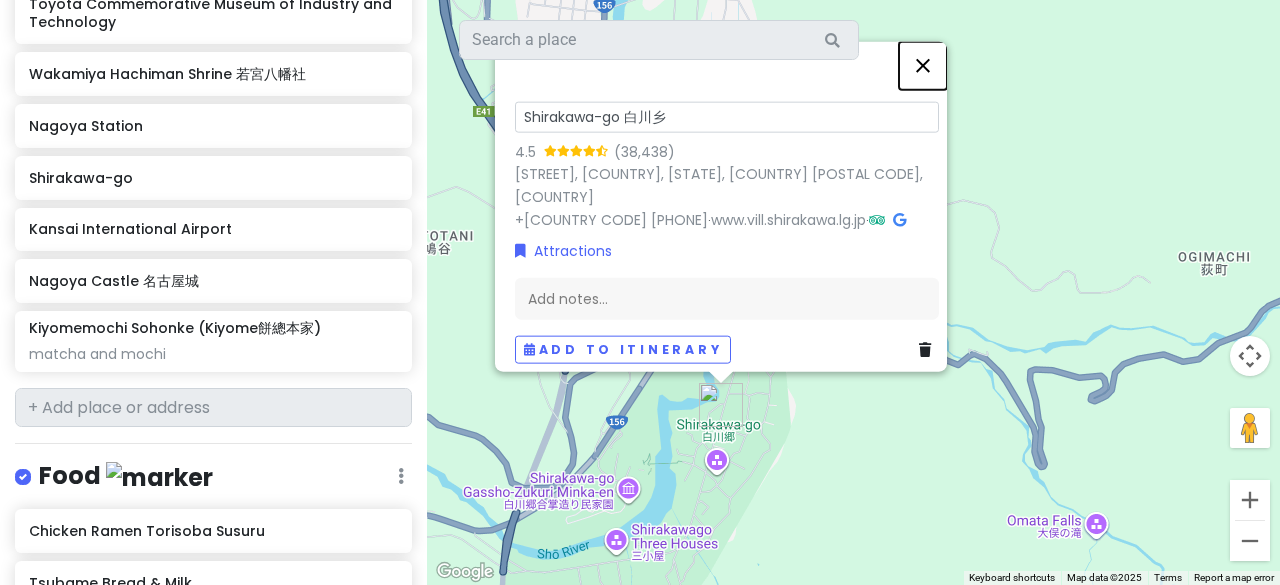 click at bounding box center [923, 65] 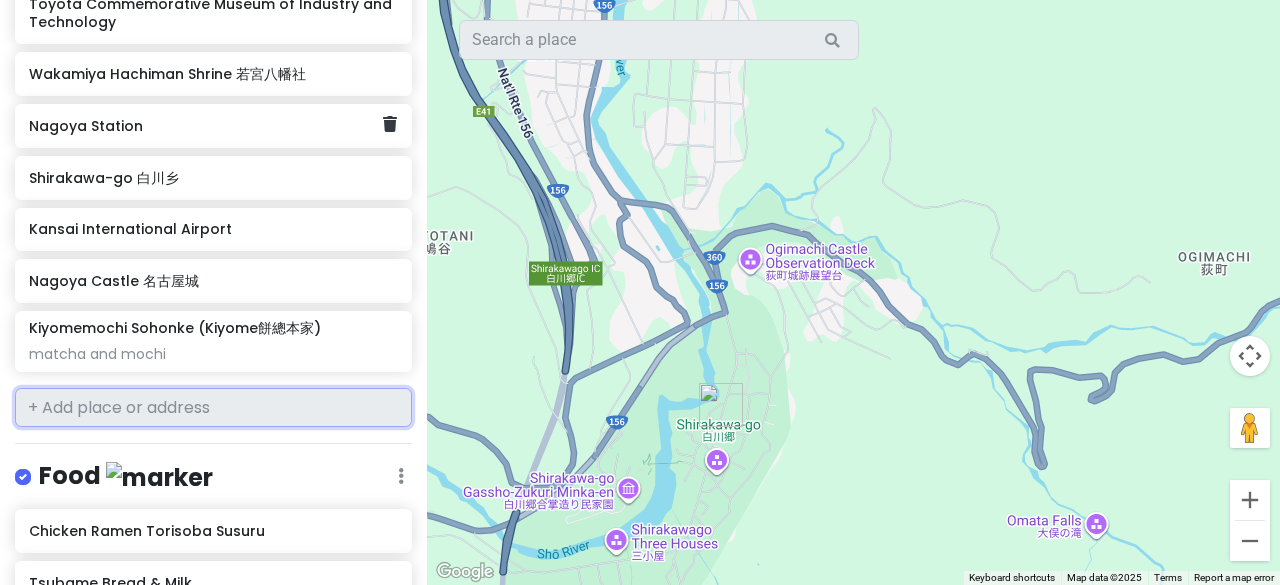 click on "Nagoya Station" at bounding box center [206, 126] 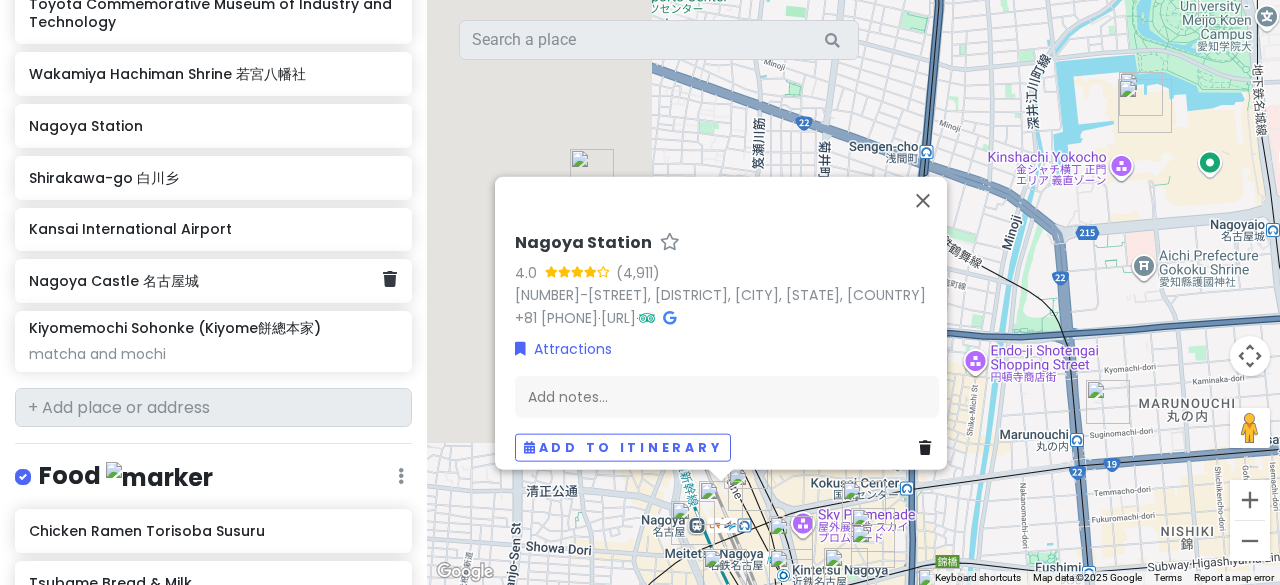 scroll, scrollTop: 820, scrollLeft: 0, axis: vertical 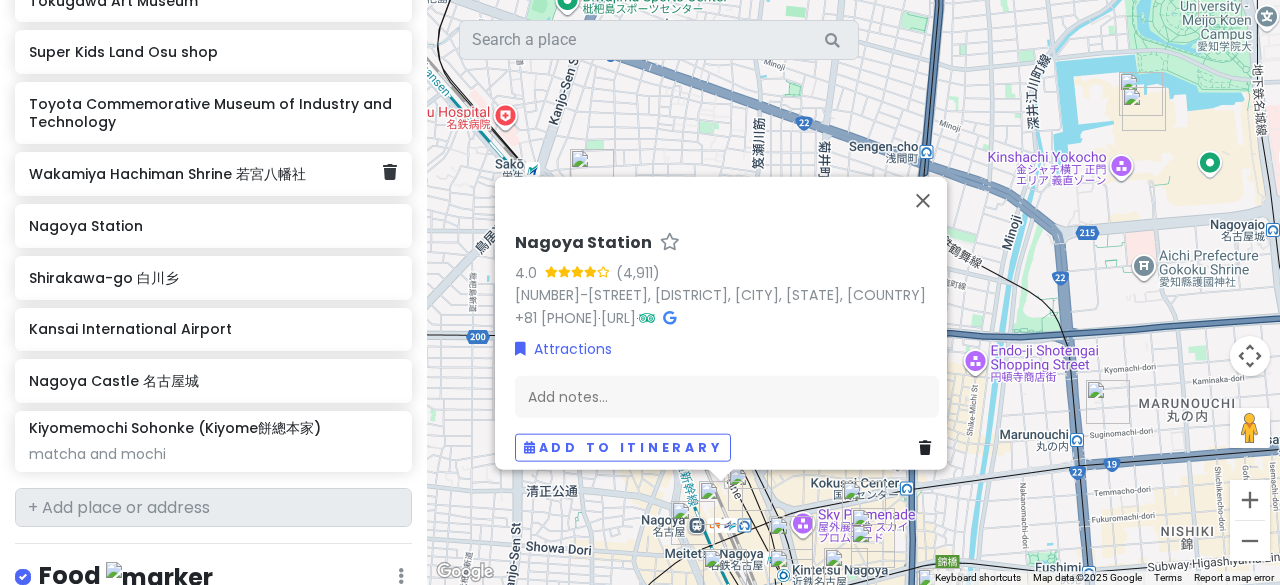click on "Wakamiya Hachiman Shrine 若宮八幡社" at bounding box center [206, 174] 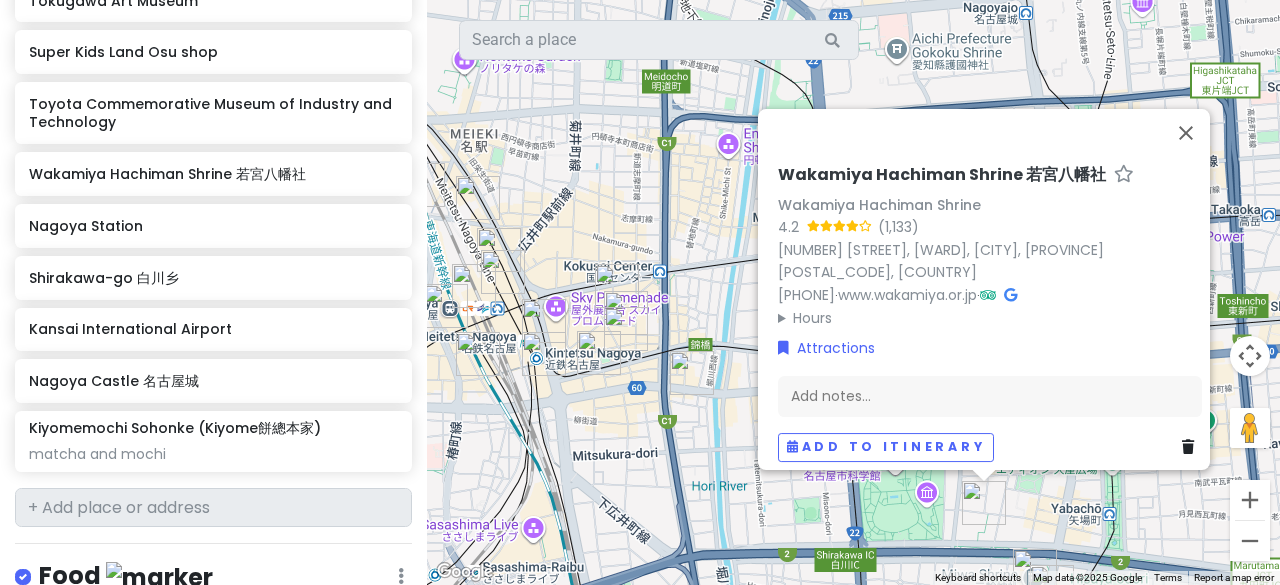 click at bounding box center [1010, 295] 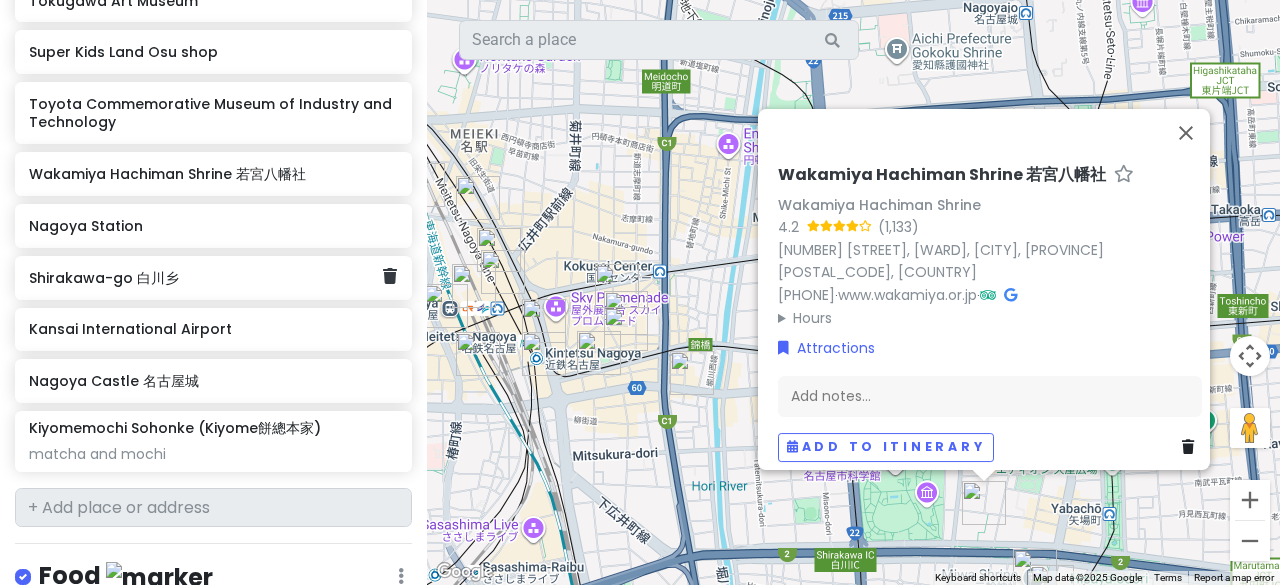 scroll, scrollTop: 720, scrollLeft: 0, axis: vertical 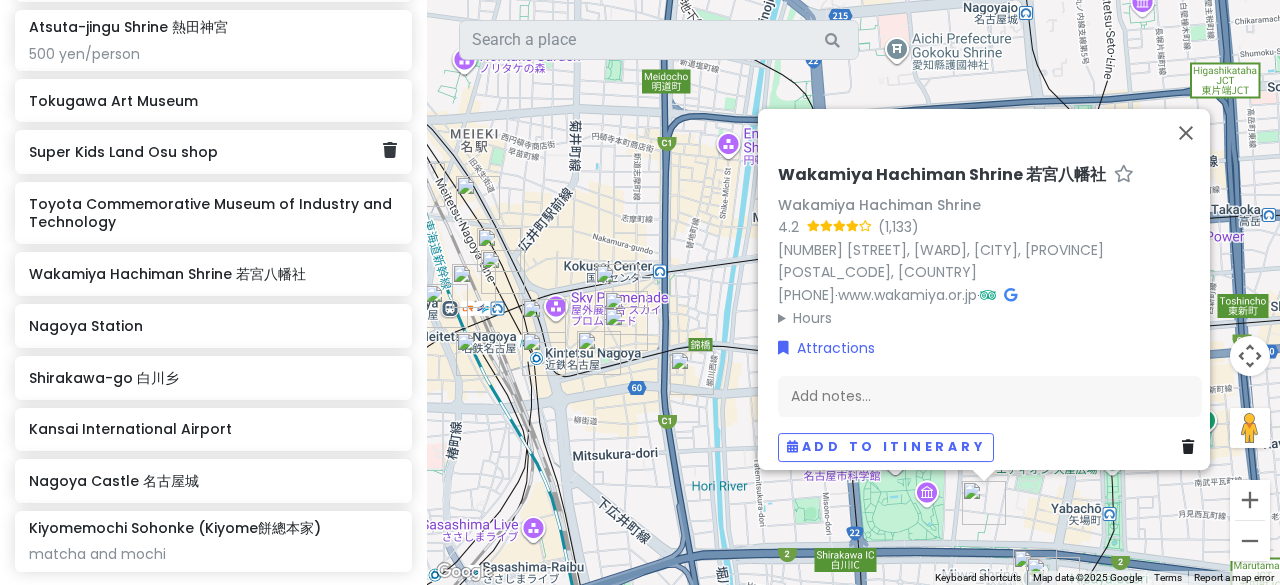 click on "Super Kids Land Osu shop" at bounding box center [206, 152] 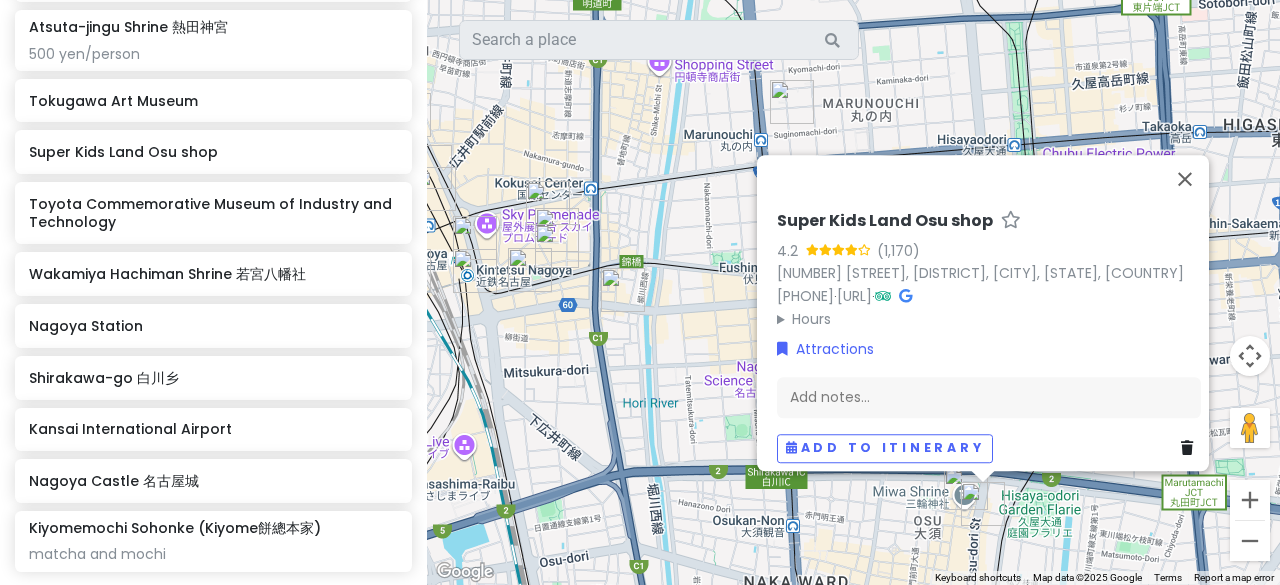 click at bounding box center (905, 296) 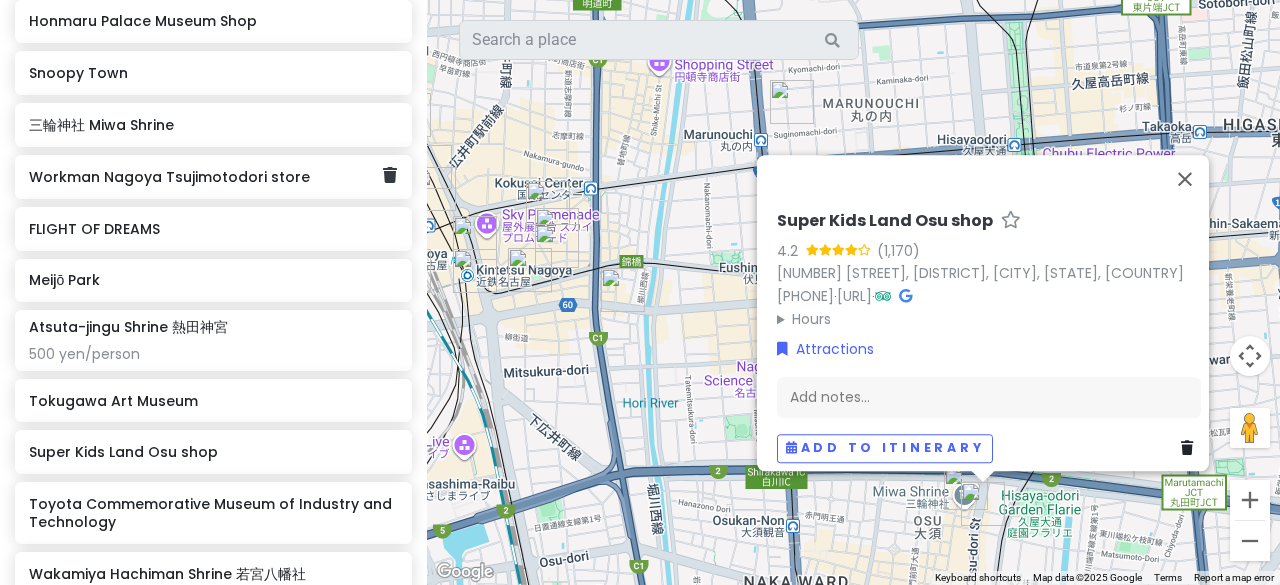 scroll, scrollTop: 320, scrollLeft: 0, axis: vertical 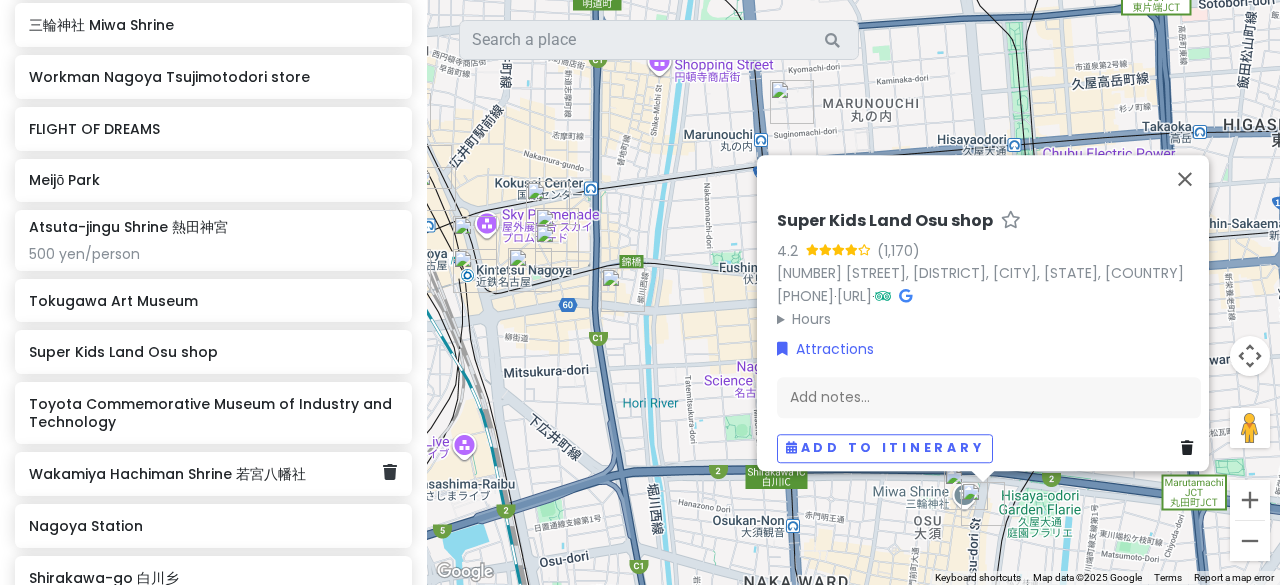 click on "Wakamiya Hachiman Shrine 若宮八幡社" at bounding box center [206, 474] 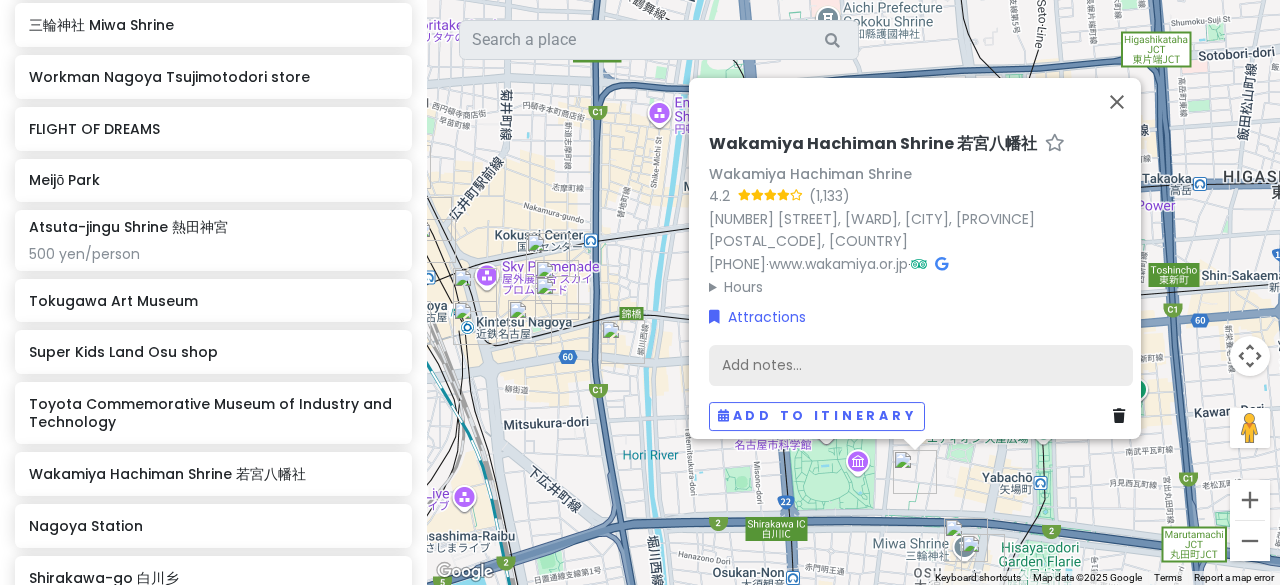 click on "Add notes..." at bounding box center [921, 365] 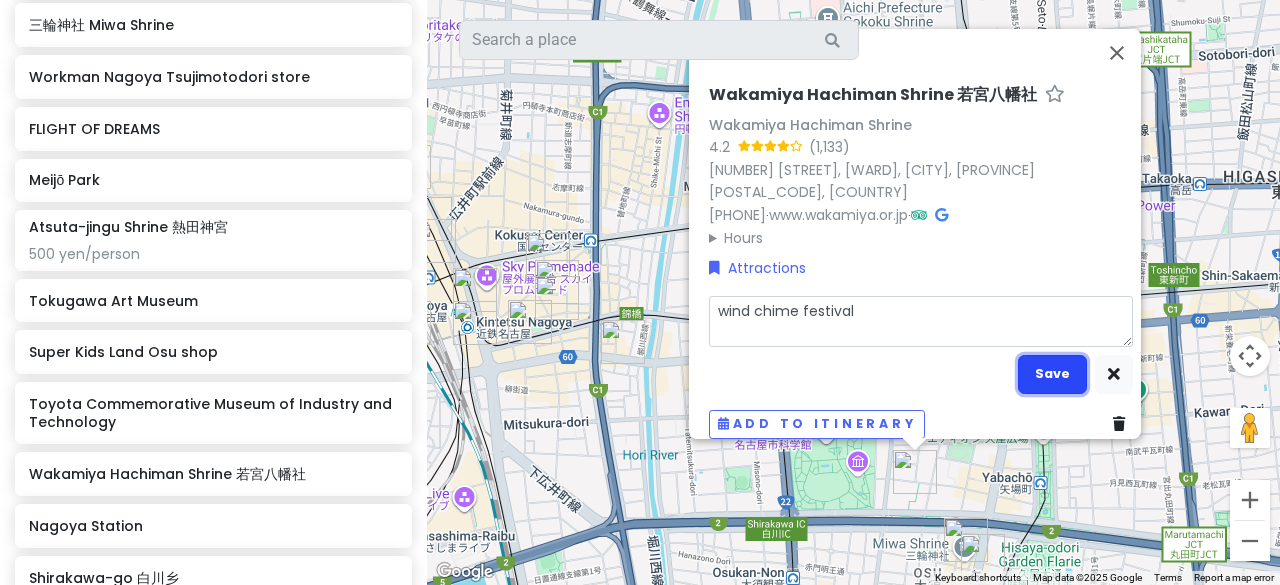 click on "Save" at bounding box center (1052, 374) 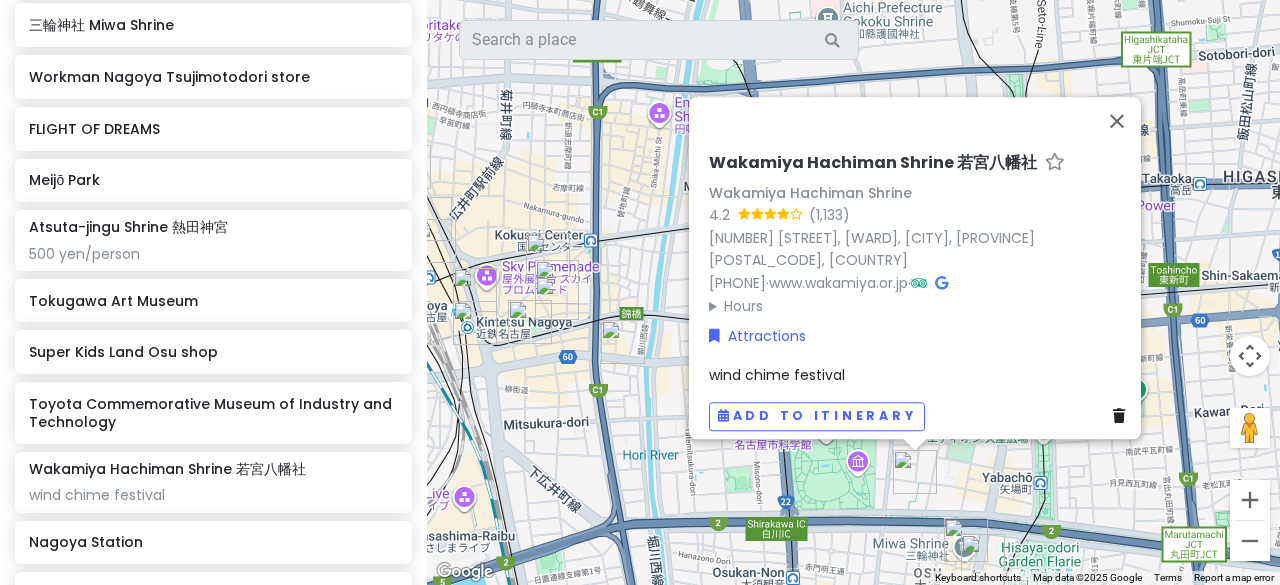 click on "Wakamiya Hachiman Shrine 若宮八幡社" at bounding box center [873, 163] 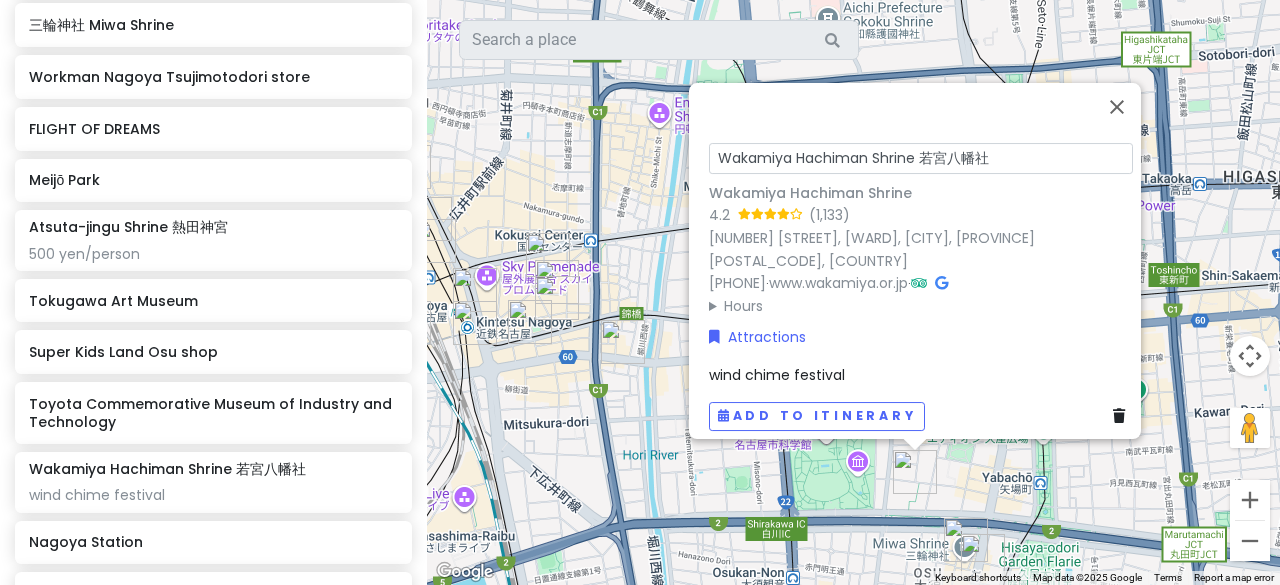 drag, startPoint x: 1043, startPoint y: 146, endPoint x: 912, endPoint y: 150, distance: 131.06105 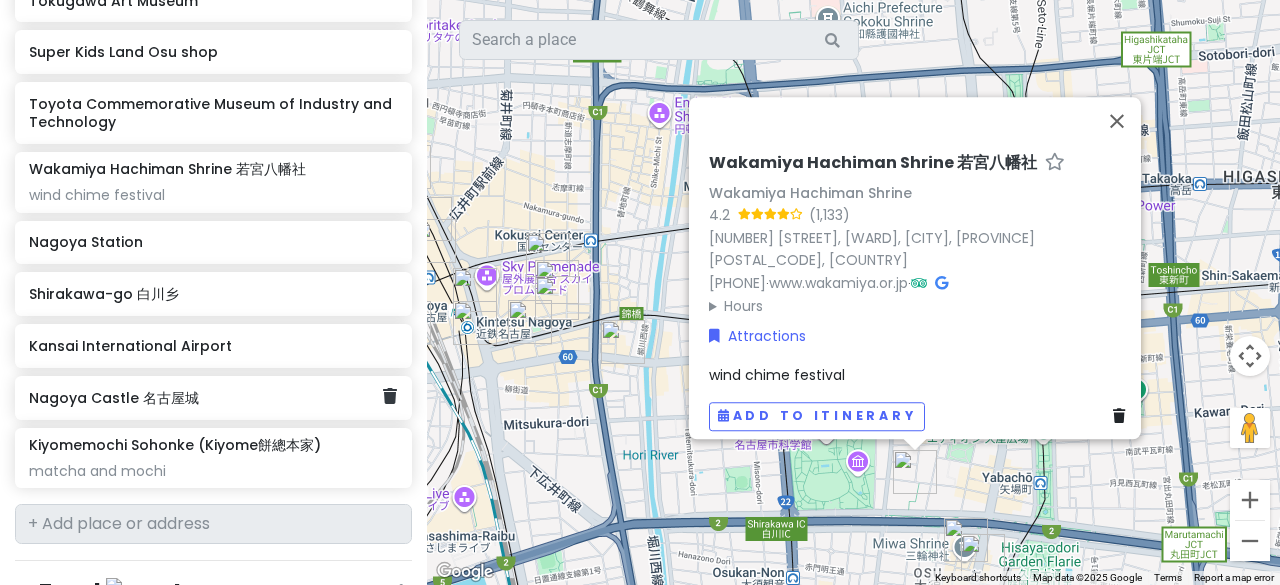 scroll, scrollTop: 1020, scrollLeft: 0, axis: vertical 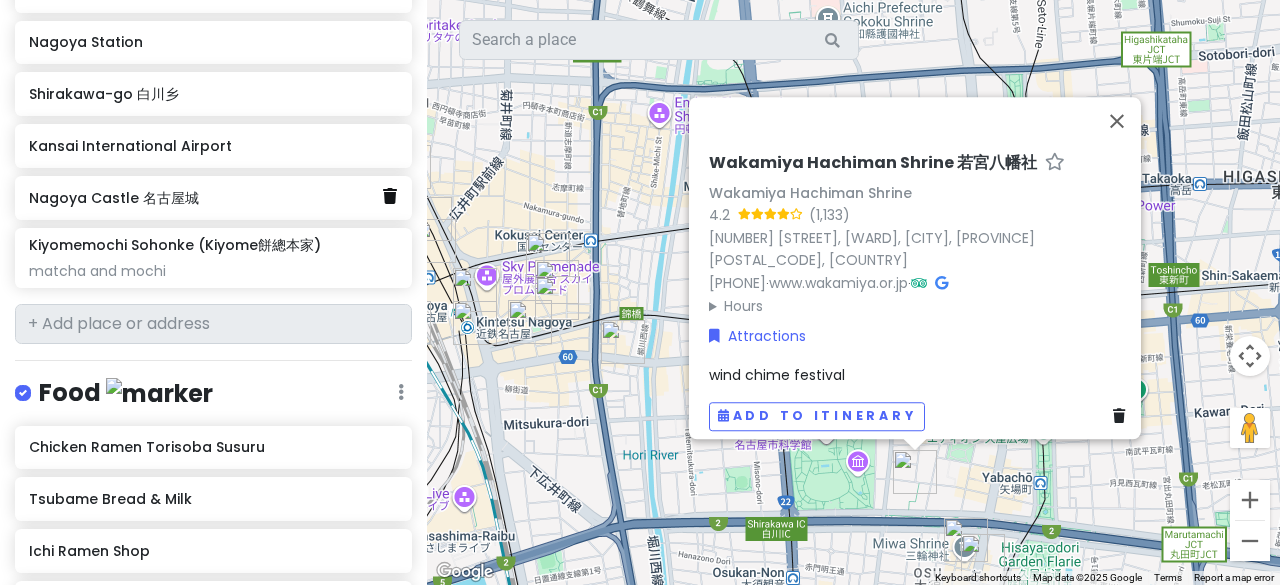 click at bounding box center [390, 196] 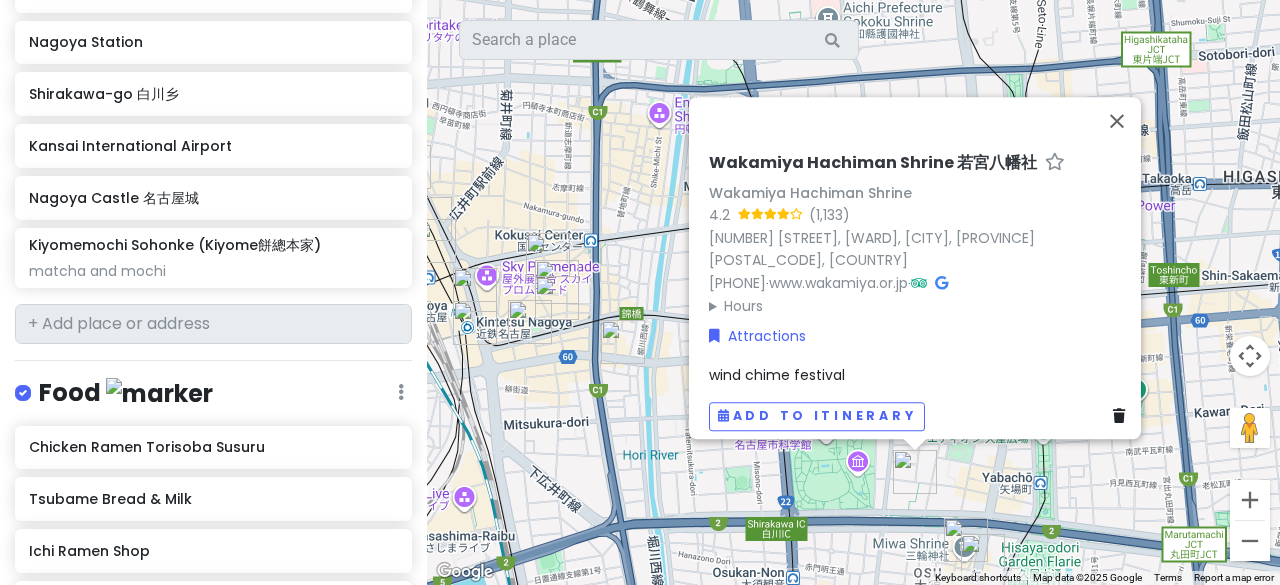 scroll, scrollTop: 968, scrollLeft: 0, axis: vertical 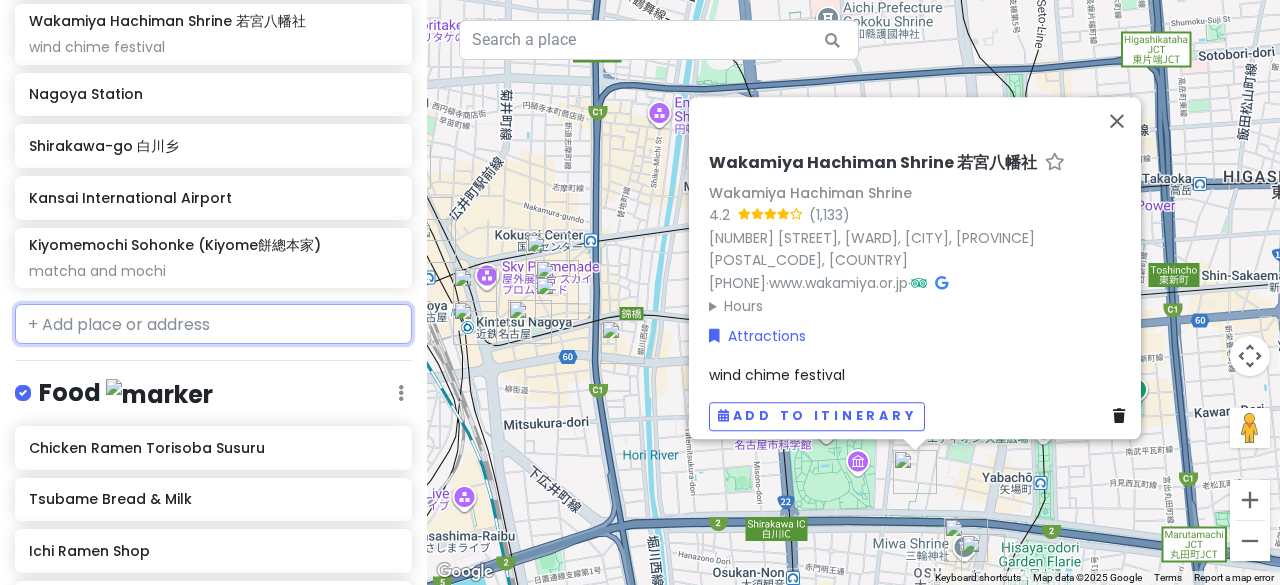 click at bounding box center [213, 324] 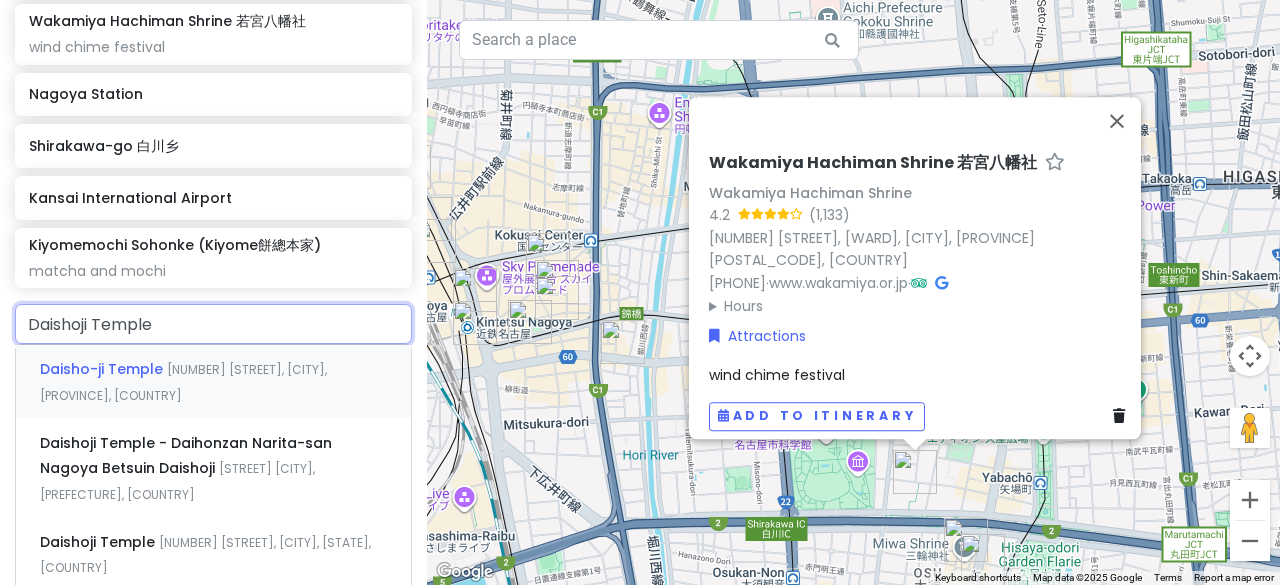 click on "[TEMPLE_NAME] [NUMBER] [STREET], [CITY], [PROVINCE], [COUNTRY]" at bounding box center [213, 382] 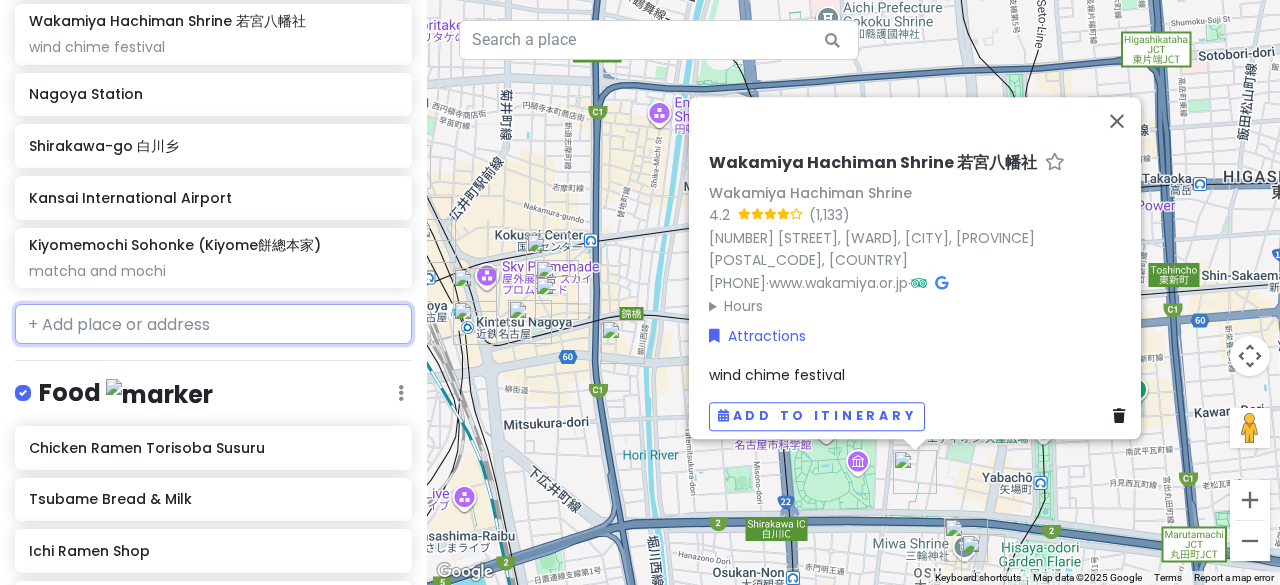 scroll, scrollTop: 1020, scrollLeft: 0, axis: vertical 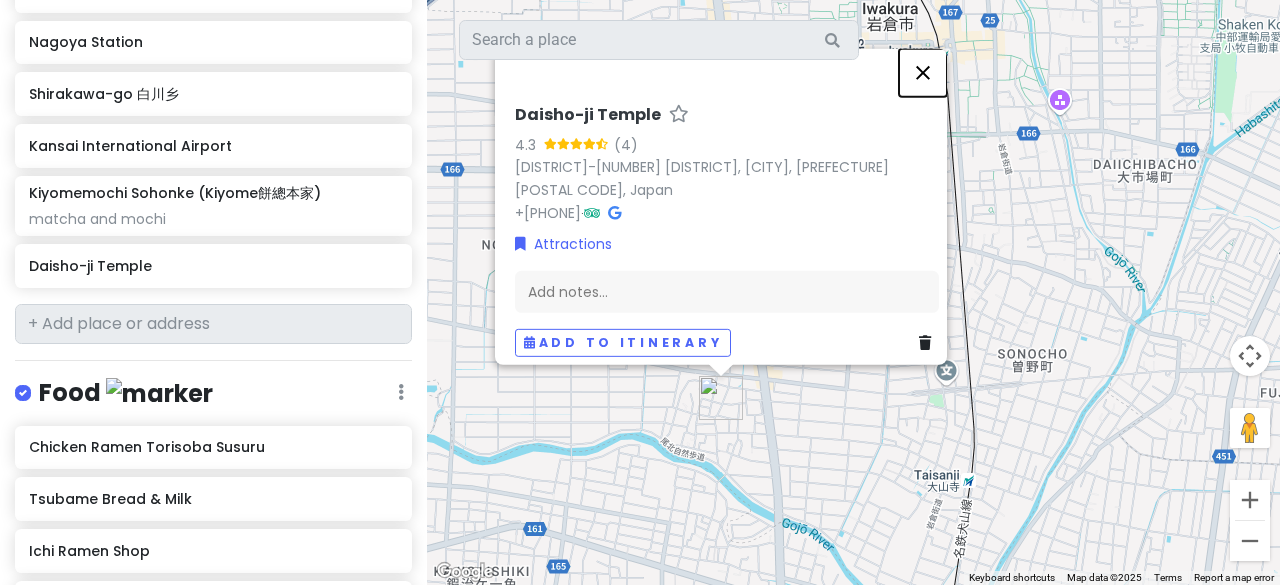 click at bounding box center (923, 72) 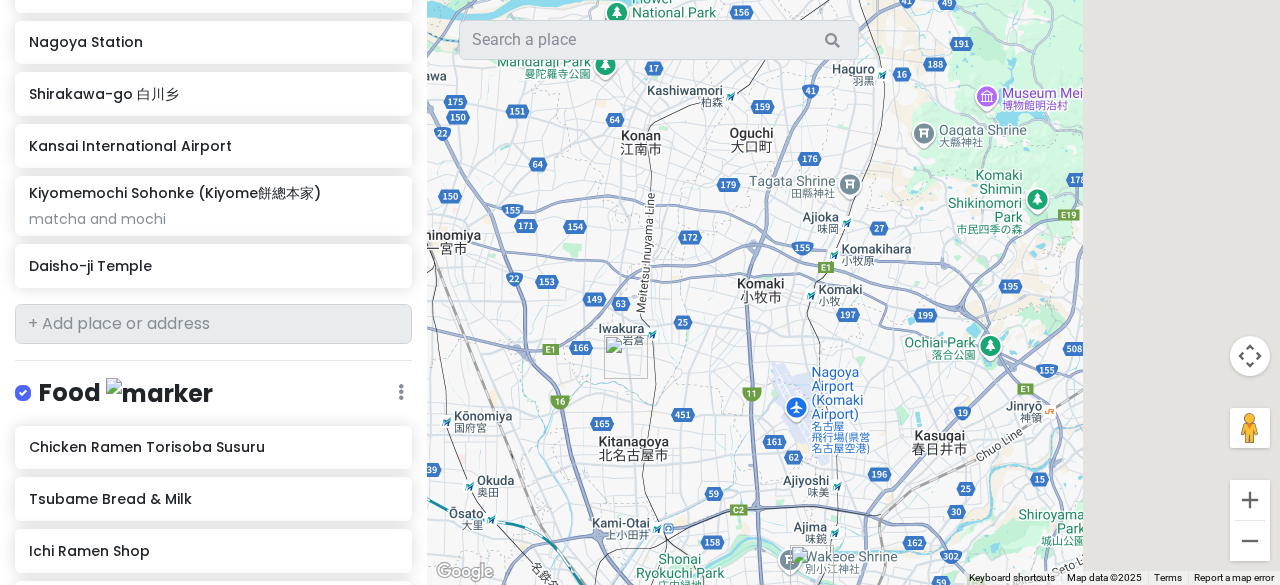 drag, startPoint x: 1003, startPoint y: 376, endPoint x: 731, endPoint y: 339, distance: 274.505 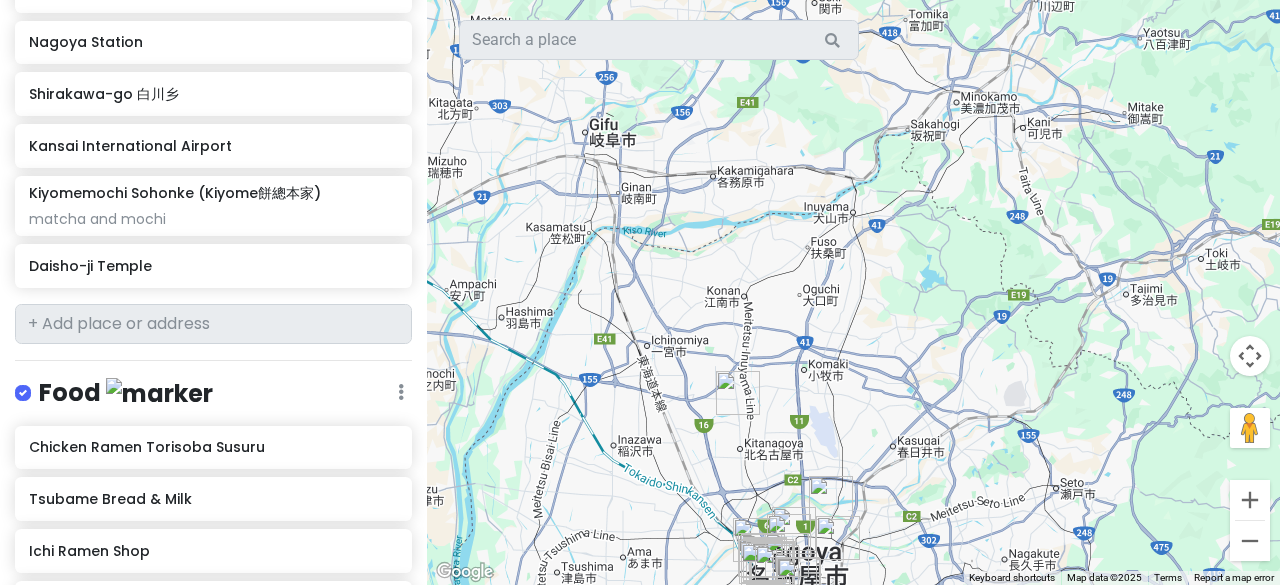 drag, startPoint x: 781, startPoint y: 343, endPoint x: 790, endPoint y: 297, distance: 46.872166 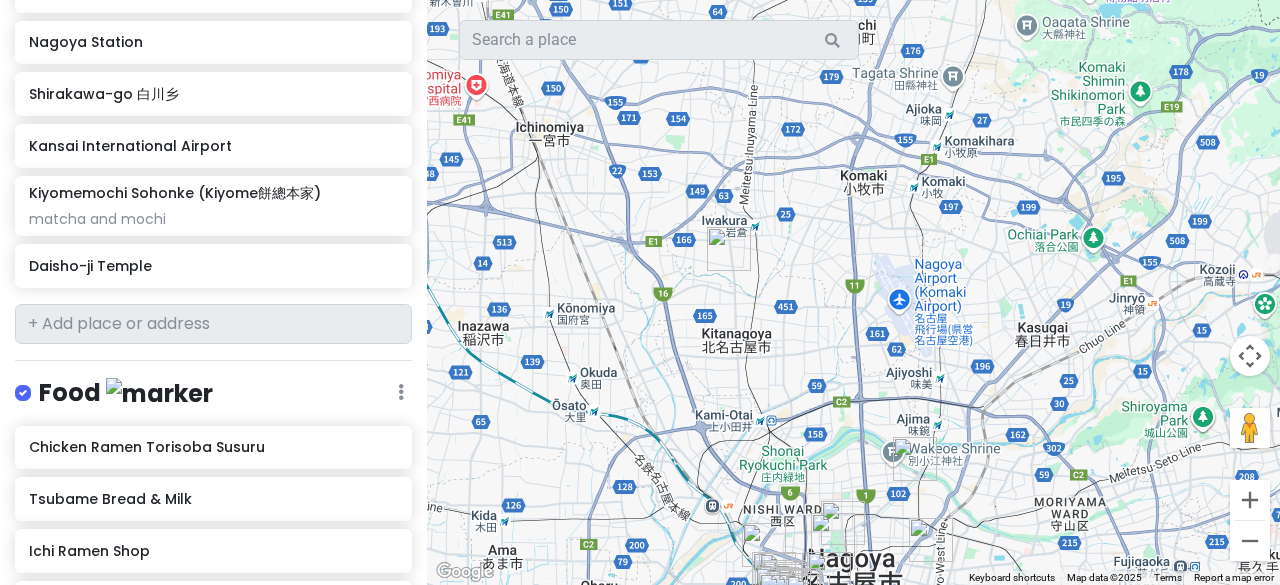 click at bounding box center [729, 249] 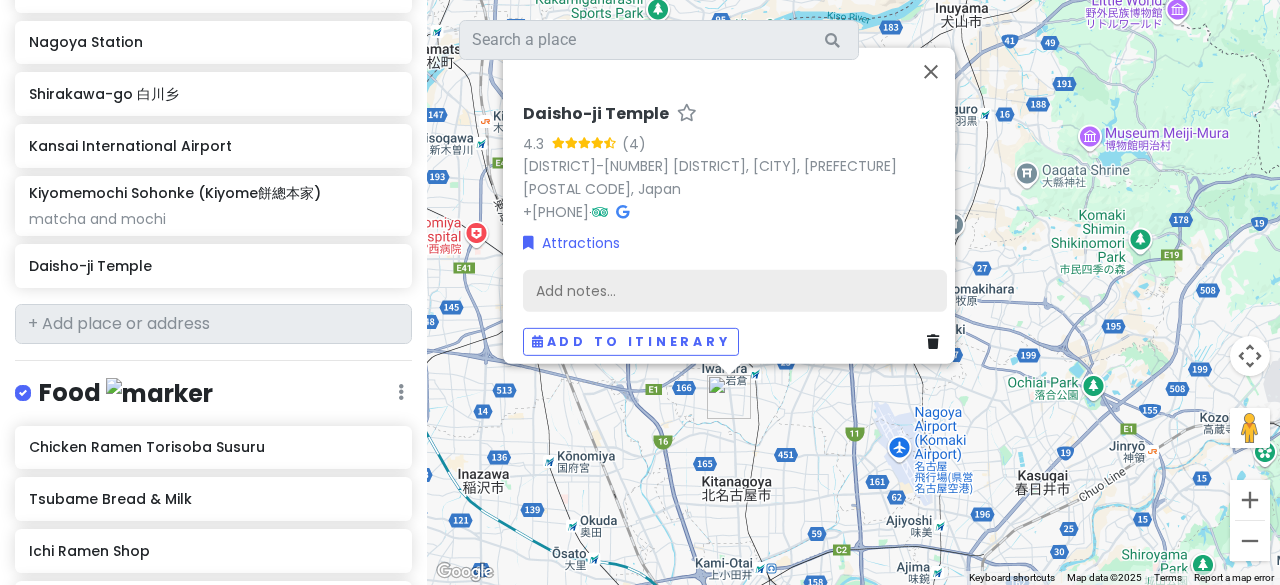 click on "Add notes..." at bounding box center [735, 290] 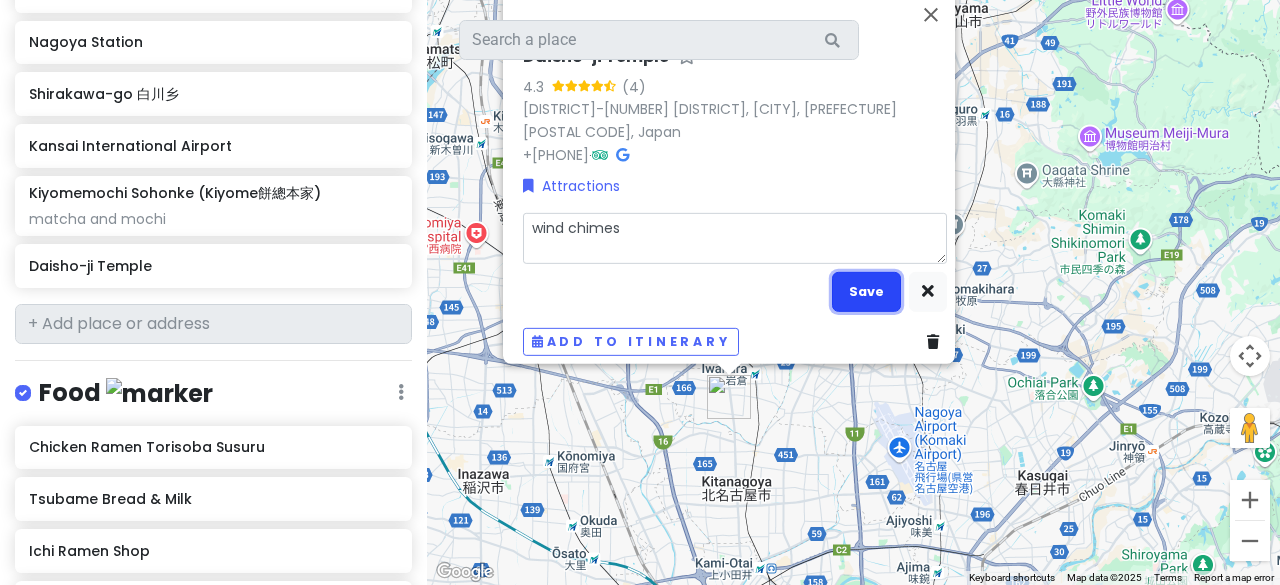 click on "Save" at bounding box center [866, 291] 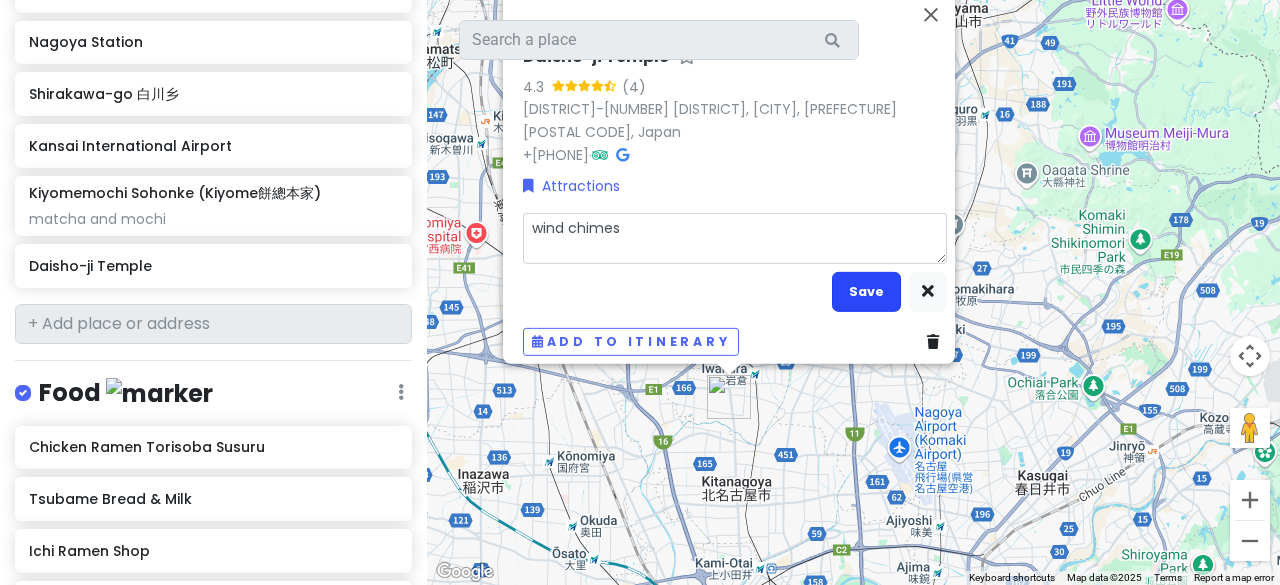 scroll, scrollTop: 1036, scrollLeft: 0, axis: vertical 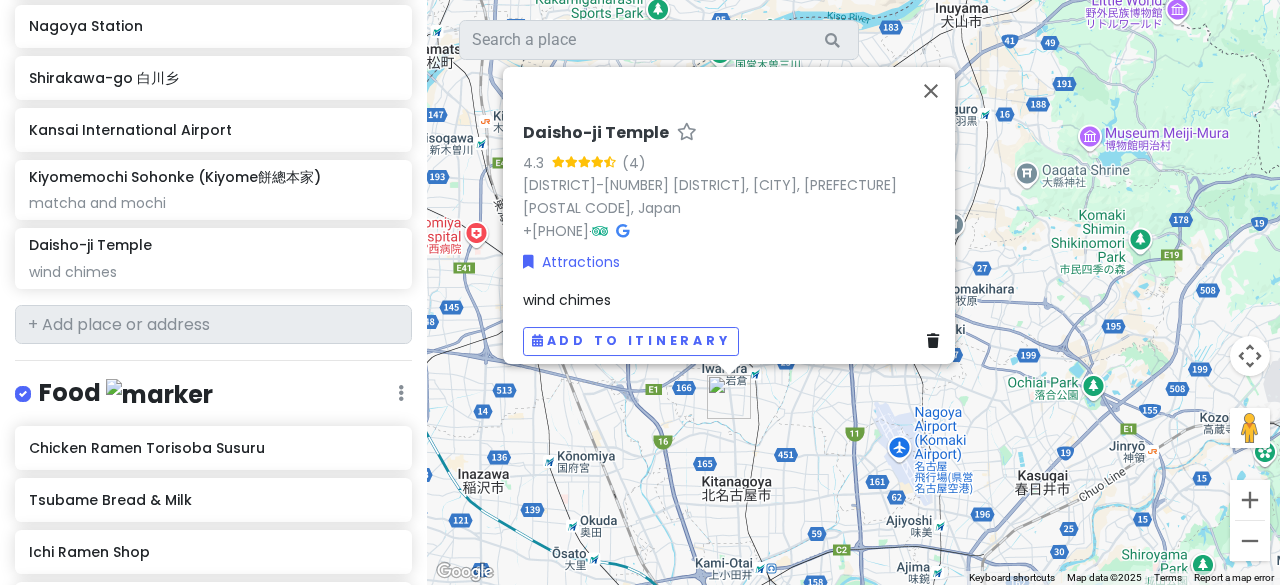 click on "[TEMPLE NAME] [RATING]       ([REVIEWS]) [STREET], [CITY], [STATE], [COUNTRY] [PHONE] · Attractions [EVENT]  Add to itinerary" at bounding box center (853, 292) 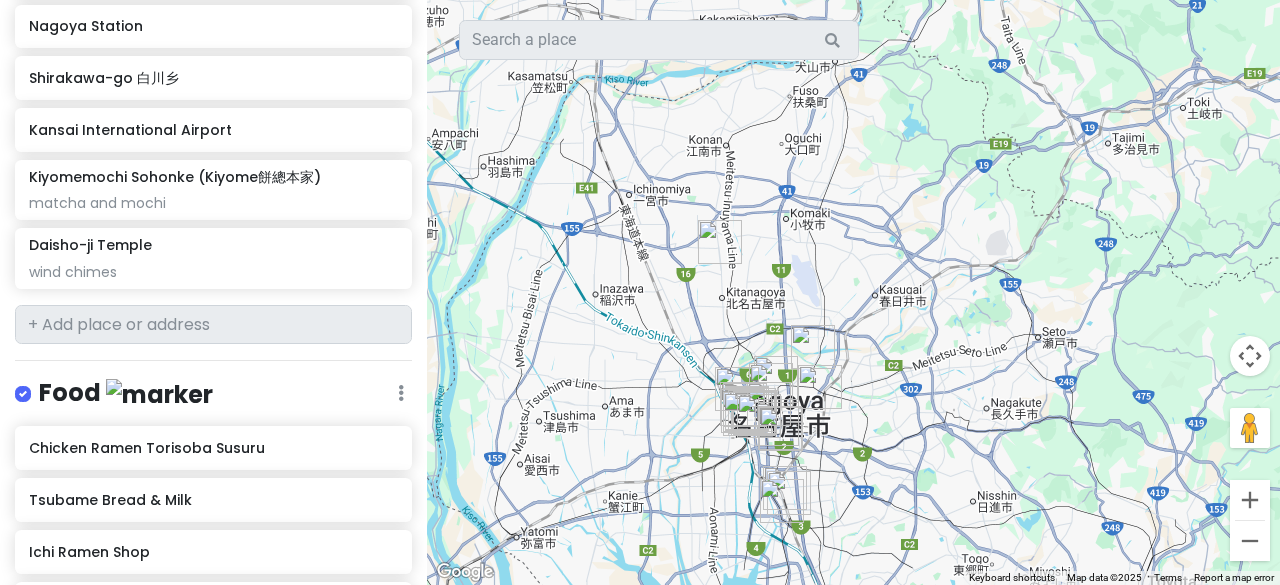 drag, startPoint x: 830, startPoint y: 396, endPoint x: 774, endPoint y: 249, distance: 157.30544 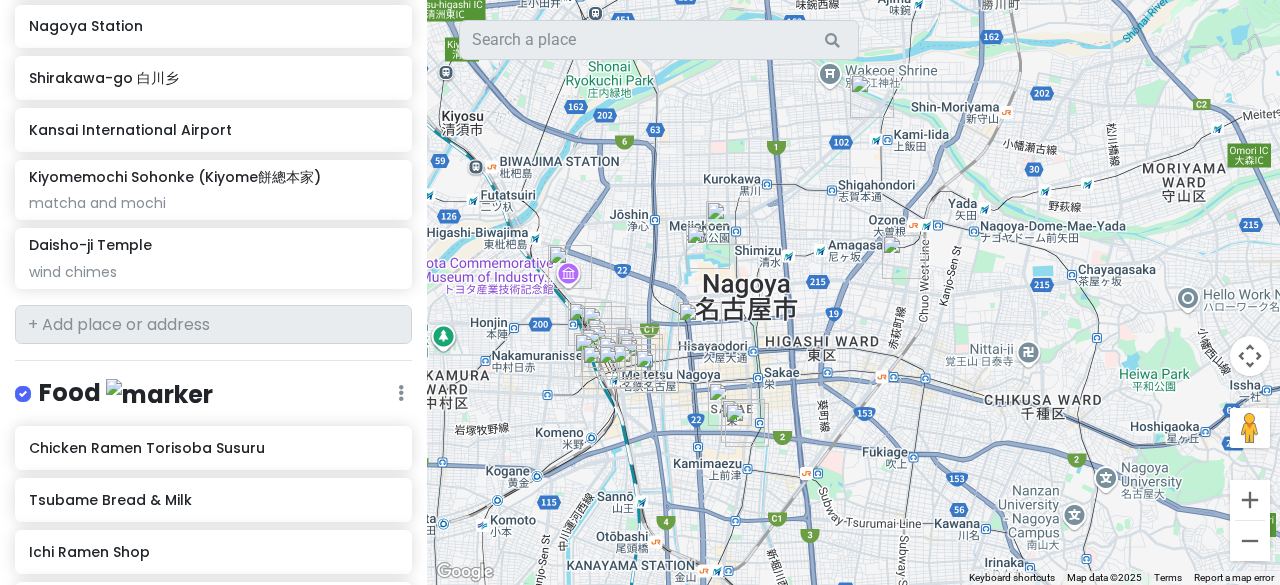 drag, startPoint x: 832, startPoint y: 393, endPoint x: 1011, endPoint y: 186, distance: 273.66037 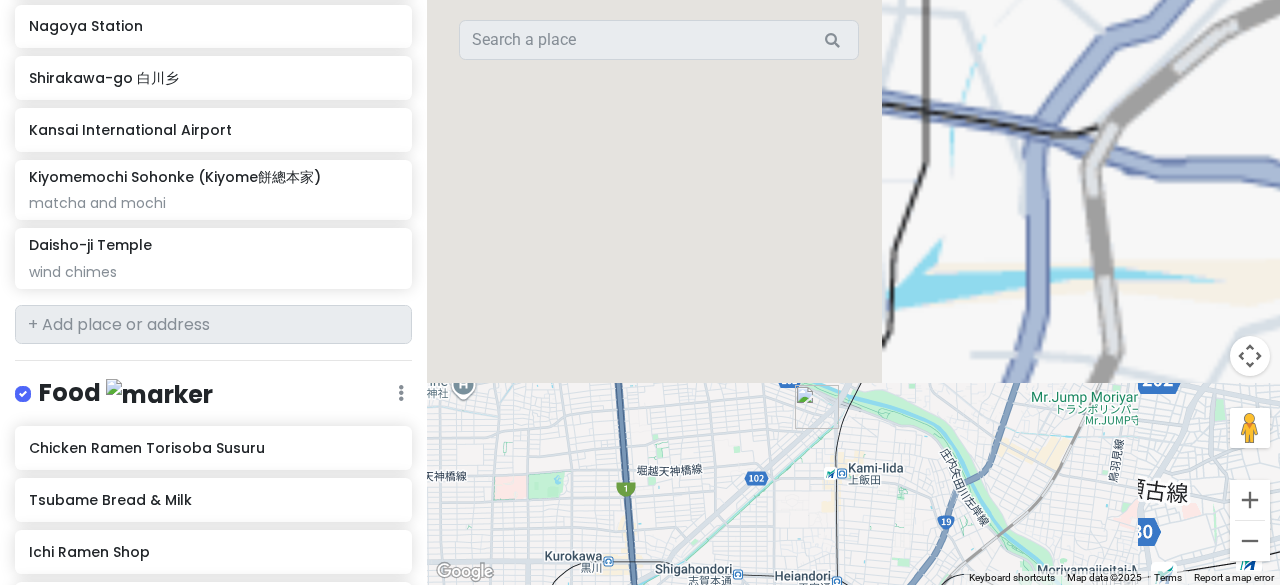 drag, startPoint x: 916, startPoint y: 180, endPoint x: 904, endPoint y: 543, distance: 363.1983 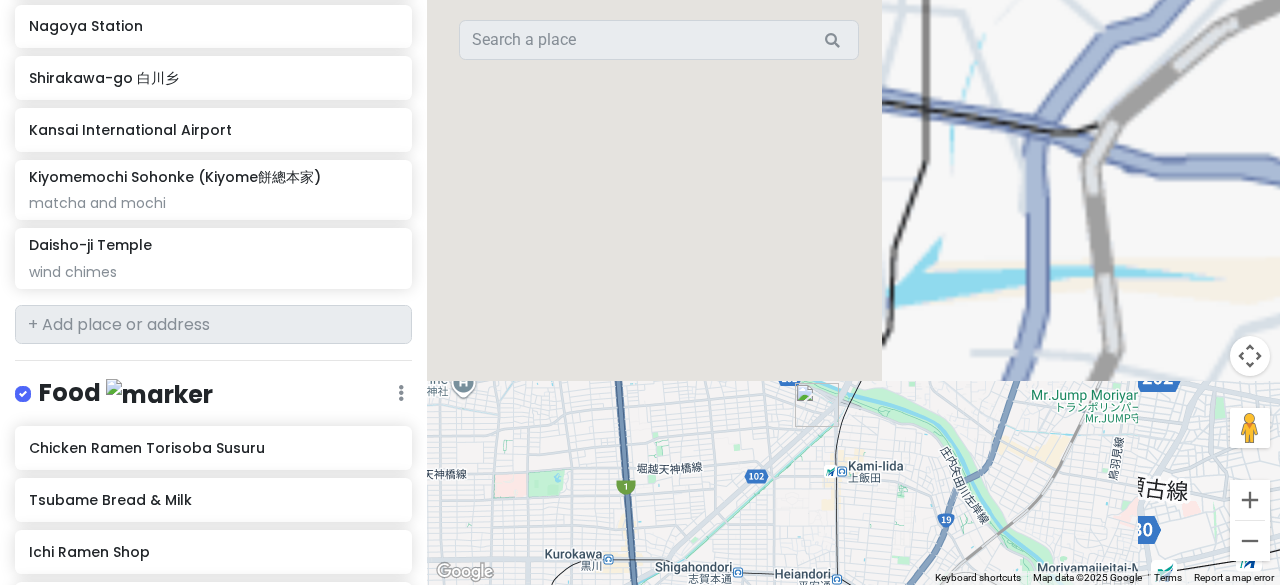 click at bounding box center (817, 405) 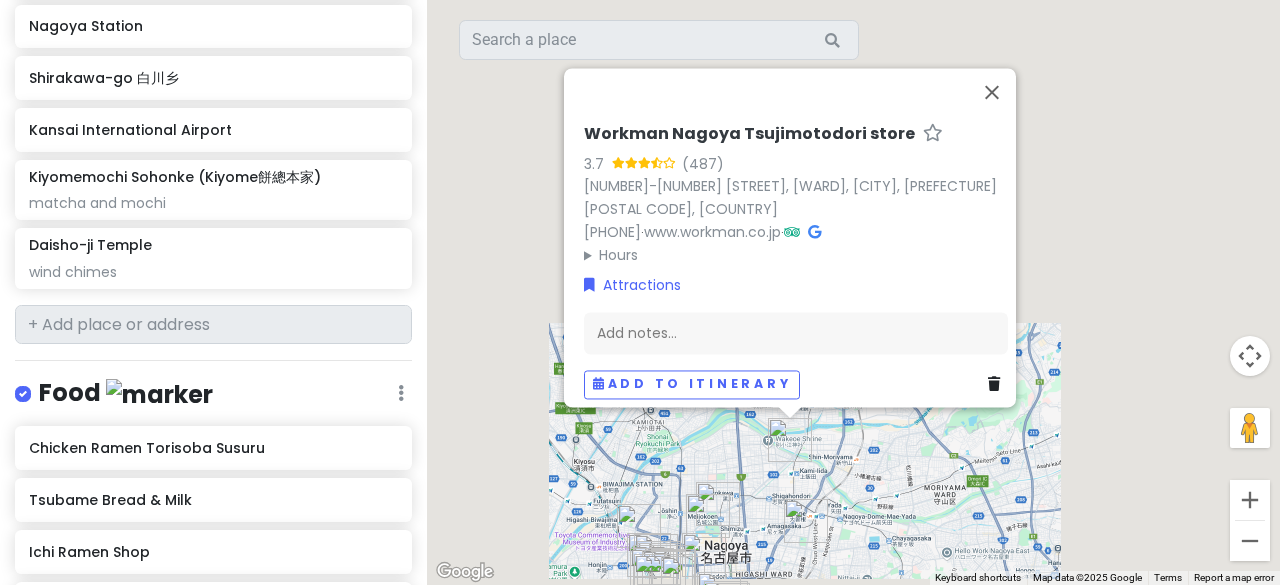 drag, startPoint x: 752, startPoint y: 497, endPoint x: 916, endPoint y: 285, distance: 268.02985 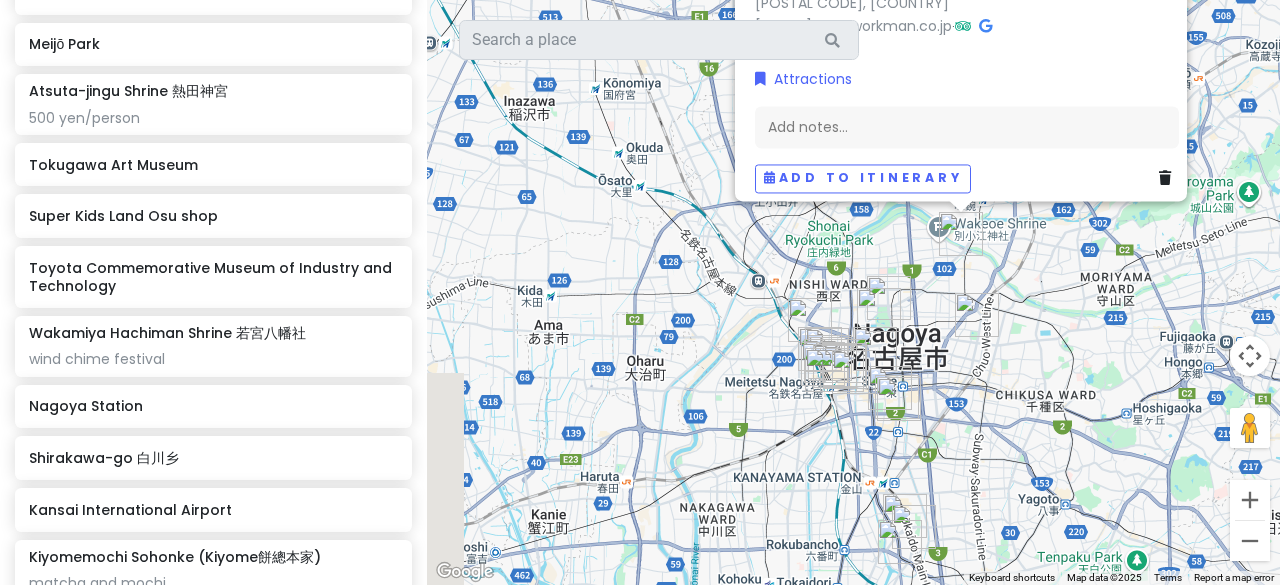 scroll, scrollTop: 636, scrollLeft: 0, axis: vertical 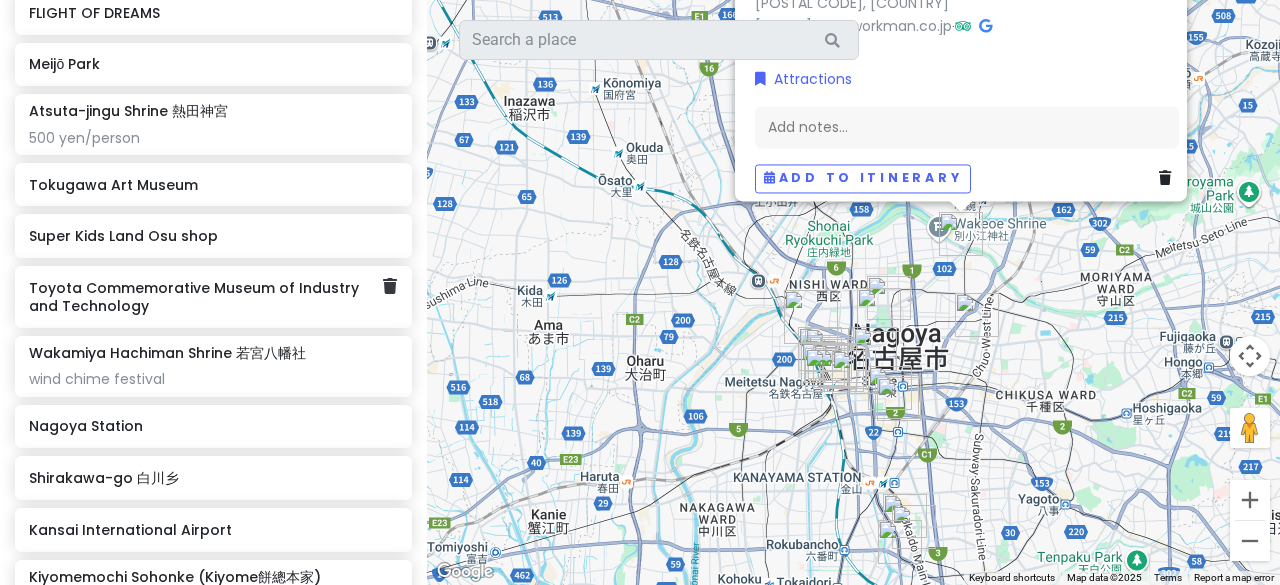 click on "Toyota Commemorative Museum of Industry and Technology" at bounding box center [206, 297] 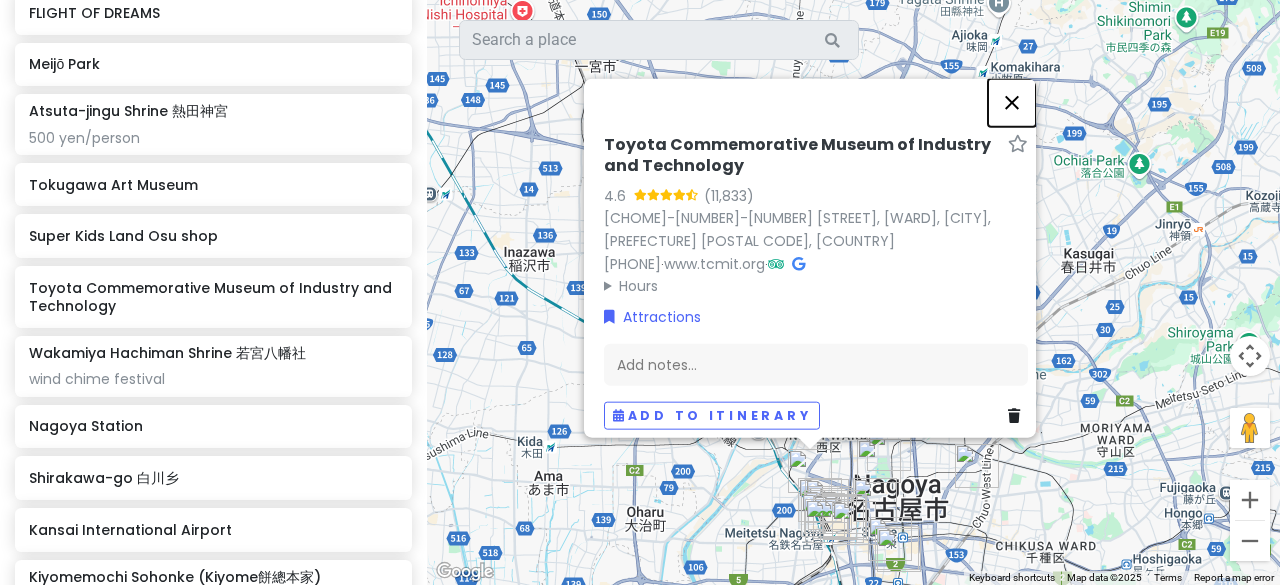 click at bounding box center [1012, 102] 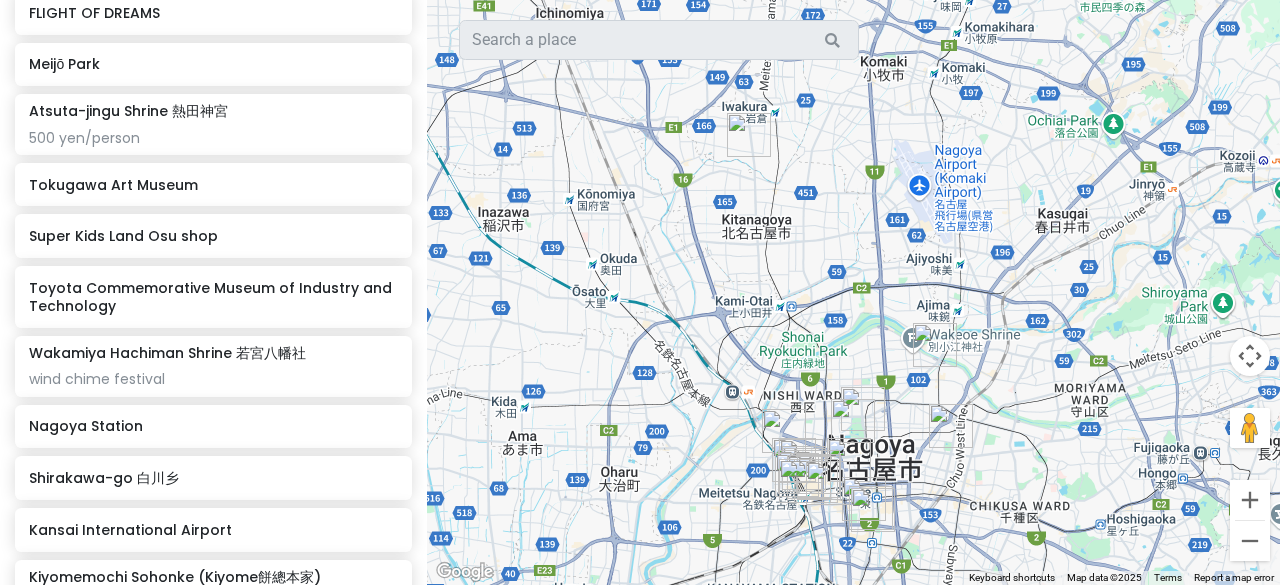 drag, startPoint x: 941, startPoint y: 409, endPoint x: 913, endPoint y: 367, distance: 50.47772 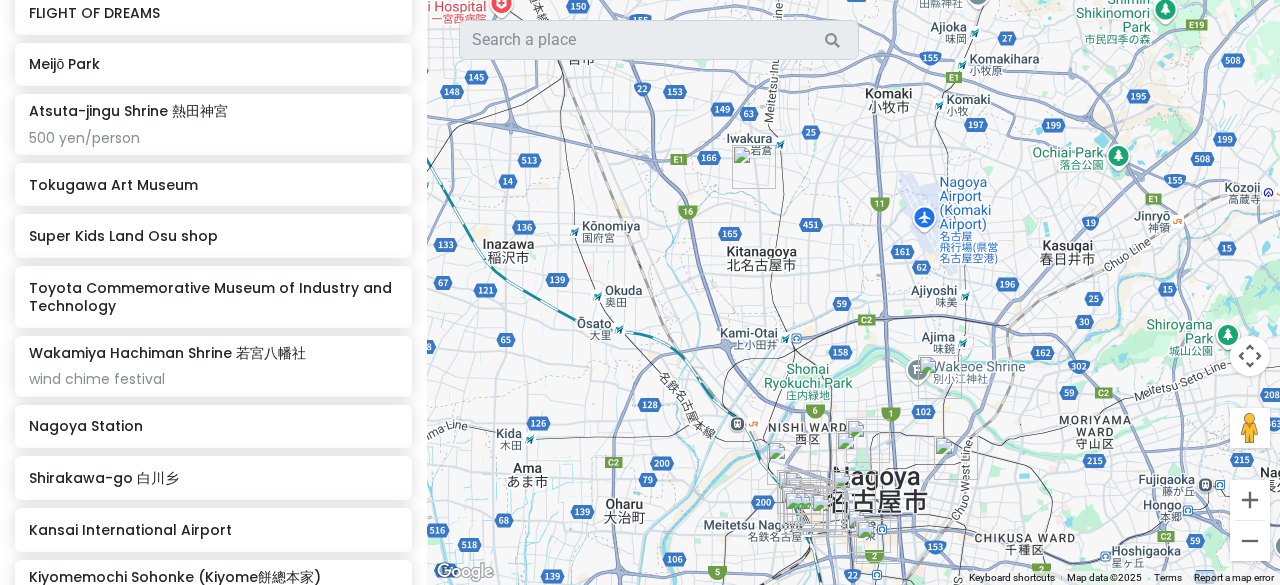 drag, startPoint x: 758, startPoint y: 179, endPoint x: 776, endPoint y: 241, distance: 64.56005 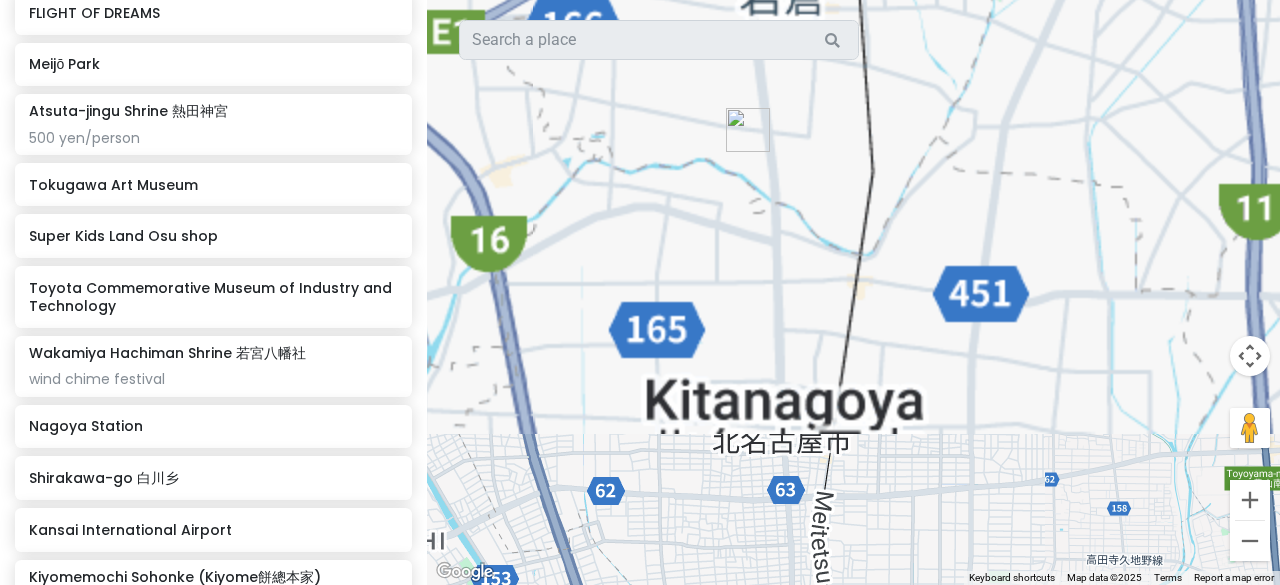 drag, startPoint x: 788, startPoint y: 275, endPoint x: 857, endPoint y: 139, distance: 152.50246 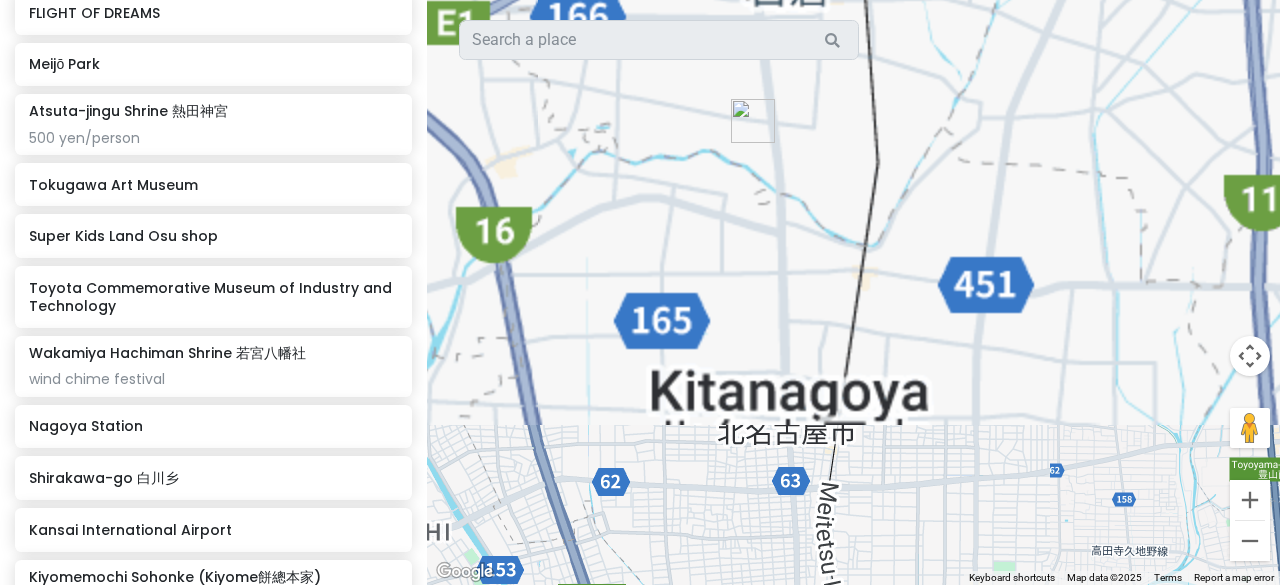 click at bounding box center [853, 292] 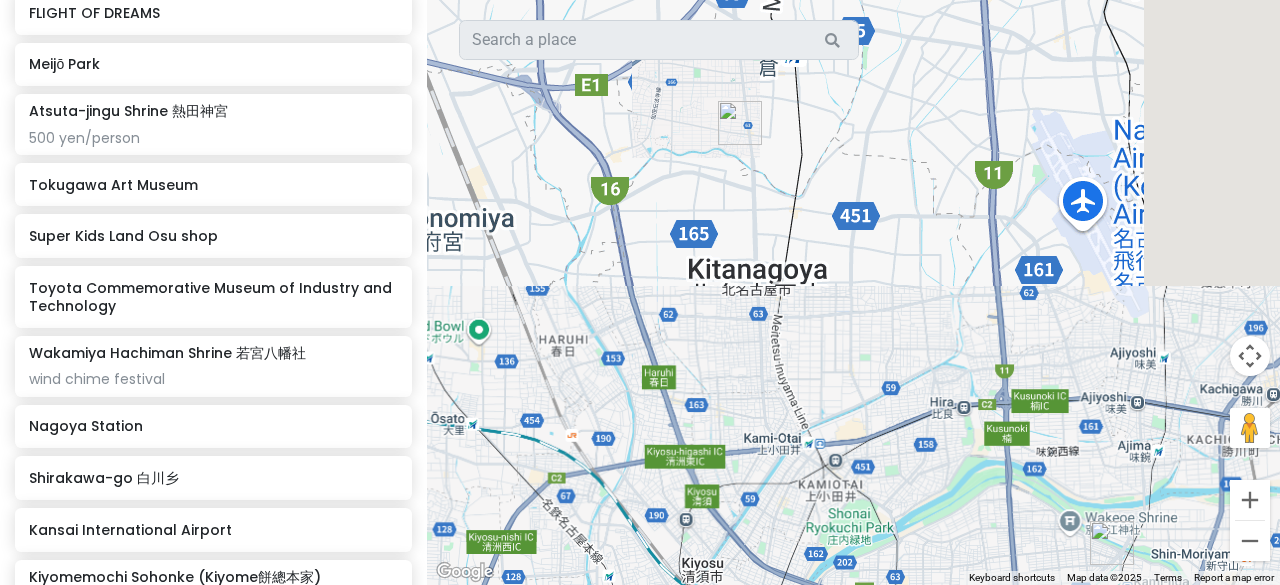 drag, startPoint x: 810, startPoint y: 342, endPoint x: 775, endPoint y: 233, distance: 114.48144 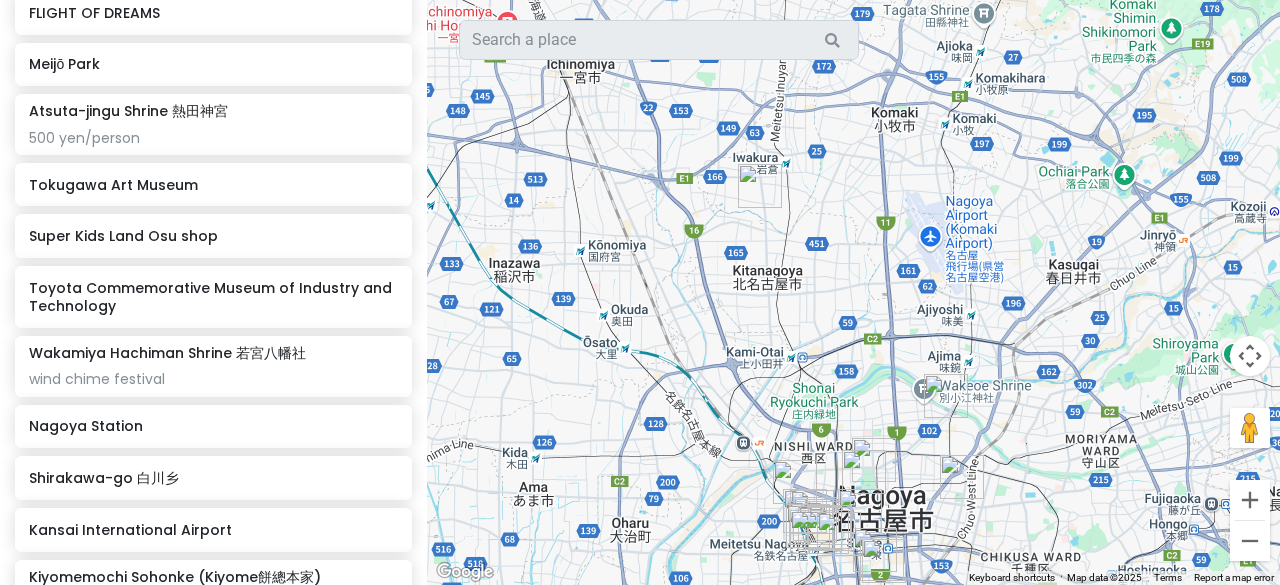 drag, startPoint x: 844, startPoint y: 343, endPoint x: 823, endPoint y: 302, distance: 46.06517 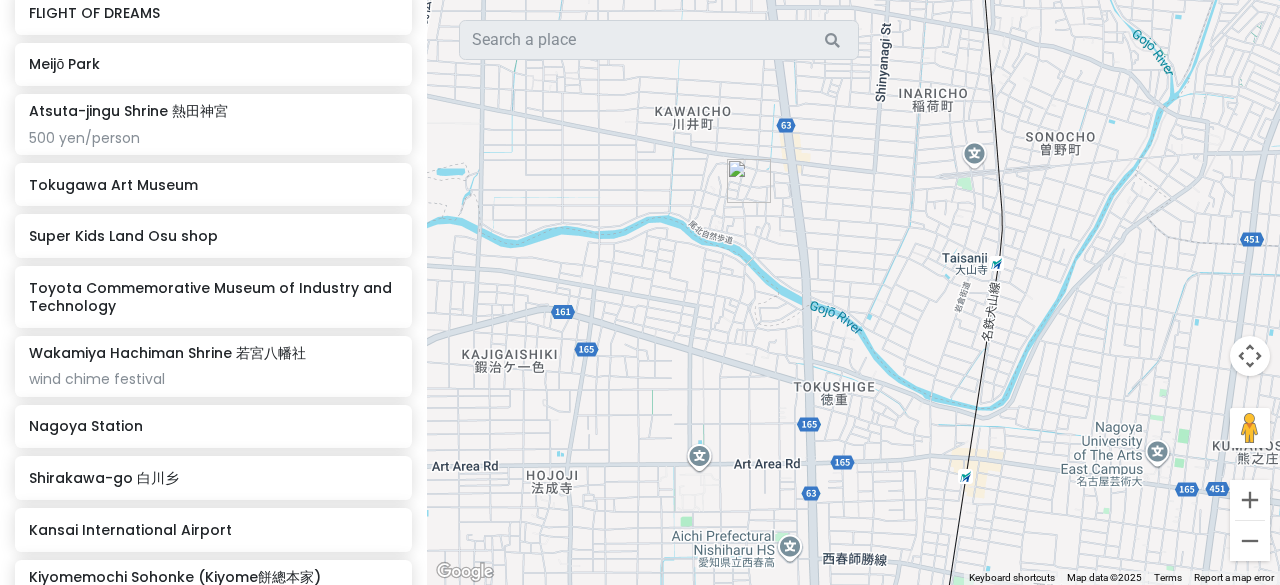 drag, startPoint x: 728, startPoint y: 193, endPoint x: 904, endPoint y: 181, distance: 176.40862 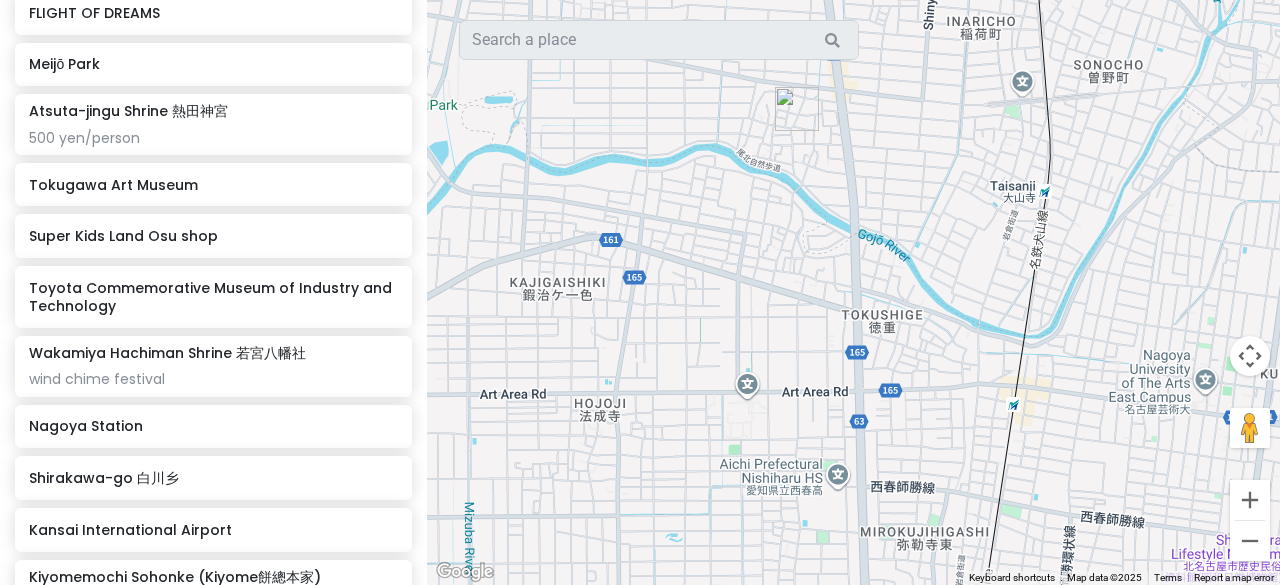 drag, startPoint x: 845, startPoint y: 319, endPoint x: 888, endPoint y: 221, distance: 107.01869 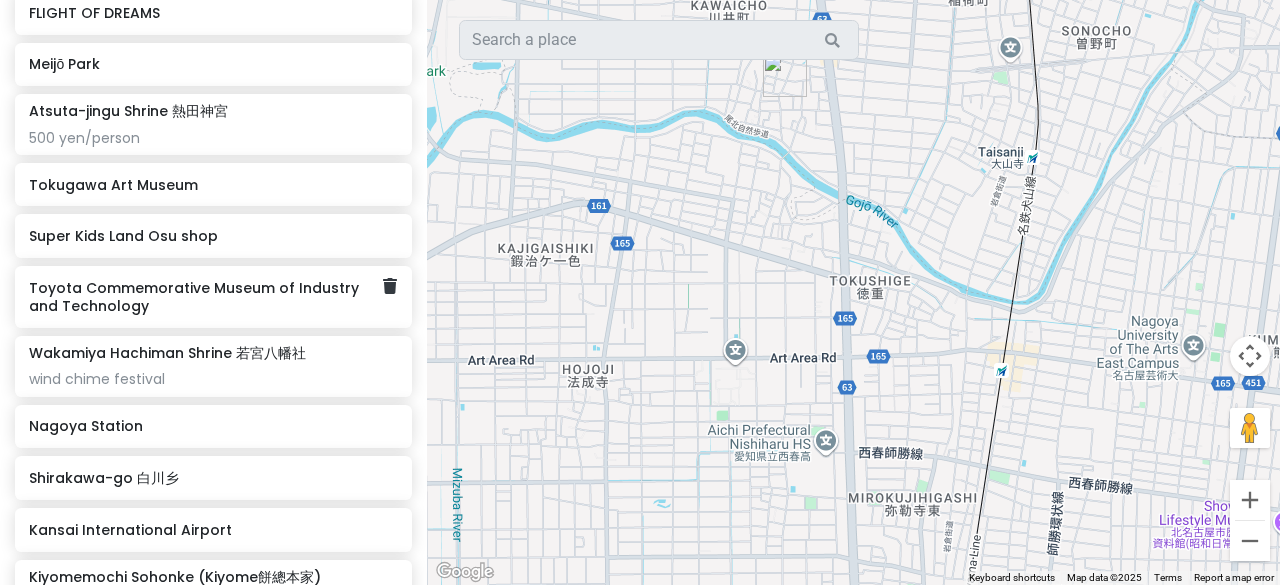 click on "Toyota Commemorative Museum of Industry and Technology" at bounding box center [206, 297] 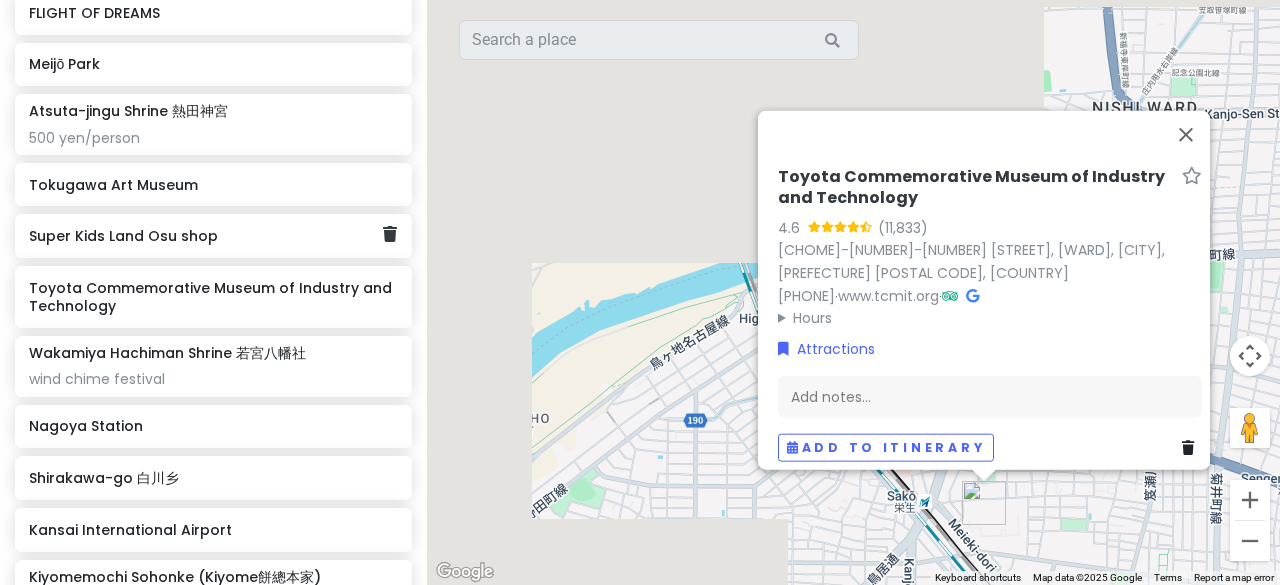 click on "Super Kids Land Osu shop" at bounding box center (206, 236) 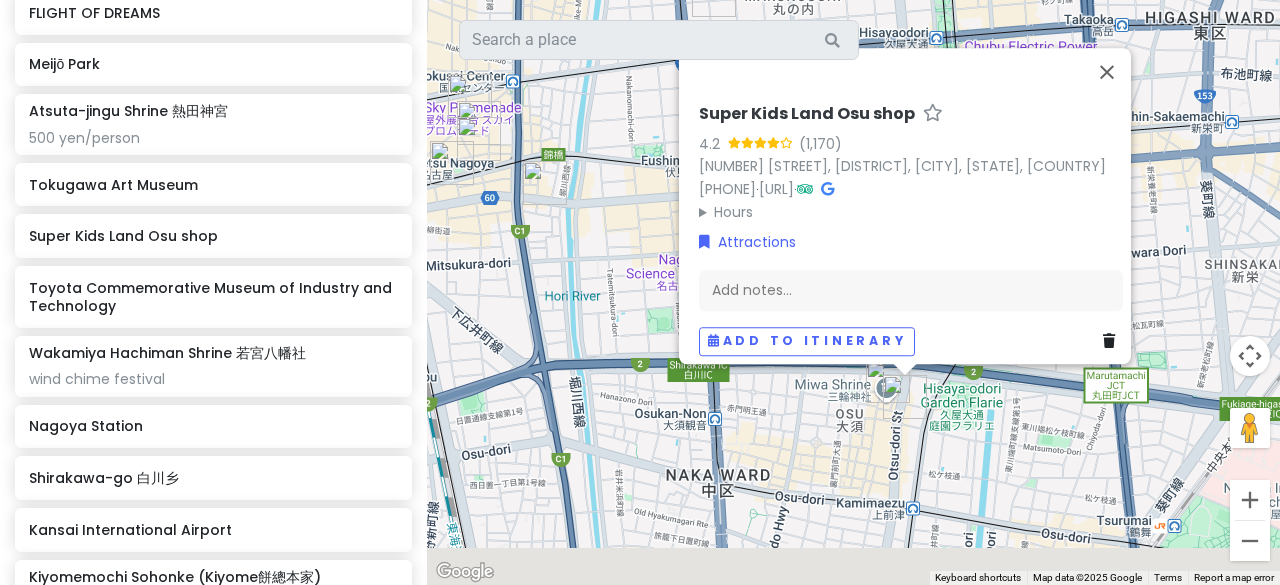 drag, startPoint x: 646, startPoint y: 403, endPoint x: 564, endPoint y: 276, distance: 151.17209 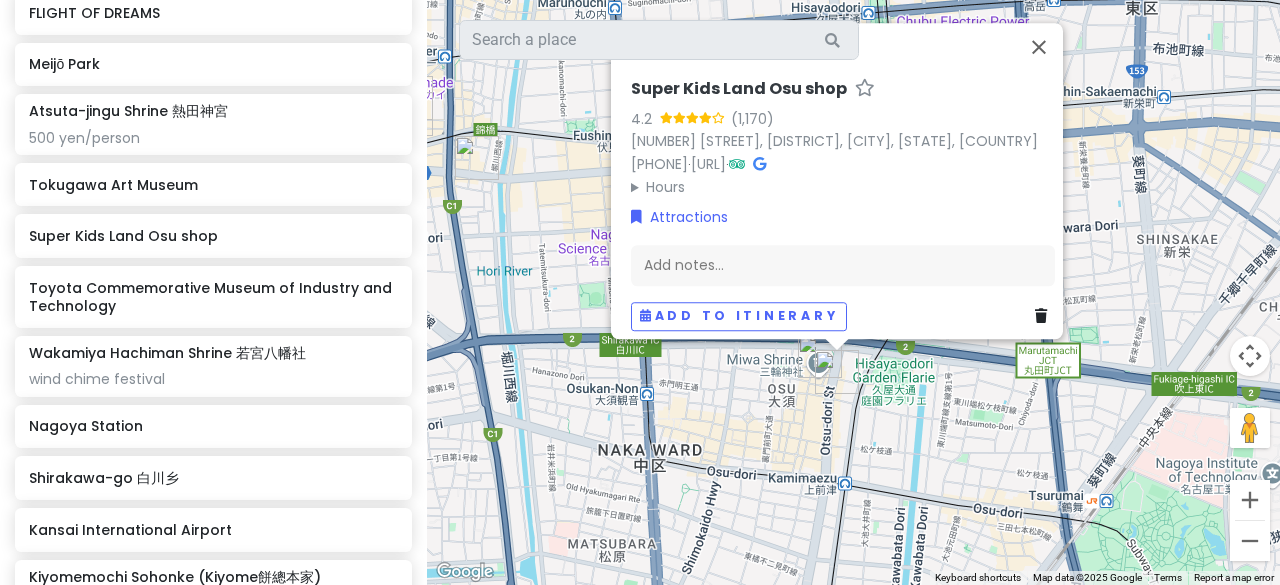 drag, startPoint x: 781, startPoint y: 353, endPoint x: 743, endPoint y: 439, distance: 94.02127 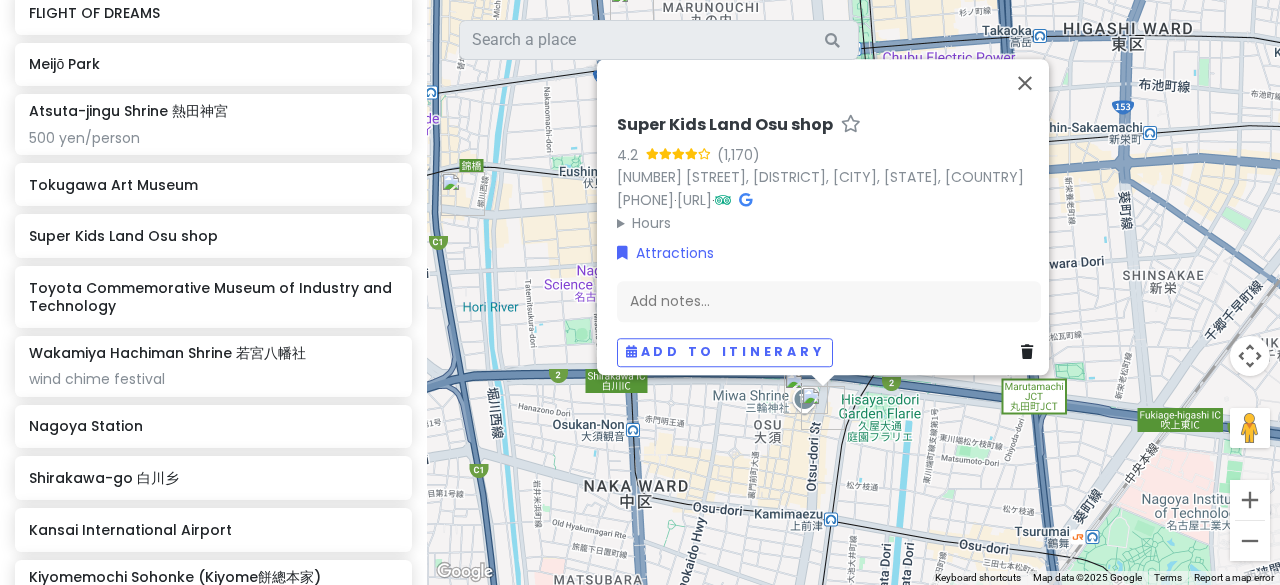 click at bounding box center [806, 392] 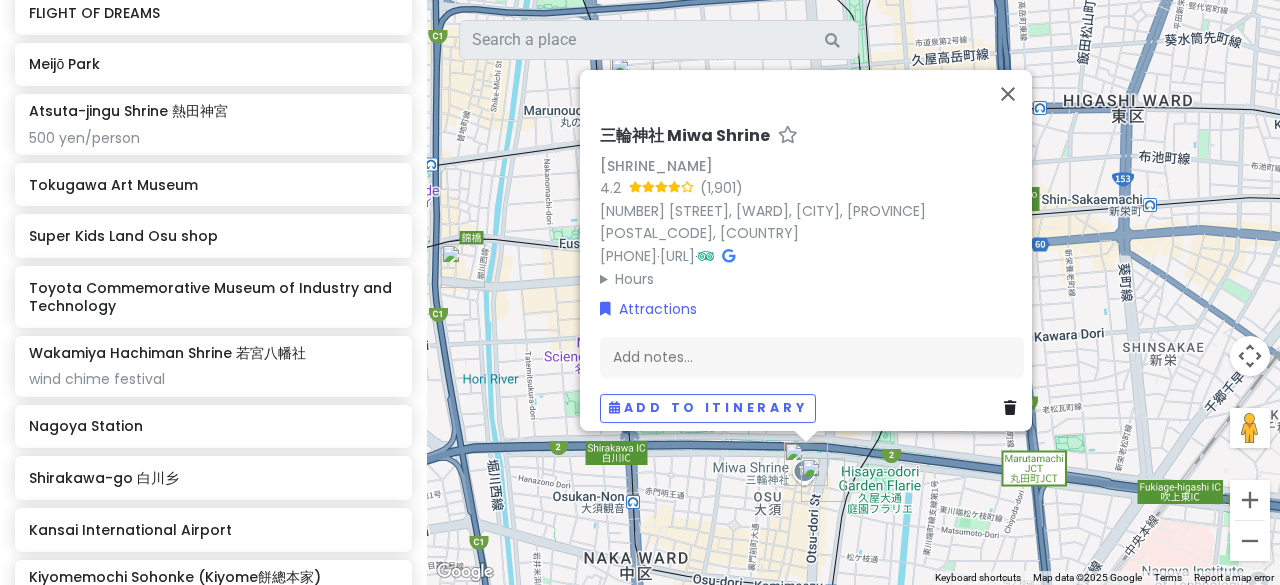 click on "三輪神社 Miwa Shrine" at bounding box center [685, 136] 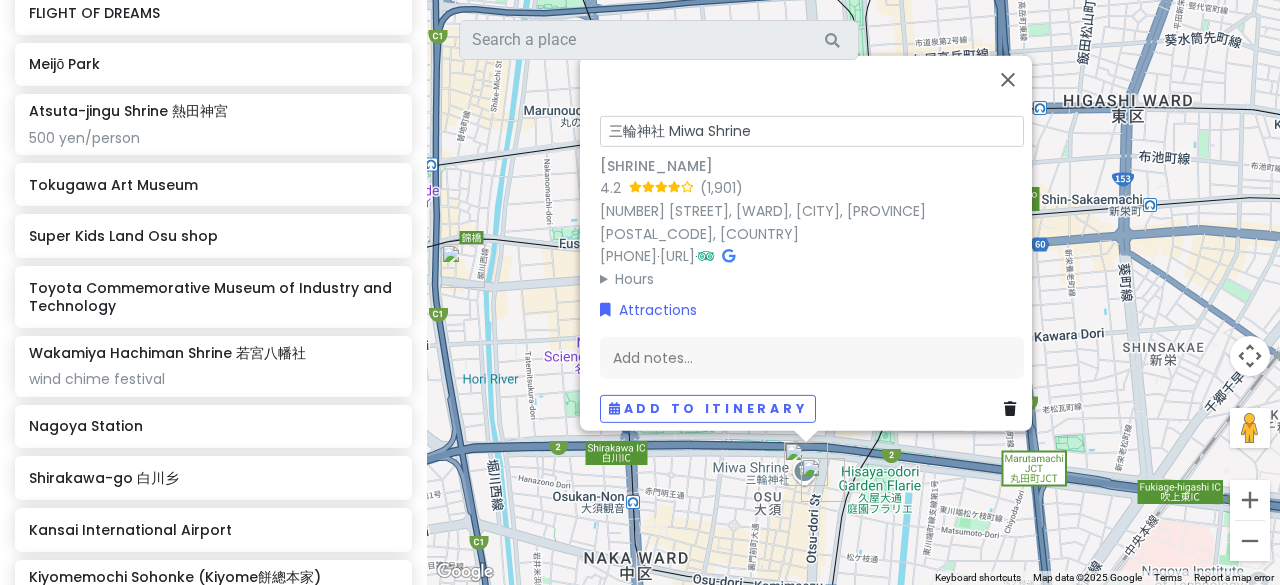 drag, startPoint x: 662, startPoint y: 113, endPoint x: 852, endPoint y: 121, distance: 190.16835 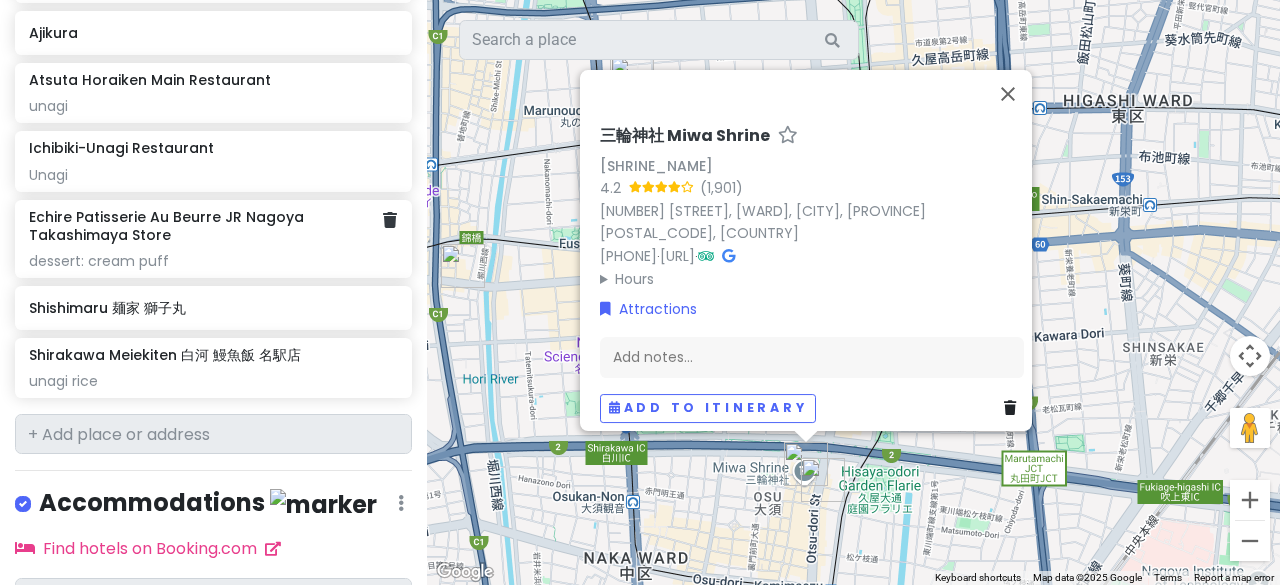 scroll, scrollTop: 1998, scrollLeft: 0, axis: vertical 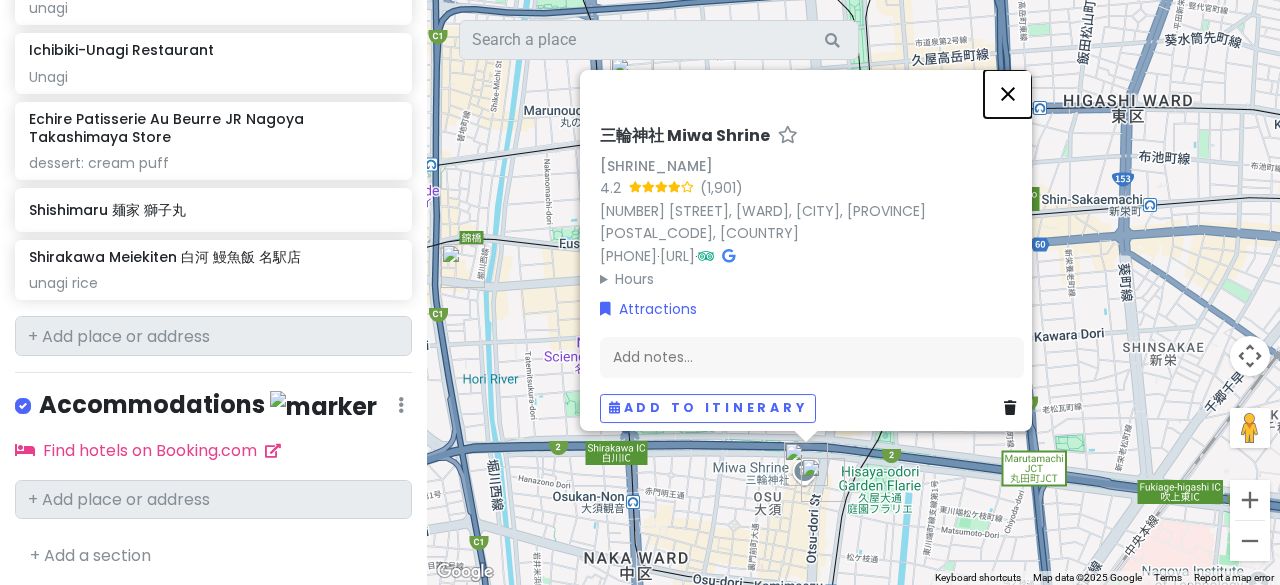 click at bounding box center (1008, 94) 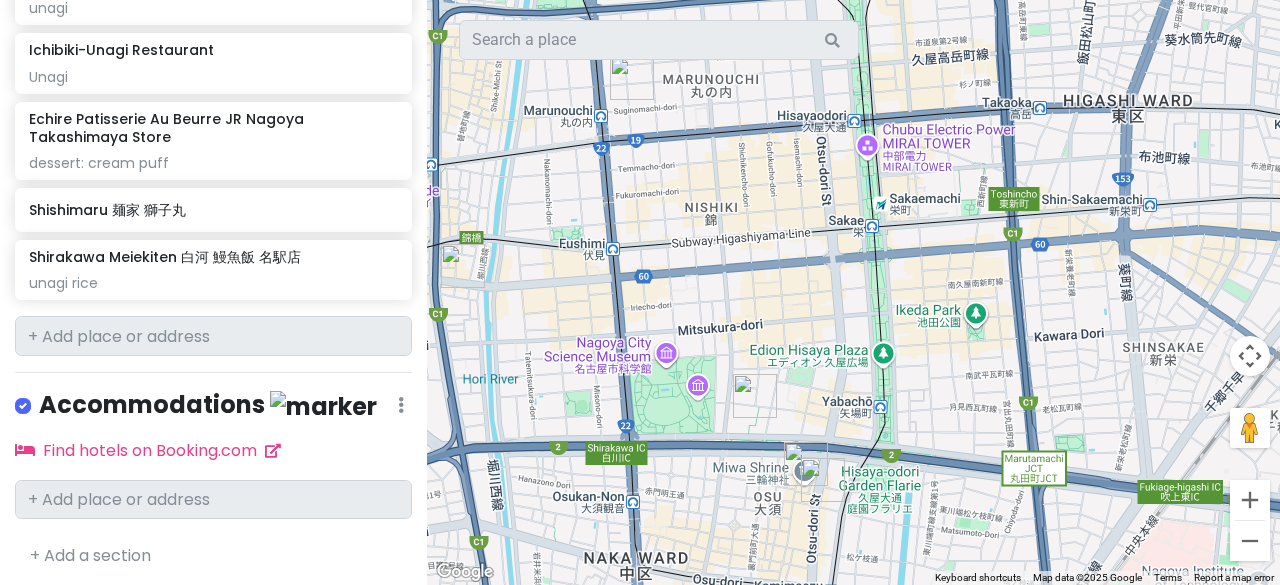 scroll, scrollTop: 1898, scrollLeft: 0, axis: vertical 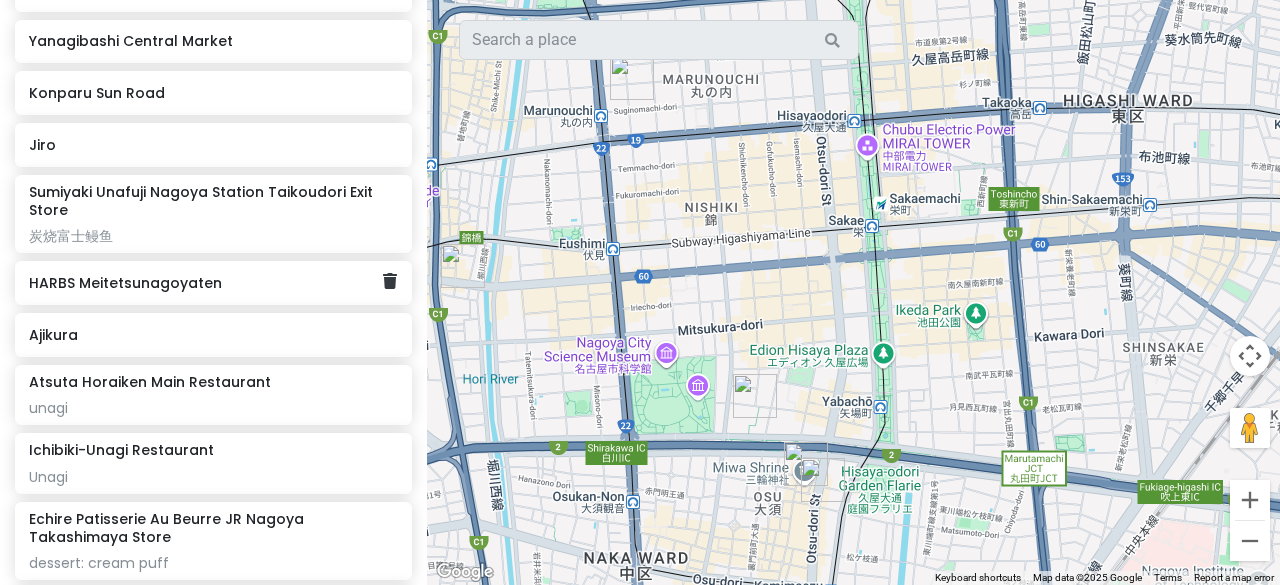 click on "HARBS Meitetsunagoyaten" at bounding box center (206, 283) 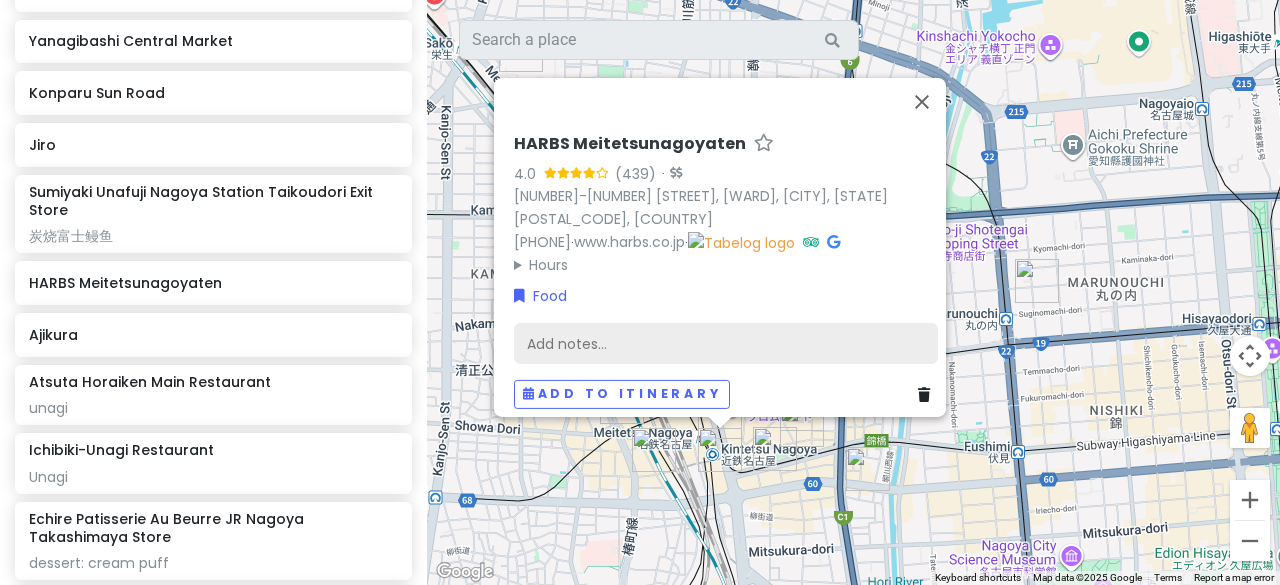 click on "Add notes..." at bounding box center [726, 343] 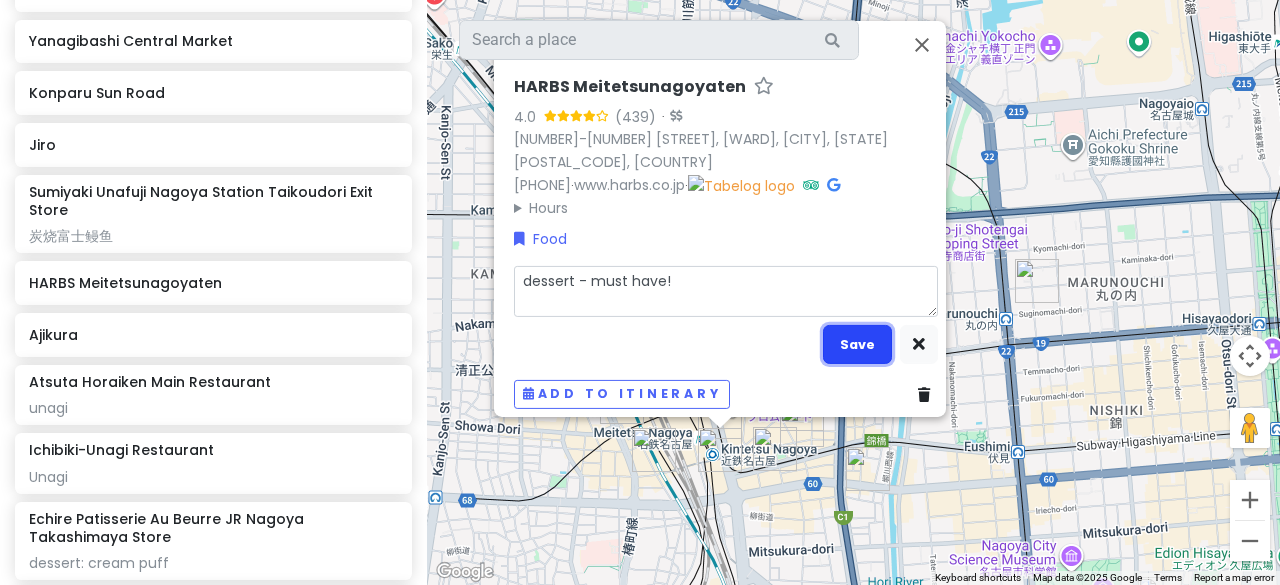 click on "Save" at bounding box center [857, 344] 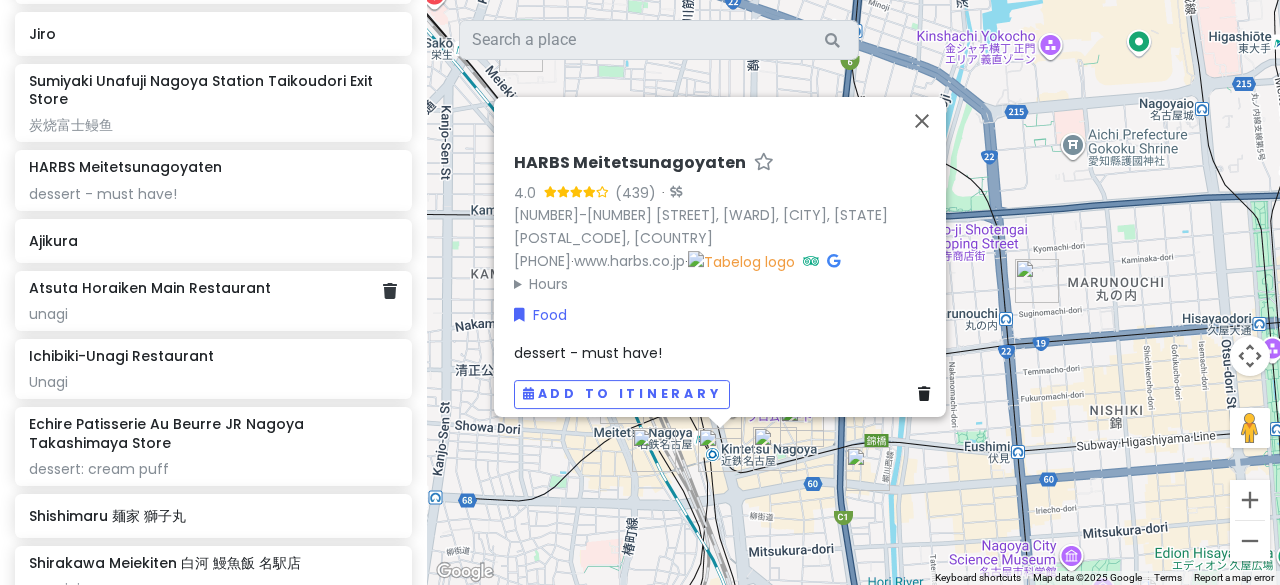 scroll, scrollTop: 1698, scrollLeft: 0, axis: vertical 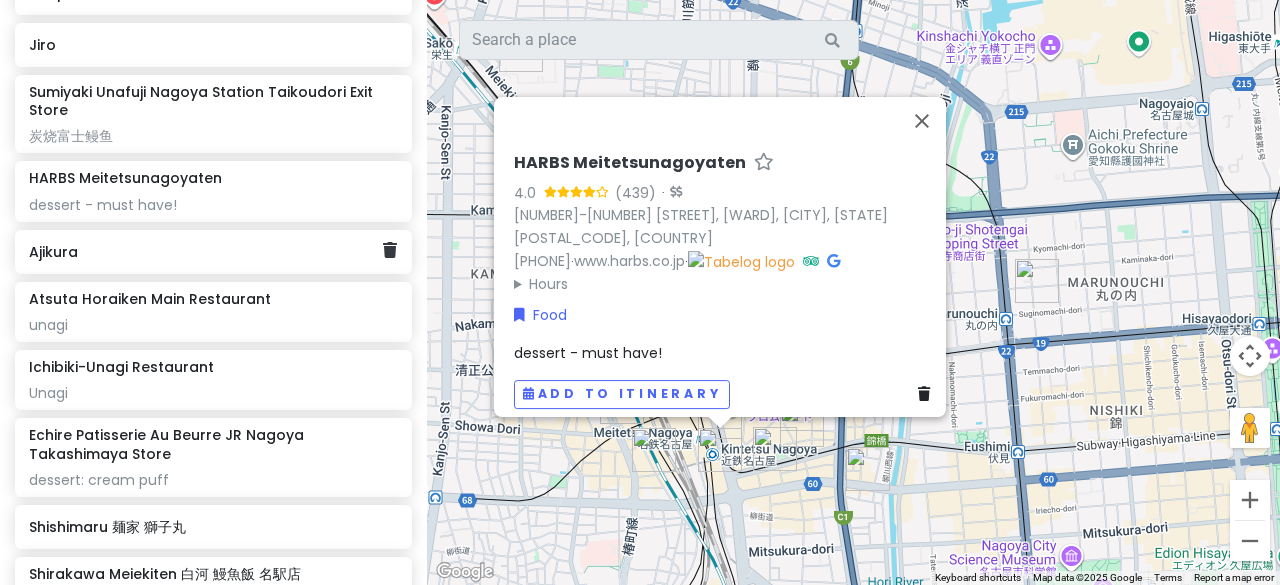 click on "Ajikura" at bounding box center (206, 252) 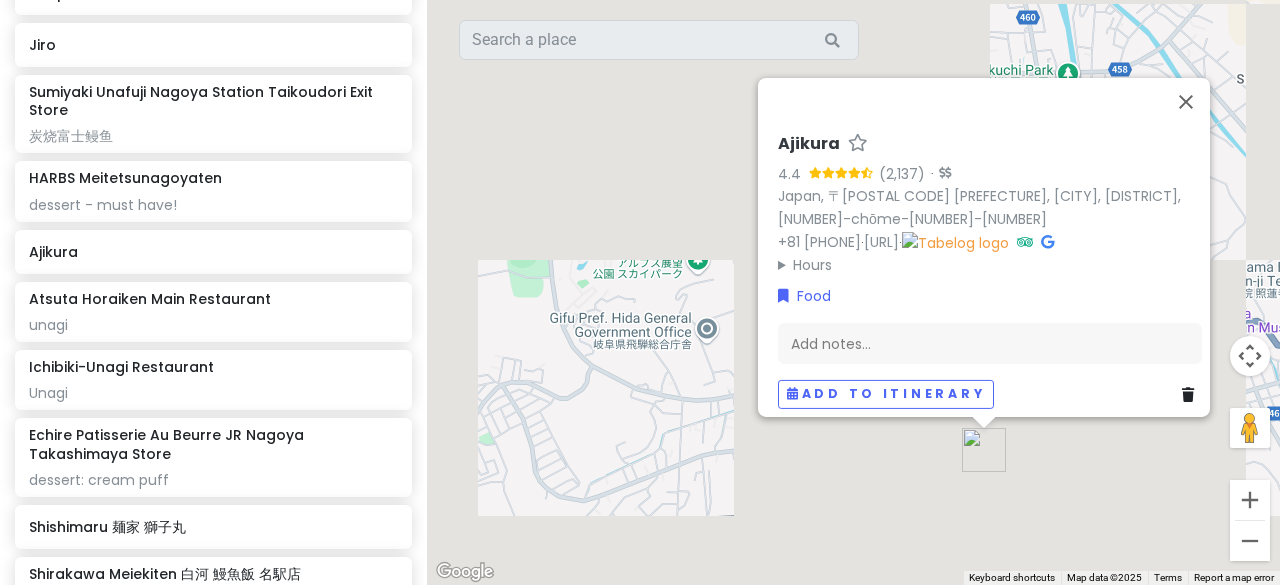 click at bounding box center [1047, 241] 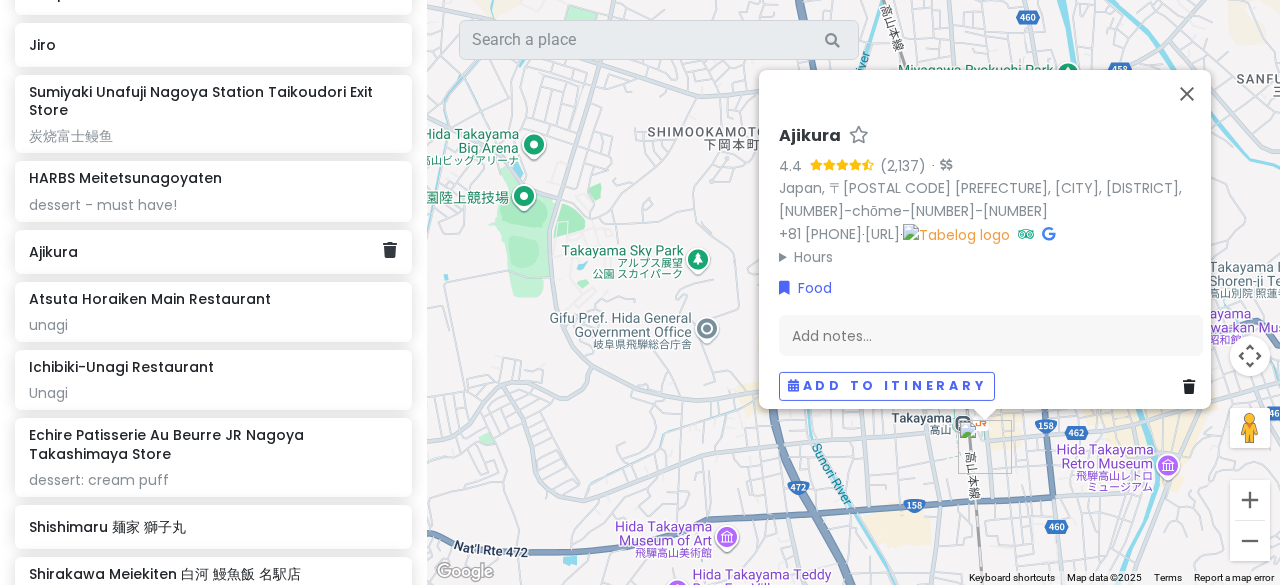 click on "Ajikura" at bounding box center (213, 252) 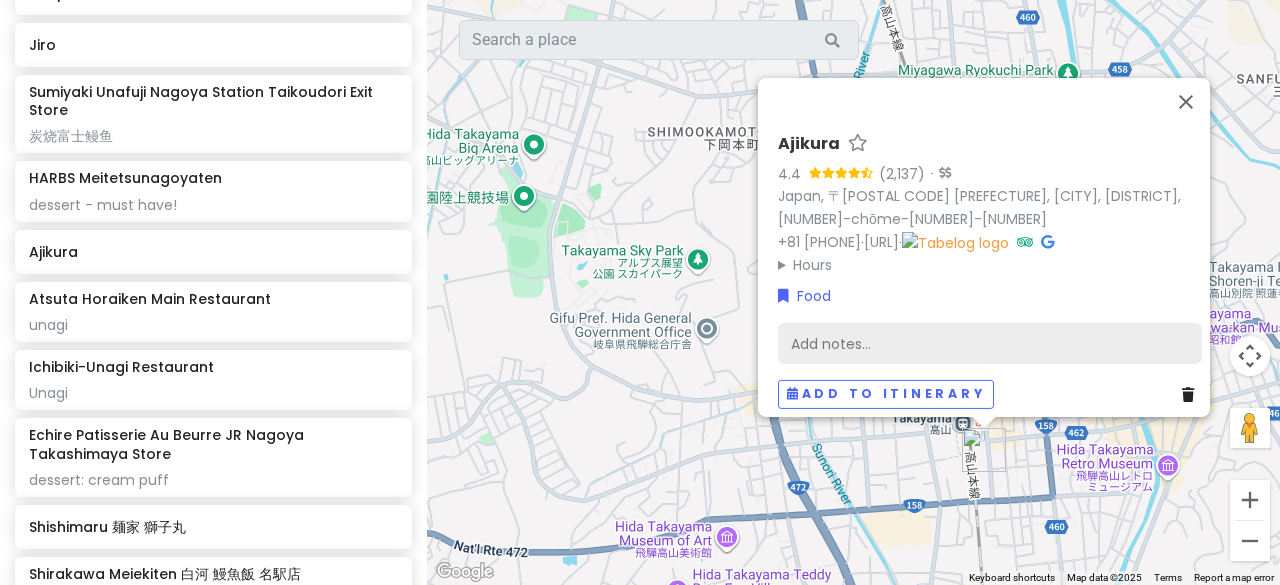 click on "Add notes..." at bounding box center [990, 343] 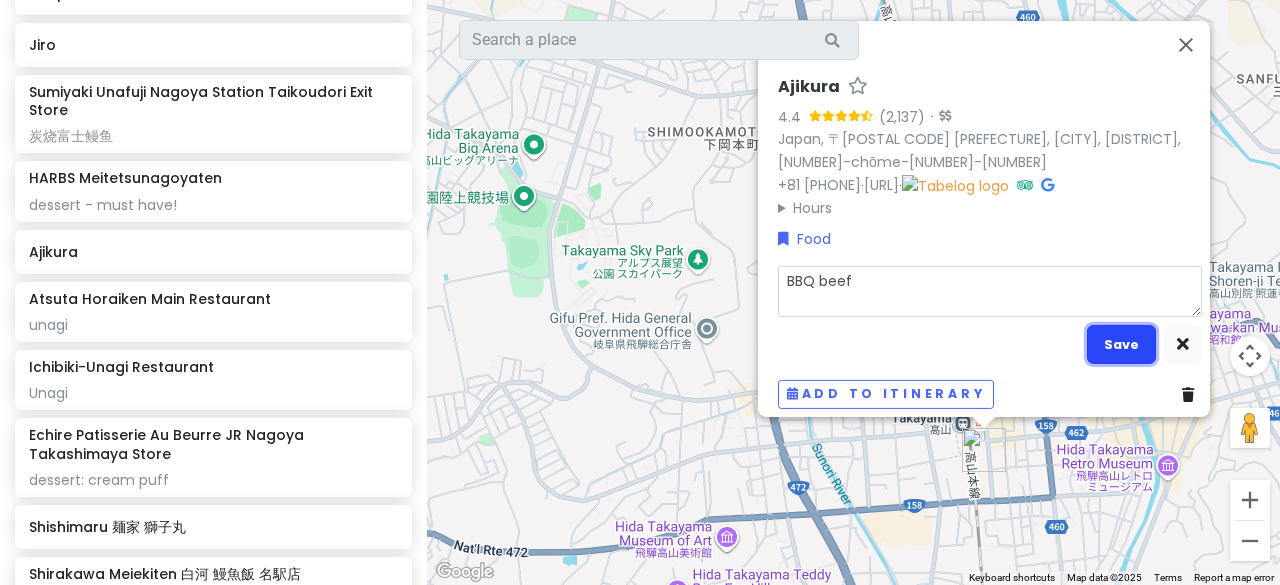 click on "Save" at bounding box center [1121, 344] 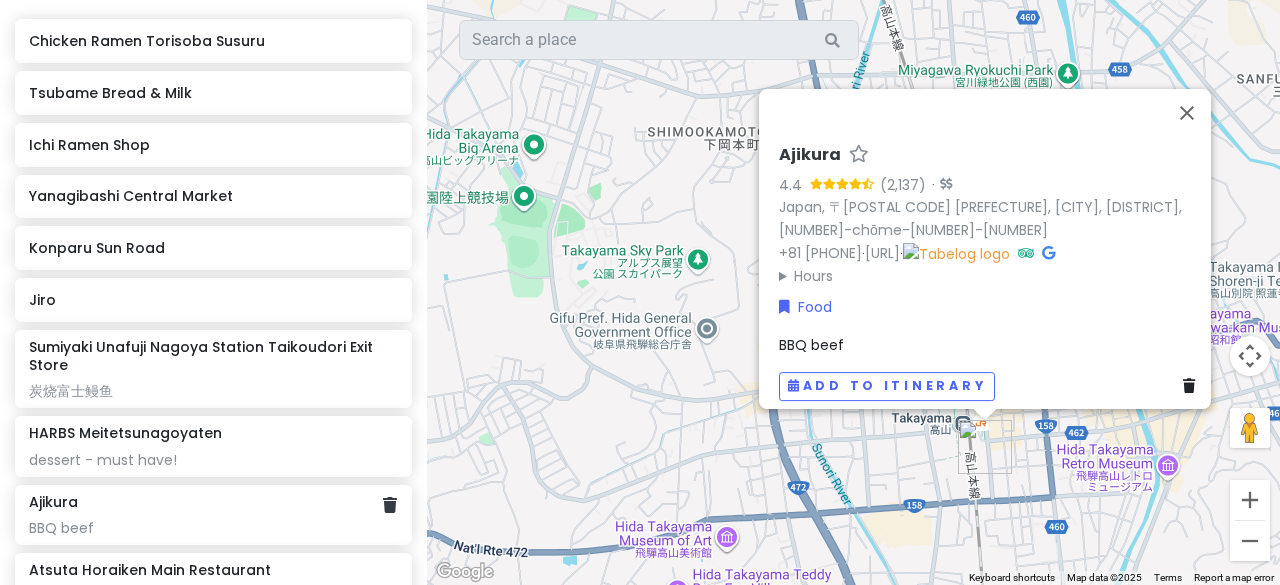 scroll, scrollTop: 1398, scrollLeft: 0, axis: vertical 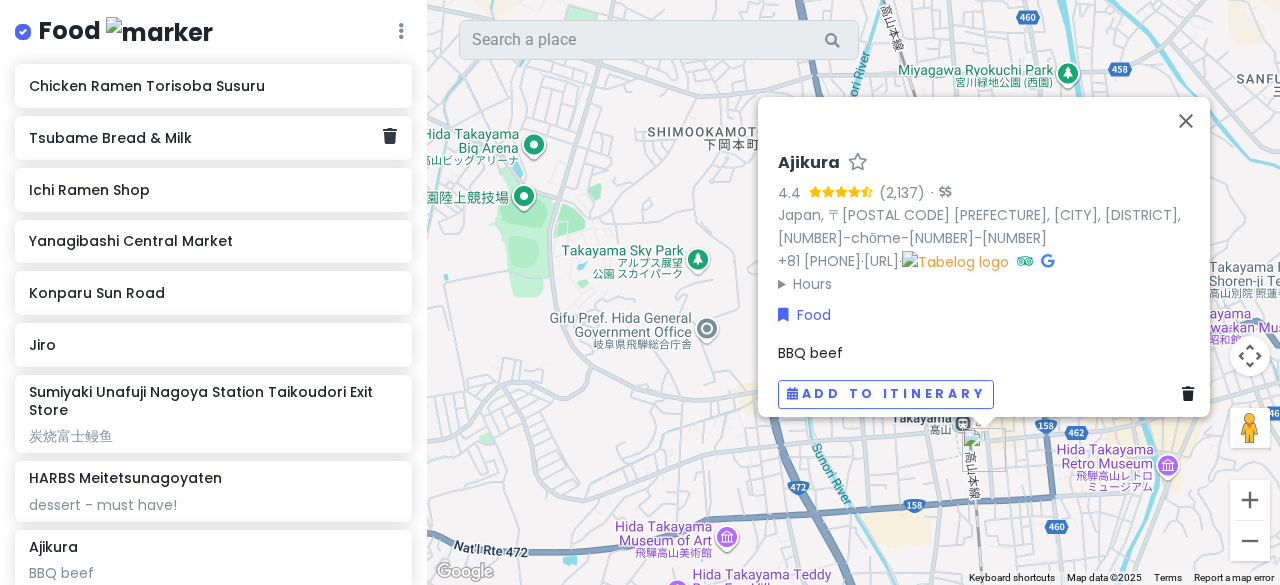click on "Tsubame Bread & Milk" at bounding box center (206, 138) 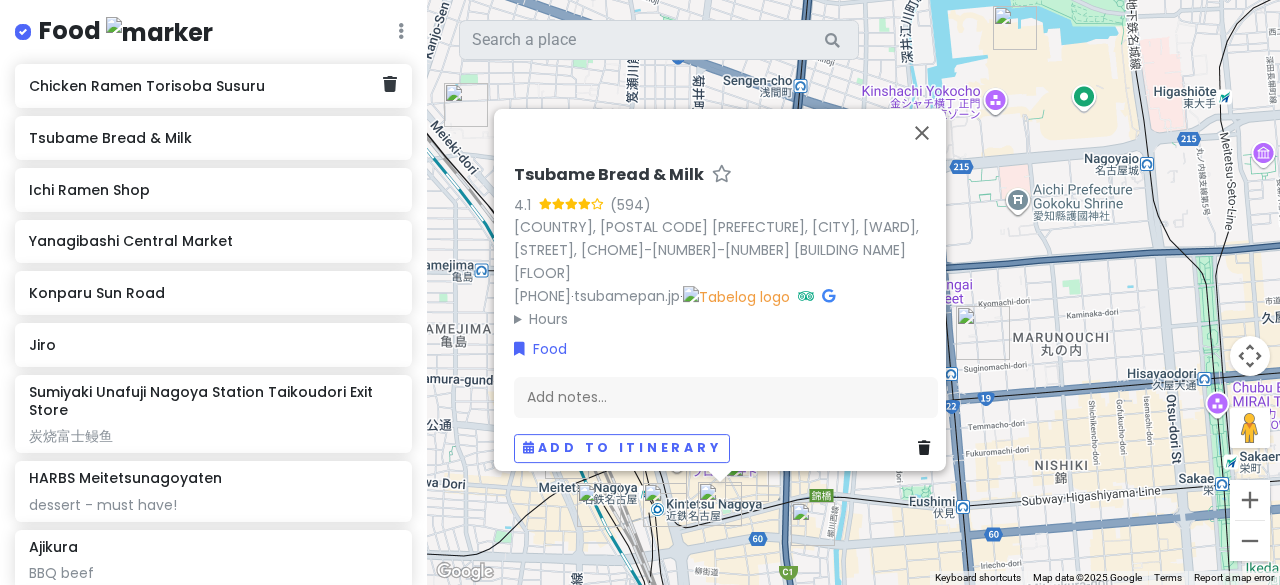 click on "Chicken Ramen Torisoba Susuru" at bounding box center (206, 86) 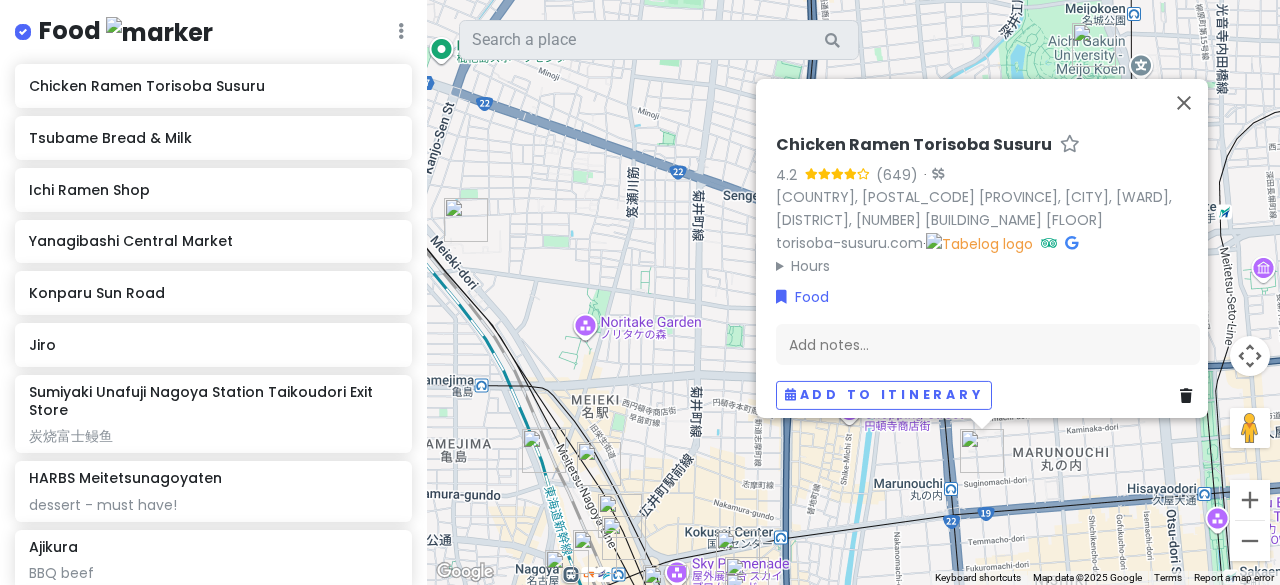 click at bounding box center [1071, 242] 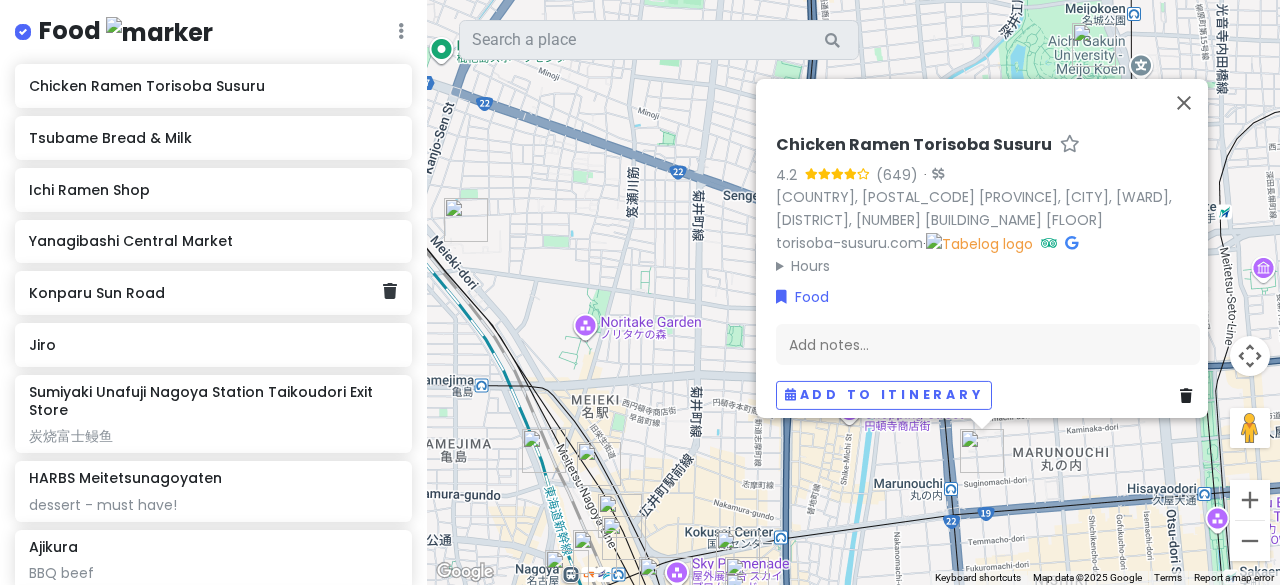 click on "Konparu Sun Road" at bounding box center (206, 293) 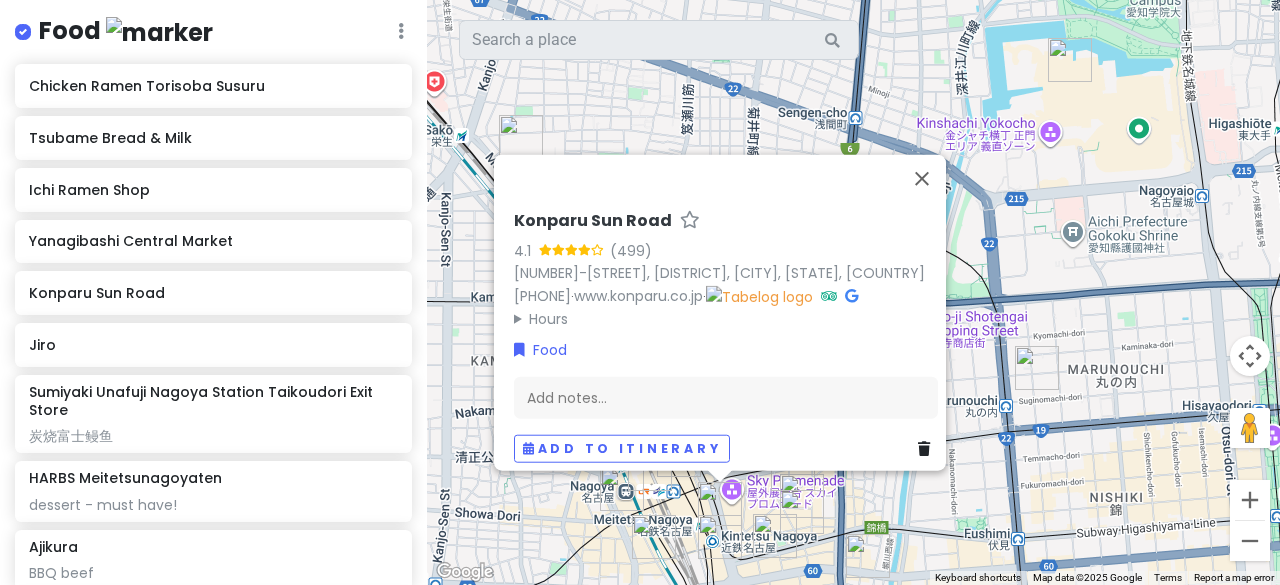 click at bounding box center [851, 295] 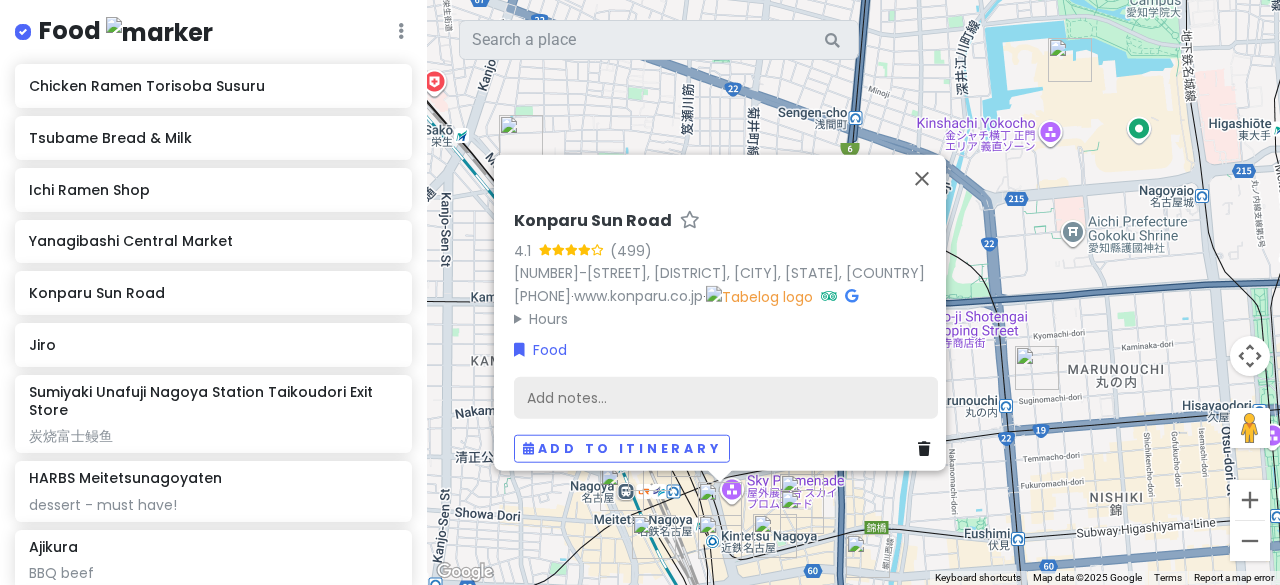 click on "Add notes..." at bounding box center (726, 397) 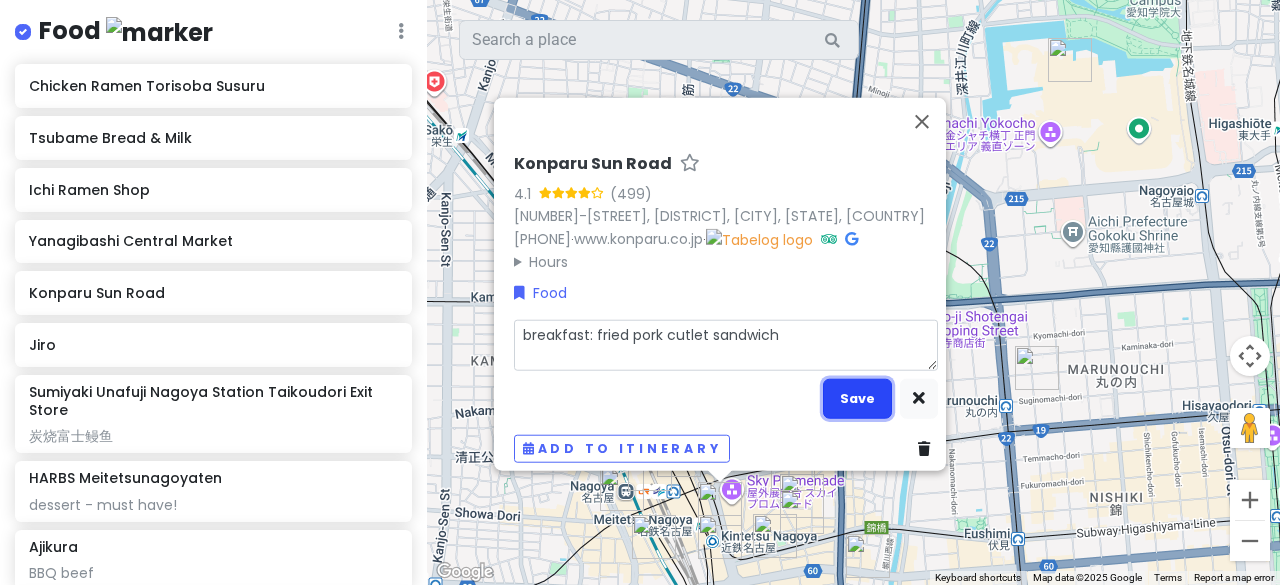 click on "Save" at bounding box center [857, 398] 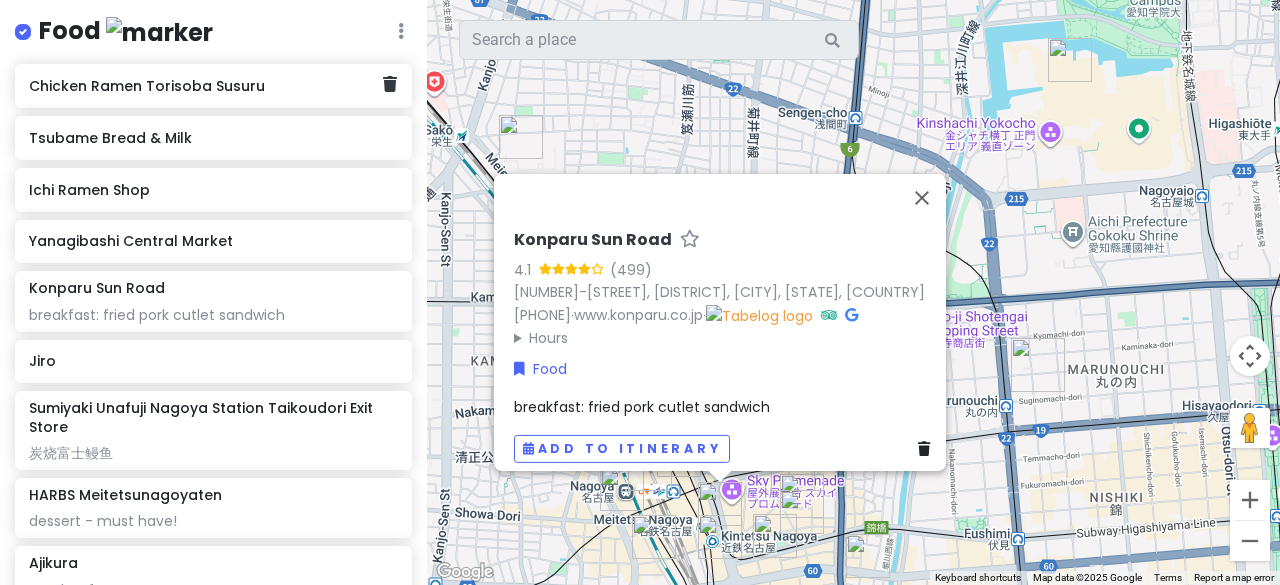 click on "Chicken Ramen Torisoba Susuru" at bounding box center [206, 86] 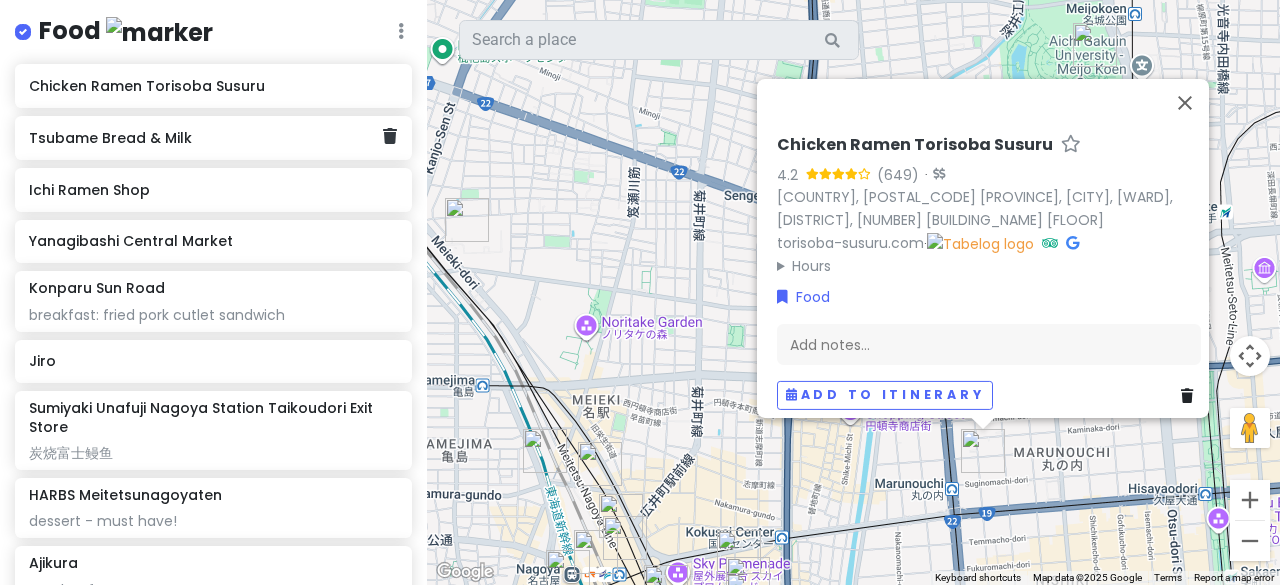 click on "Tsubame Bread & Milk" at bounding box center [213, 138] 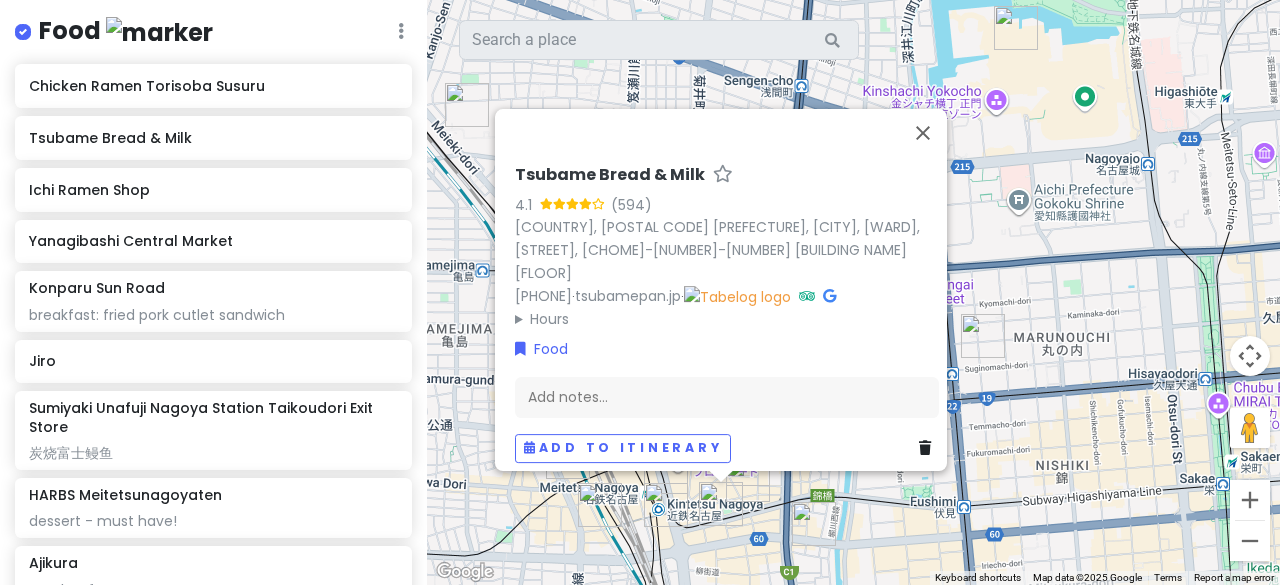 click on "Tsubame Bread & Milk" at bounding box center [610, 175] 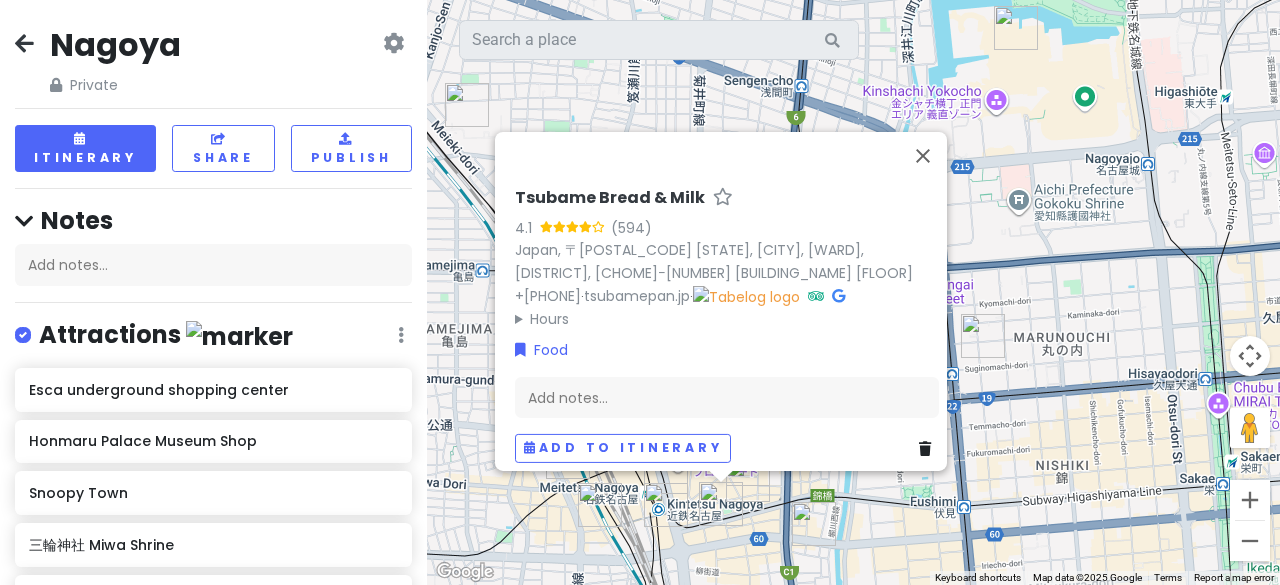 scroll, scrollTop: 0, scrollLeft: 0, axis: both 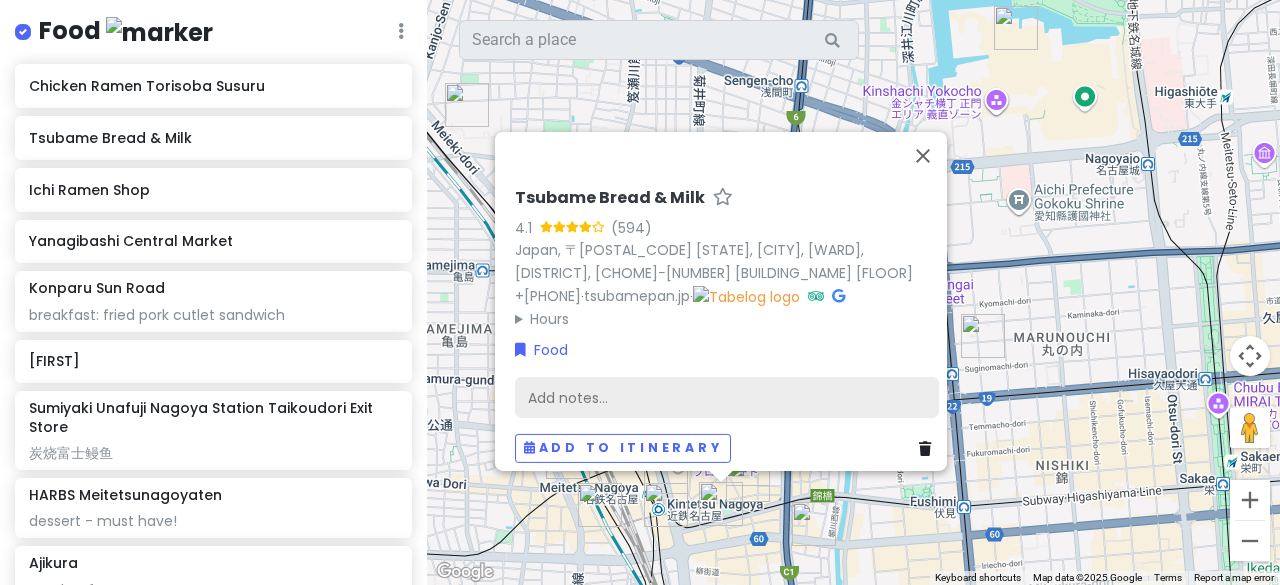 click on "Add notes..." at bounding box center [727, 397] 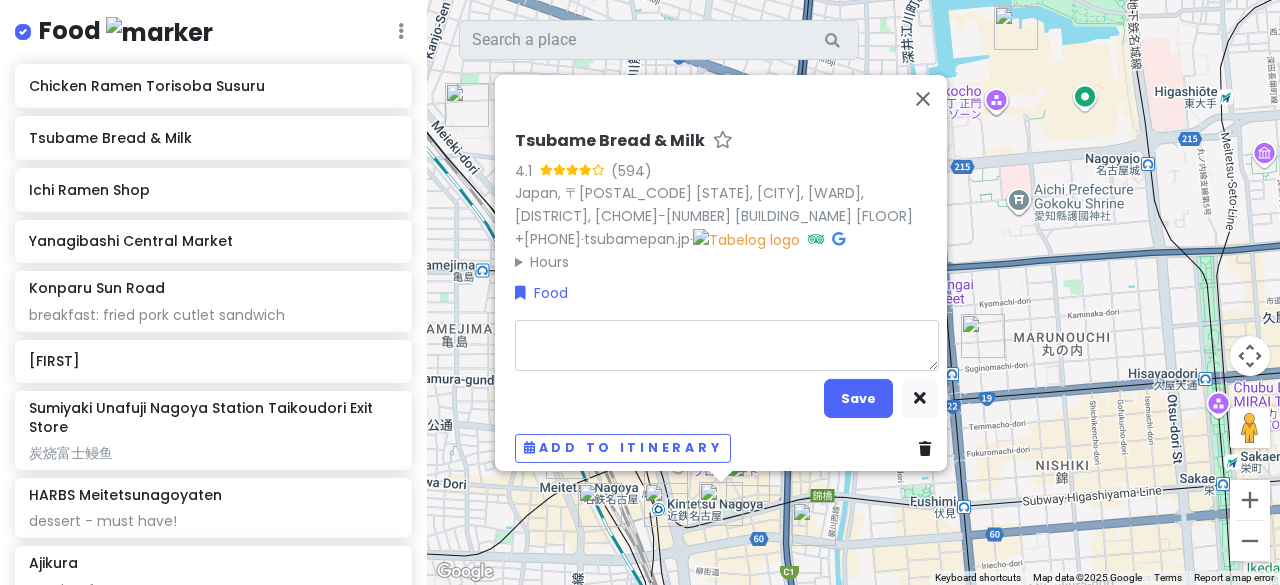 type on "x" 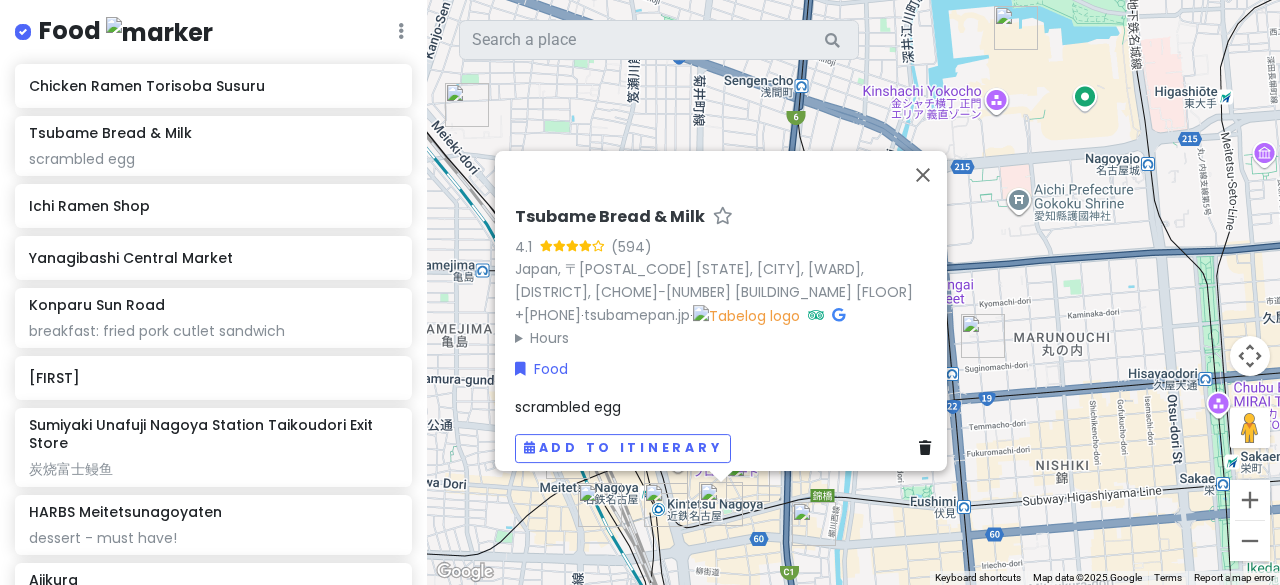 click on "scrambled egg" at bounding box center [727, 407] 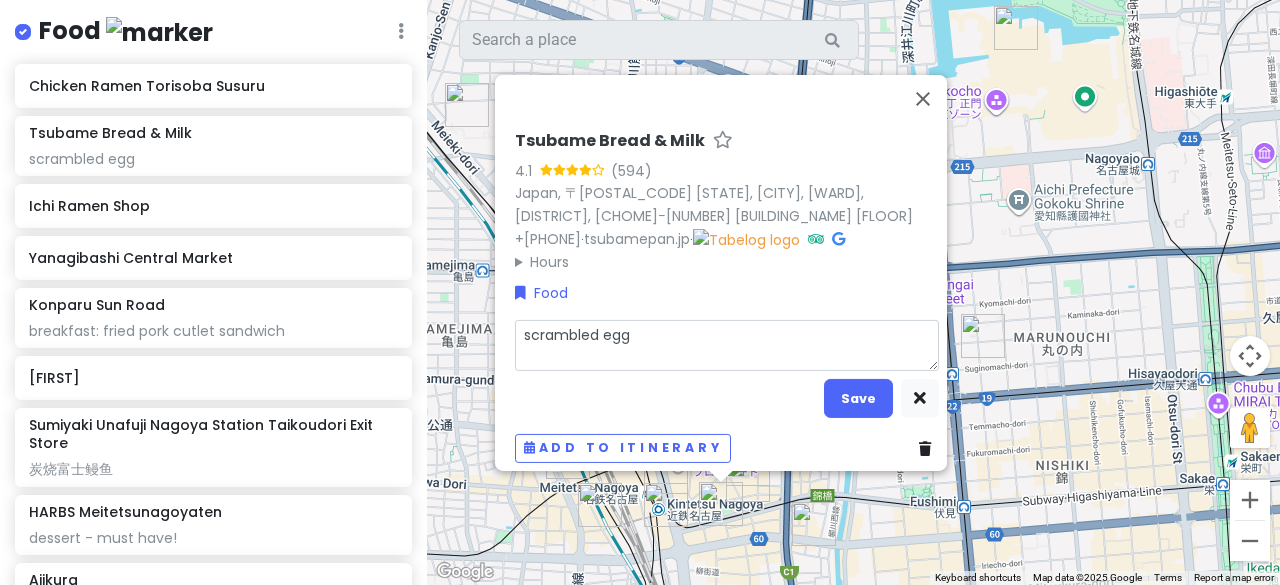 click on "scrambled egg" at bounding box center [727, 344] 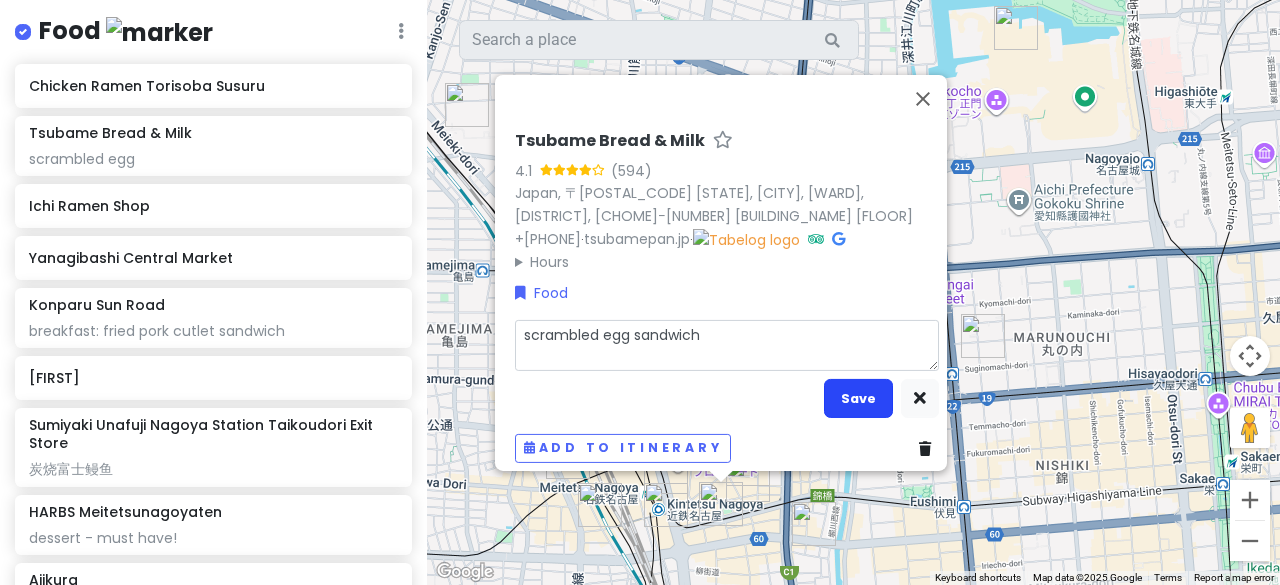 type on "scrambled egg sandwich" 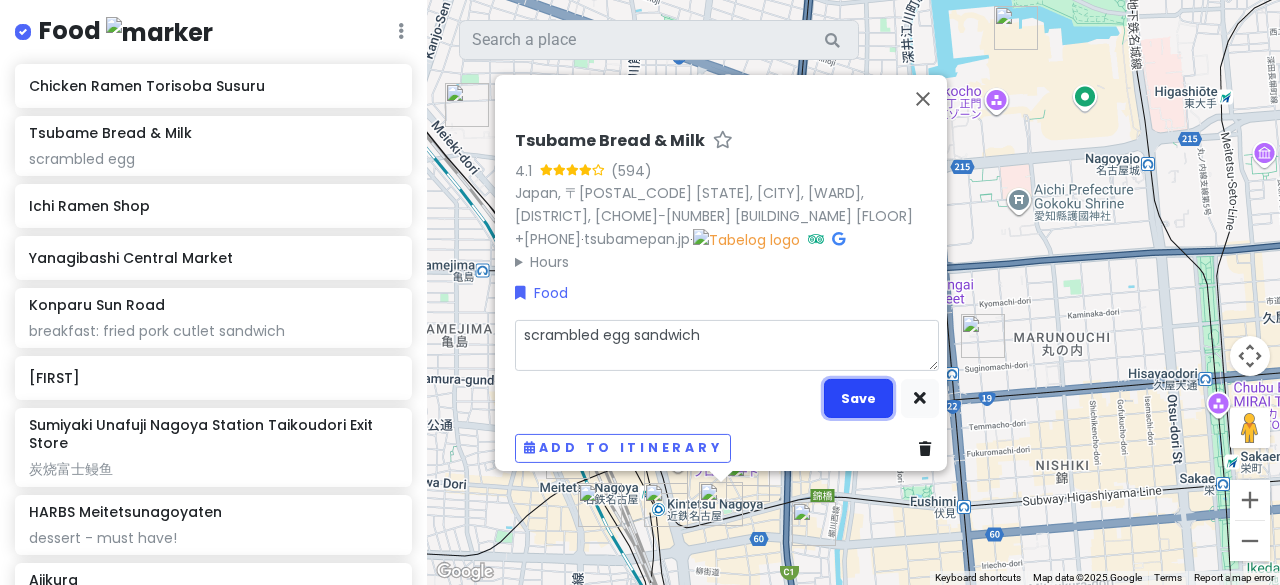 click on "Save" at bounding box center (858, 398) 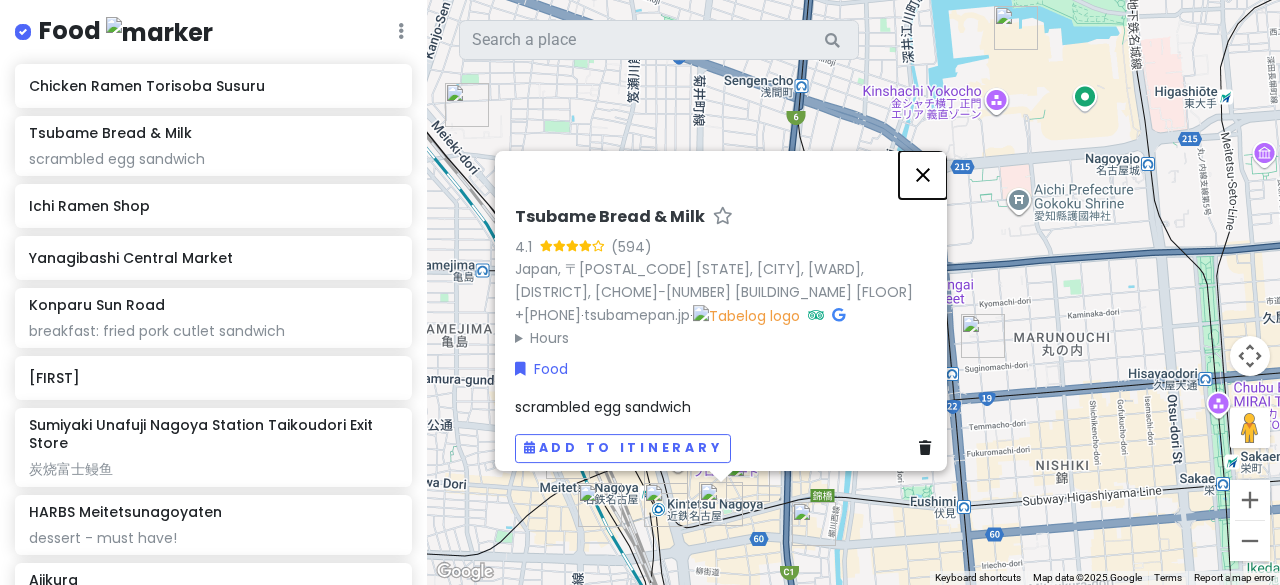click at bounding box center (923, 175) 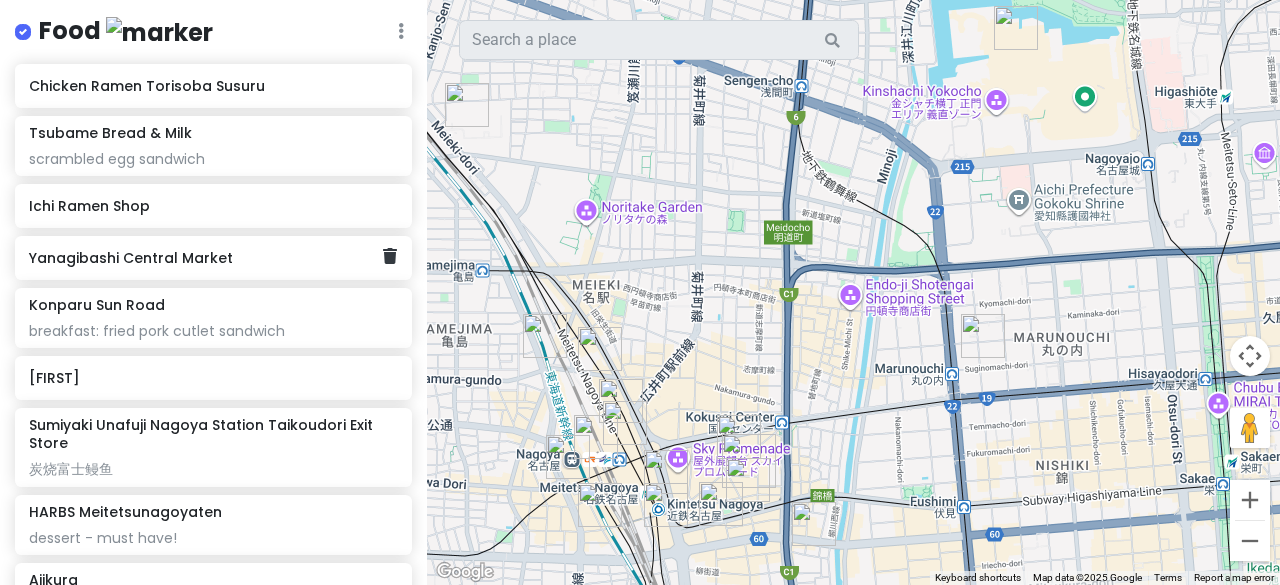 scroll, scrollTop: 1298, scrollLeft: 0, axis: vertical 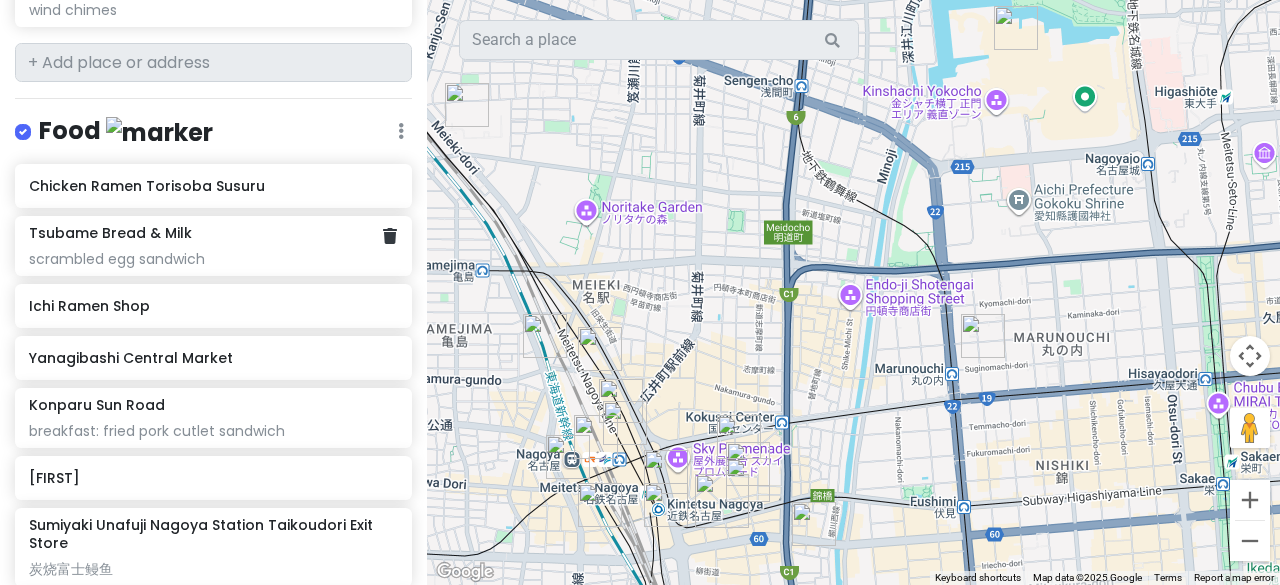click on "scrambled egg sandwich" at bounding box center [213, -524] 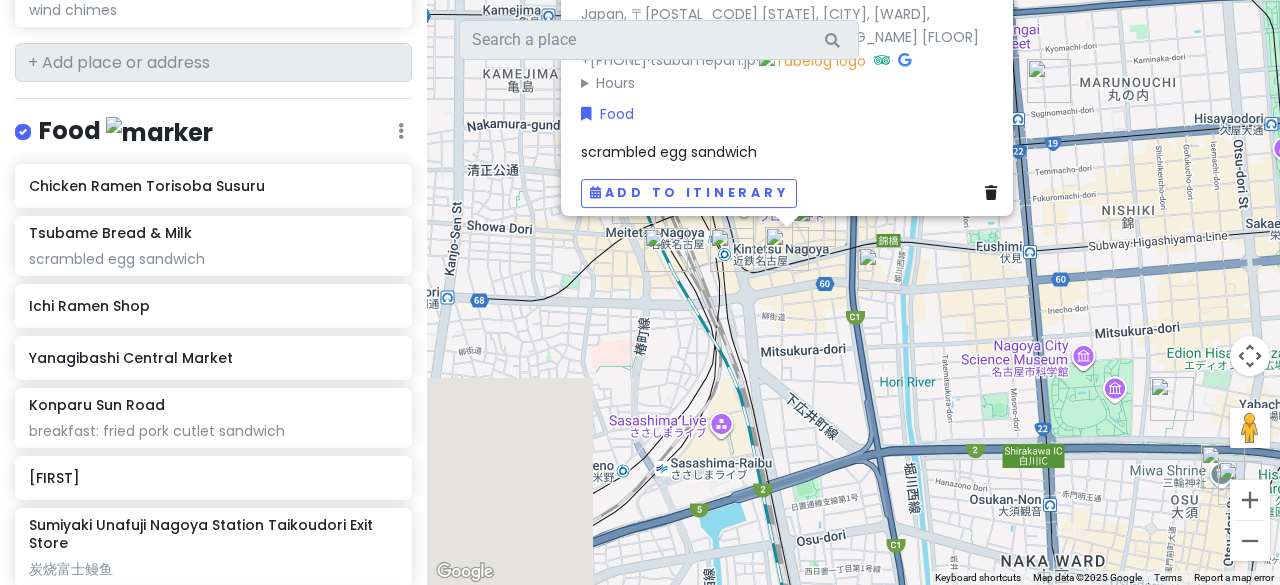 drag, startPoint x: 732, startPoint y: 532, endPoint x: 800, endPoint y: 274, distance: 266.8108 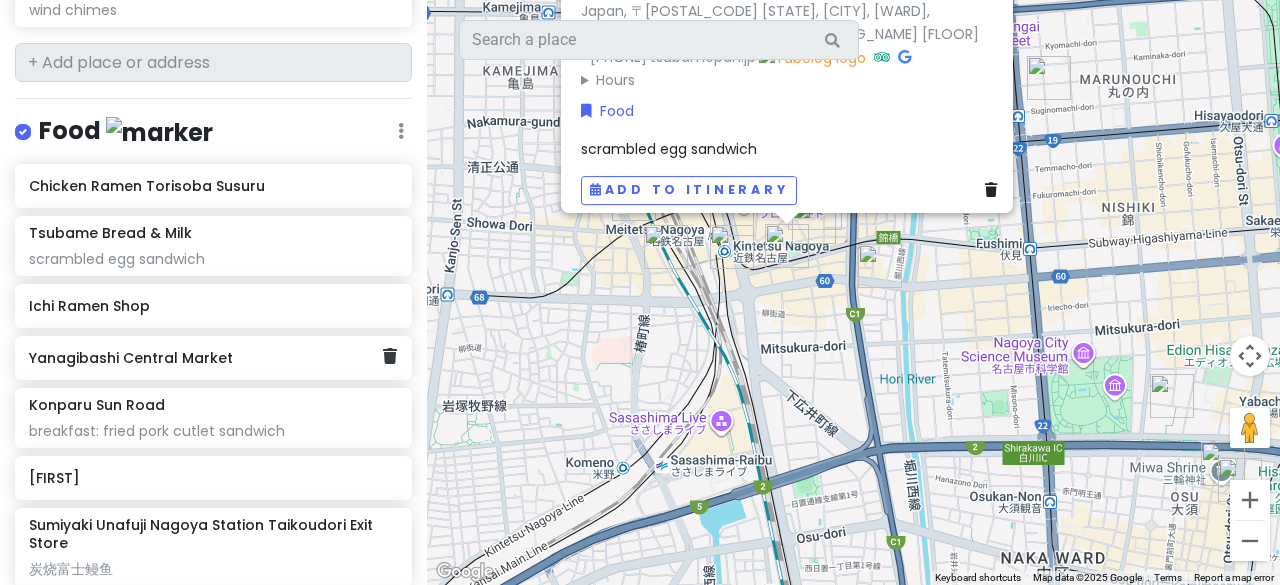 click on "Yanagibashi Central Market" at bounding box center (206, 358) 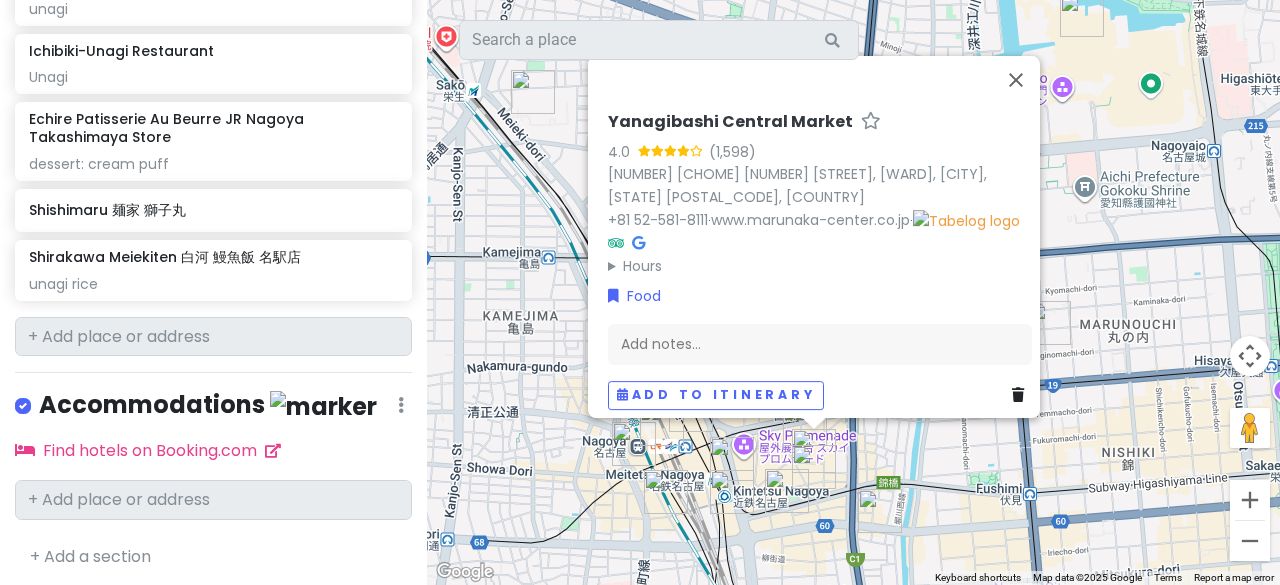 scroll, scrollTop: 1864, scrollLeft: 0, axis: vertical 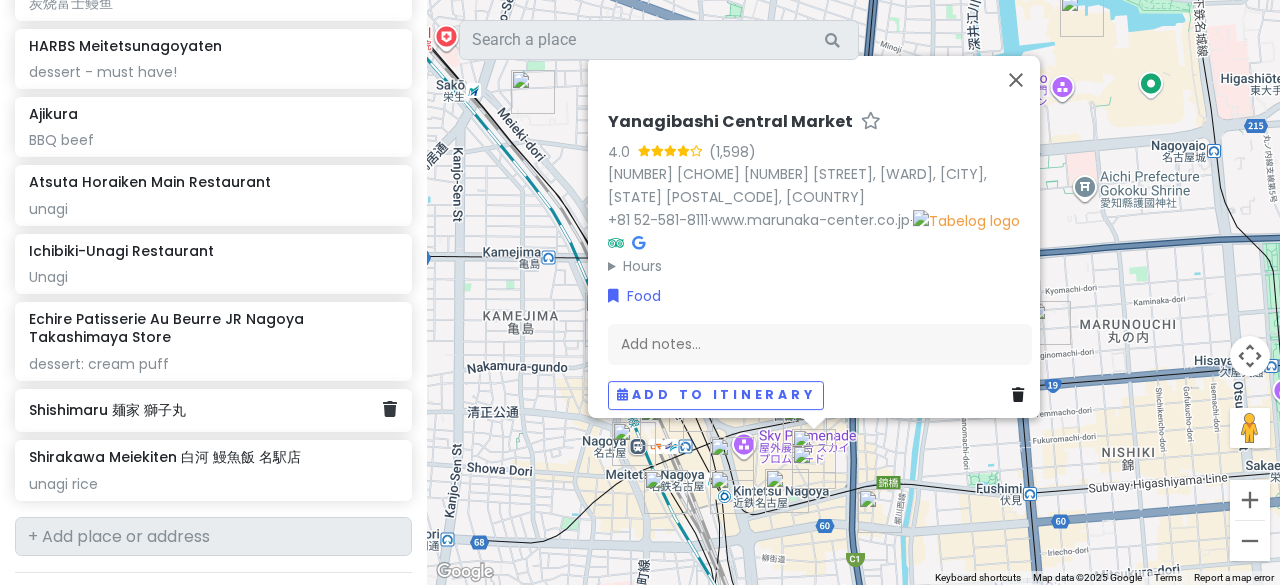 click on "Shishimaru 麺家 獅子丸" at bounding box center [213, 411] 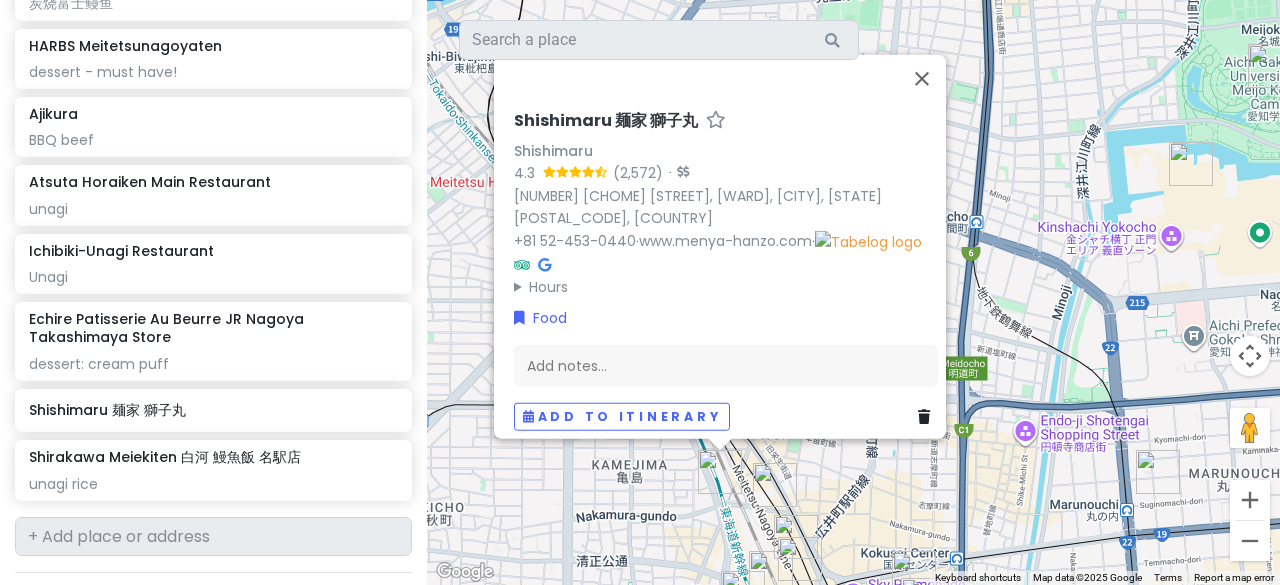 click at bounding box center [544, 264] 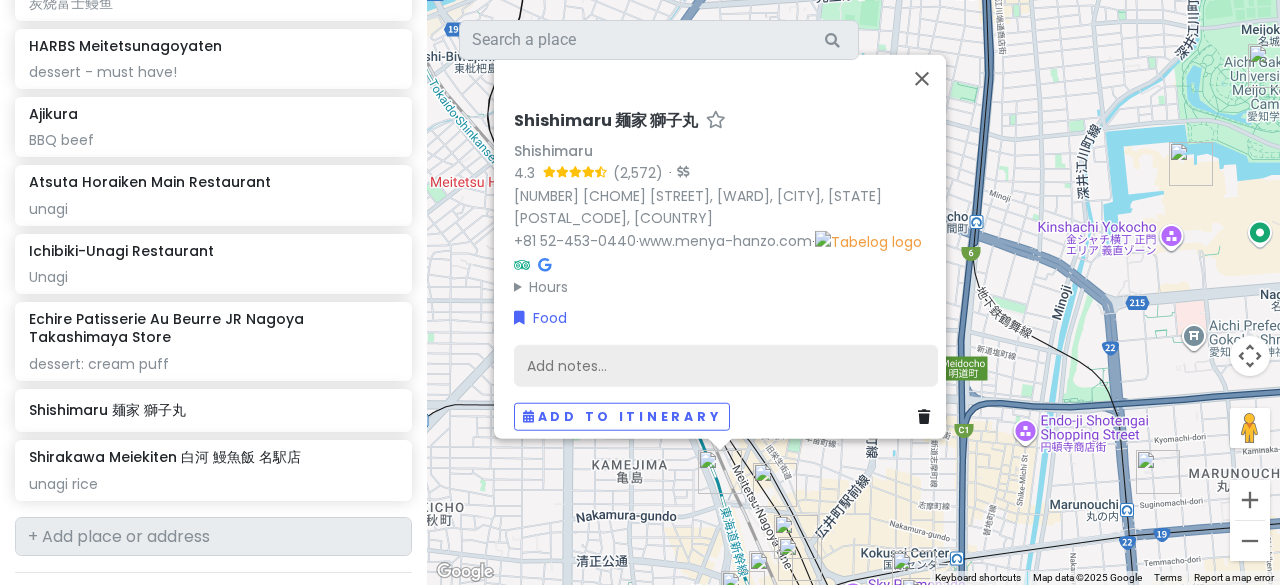 click on "Add notes..." at bounding box center (726, 365) 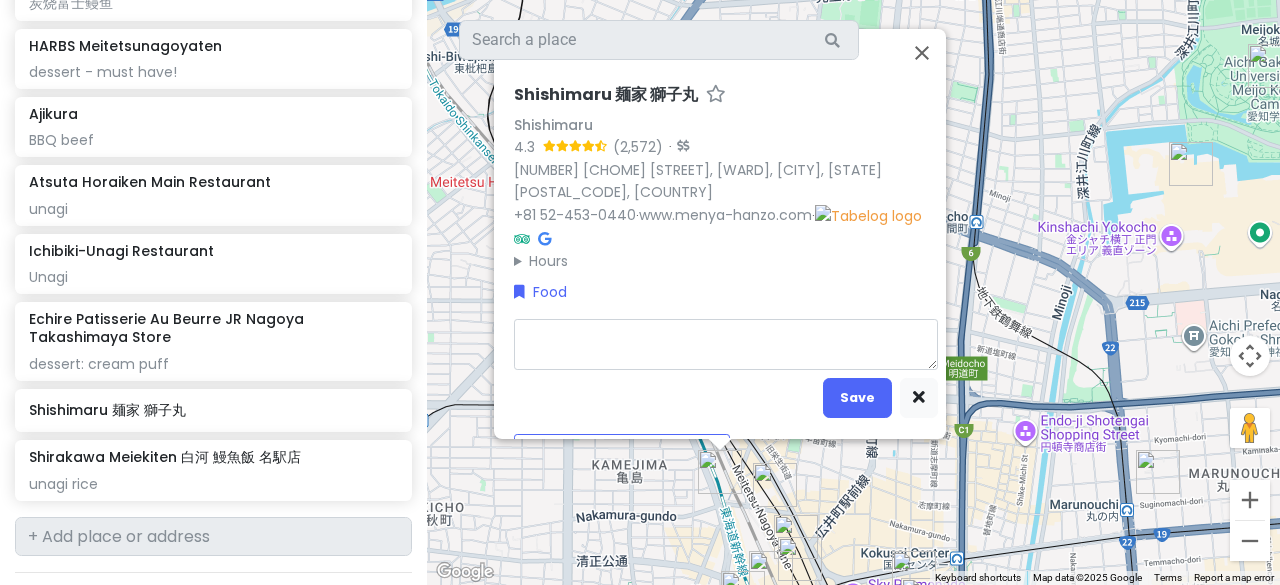 type on "x" 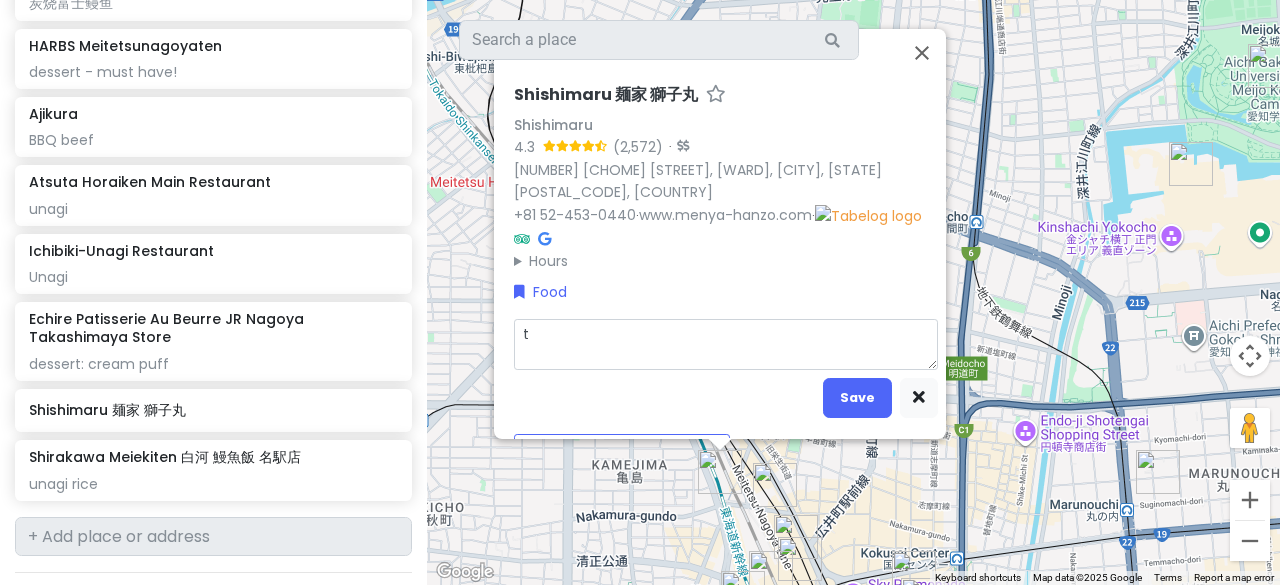 type on "x" 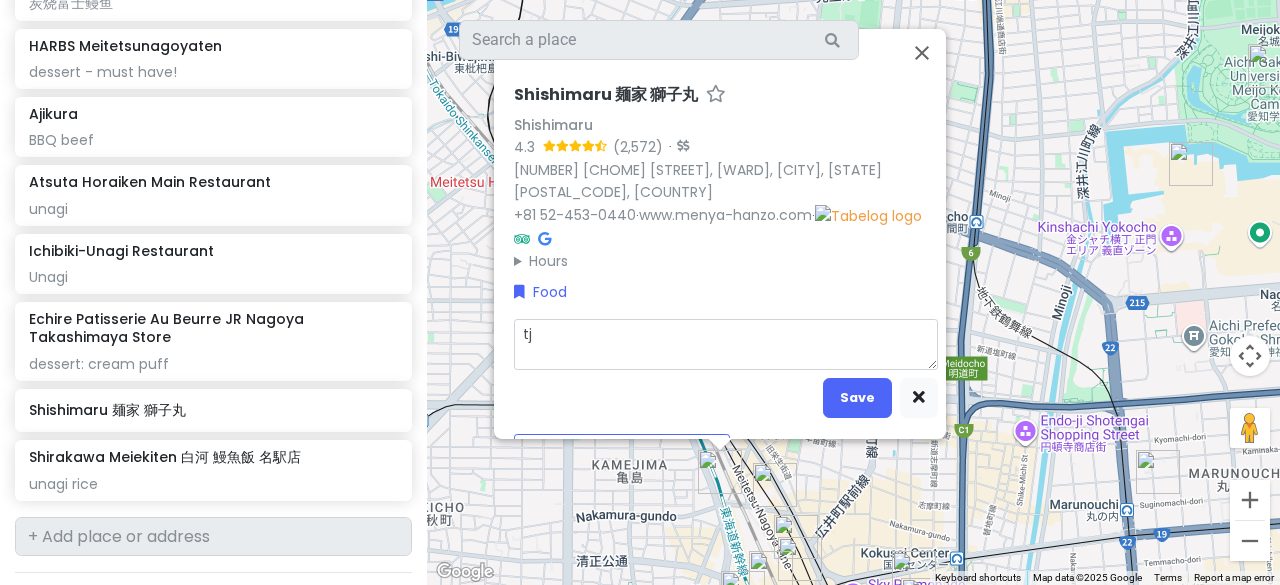 type on "x" 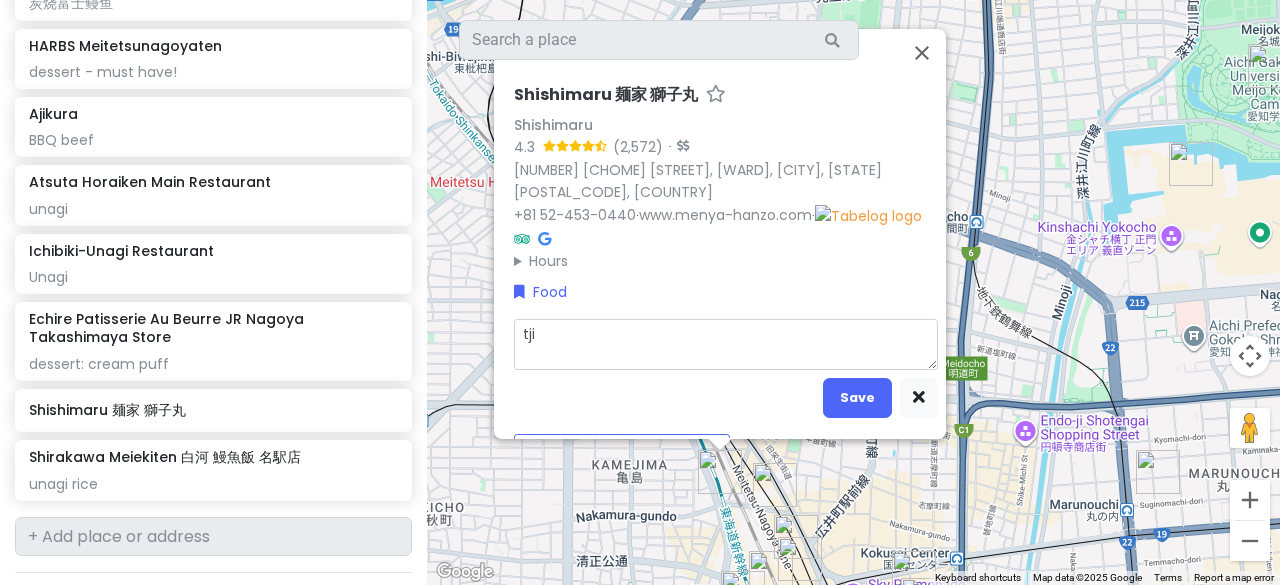 type on "tjic" 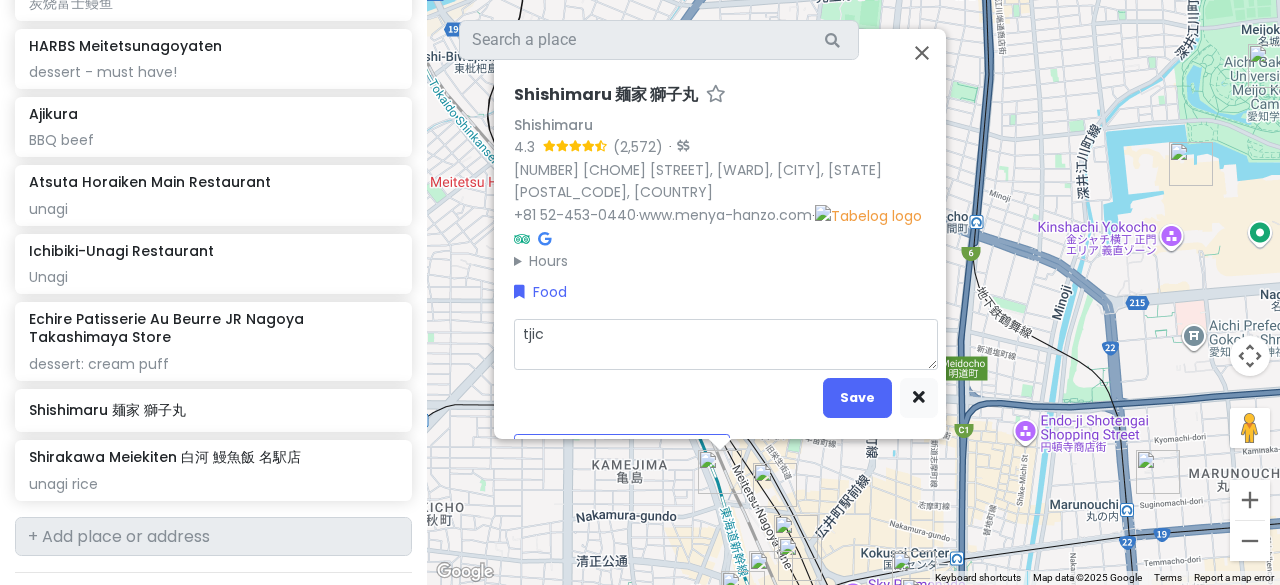 type on "x" 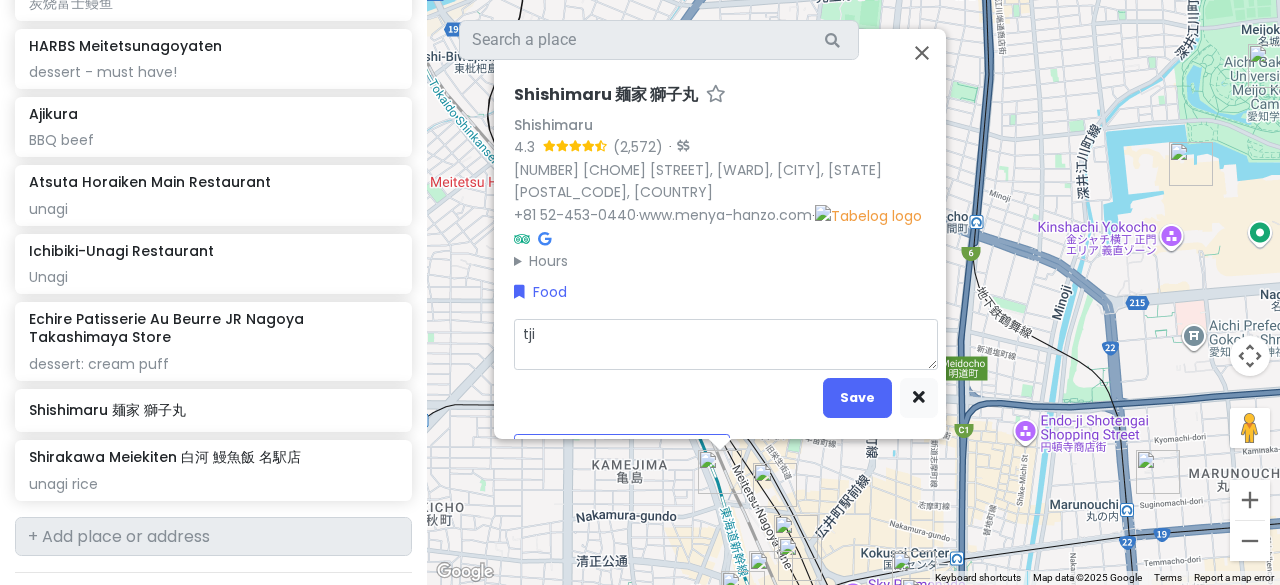 type on "x" 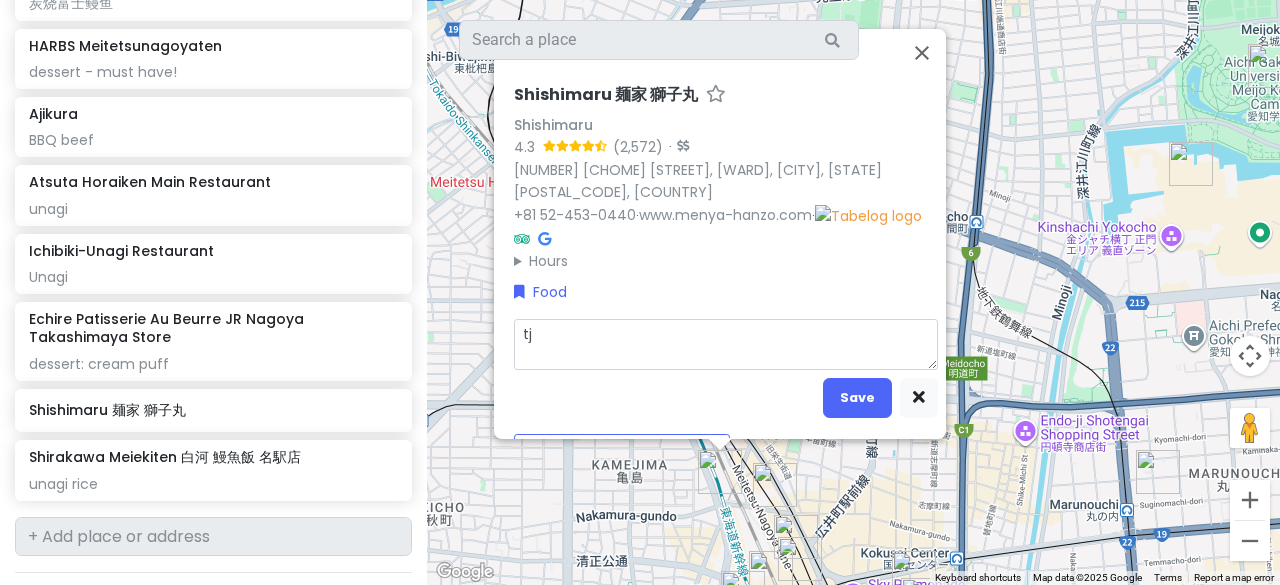 type on "x" 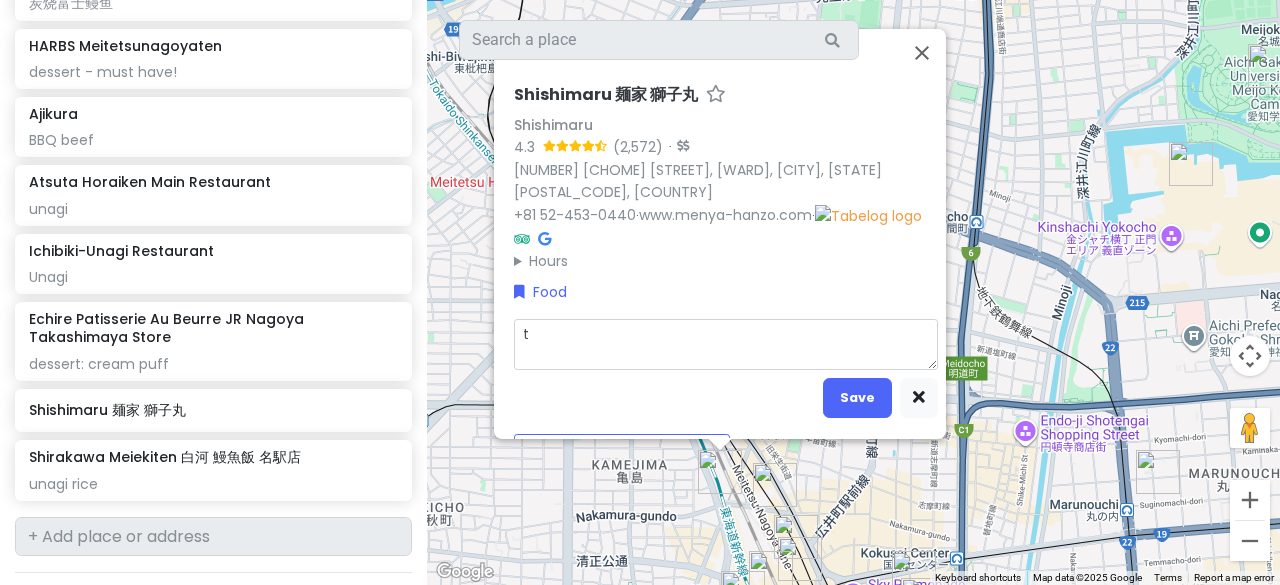 type on "x" 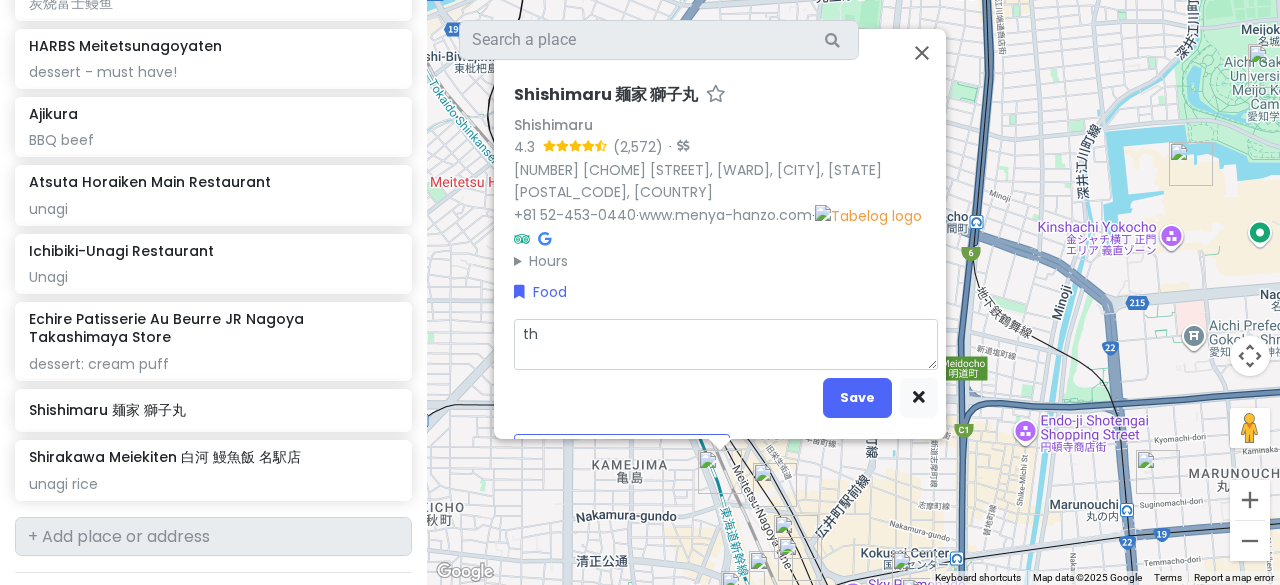 type on "x" 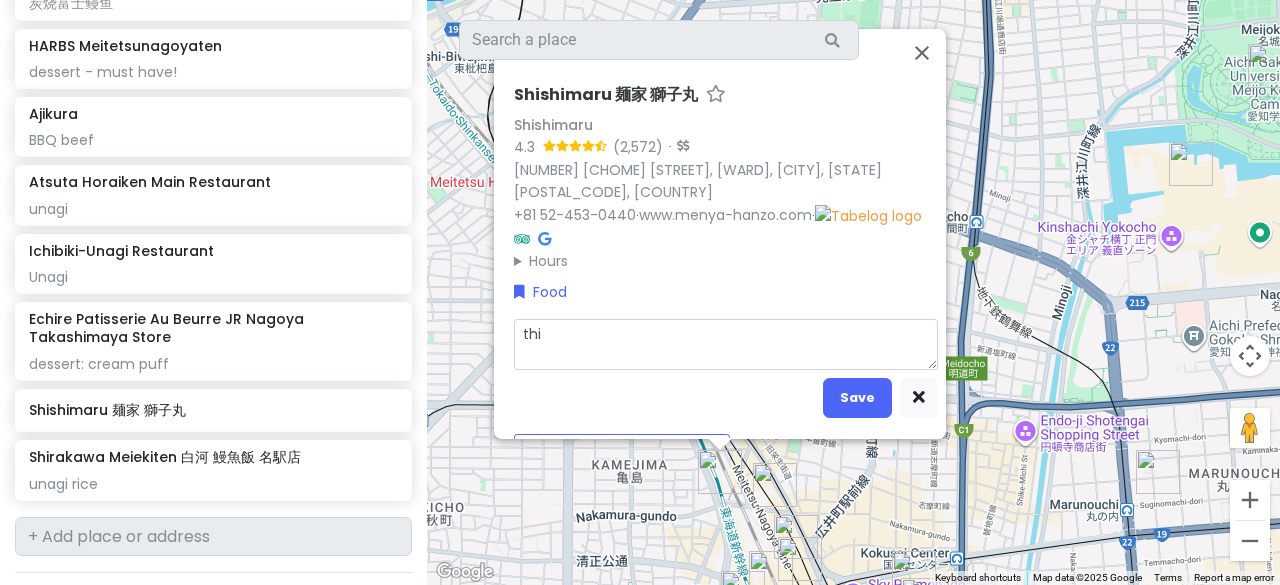 type on "thic" 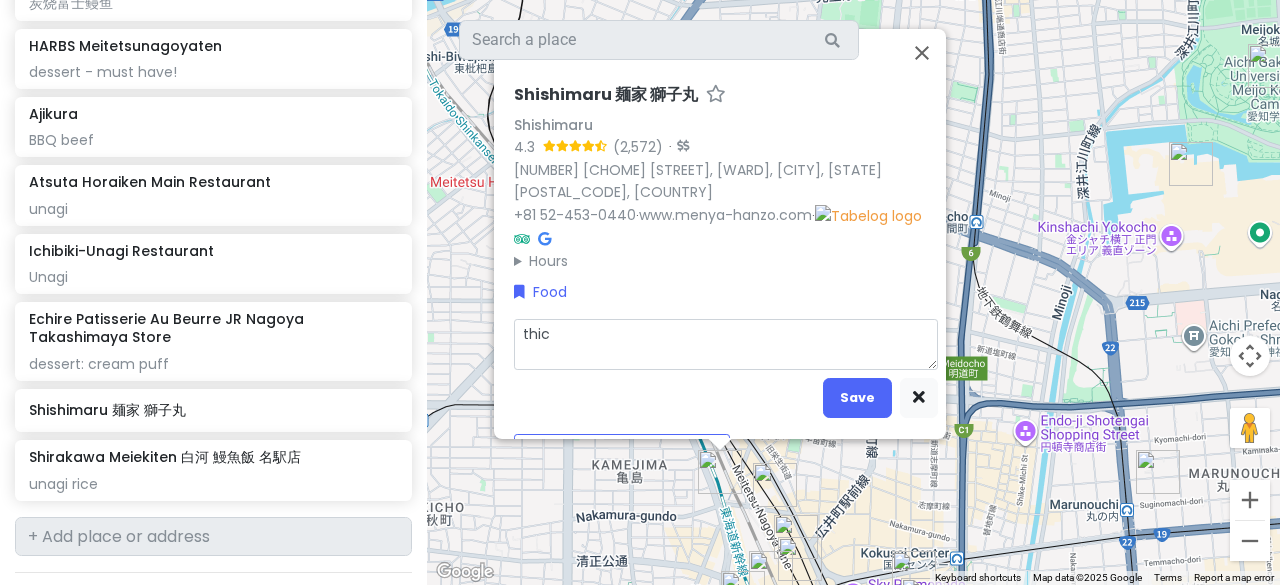 type on "x" 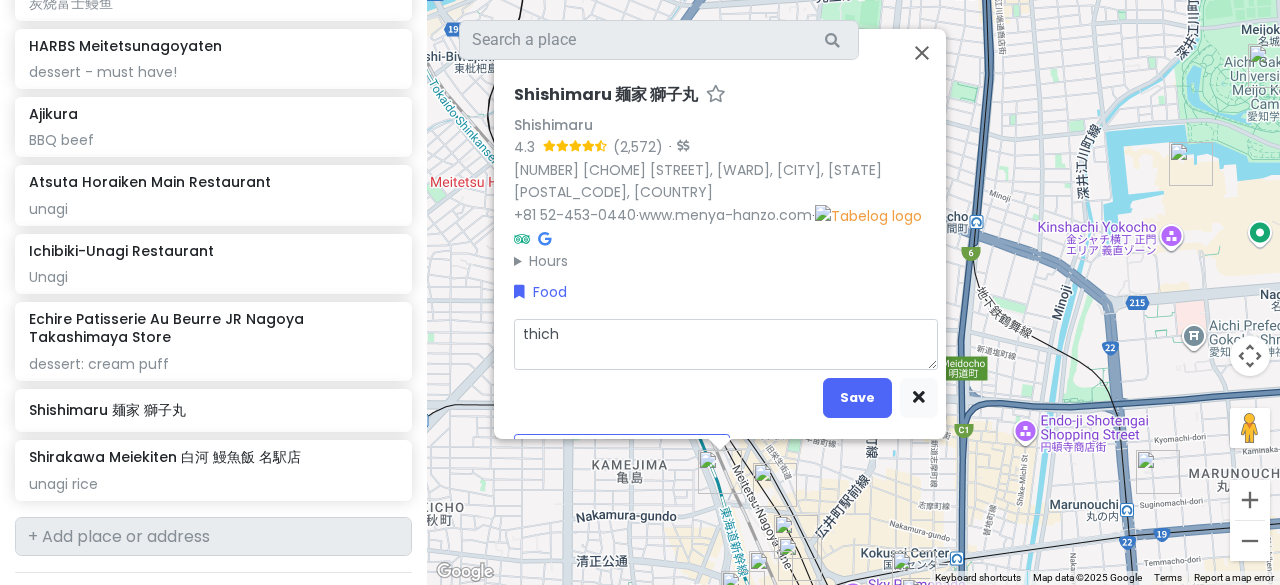 type on "x" 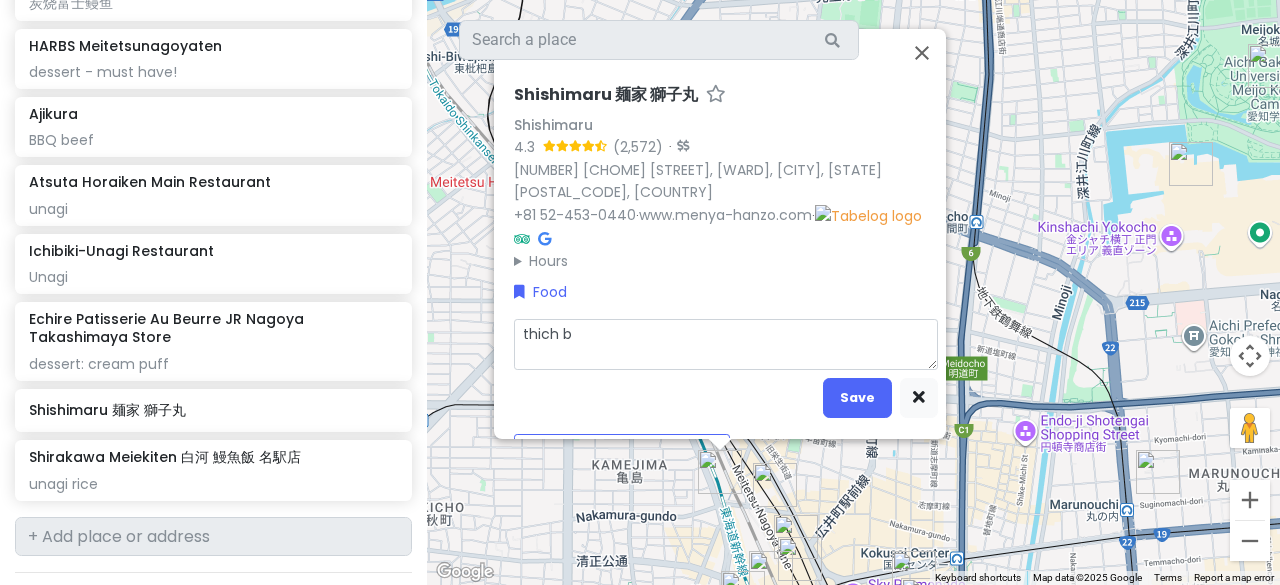 type on "x" 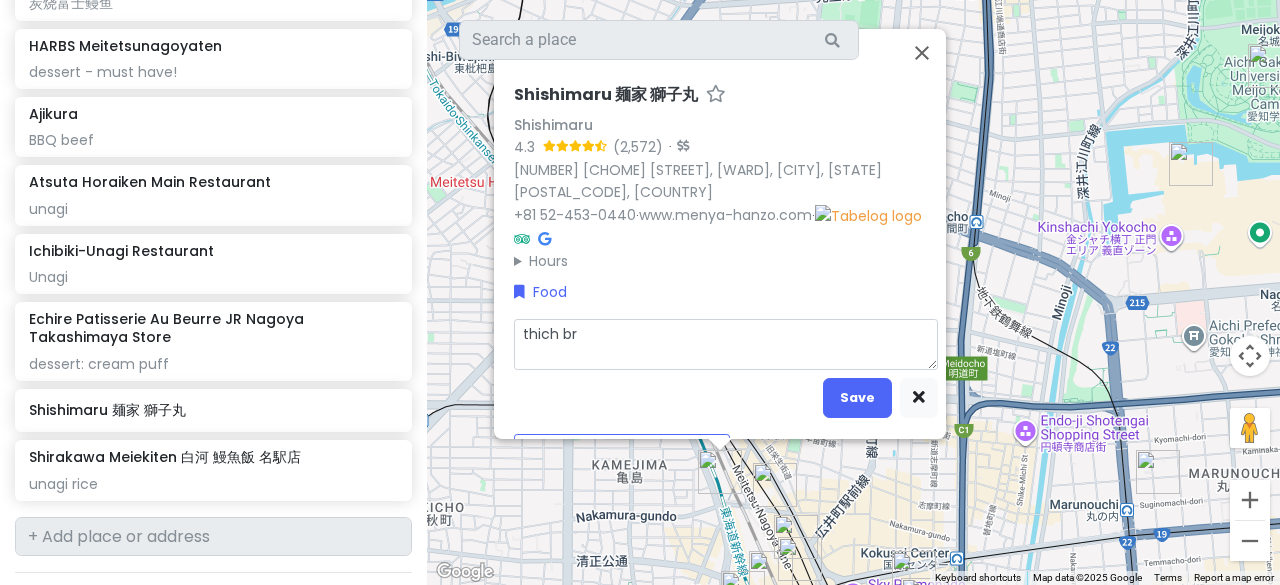 type on "x" 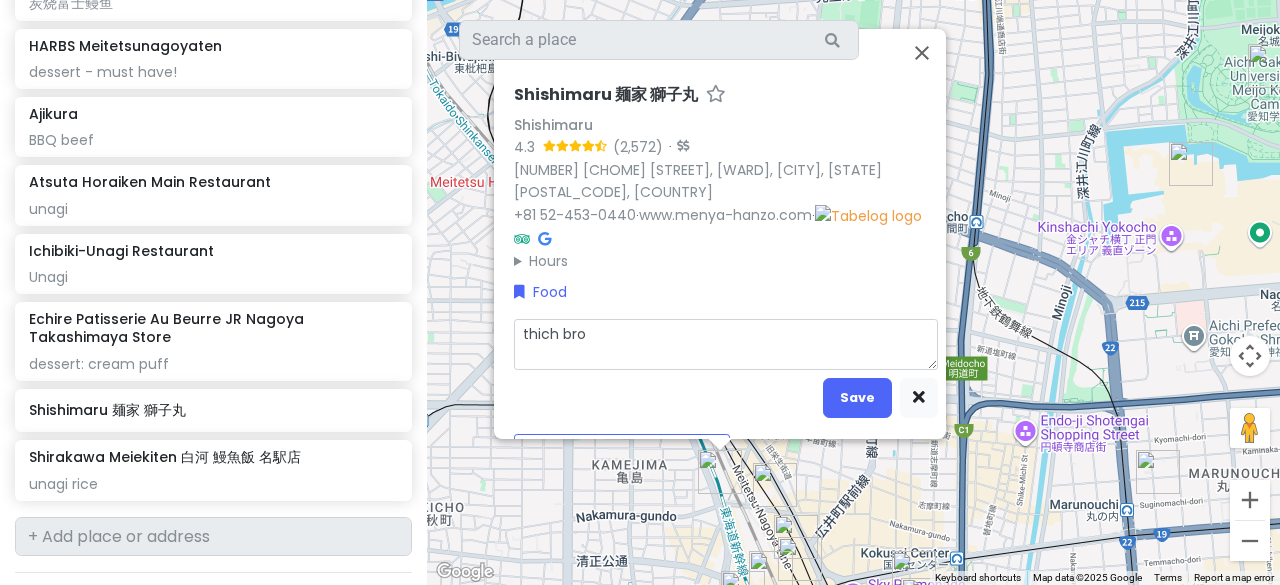 type on "x" 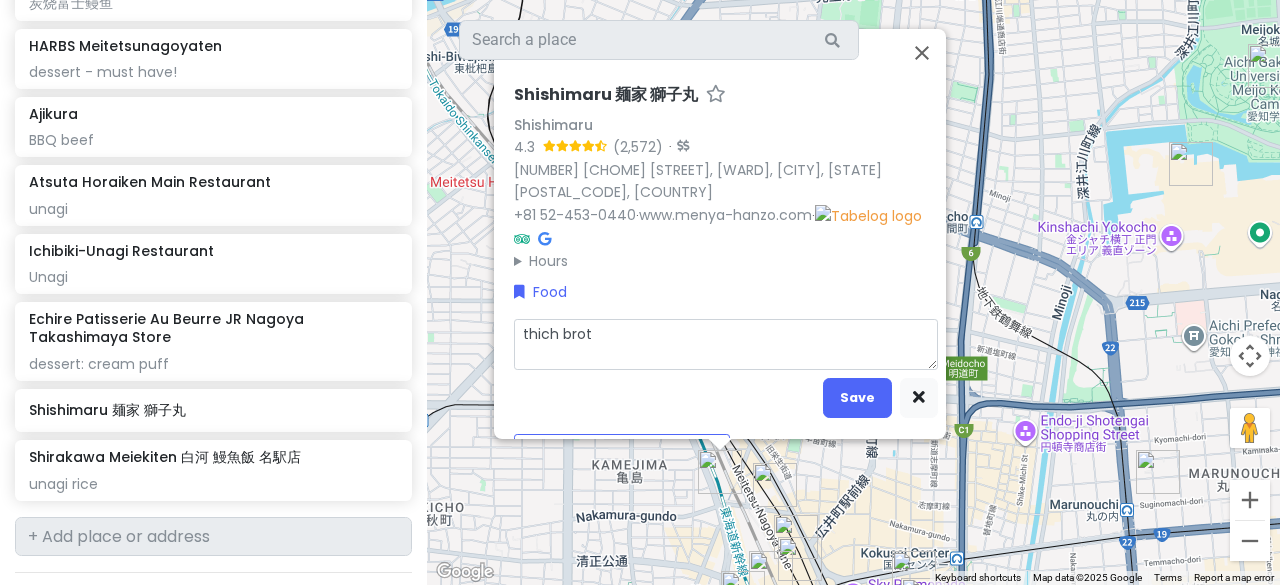 type on "x" 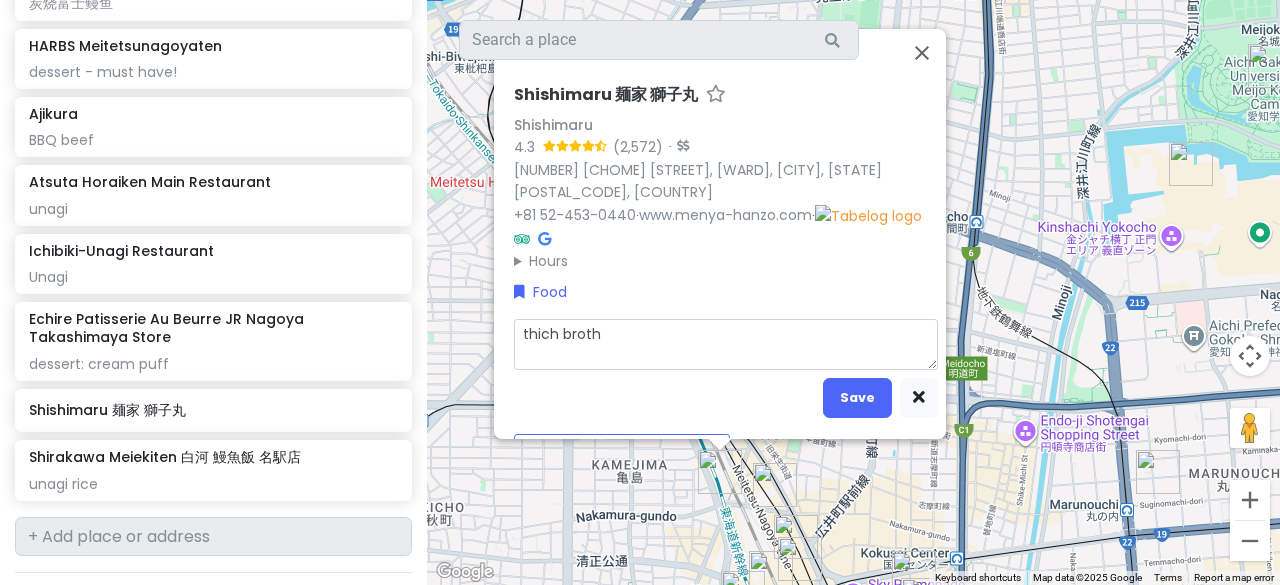 type on "x" 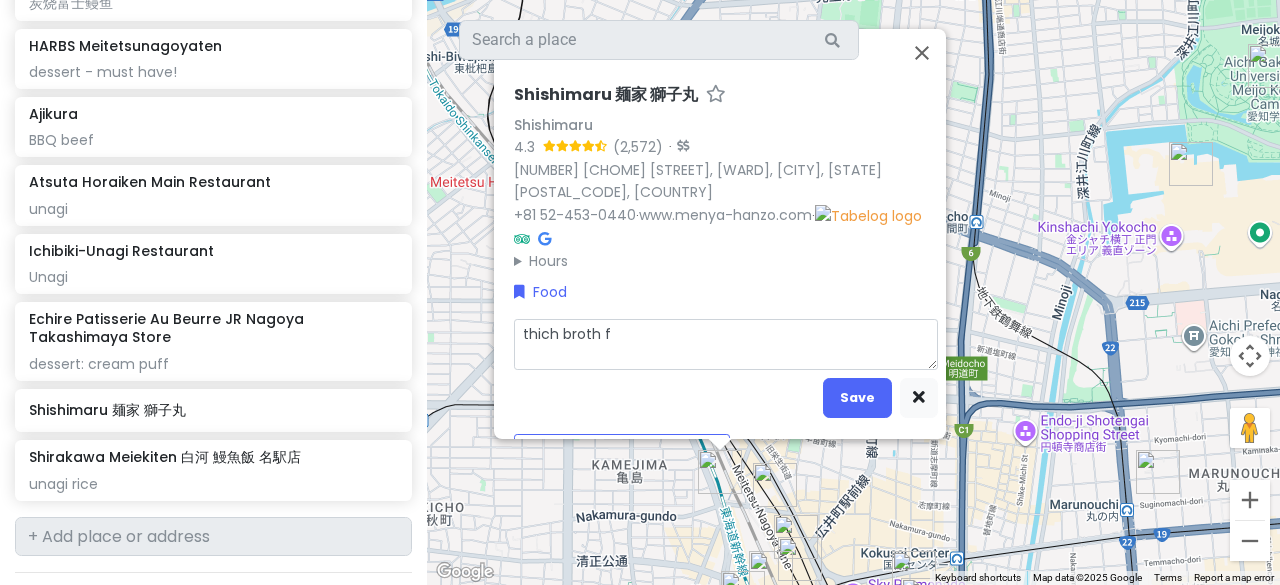 type on "x" 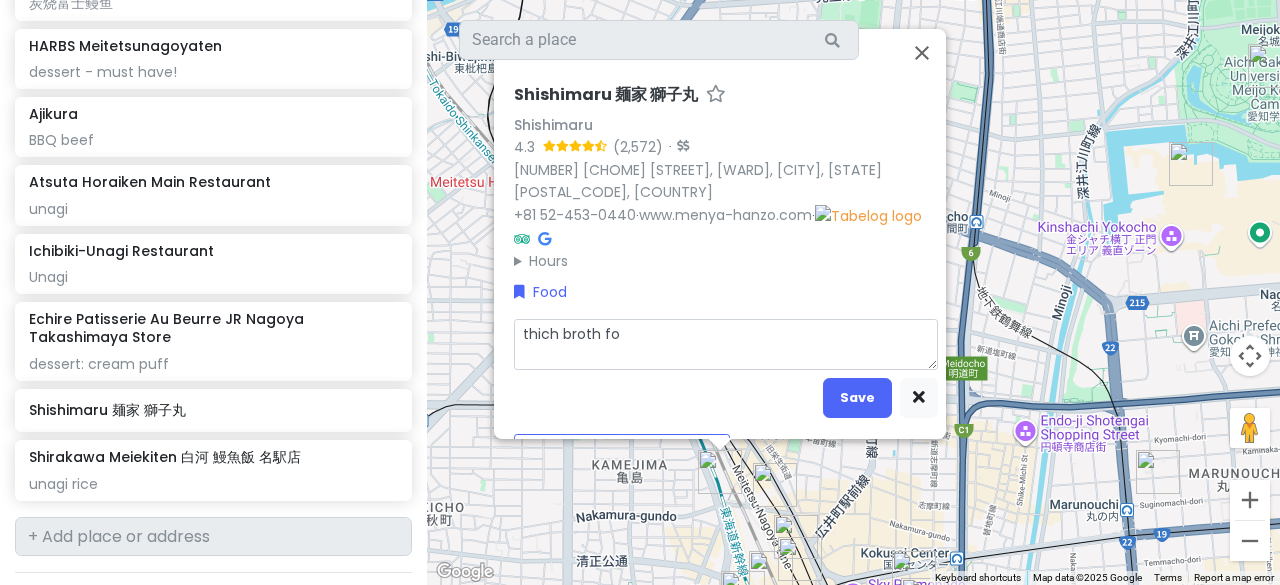 type on "x" 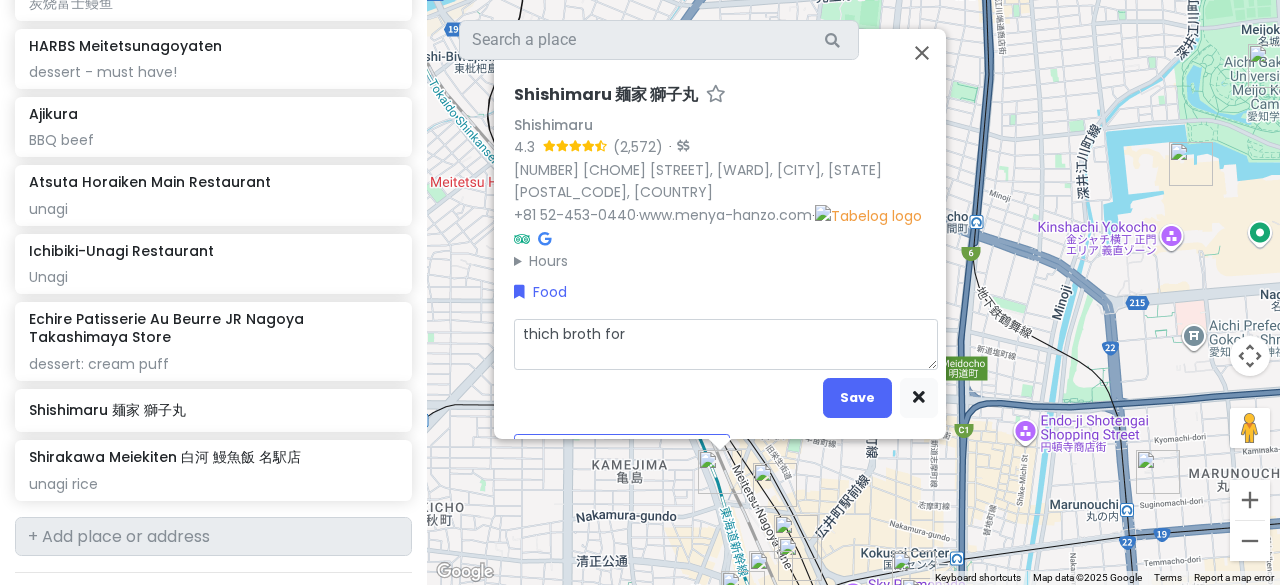 type on "x" 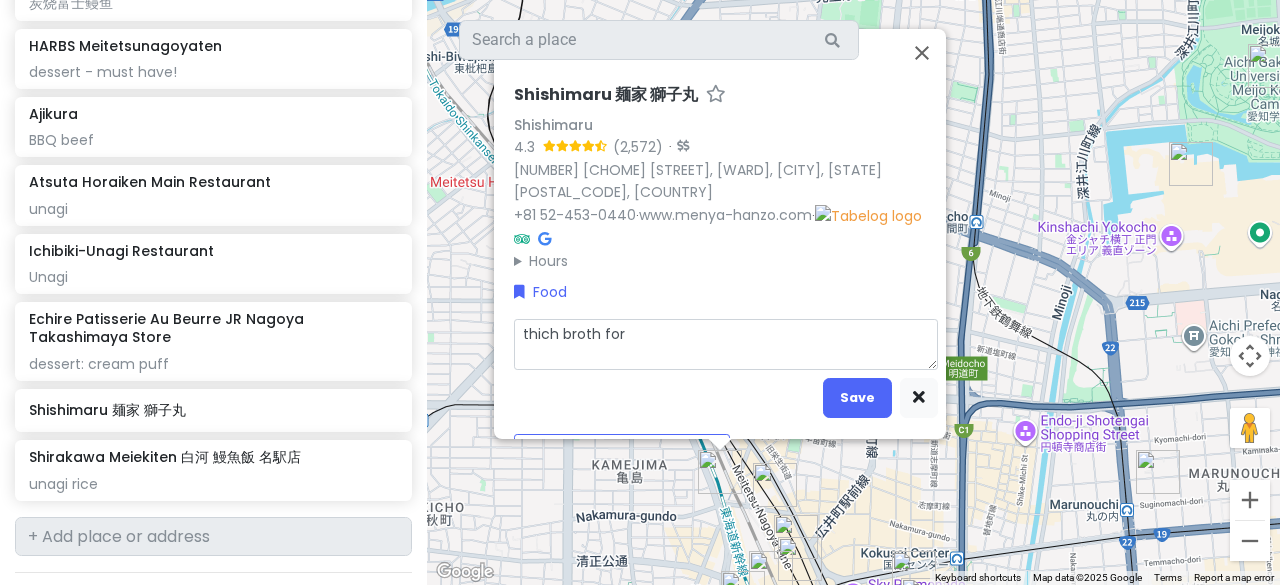 type on "x" 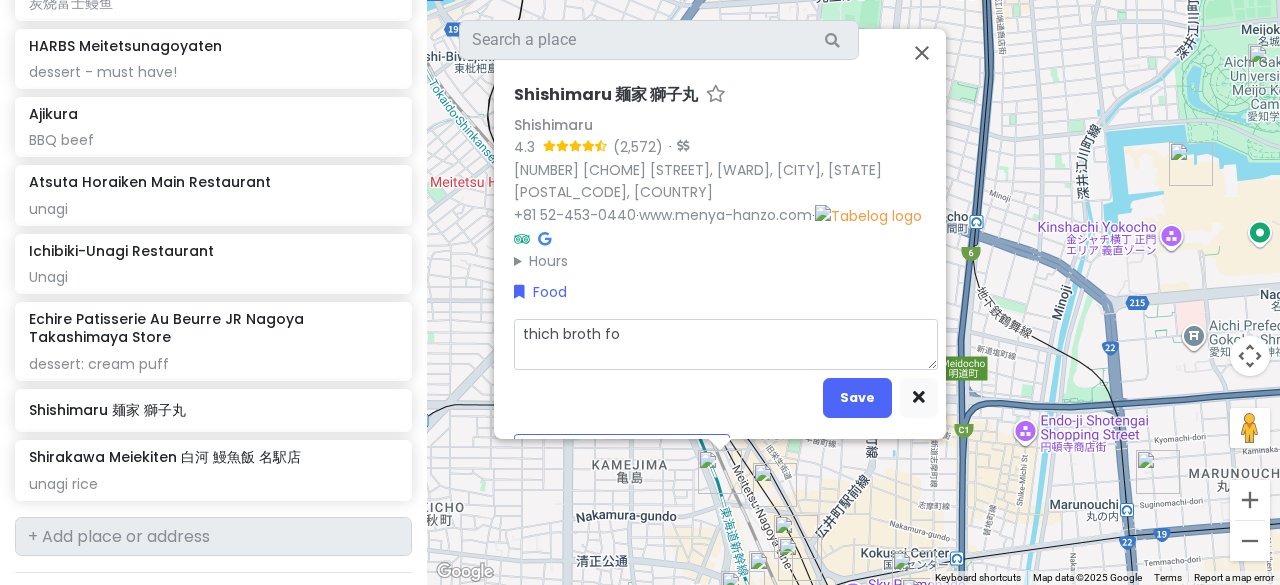 type on "x" 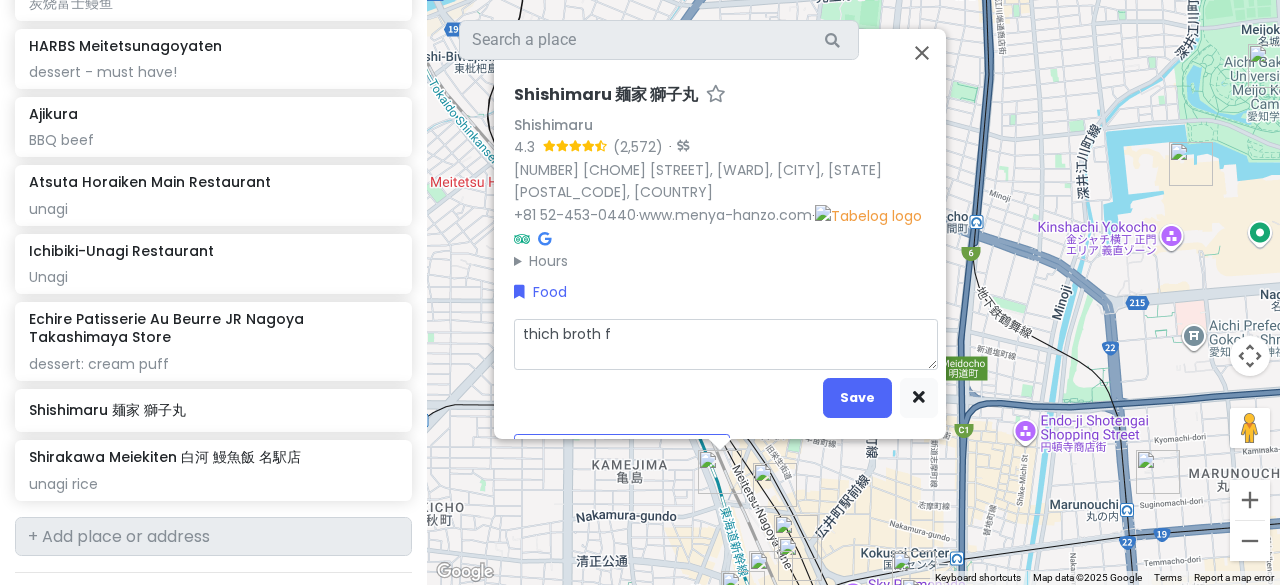 type on "x" 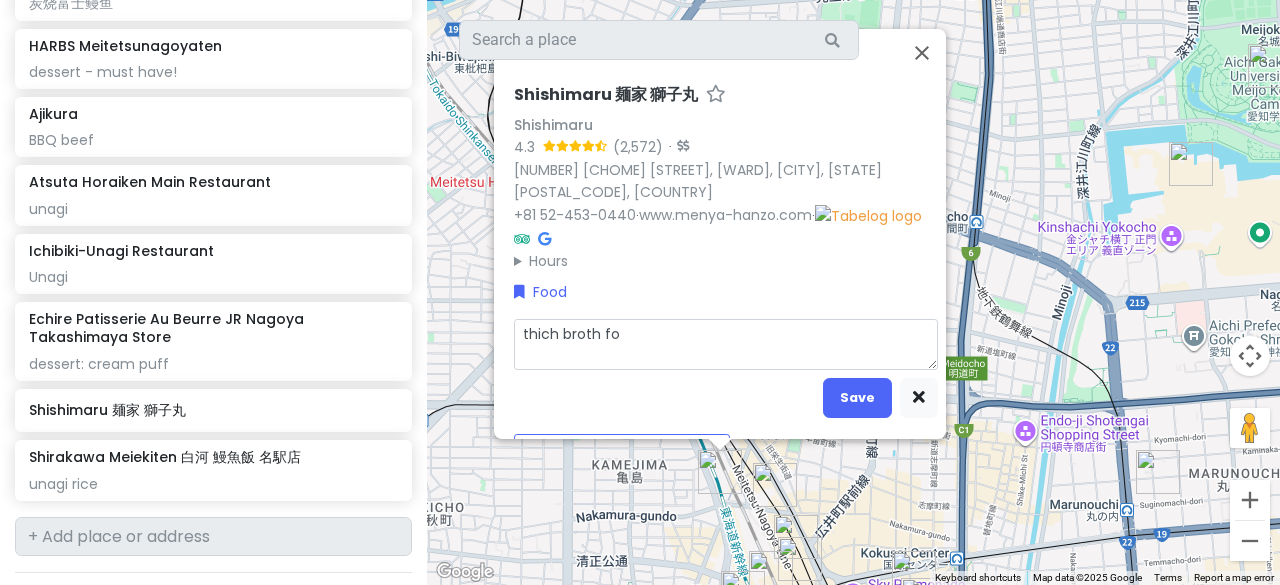 type on "x" 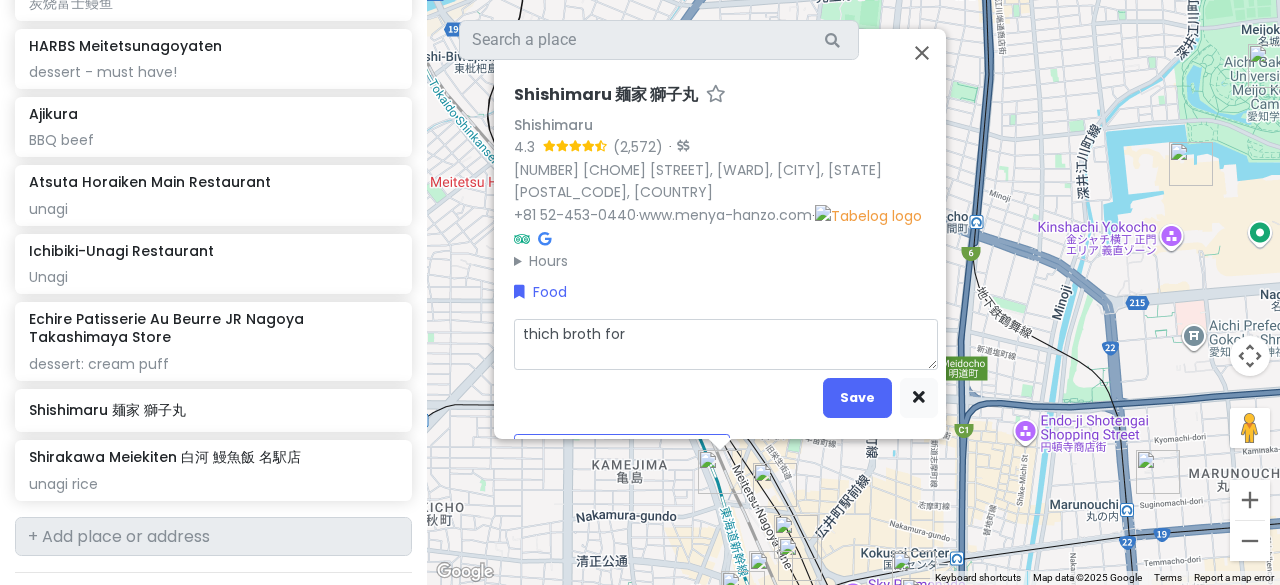 type on "x" 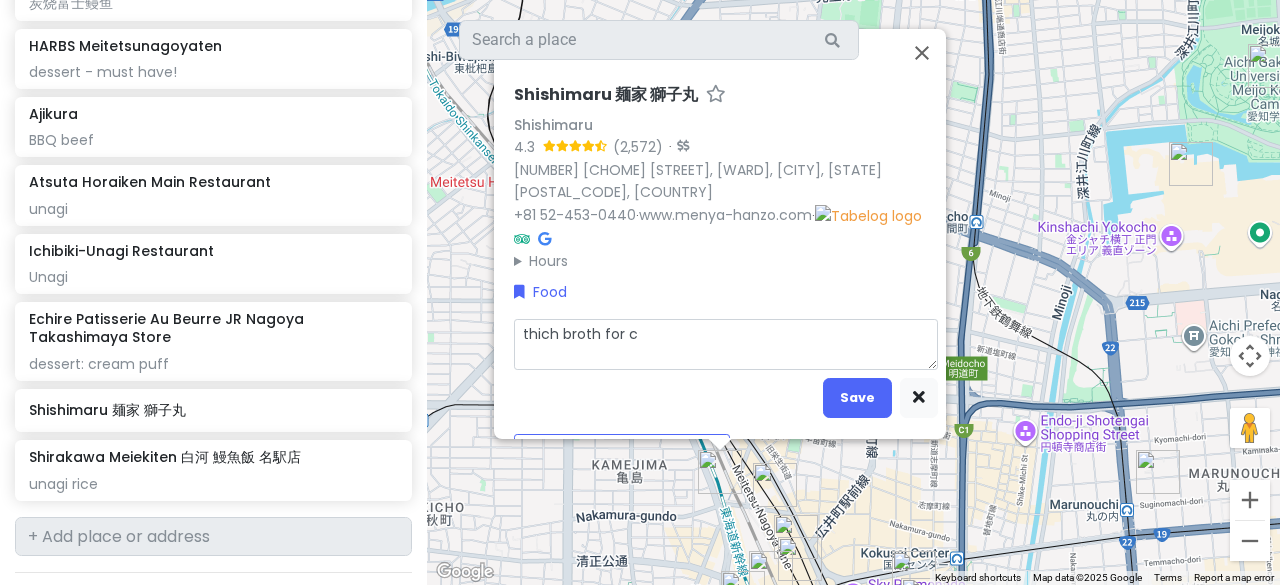 type on "x" 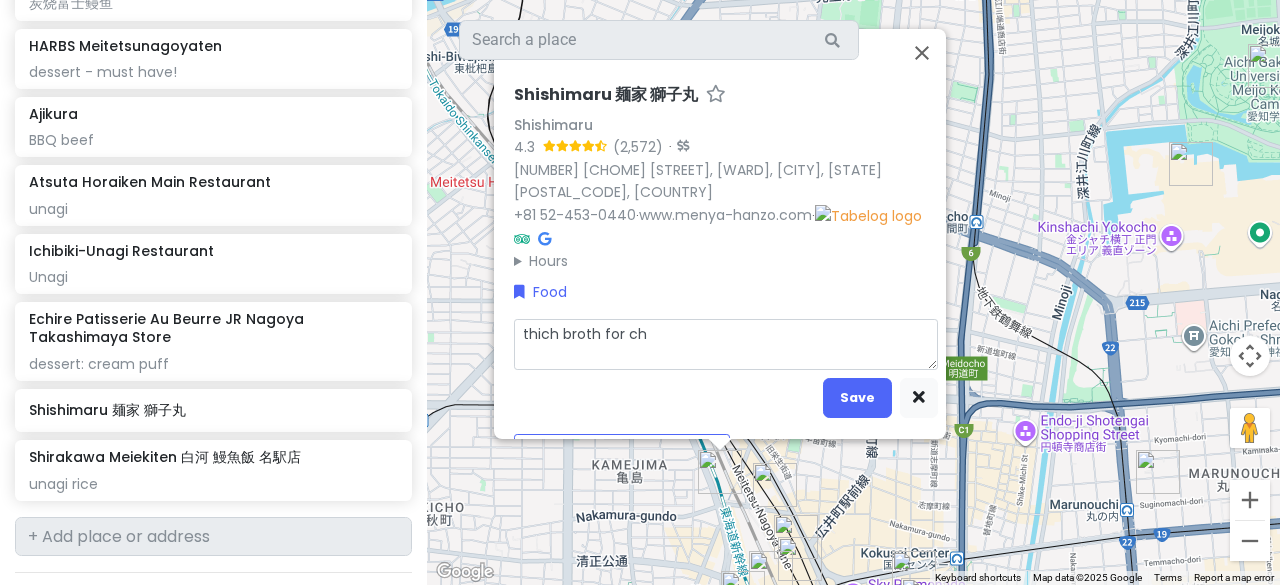 type on "x" 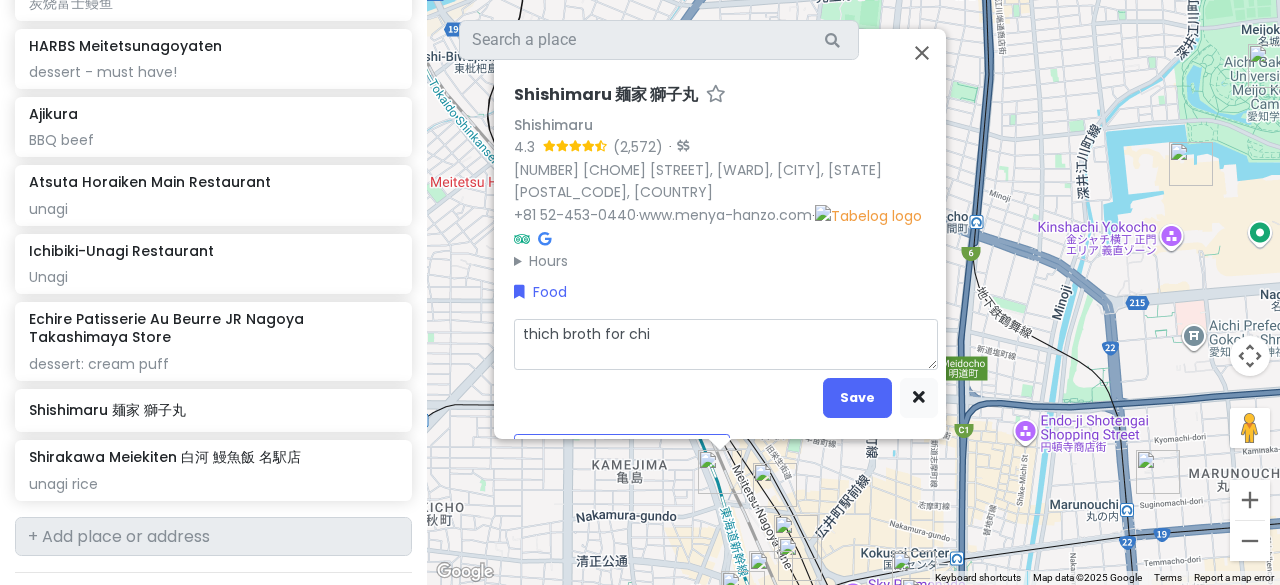 type on "x" 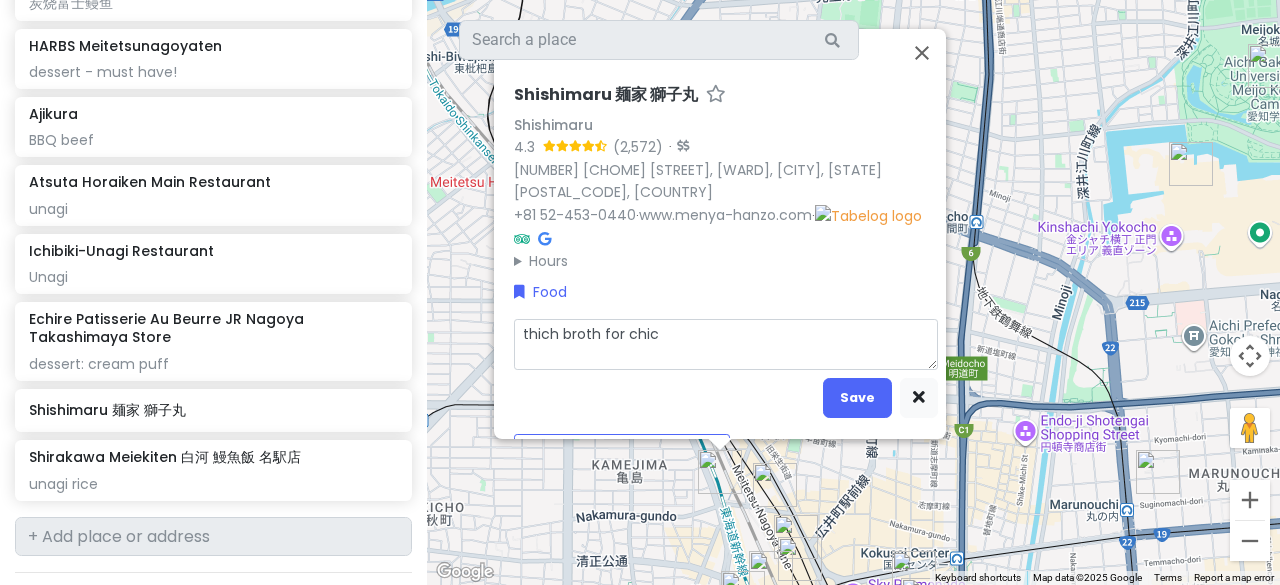 type on "thich broth for chick" 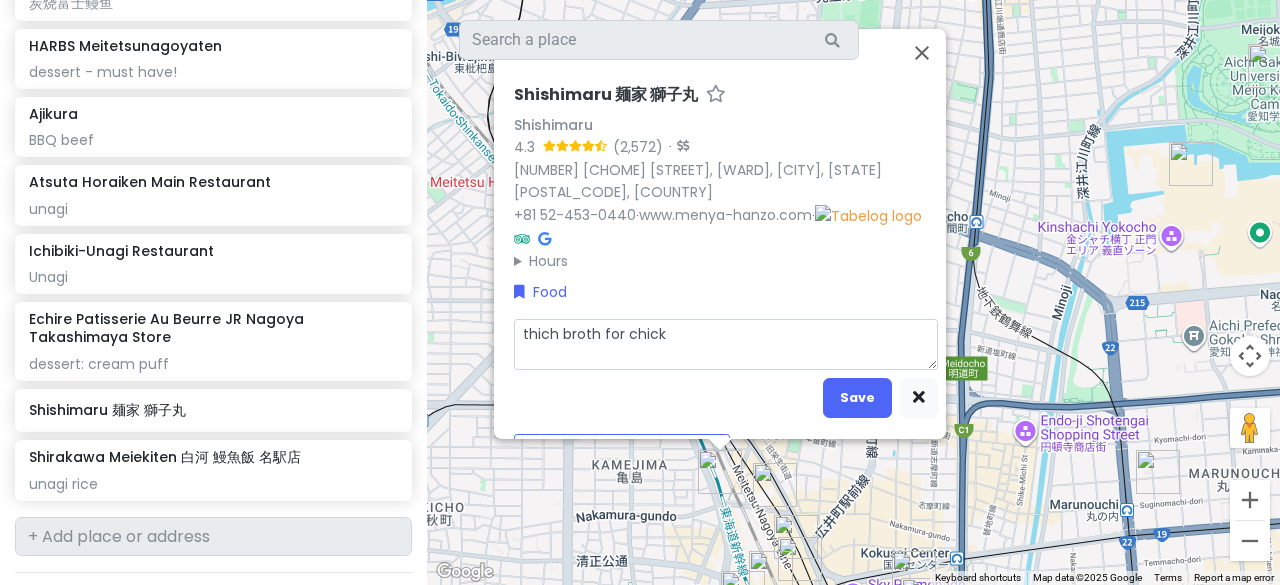 type on "x" 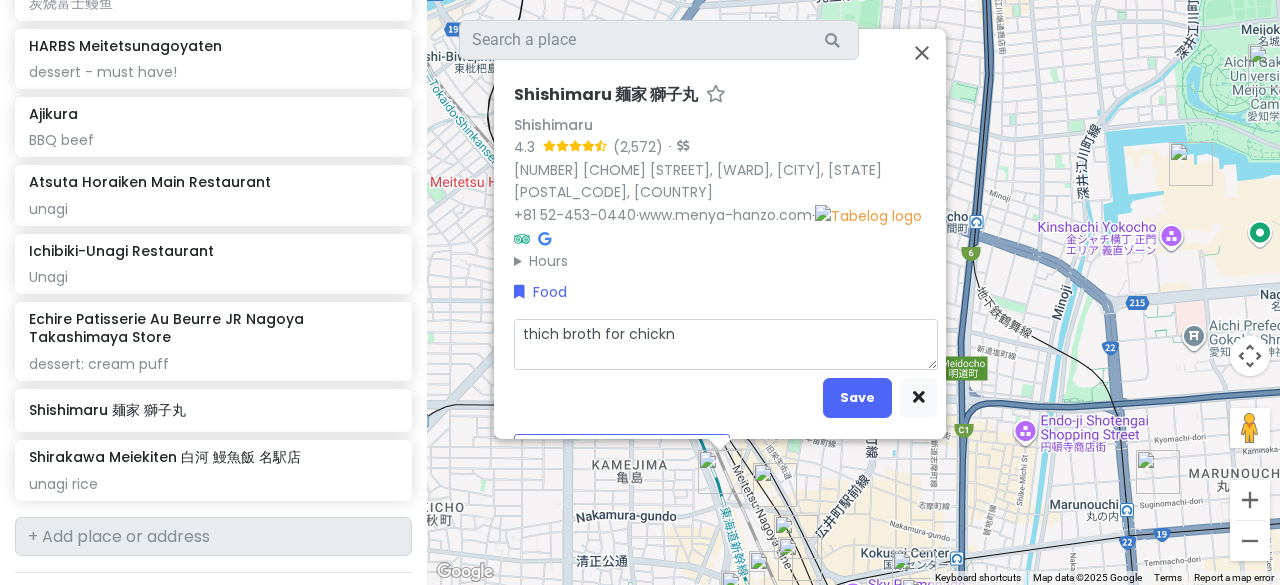 type on "x" 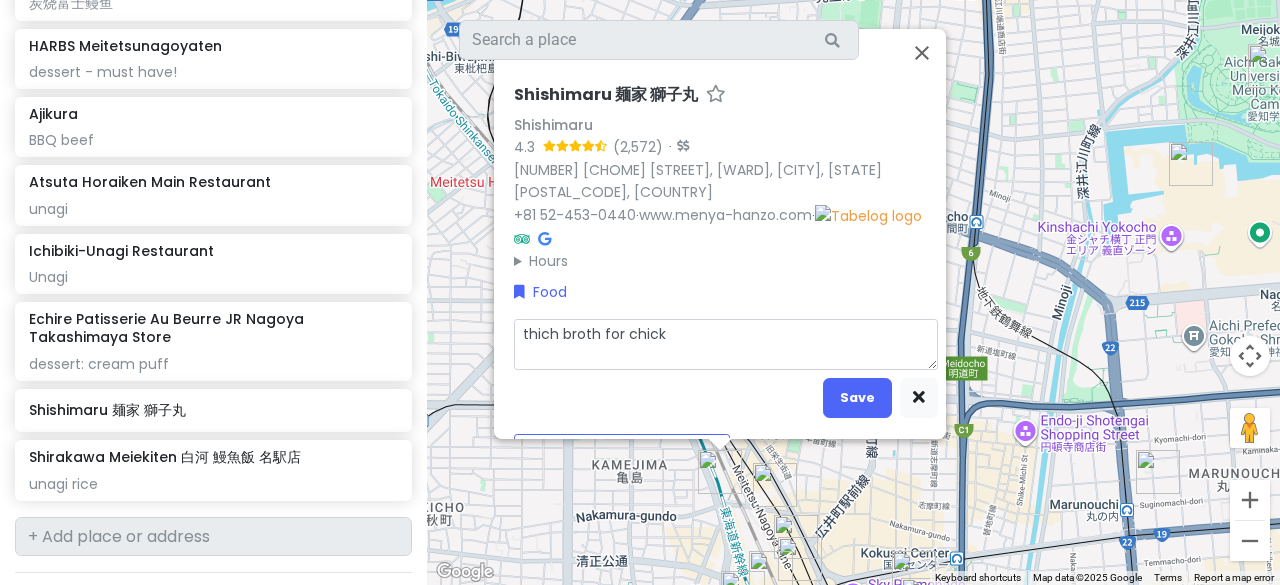 type on "x" 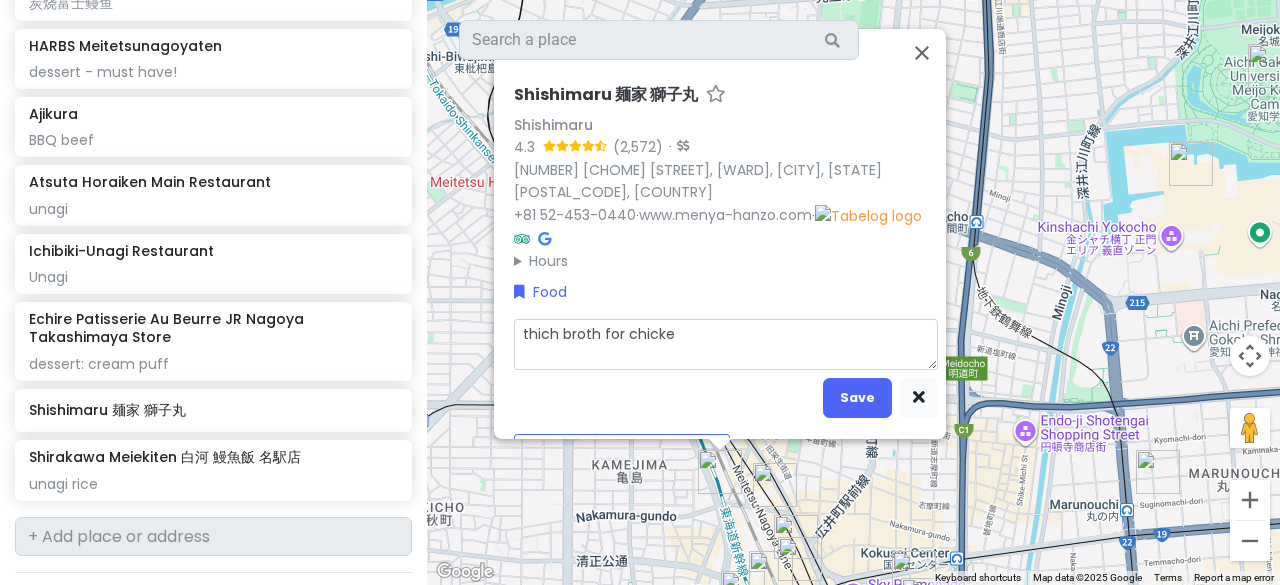 type on "x" 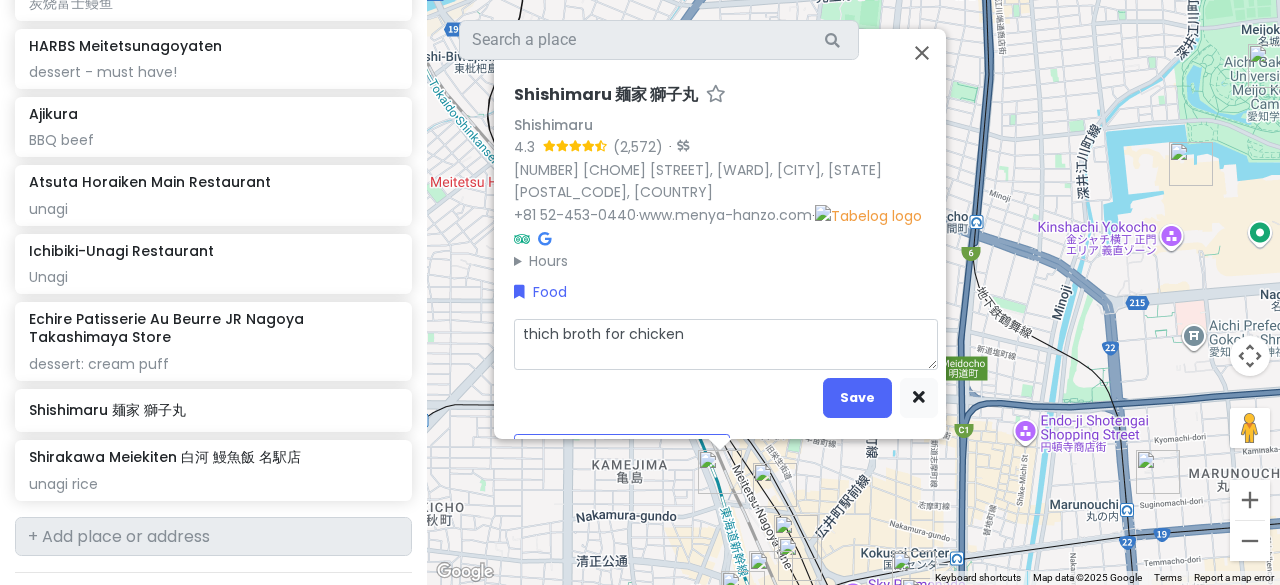 type on "x" 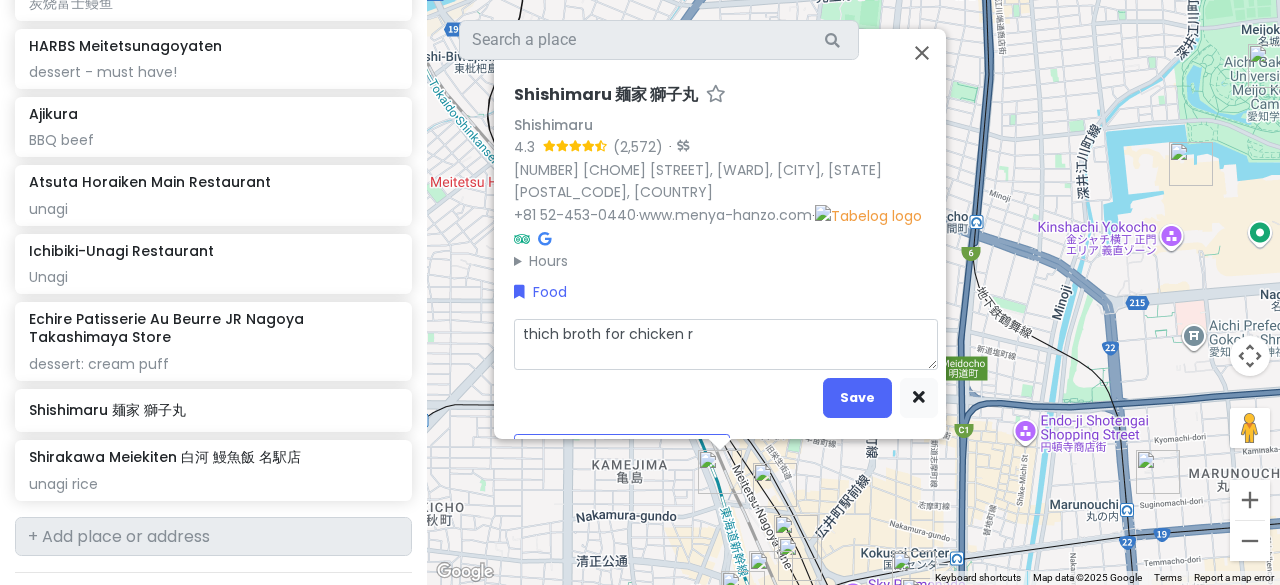 type on "x" 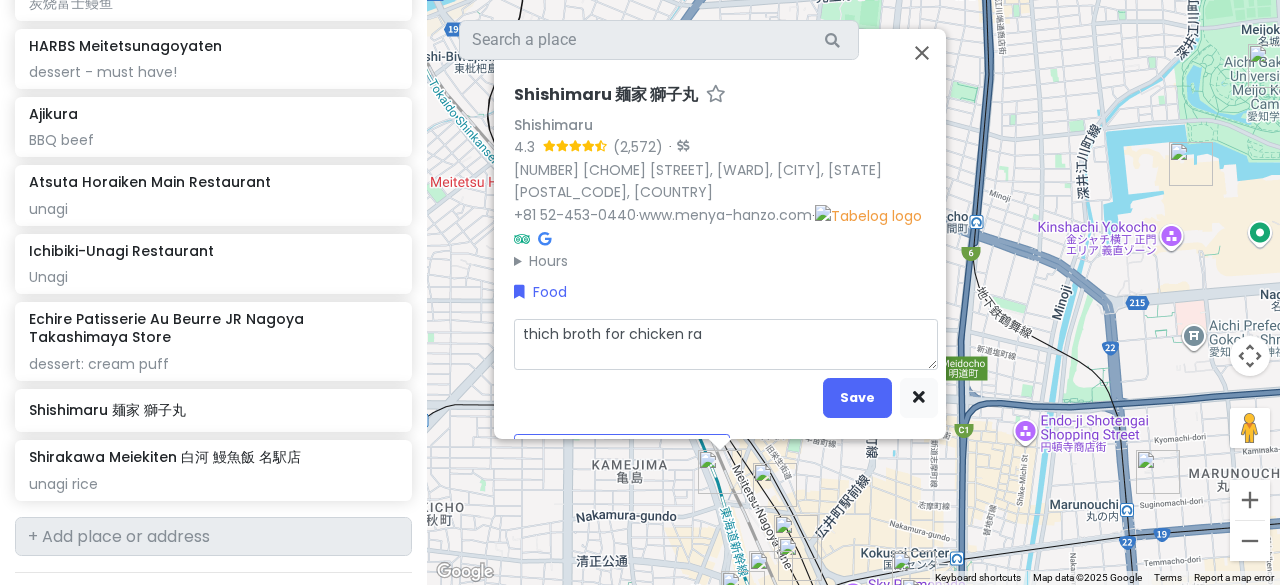 type on "thich broth for chicken ram" 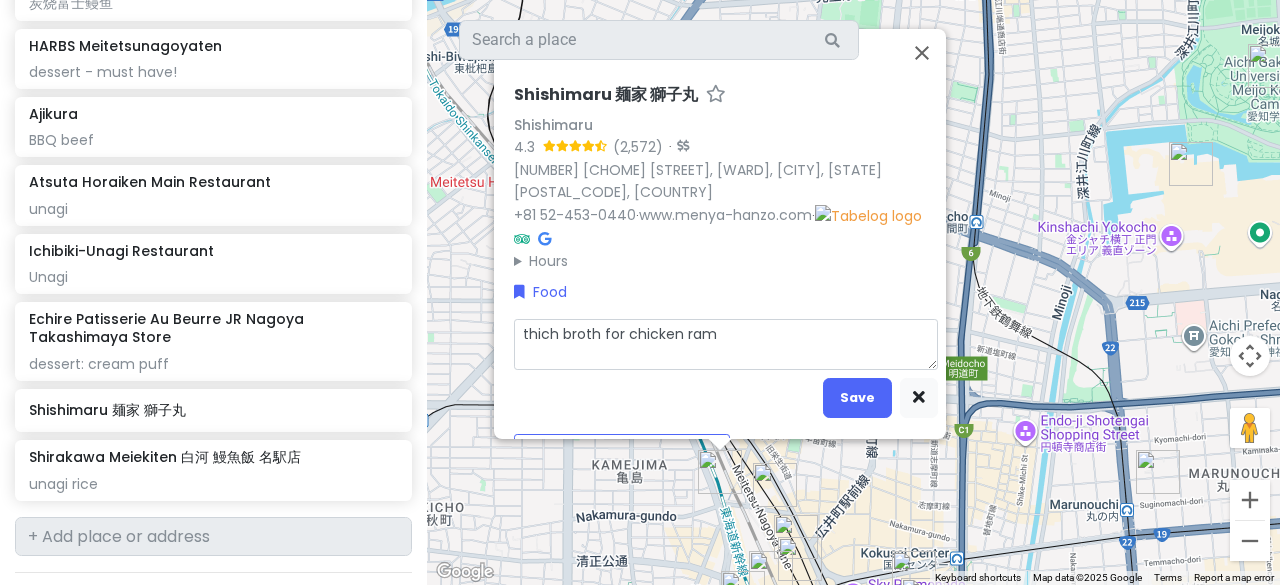 type on "x" 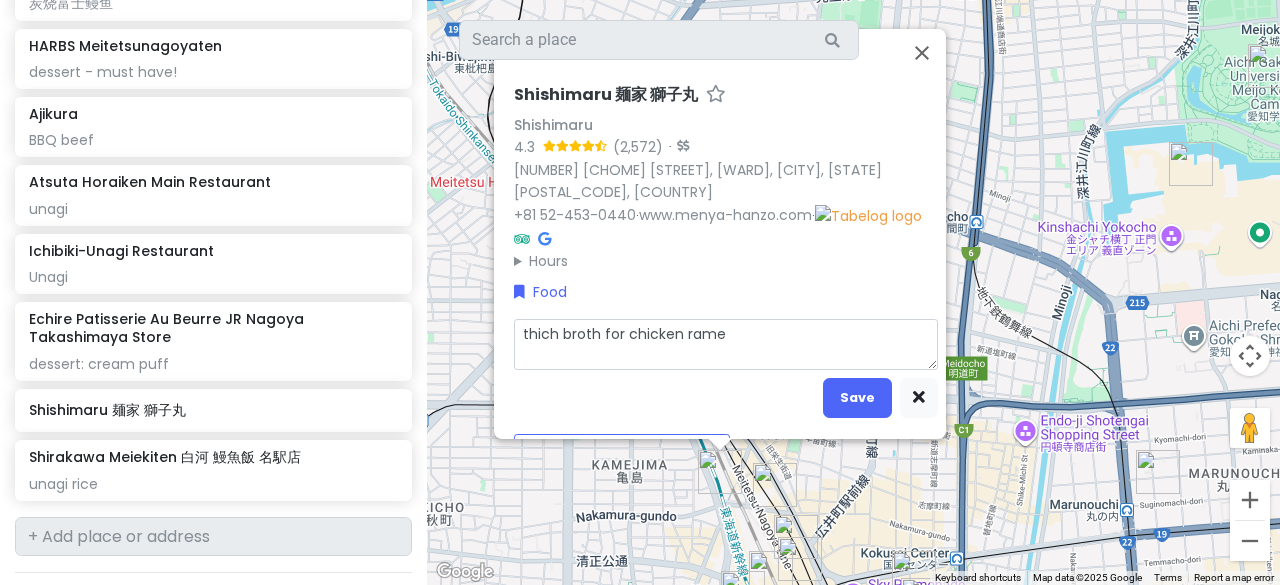 type on "x" 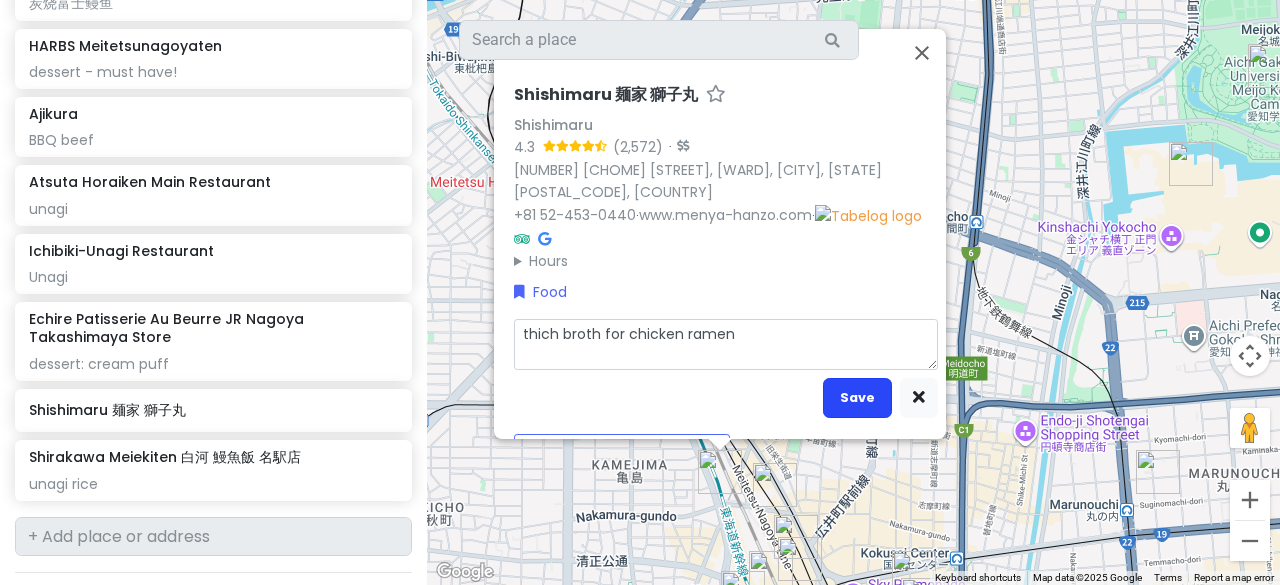 type on "thich broth for chicken ramen" 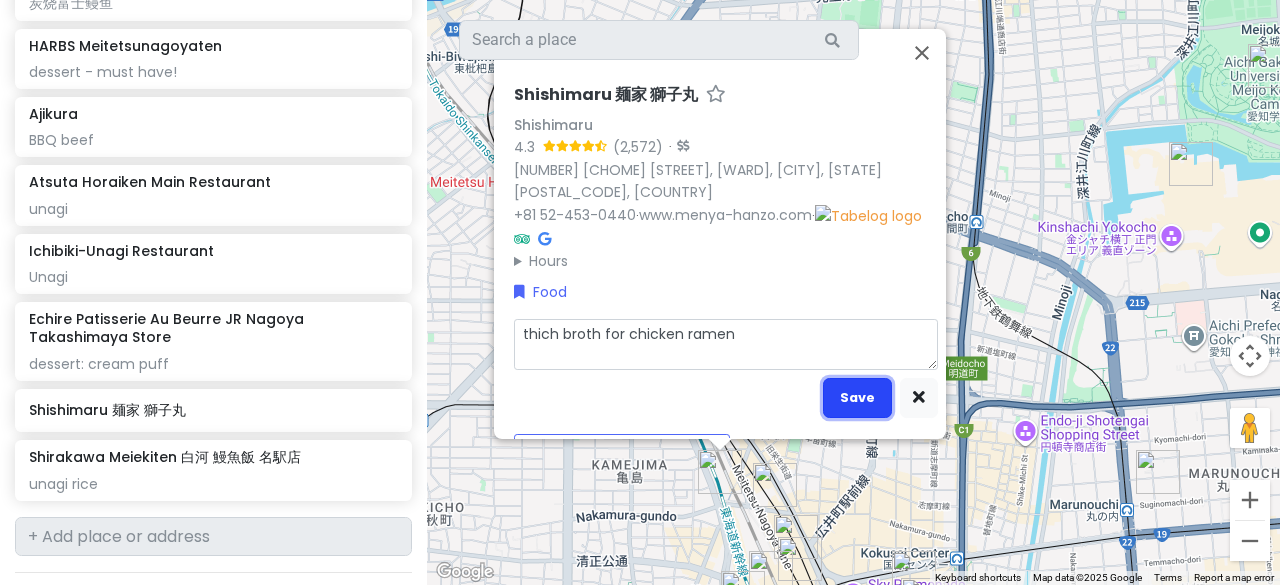 click on "Save" at bounding box center [857, 397] 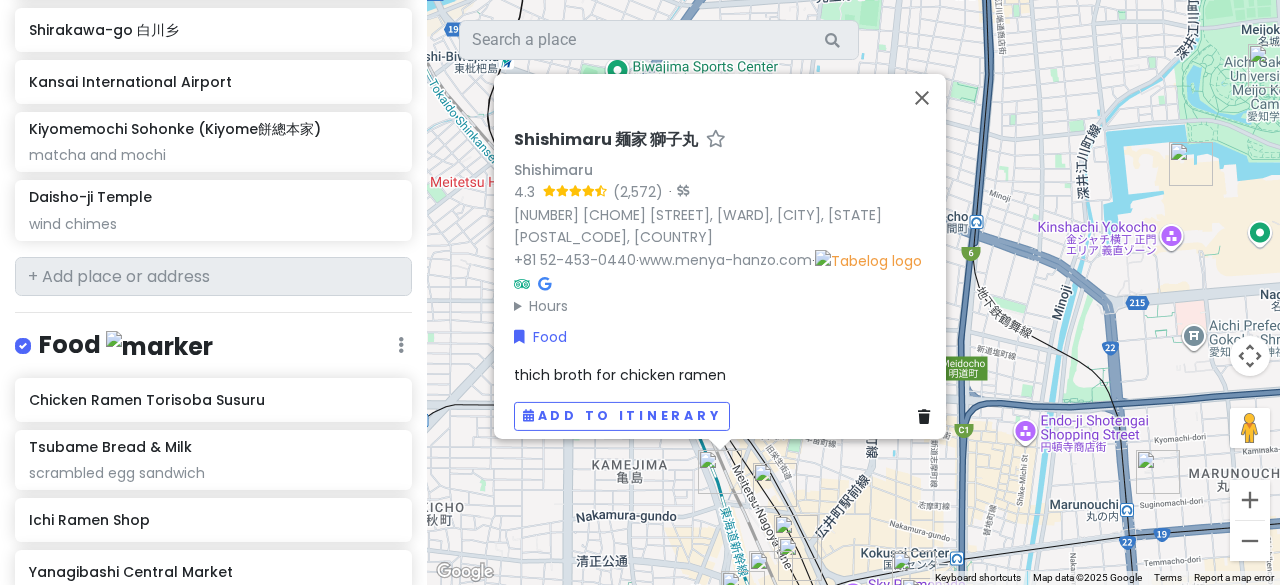 scroll, scrollTop: 1081, scrollLeft: 0, axis: vertical 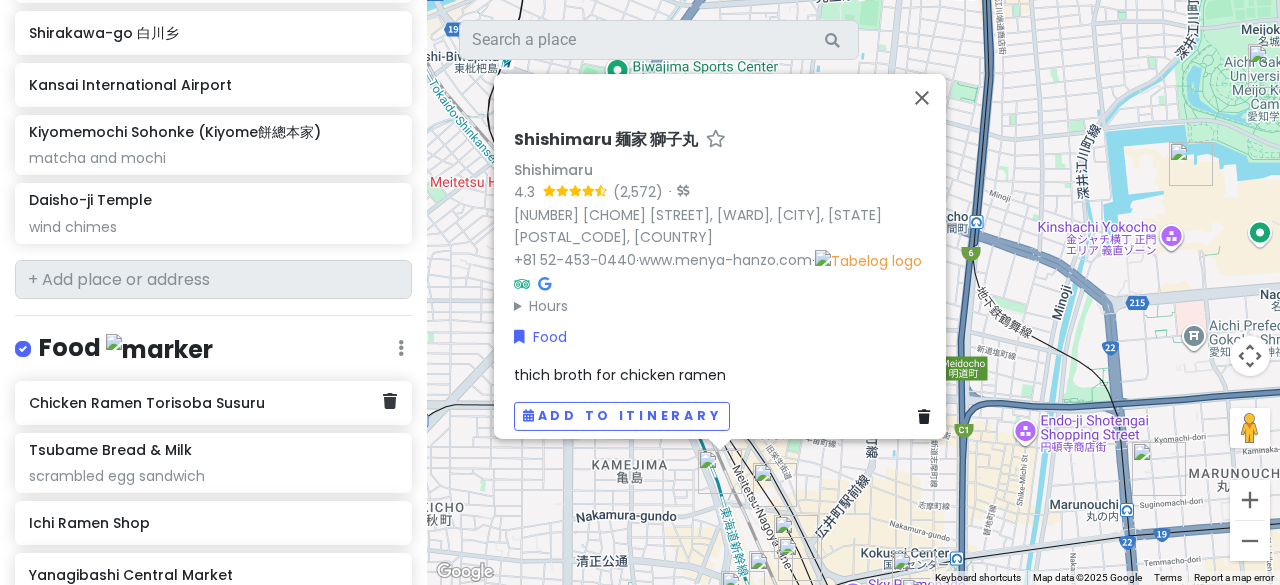 click on "Chicken Ramen Torisoba Susuru" at bounding box center (206, 403) 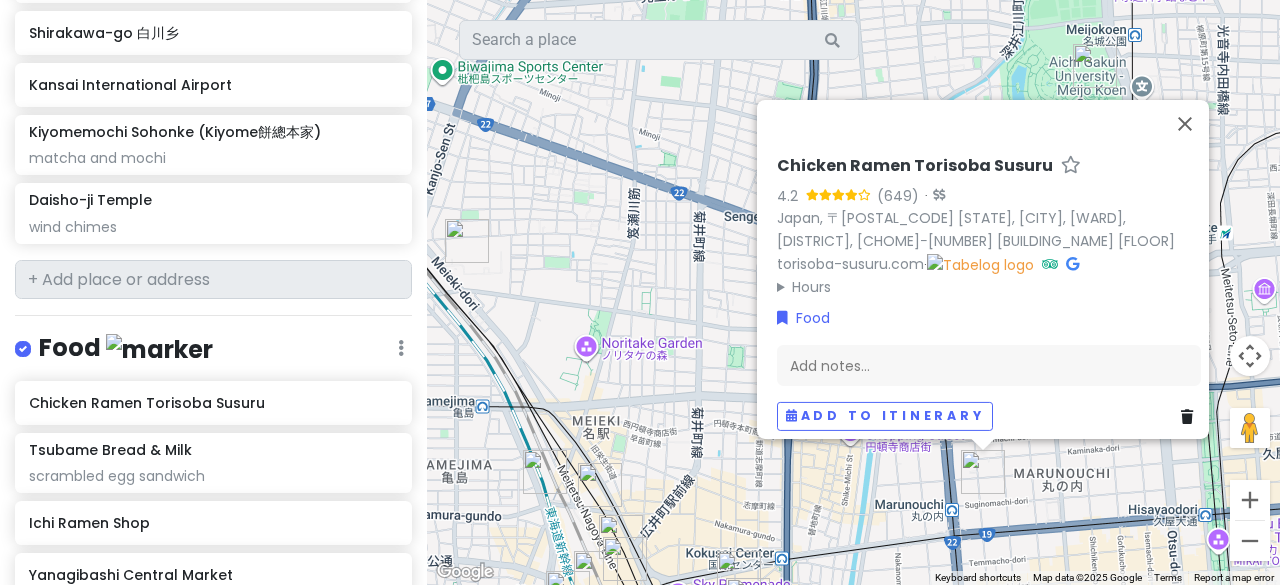 click at bounding box center [1072, 263] 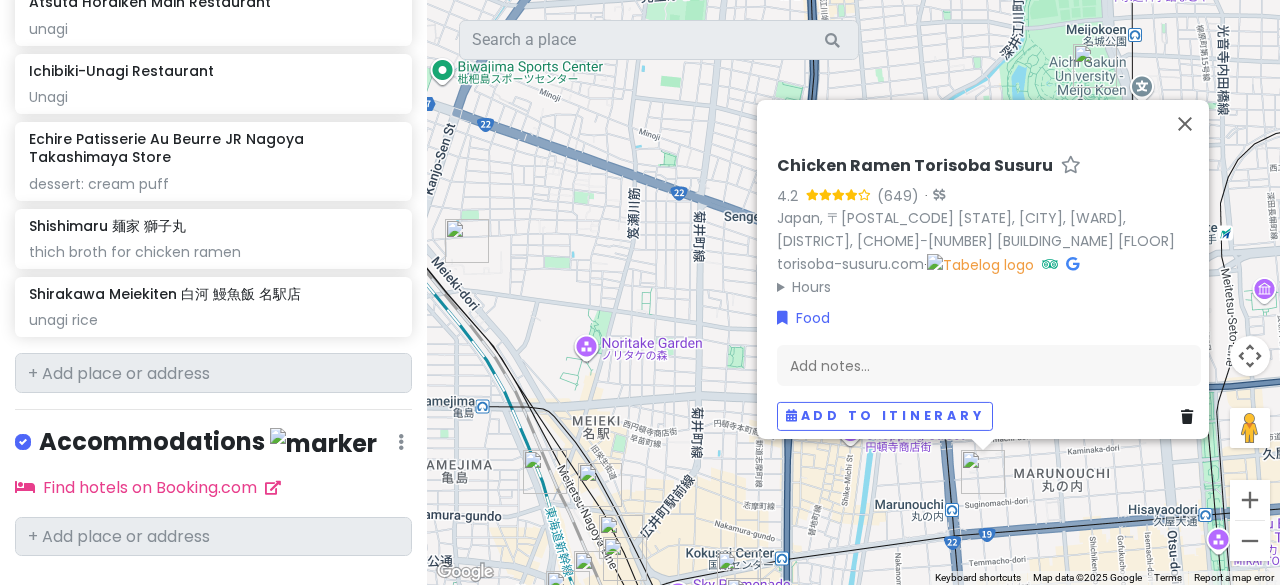 scroll, scrollTop: 2081, scrollLeft: 0, axis: vertical 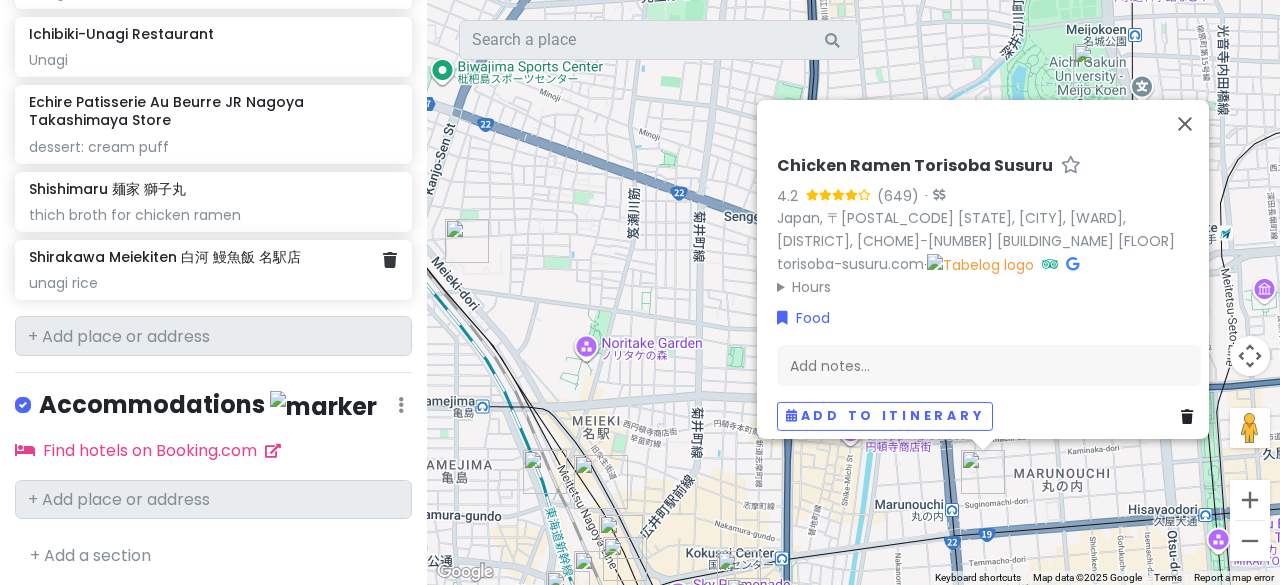 click on "Shishimaru 麺家 獅子丸 thich broth for chicken ramen" at bounding box center (213, 202) 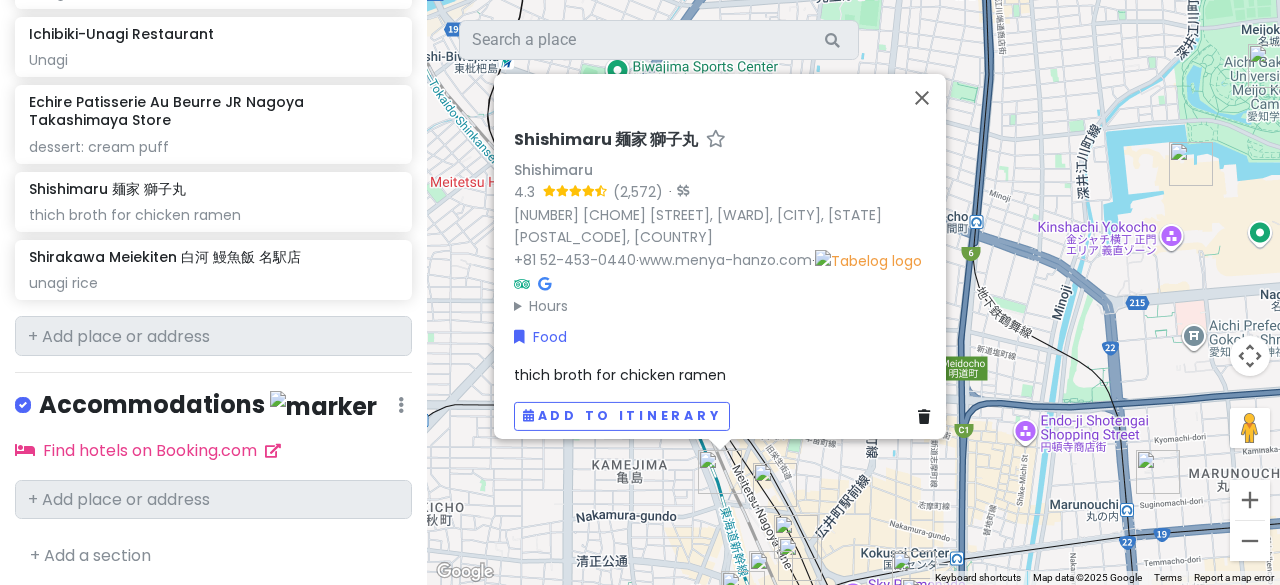 click at bounding box center [544, 283] 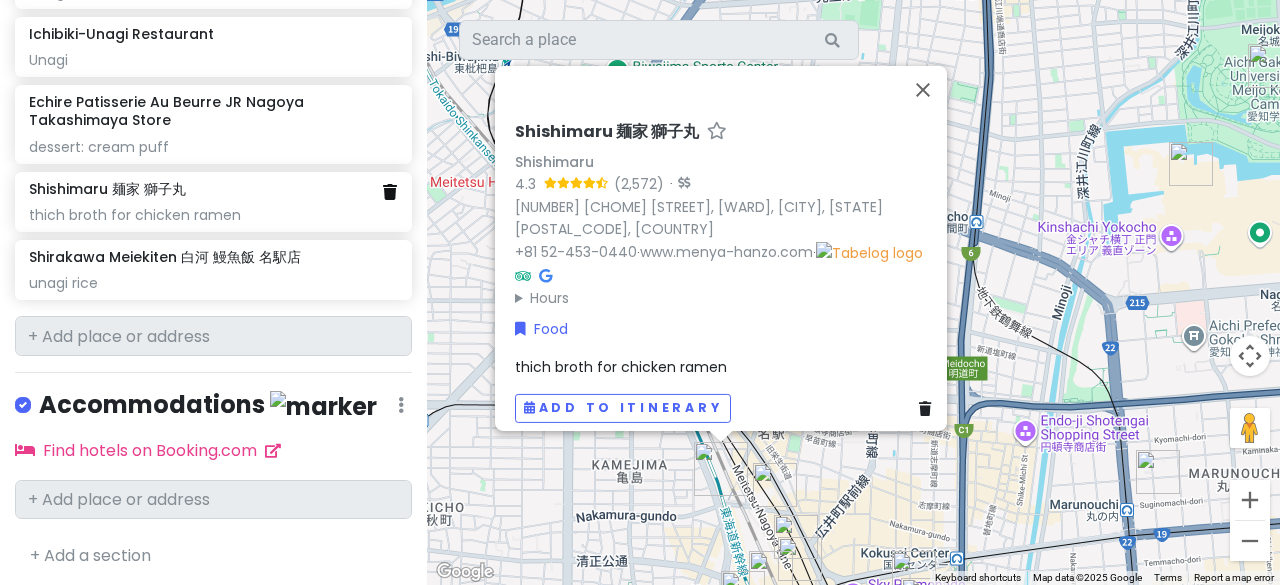 click at bounding box center (390, 192) 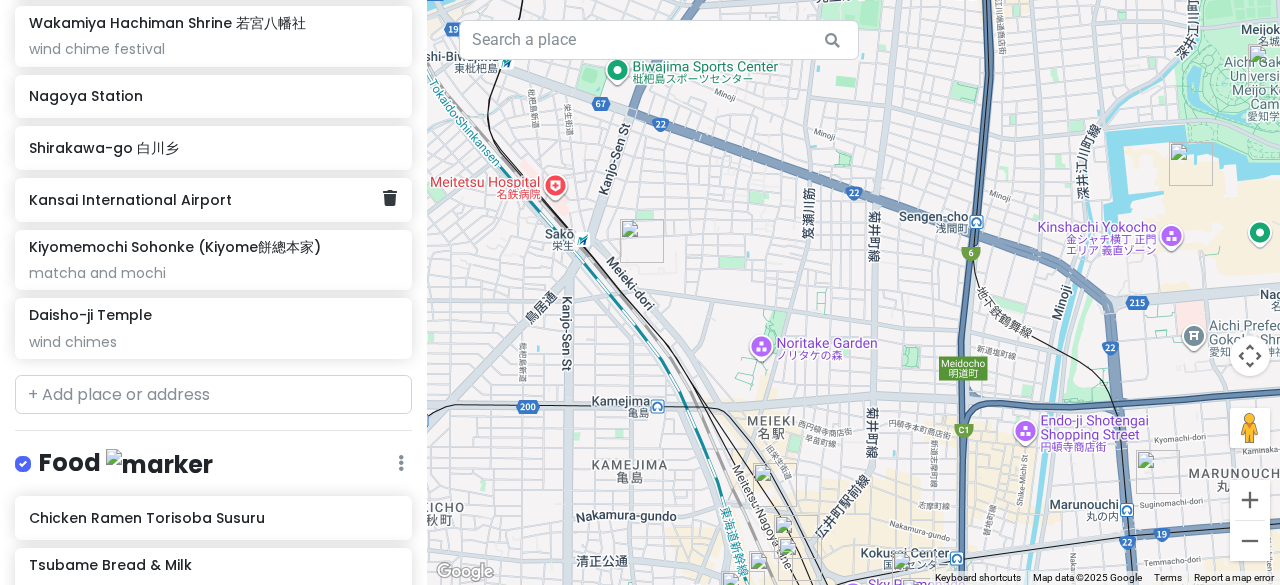 scroll, scrollTop: 1112, scrollLeft: 0, axis: vertical 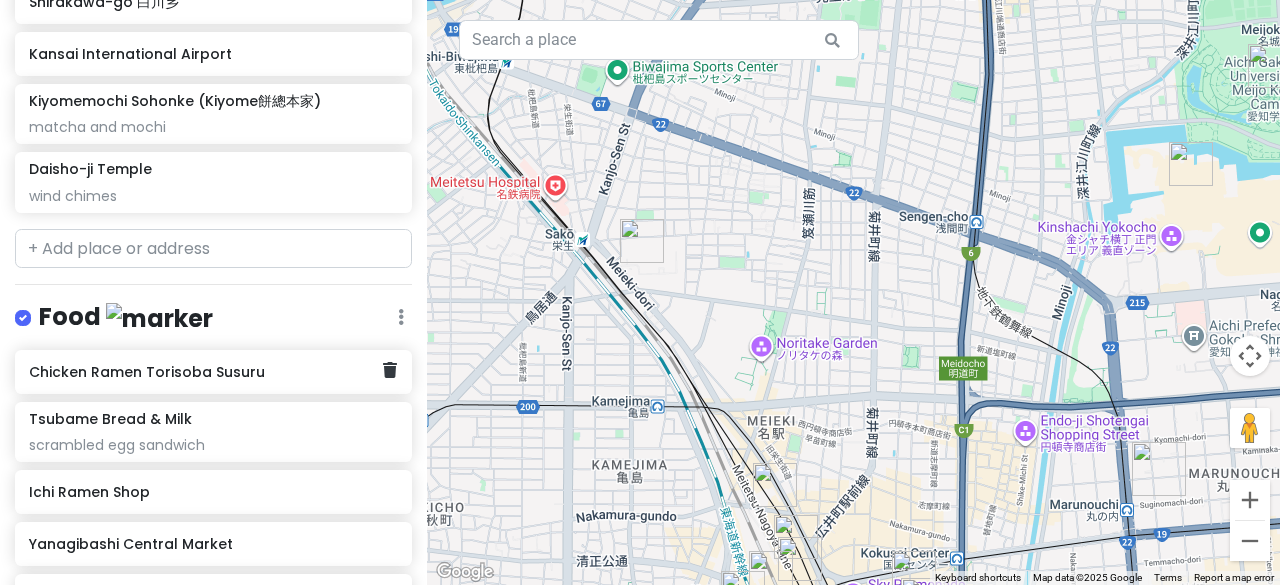 click on "Chicken Ramen Torisoba Susuru" at bounding box center (206, 372) 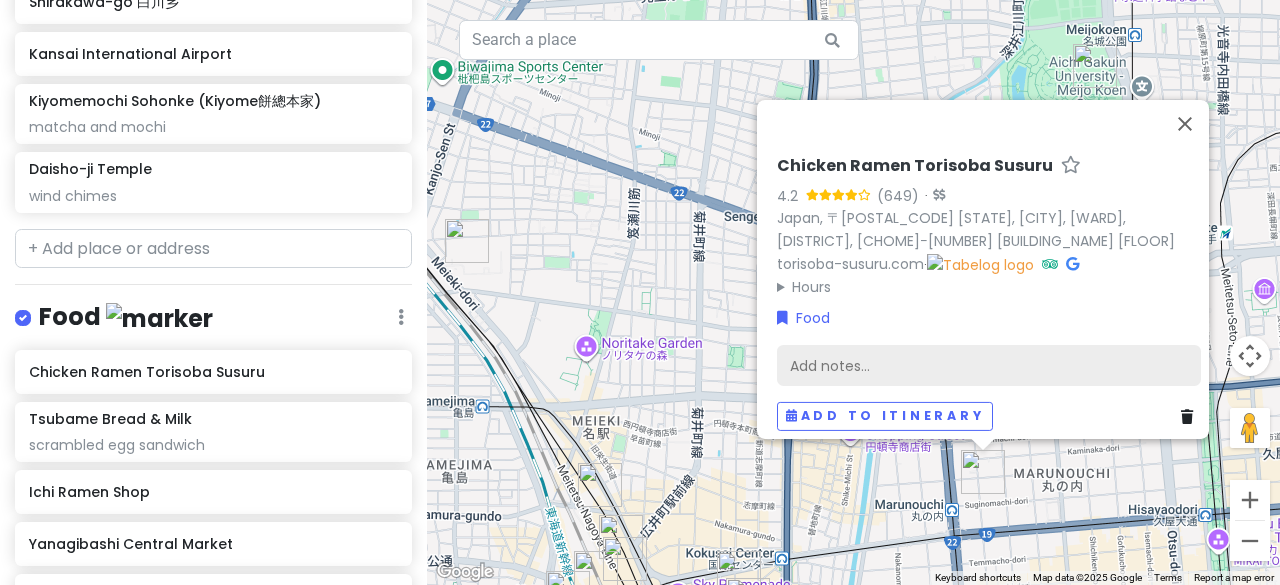 click on "Add notes..." at bounding box center (989, 365) 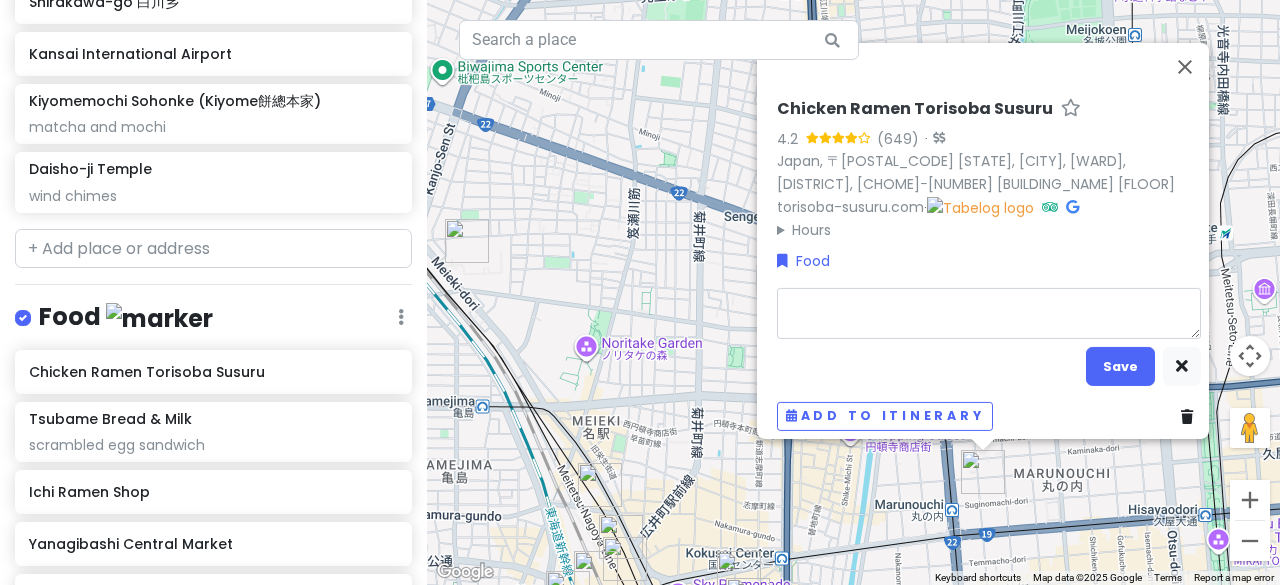 type on "x" 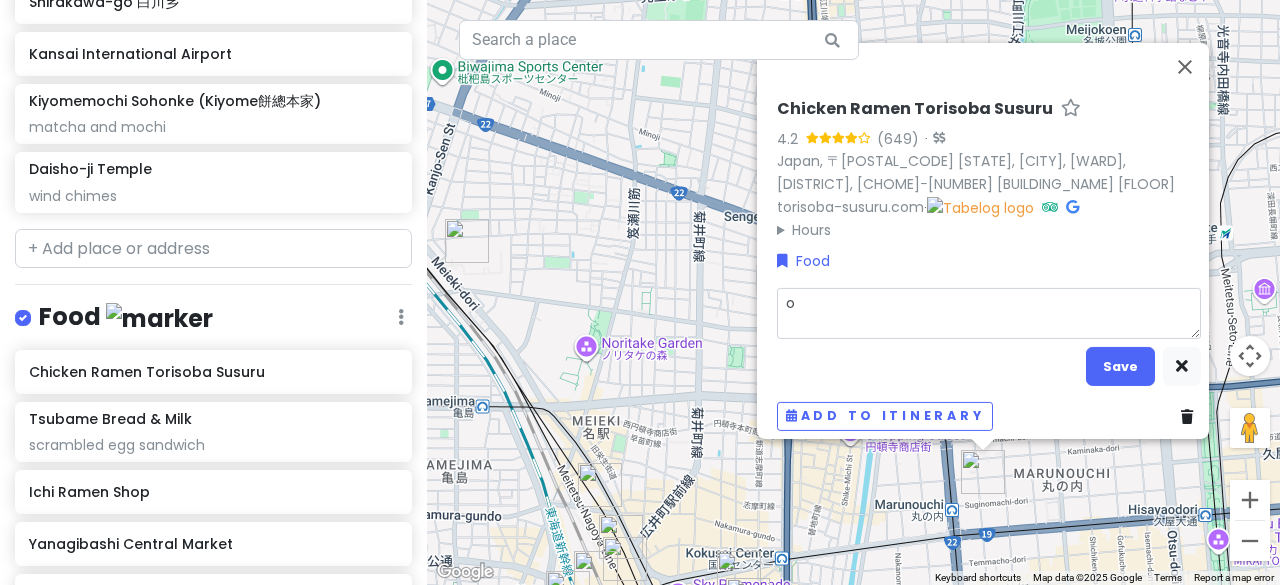 type on "x" 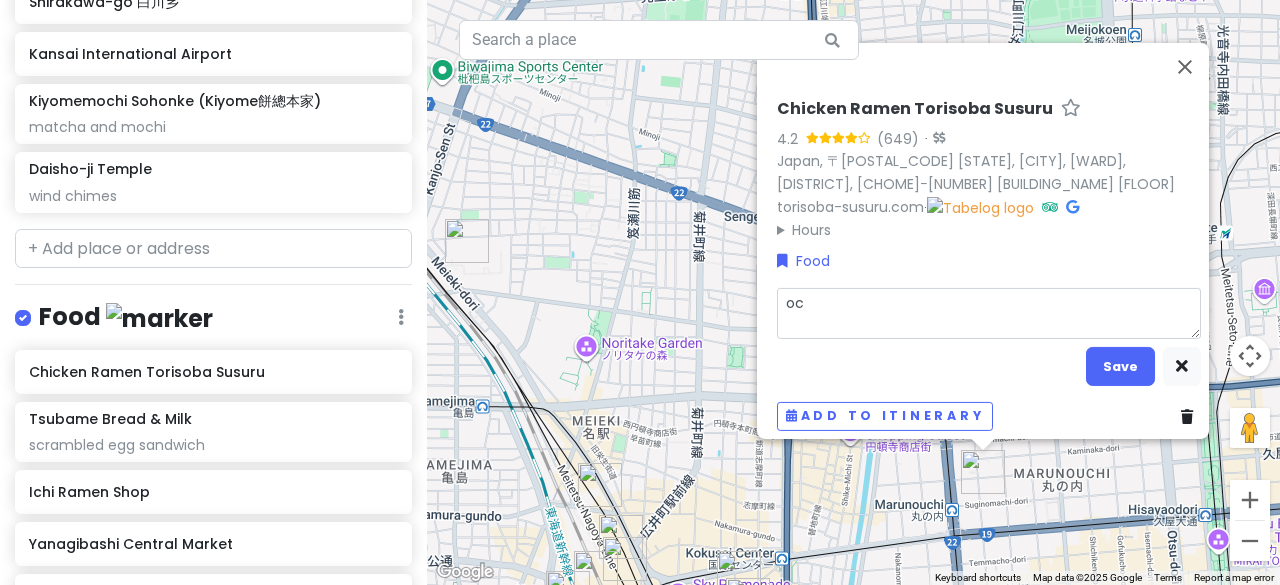 type on "x" 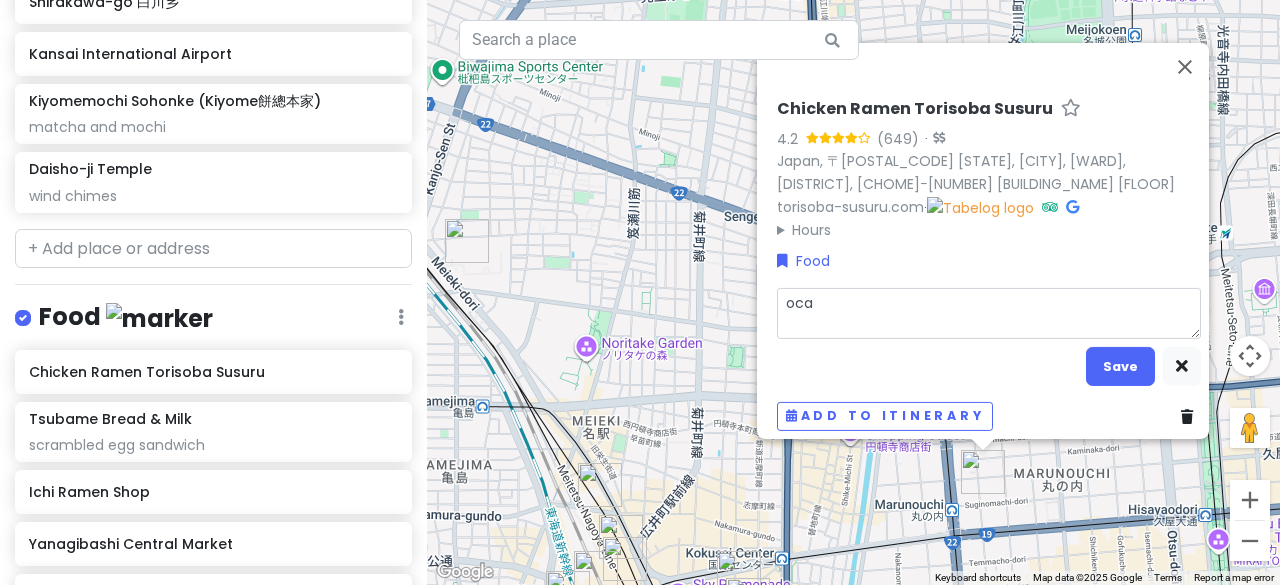 type on "x" 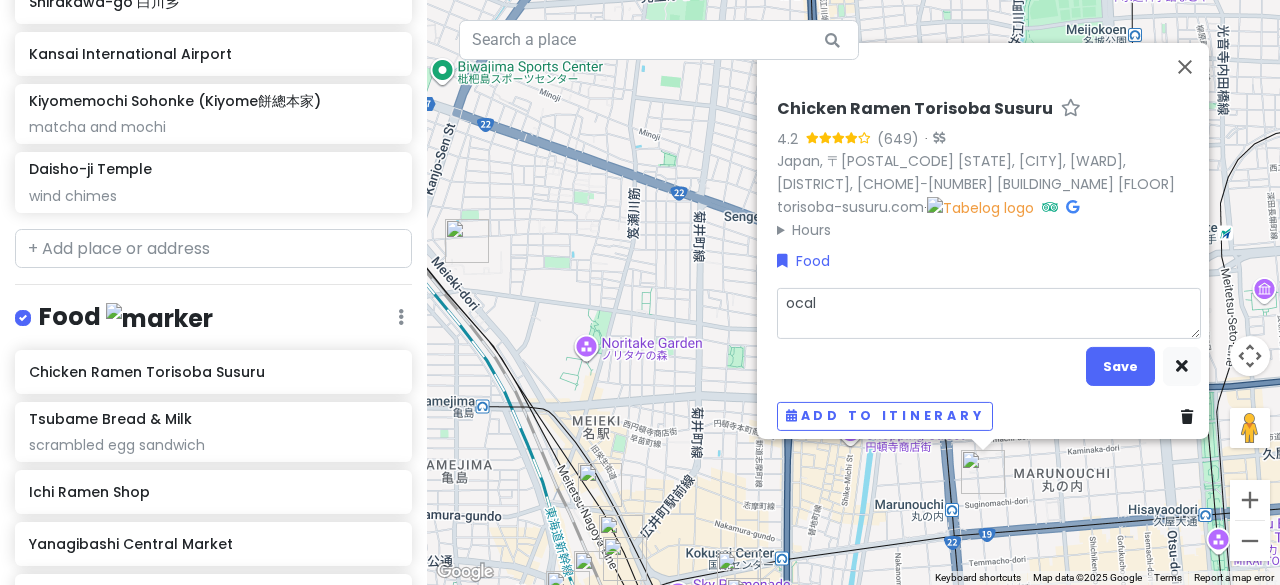 type on "x" 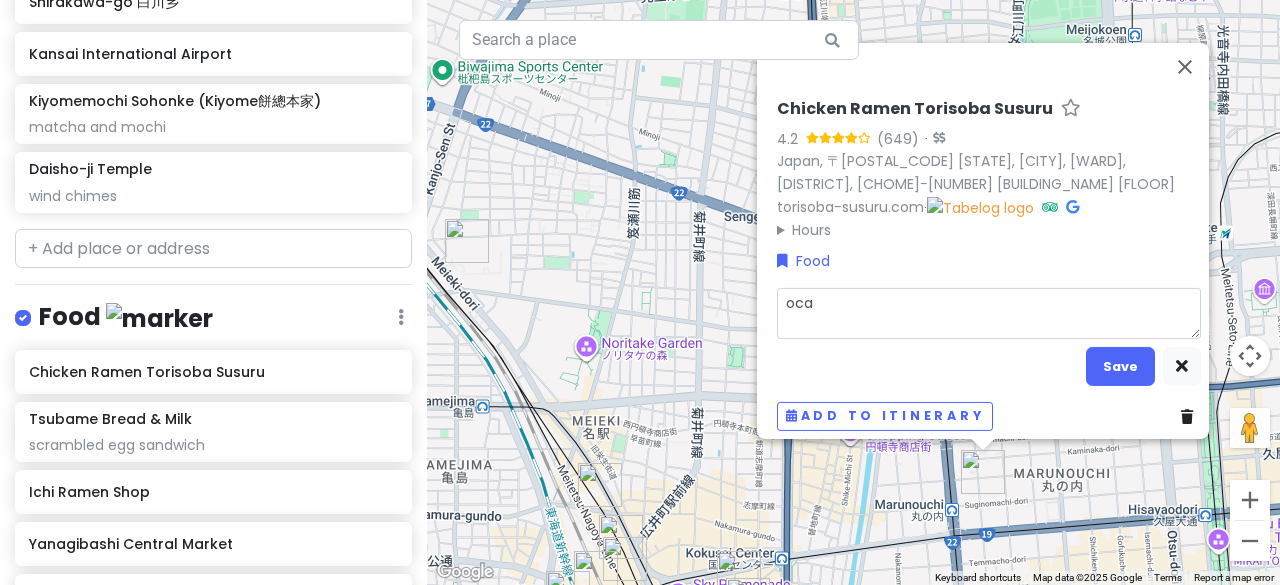 type on "x" 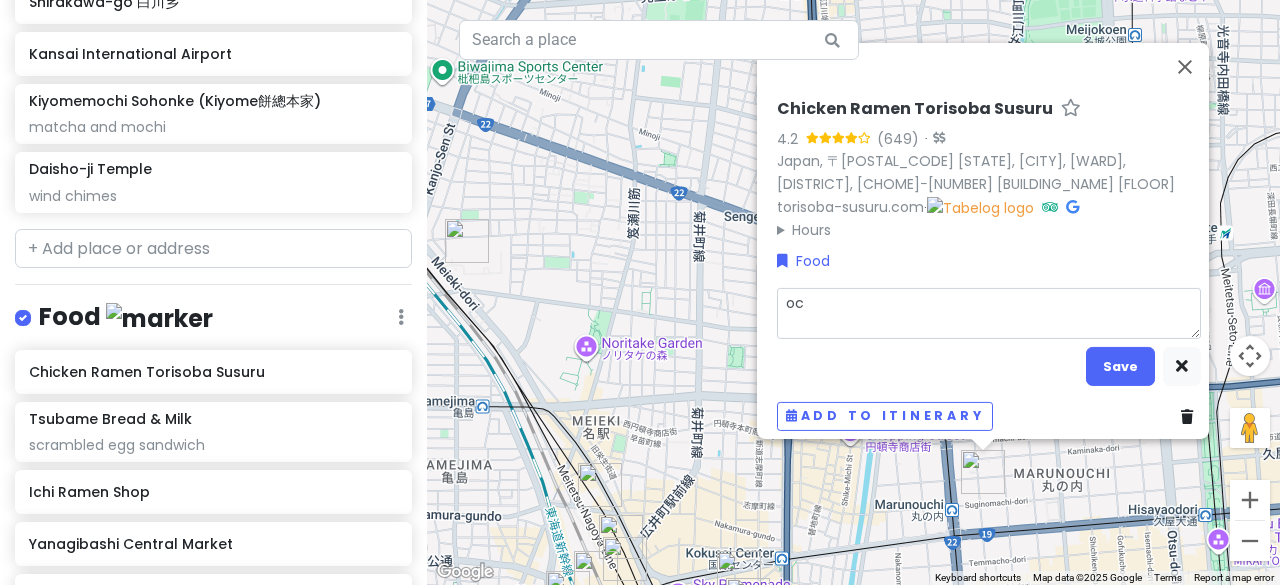 type on "x" 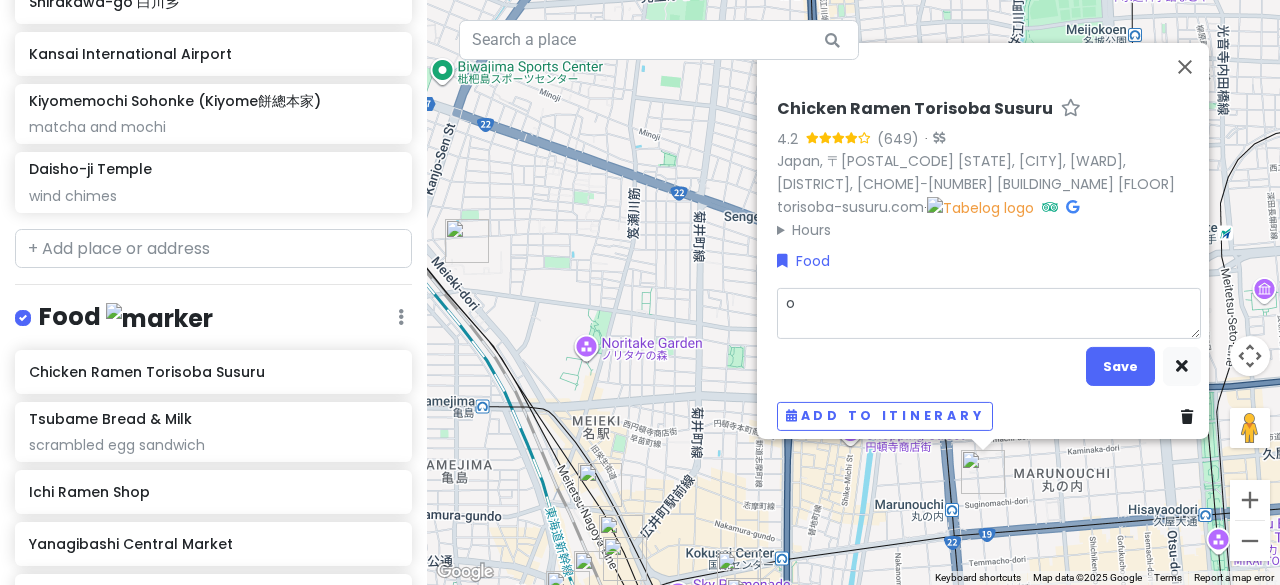 type 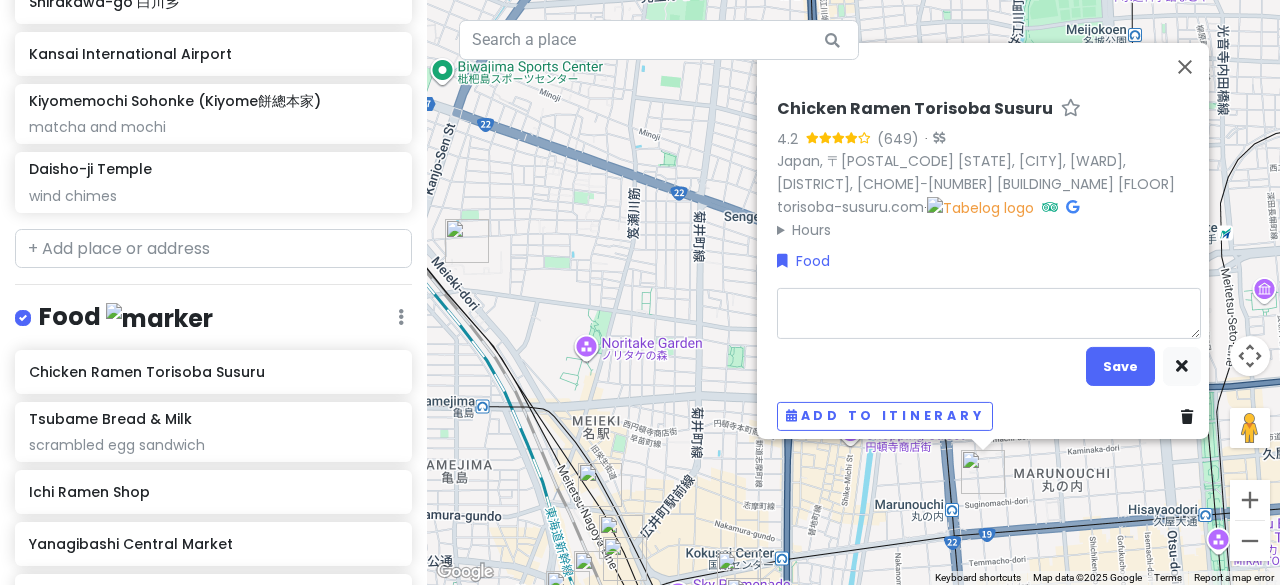 type on "x" 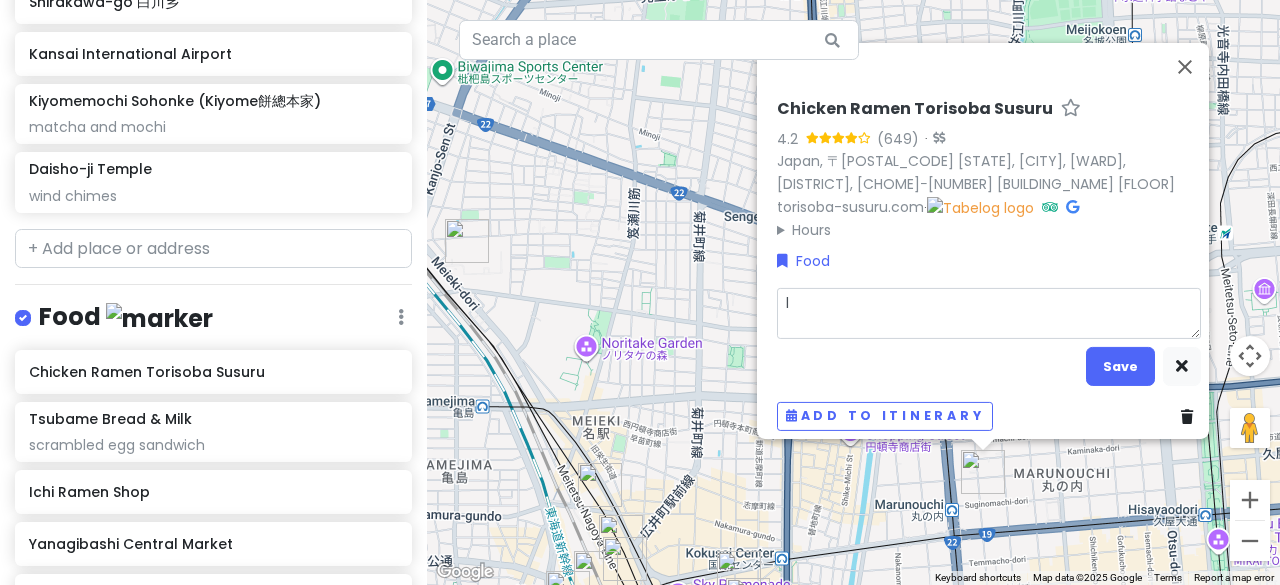 type on "x" 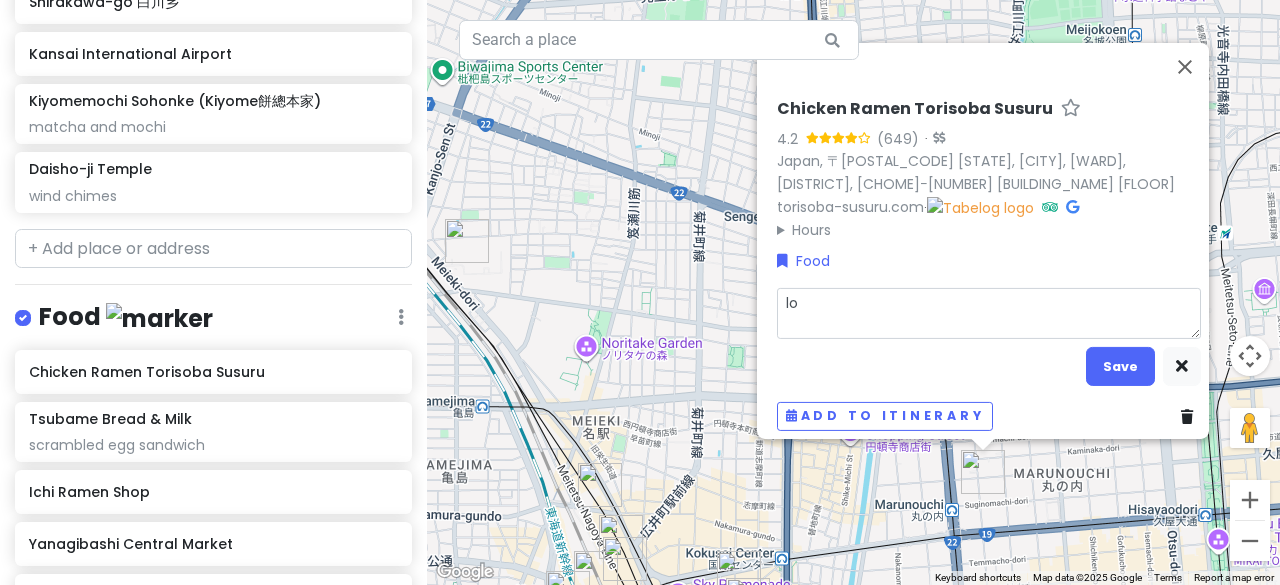 type on "loc" 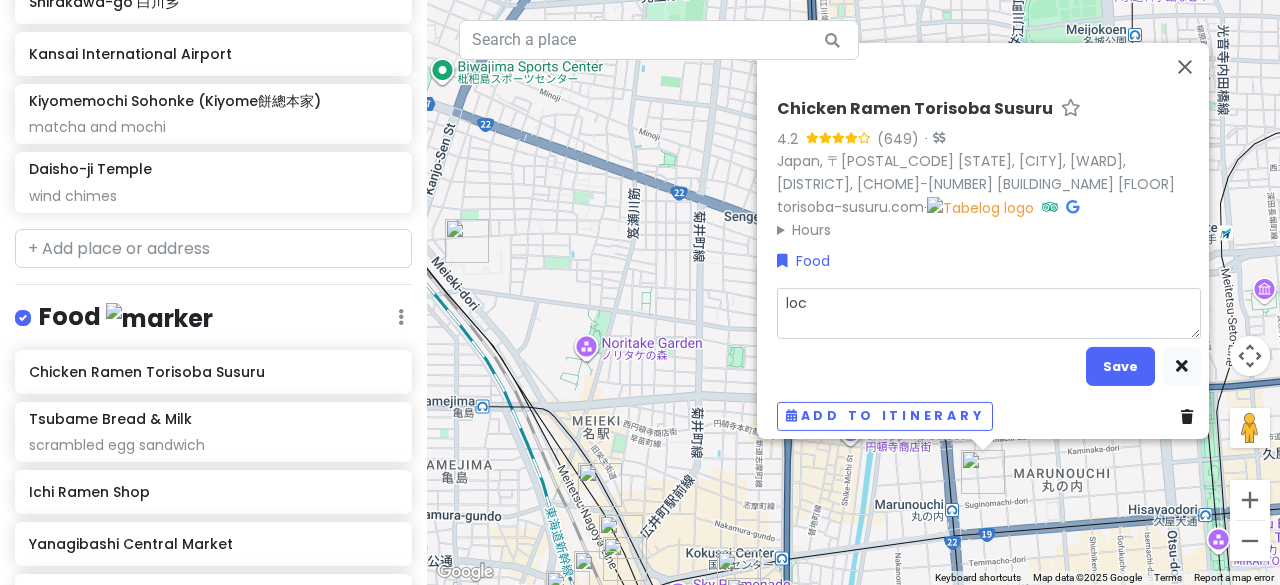 type on "x" 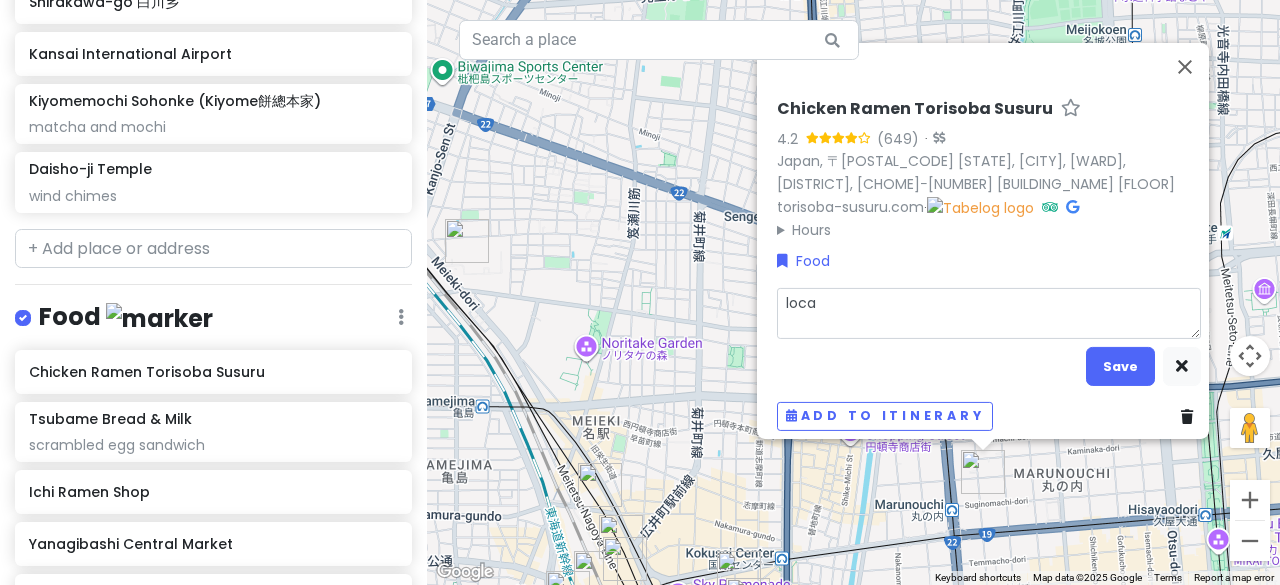 type on "x" 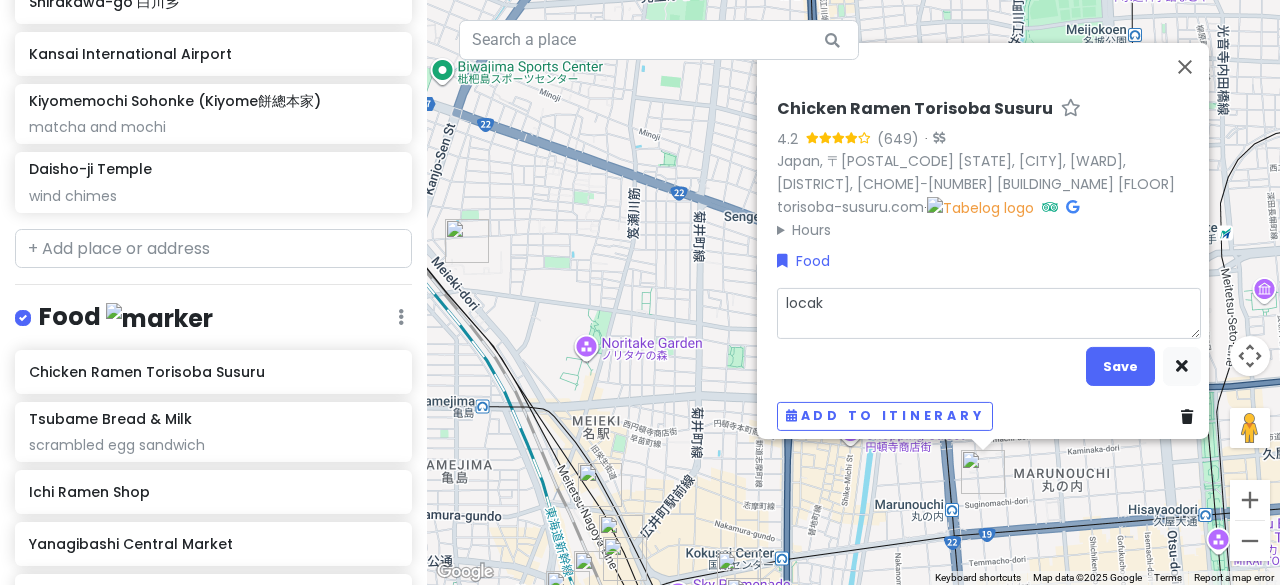 type on "x" 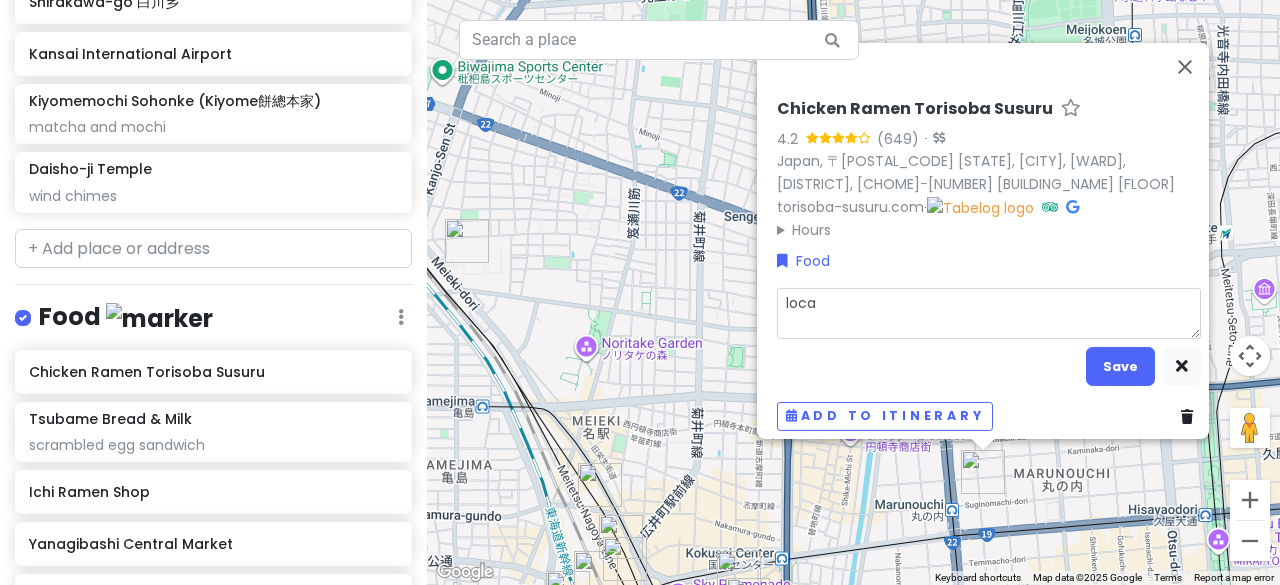 type on "x" 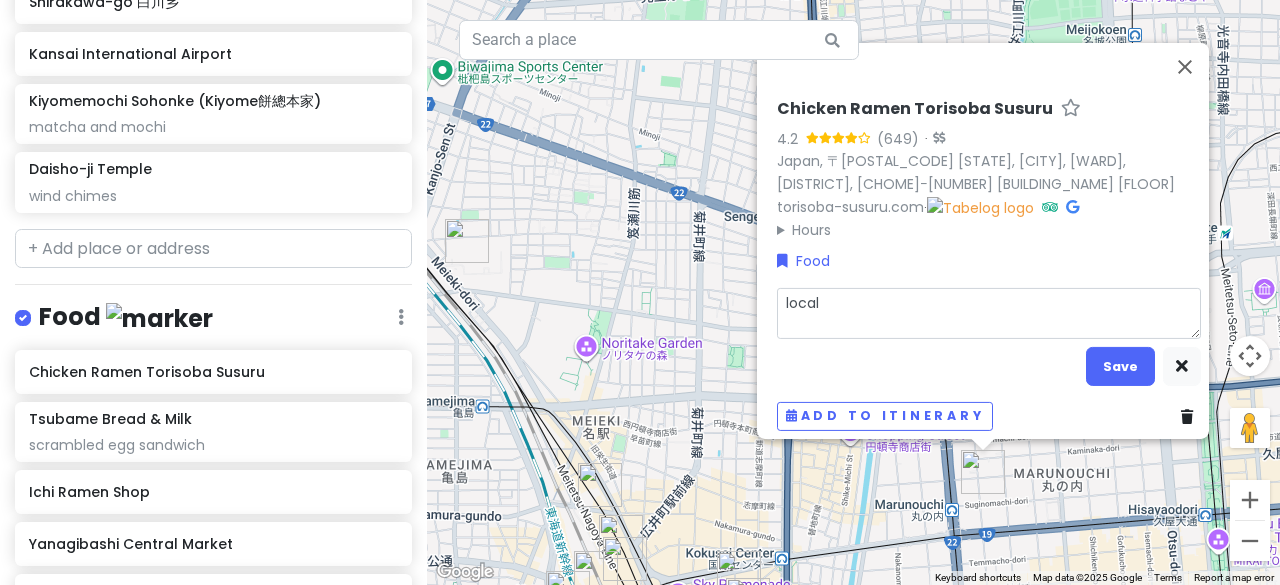 type on "x" 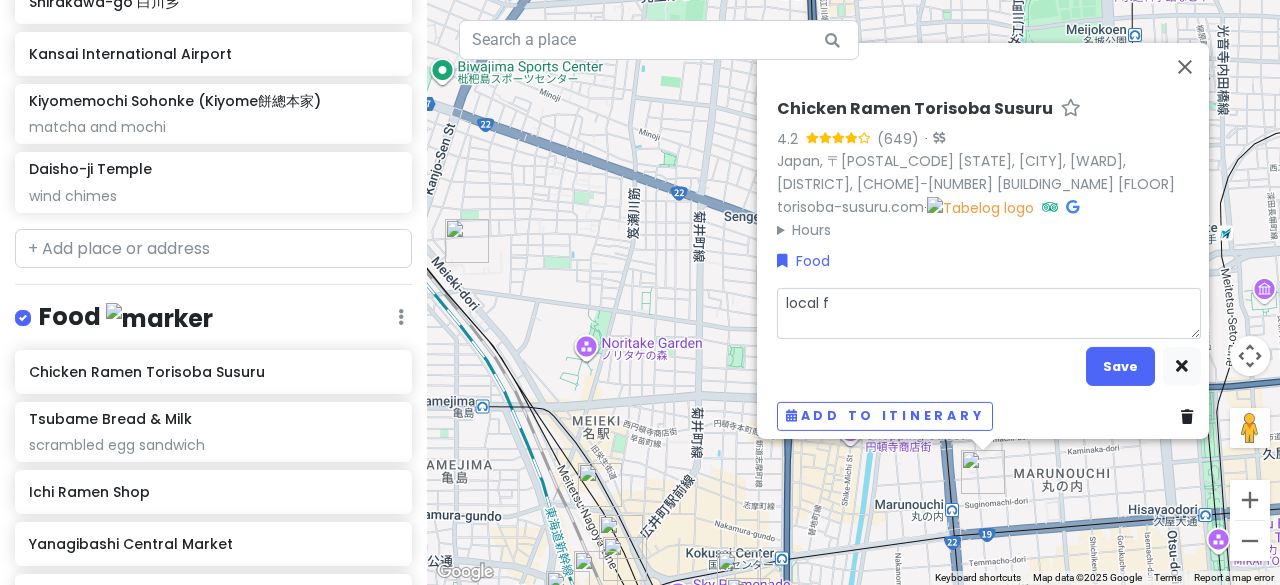 type on "x" 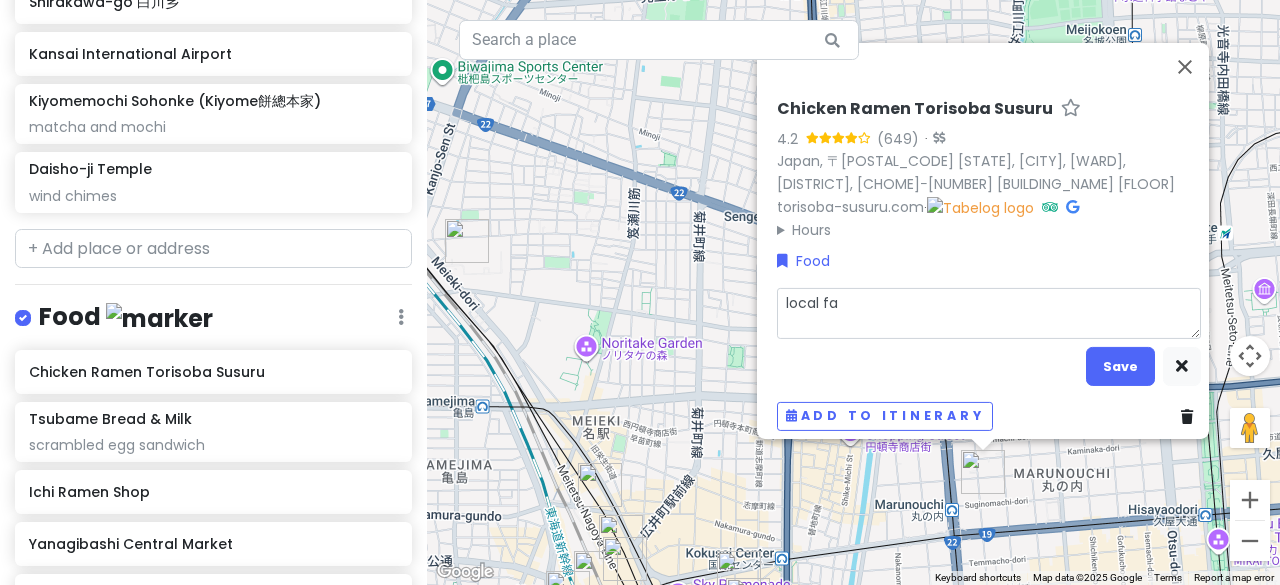 type on "local fav" 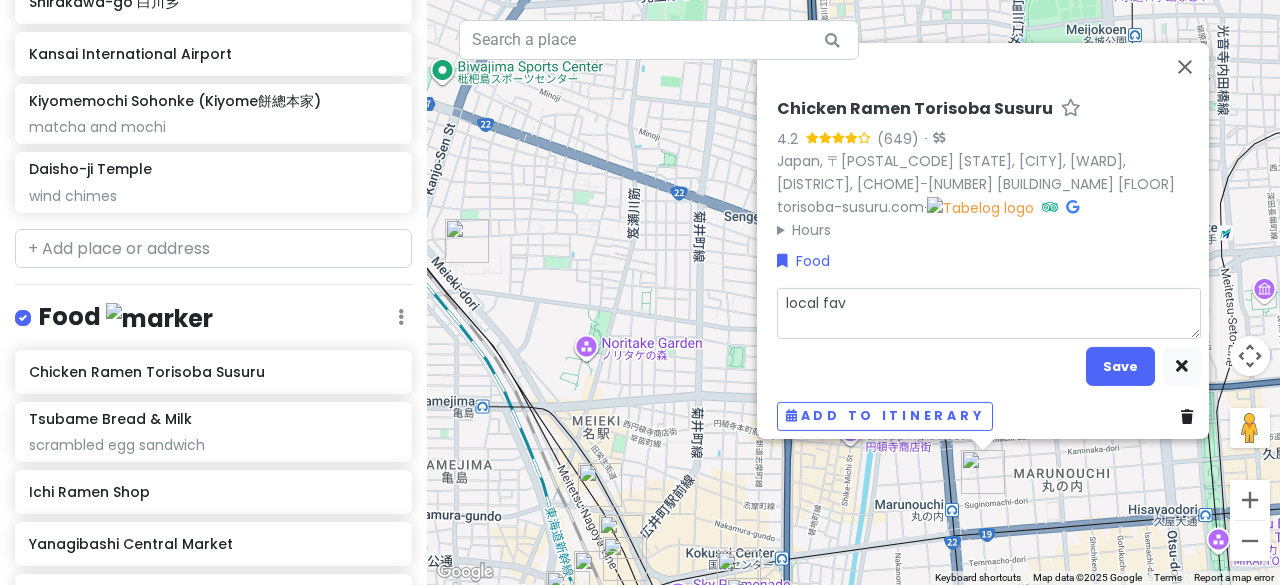 type on "x" 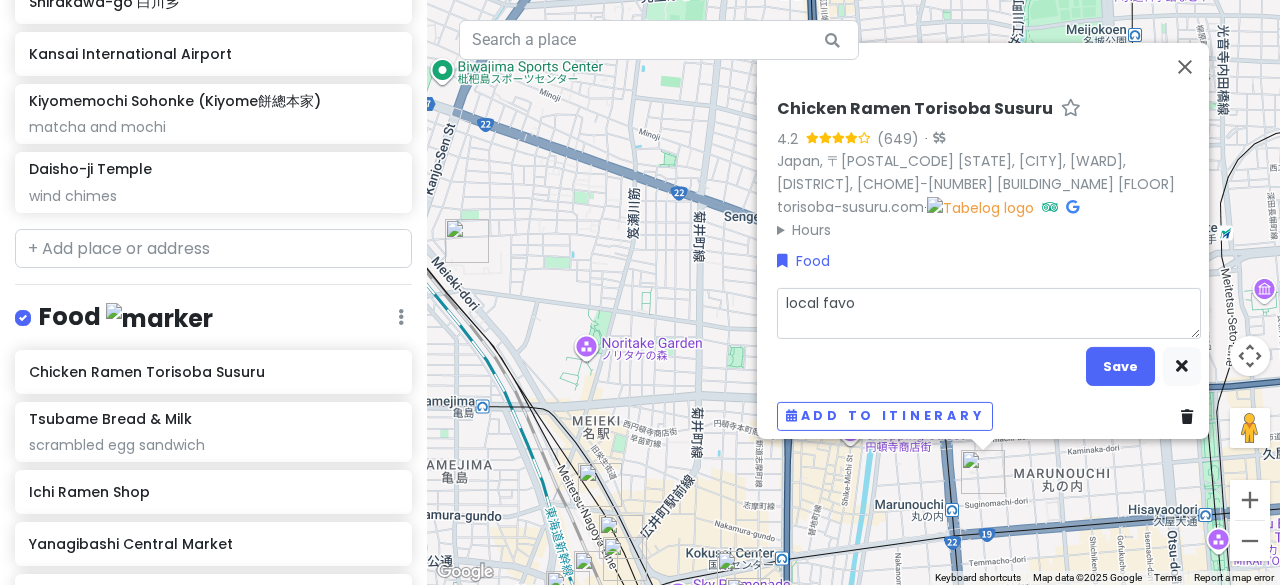 type on "x" 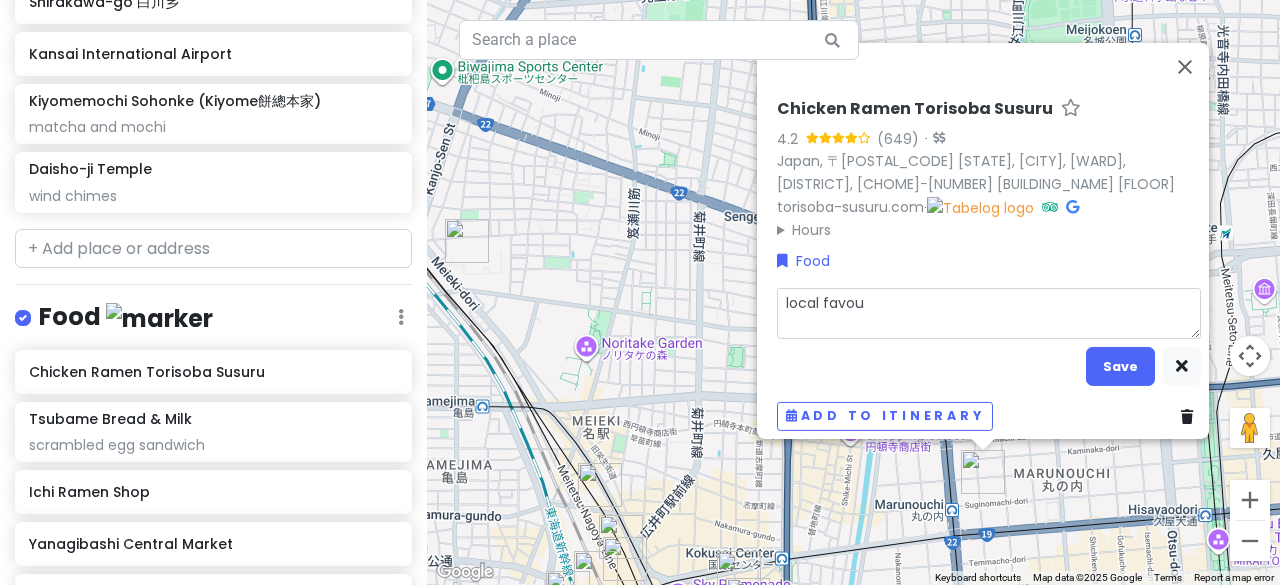 type on "local favour" 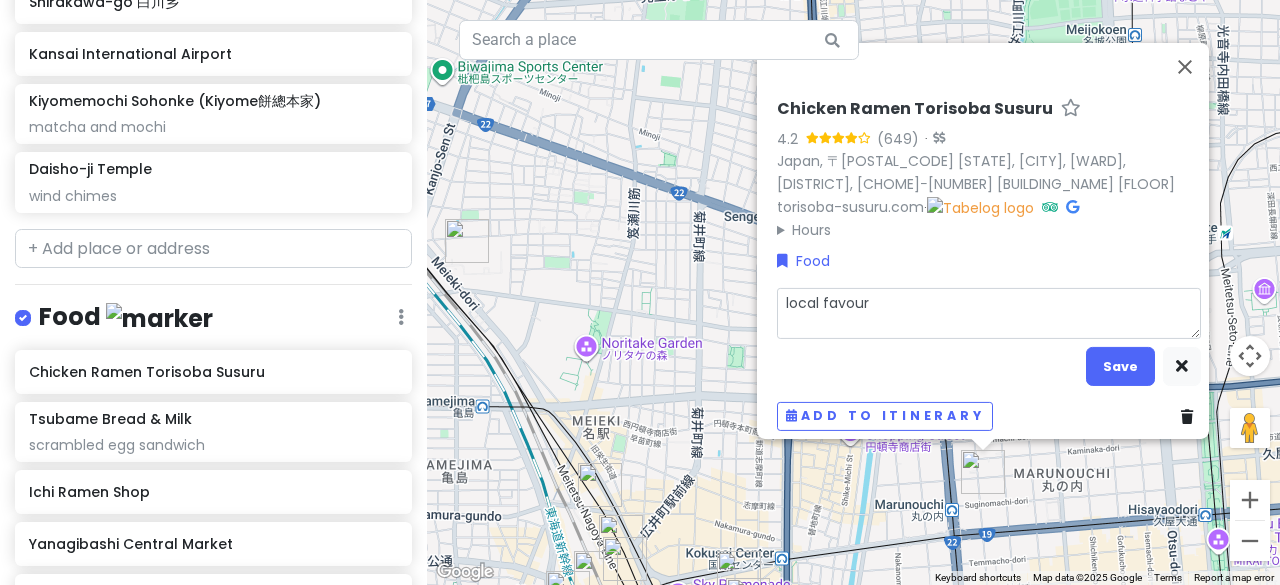 type on "x" 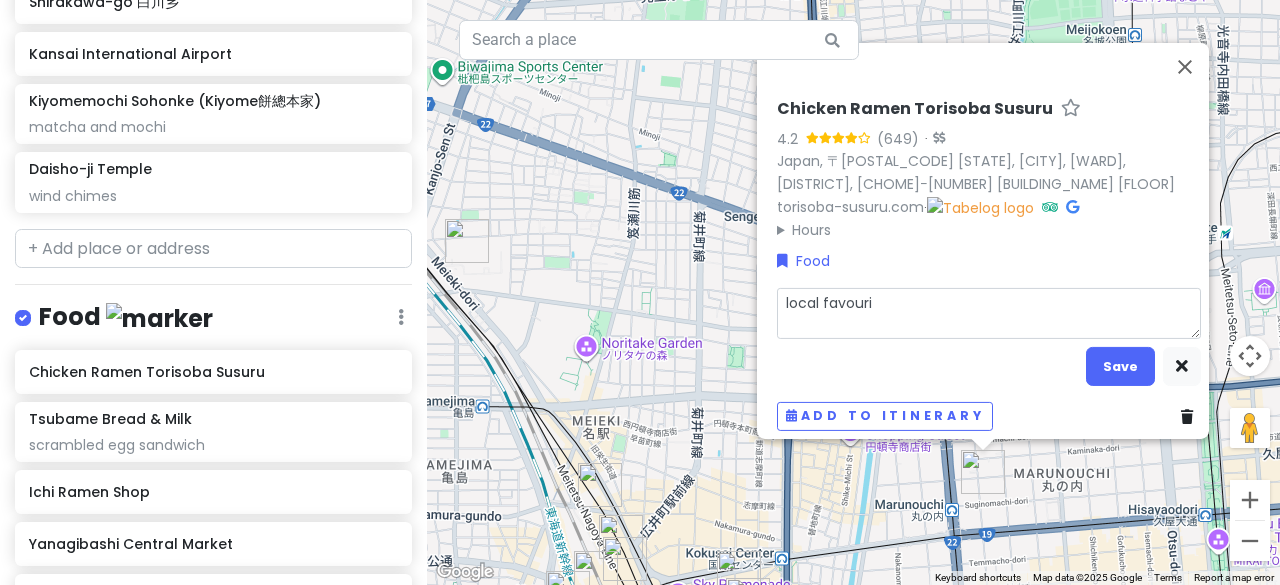 type on "x" 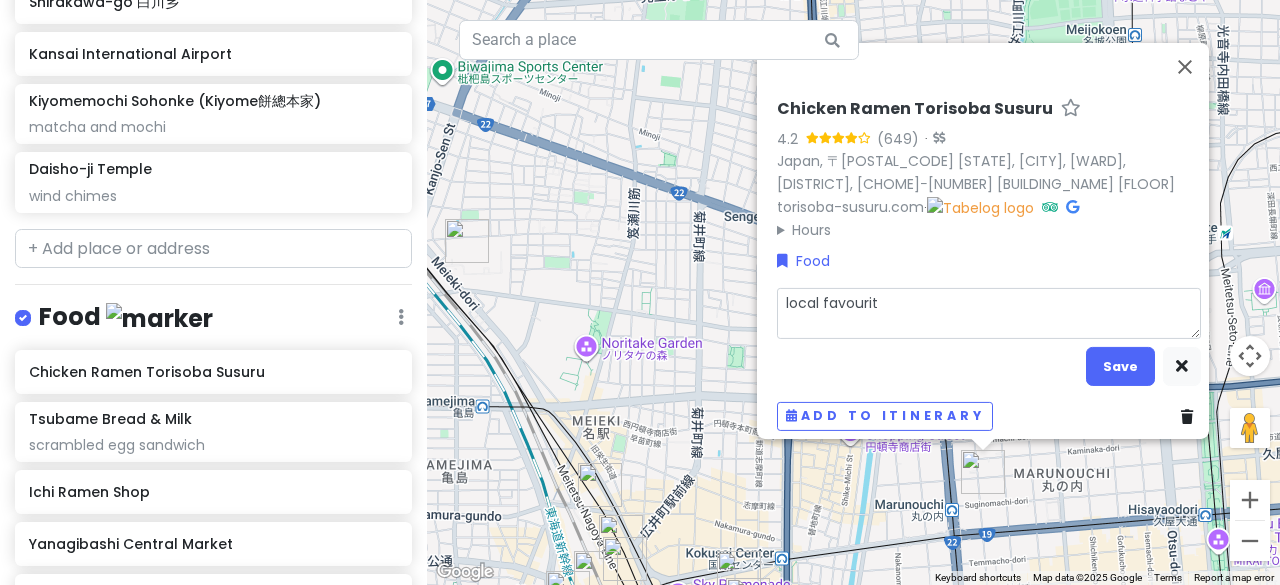 type on "x" 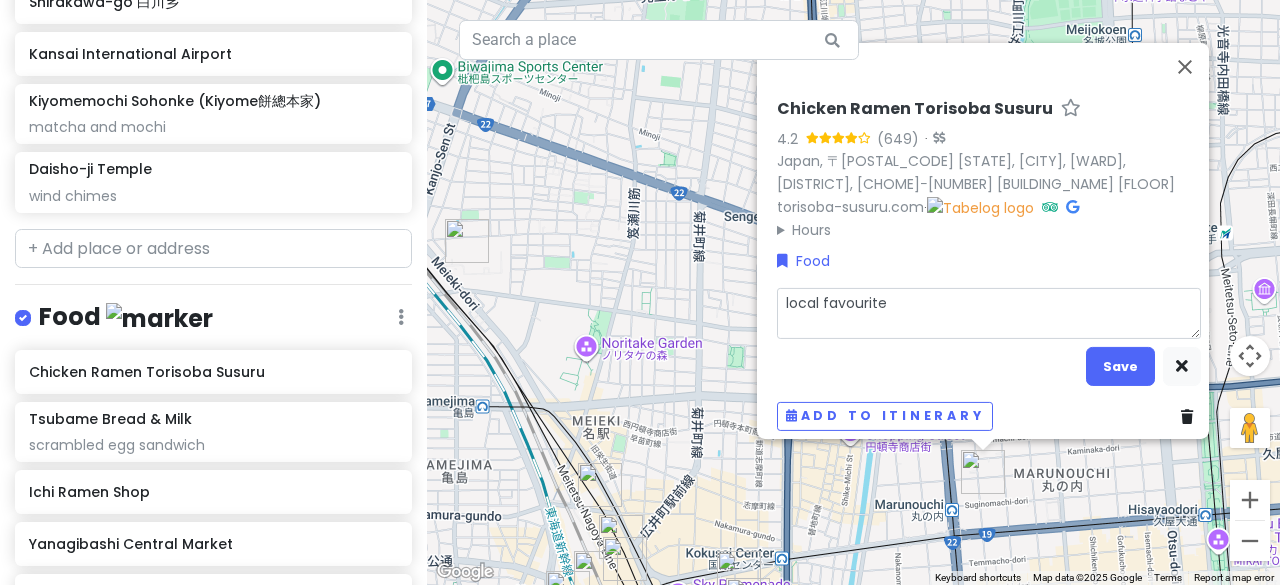 type on "x" 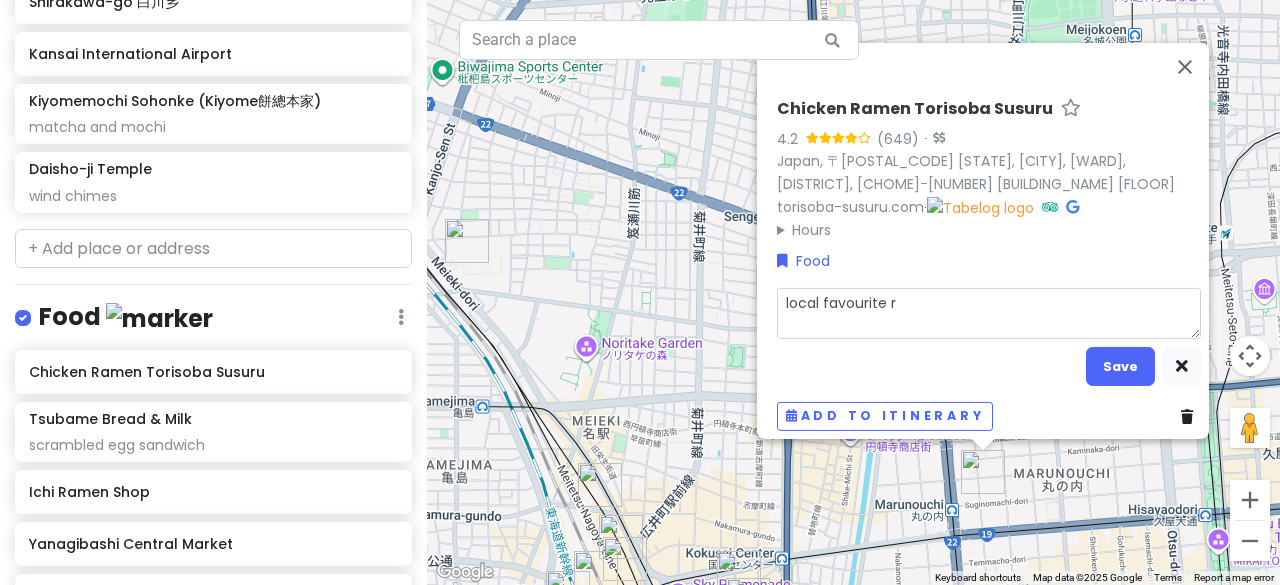 type on "x" 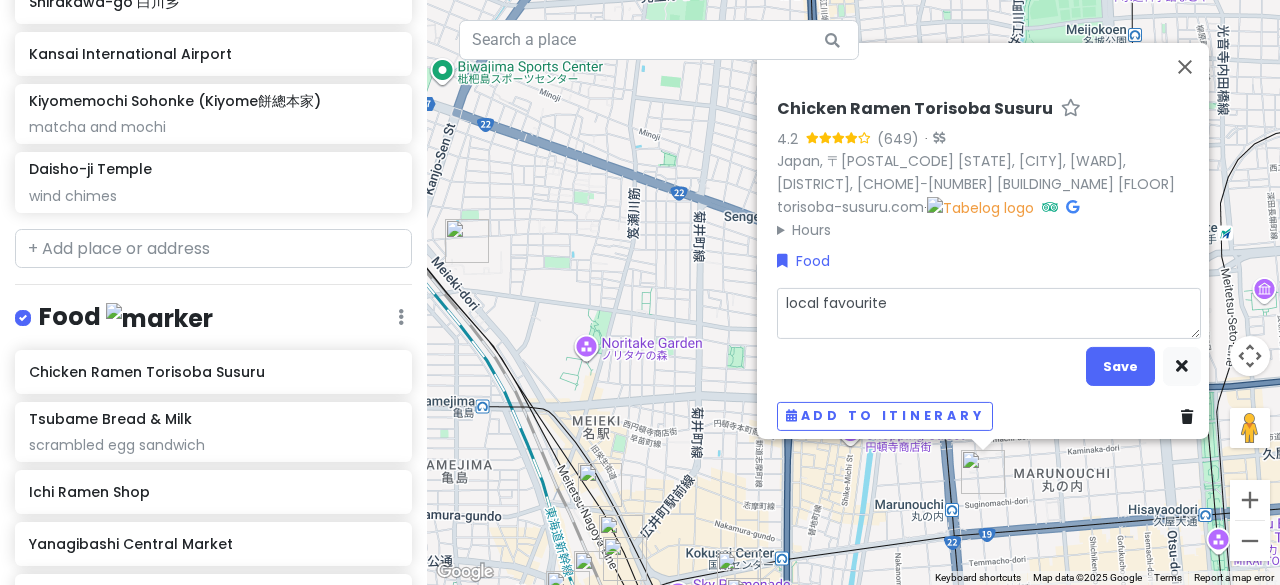 type on "x" 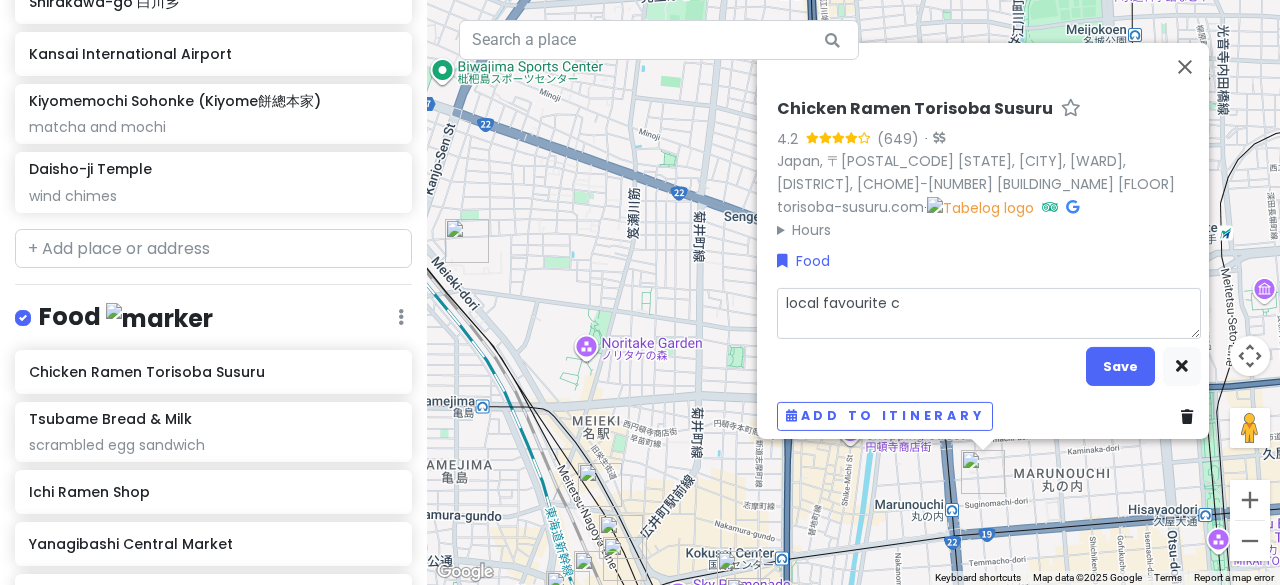 type on "x" 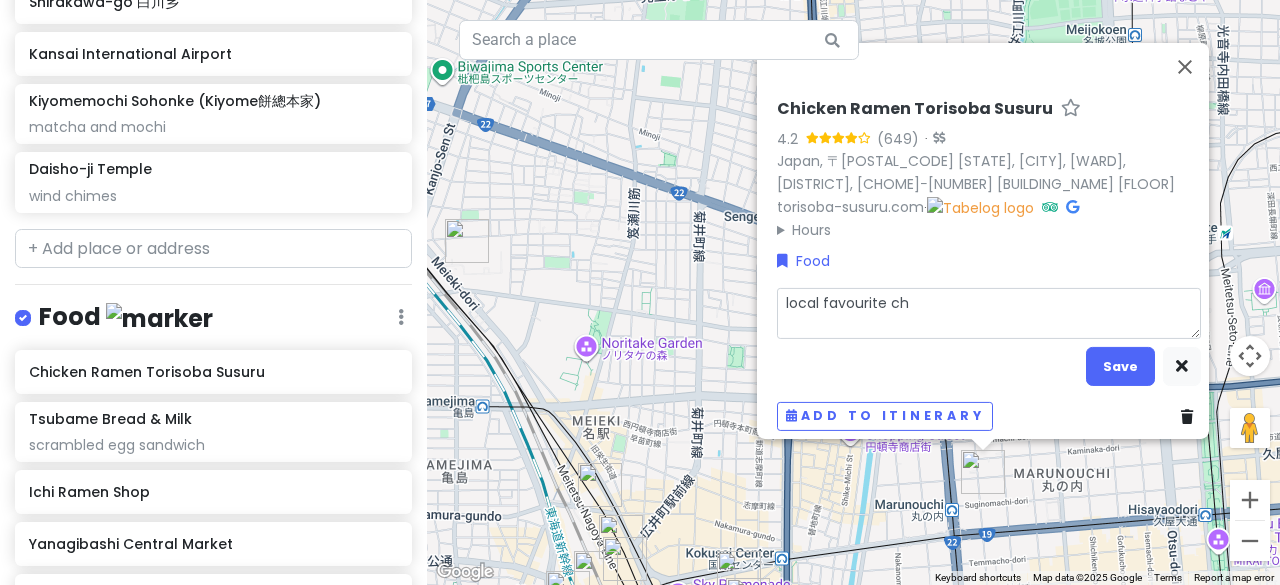 type on "x" 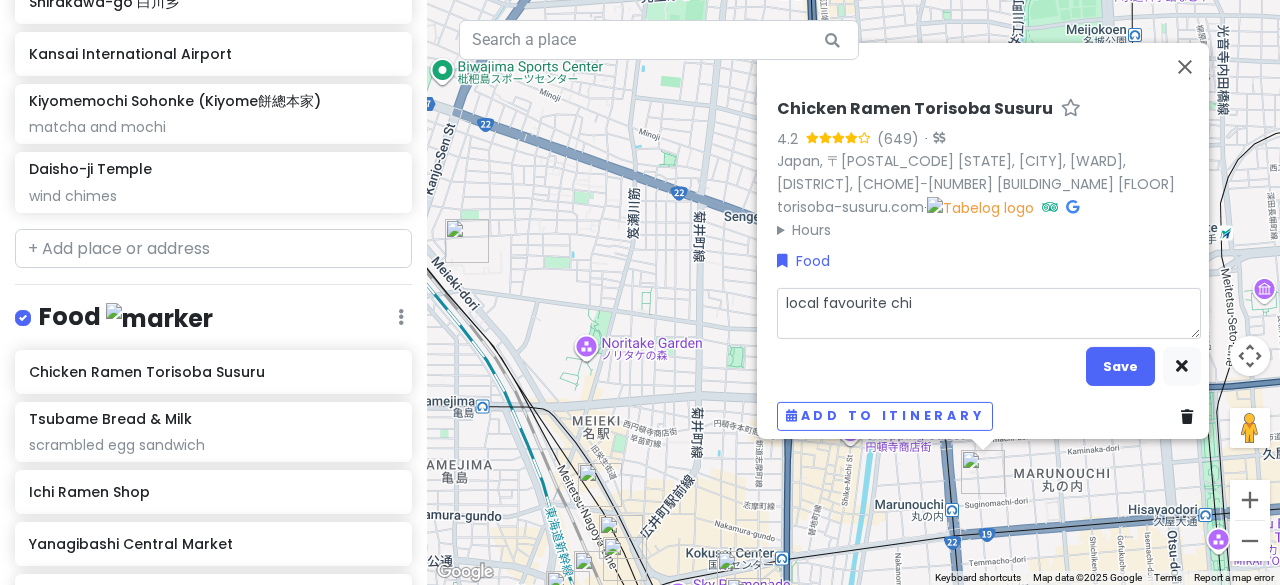 type on "x" 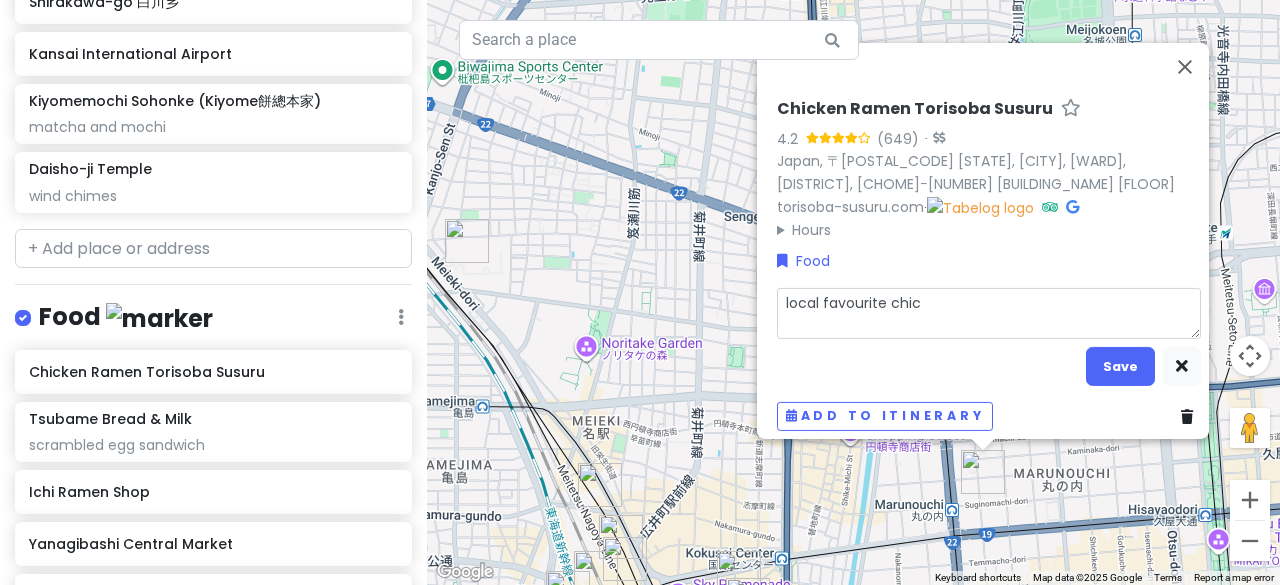 type on "x" 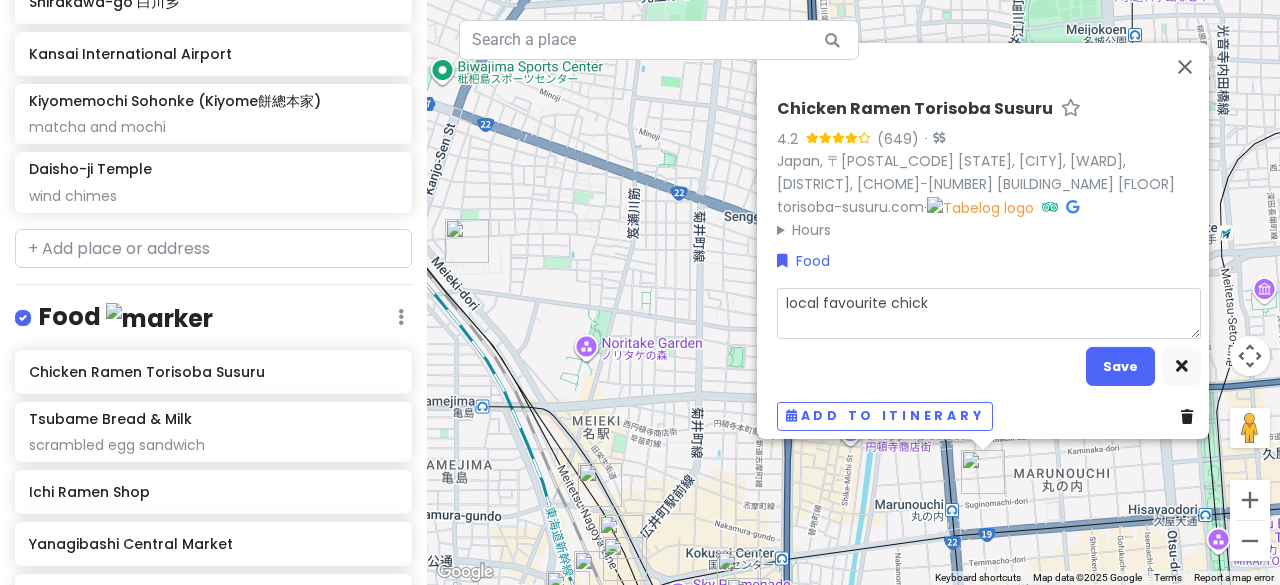 type on "x" 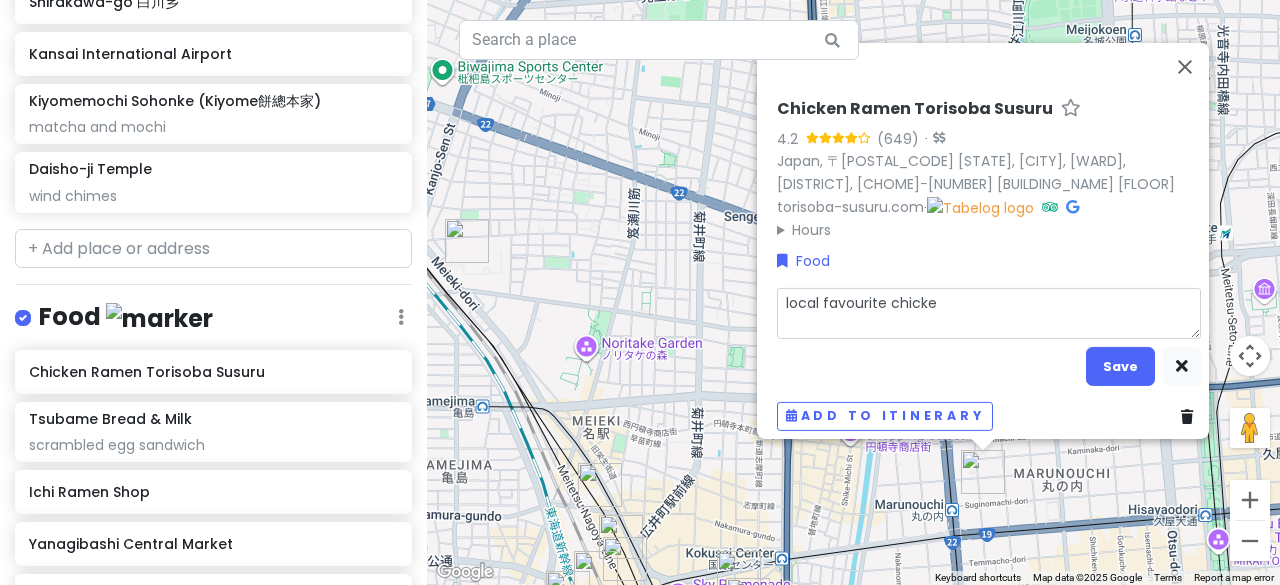 type on "x" 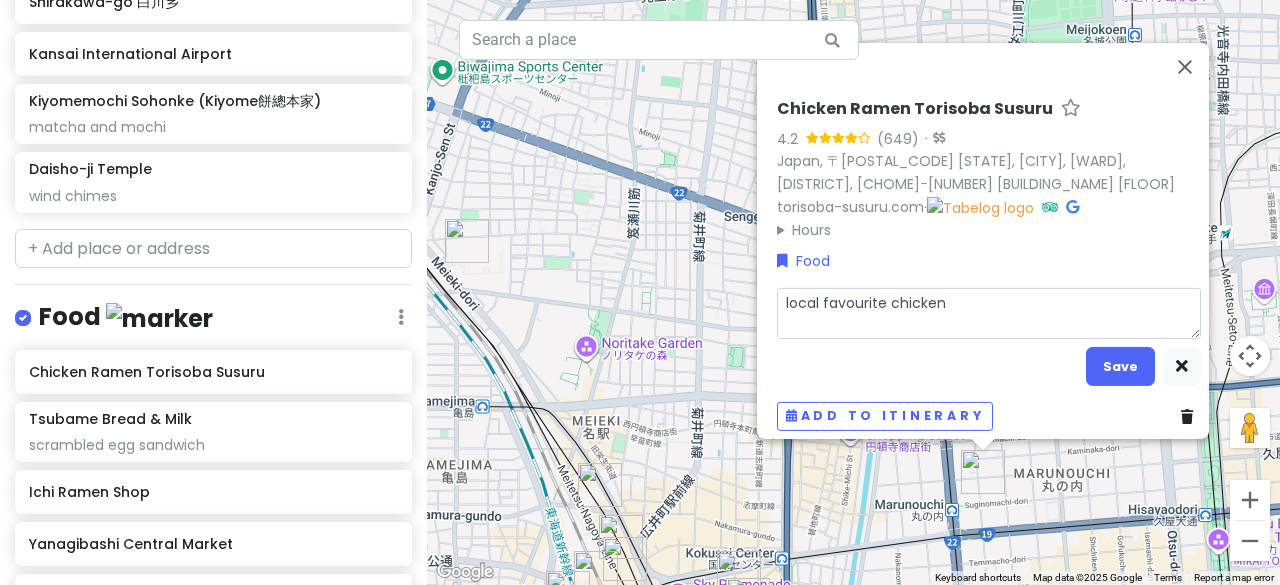 type on "x" 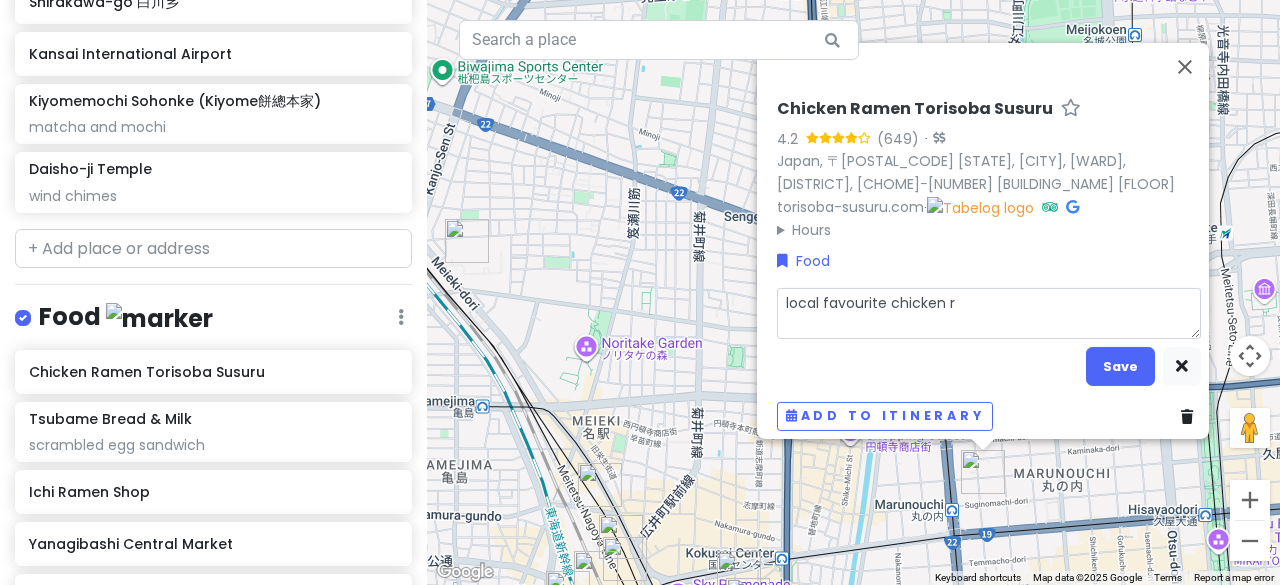 type on "x" 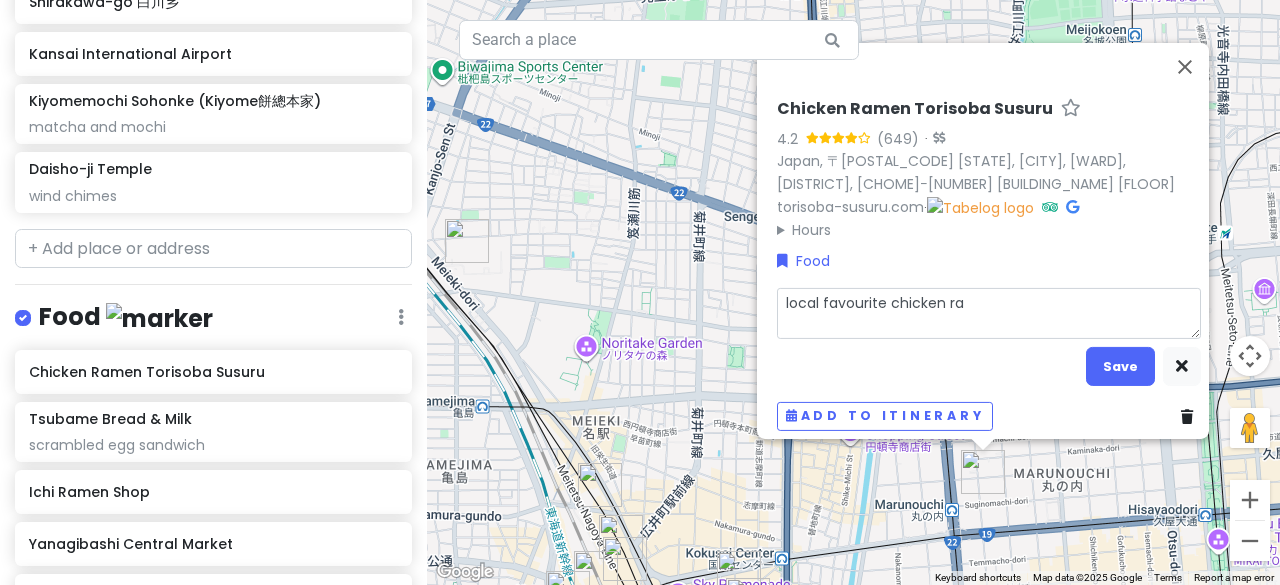 type on "x" 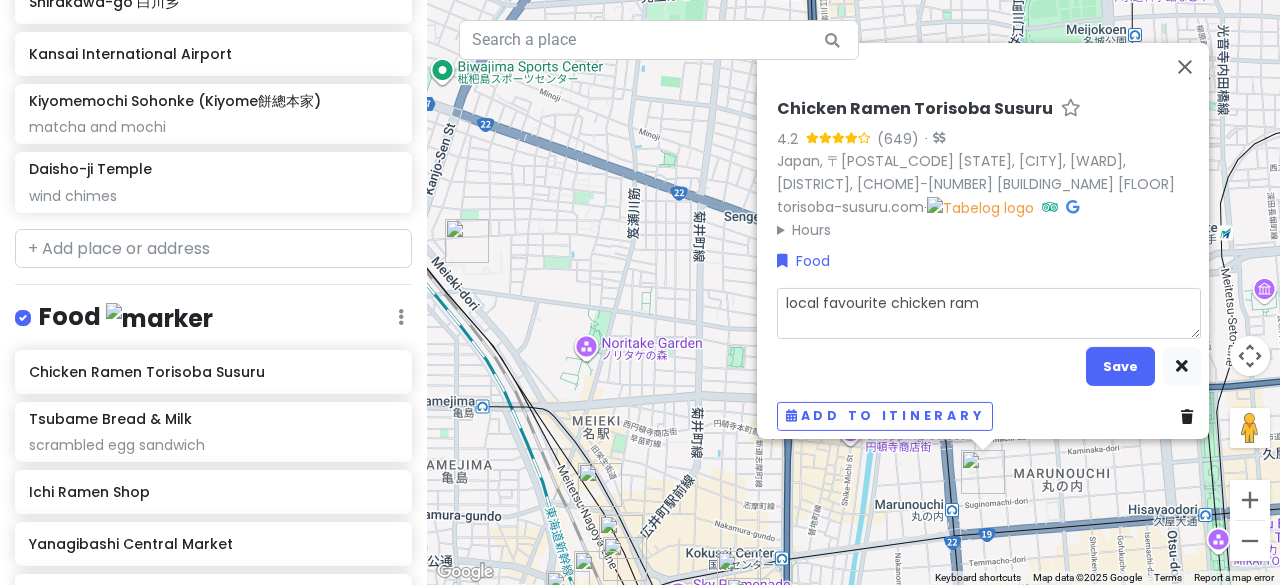 type on "x" 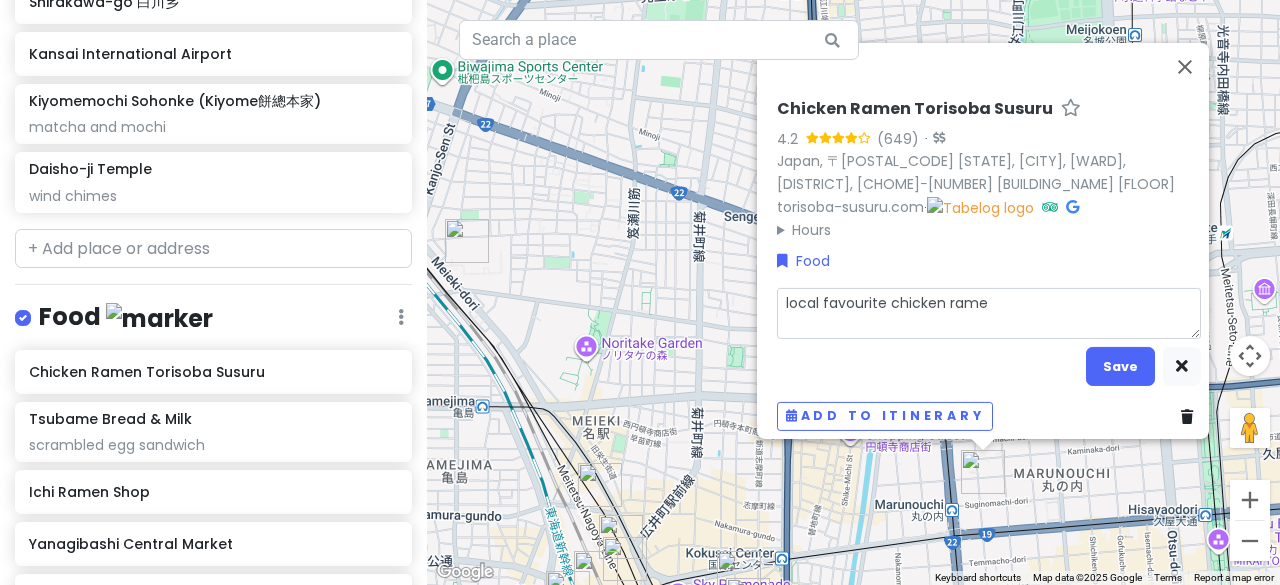 type on "x" 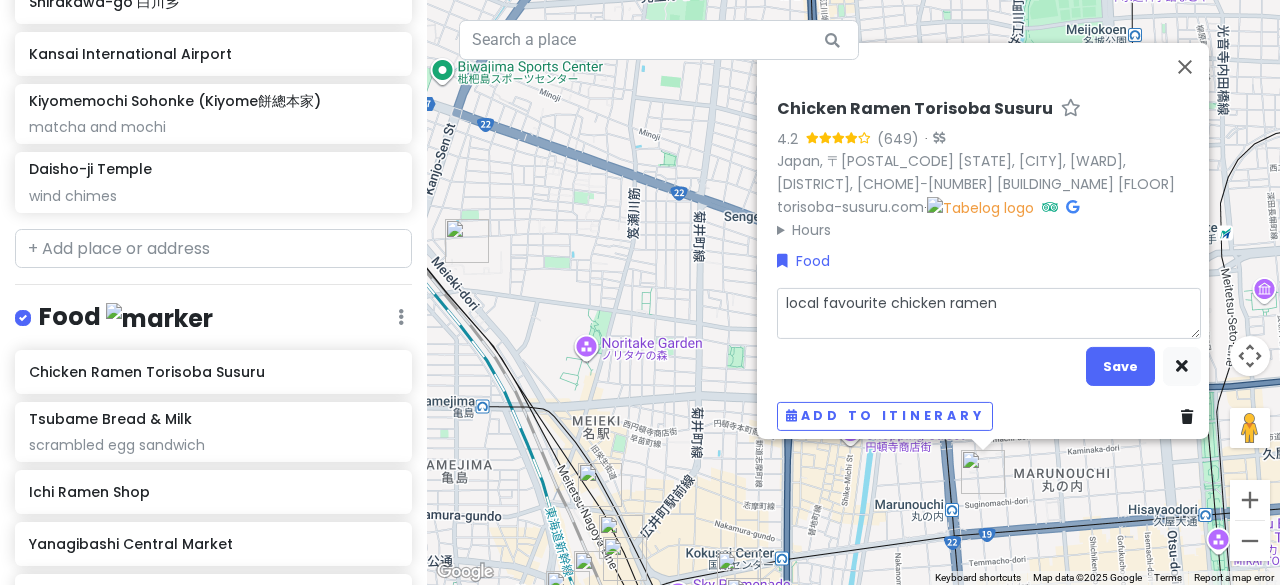 type on "x" 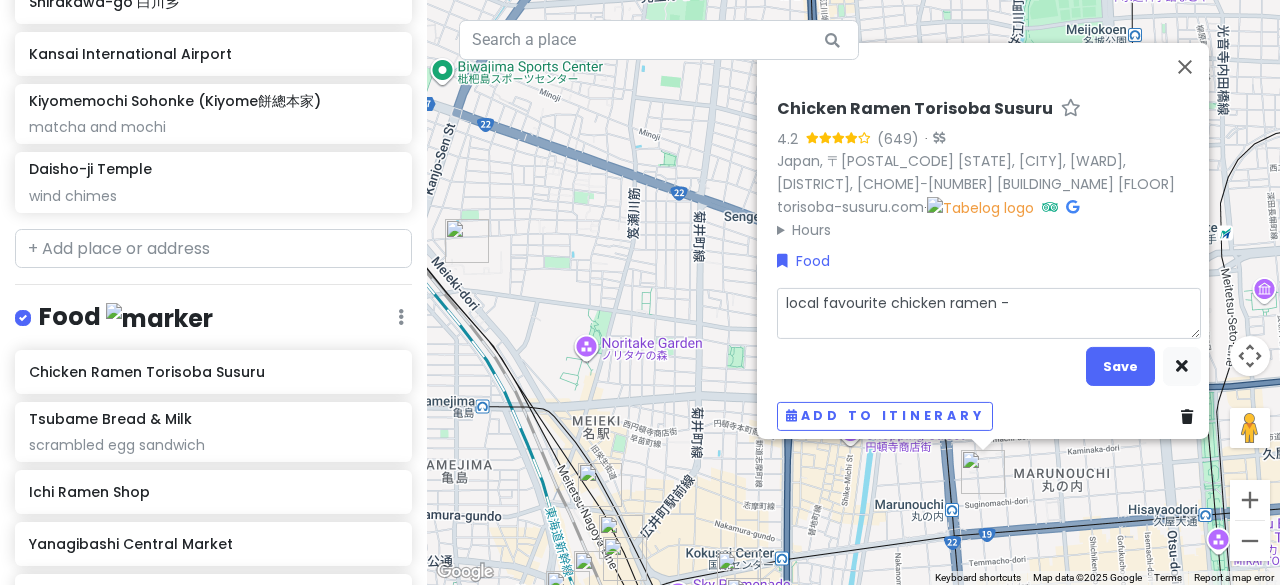 type on "x" 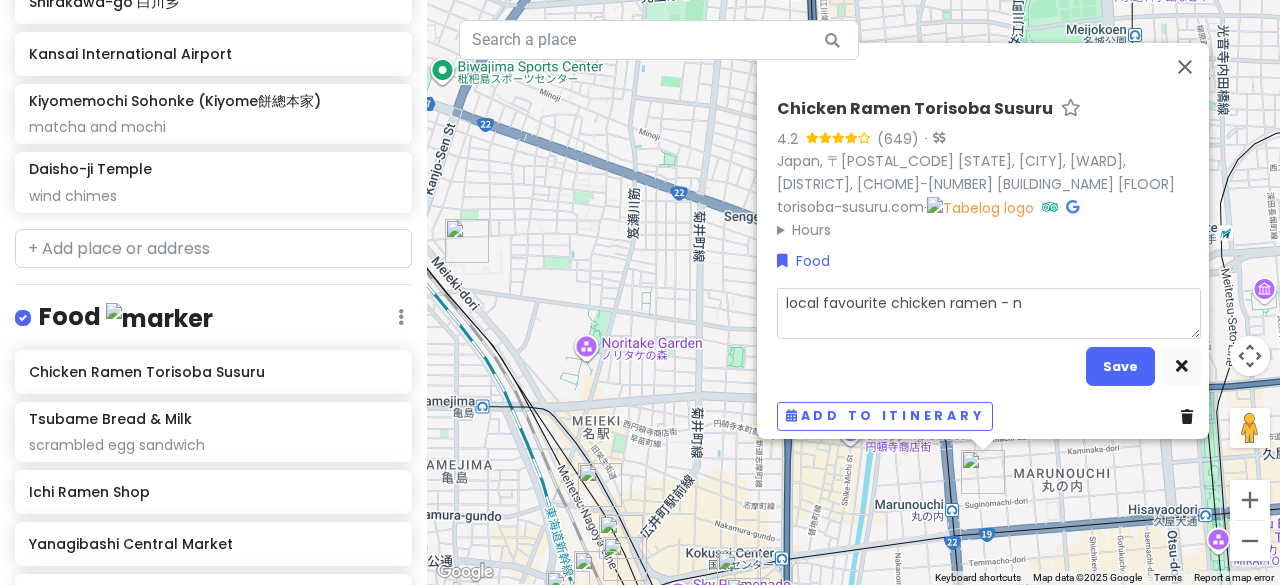 type on "x" 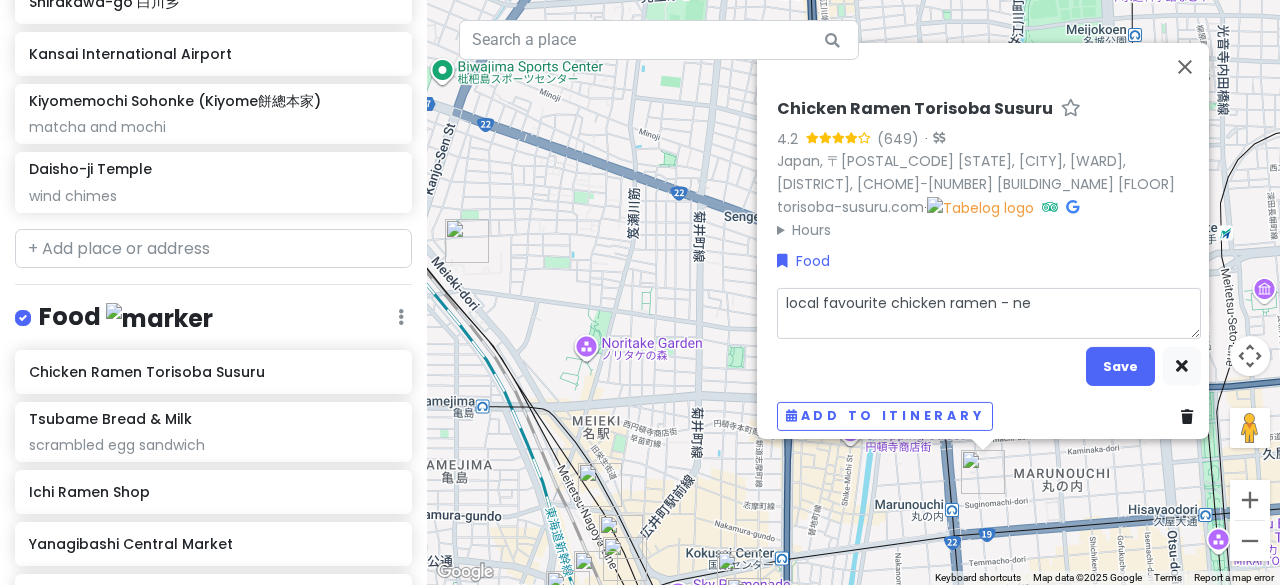 type on "x" 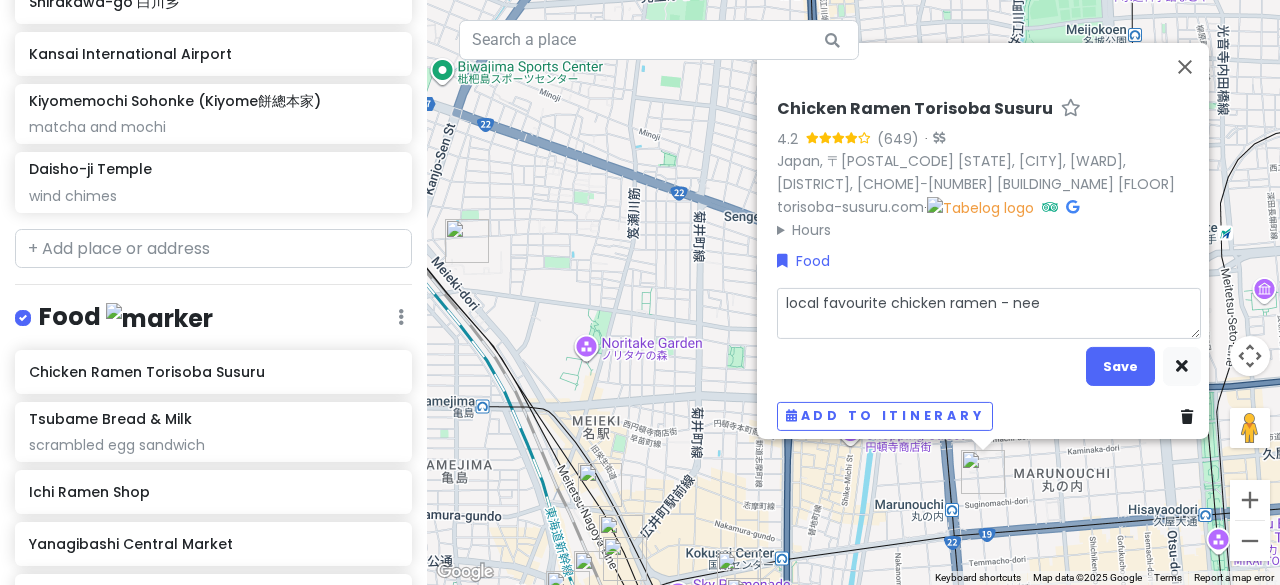 type on "x" 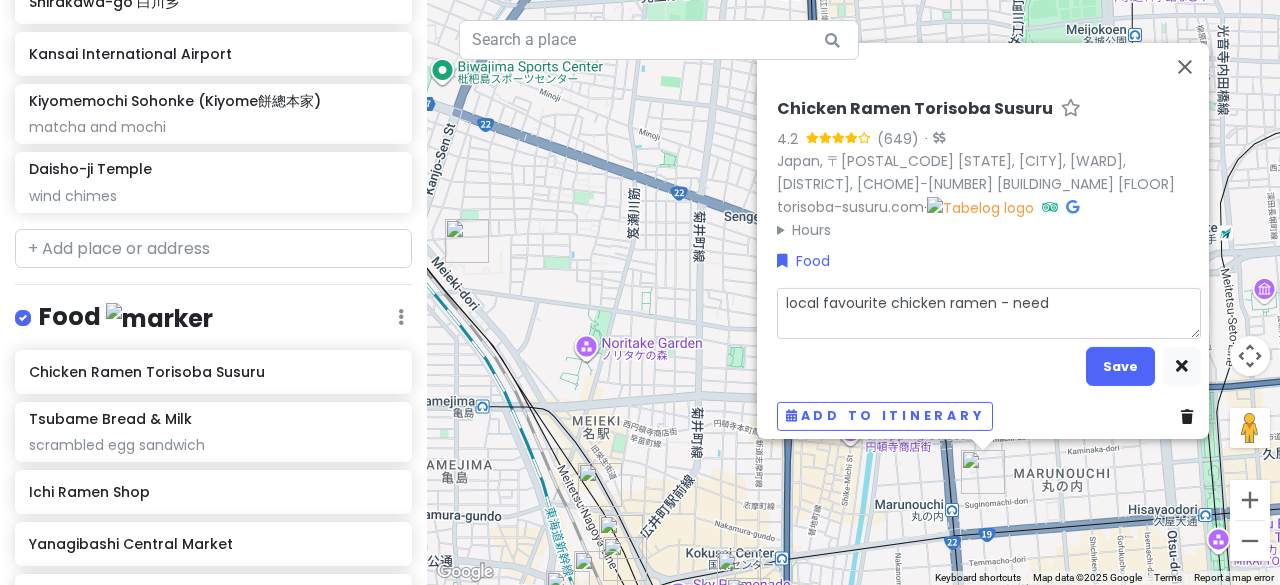 type on "x" 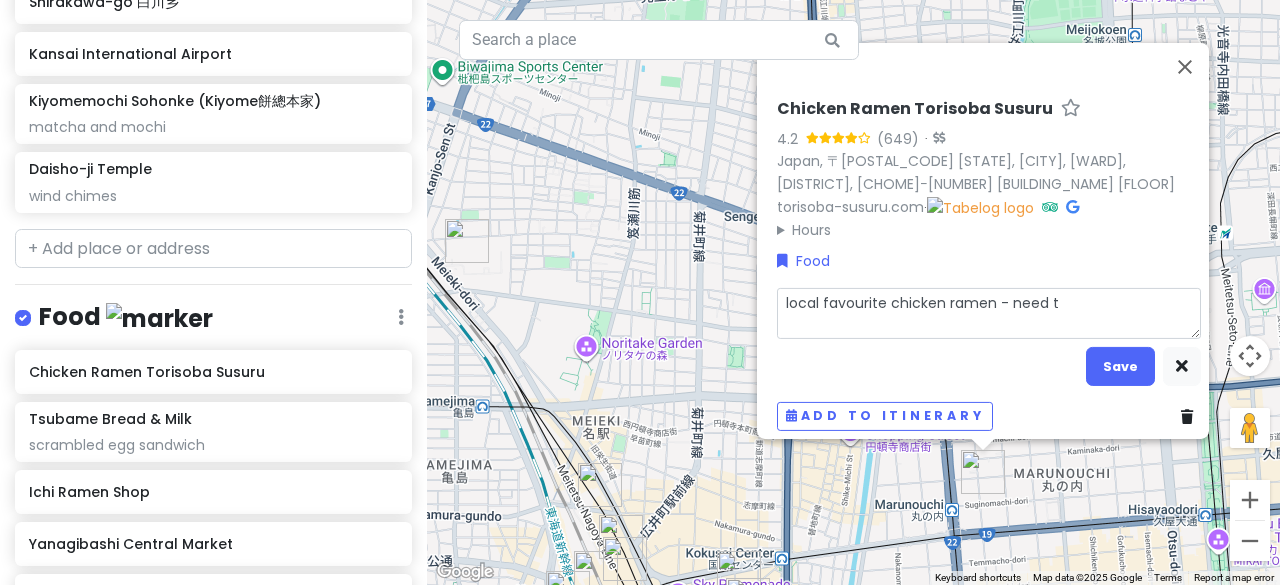 type on "x" 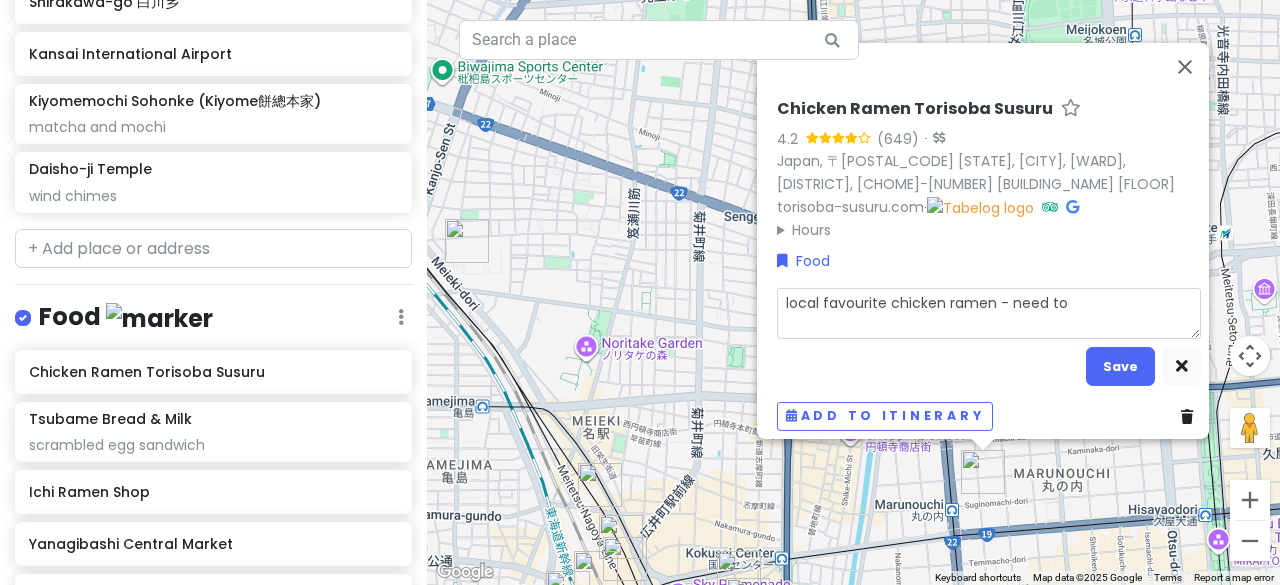 type on "x" 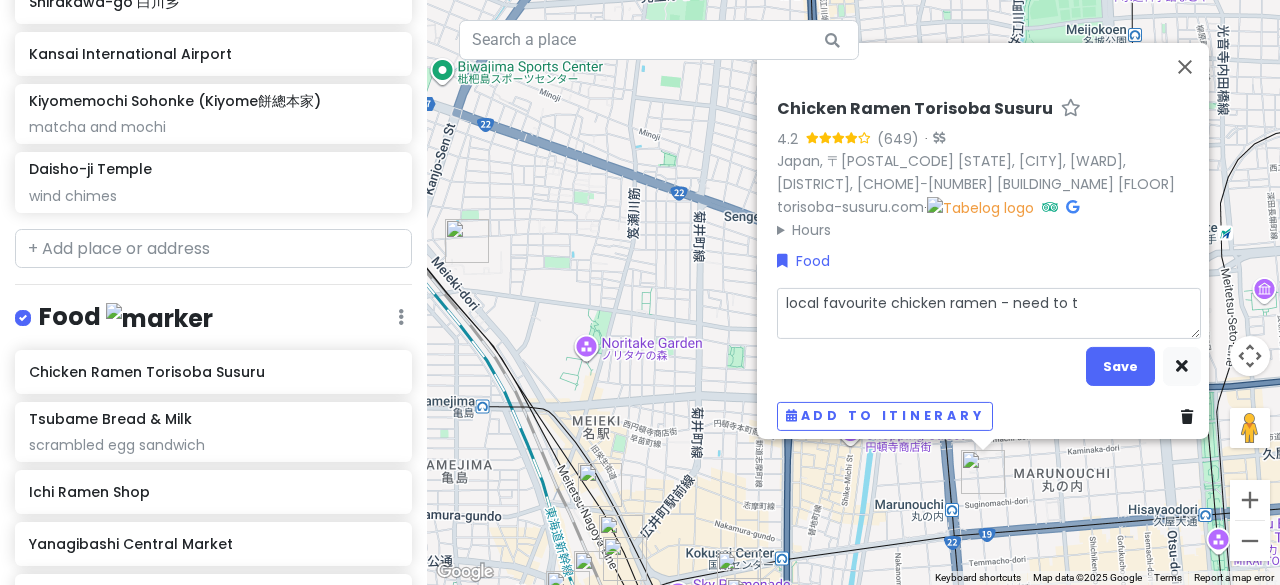 type on "x" 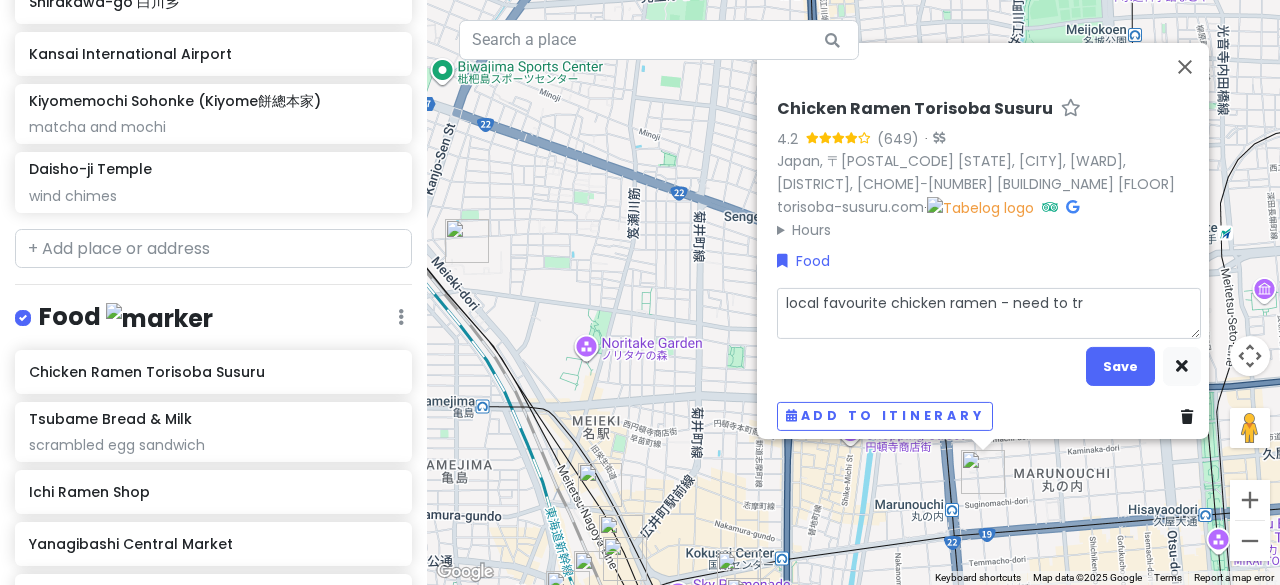 type on "x" 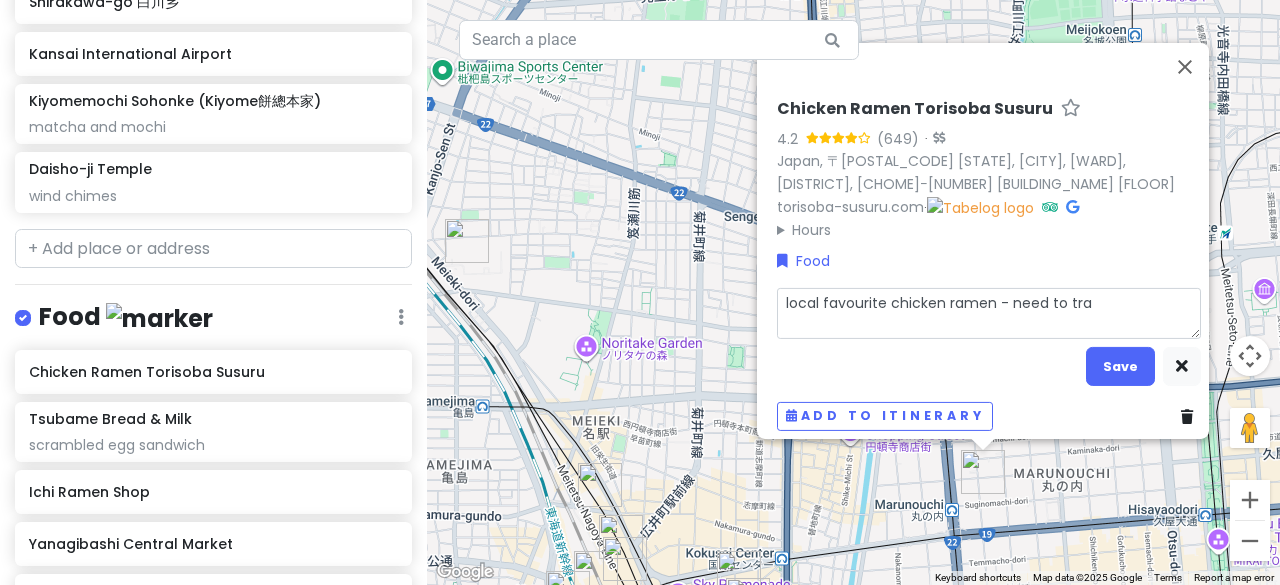 type on "x" 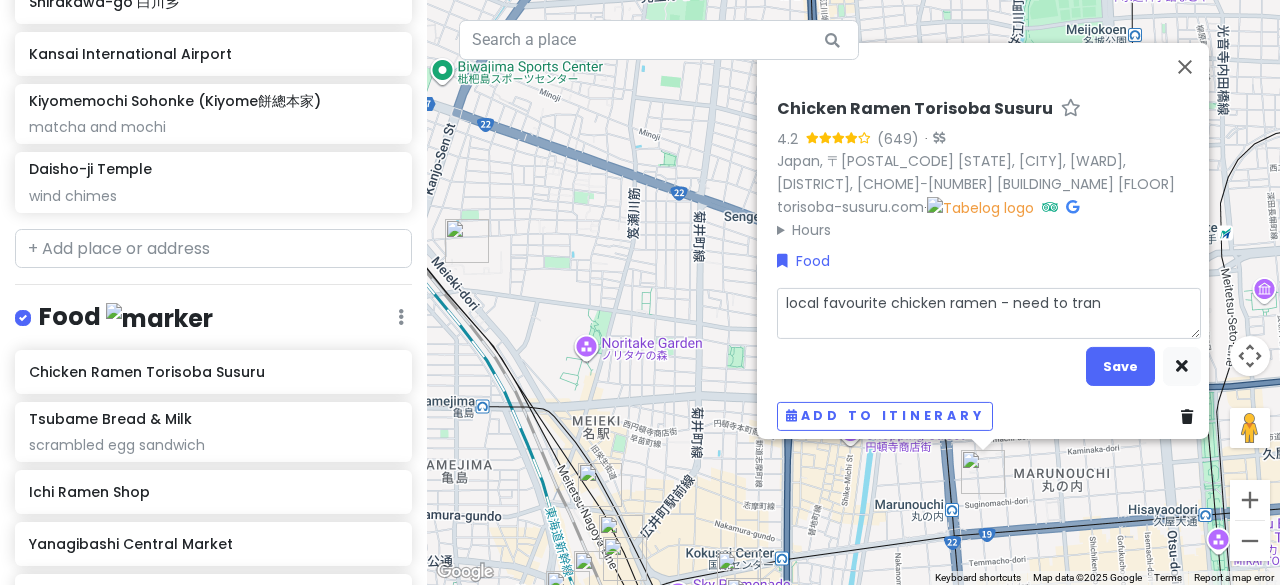 type on "x" 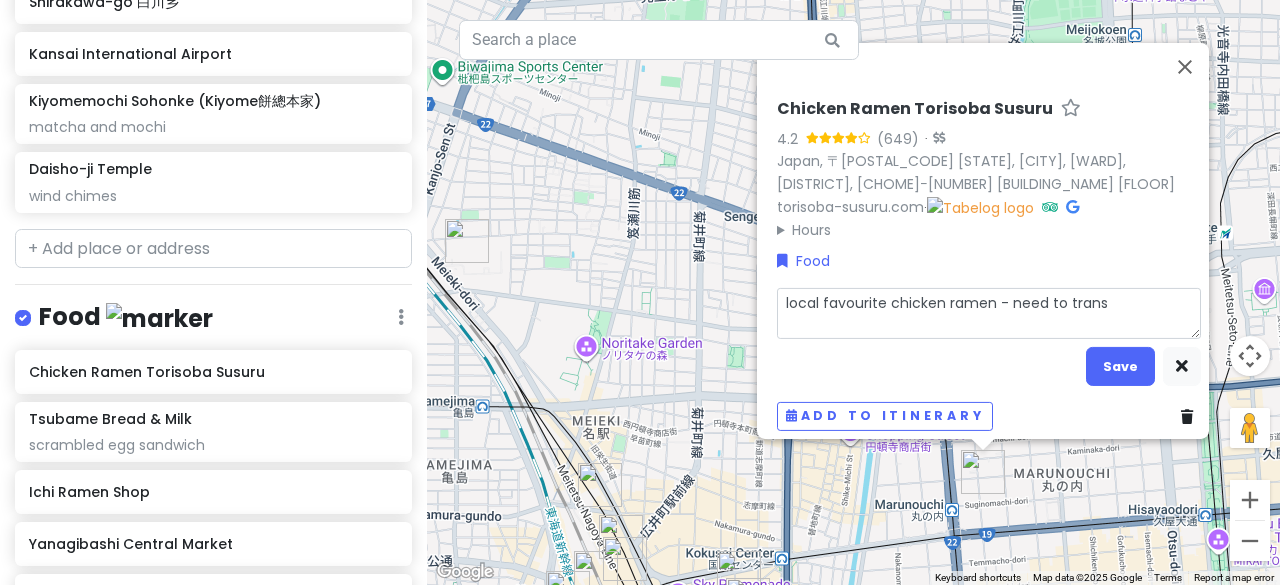 type on "local favourite chicken ramen - need to transl" 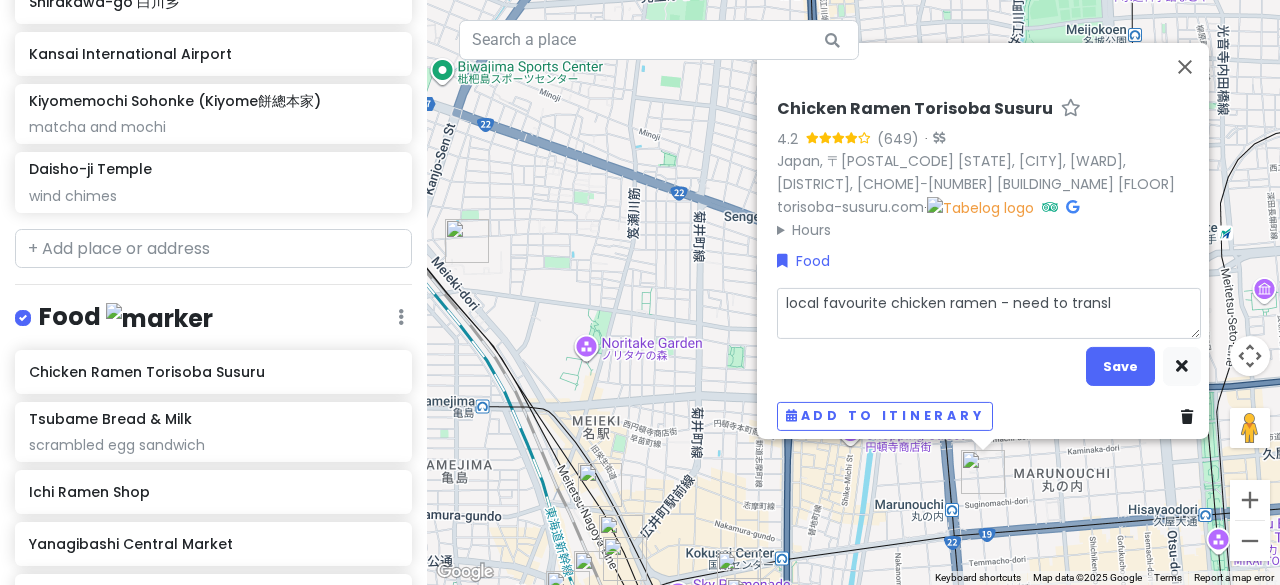 type on "x" 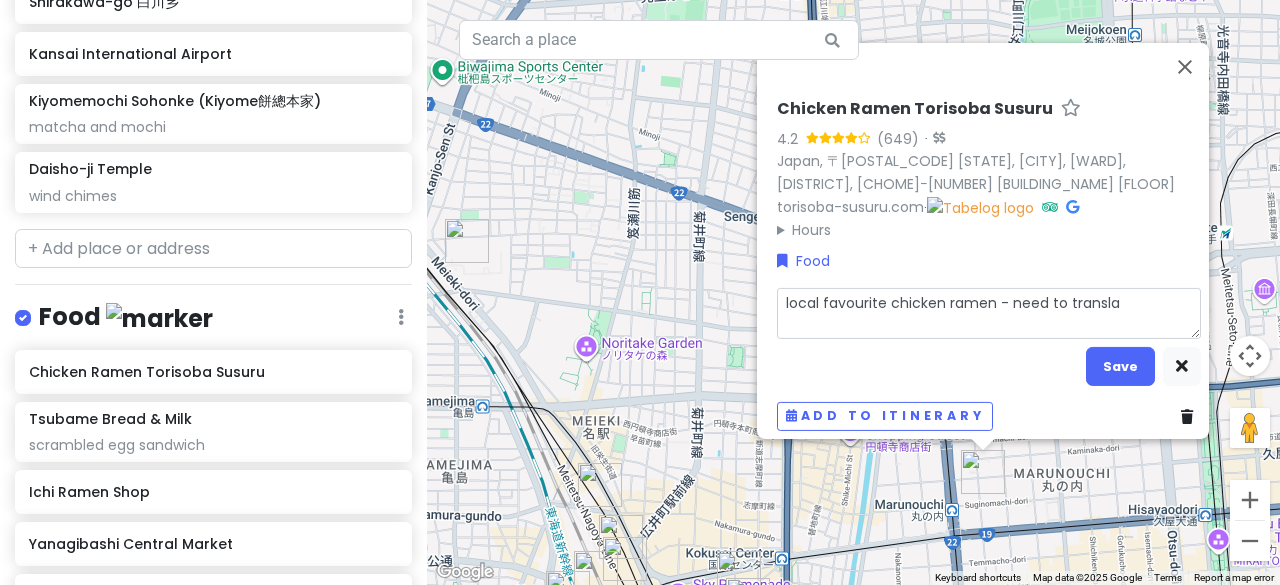 type on "x" 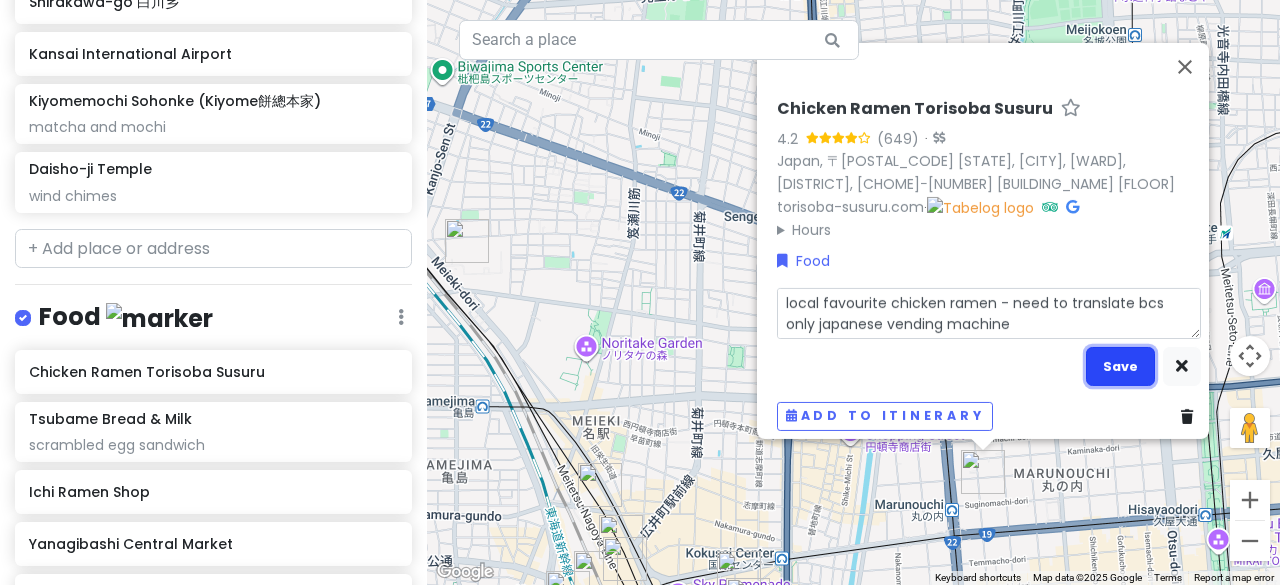 click on "Save" at bounding box center (1120, 366) 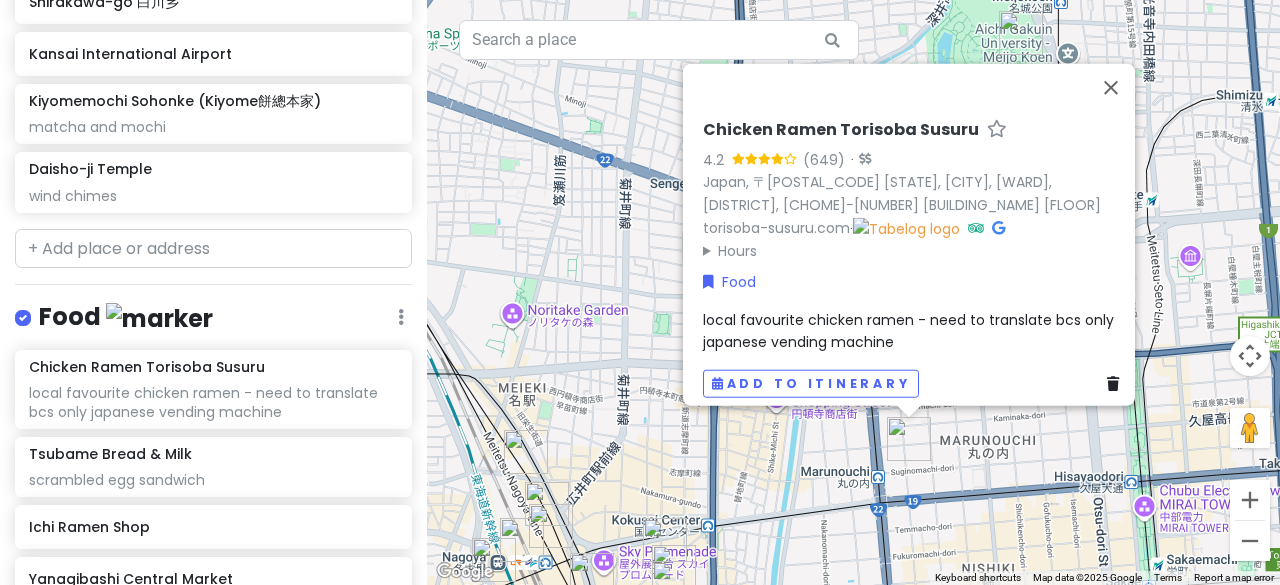 drag, startPoint x: 541, startPoint y: 265, endPoint x: 569, endPoint y: 249, distance: 32.24903 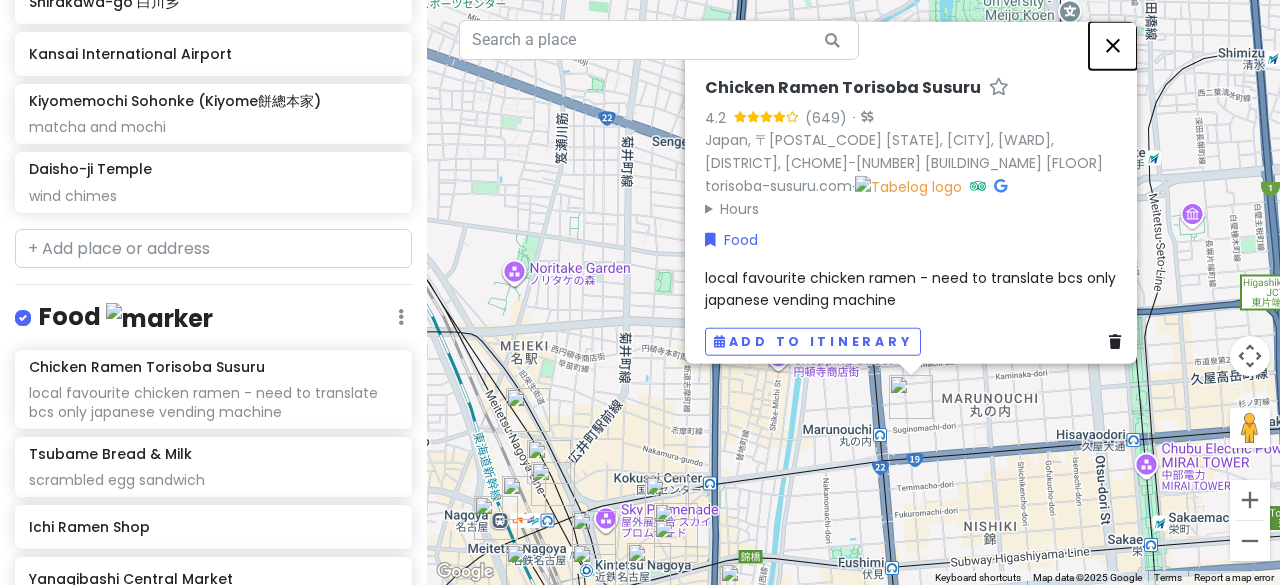 click at bounding box center (1113, 45) 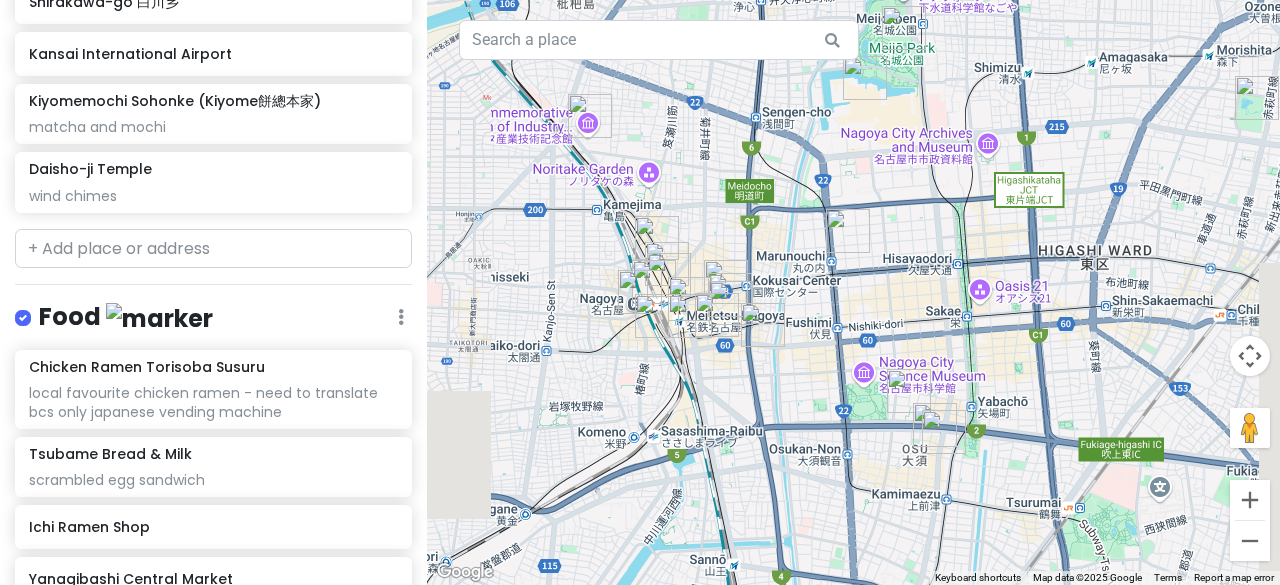 drag, startPoint x: 1025, startPoint y: 375, endPoint x: 910, endPoint y: 225, distance: 189.01057 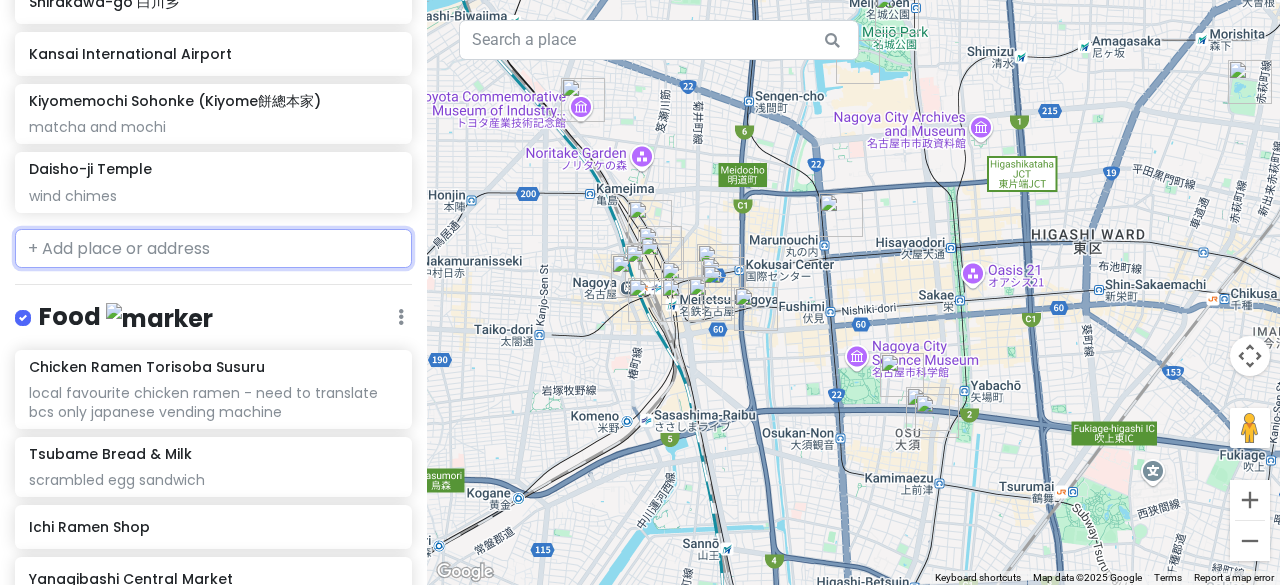 click at bounding box center (213, 249) 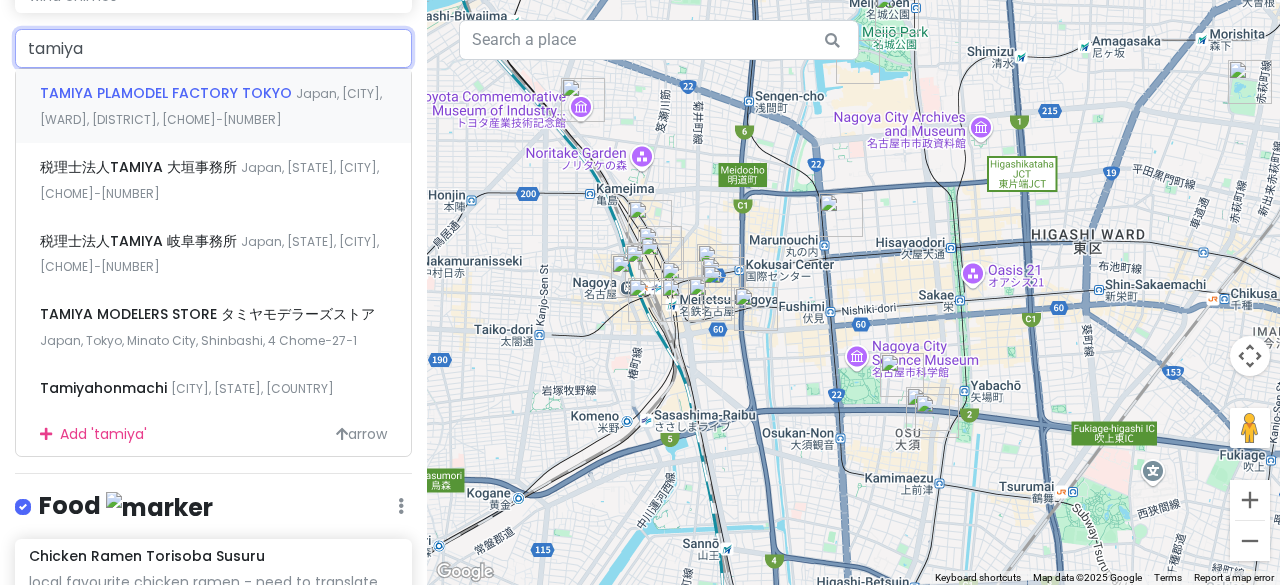 scroll, scrollTop: 1212, scrollLeft: 0, axis: vertical 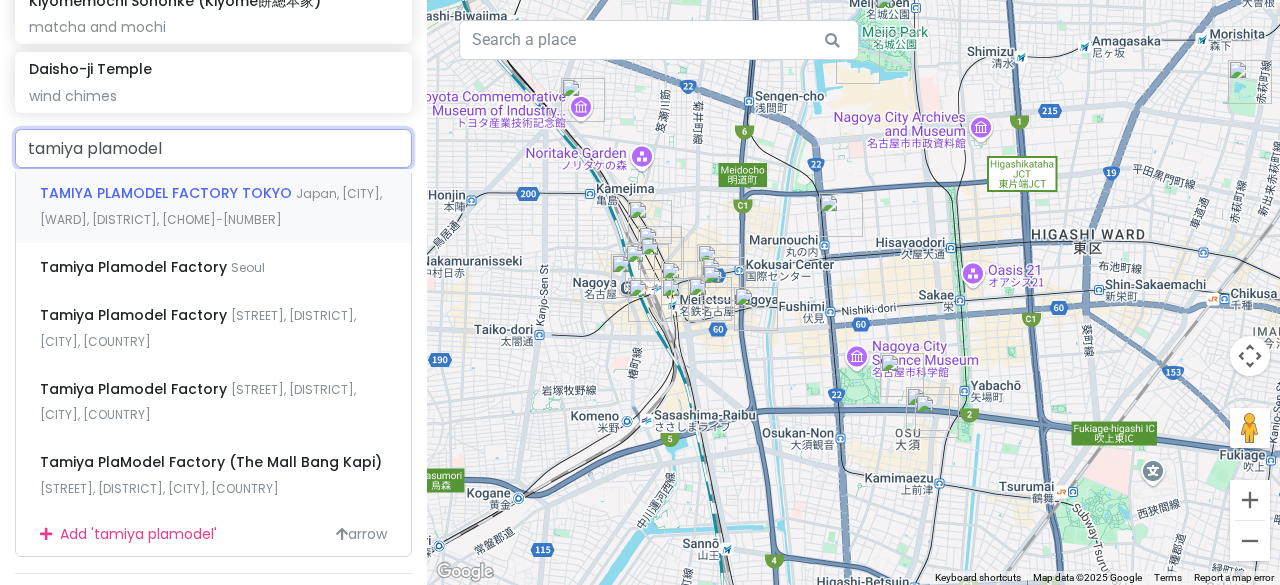 drag, startPoint x: 213, startPoint y: 150, endPoint x: 0, endPoint y: 125, distance: 214.46211 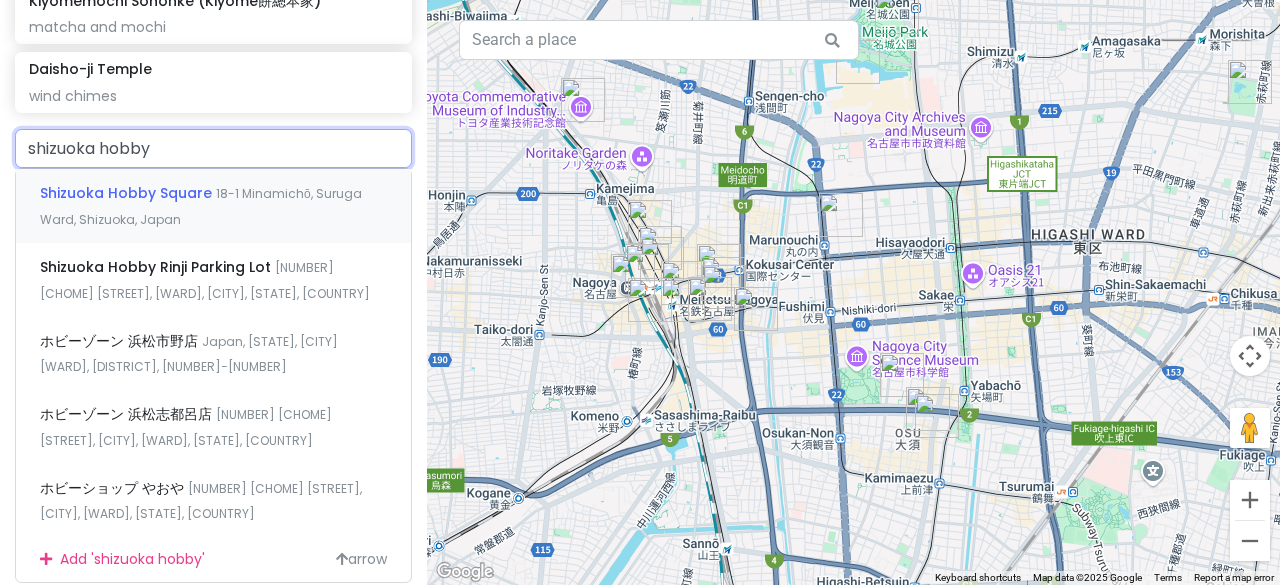 click on "Shizuoka Hobby Square" at bounding box center (128, 193) 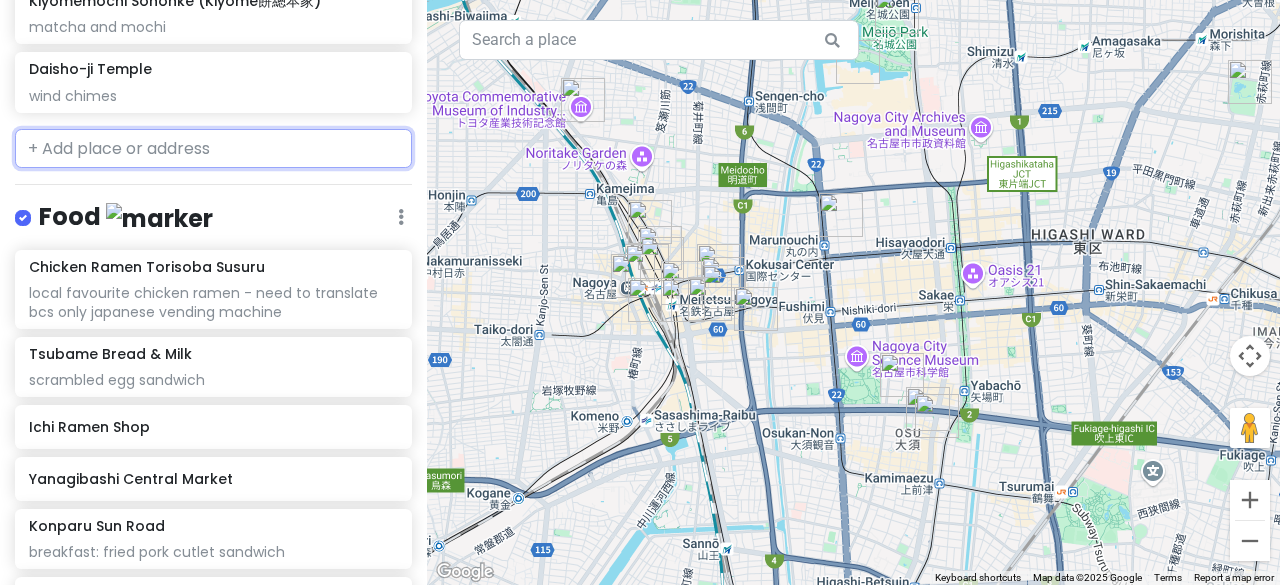scroll, scrollTop: 1264, scrollLeft: 0, axis: vertical 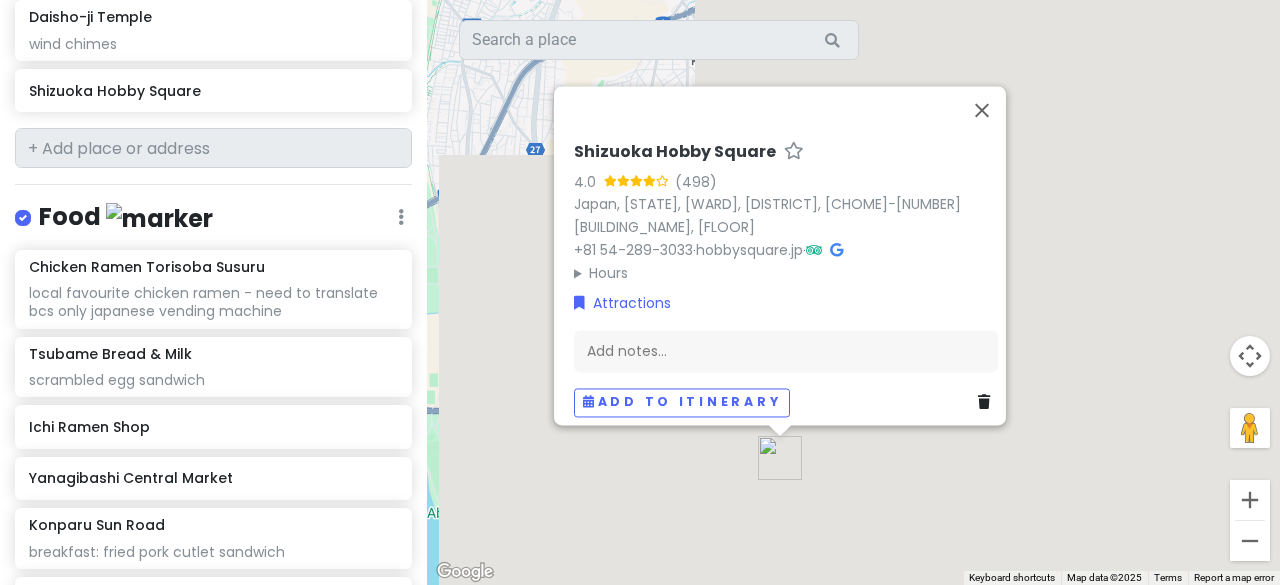drag, startPoint x: 677, startPoint y: 293, endPoint x: 471, endPoint y: 250, distance: 210.44002 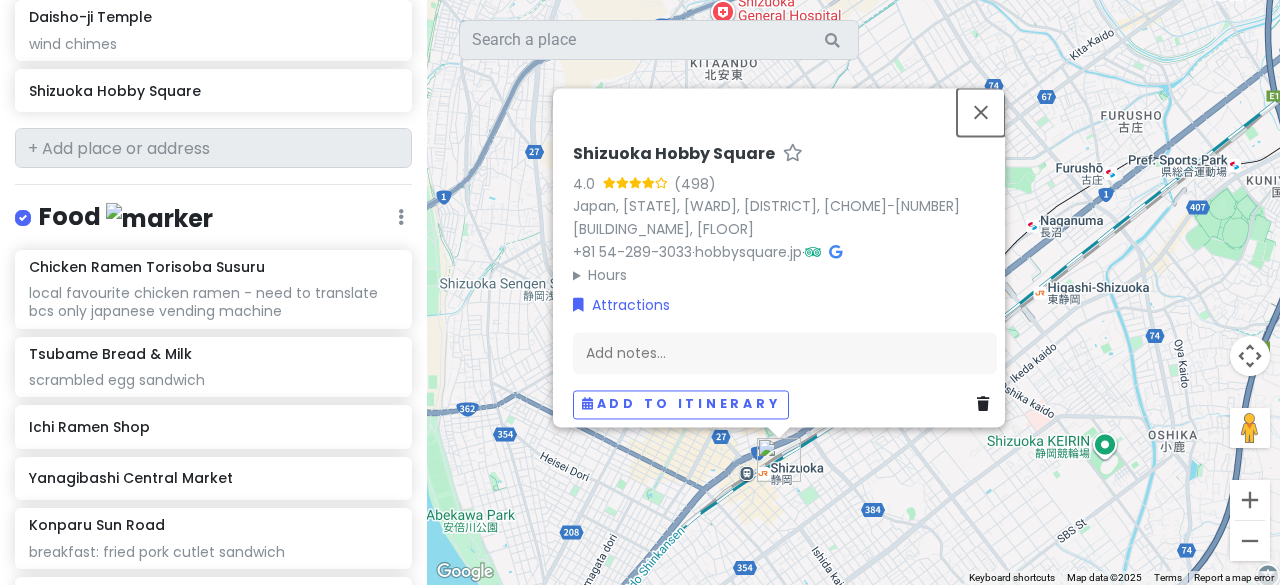 click at bounding box center [981, 112] 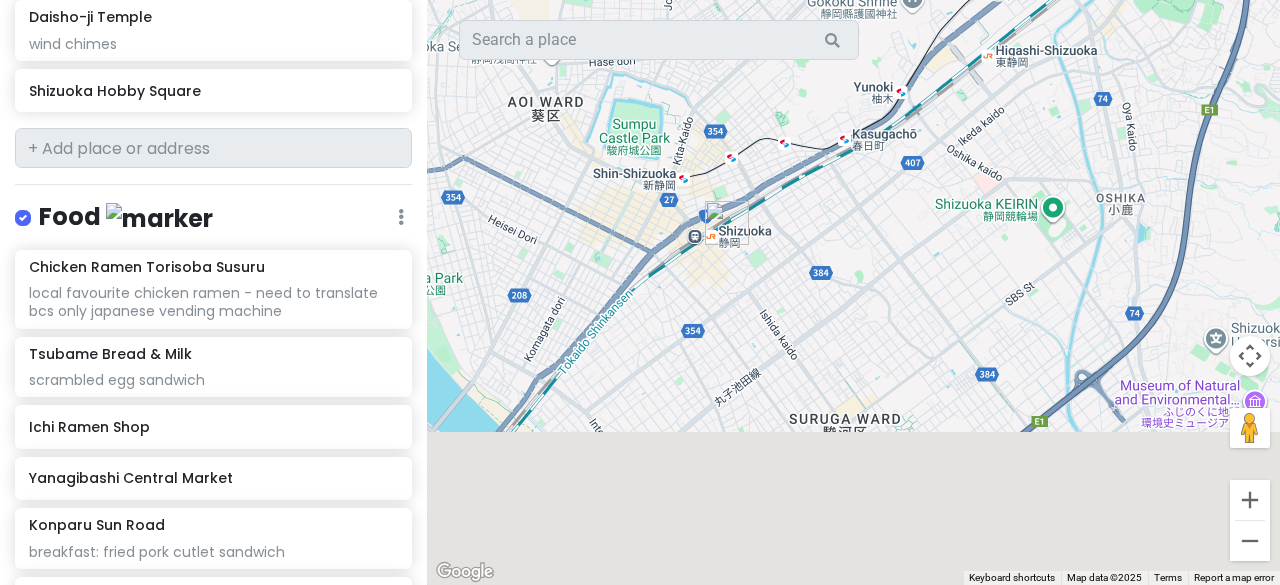 drag, startPoint x: 778, startPoint y: 391, endPoint x: 722, endPoint y: 105, distance: 291.43094 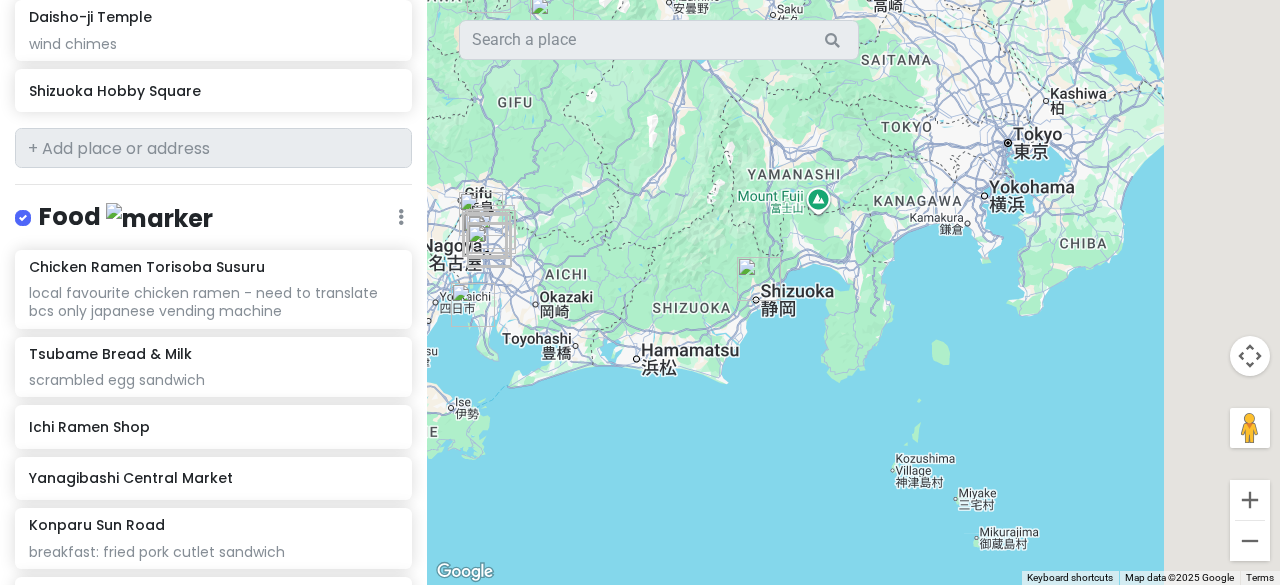 drag, startPoint x: 875, startPoint y: 285, endPoint x: 699, endPoint y: 291, distance: 176.10225 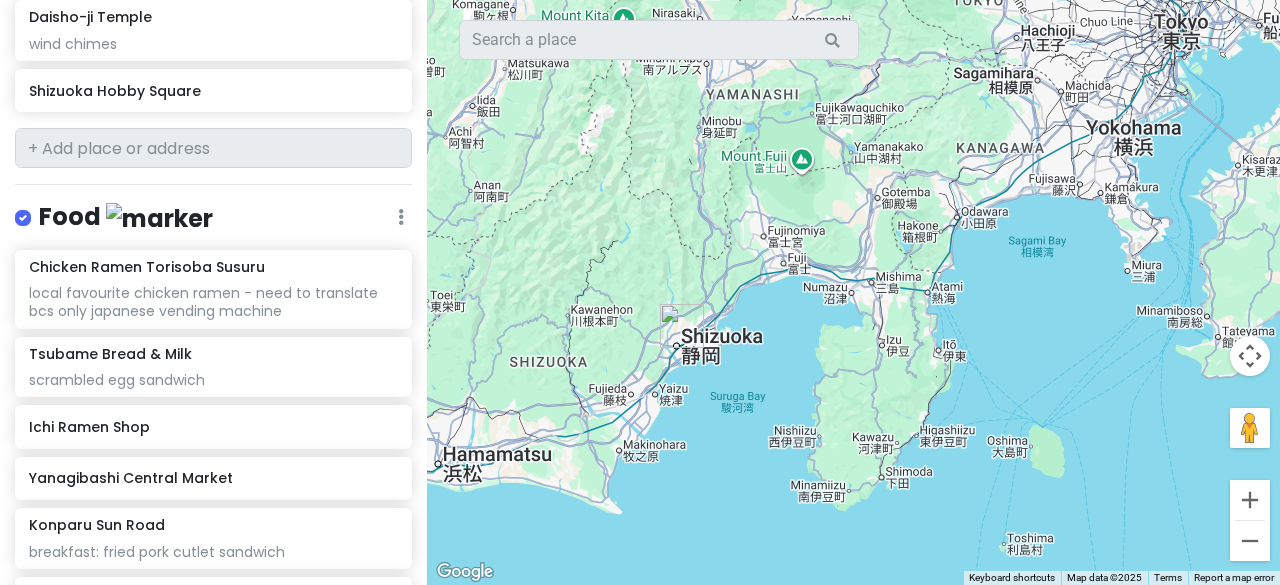 drag, startPoint x: 755, startPoint y: 279, endPoint x: 792, endPoint y: 339, distance: 70.491135 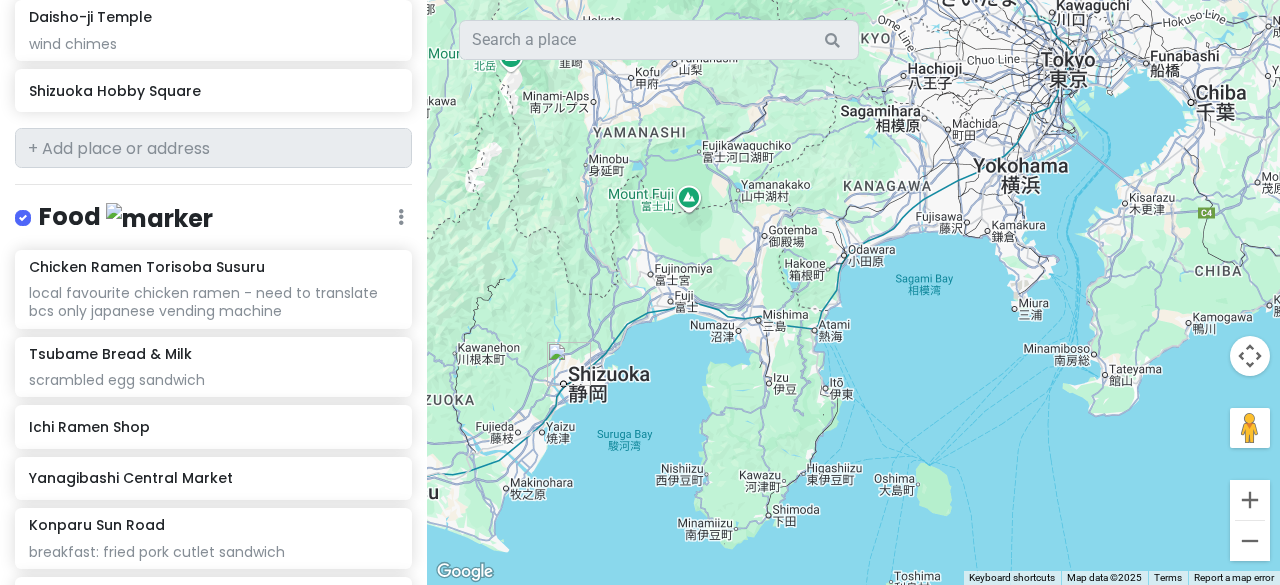 drag, startPoint x: 807, startPoint y: 315, endPoint x: 688, endPoint y: 341, distance: 121.80723 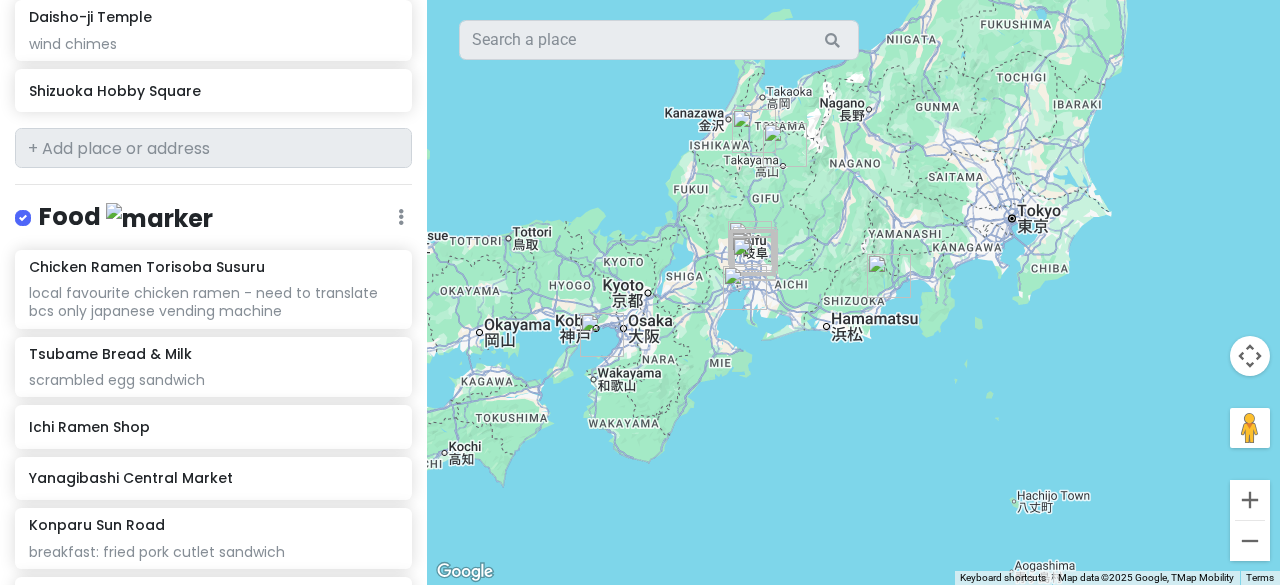 drag, startPoint x: 686, startPoint y: 342, endPoint x: 922, endPoint y: 284, distance: 243.02263 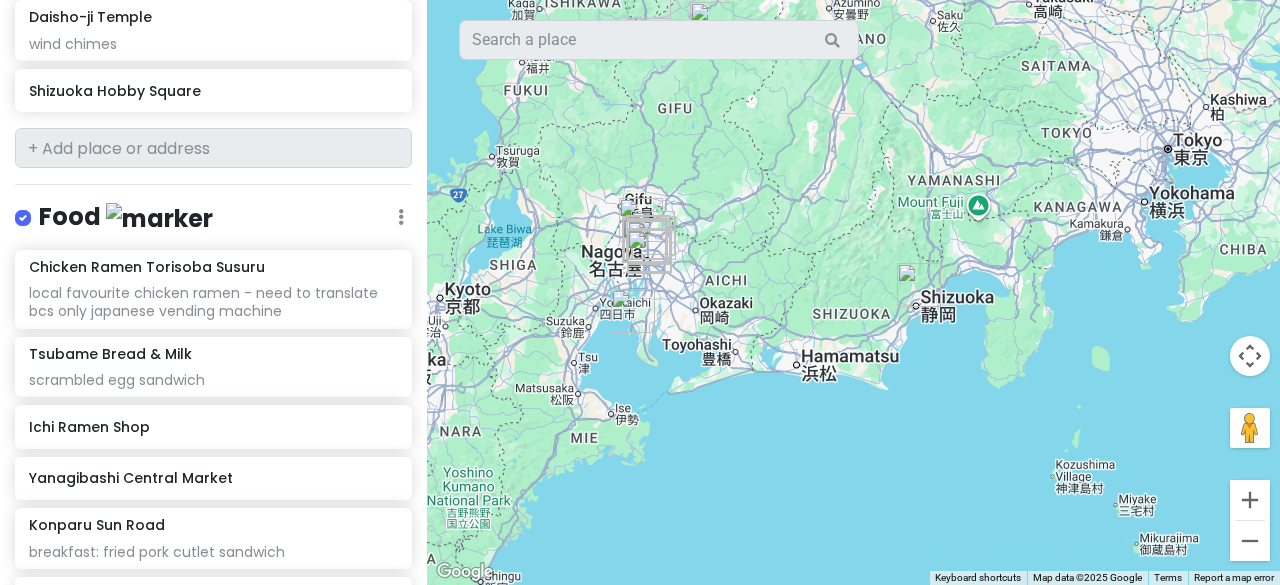 drag, startPoint x: 764, startPoint y: 319, endPoint x: 810, endPoint y: 339, distance: 50.159744 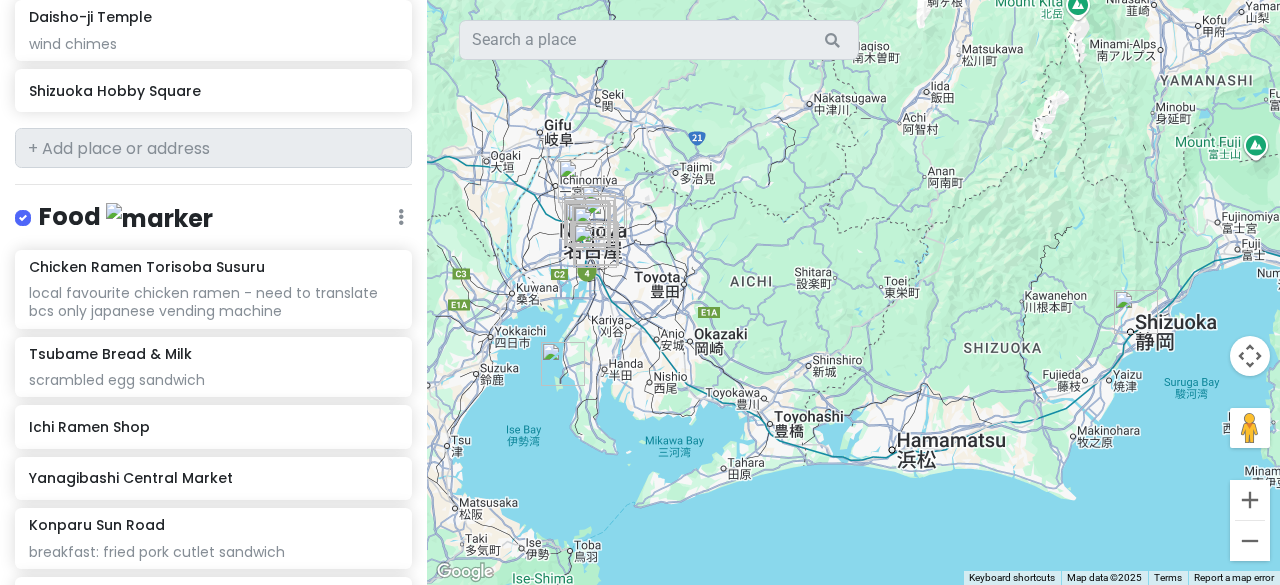 drag, startPoint x: 790, startPoint y: 280, endPoint x: 894, endPoint y: 335, distance: 117.64778 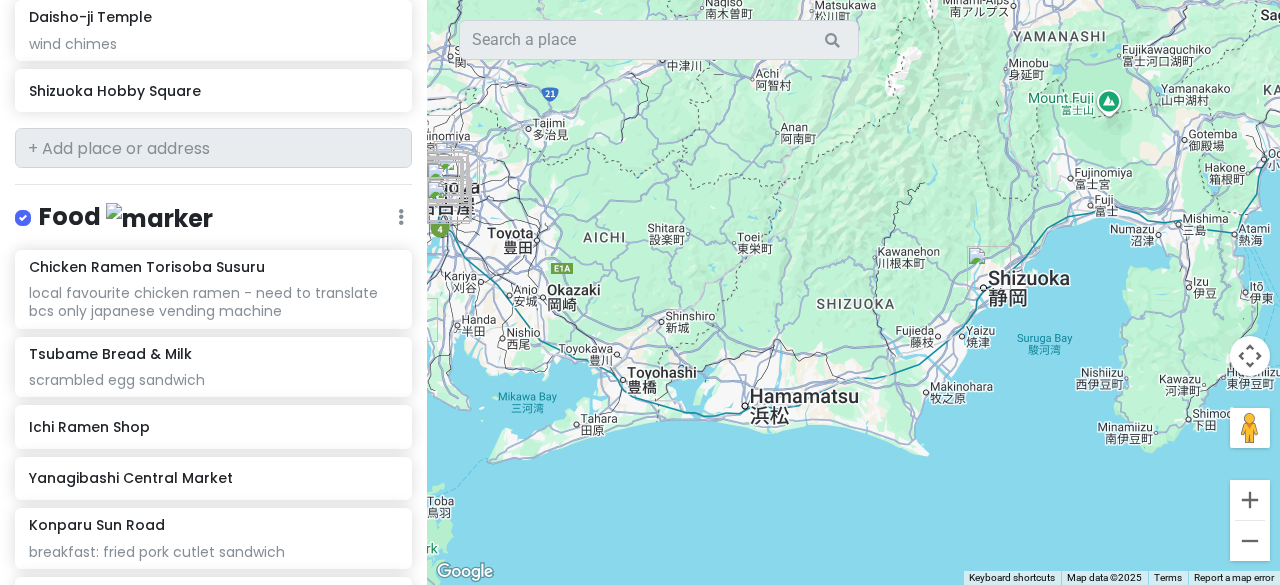 drag, startPoint x: 927, startPoint y: 355, endPoint x: 780, endPoint y: 311, distance: 153.4438 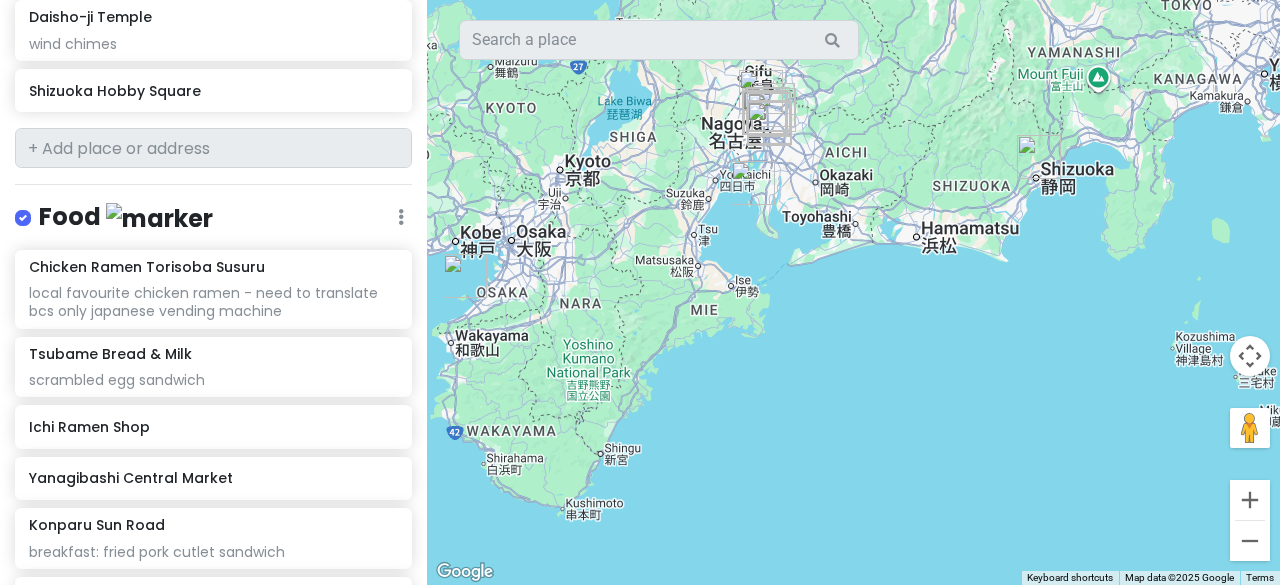 drag, startPoint x: 872, startPoint y: 296, endPoint x: 1116, endPoint y: 134, distance: 292.88223 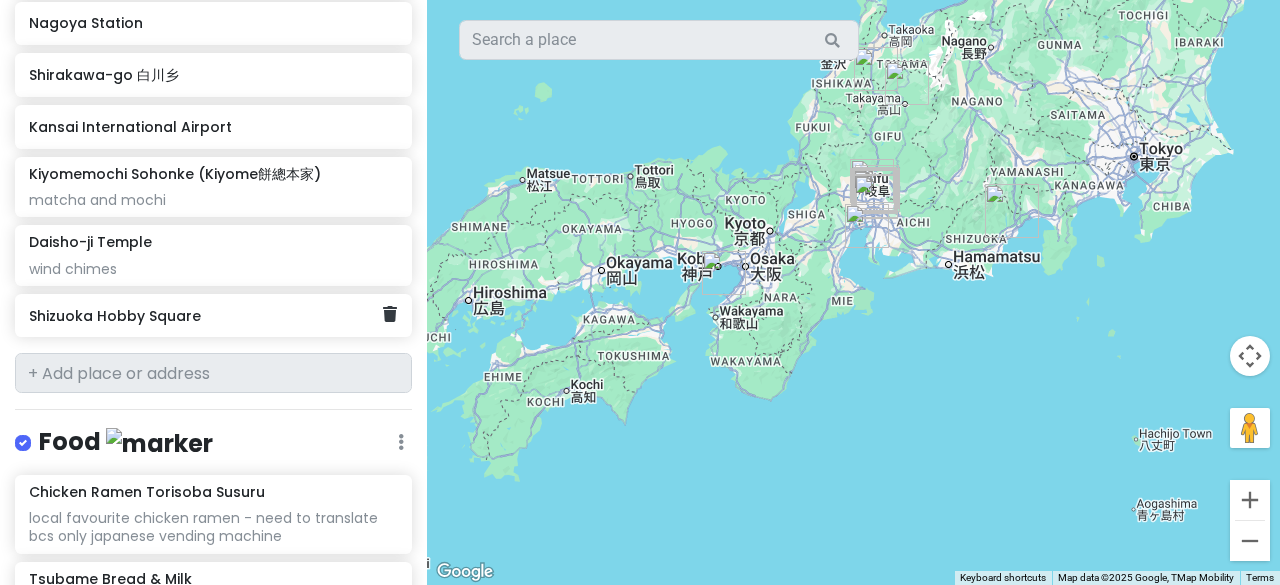 scroll, scrollTop: 1064, scrollLeft: 0, axis: vertical 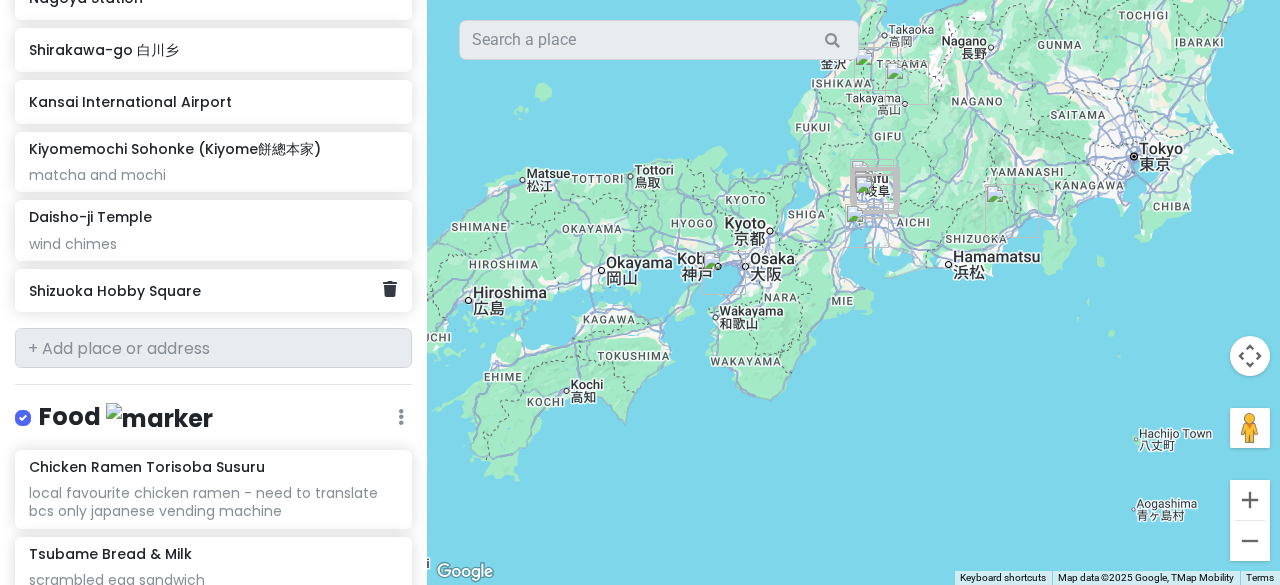 click on "Shizuoka Hobby Square" at bounding box center (206, 291) 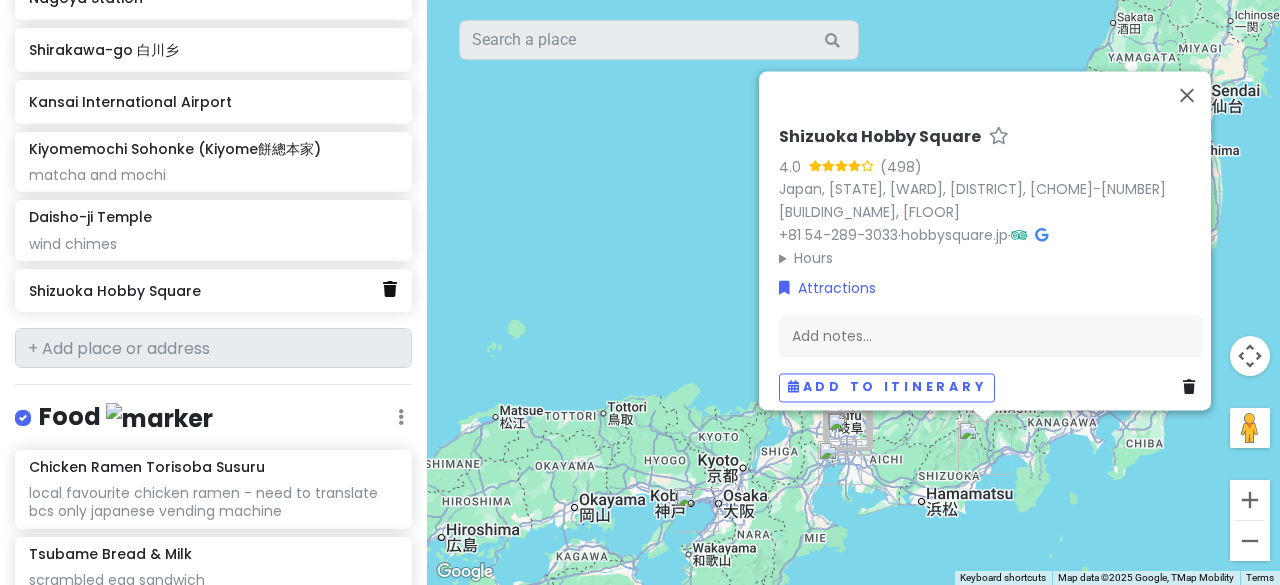 click at bounding box center [390, 289] 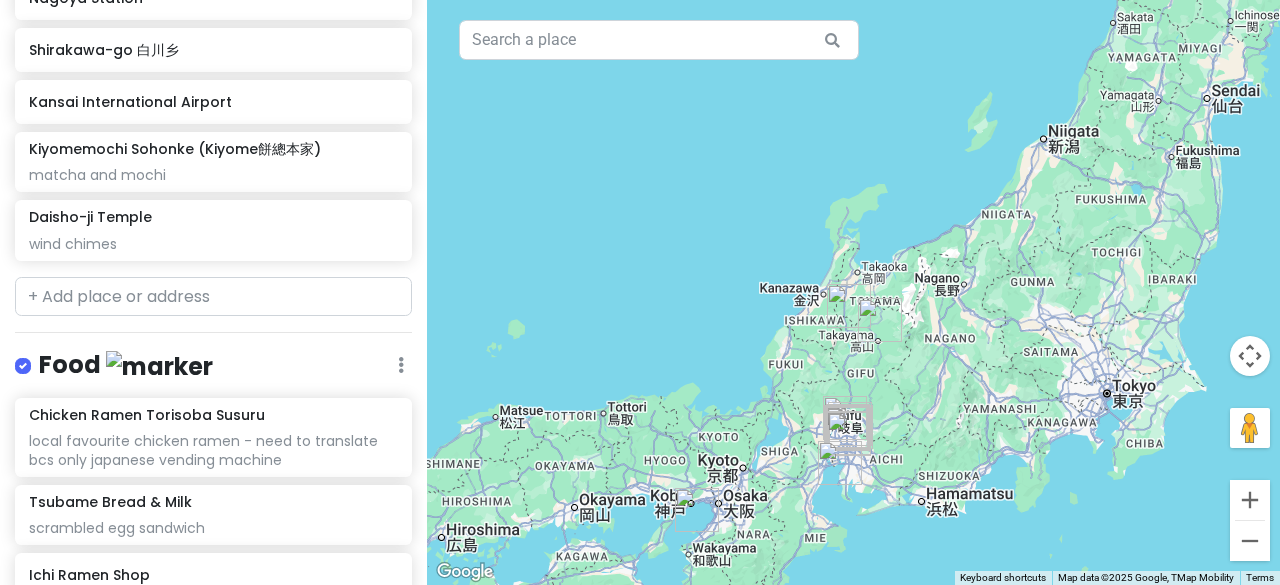 scroll, scrollTop: 1012, scrollLeft: 0, axis: vertical 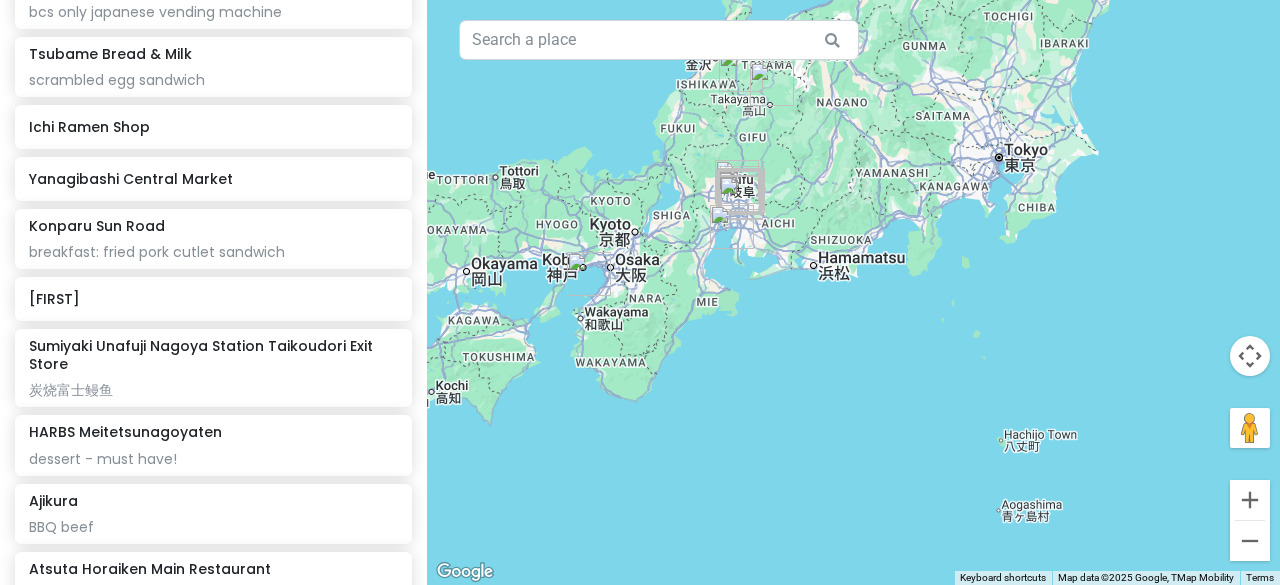drag, startPoint x: 581, startPoint y: 280, endPoint x: 474, endPoint y: 41, distance: 261.85873 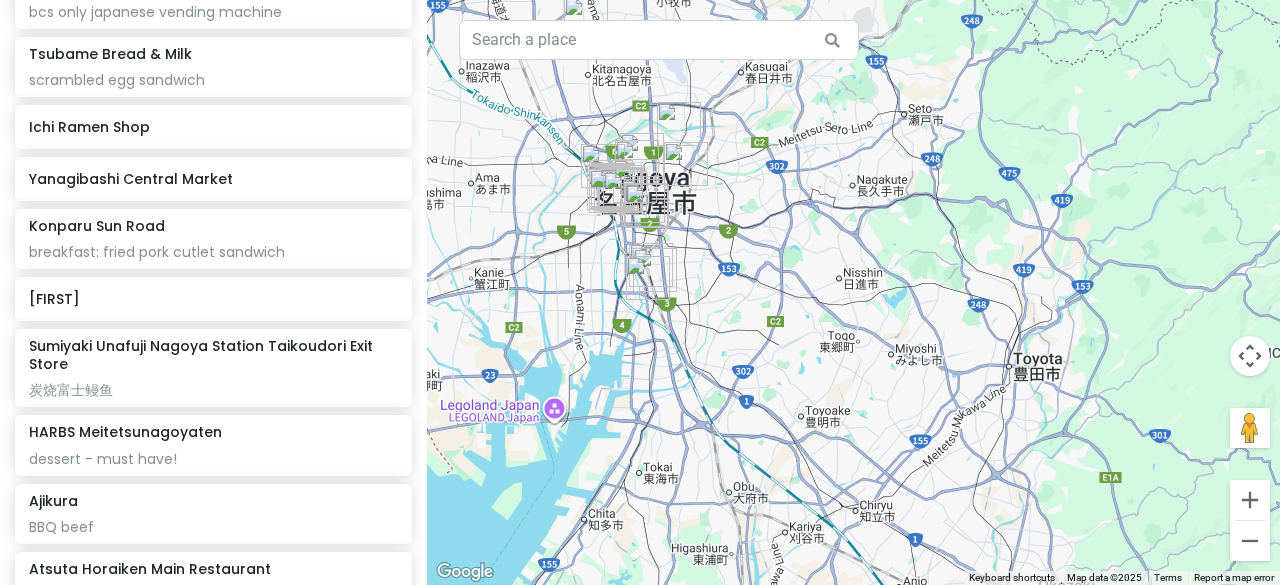 drag, startPoint x: 755, startPoint y: 317, endPoint x: 785, endPoint y: 185, distance: 135.36617 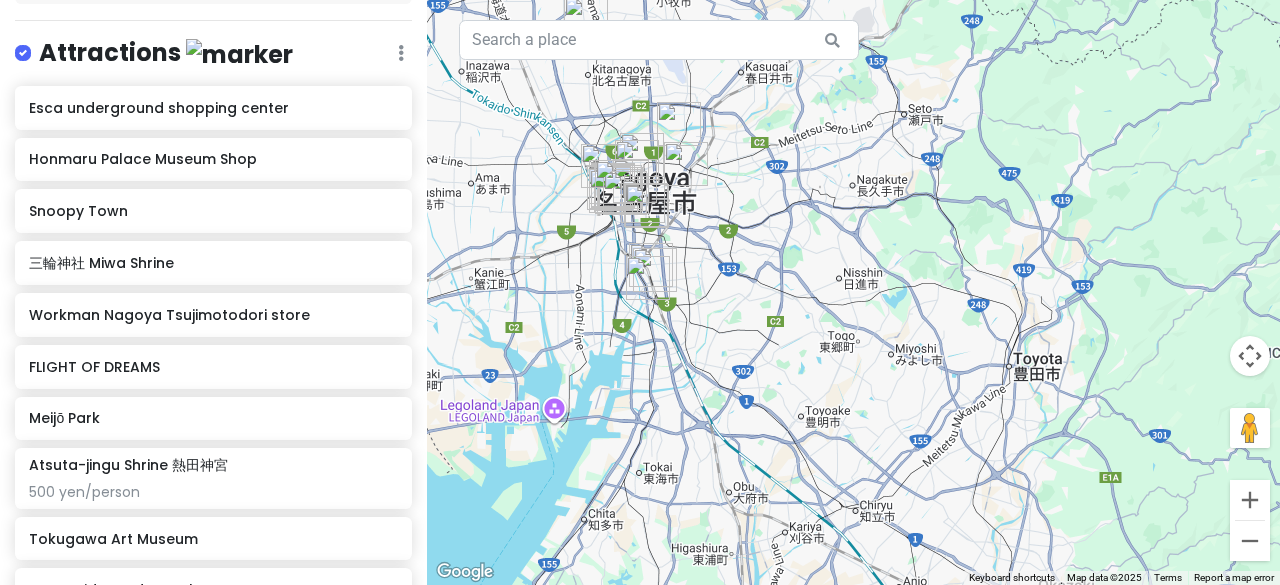scroll, scrollTop: 312, scrollLeft: 0, axis: vertical 